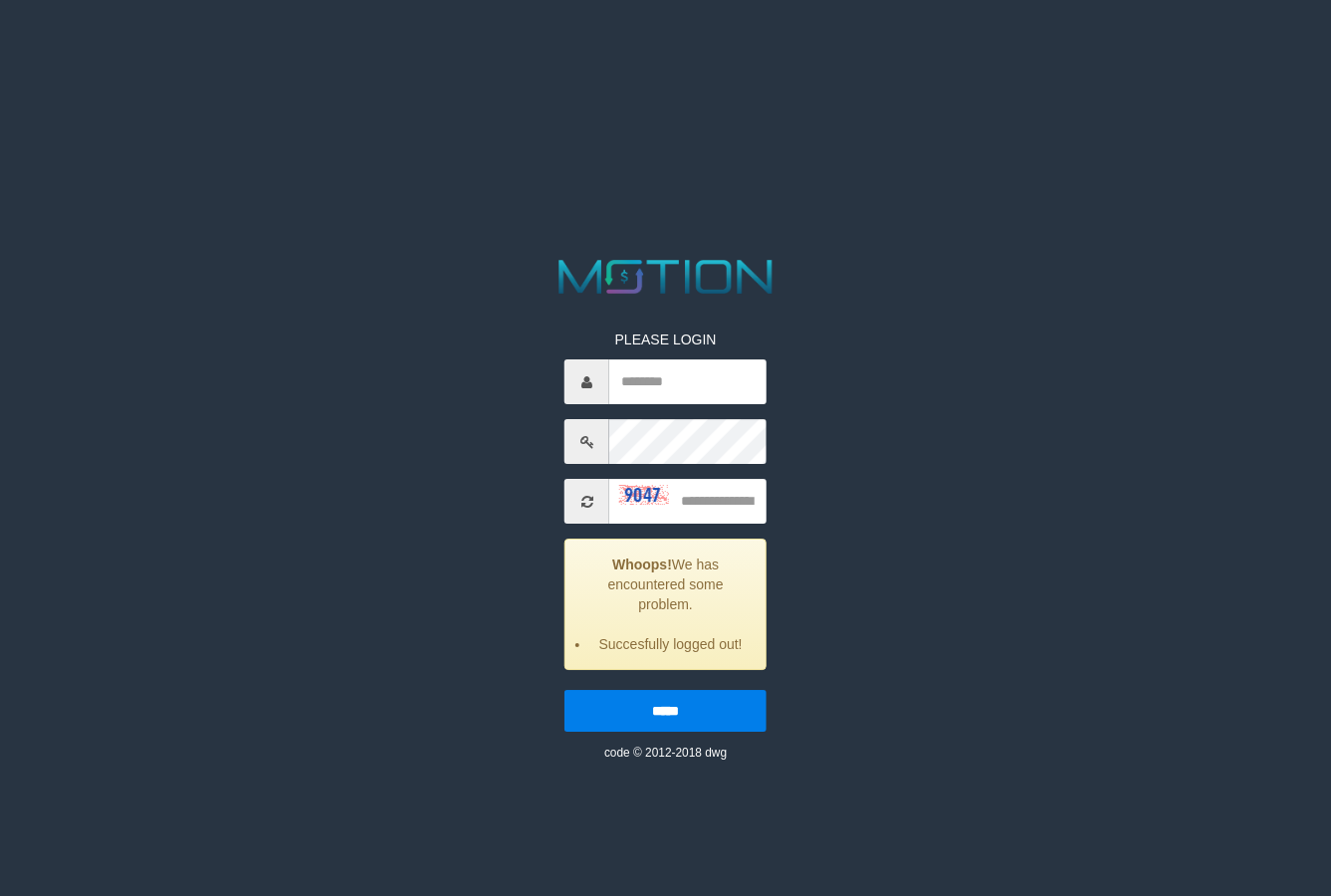 scroll, scrollTop: 0, scrollLeft: 0, axis: both 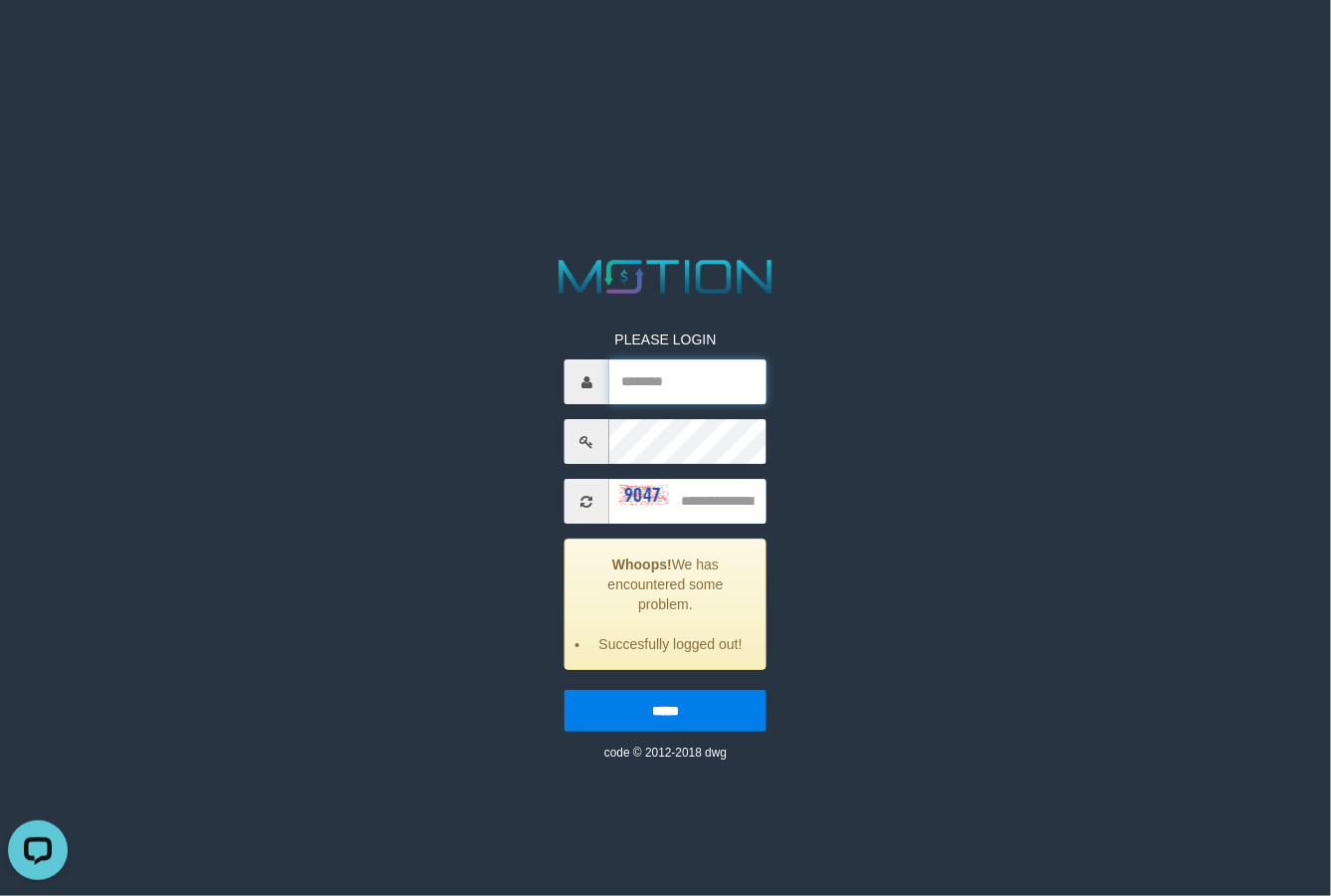 click at bounding box center [688, 381] 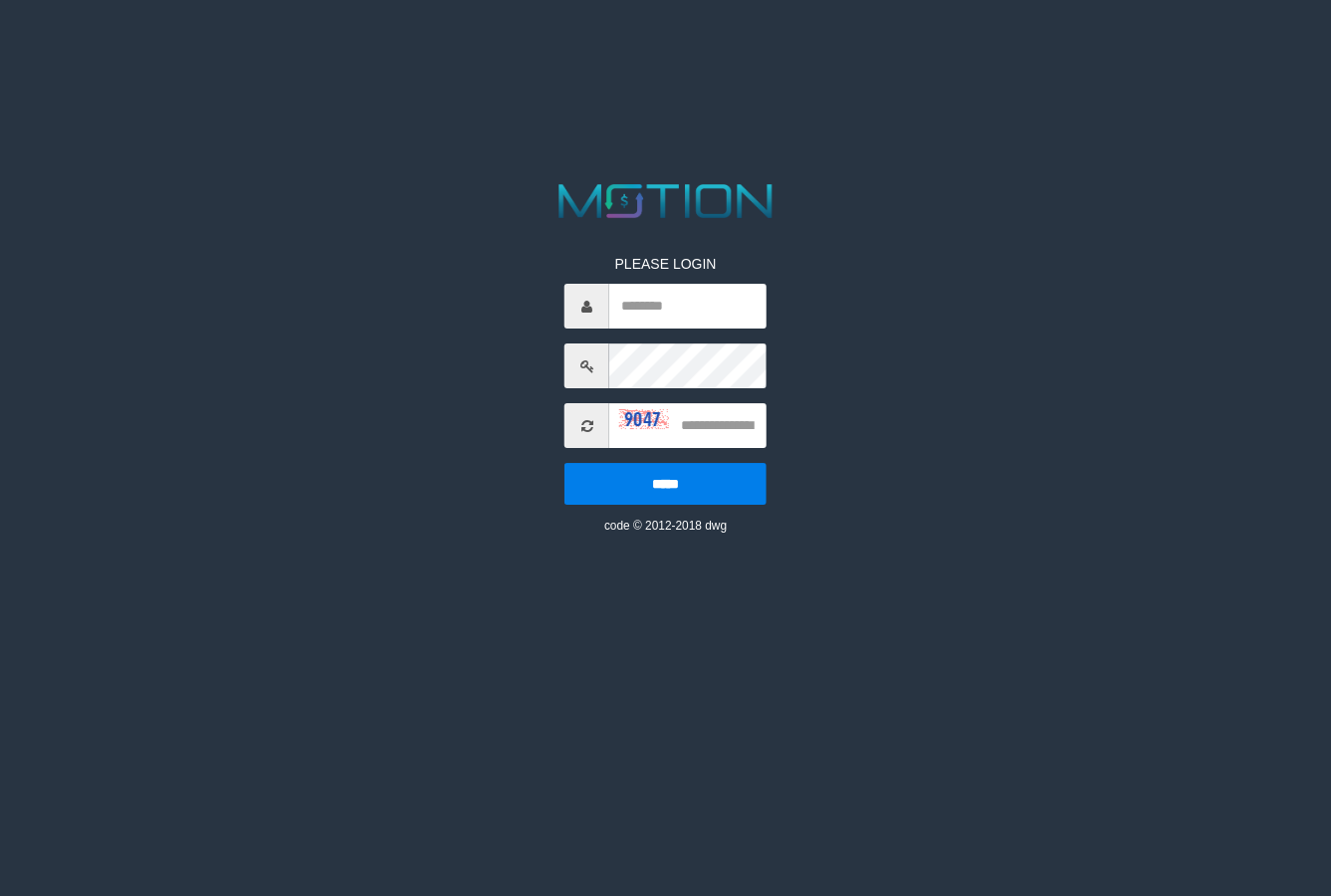scroll, scrollTop: 0, scrollLeft: 0, axis: both 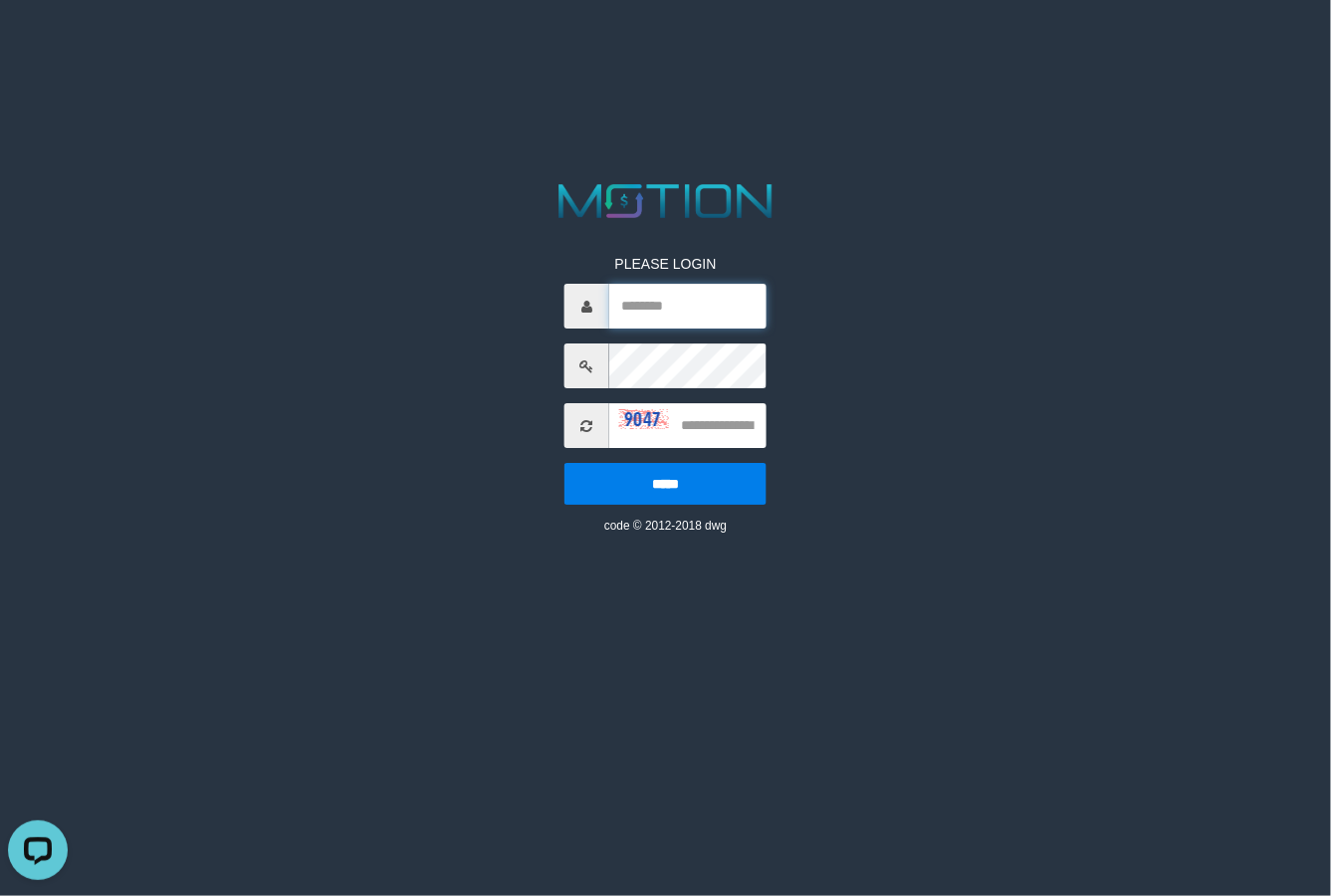 click at bounding box center [688, 306] 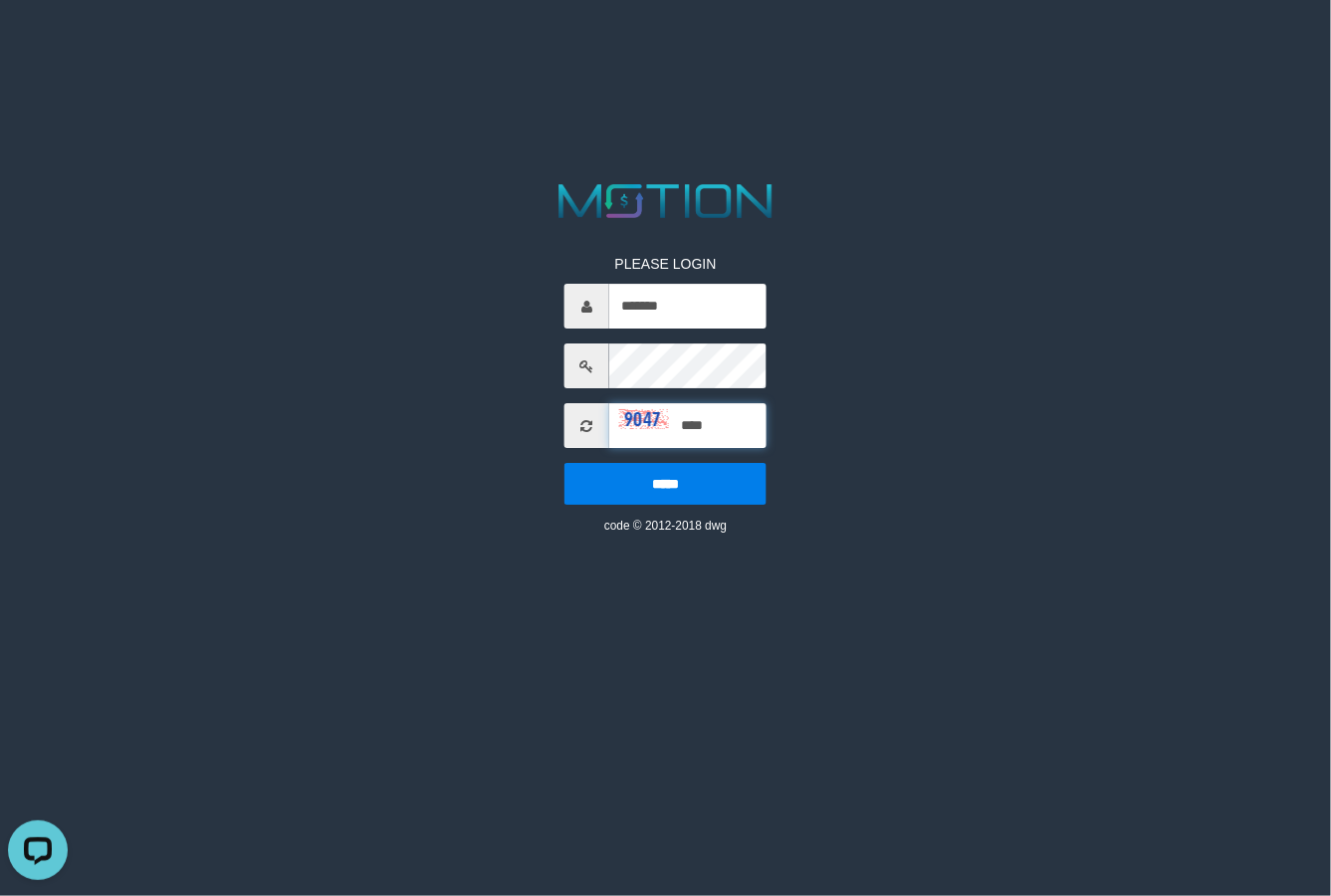 type on "****" 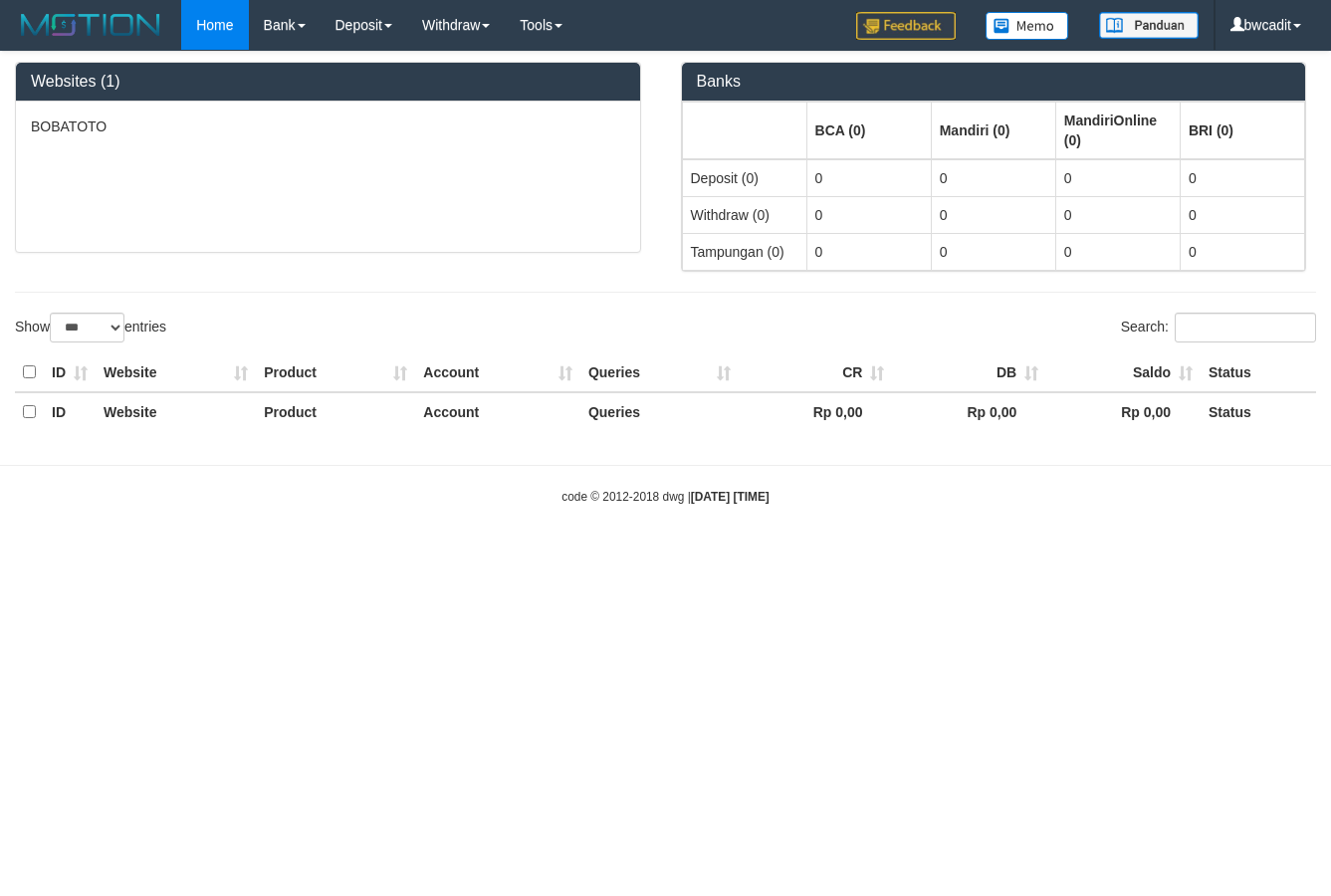 select on "***" 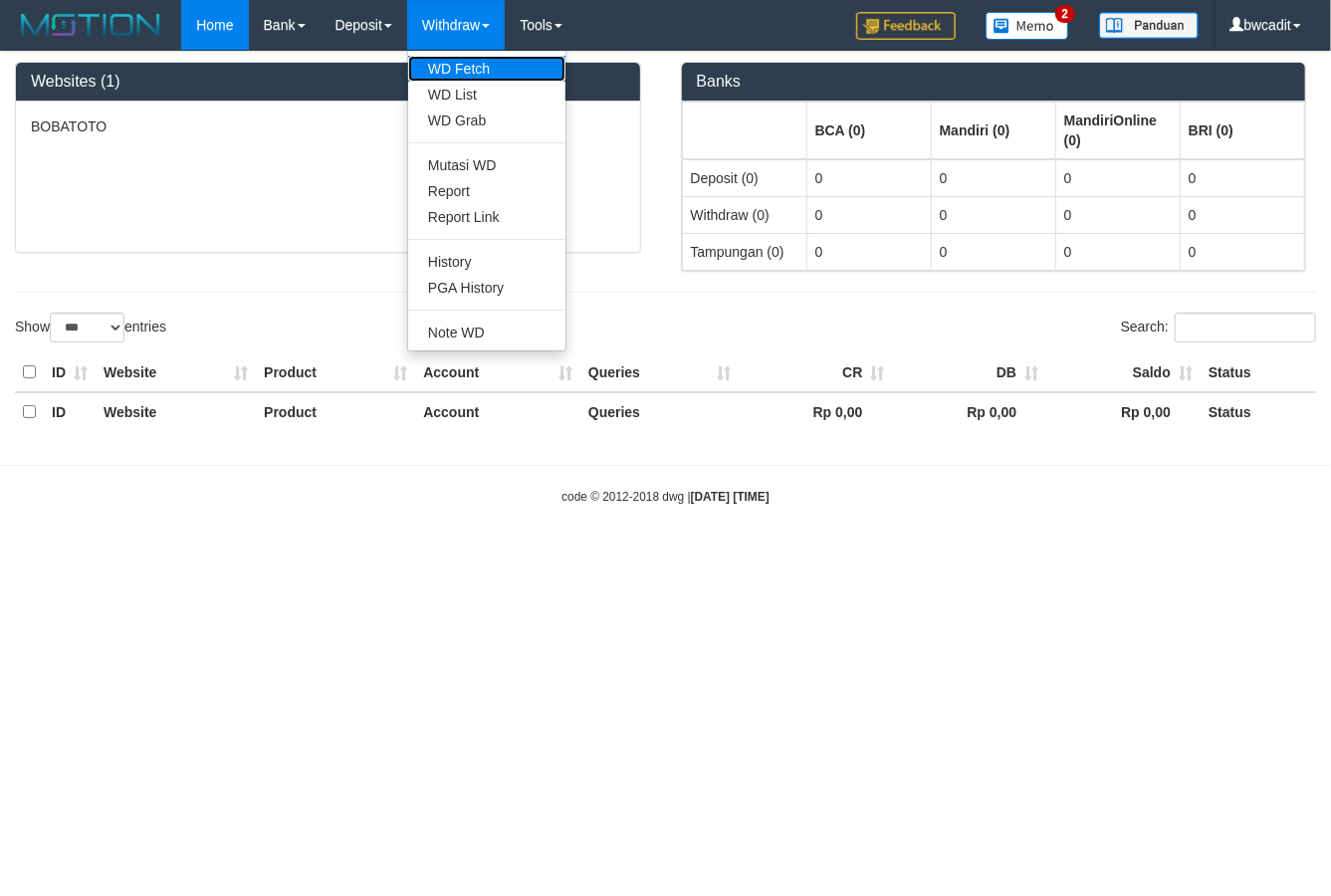 click on "WD Fetch" at bounding box center [487, 69] 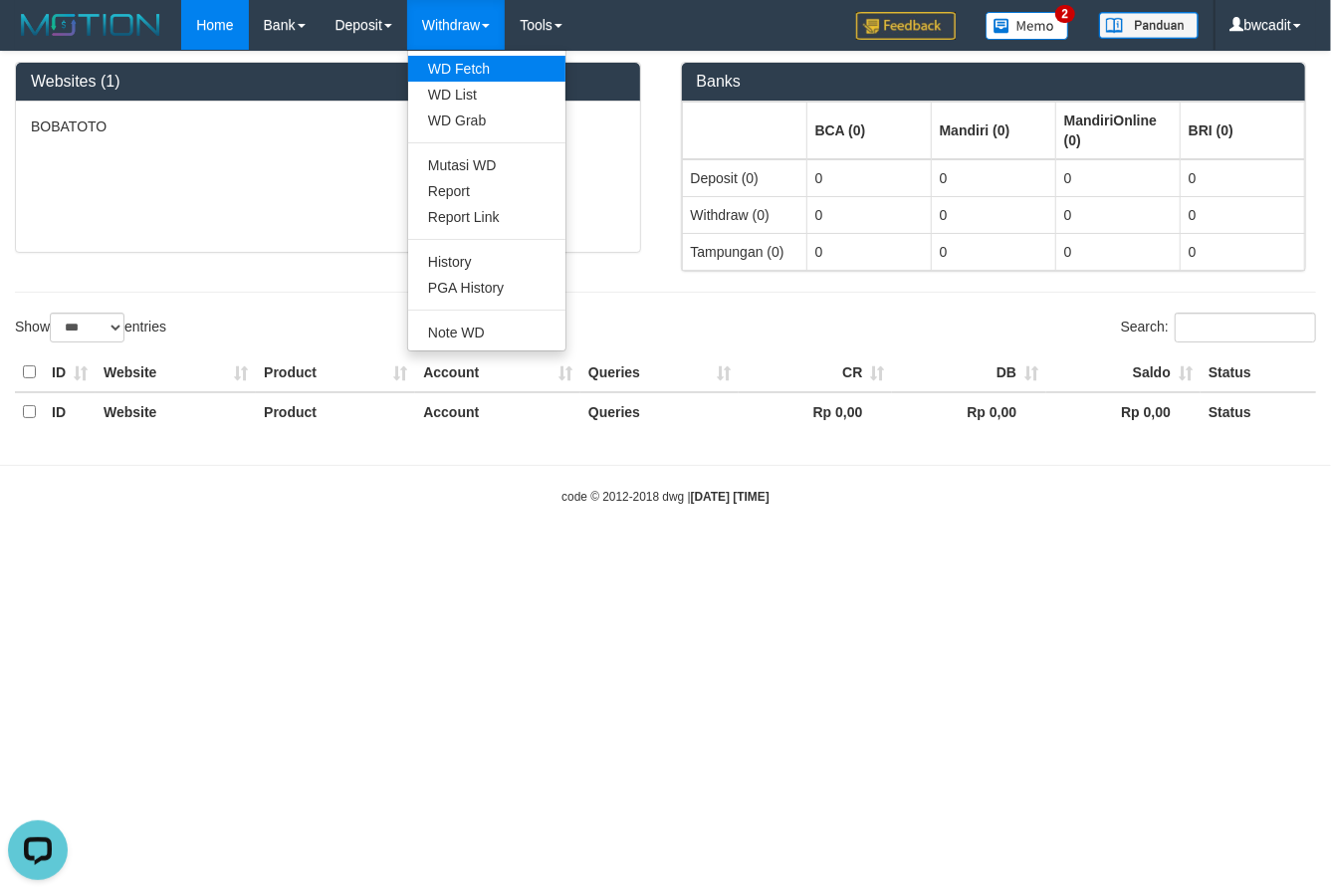 scroll, scrollTop: 0, scrollLeft: 0, axis: both 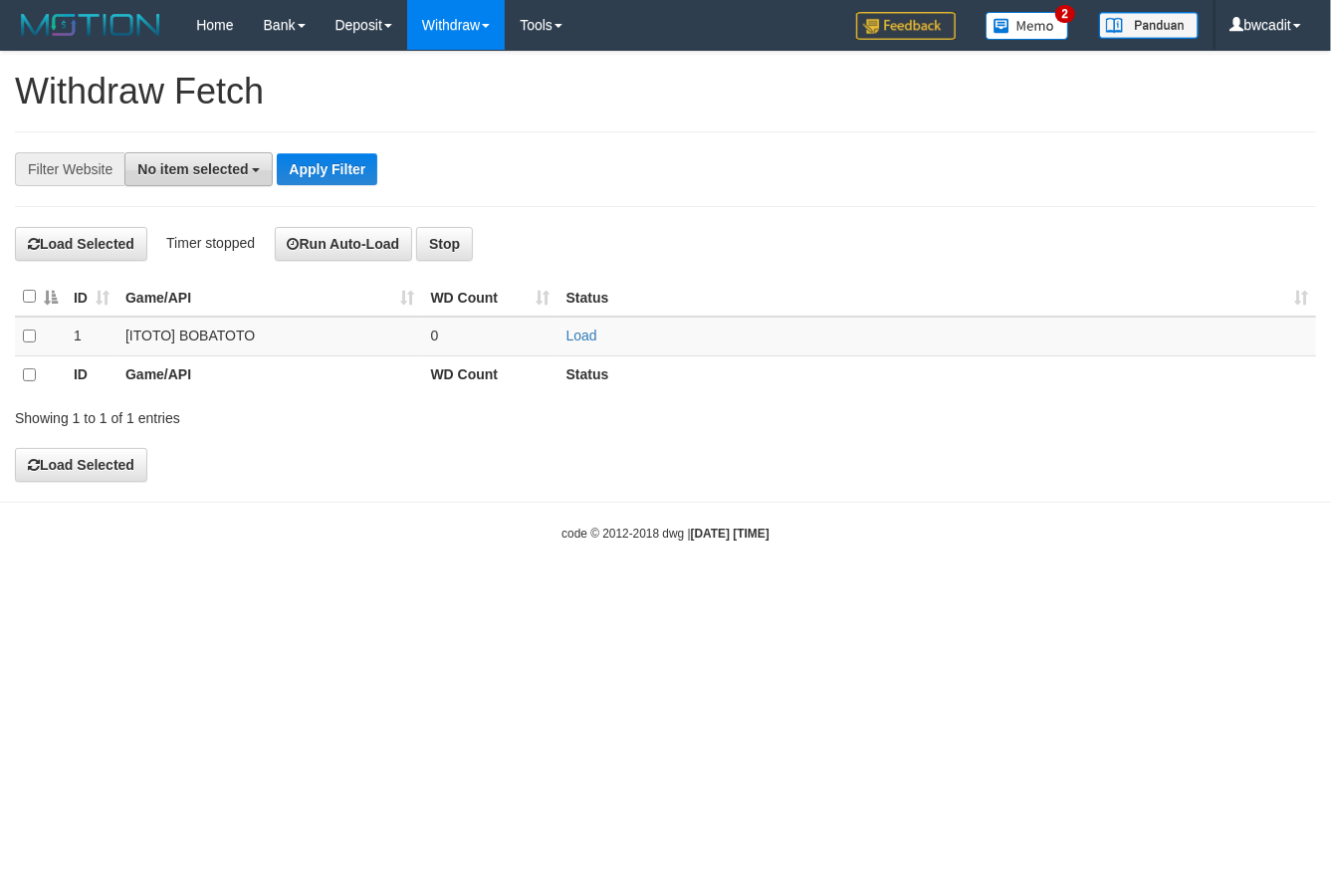 click on "No item selected" at bounding box center (192, 169) 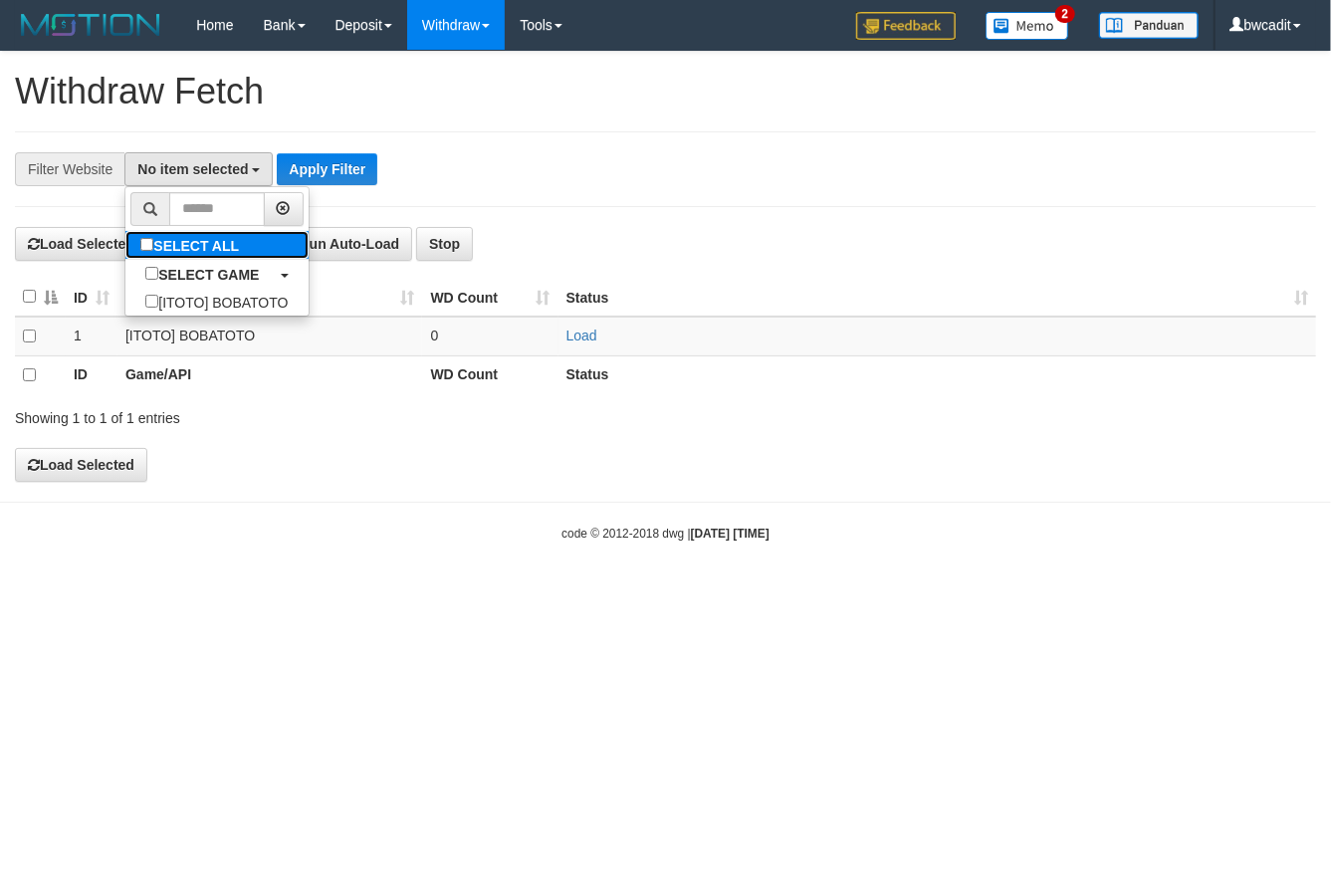 click on "SELECT ALL" at bounding box center (192, 245) 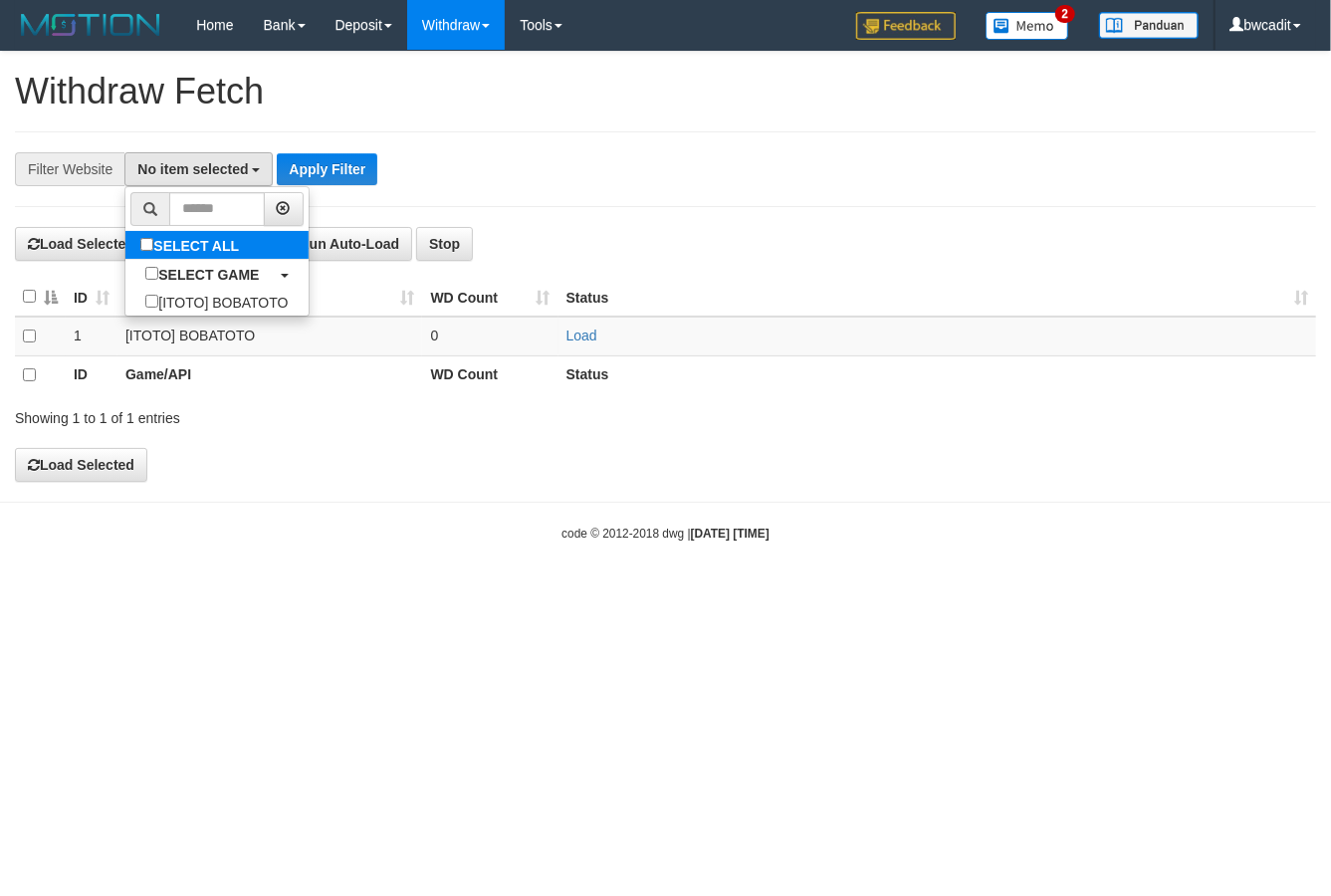 select on "****" 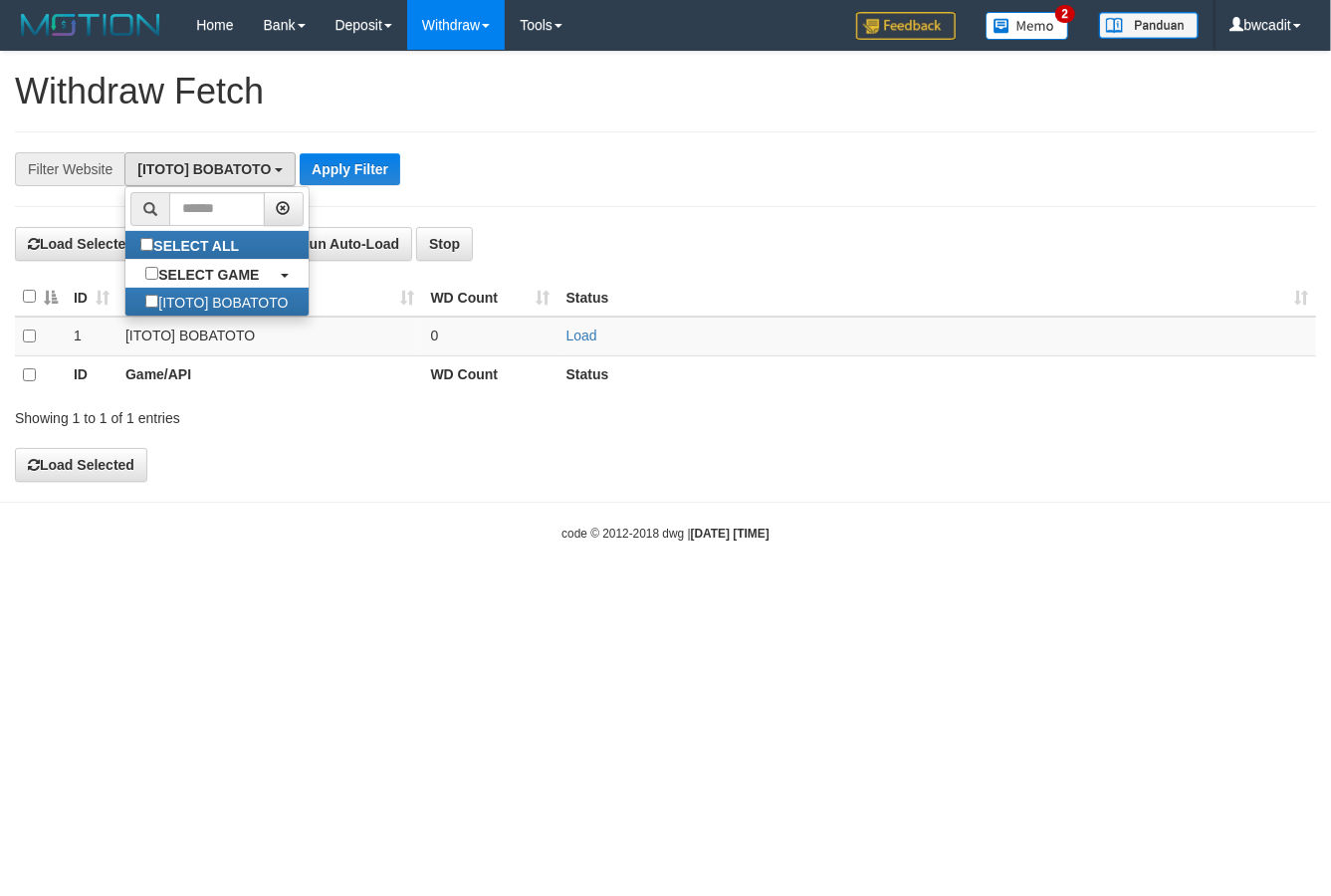 scroll, scrollTop: 17, scrollLeft: 0, axis: vertical 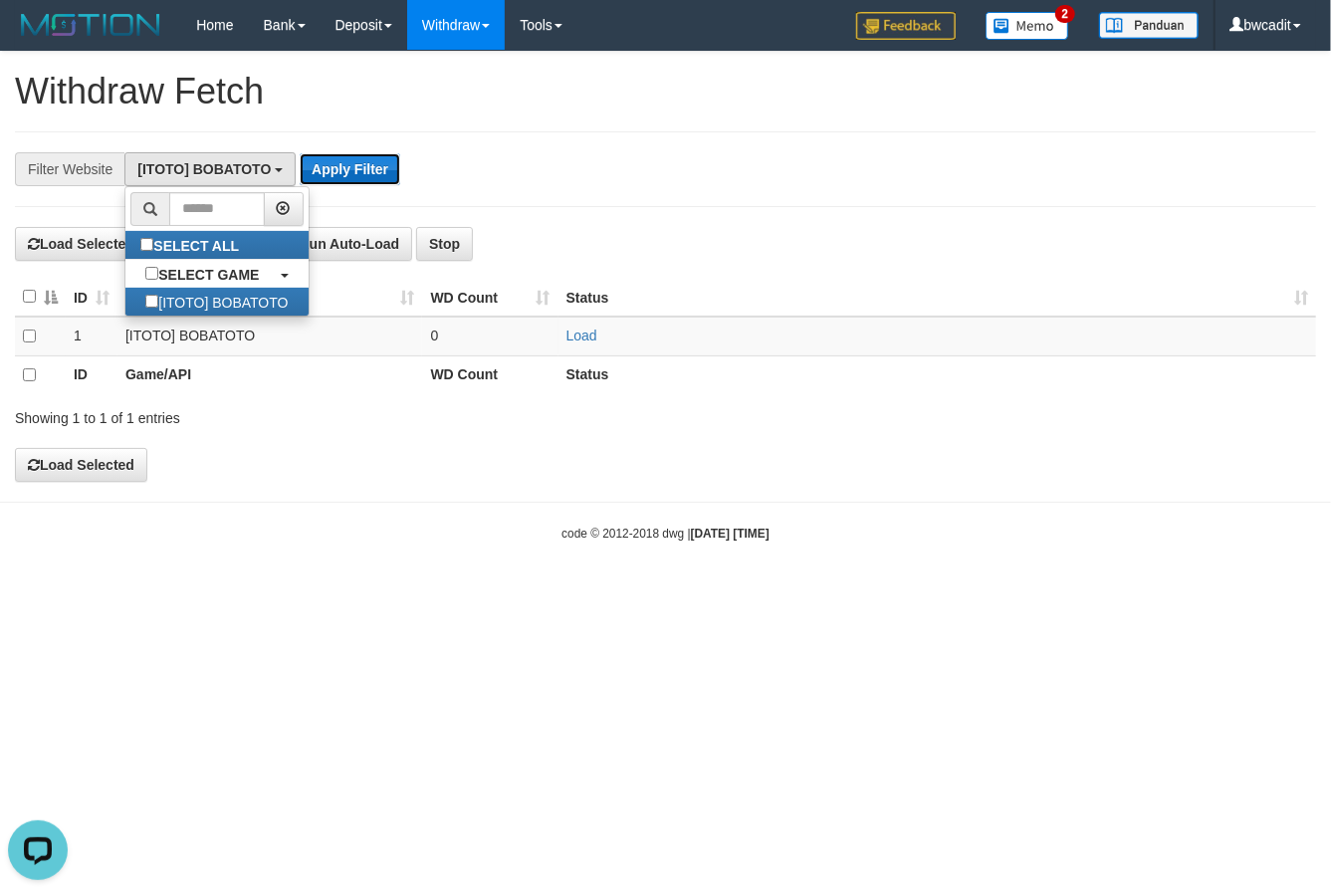 click on "Apply Filter" at bounding box center (349, 169) 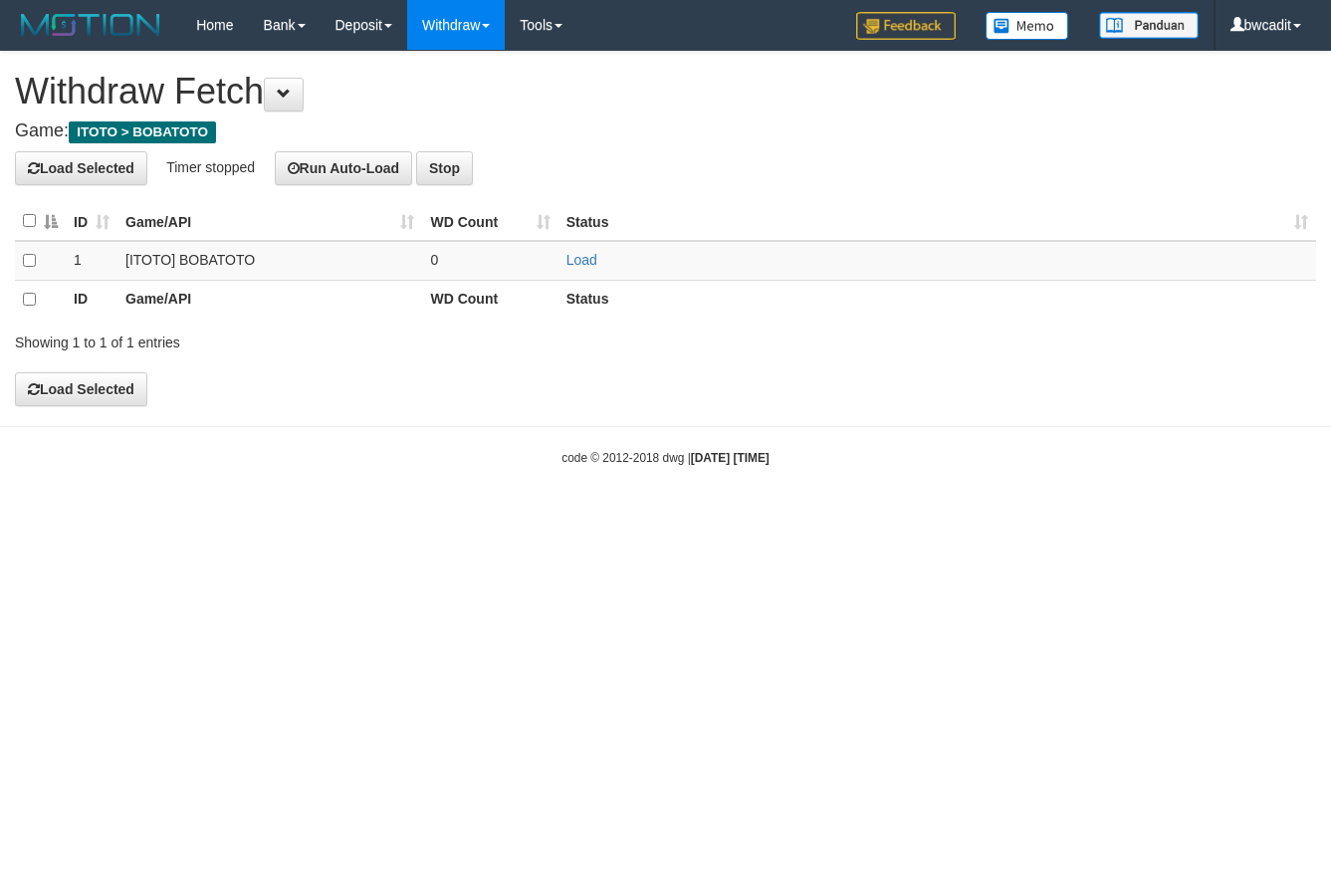 scroll, scrollTop: 0, scrollLeft: 0, axis: both 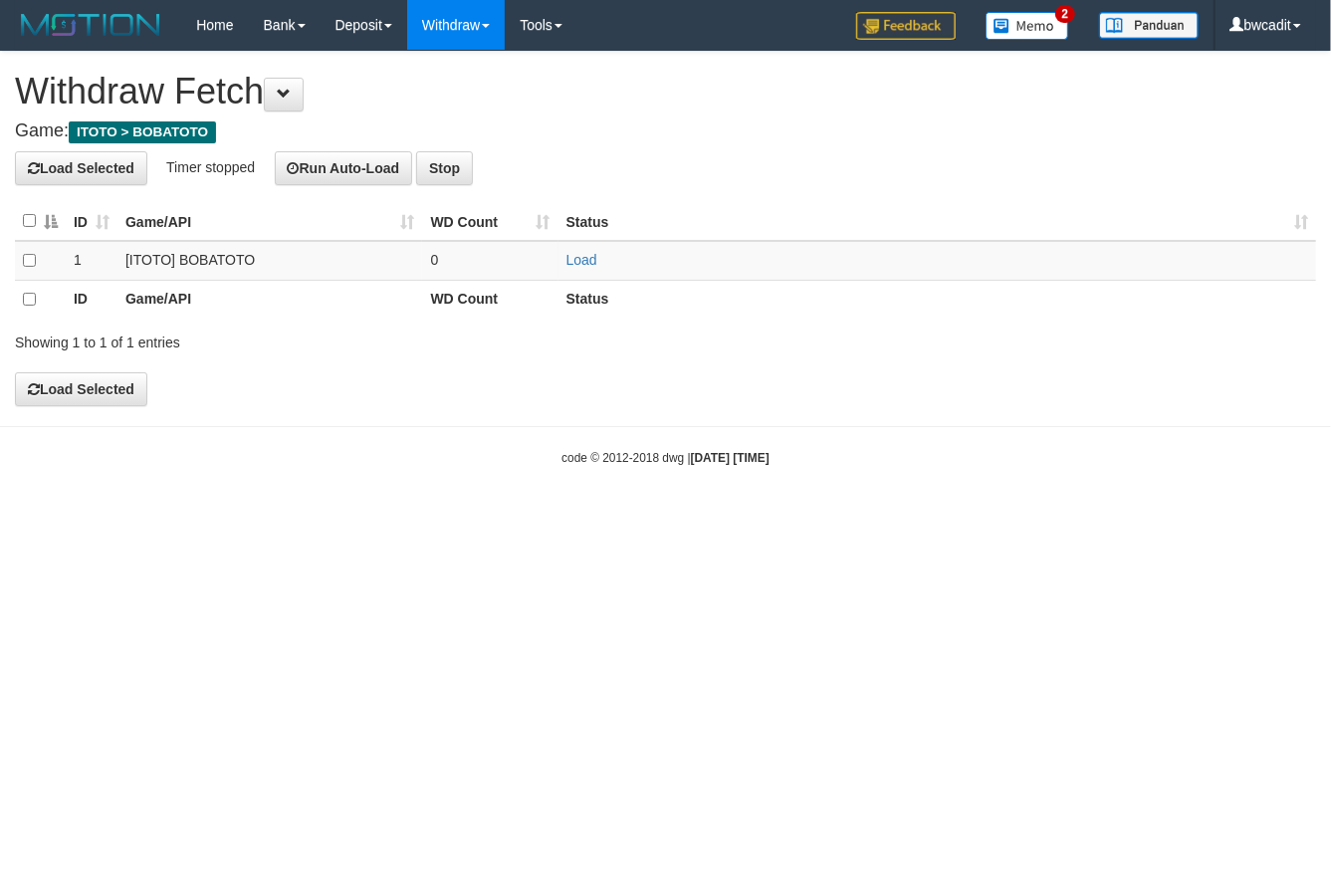 click at bounding box center [40, 221] 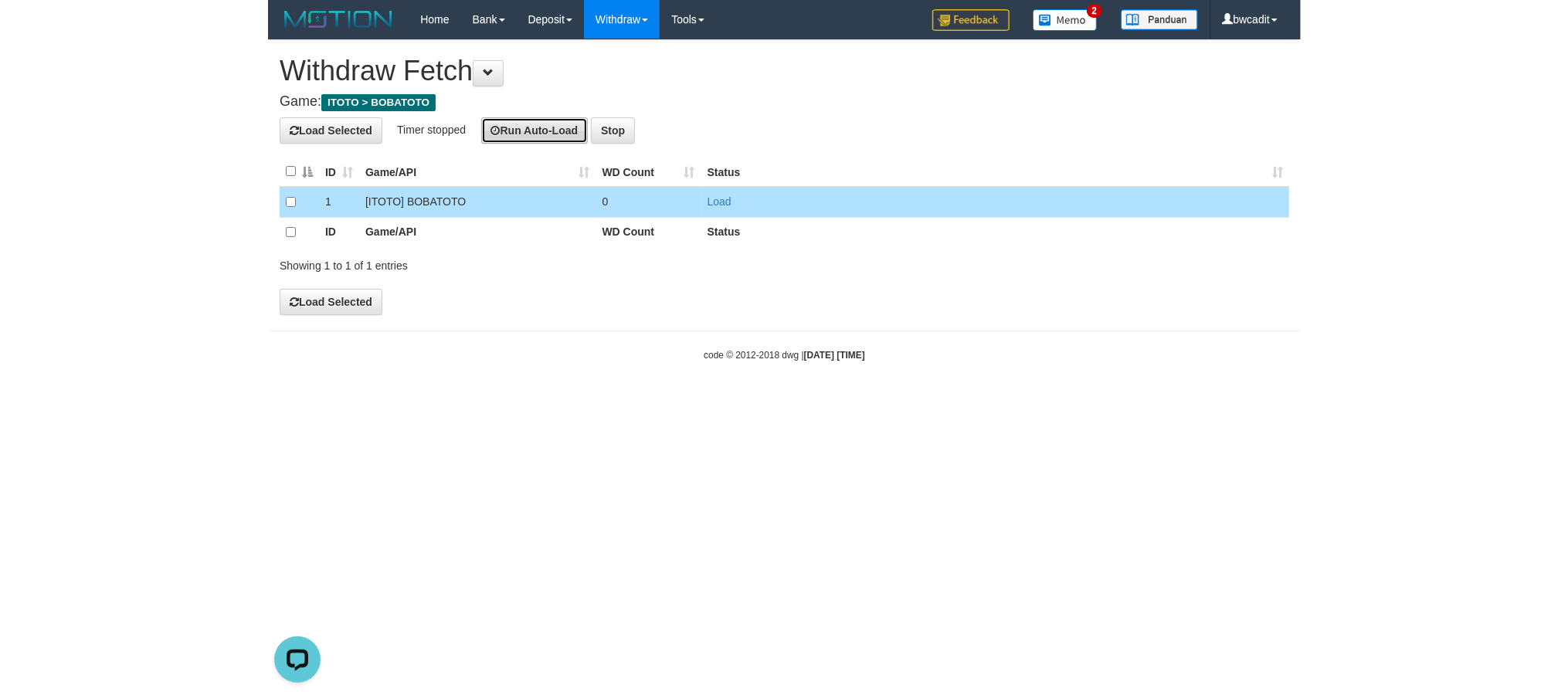 scroll, scrollTop: 0, scrollLeft: 0, axis: both 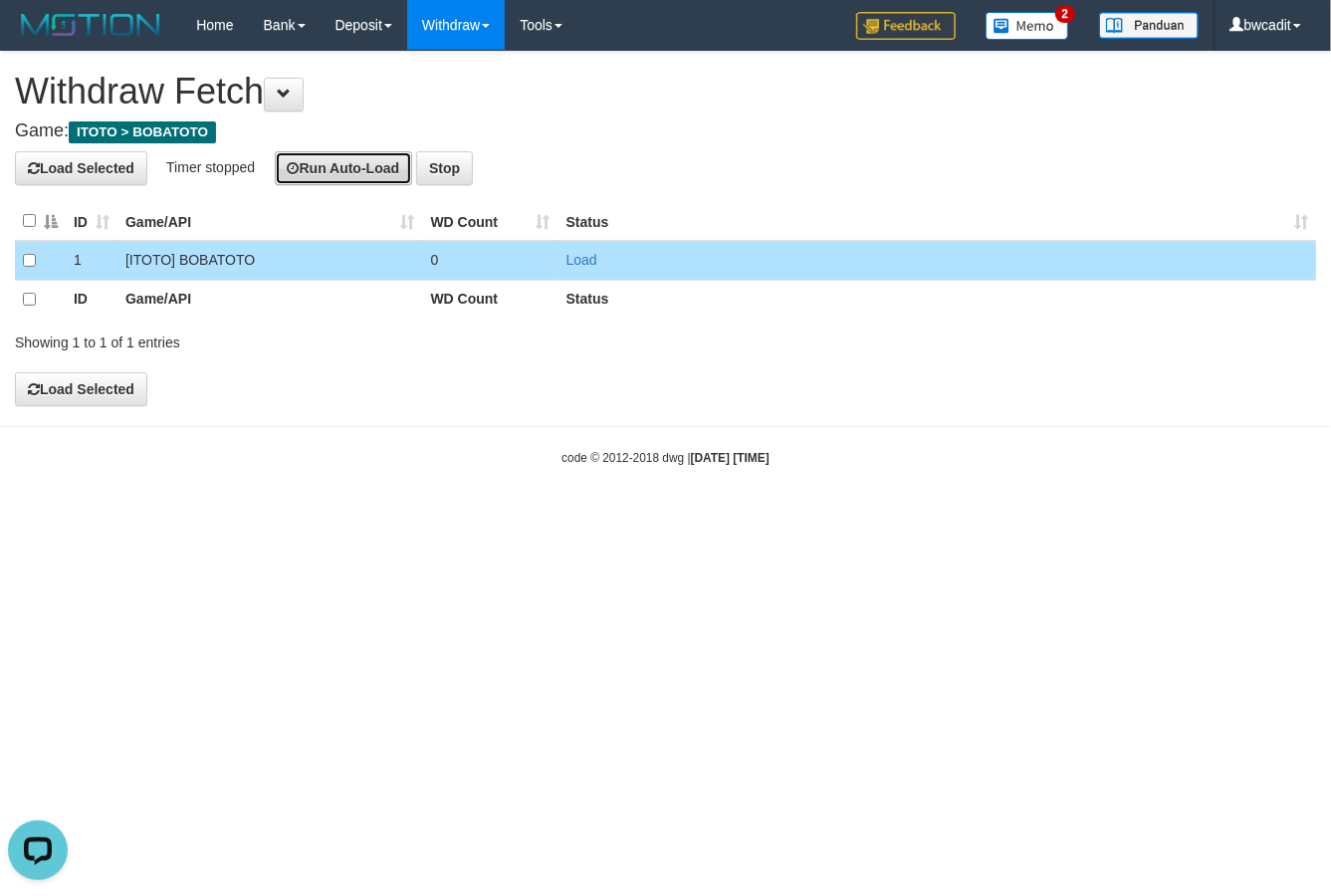 click on "Run Auto-Load" at bounding box center (343, 168) 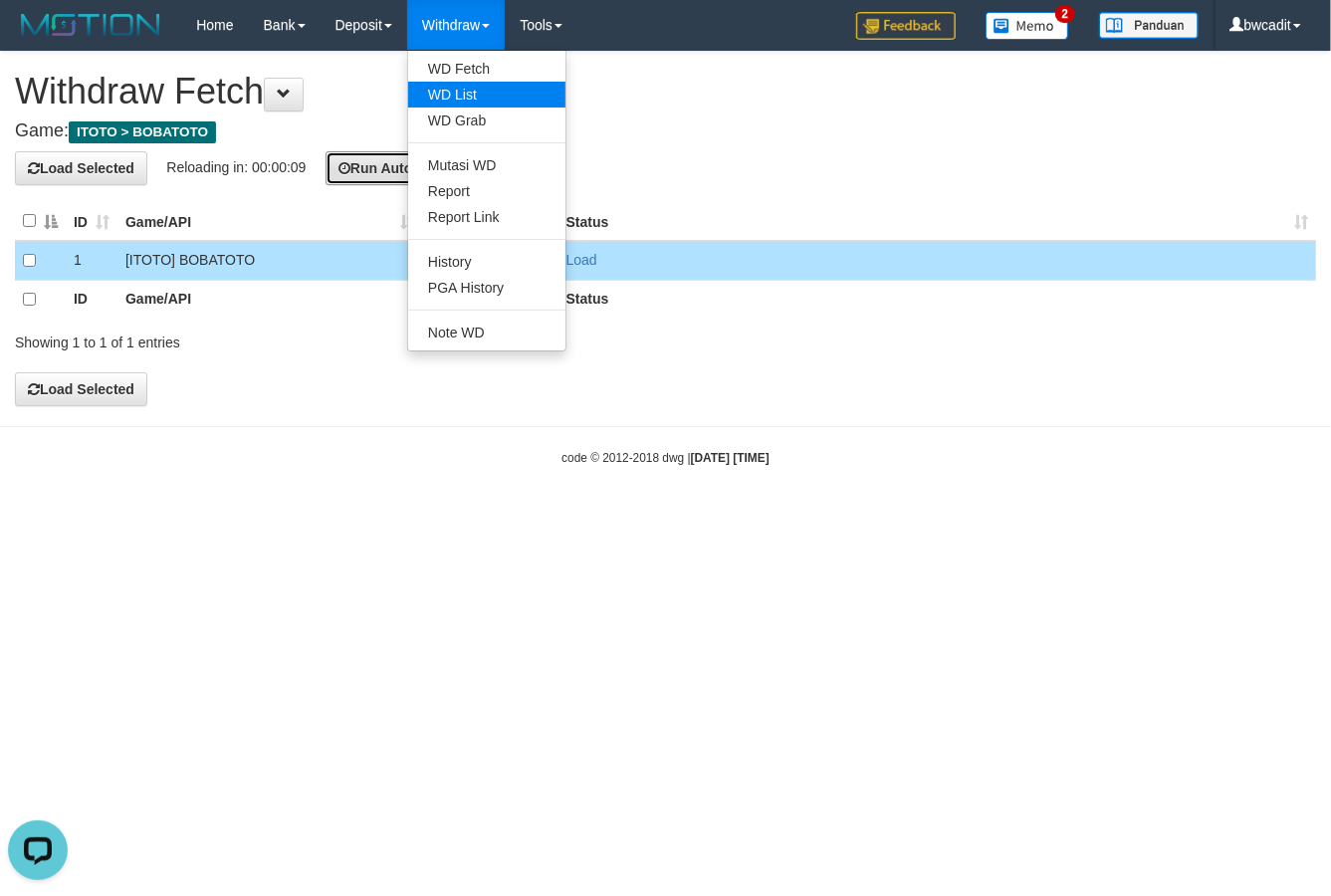 type 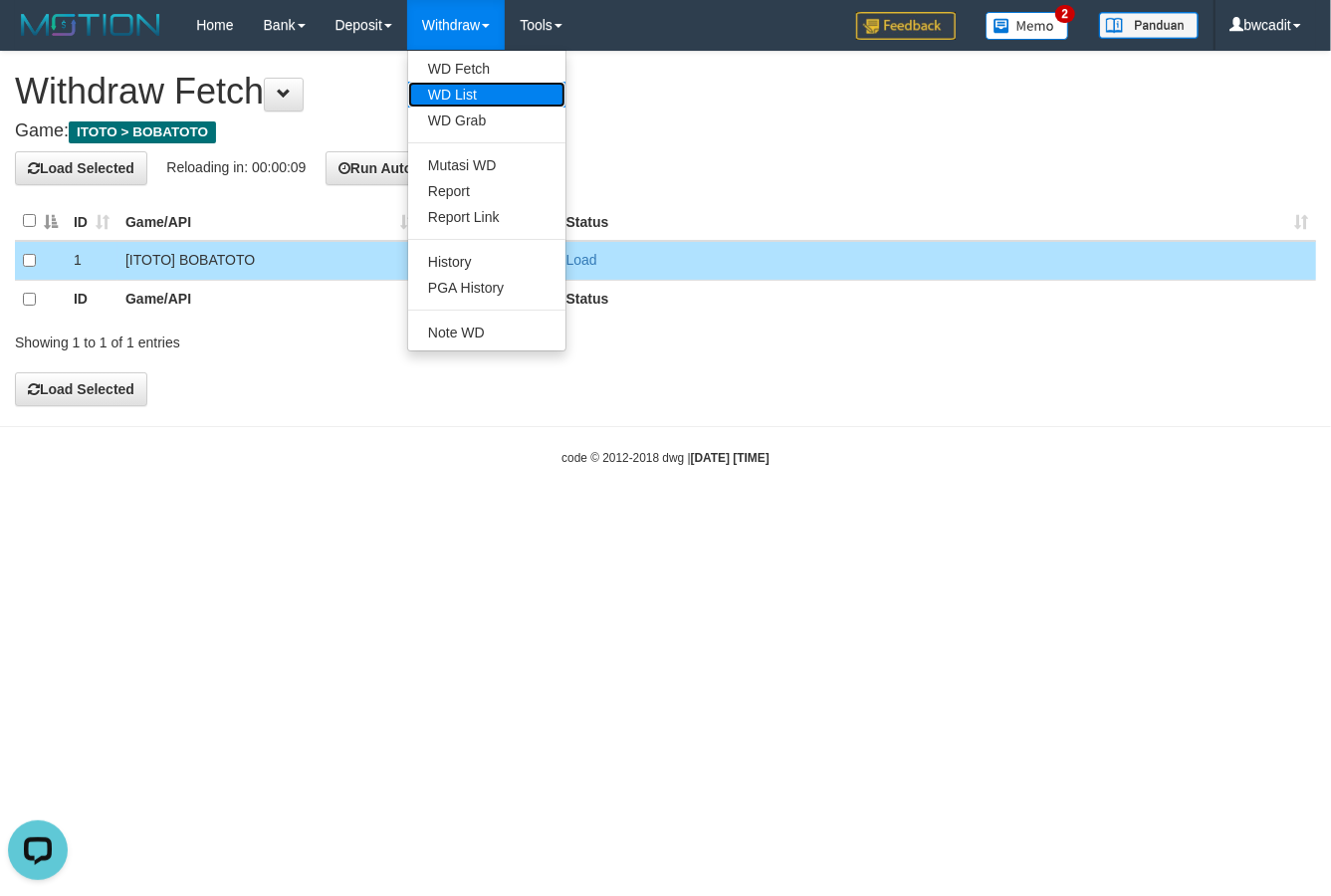 click on "WD List" at bounding box center [487, 95] 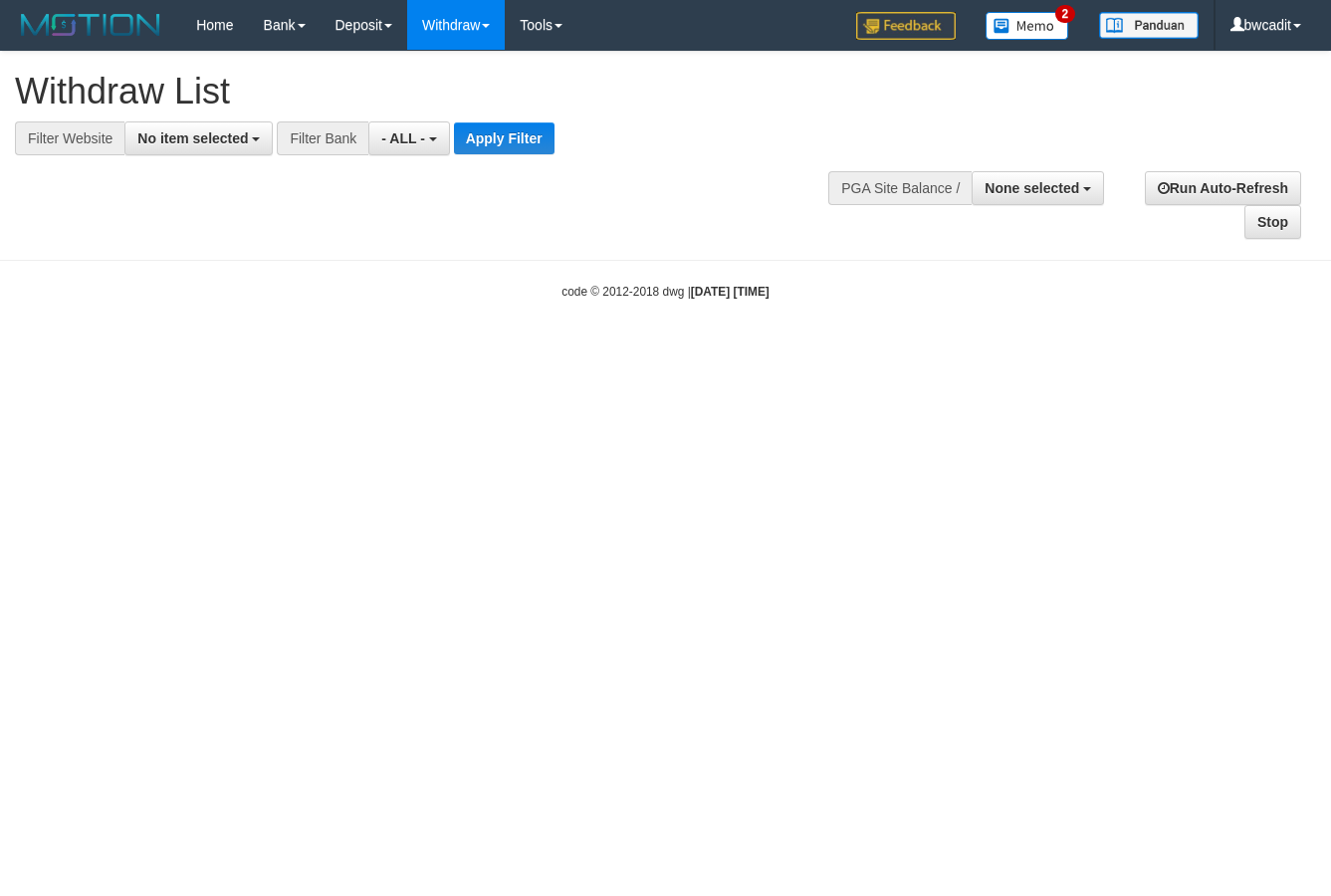 select 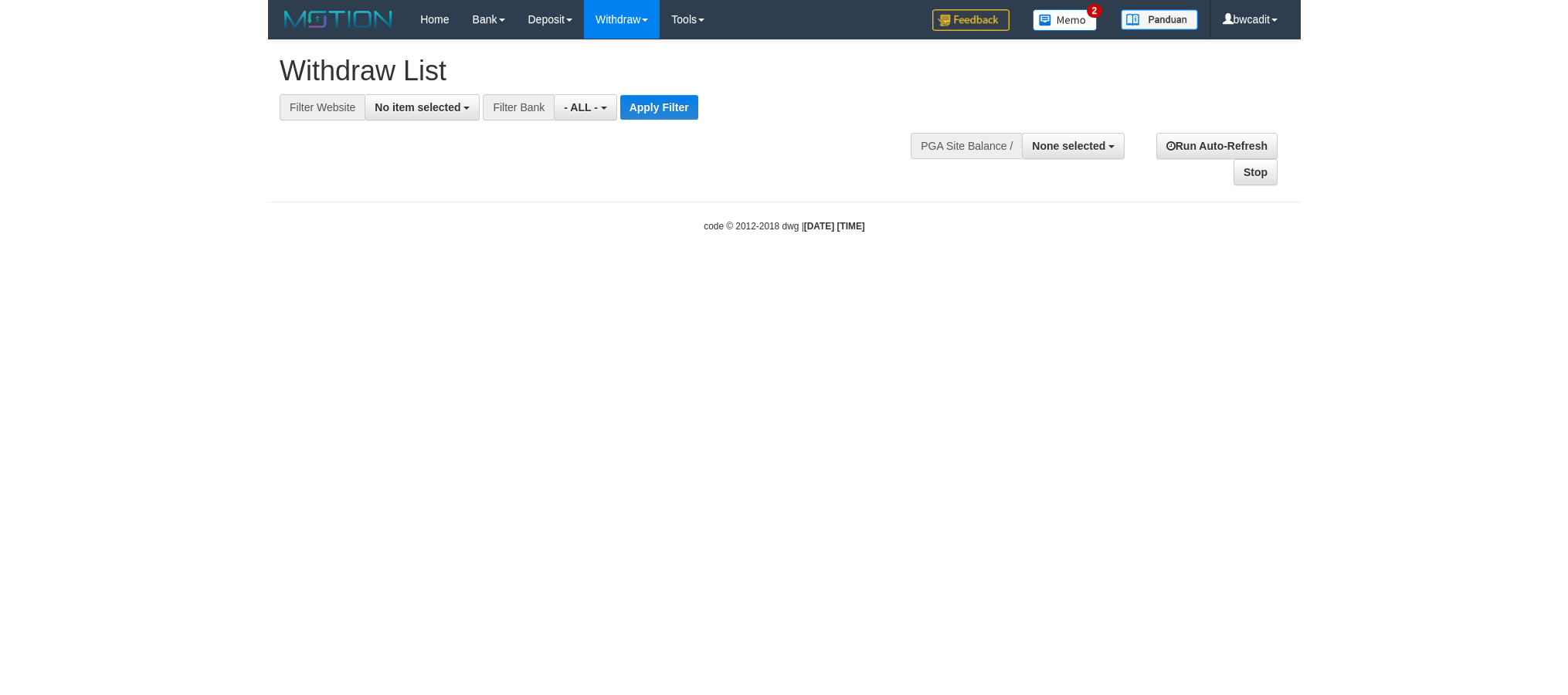 scroll, scrollTop: 0, scrollLeft: 0, axis: both 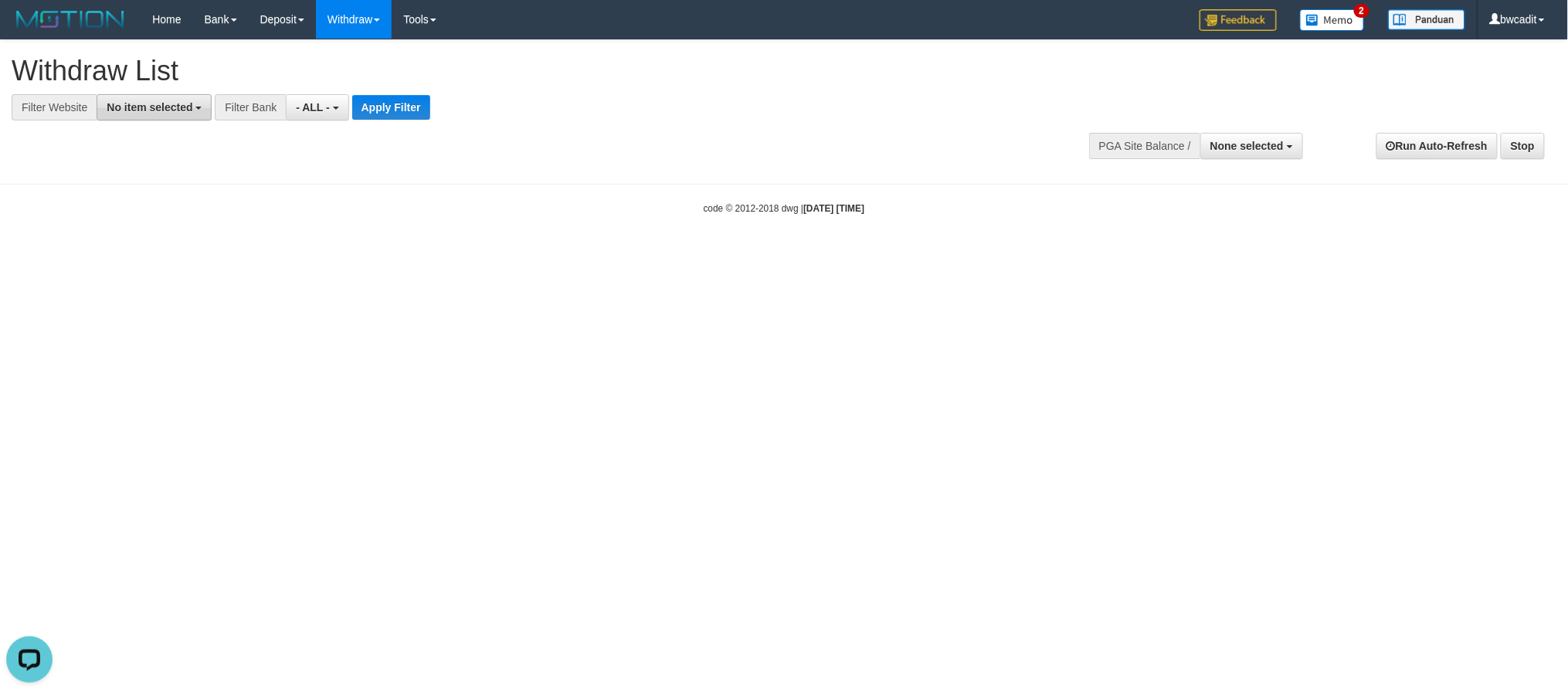 click on "No item selected" at bounding box center (154, 107) 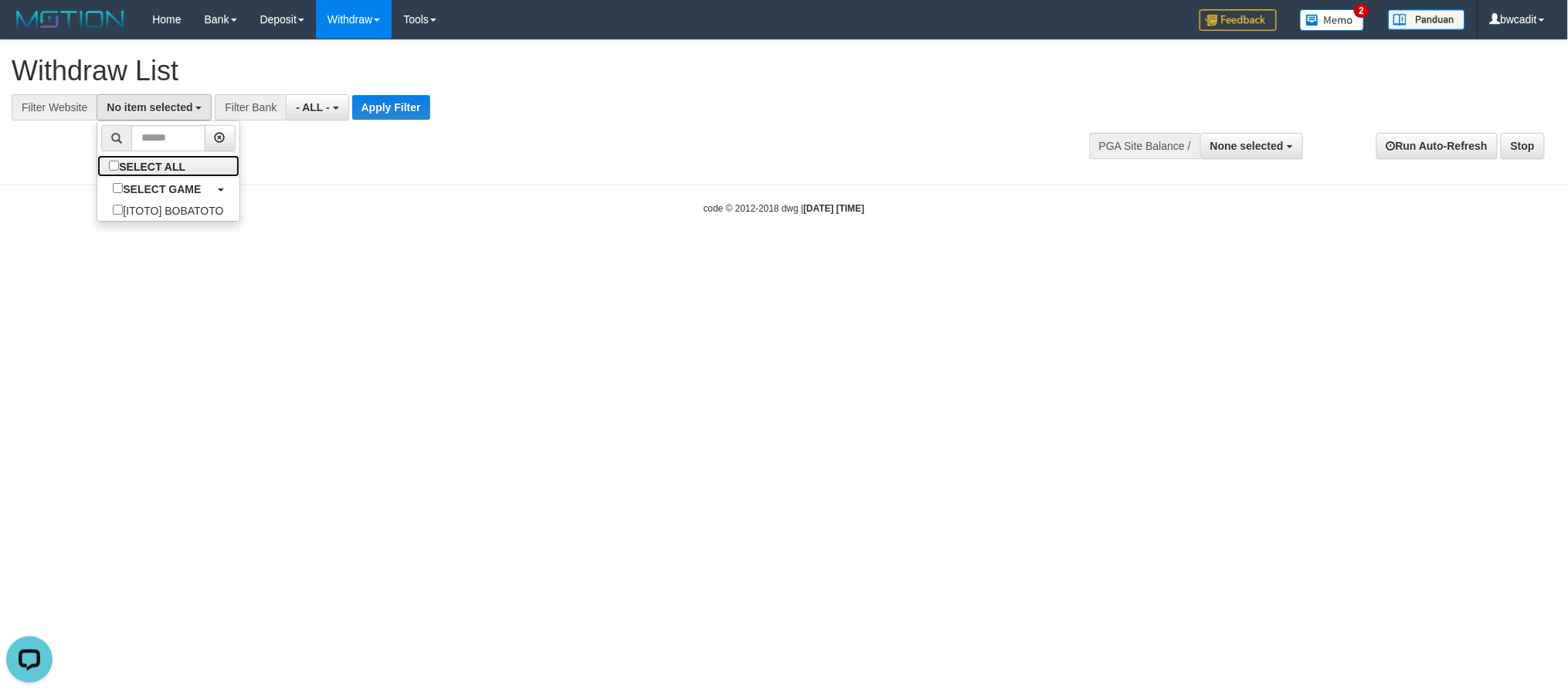 drag, startPoint x: 158, startPoint y: 161, endPoint x: 290, endPoint y: 127, distance: 136.30847 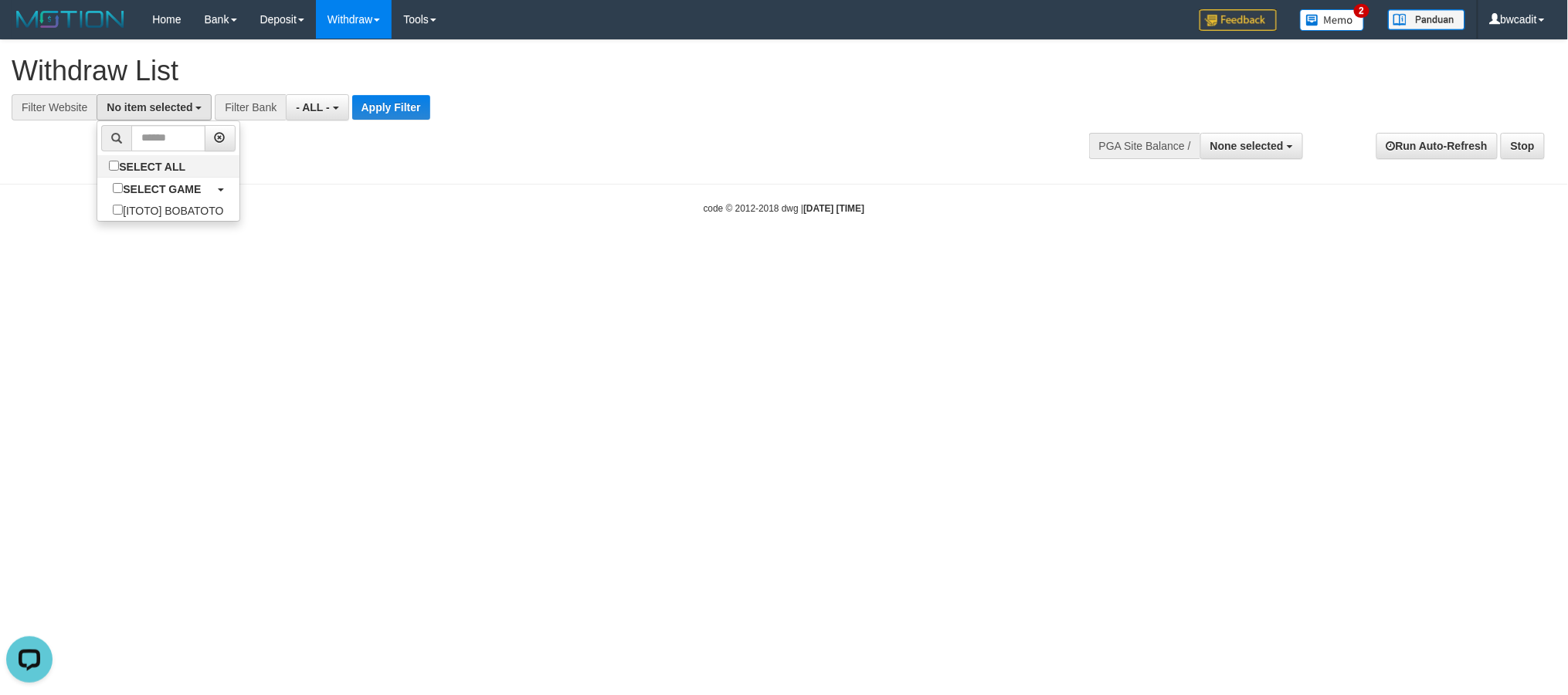 select on "****" 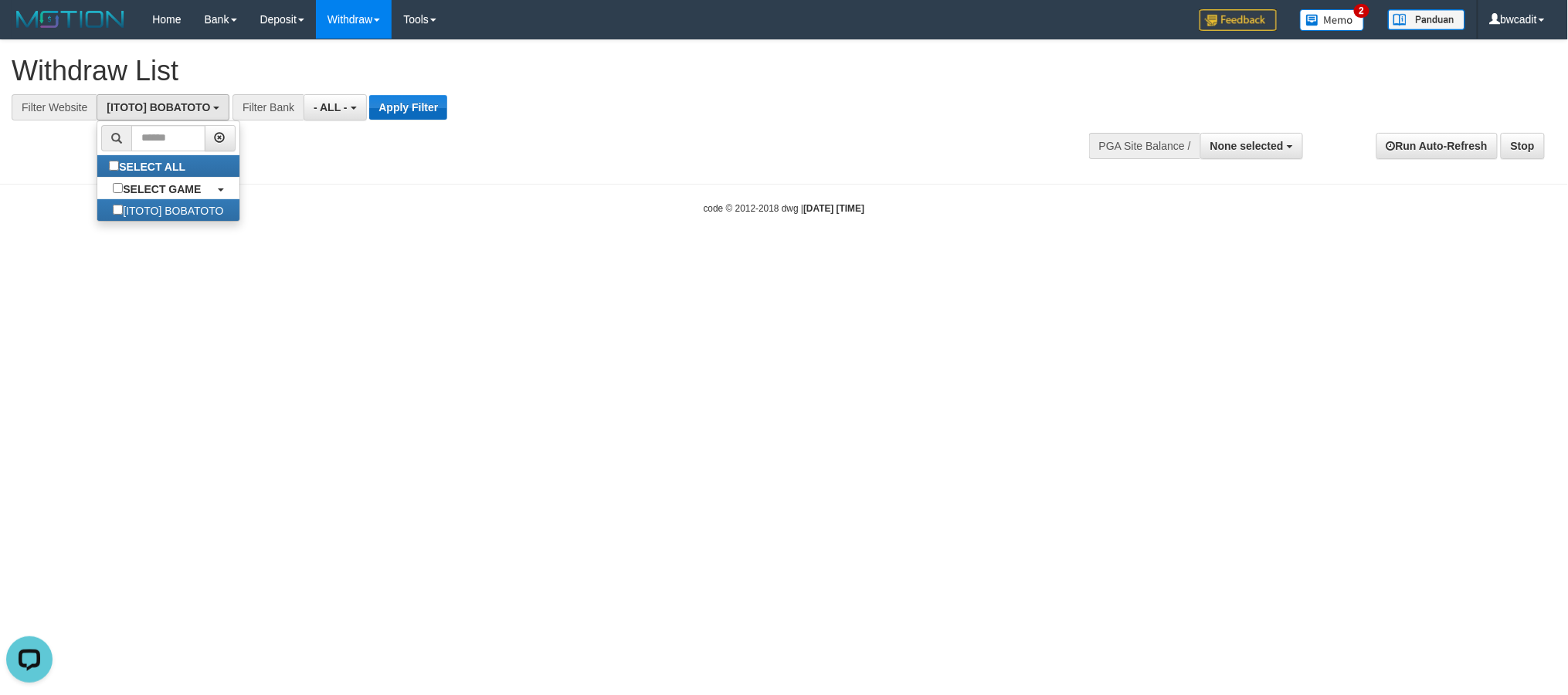 scroll, scrollTop: 13, scrollLeft: 0, axis: vertical 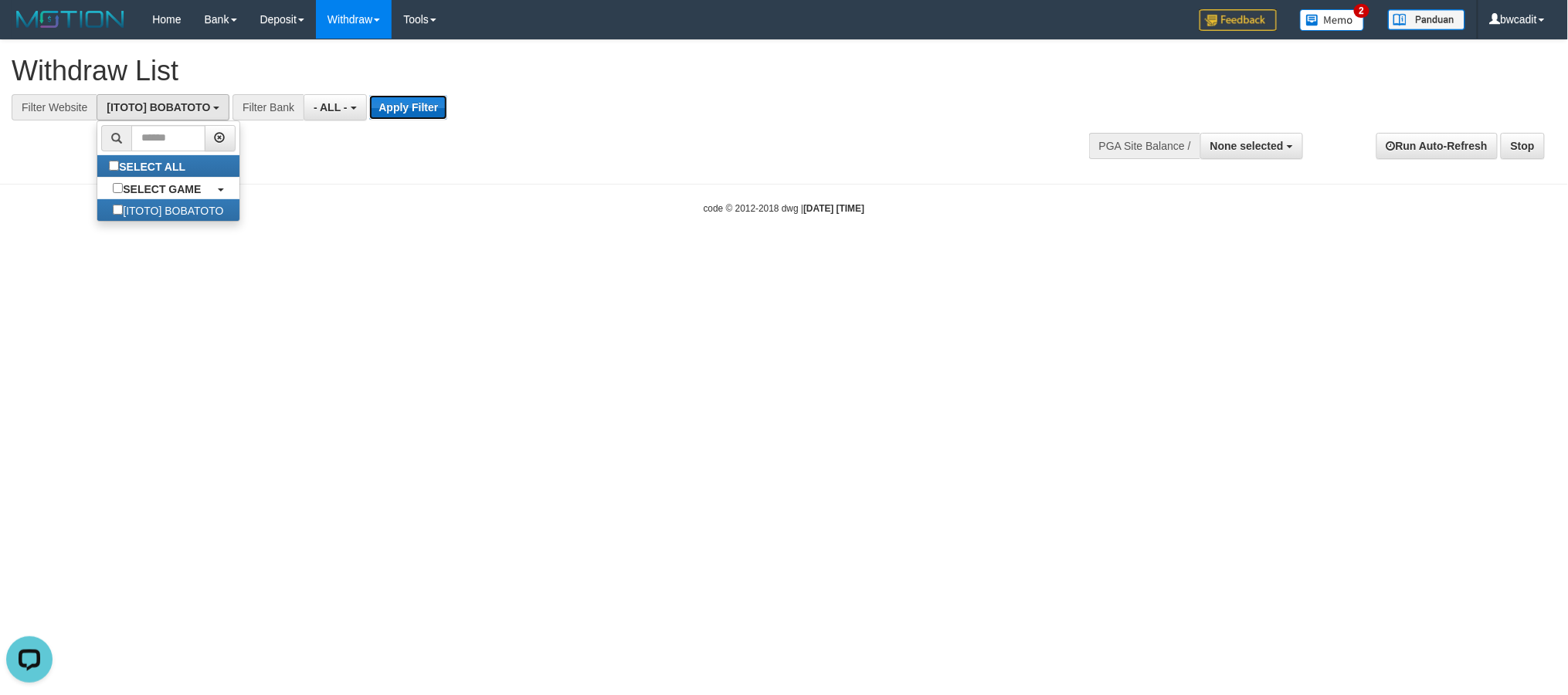 click on "Apply Filter" at bounding box center (408, 107) 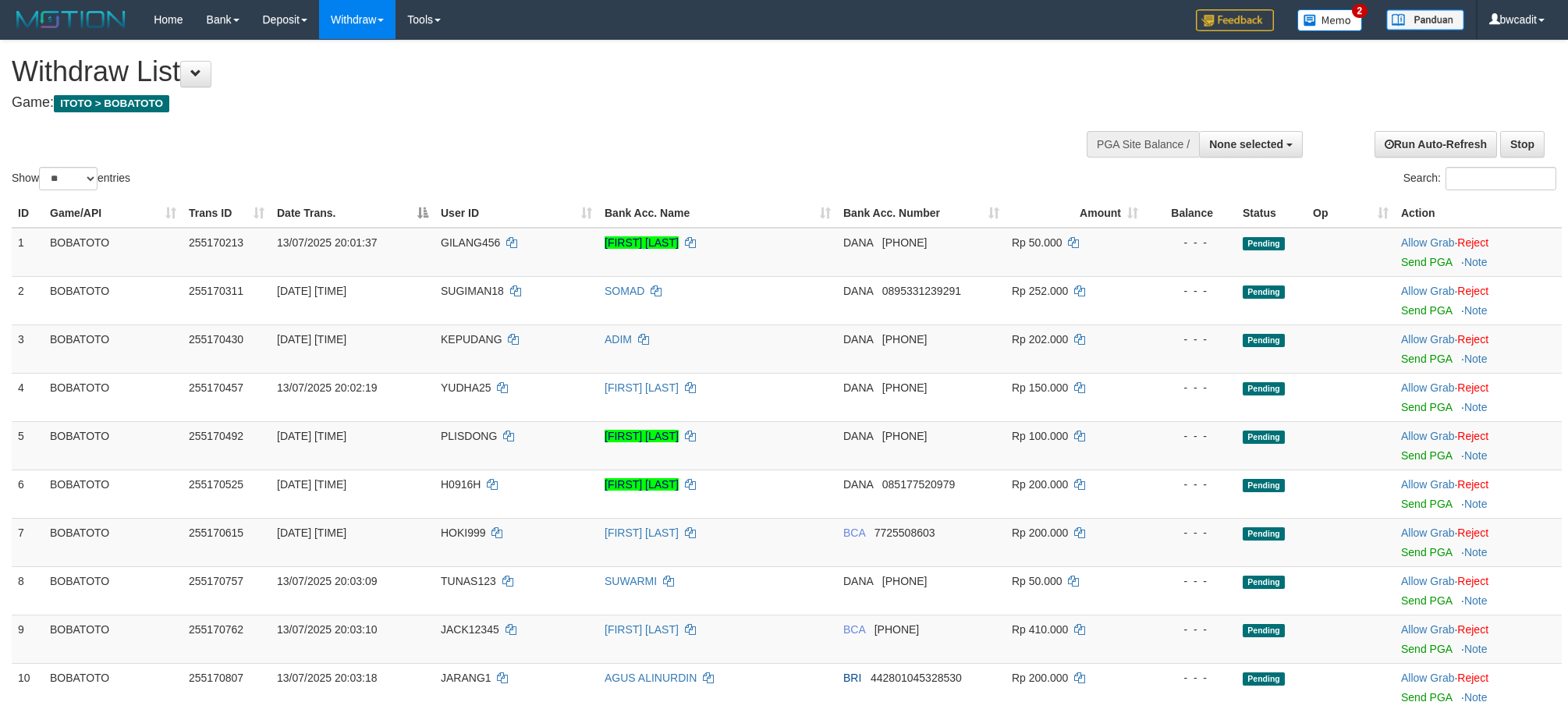select 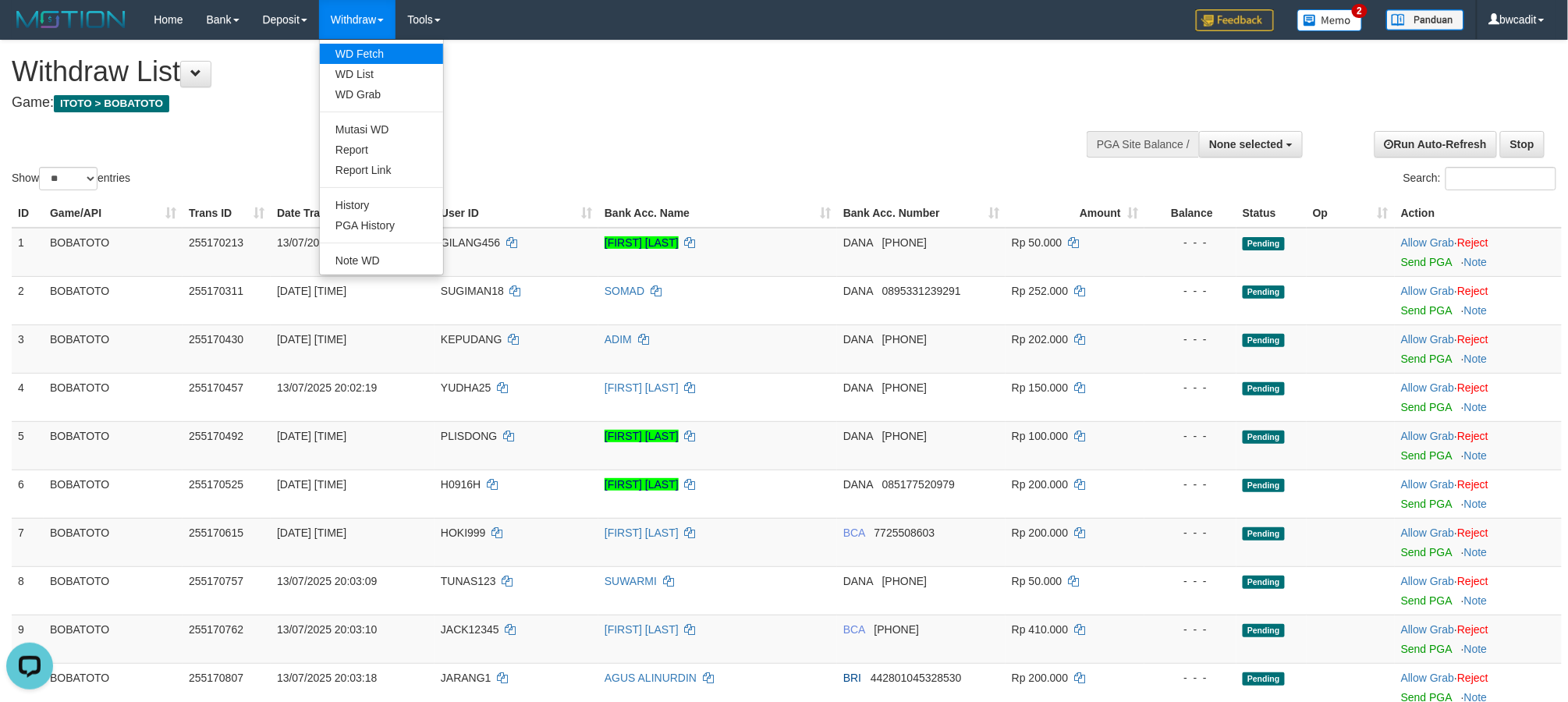 scroll, scrollTop: 0, scrollLeft: 0, axis: both 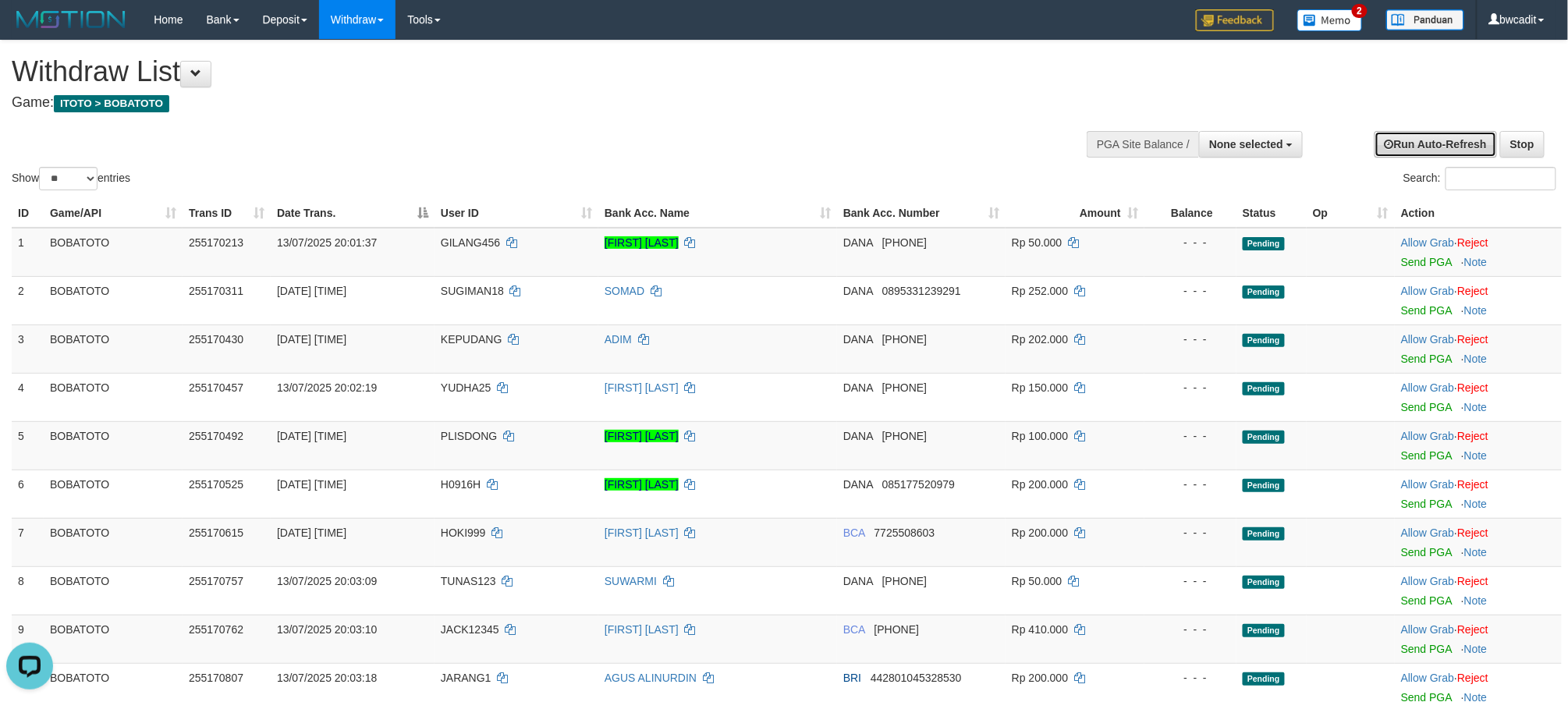 click on "Run Auto-Refresh" at bounding box center (1435, 144) 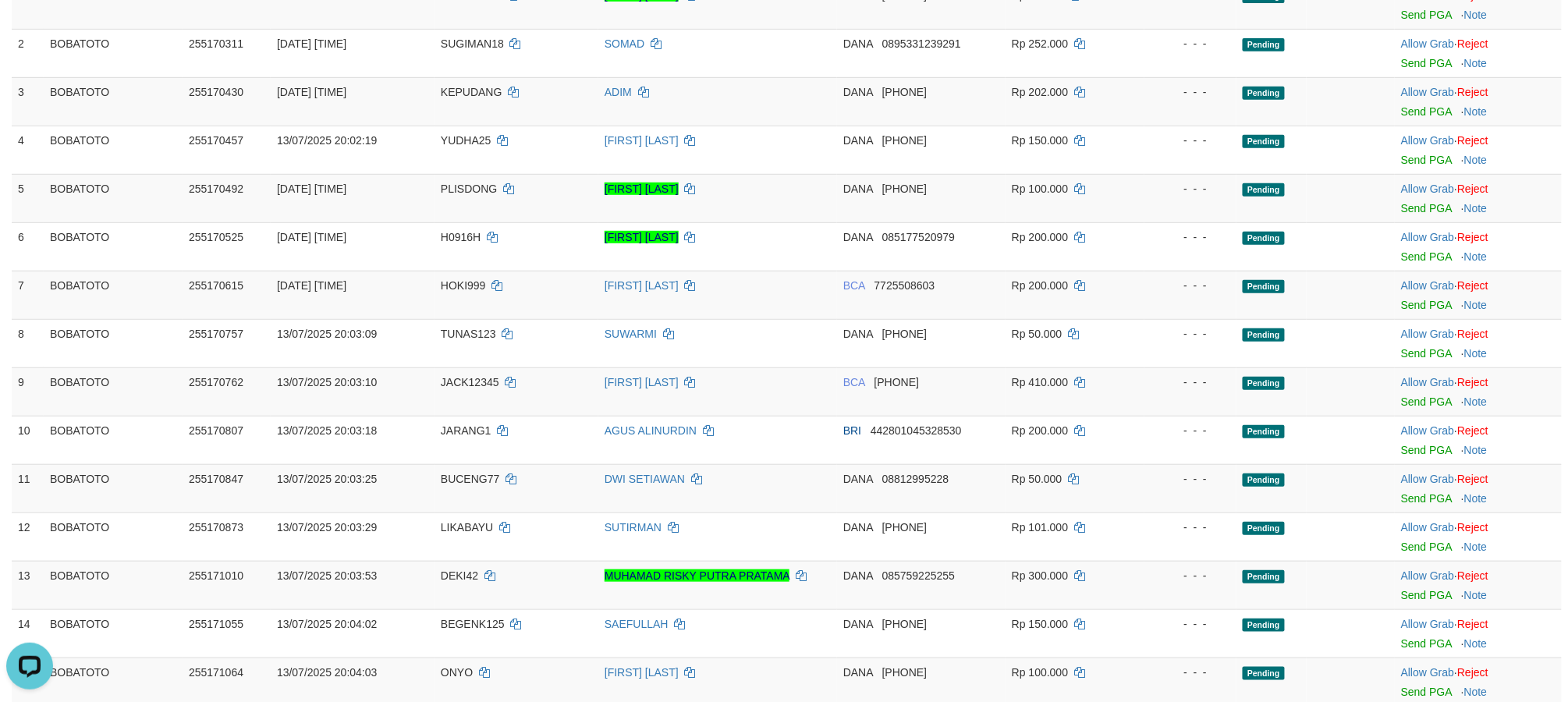 scroll, scrollTop: 0, scrollLeft: 0, axis: both 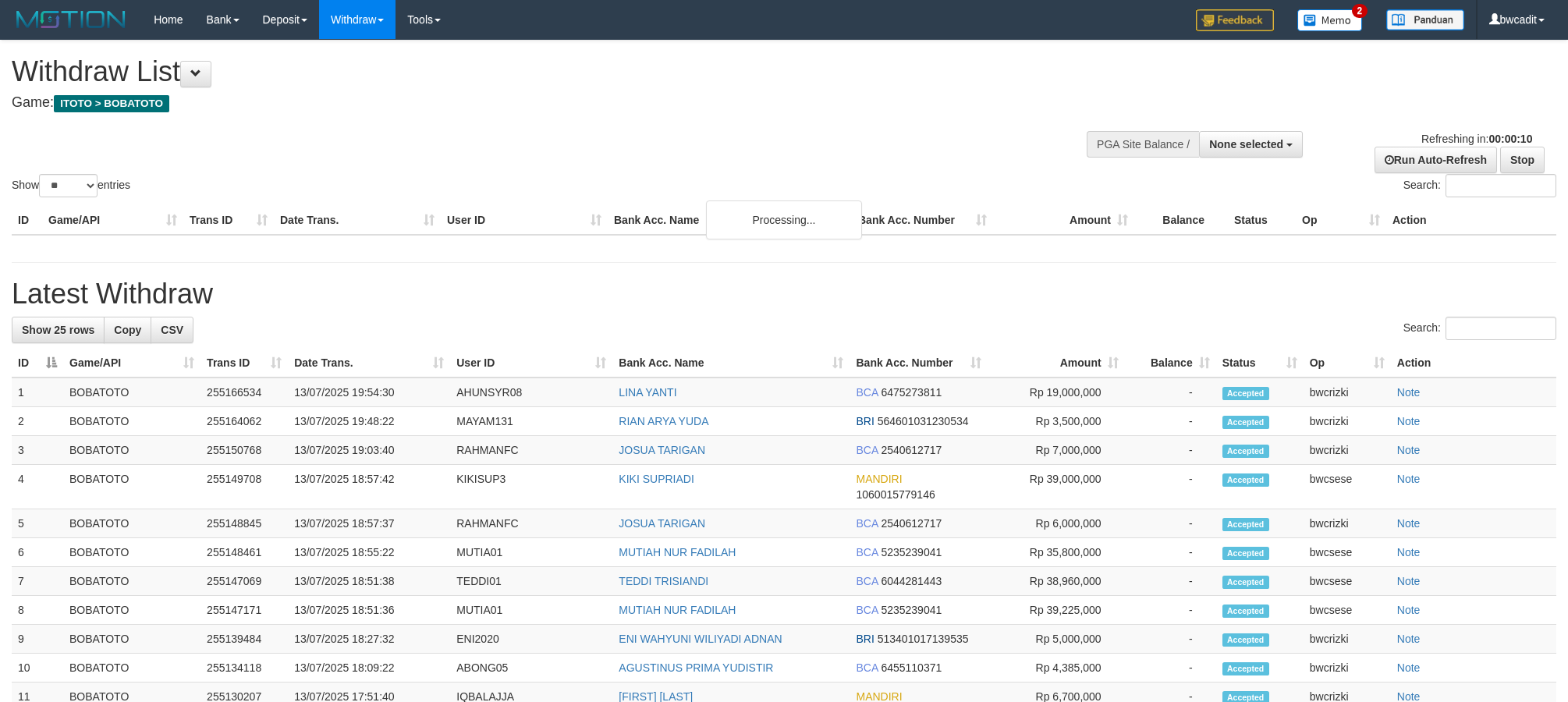 select 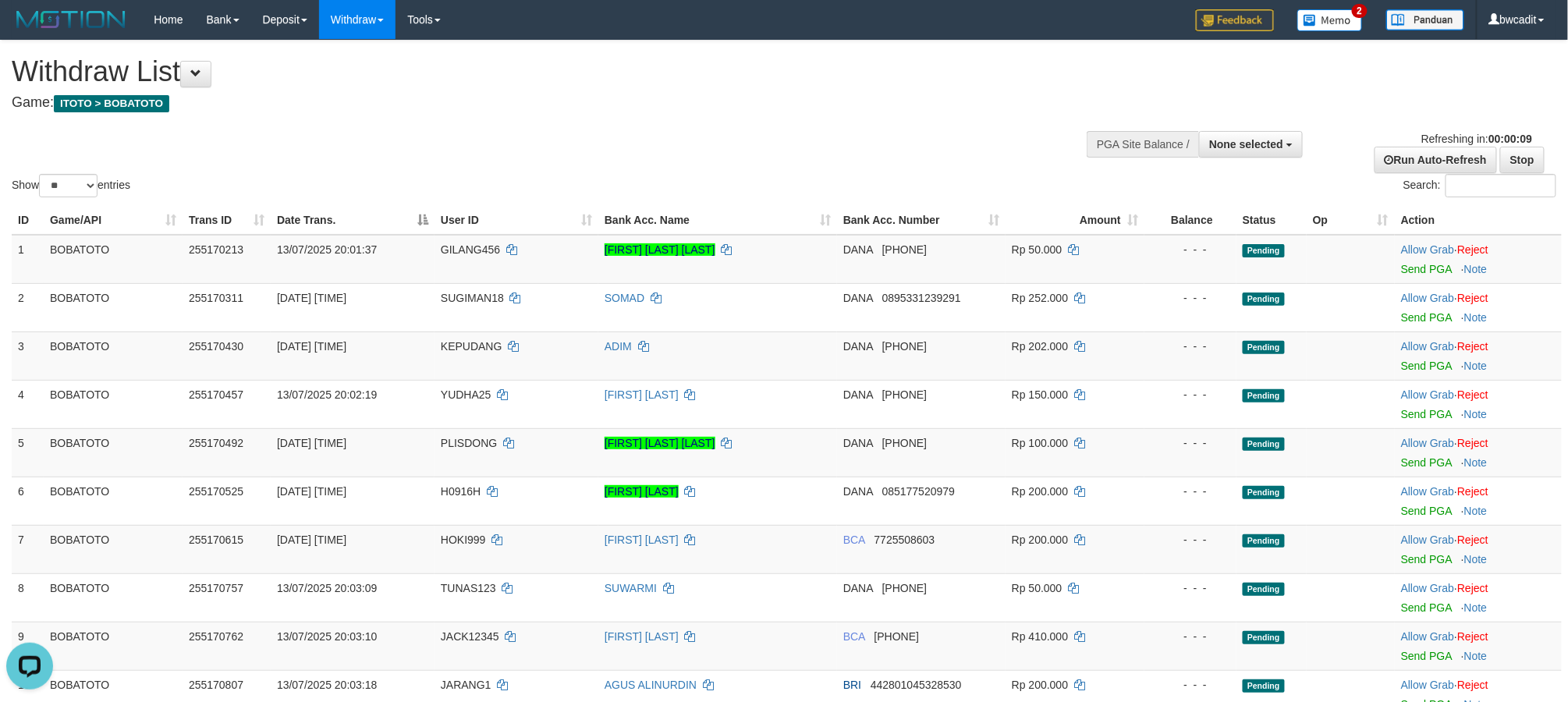 scroll, scrollTop: 0, scrollLeft: 0, axis: both 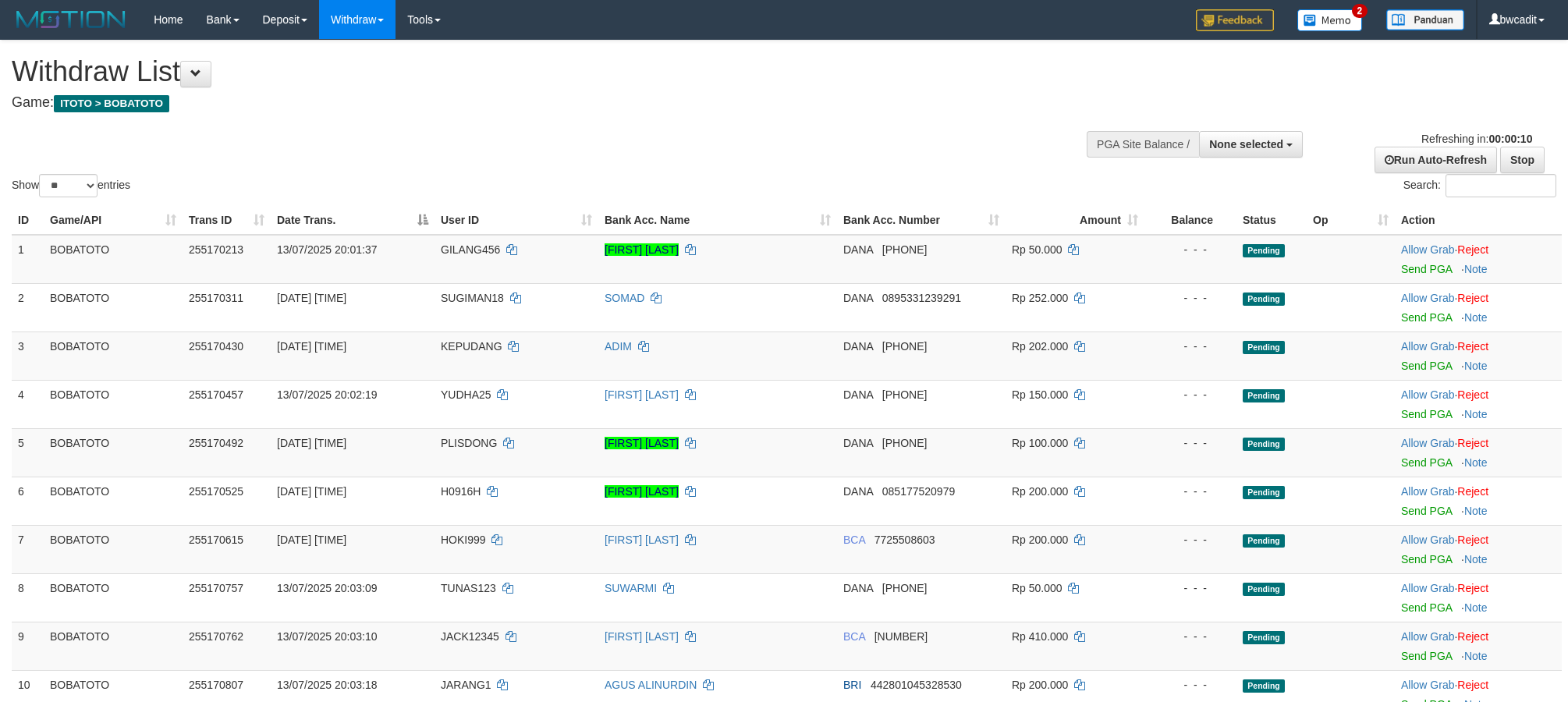 select 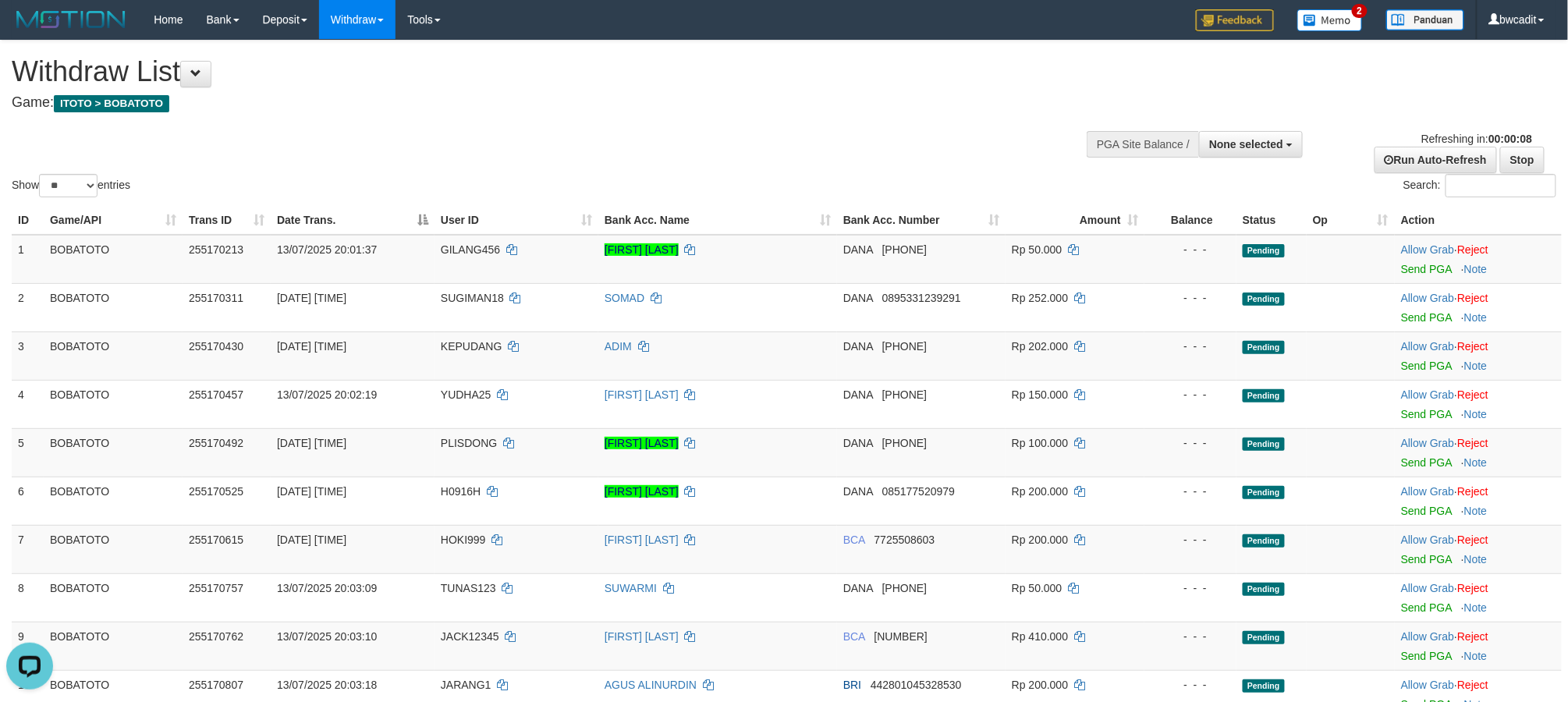 scroll, scrollTop: 0, scrollLeft: 0, axis: both 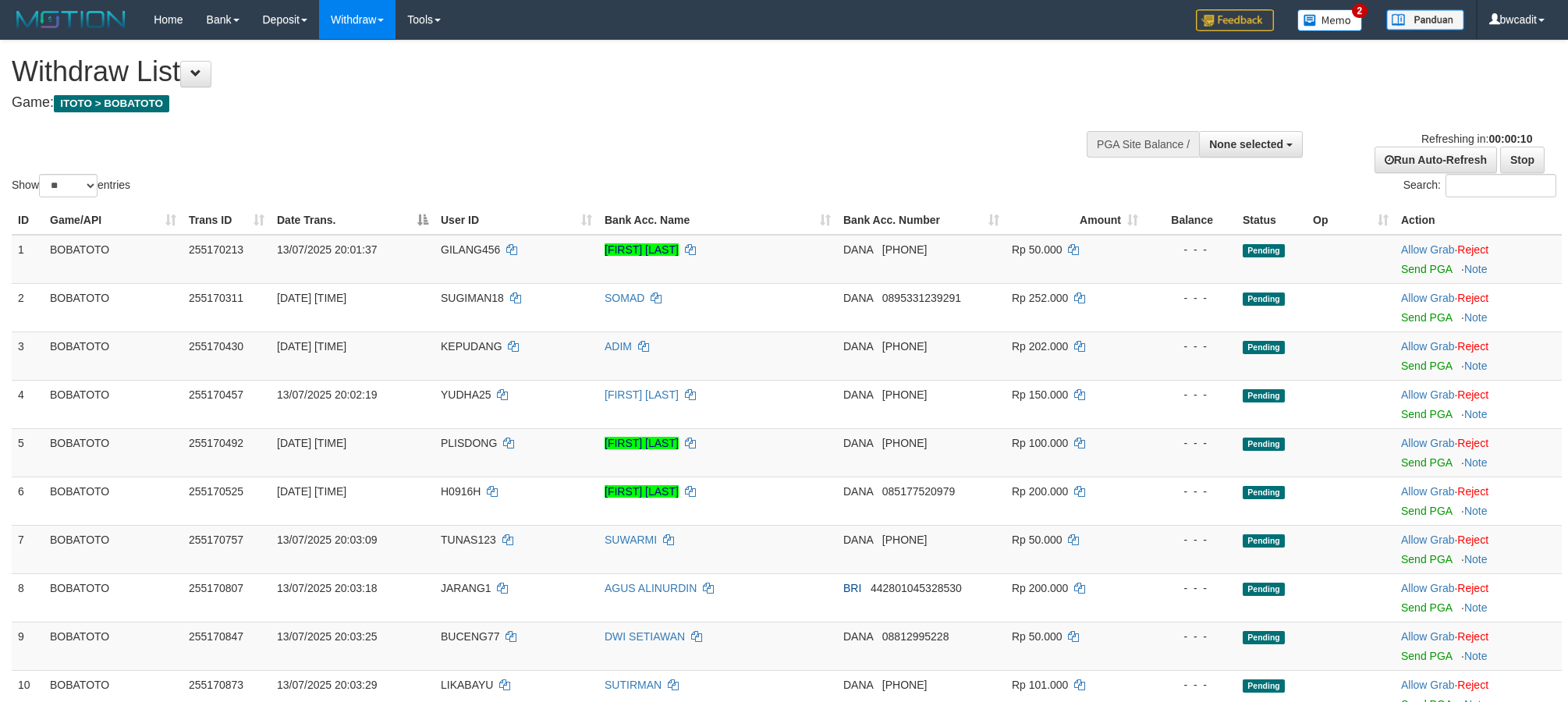select 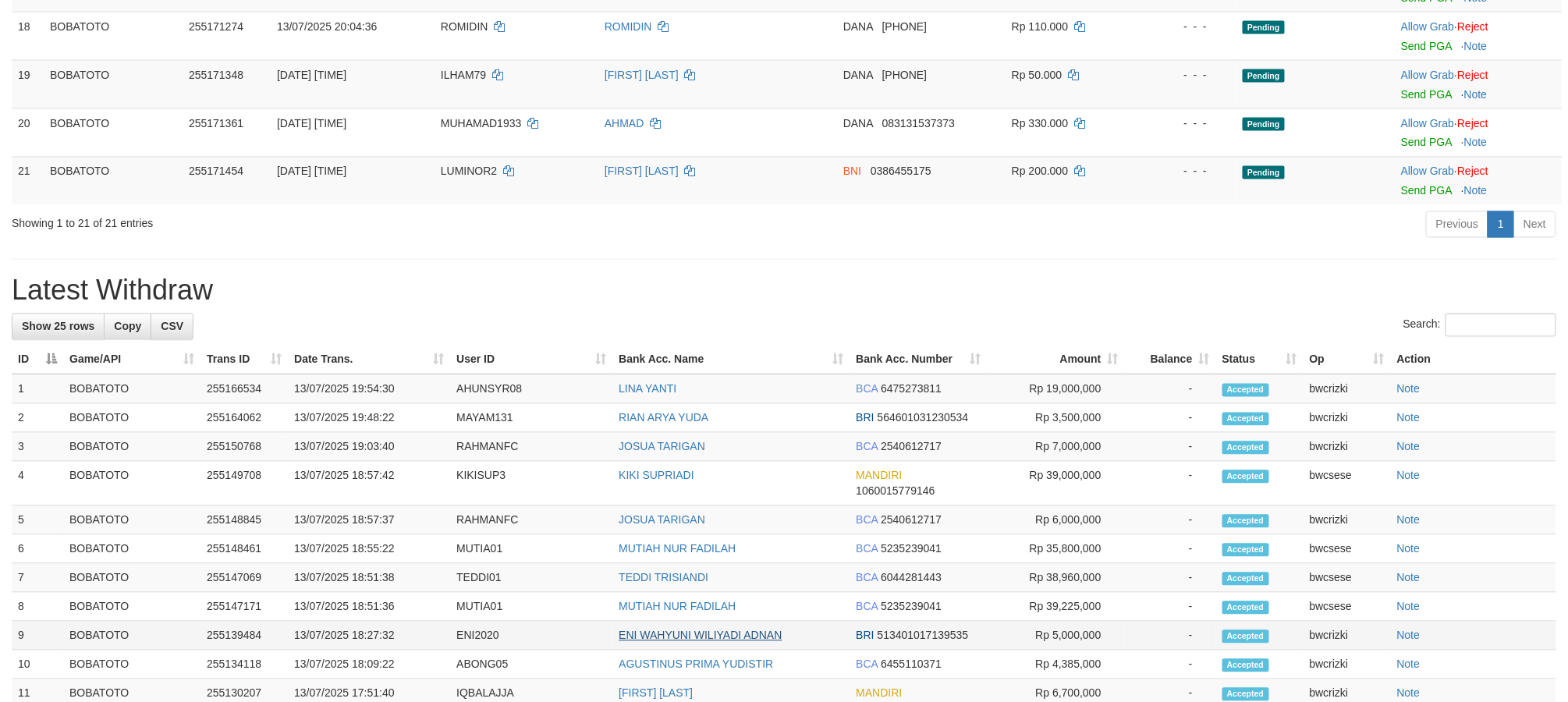 scroll, scrollTop: 1214, scrollLeft: 0, axis: vertical 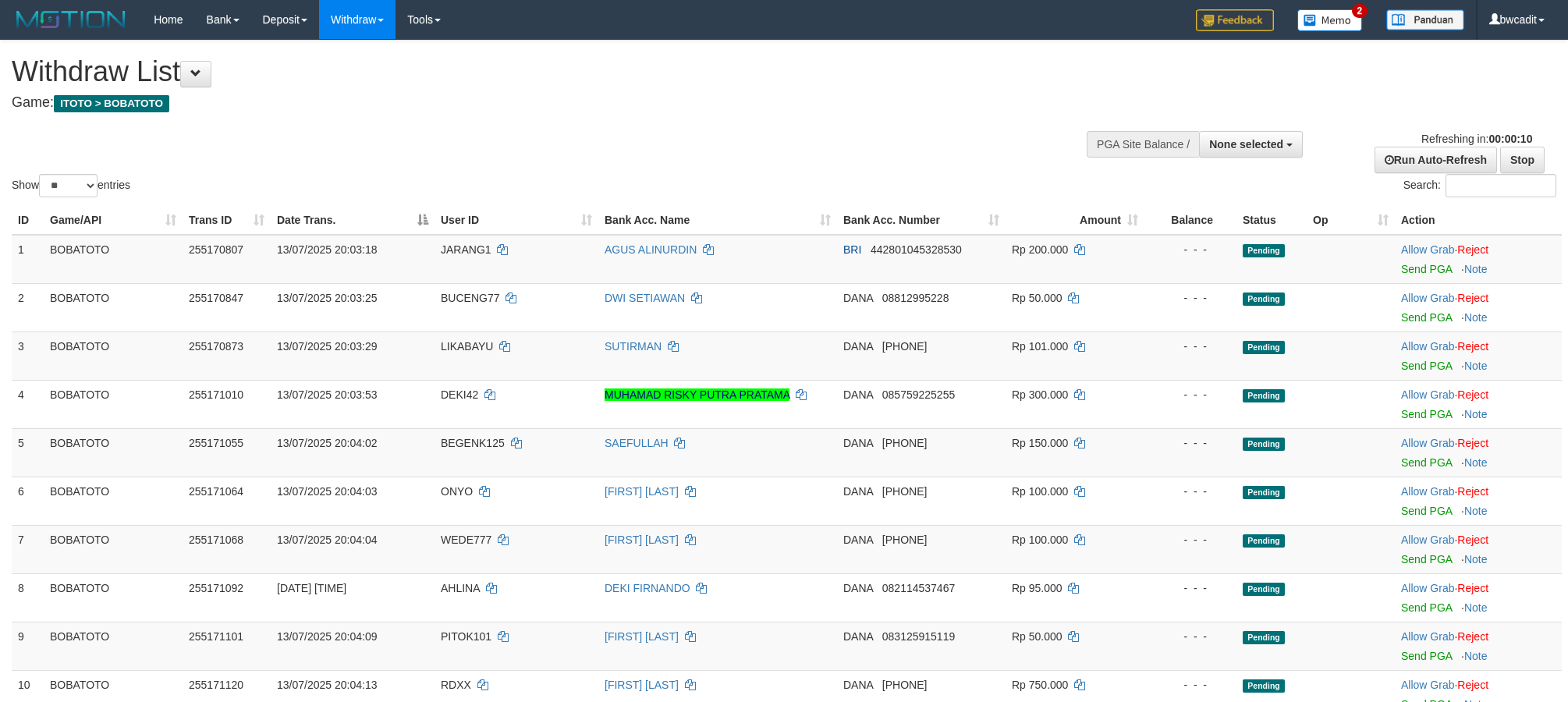 select 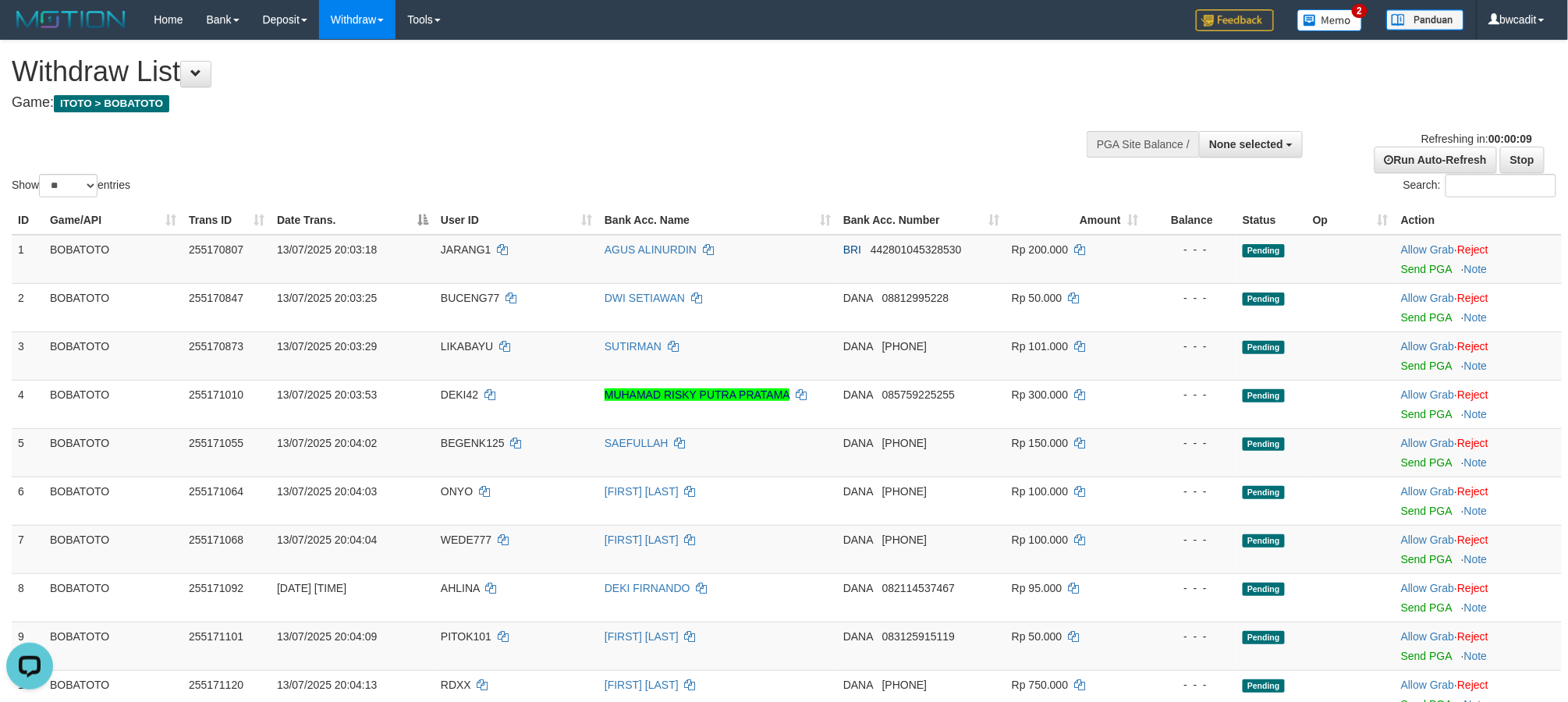 scroll, scrollTop: 0, scrollLeft: 0, axis: both 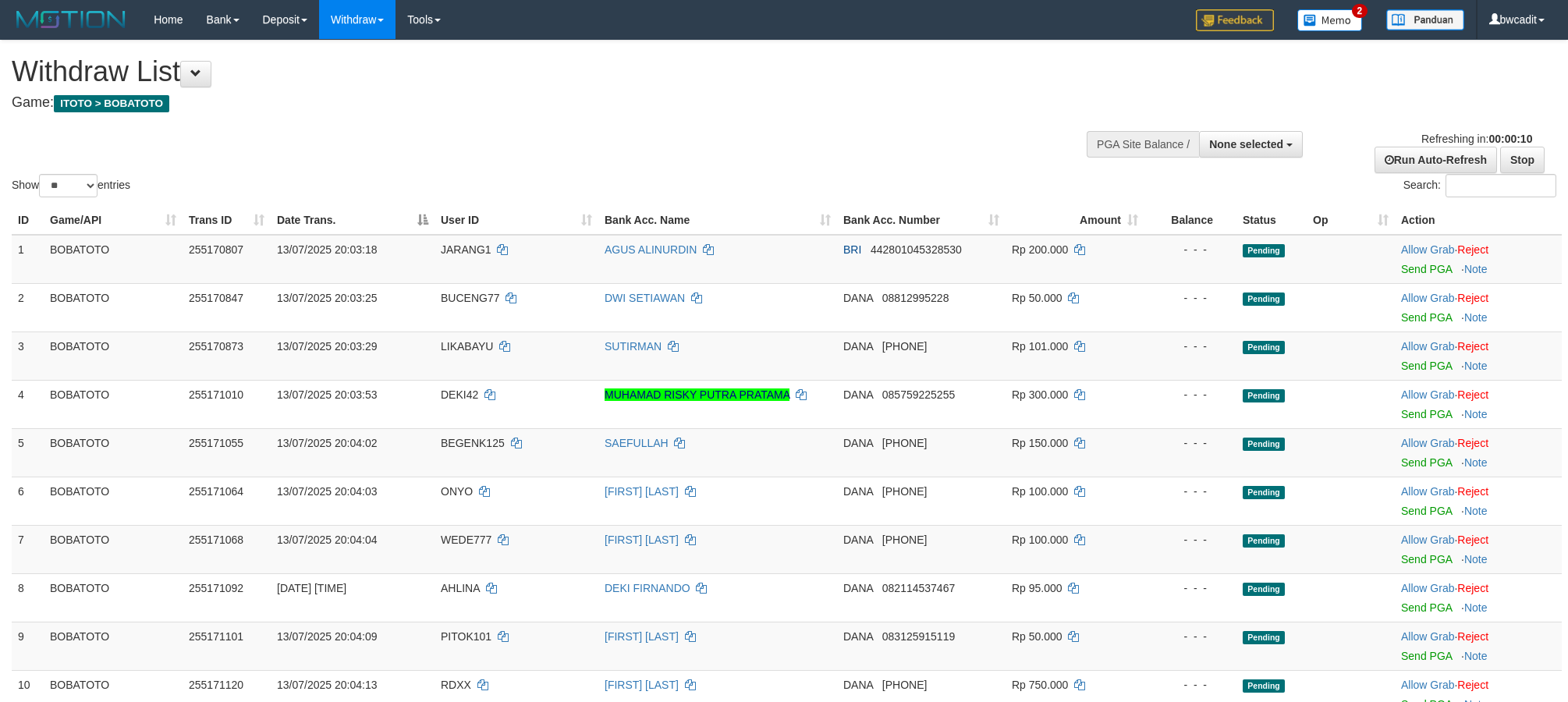 select 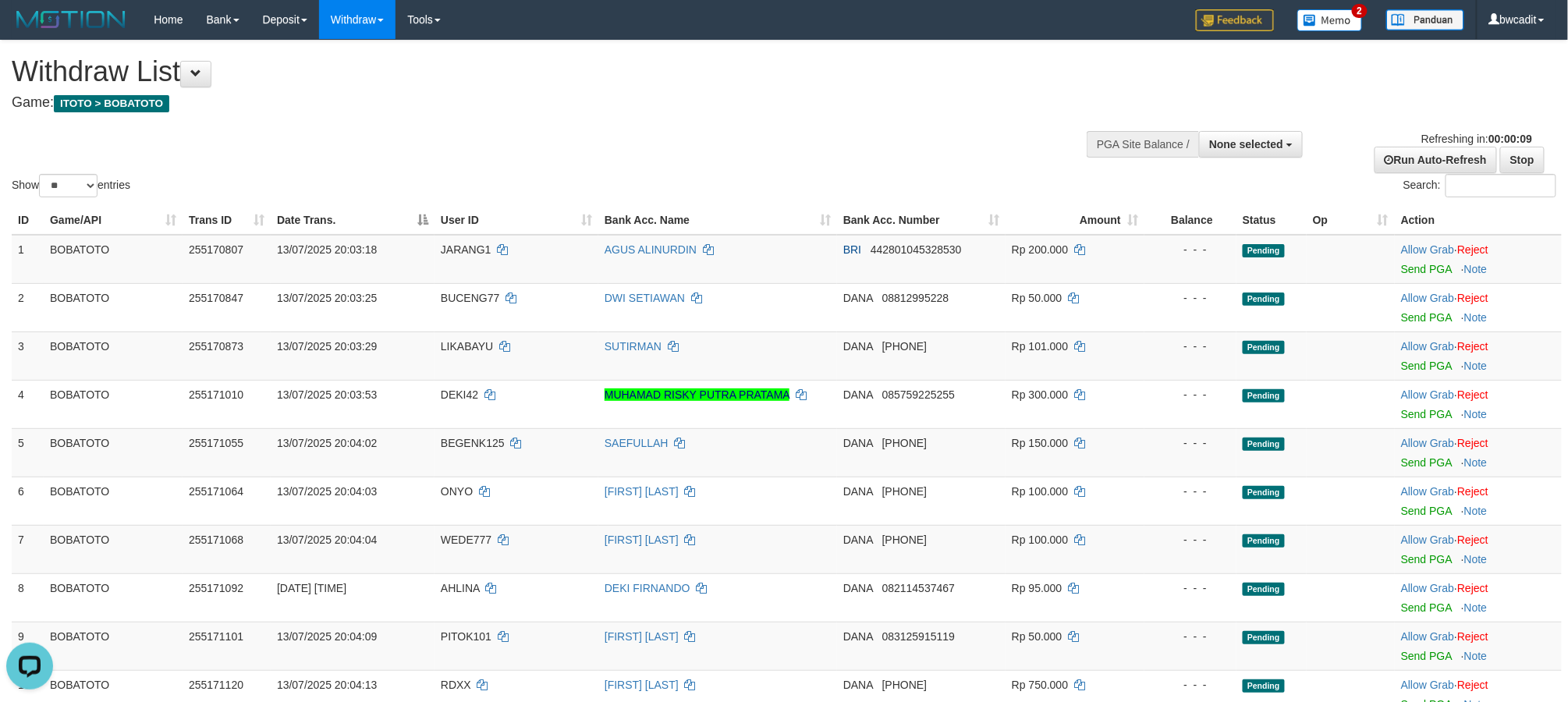 scroll, scrollTop: 0, scrollLeft: 0, axis: both 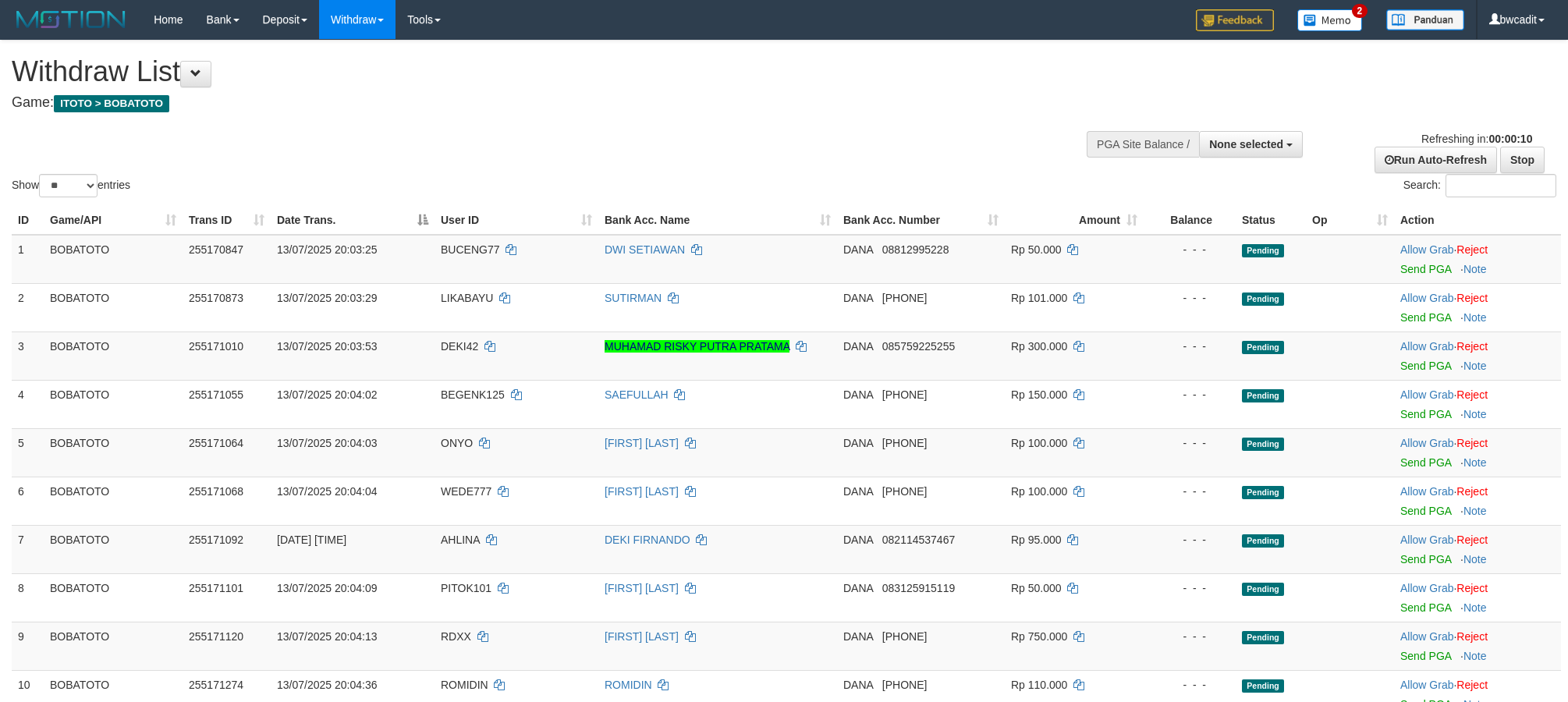 select 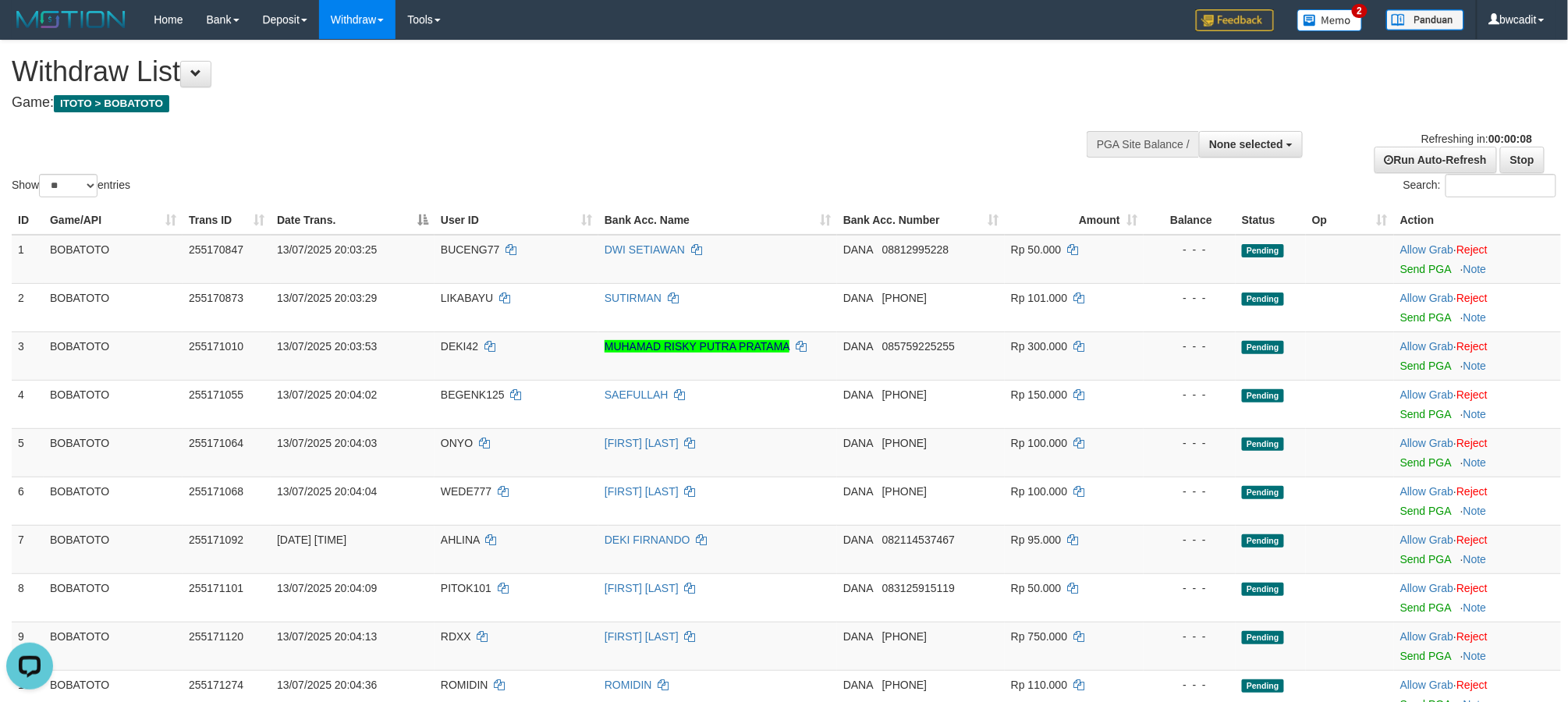 scroll, scrollTop: 0, scrollLeft: 0, axis: both 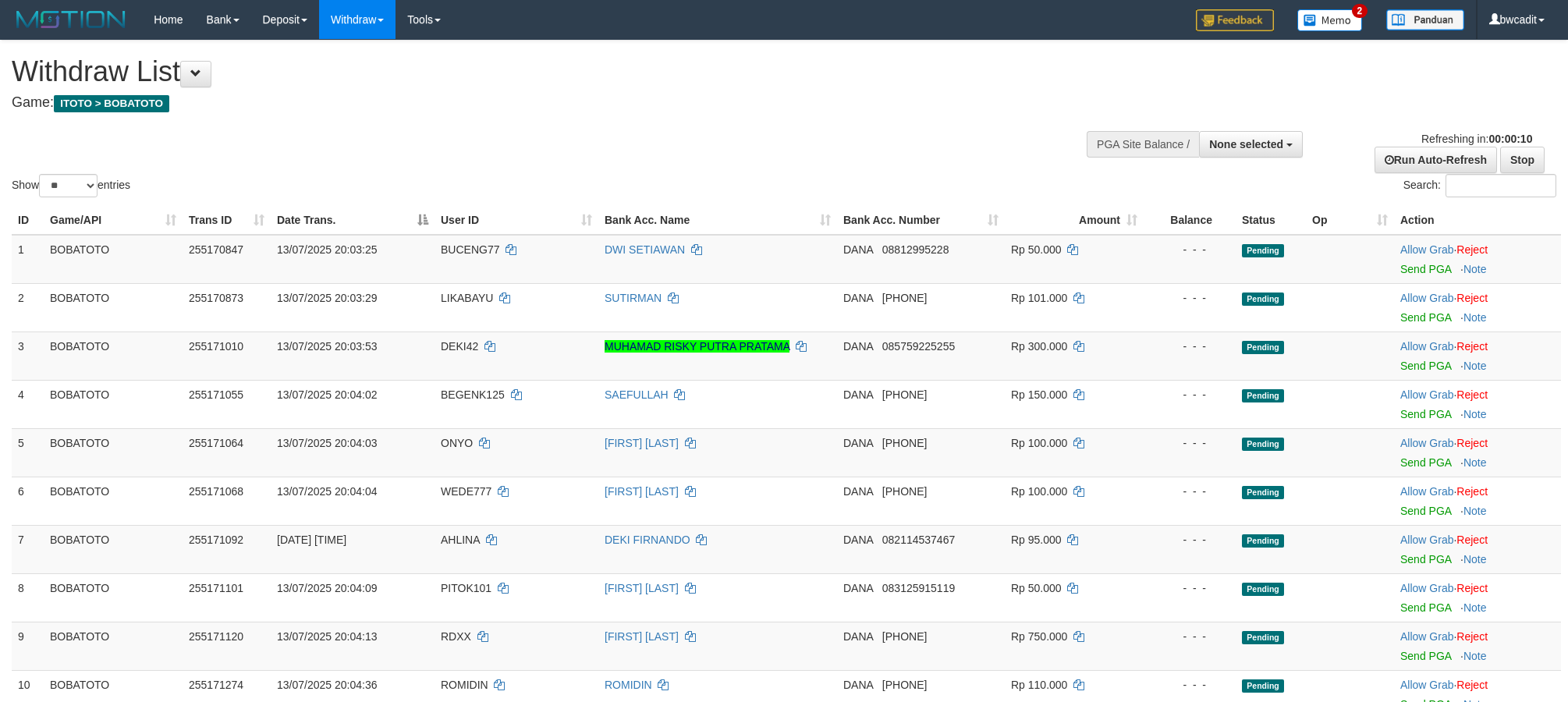 select 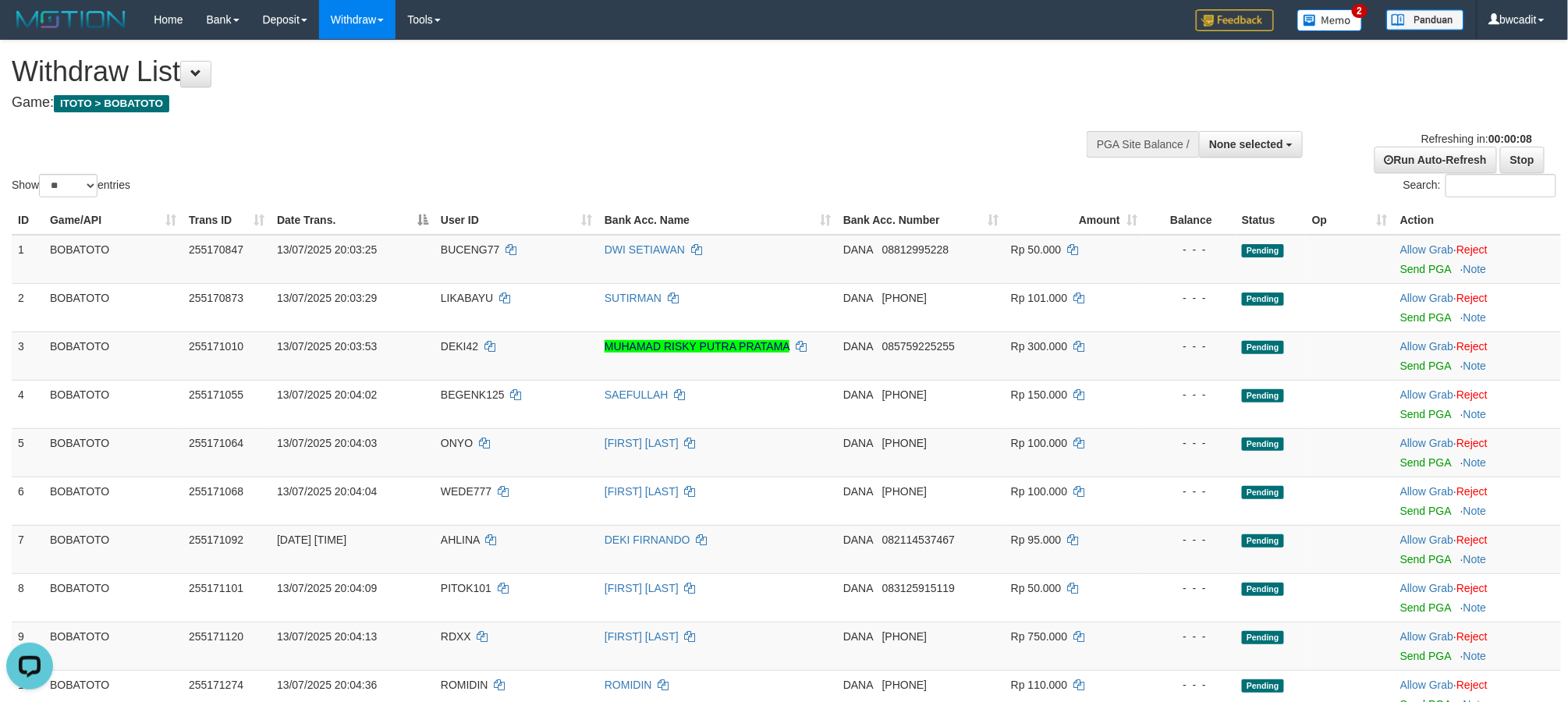 scroll, scrollTop: 0, scrollLeft: 0, axis: both 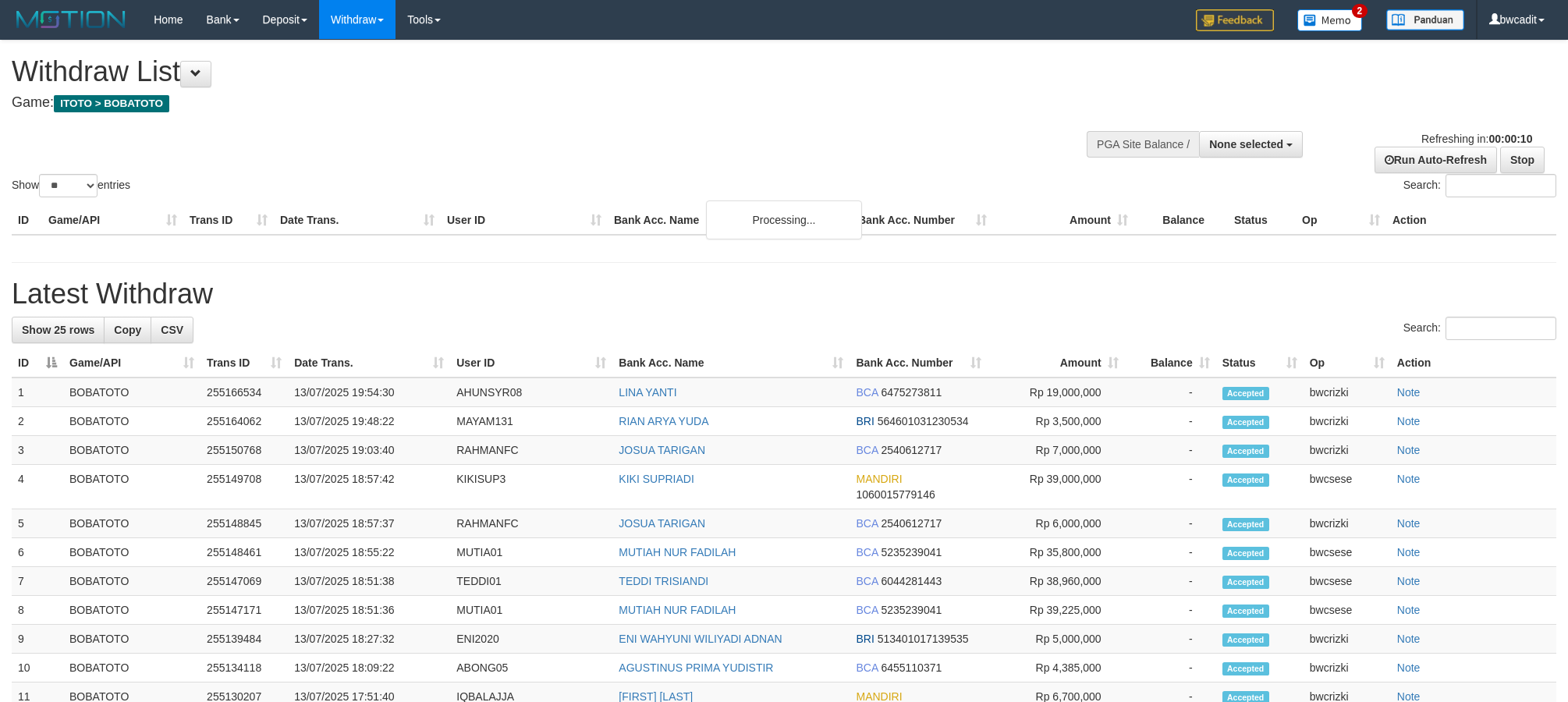 select 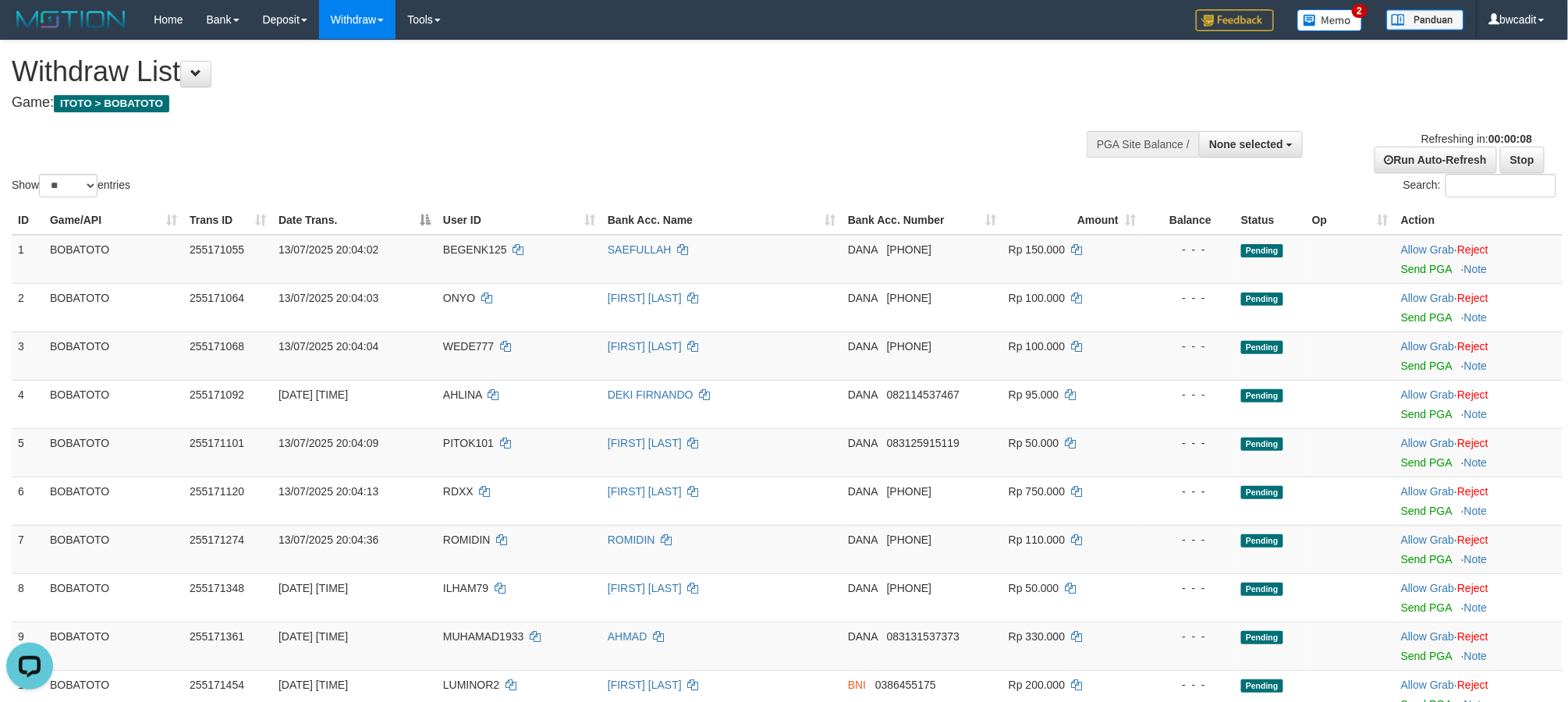 scroll, scrollTop: 0, scrollLeft: 0, axis: both 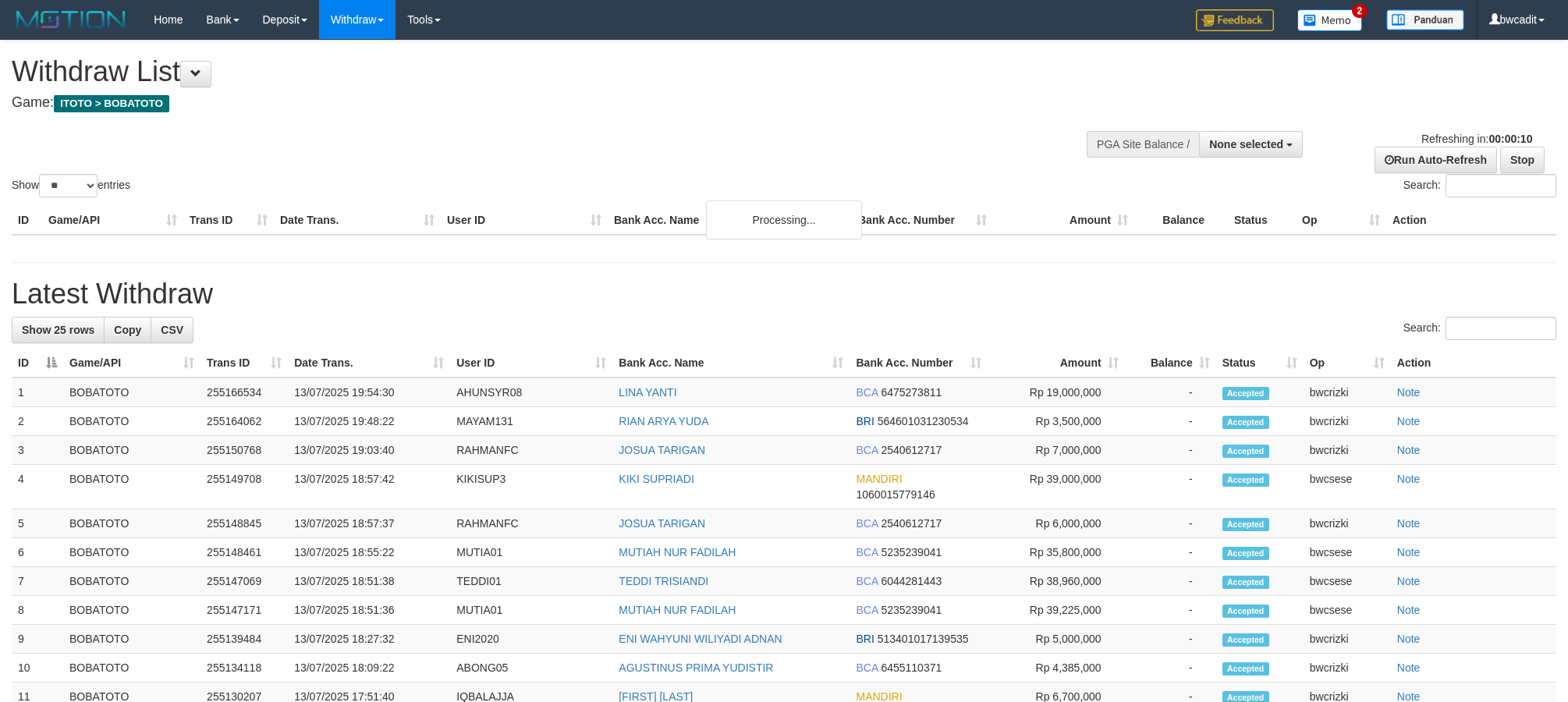 select 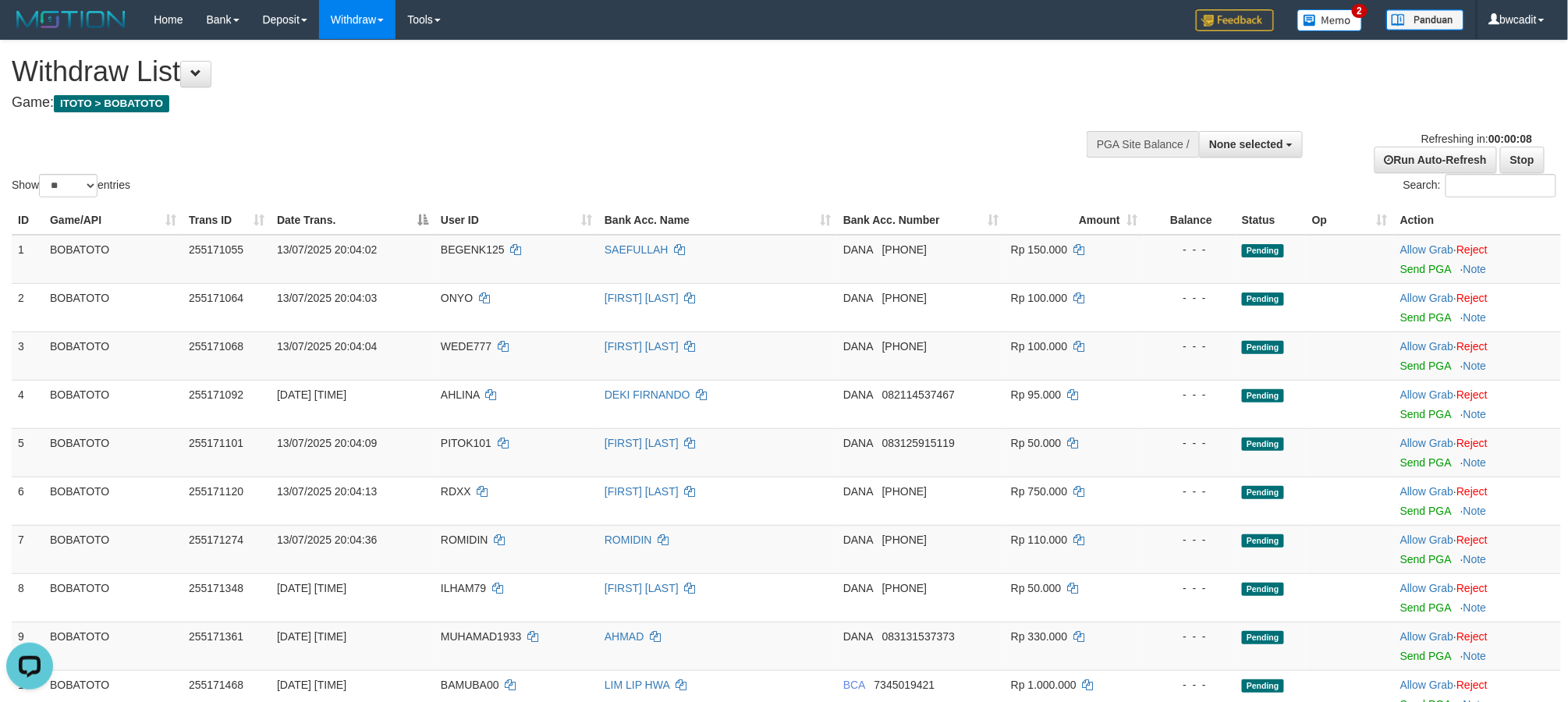 scroll, scrollTop: 0, scrollLeft: 0, axis: both 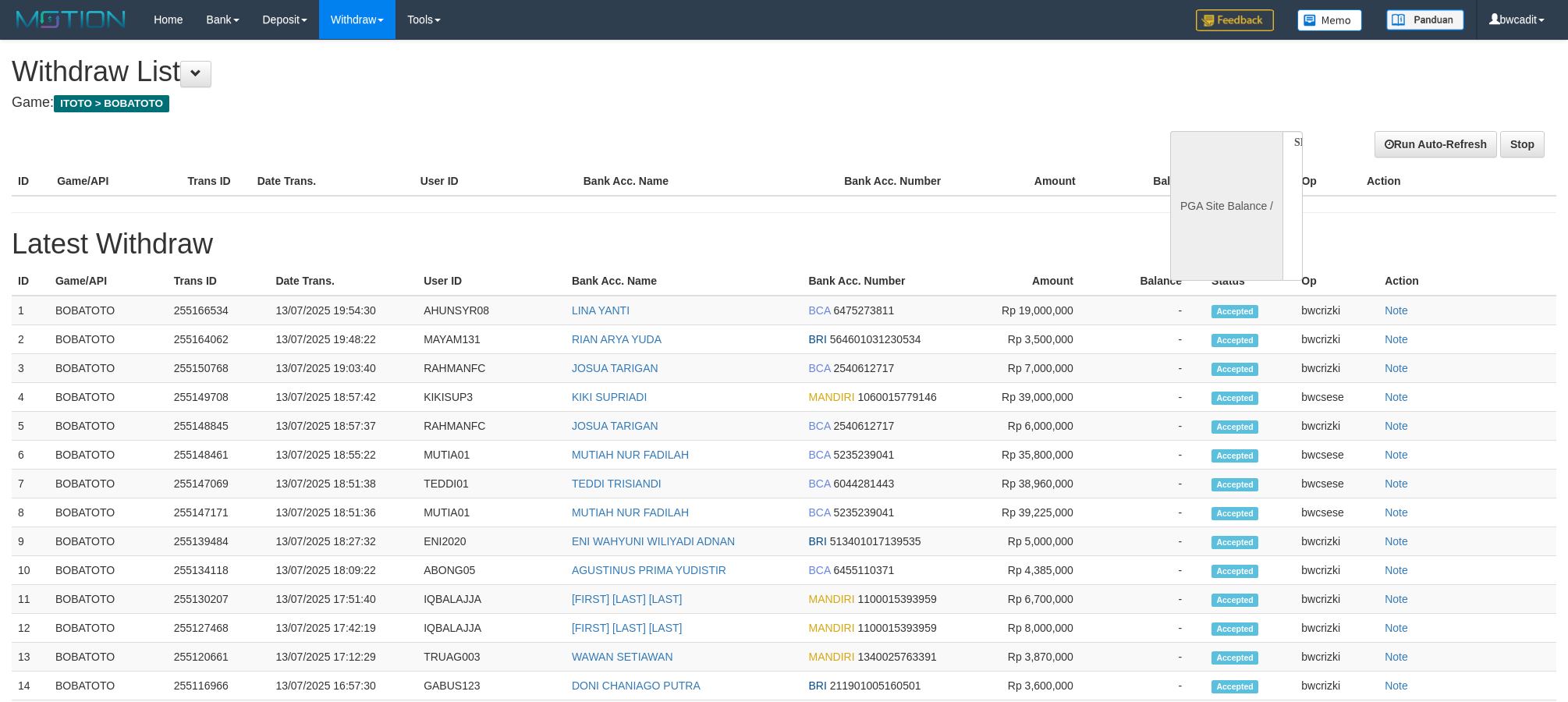 select 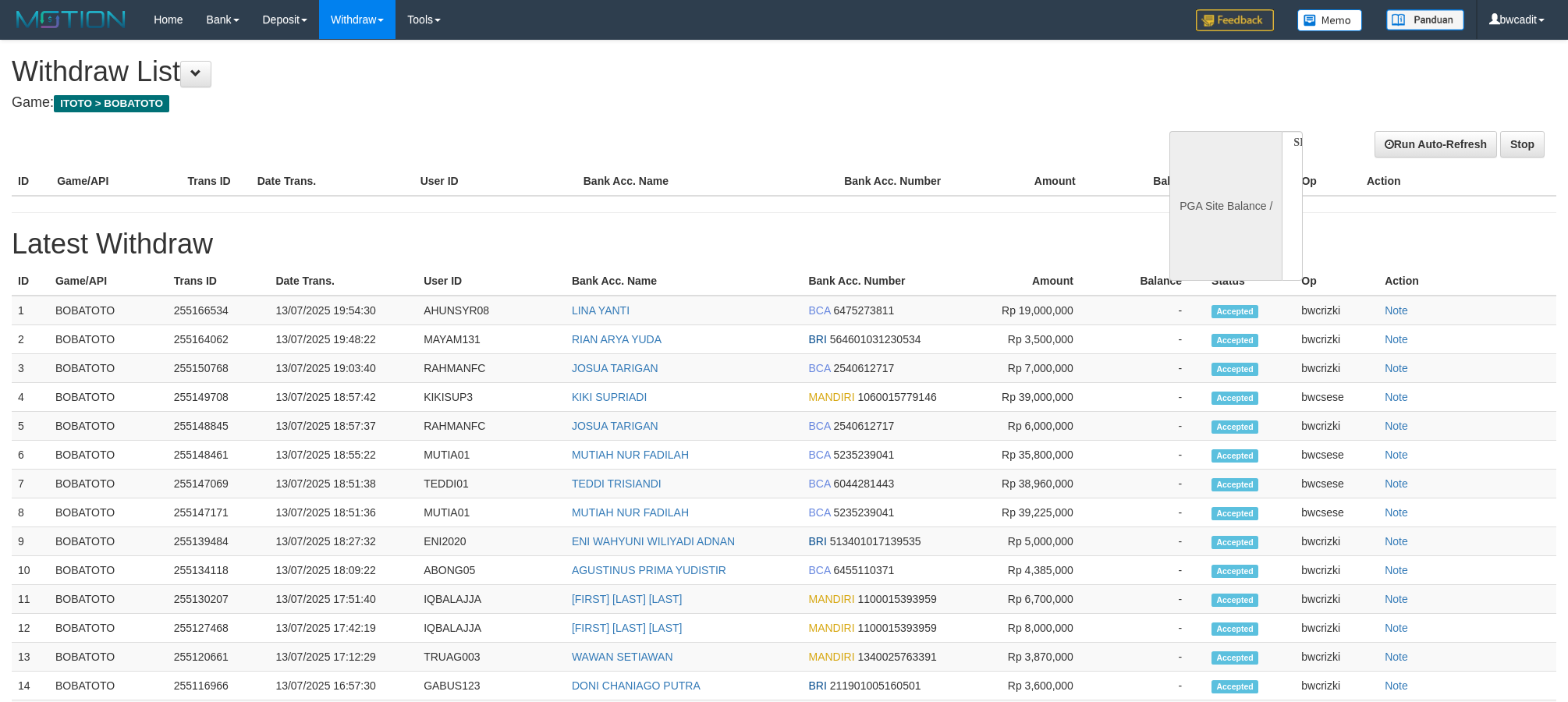 scroll, scrollTop: 0, scrollLeft: 0, axis: both 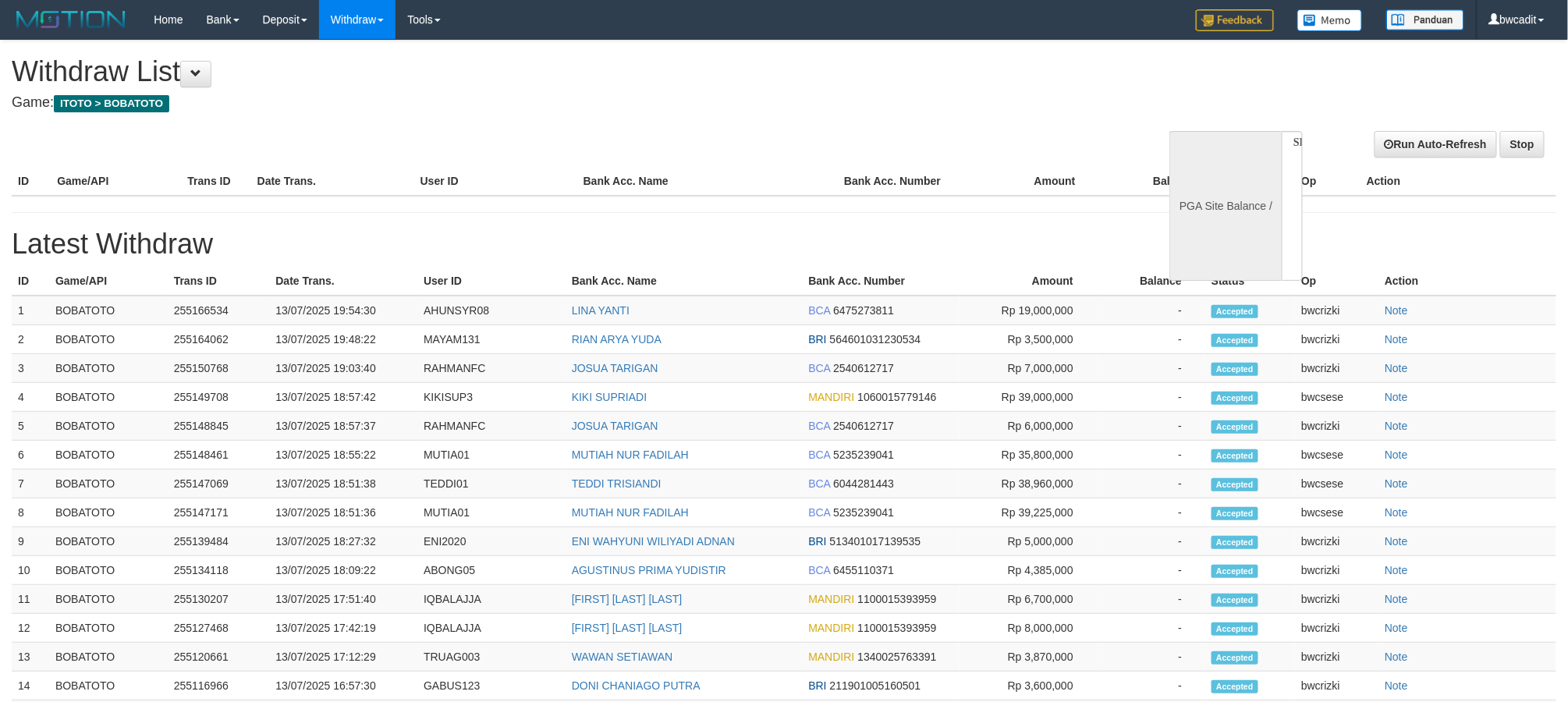 select on "**" 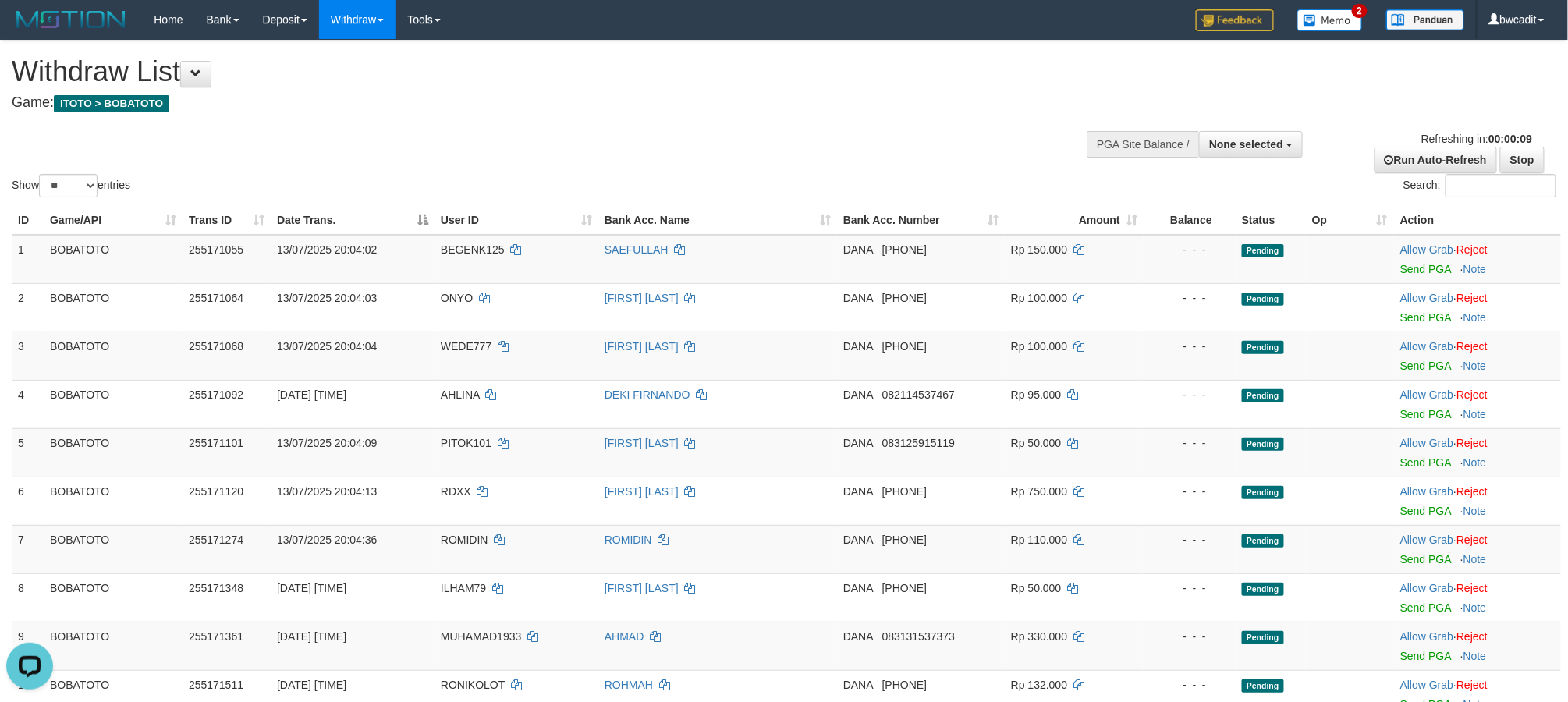 scroll, scrollTop: 0, scrollLeft: 0, axis: both 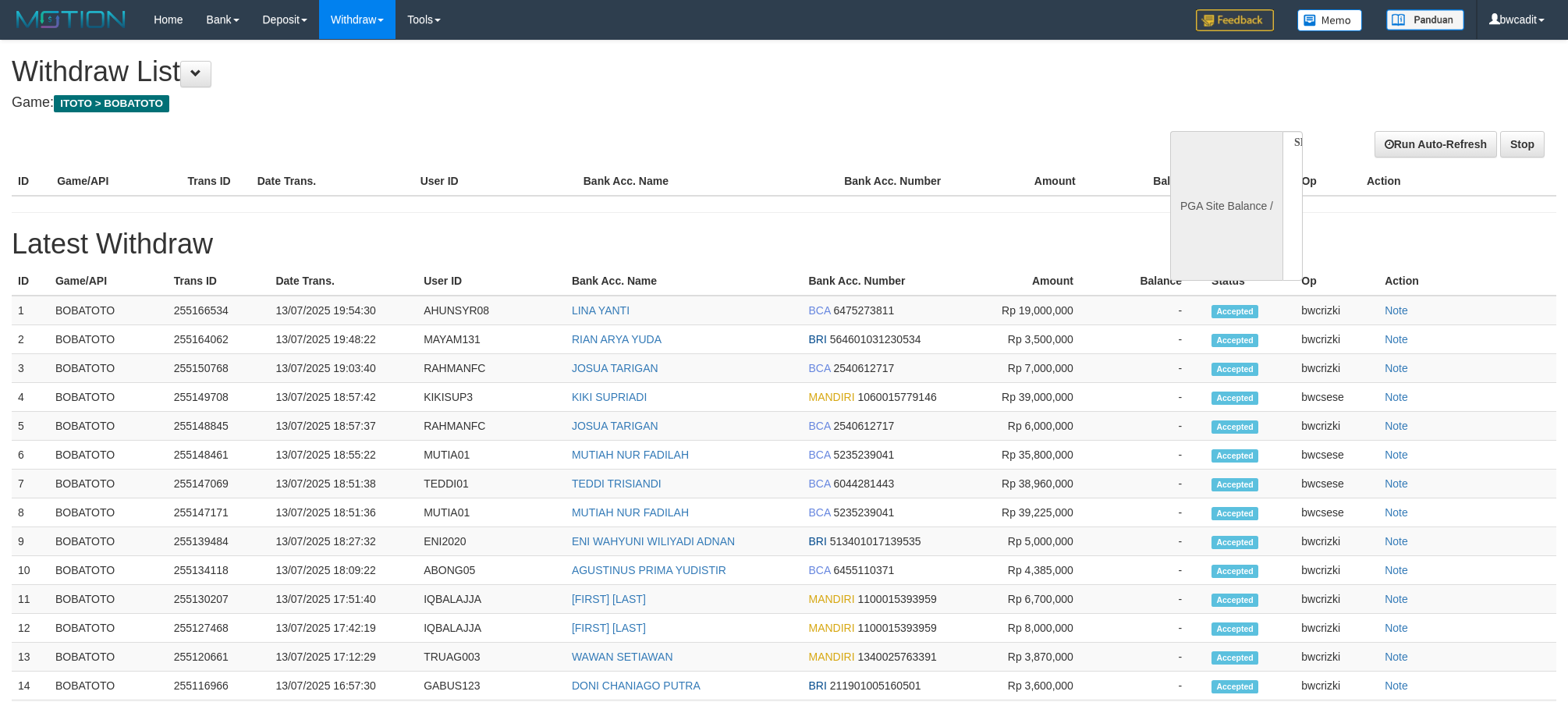 select 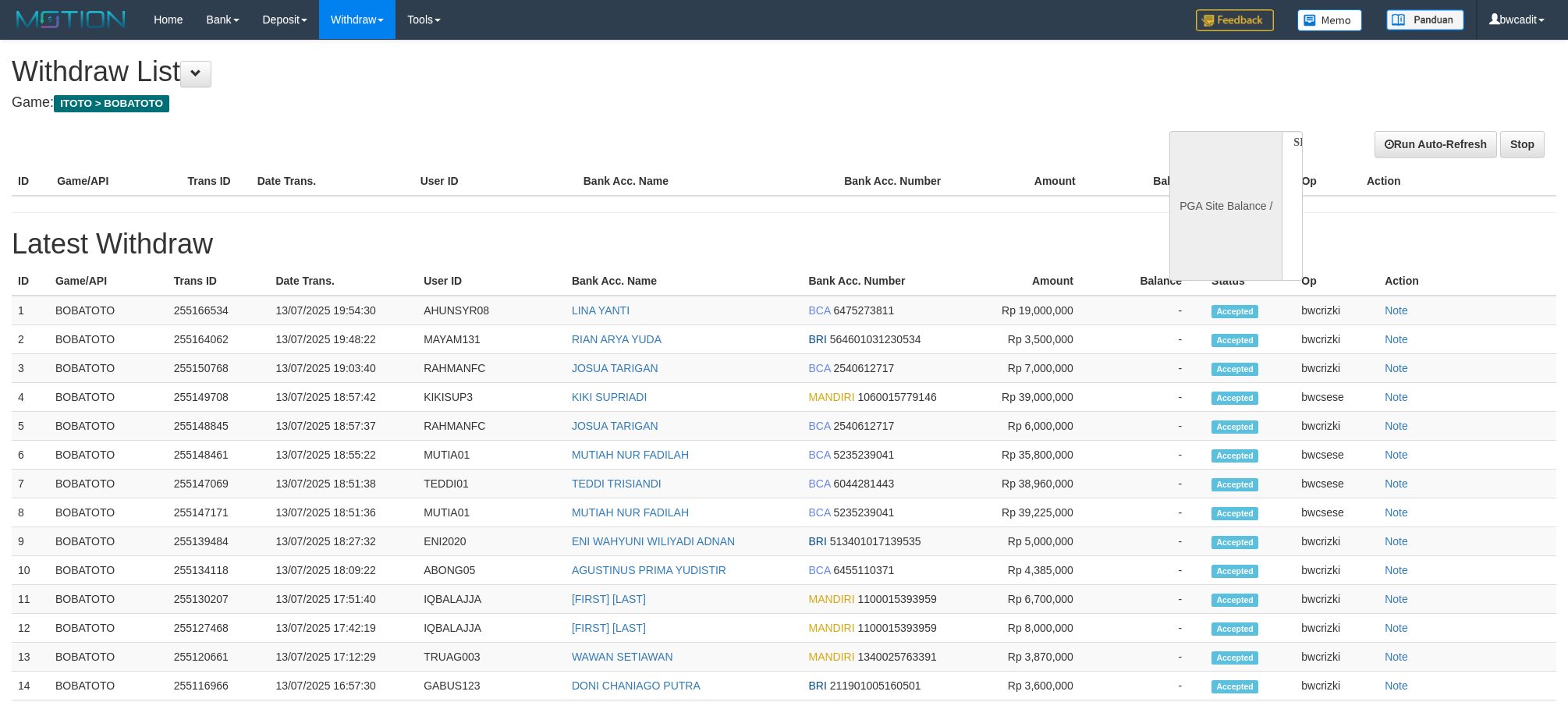 scroll, scrollTop: 0, scrollLeft: 0, axis: both 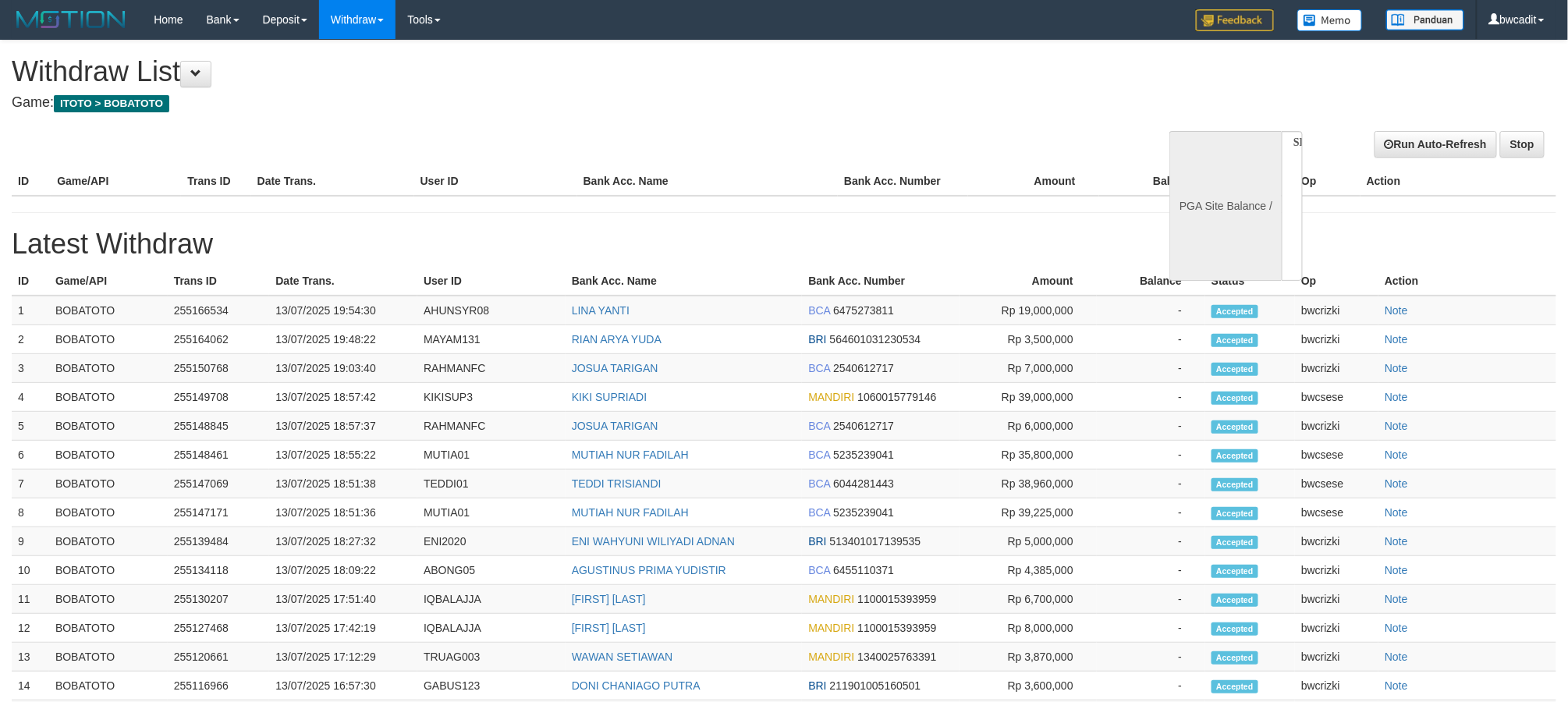 select on "**" 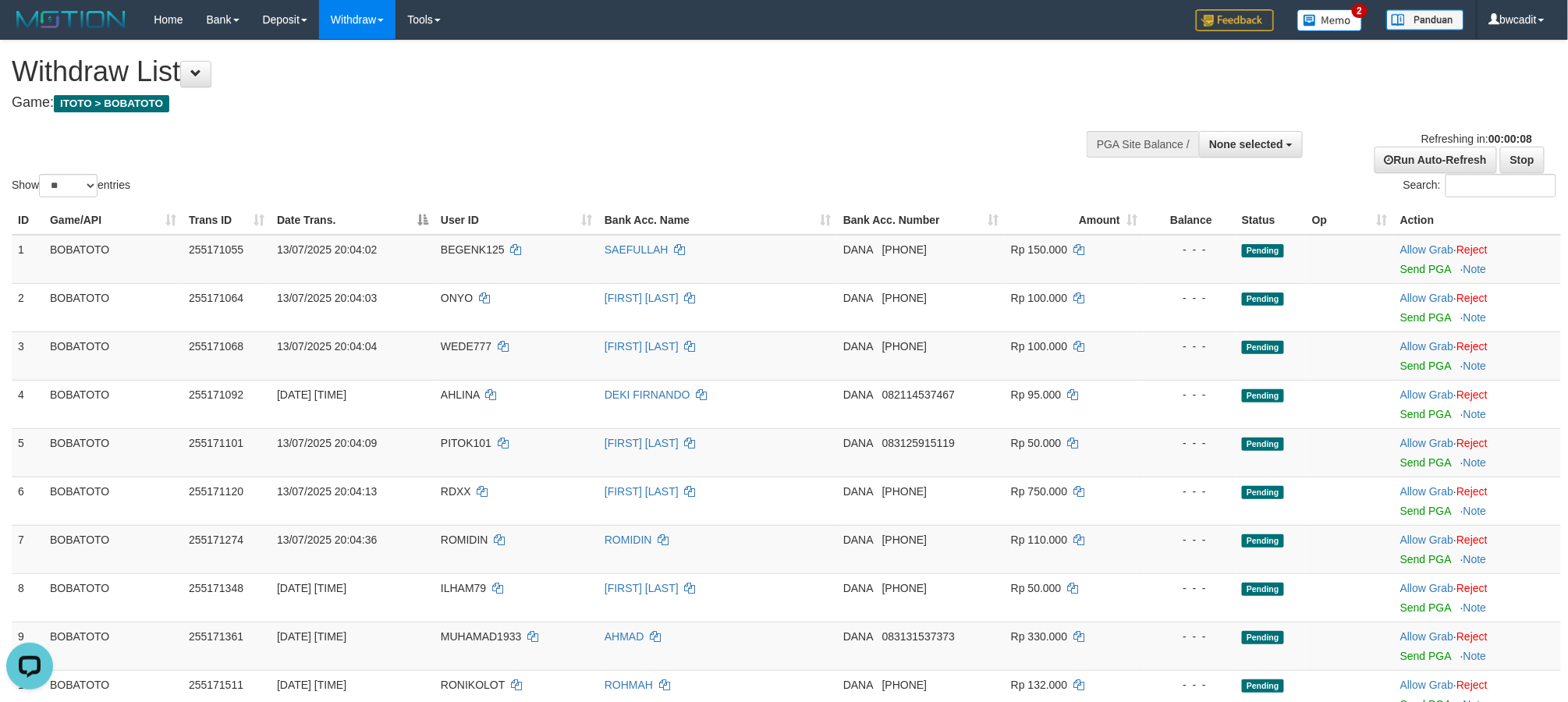 scroll, scrollTop: 0, scrollLeft: 0, axis: both 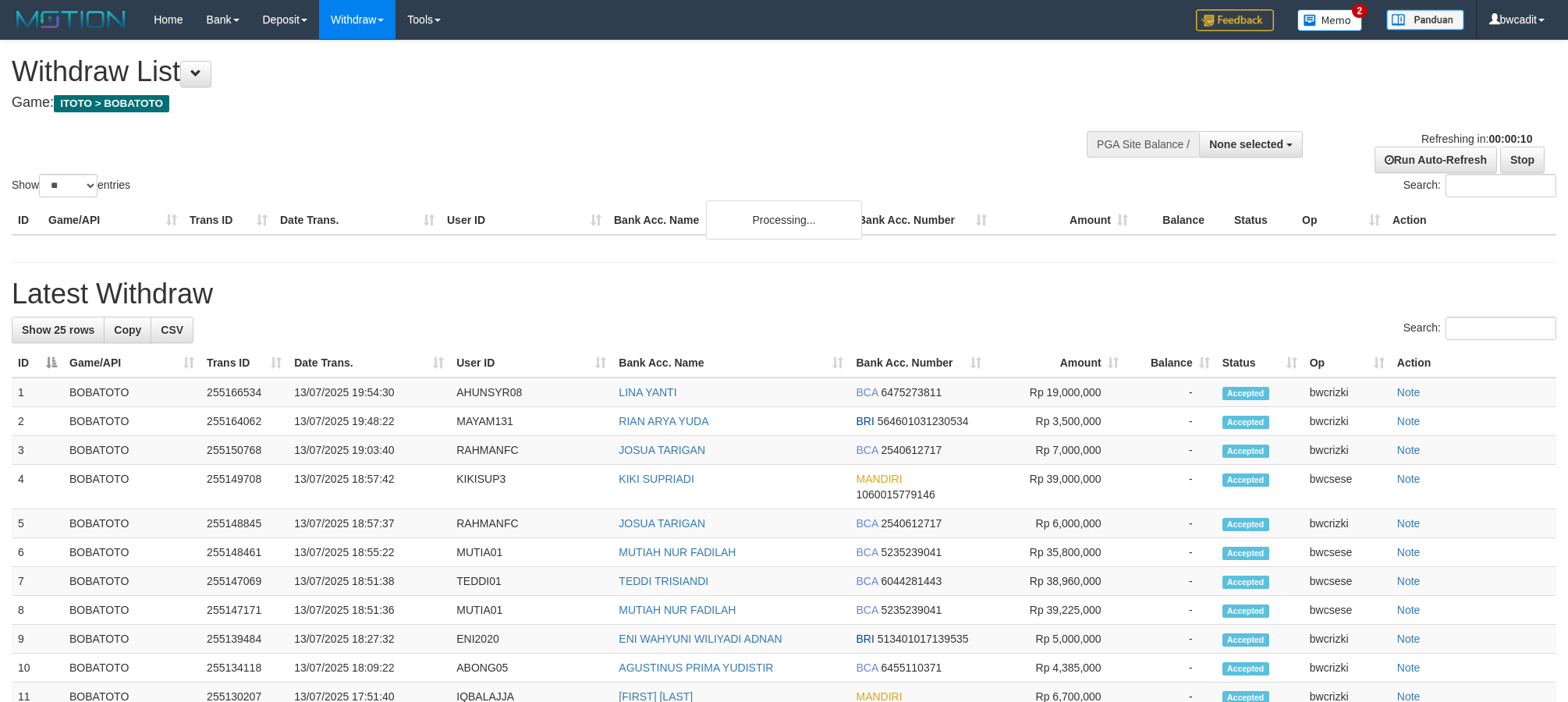 select 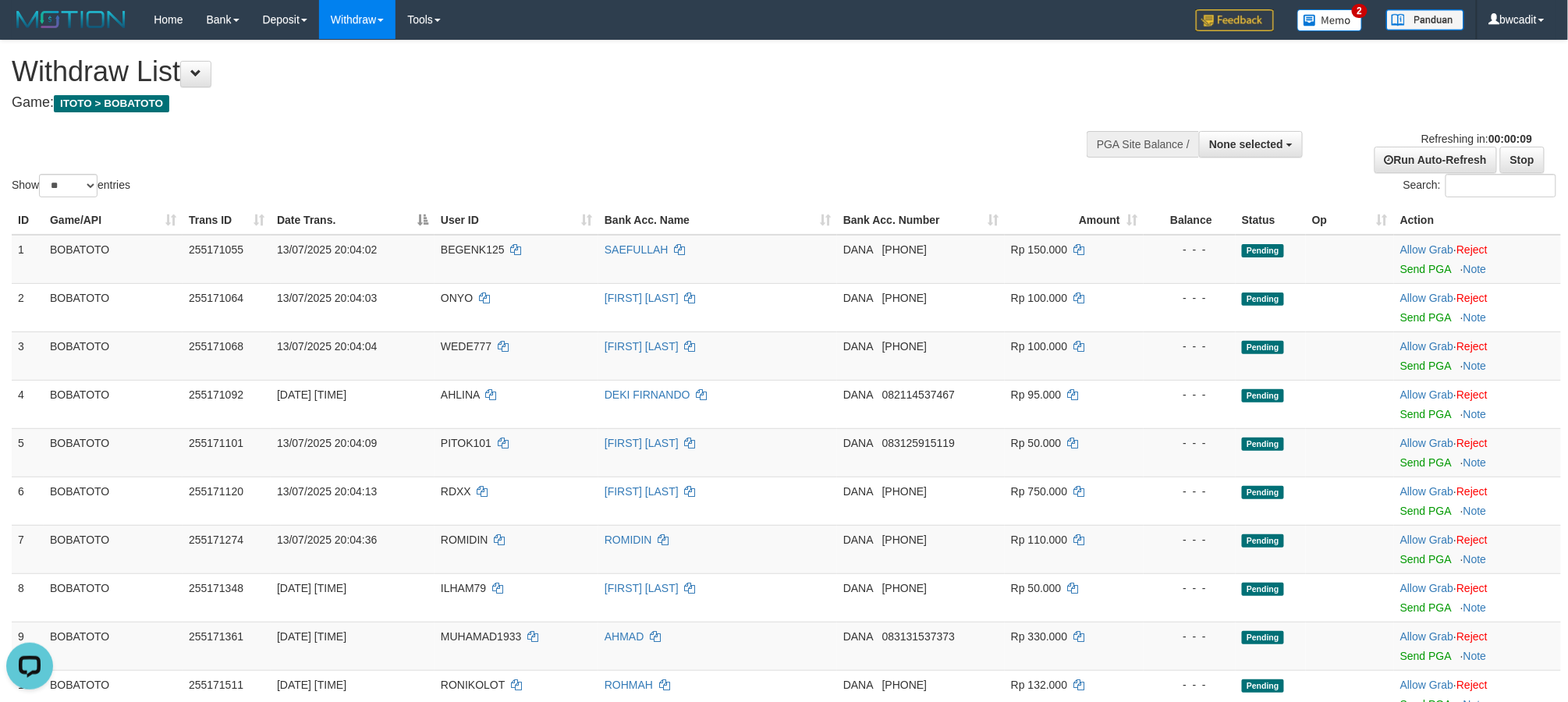 scroll, scrollTop: 0, scrollLeft: 0, axis: both 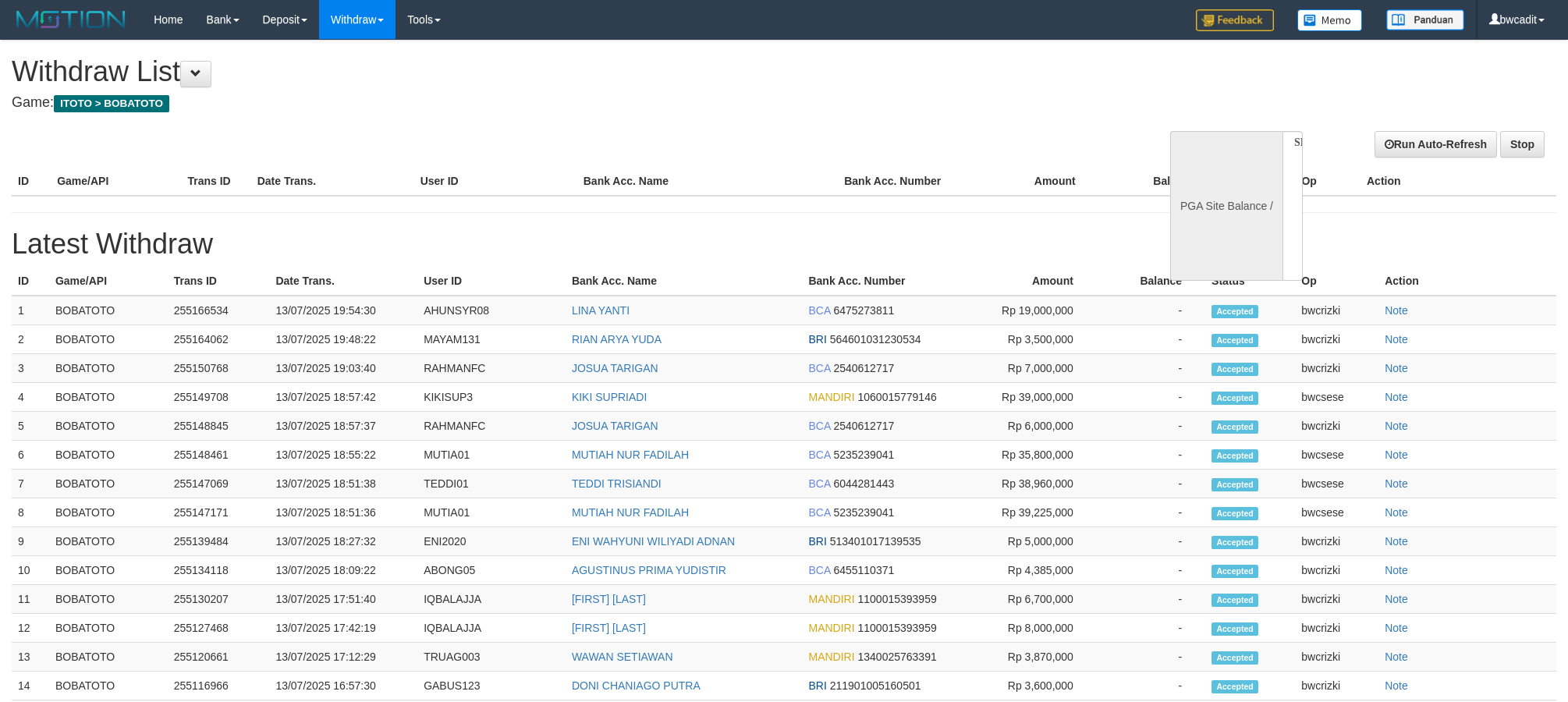 select 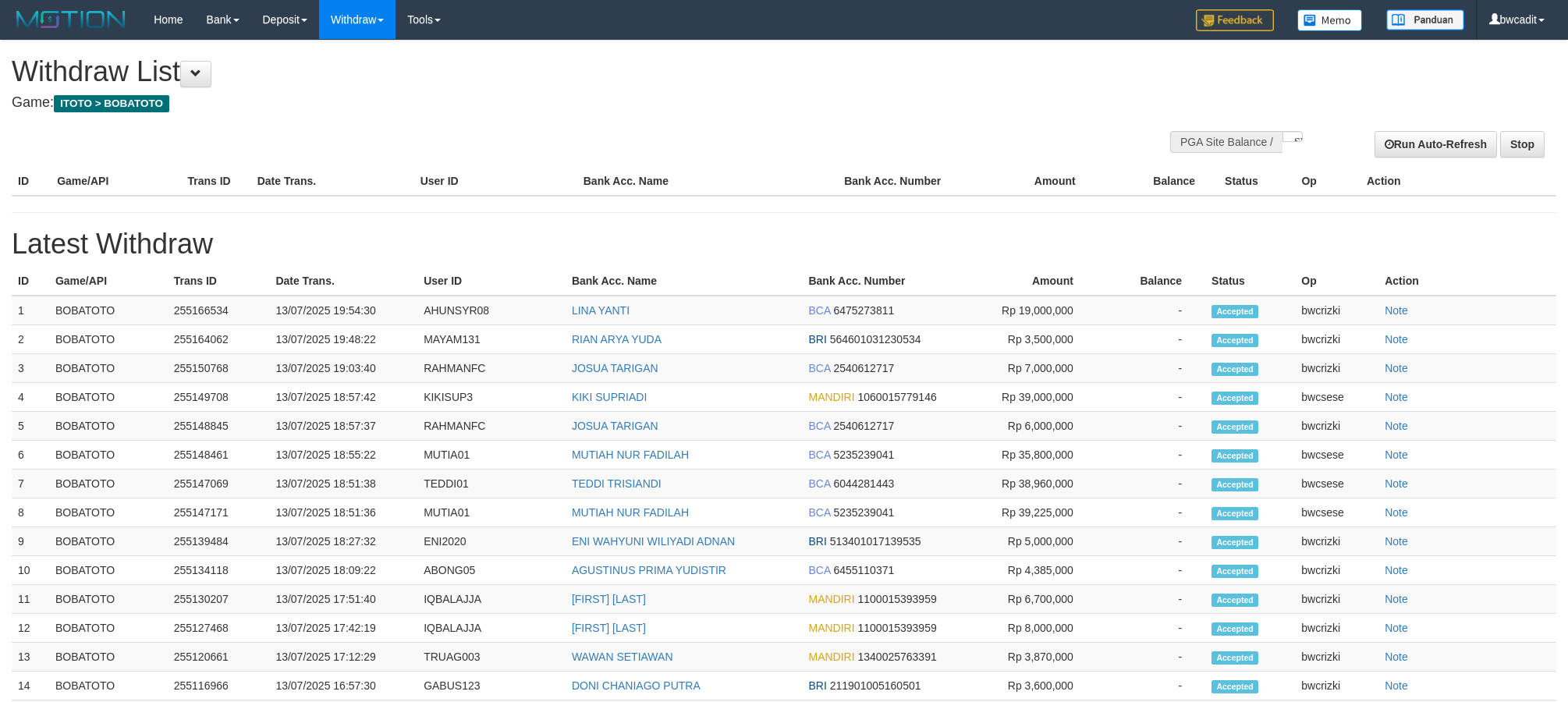 scroll, scrollTop: 0, scrollLeft: 0, axis: both 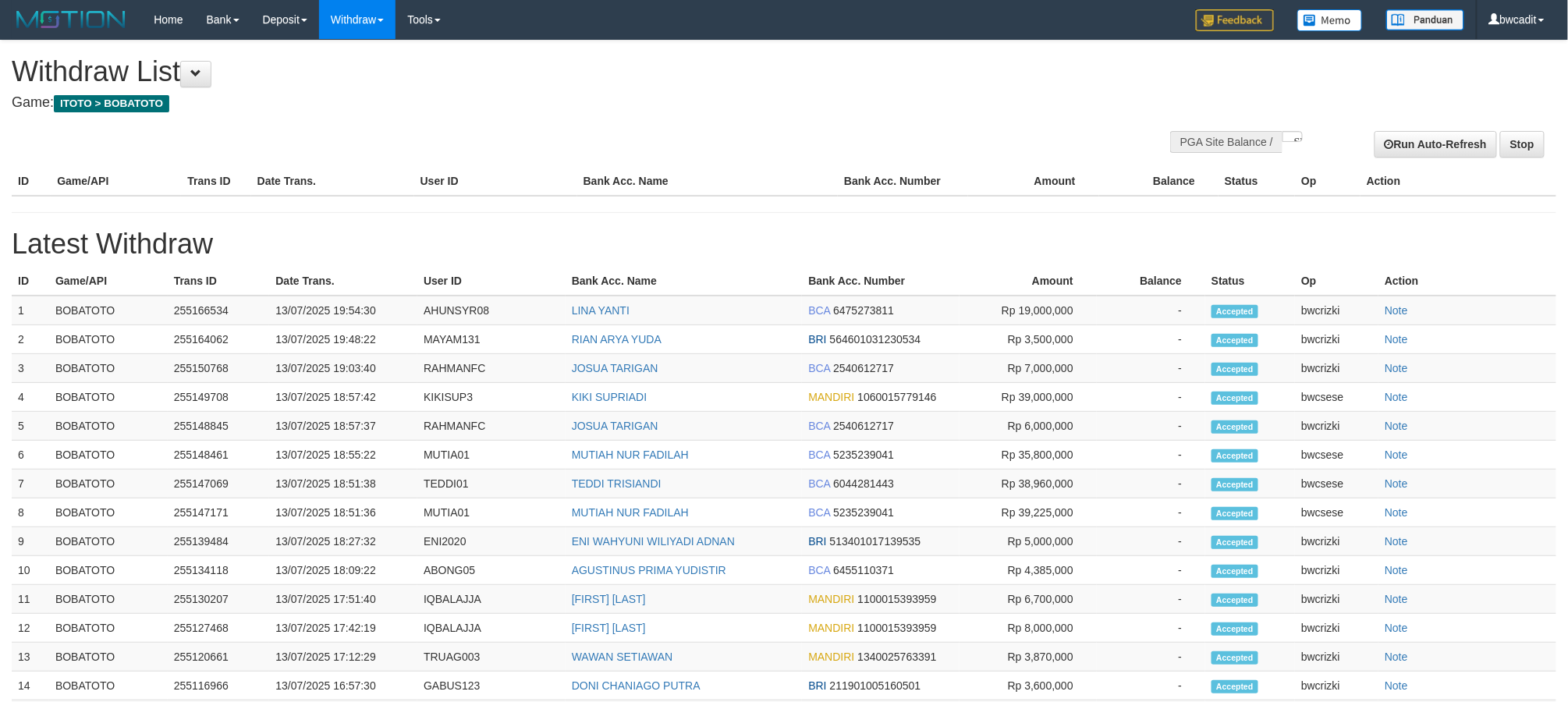 select on "**" 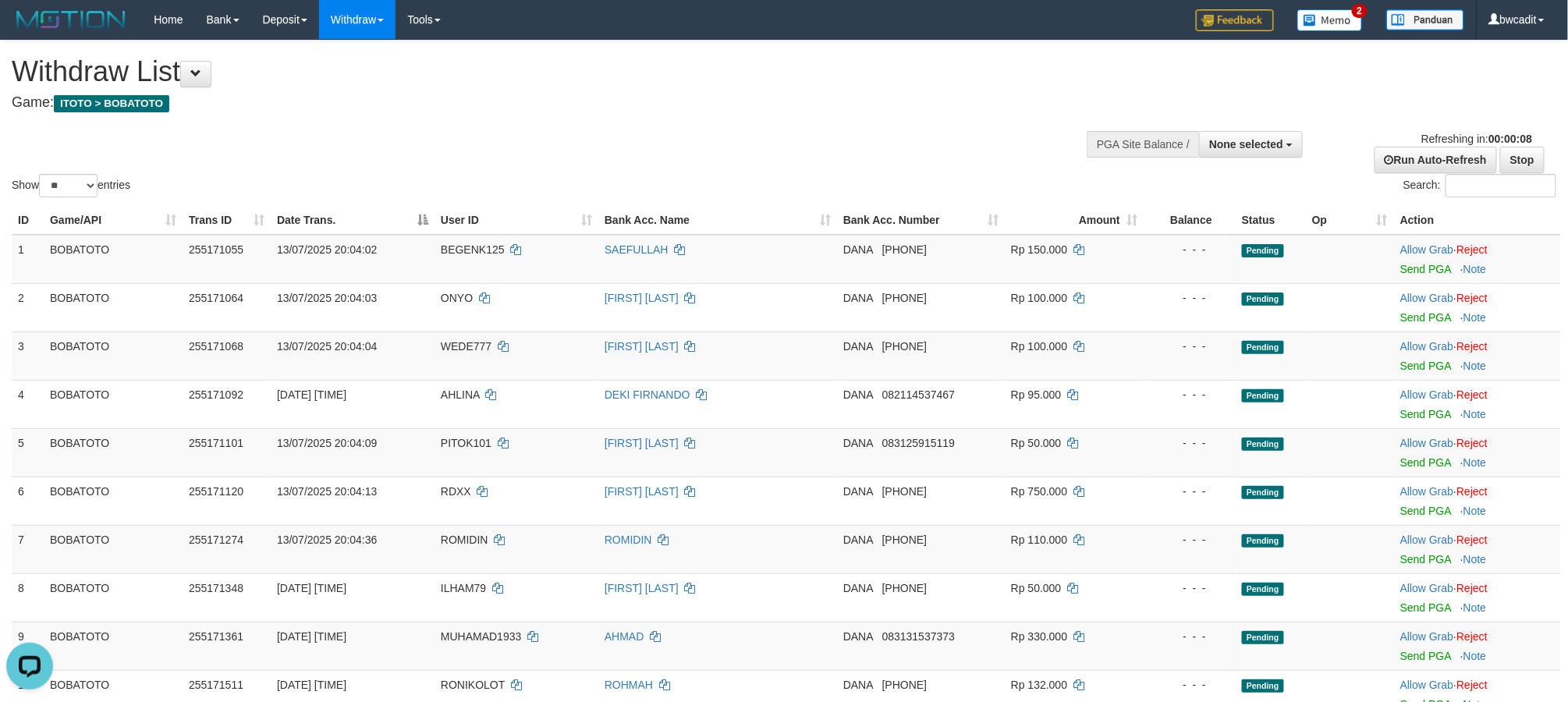 scroll, scrollTop: 0, scrollLeft: 0, axis: both 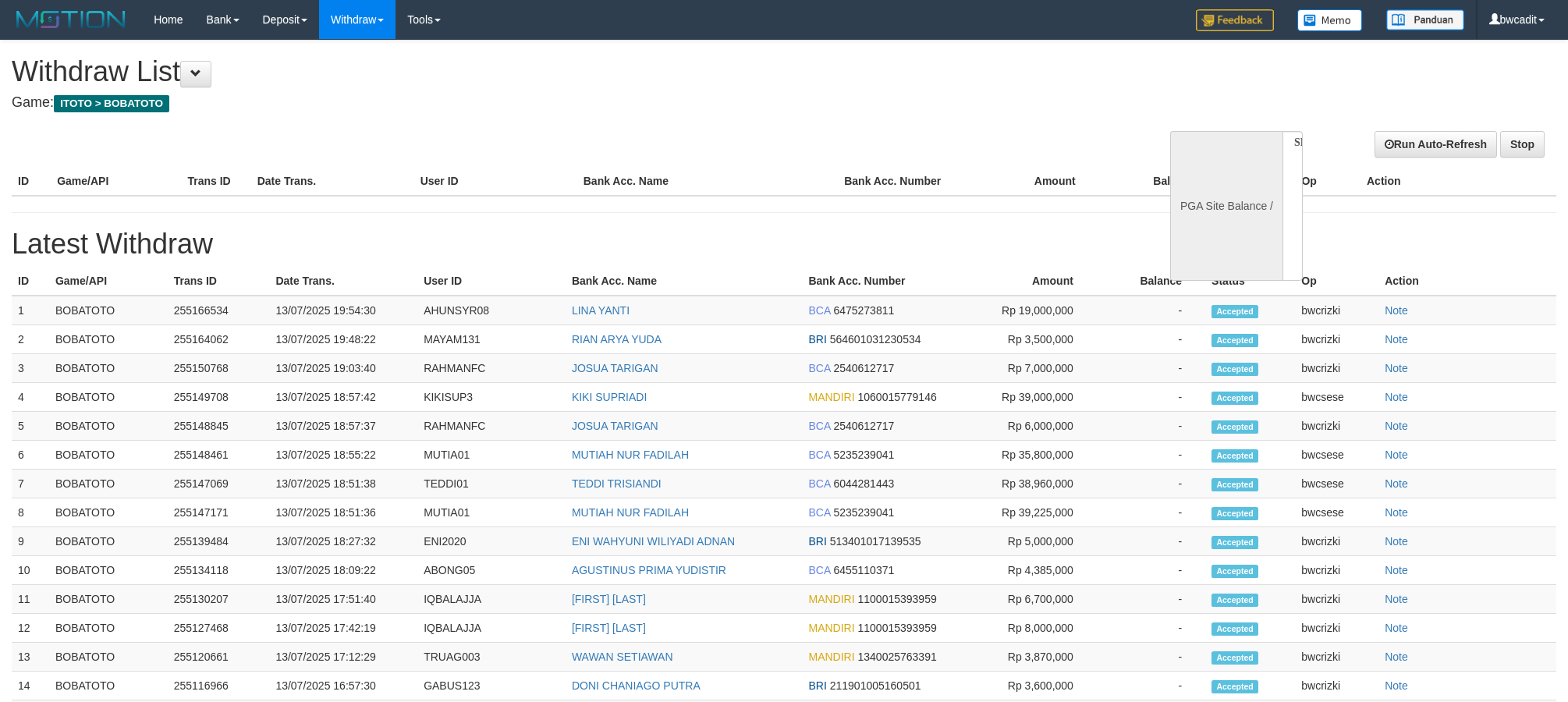 select 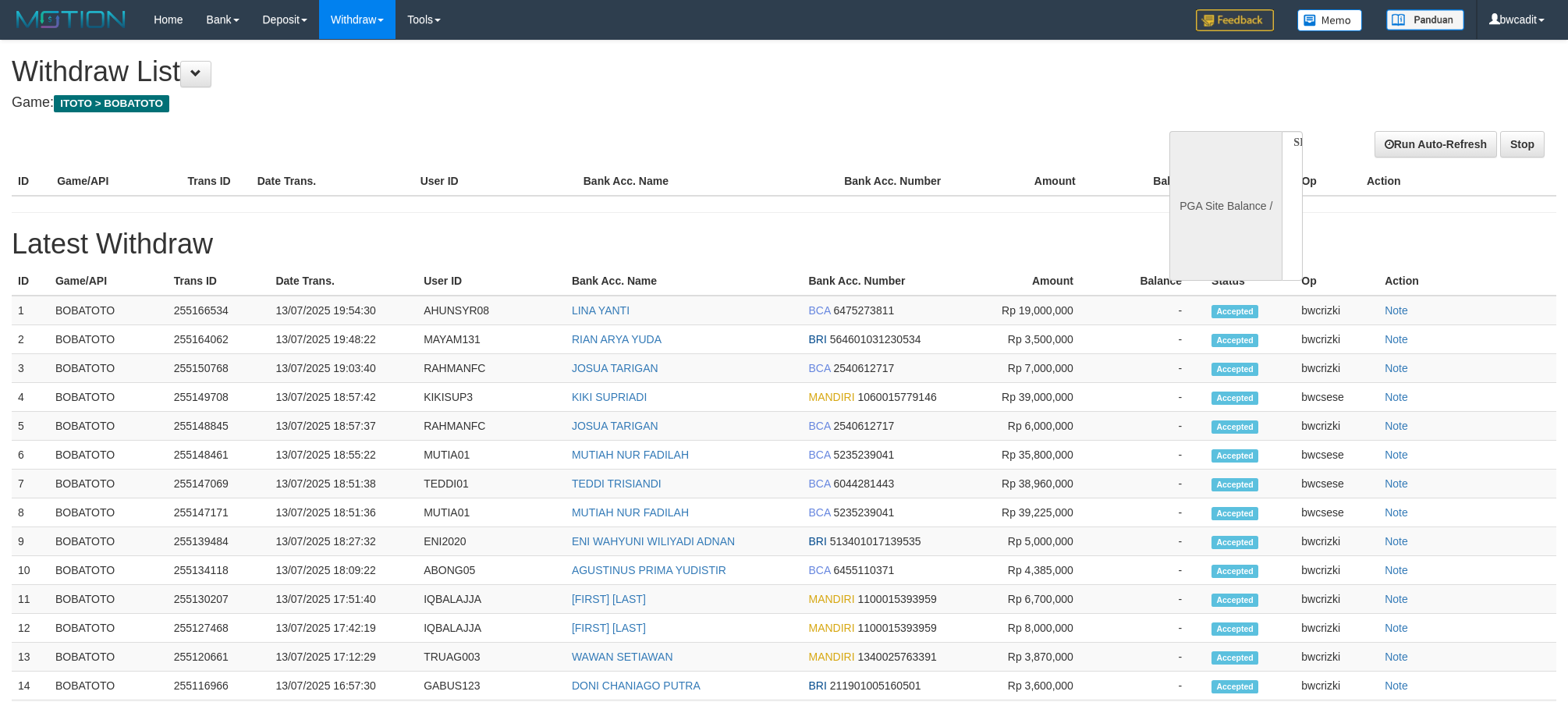 scroll, scrollTop: 0, scrollLeft: 0, axis: both 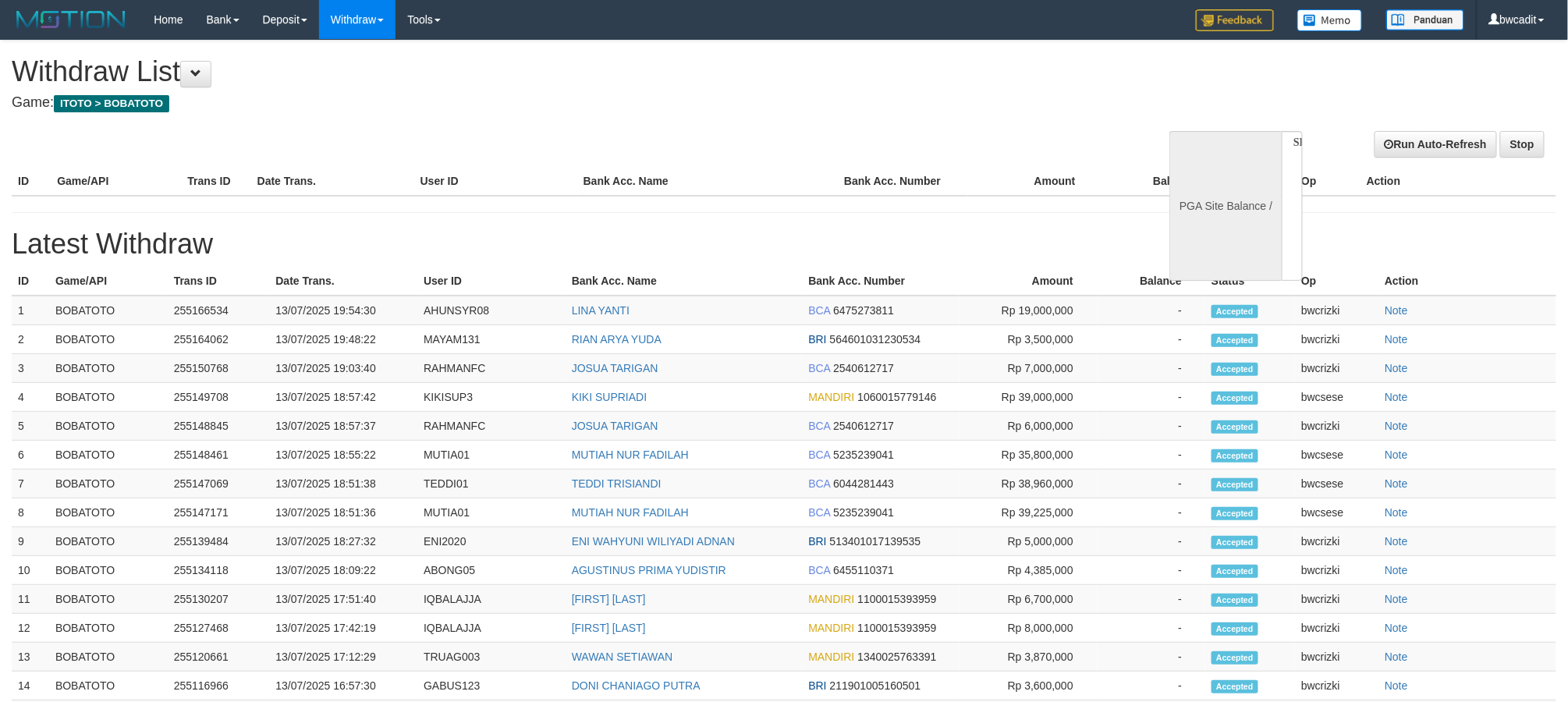 select on "**" 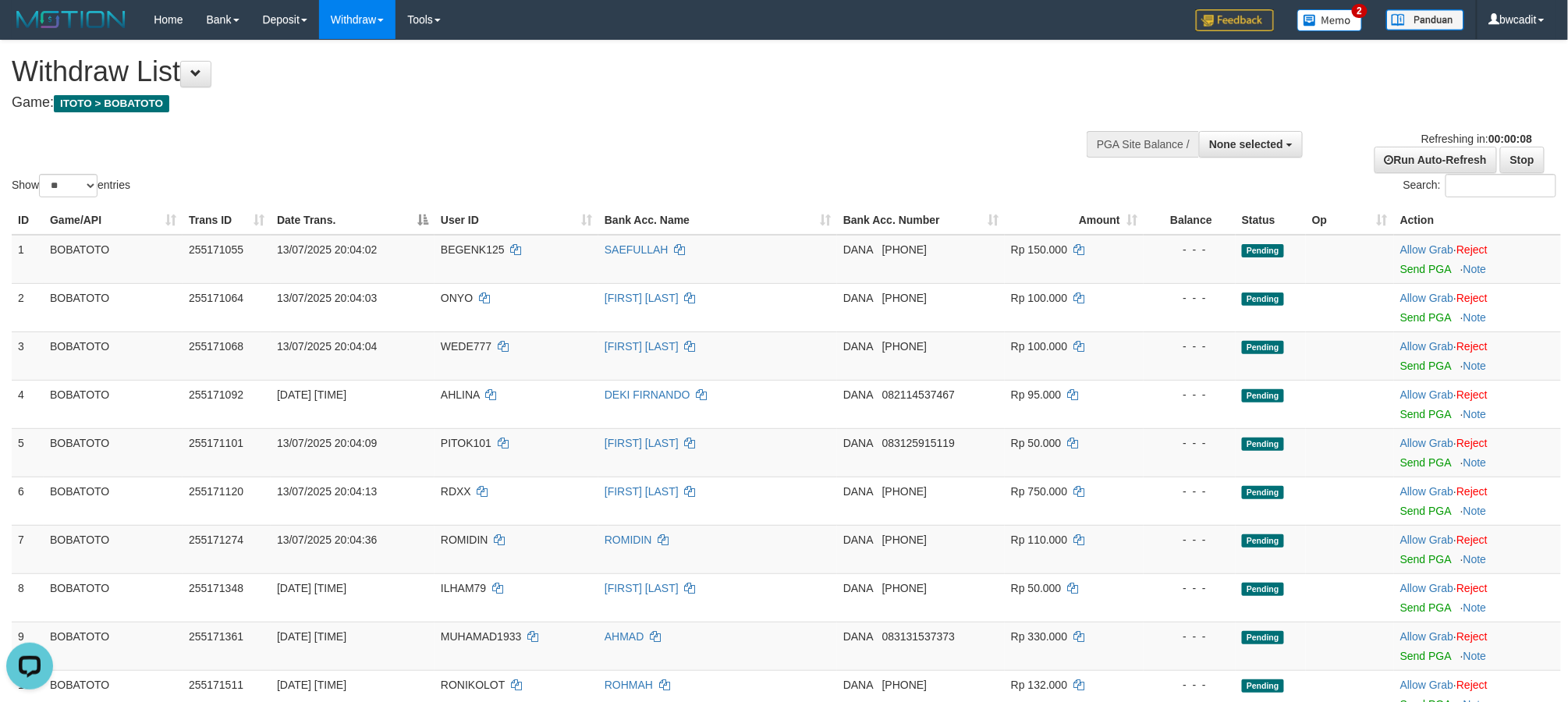 scroll, scrollTop: 0, scrollLeft: 0, axis: both 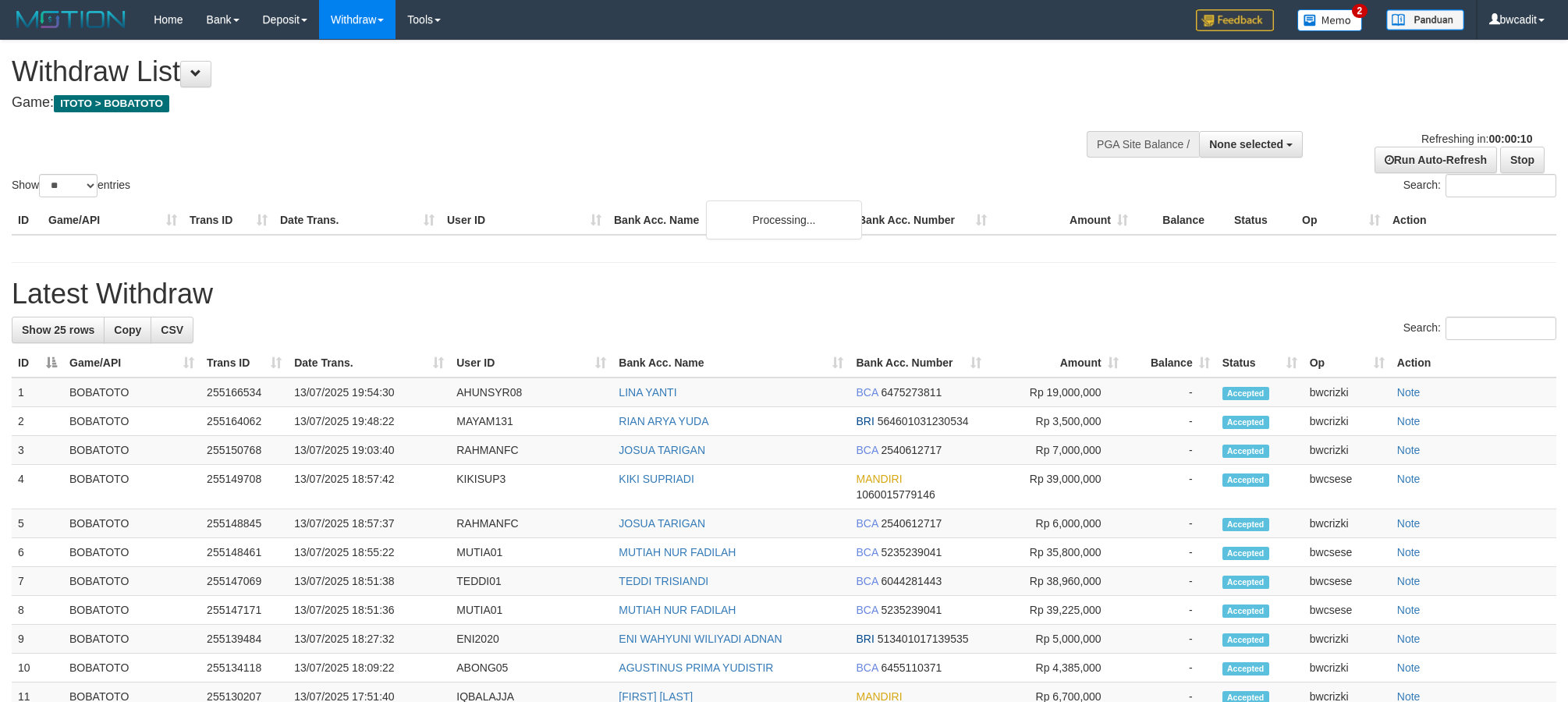 select 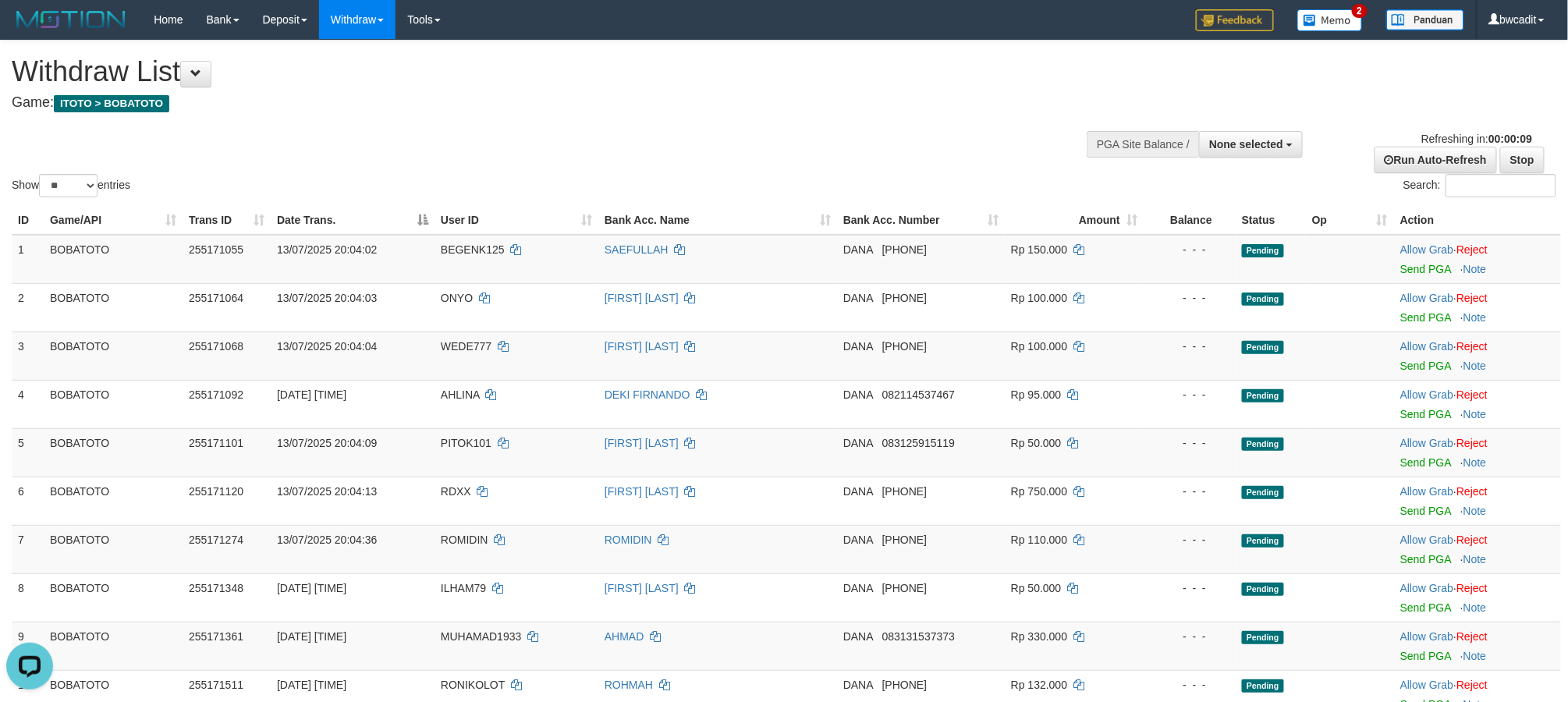 scroll, scrollTop: 0, scrollLeft: 0, axis: both 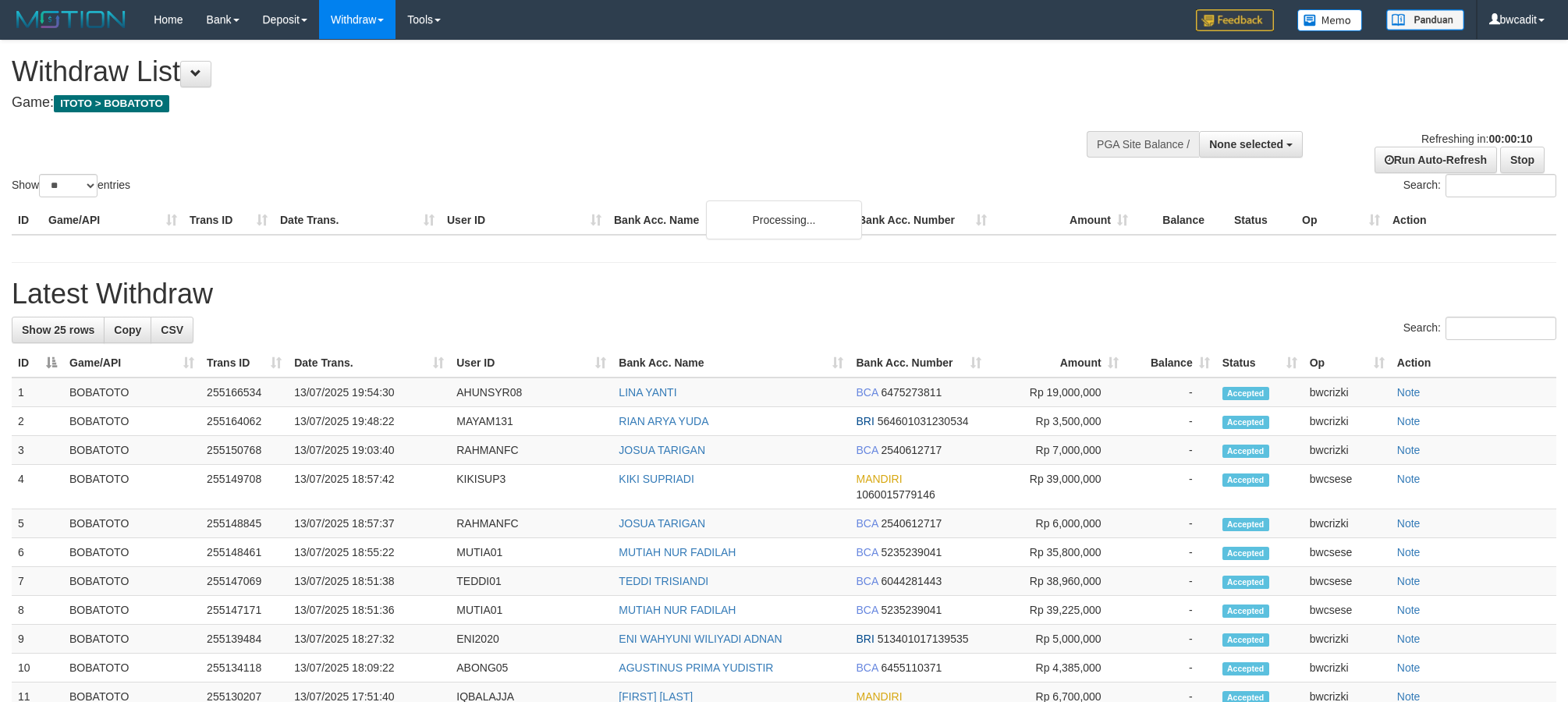 select 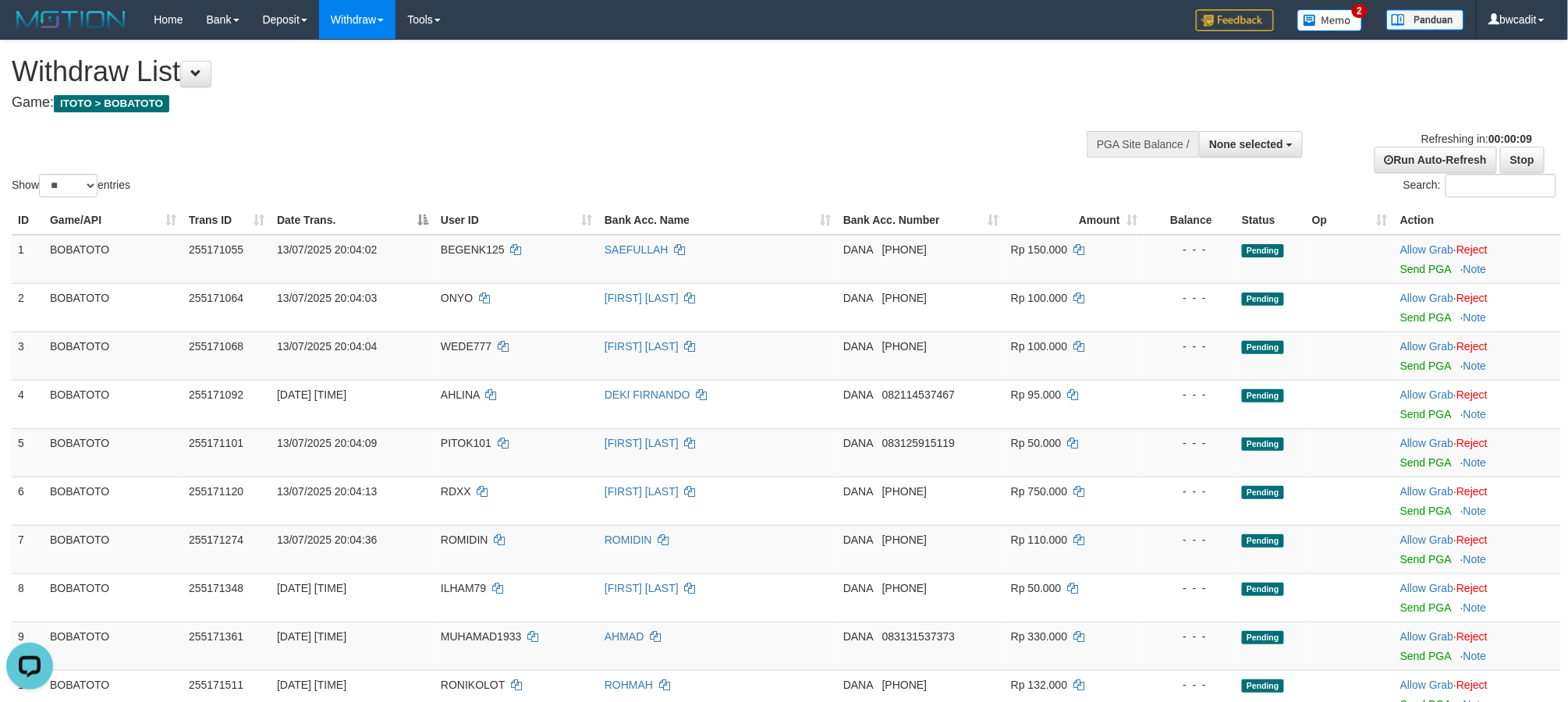 scroll, scrollTop: 0, scrollLeft: 0, axis: both 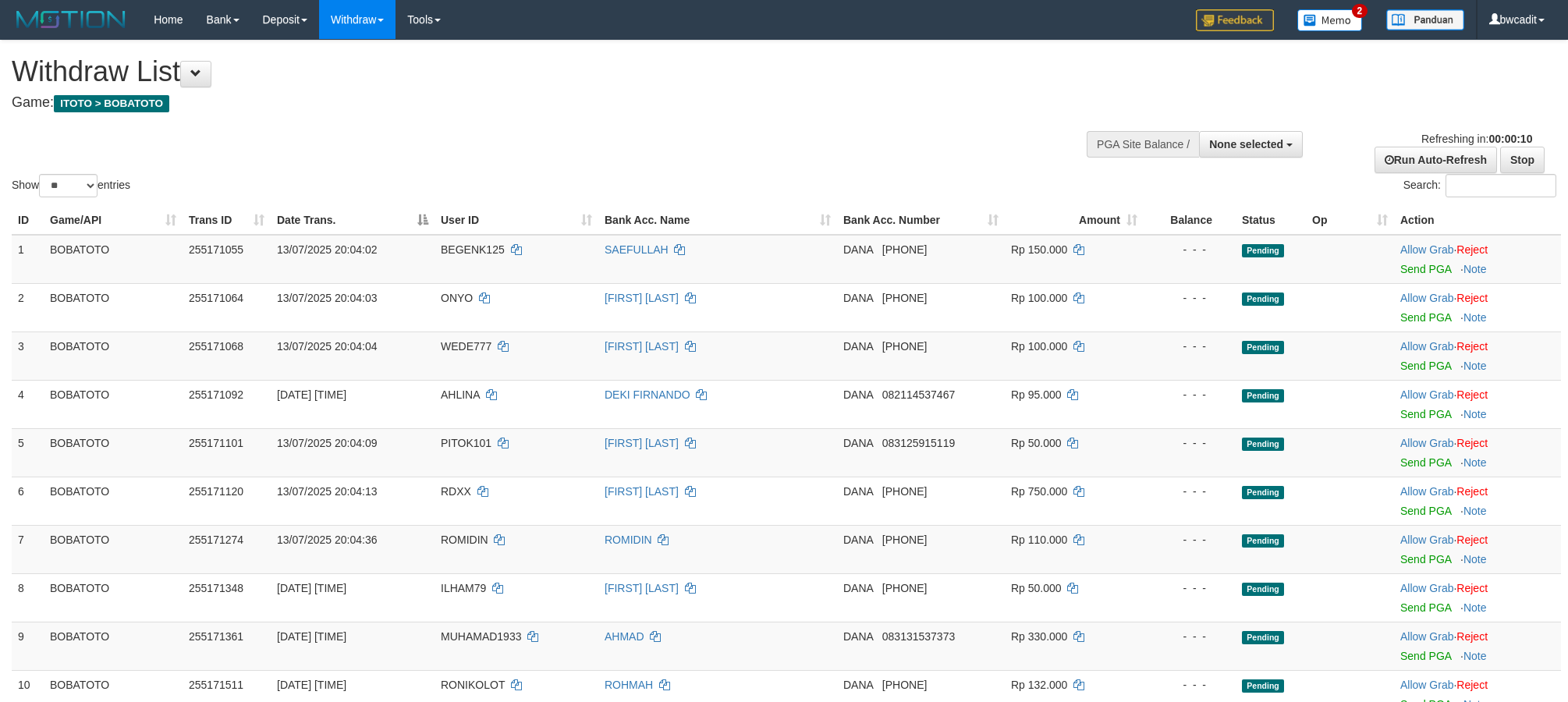 select 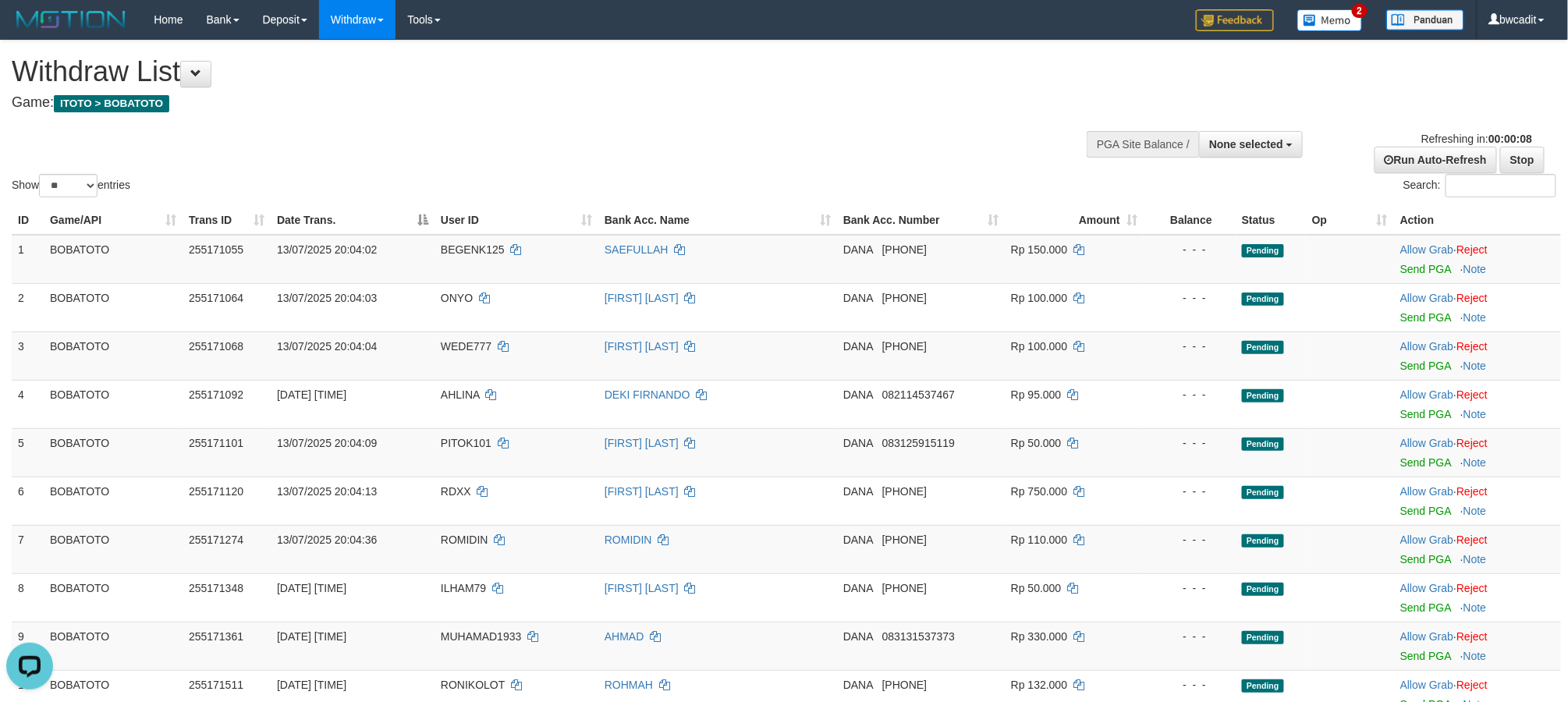 scroll, scrollTop: 0, scrollLeft: 0, axis: both 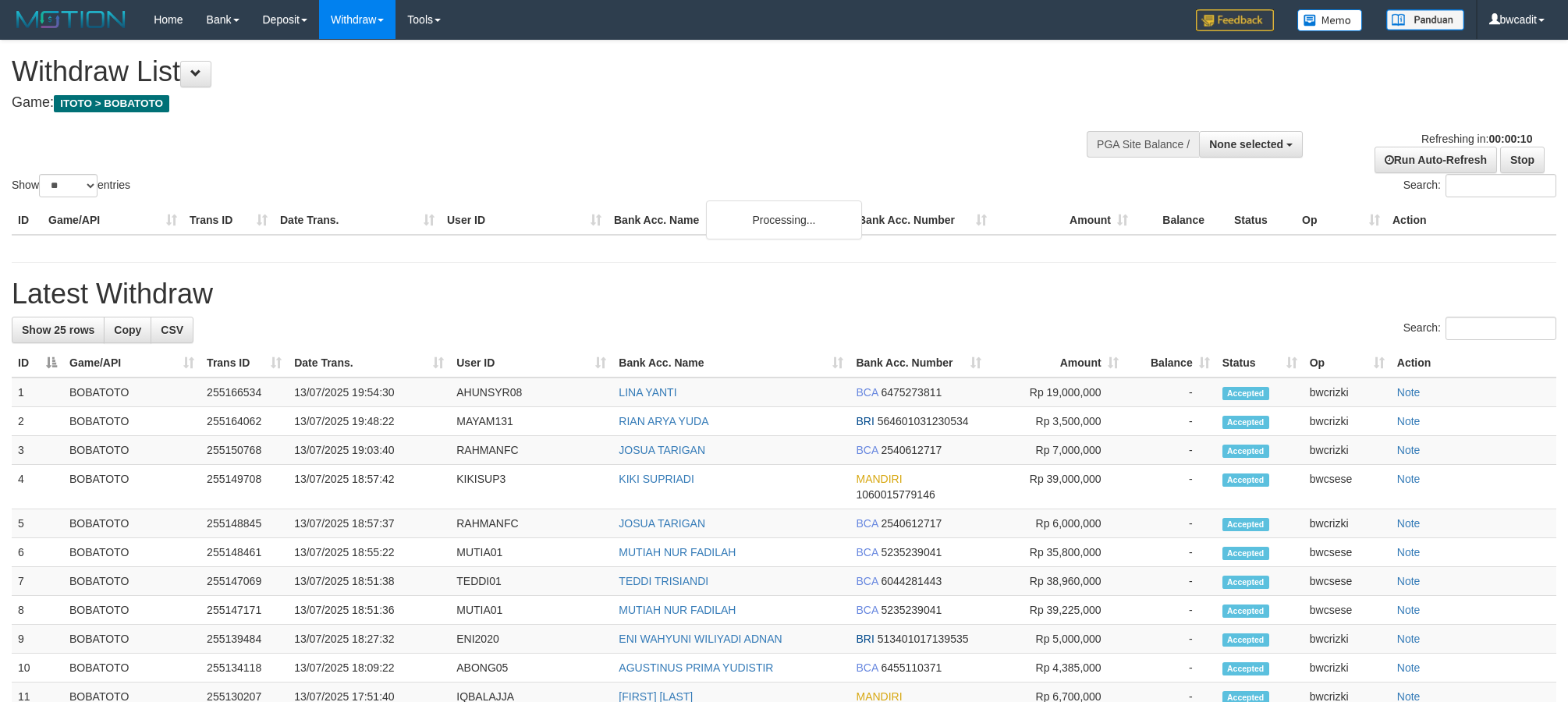 select 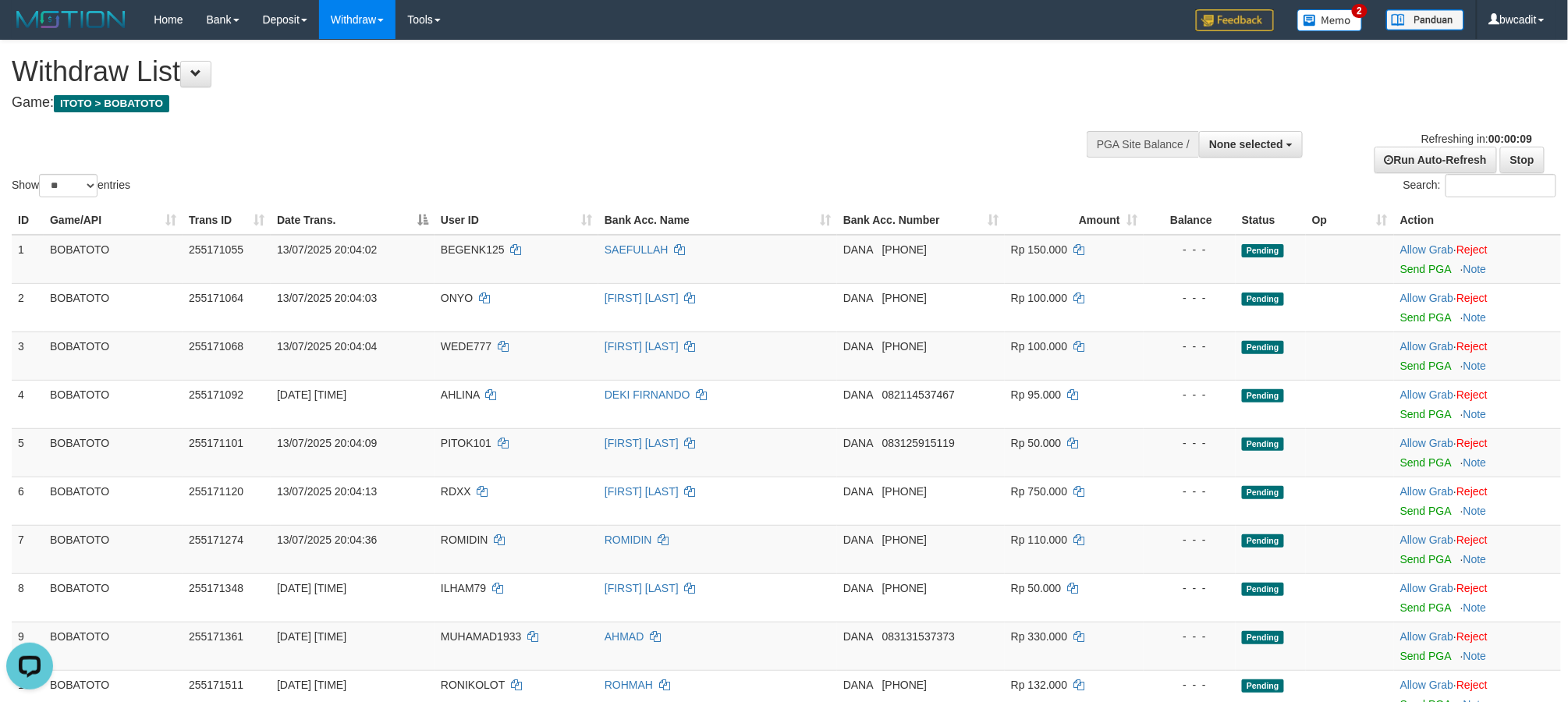 scroll, scrollTop: 0, scrollLeft: 0, axis: both 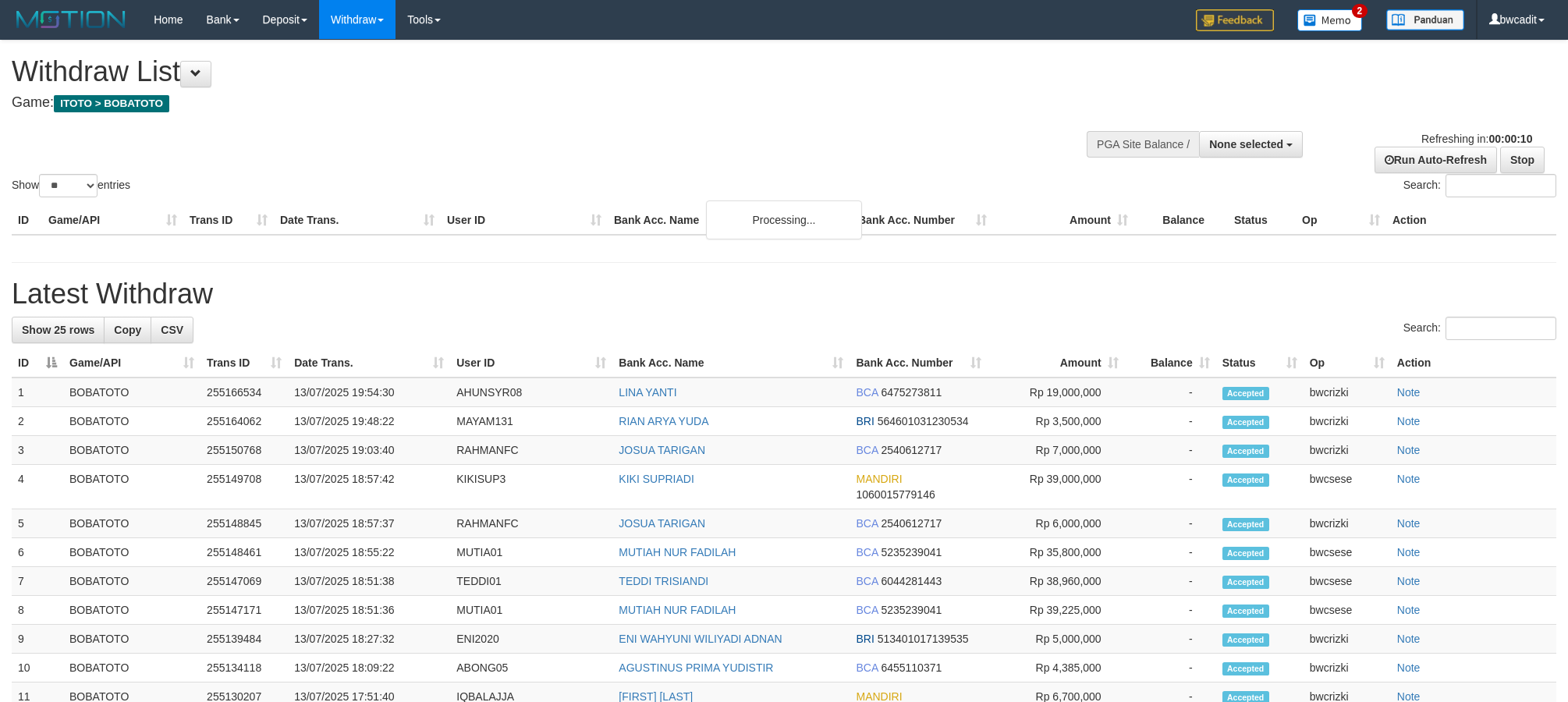 select 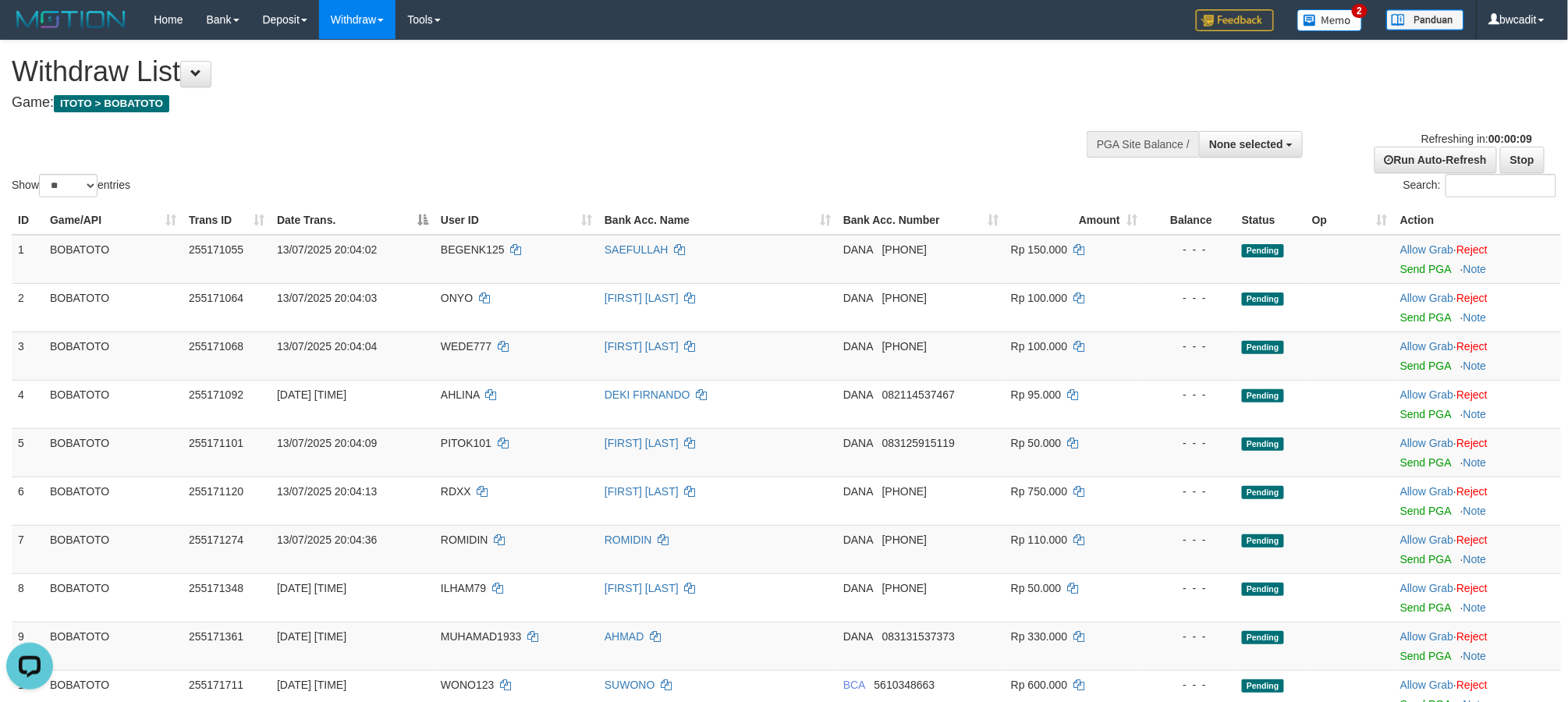 scroll, scrollTop: 0, scrollLeft: 0, axis: both 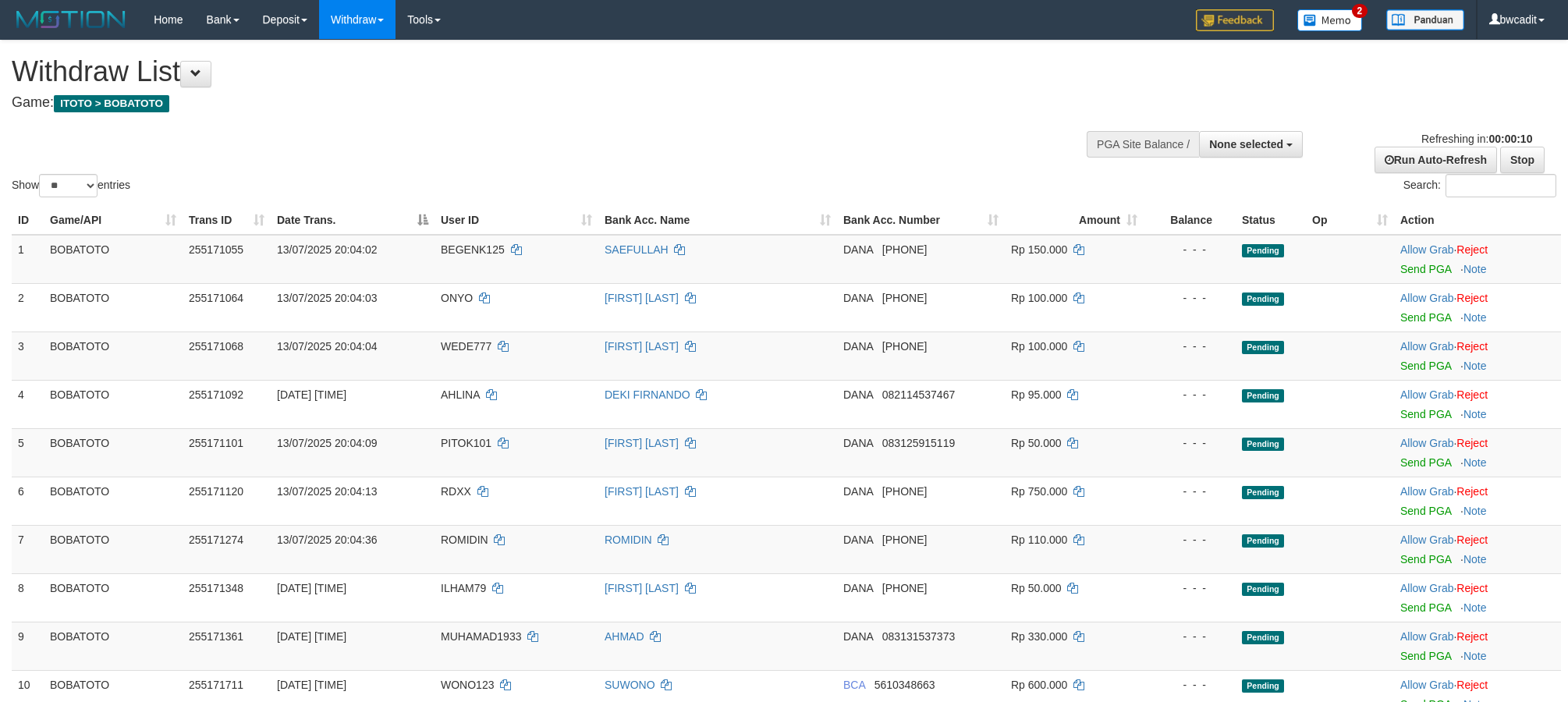 select 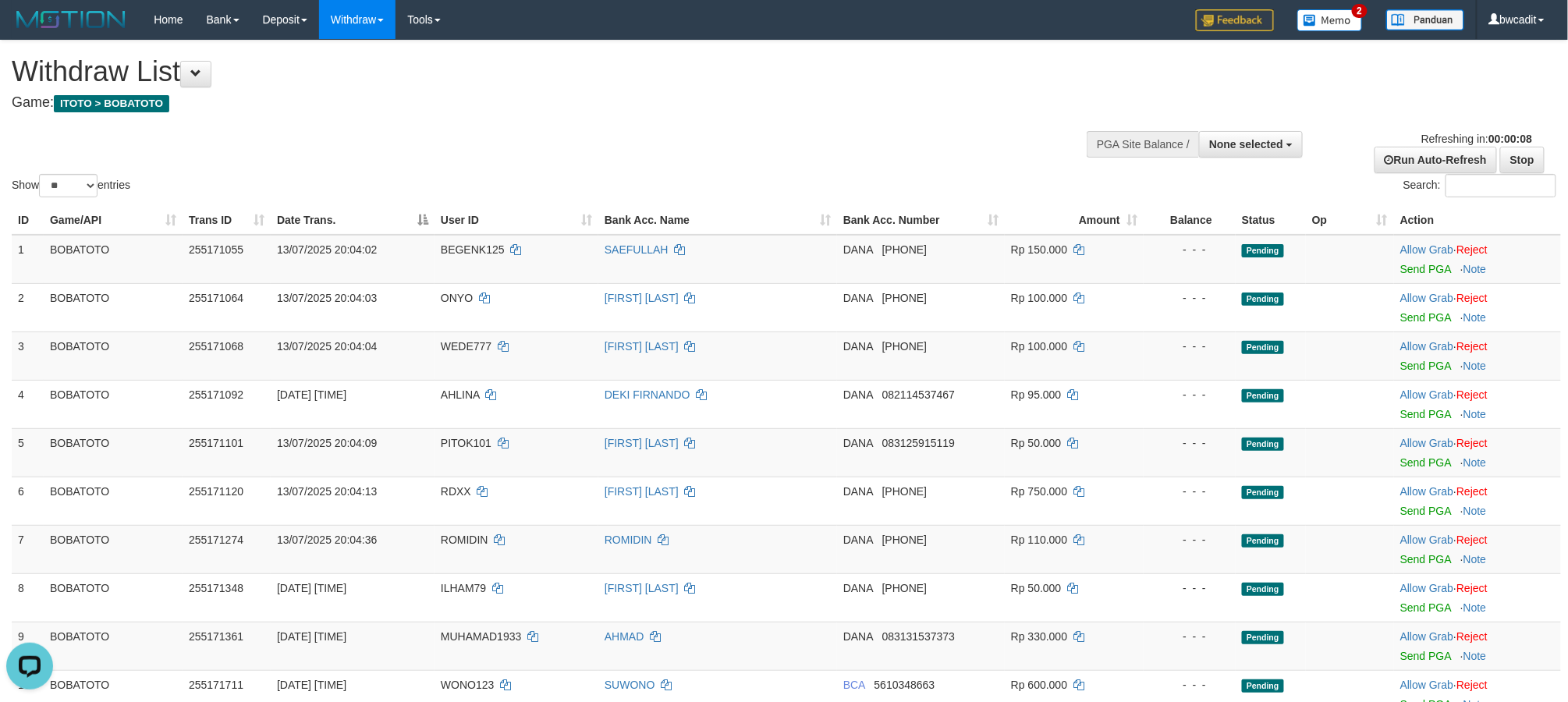 scroll, scrollTop: 0, scrollLeft: 0, axis: both 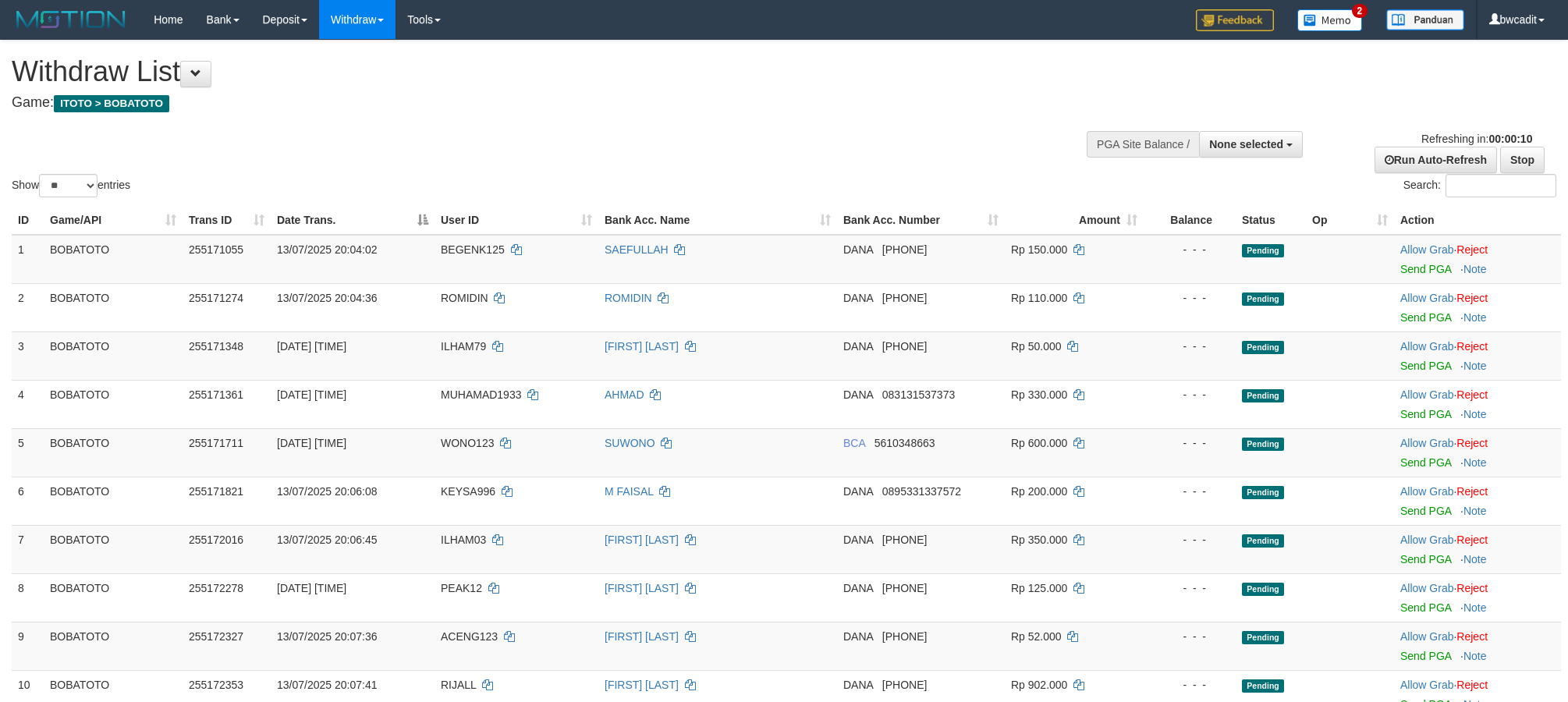 select 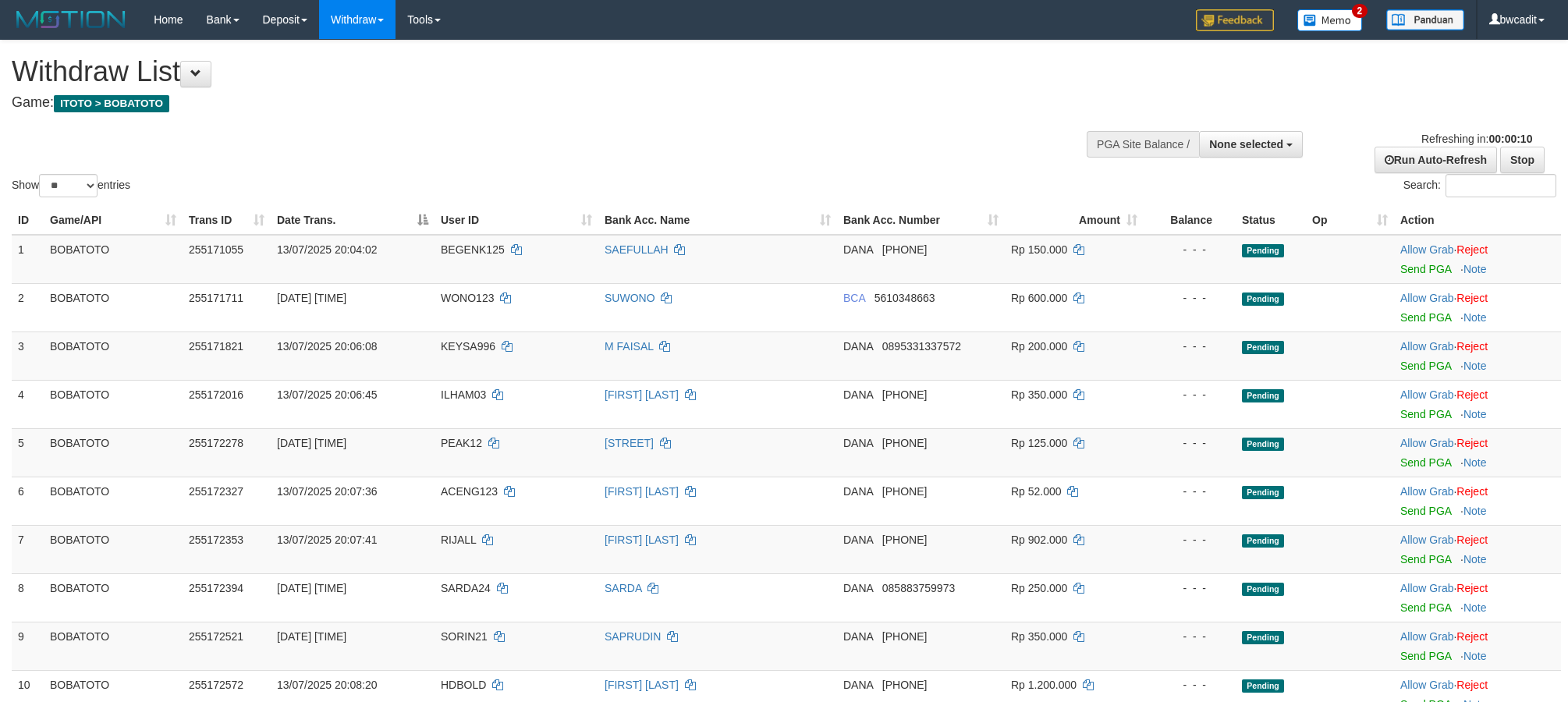 select 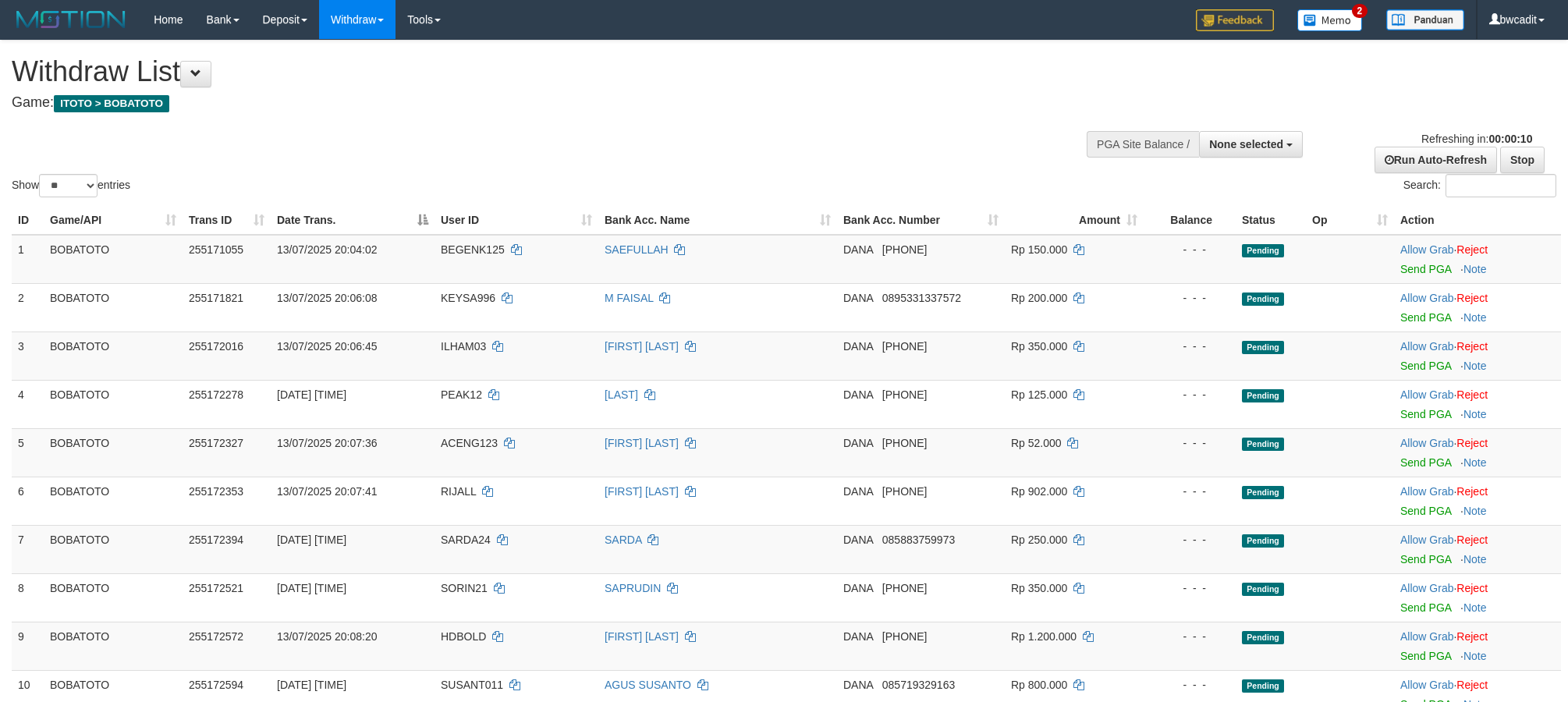select 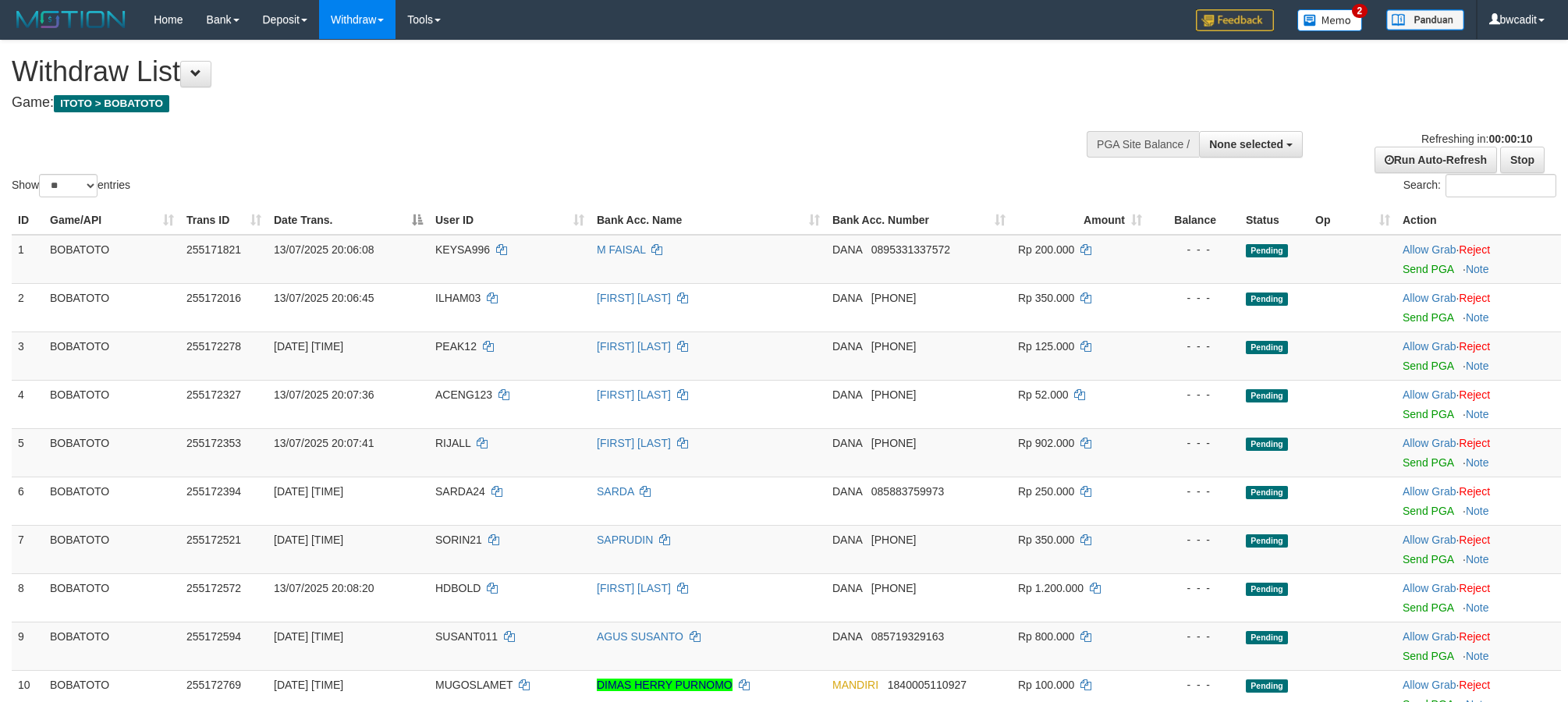 select 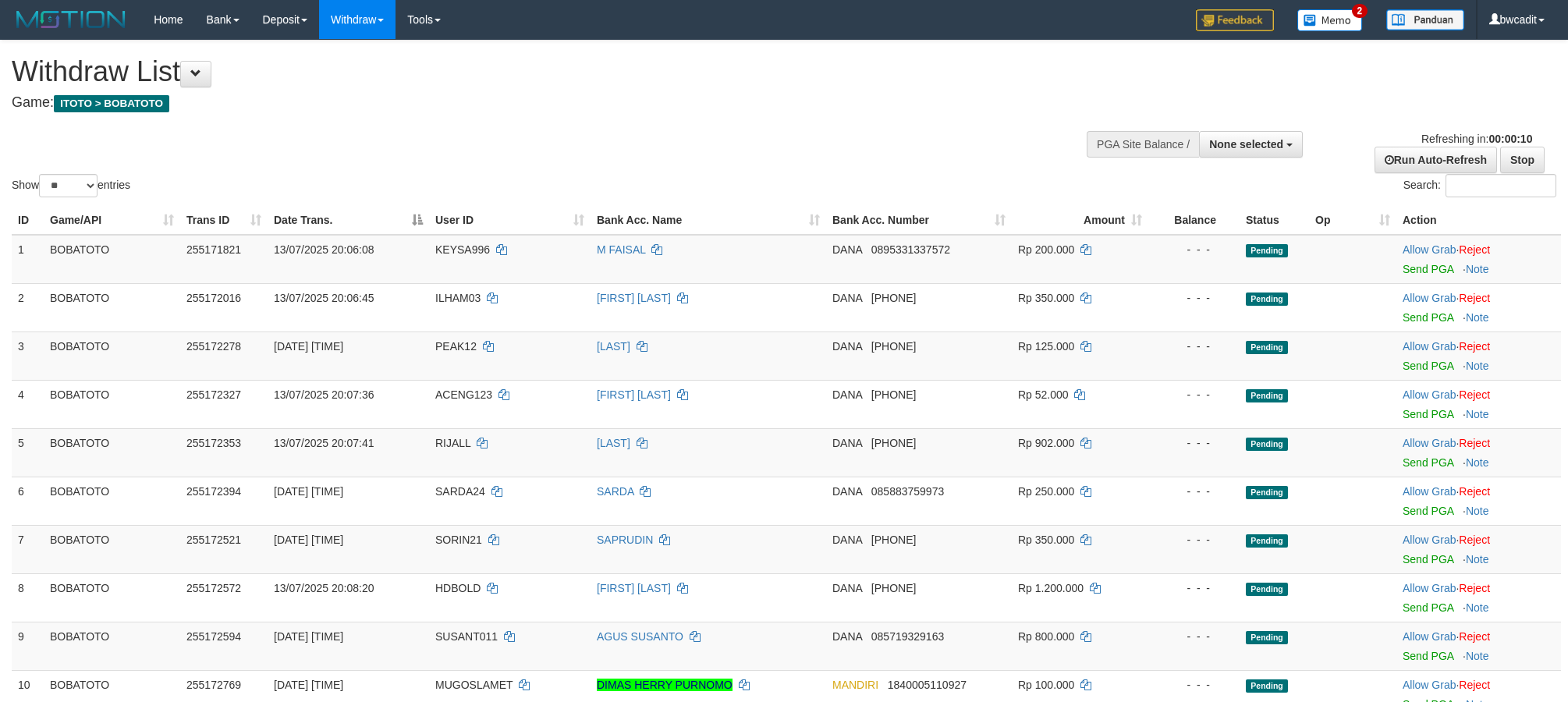 select 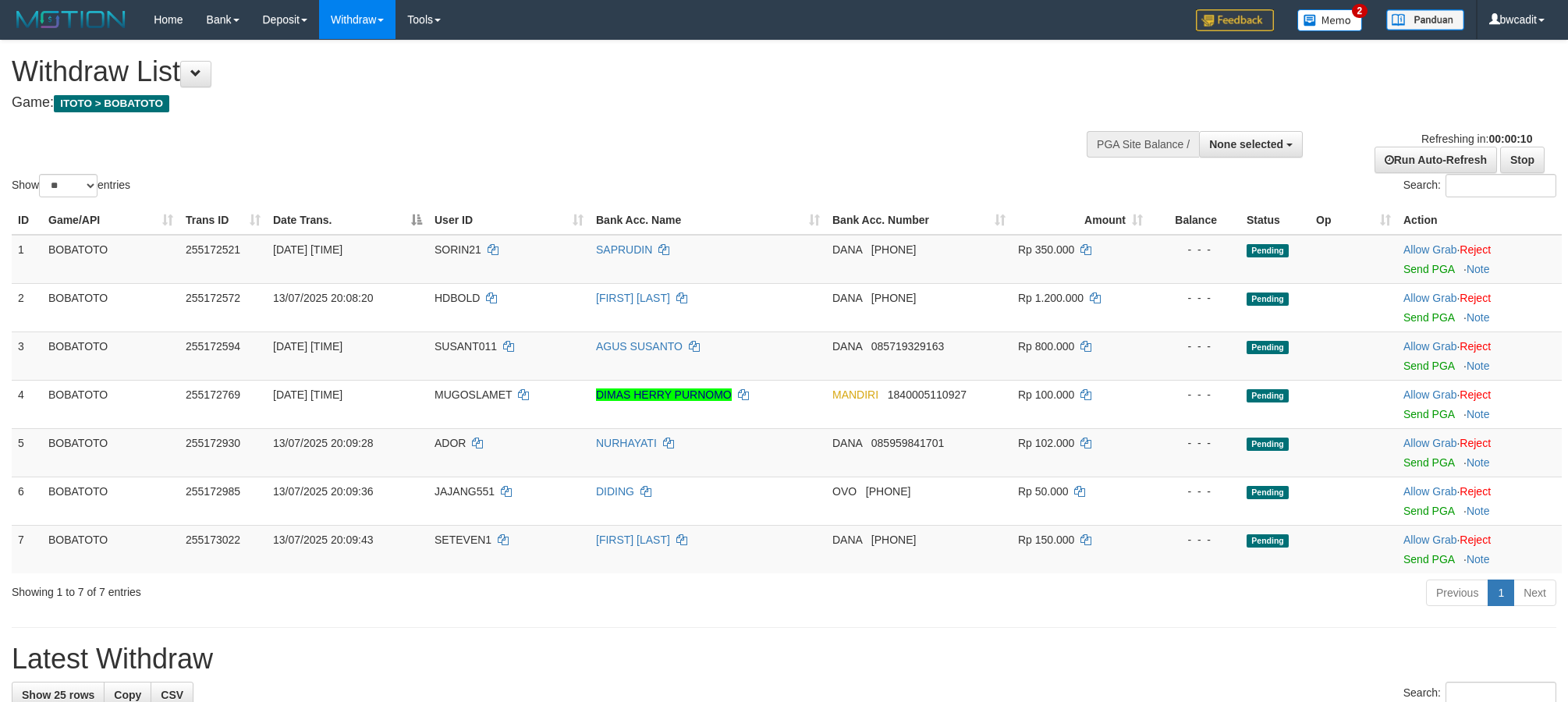 select 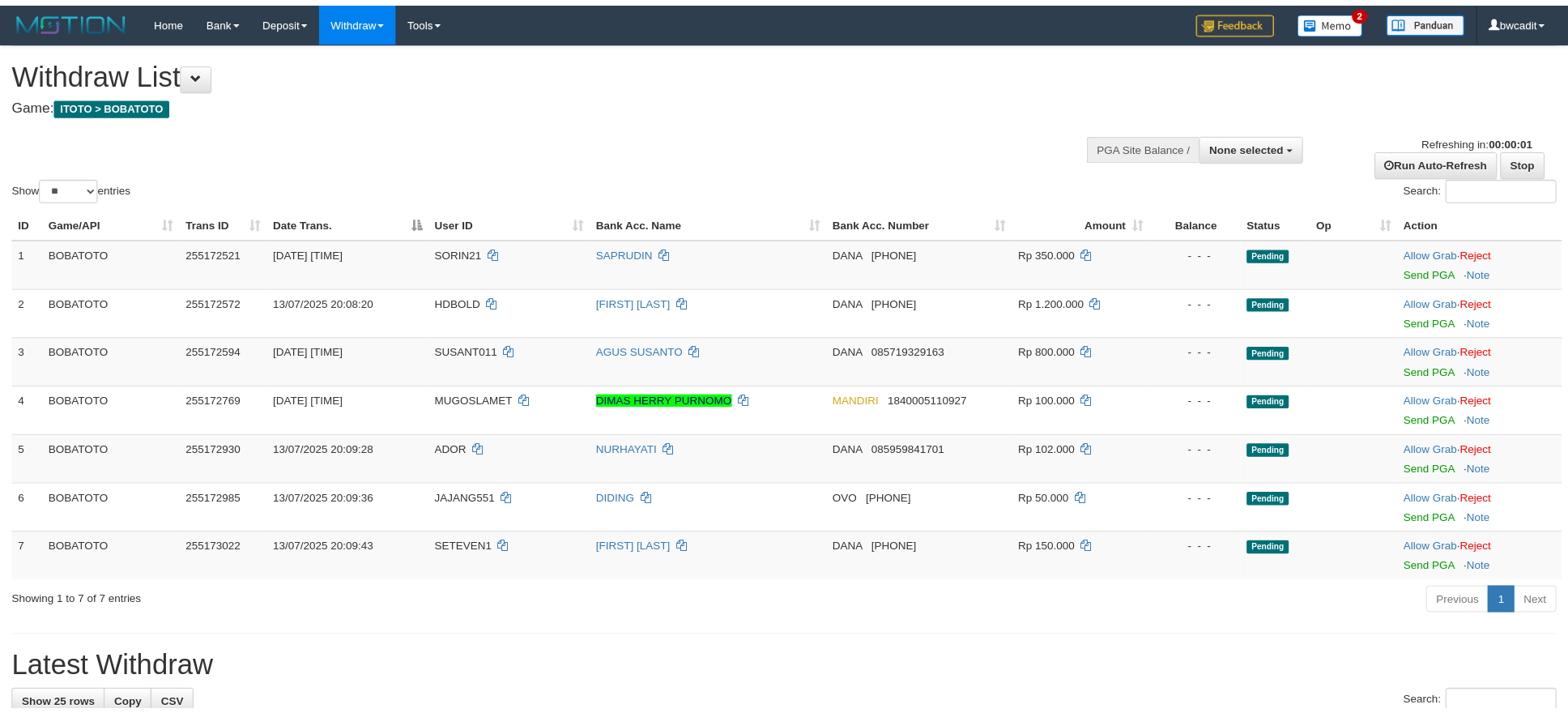 scroll, scrollTop: 0, scrollLeft: 0, axis: both 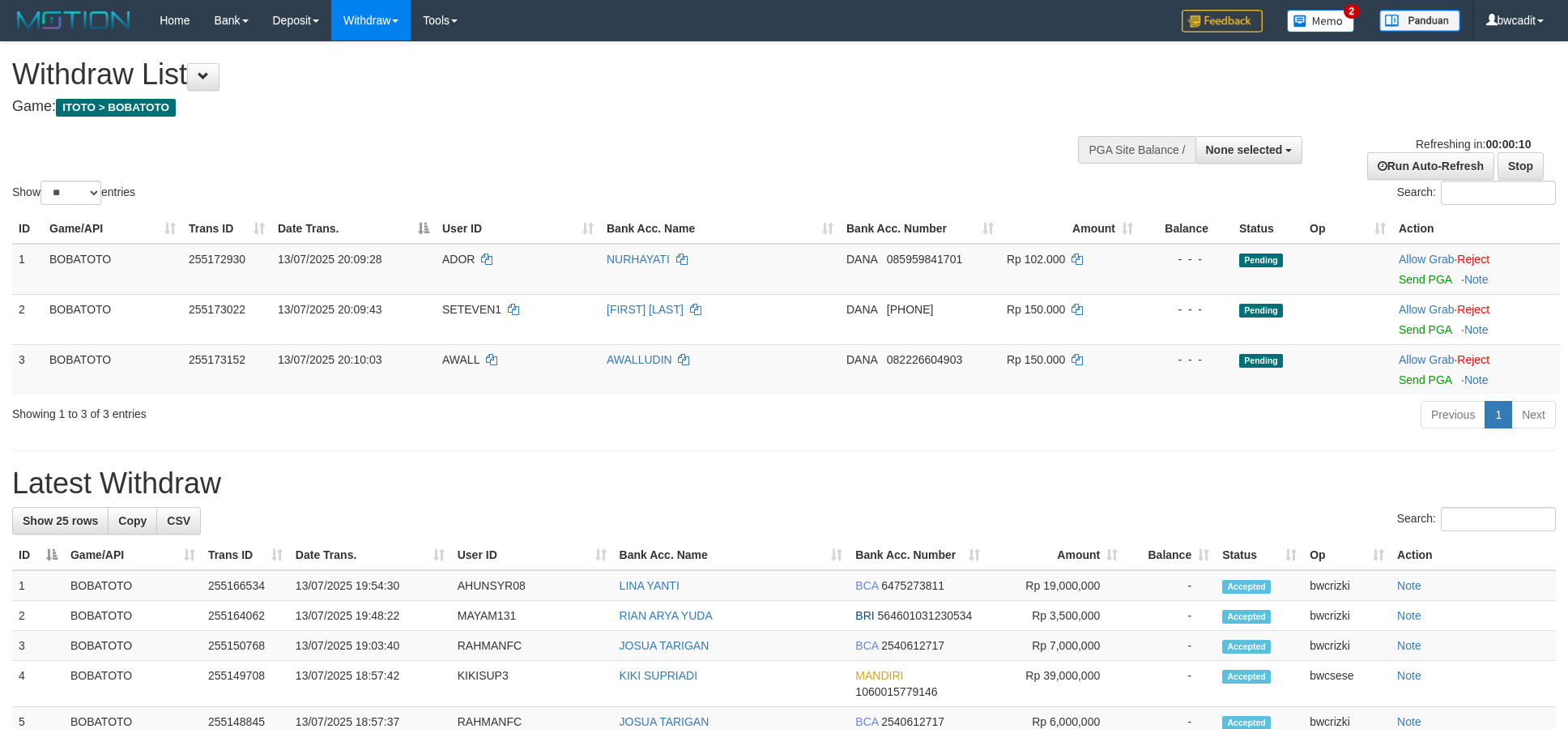 select 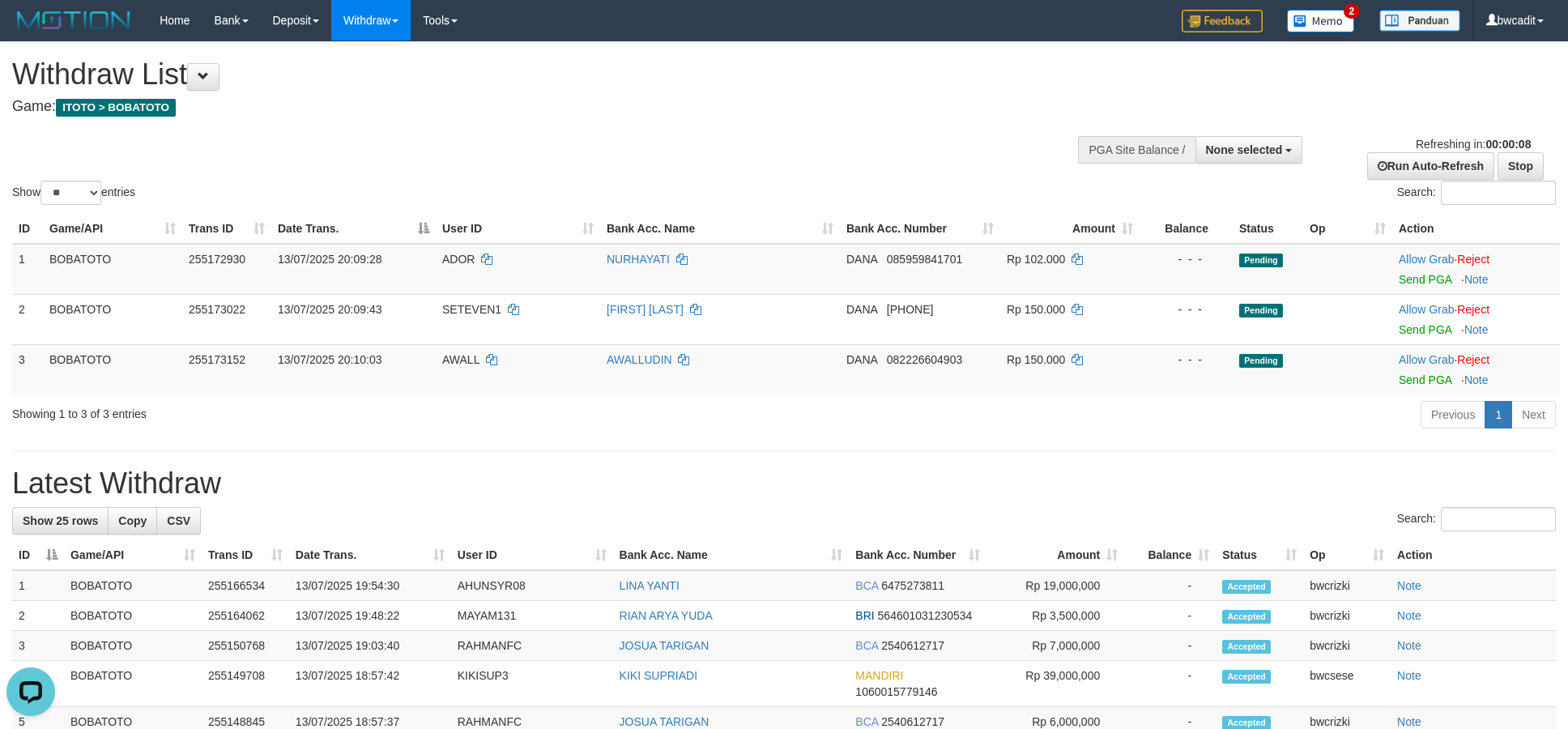 scroll, scrollTop: 0, scrollLeft: 0, axis: both 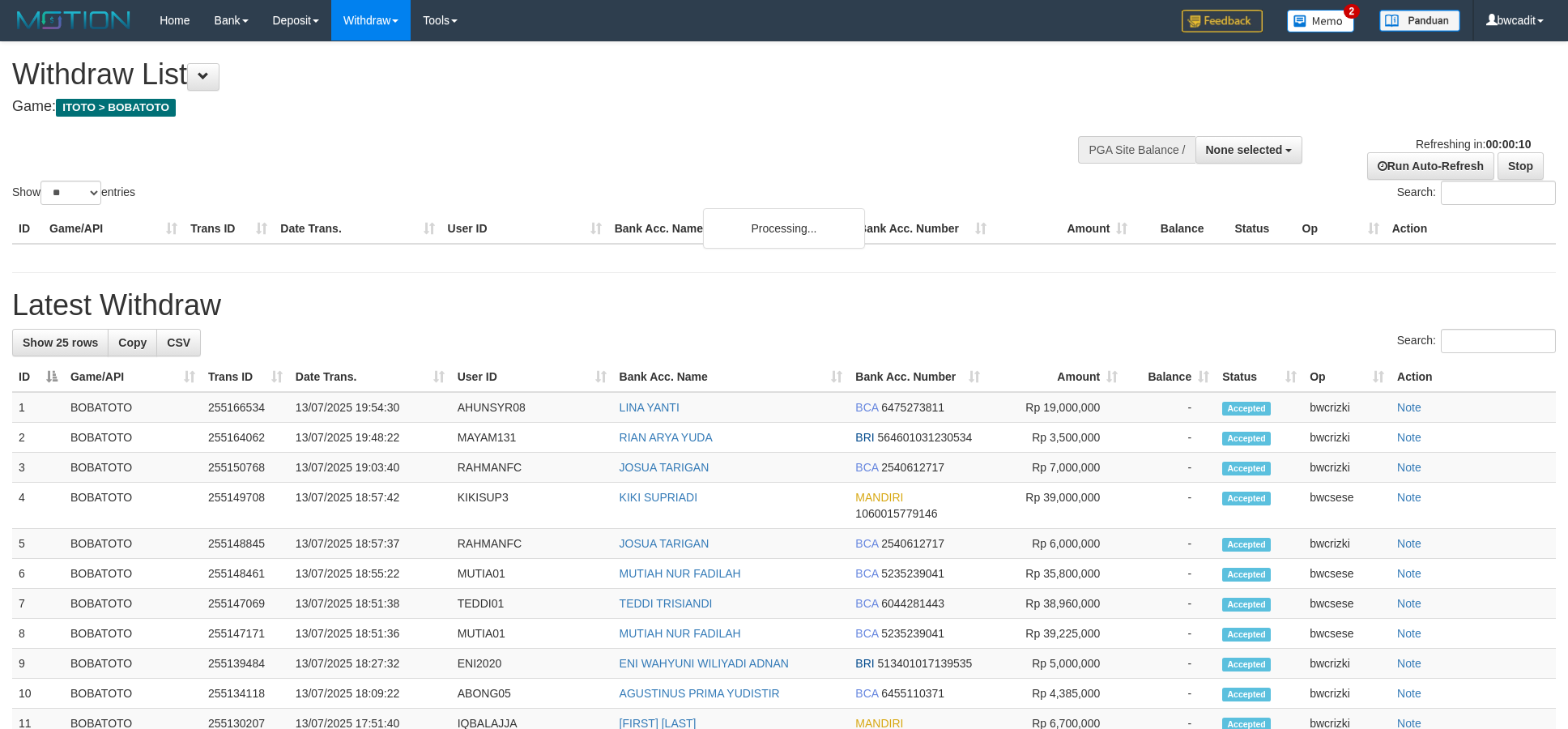 select 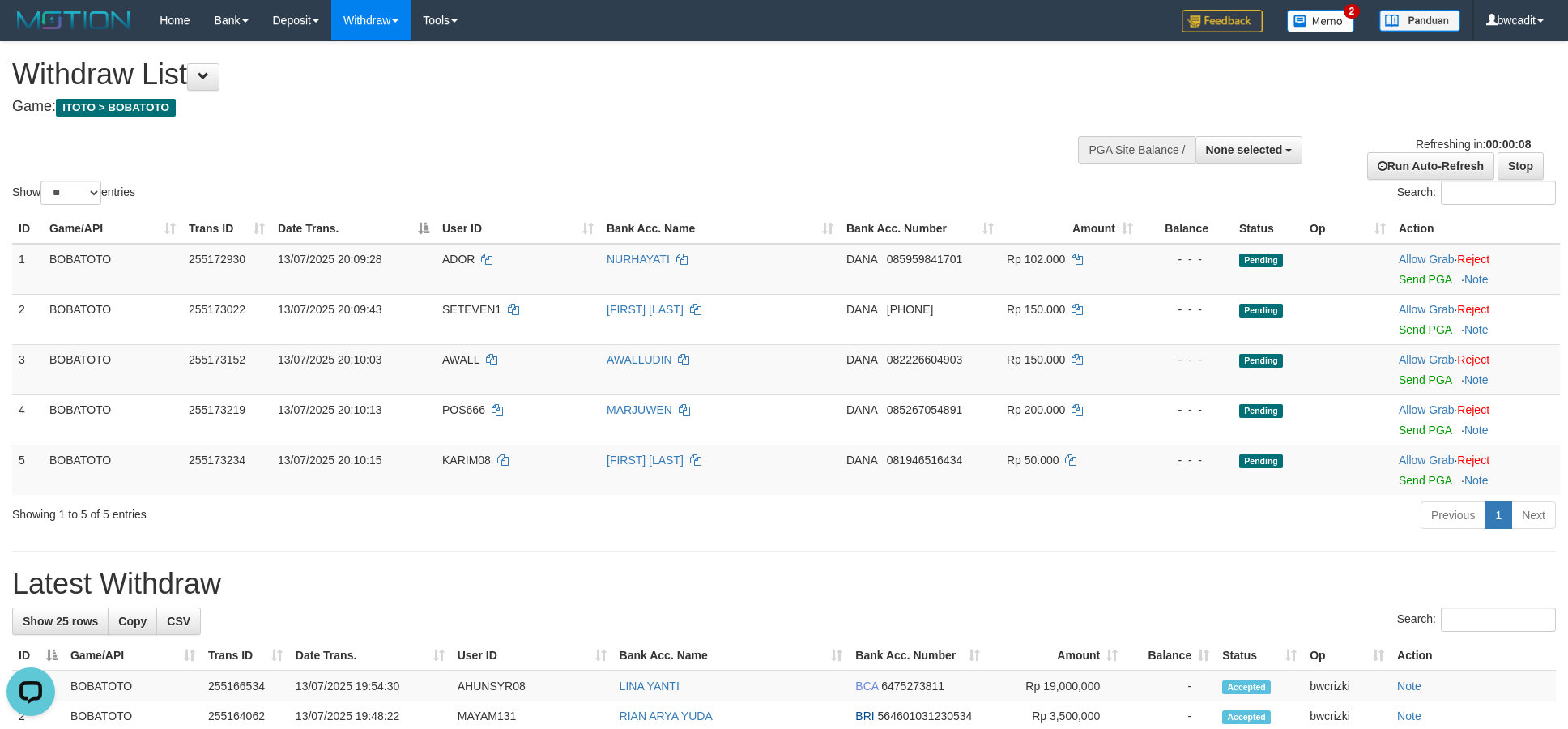scroll, scrollTop: 0, scrollLeft: 0, axis: both 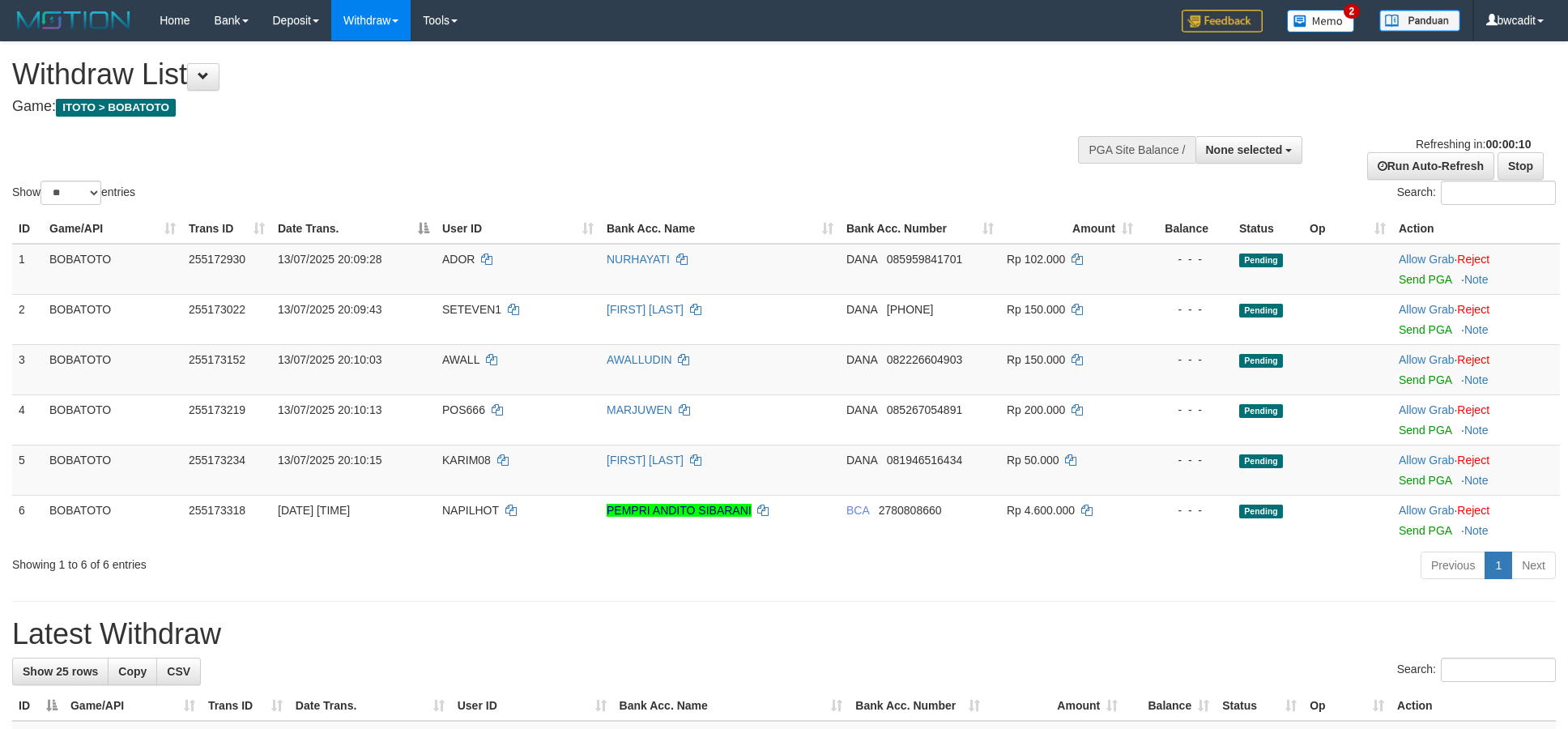 select 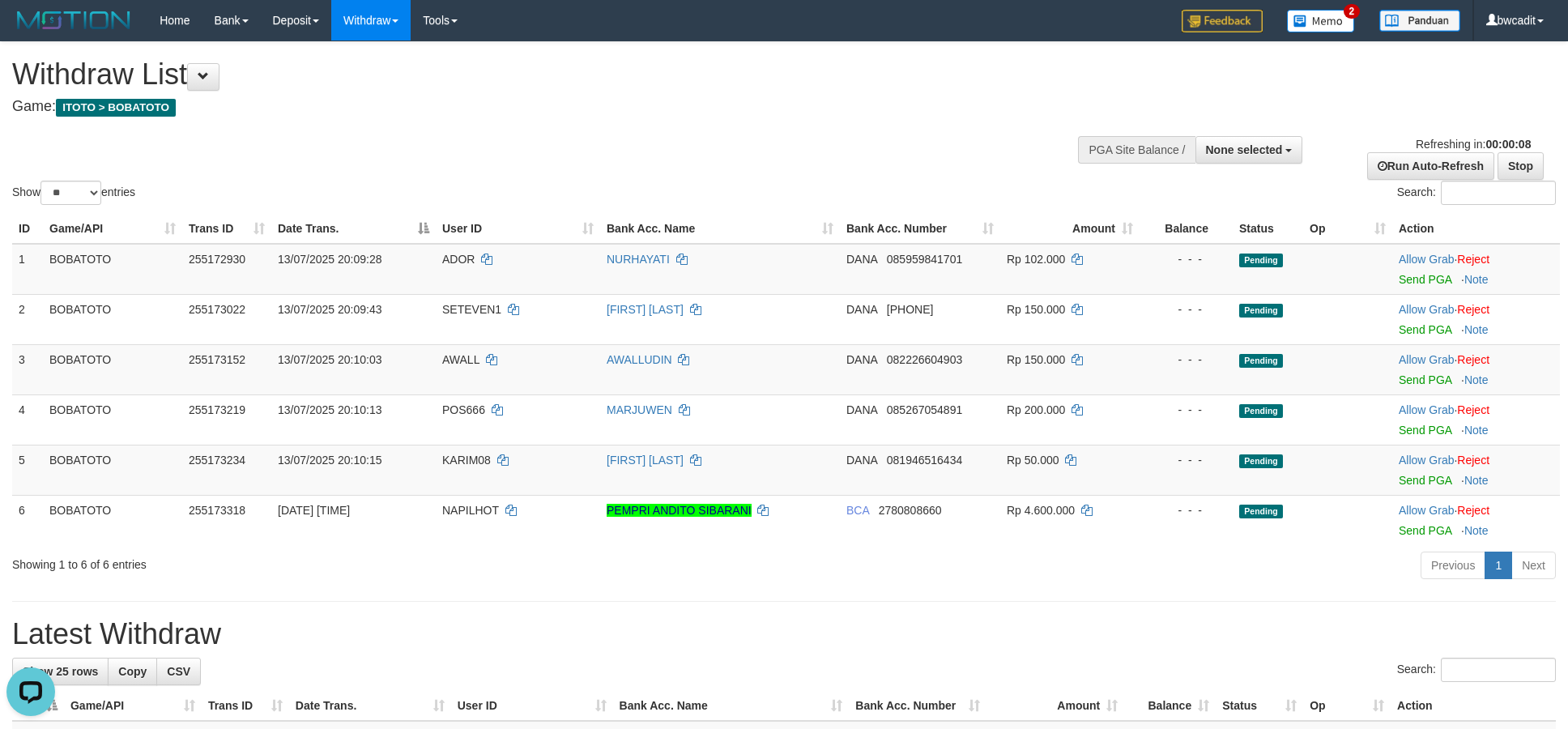 scroll, scrollTop: 0, scrollLeft: 0, axis: both 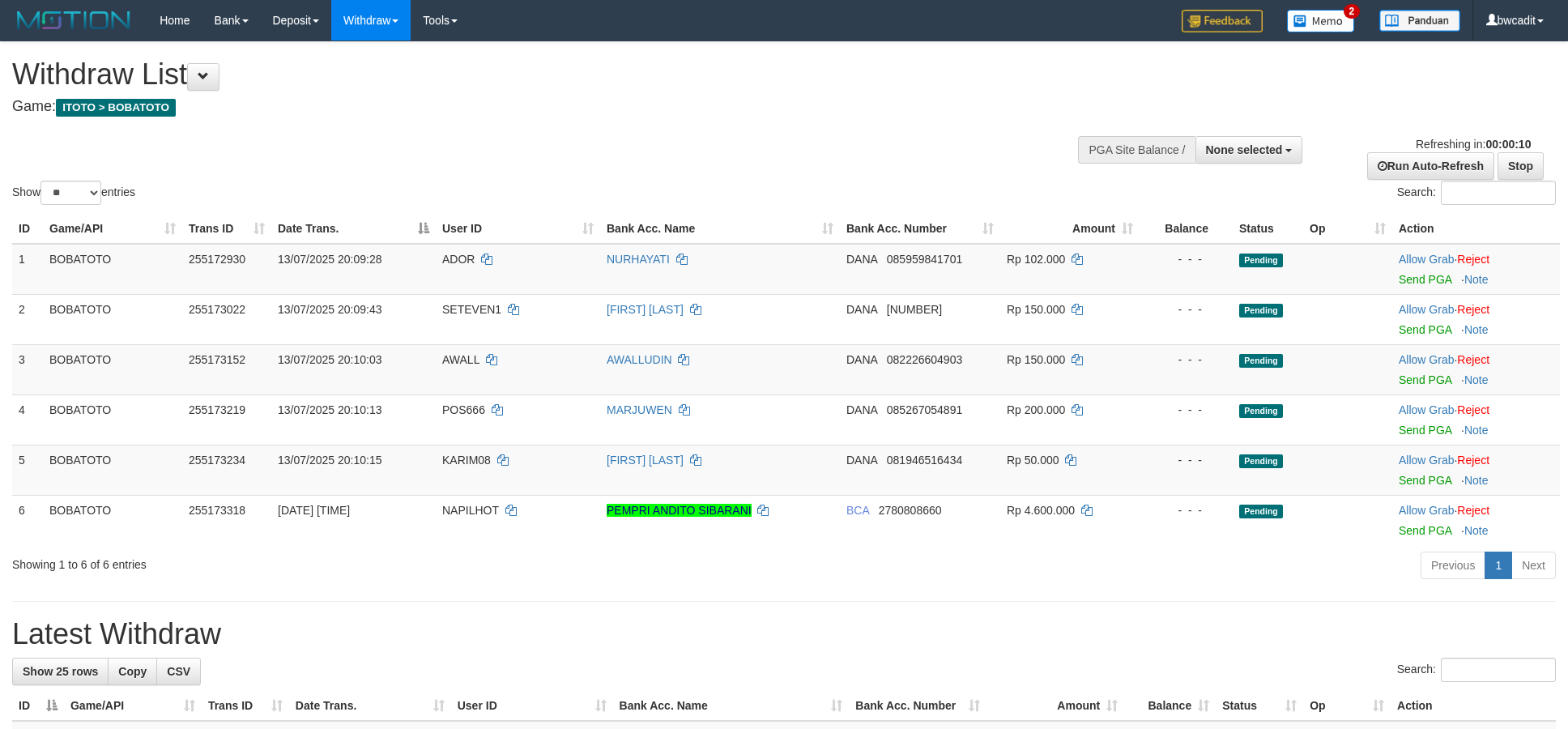 select 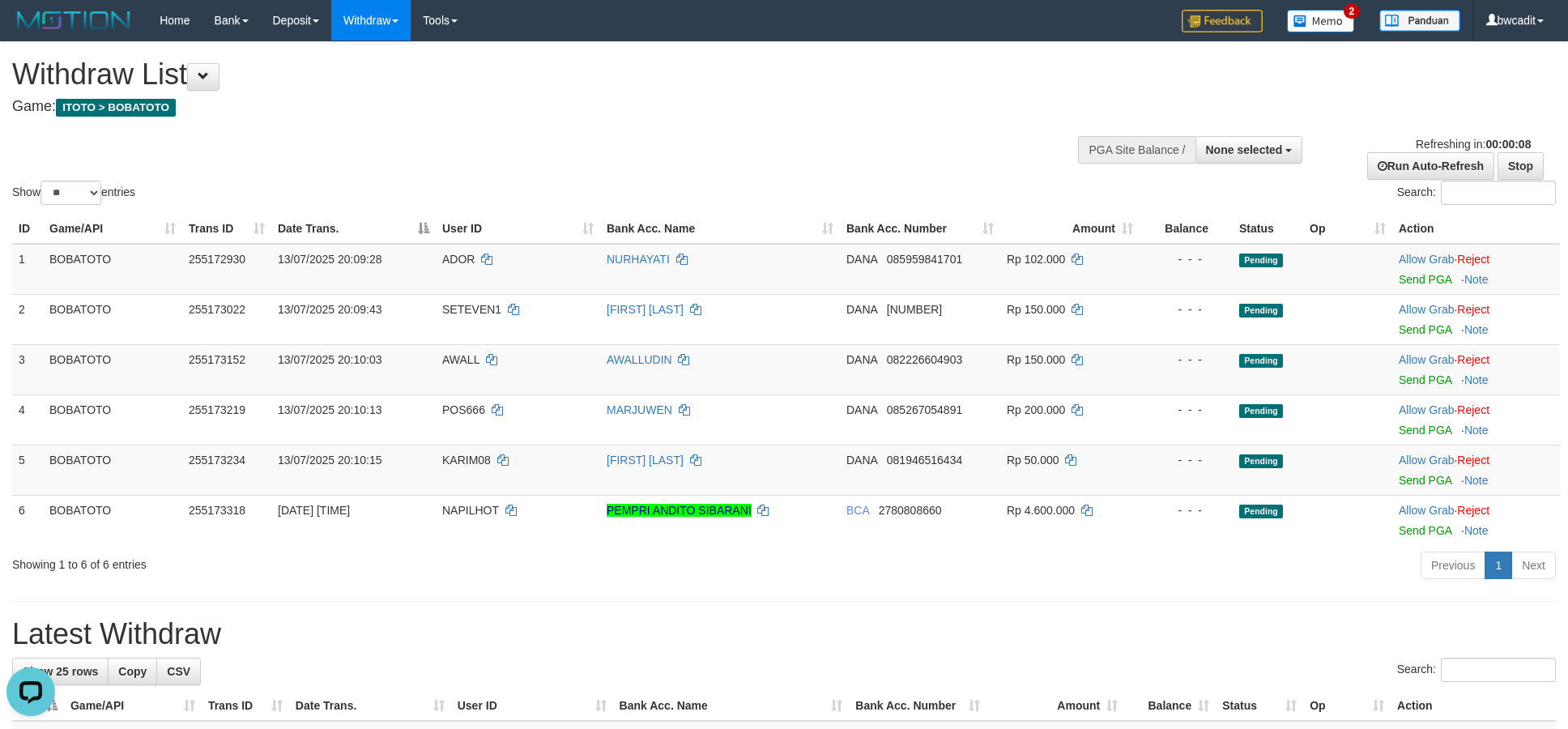 scroll, scrollTop: 0, scrollLeft: 0, axis: both 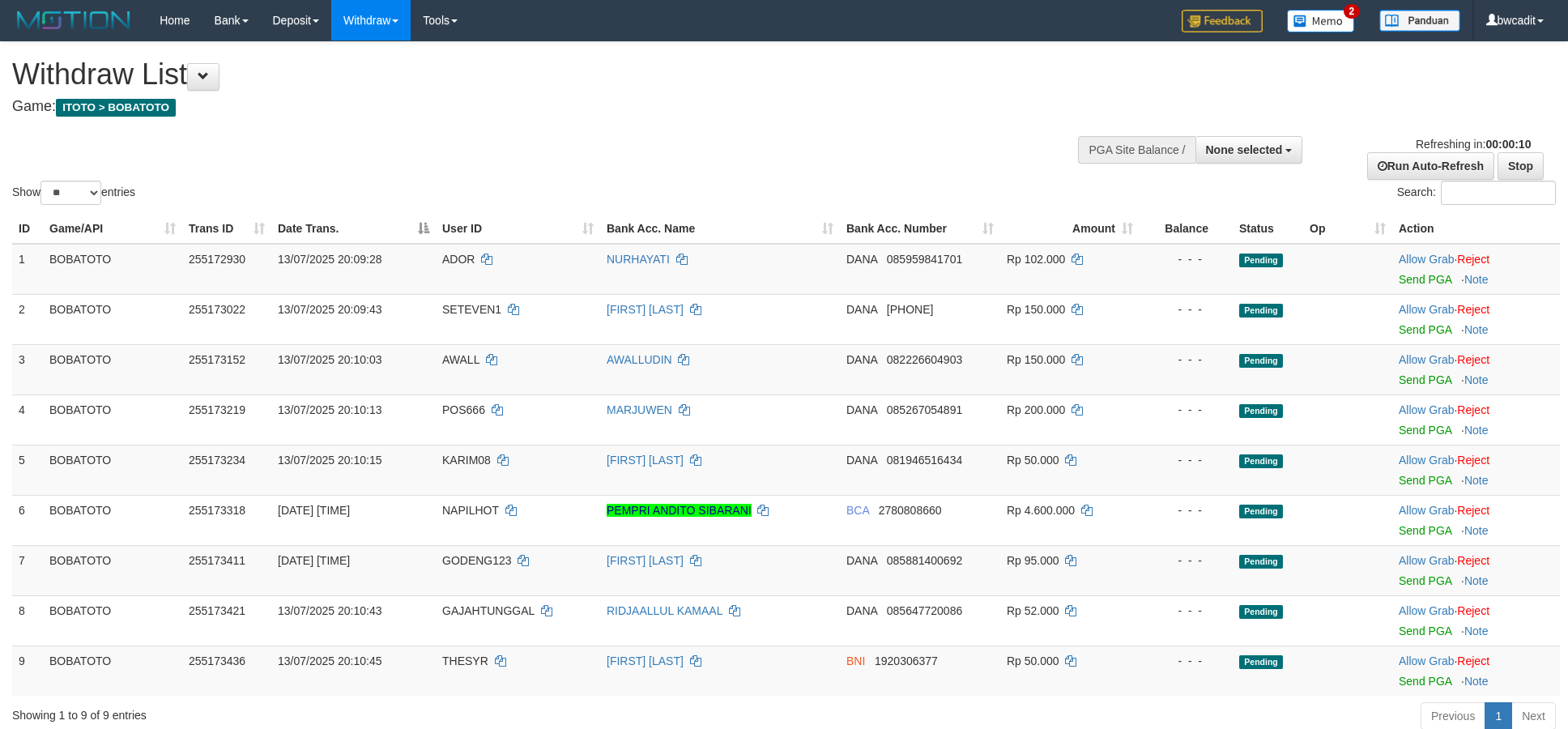 select 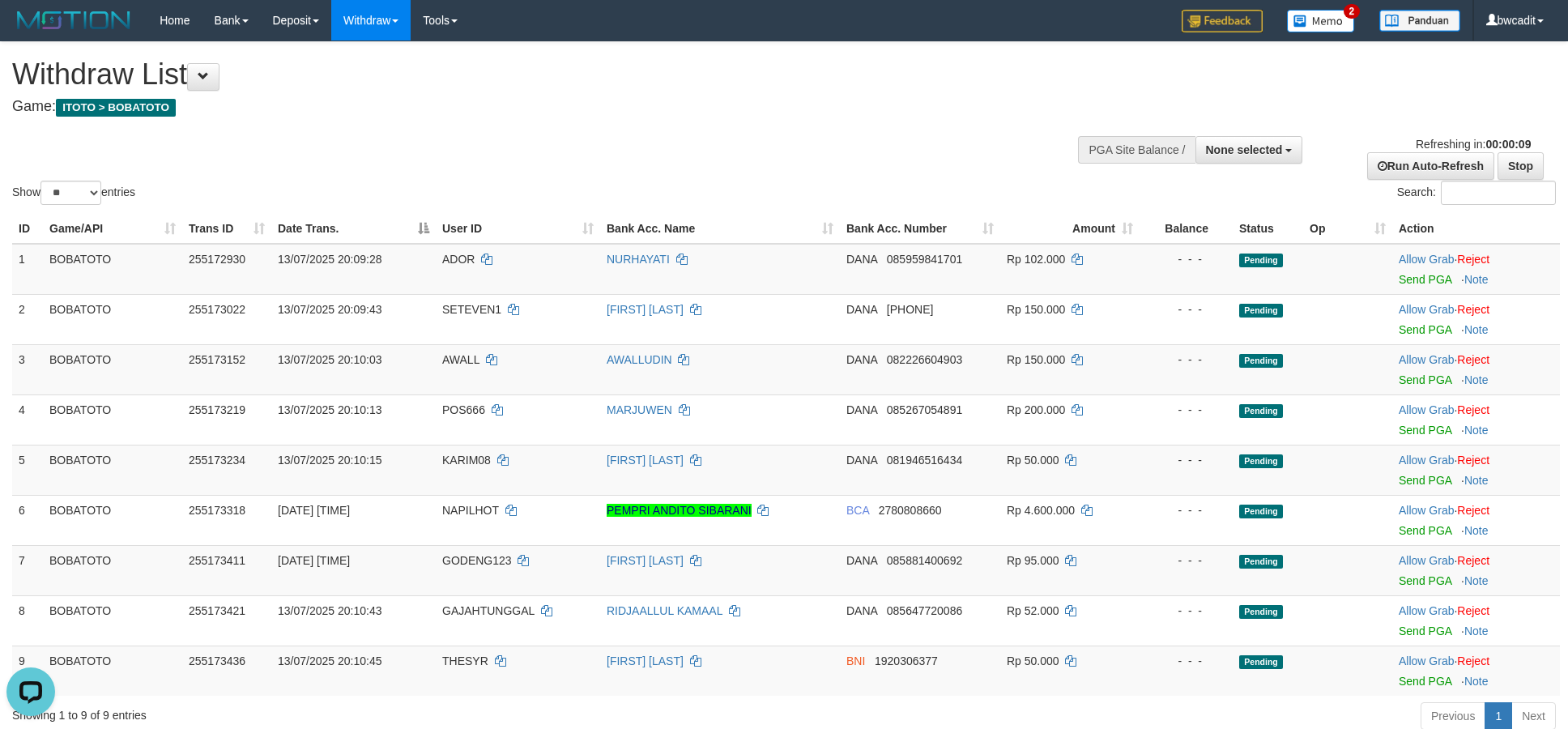 scroll, scrollTop: 0, scrollLeft: 0, axis: both 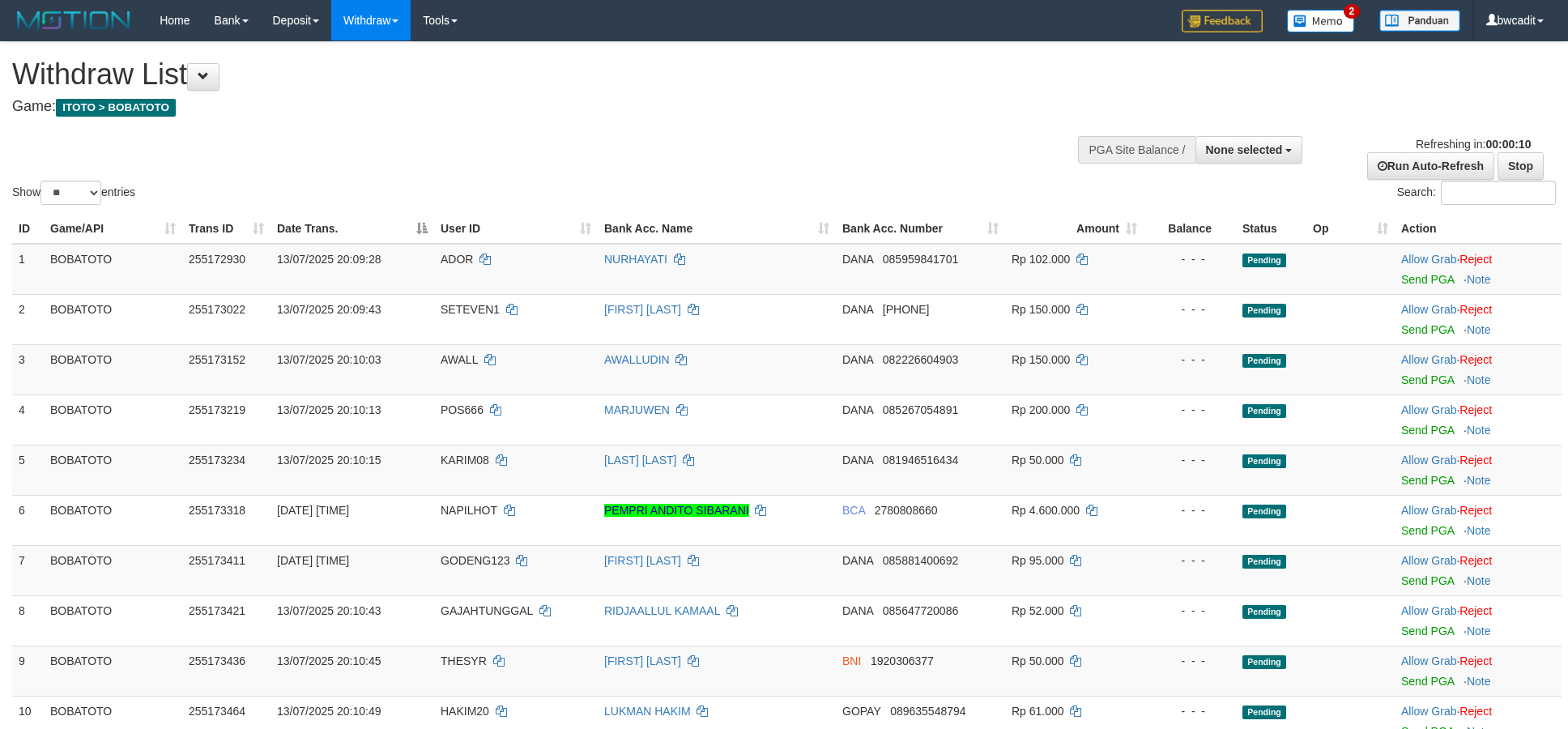 select 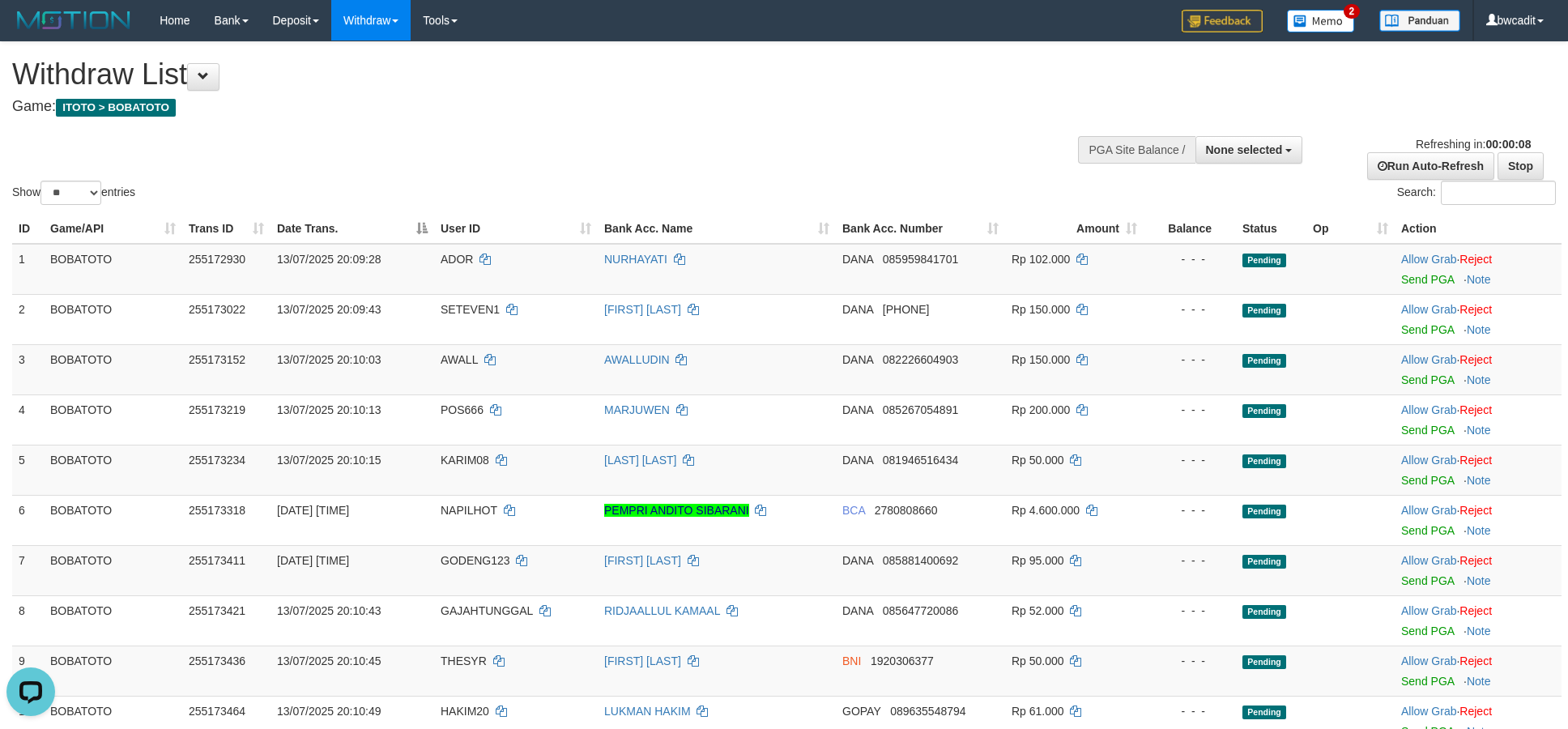 scroll, scrollTop: 0, scrollLeft: 0, axis: both 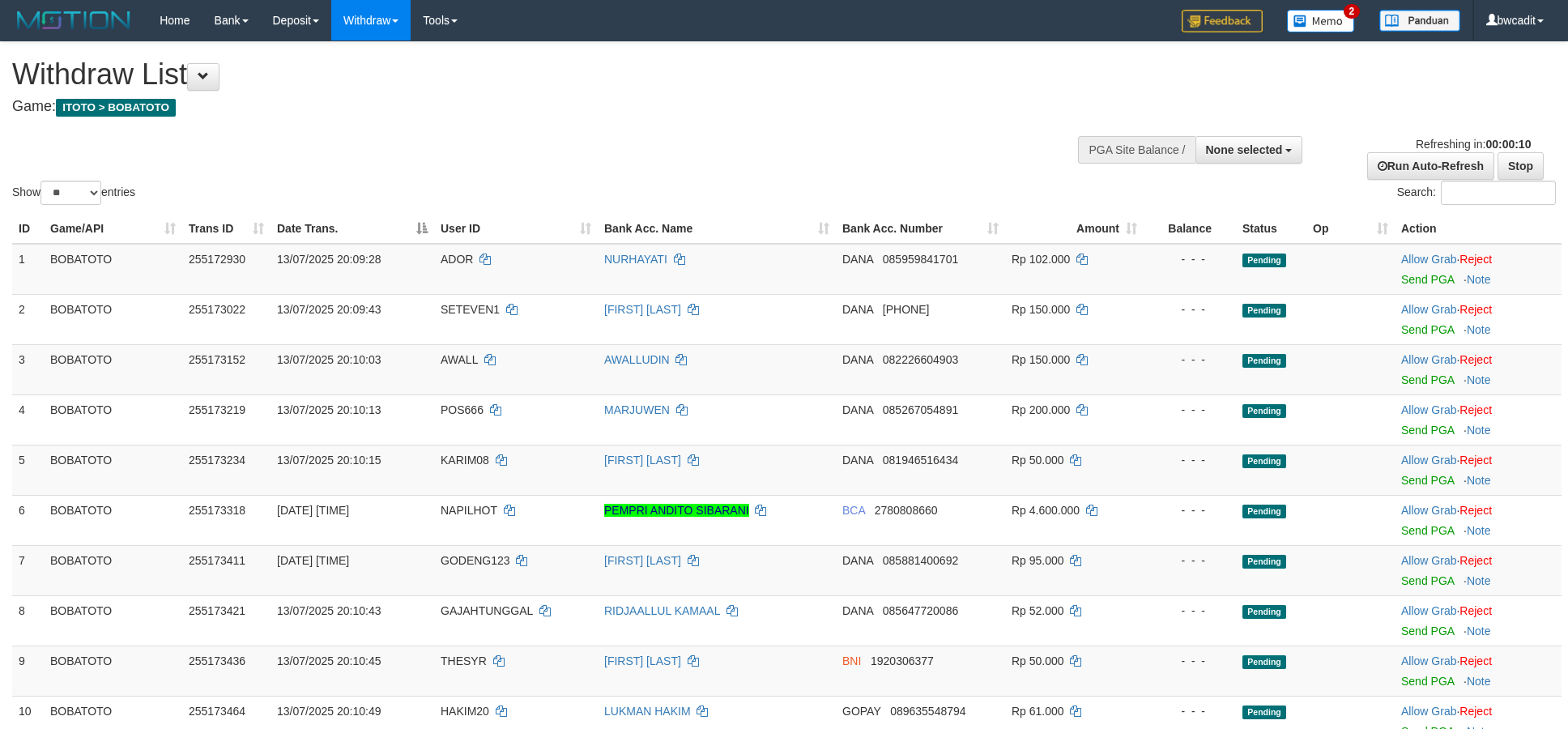 select 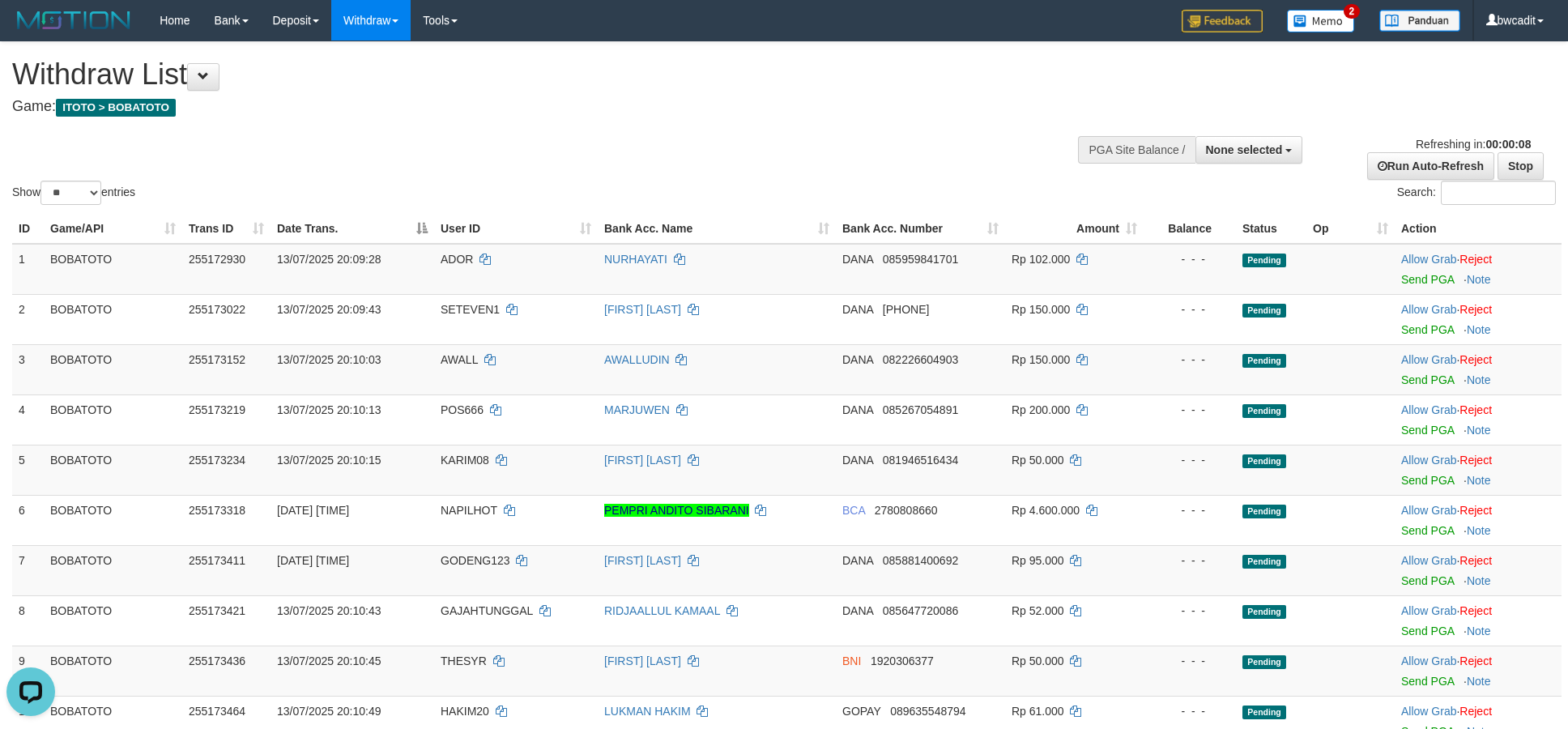 scroll, scrollTop: 0, scrollLeft: 0, axis: both 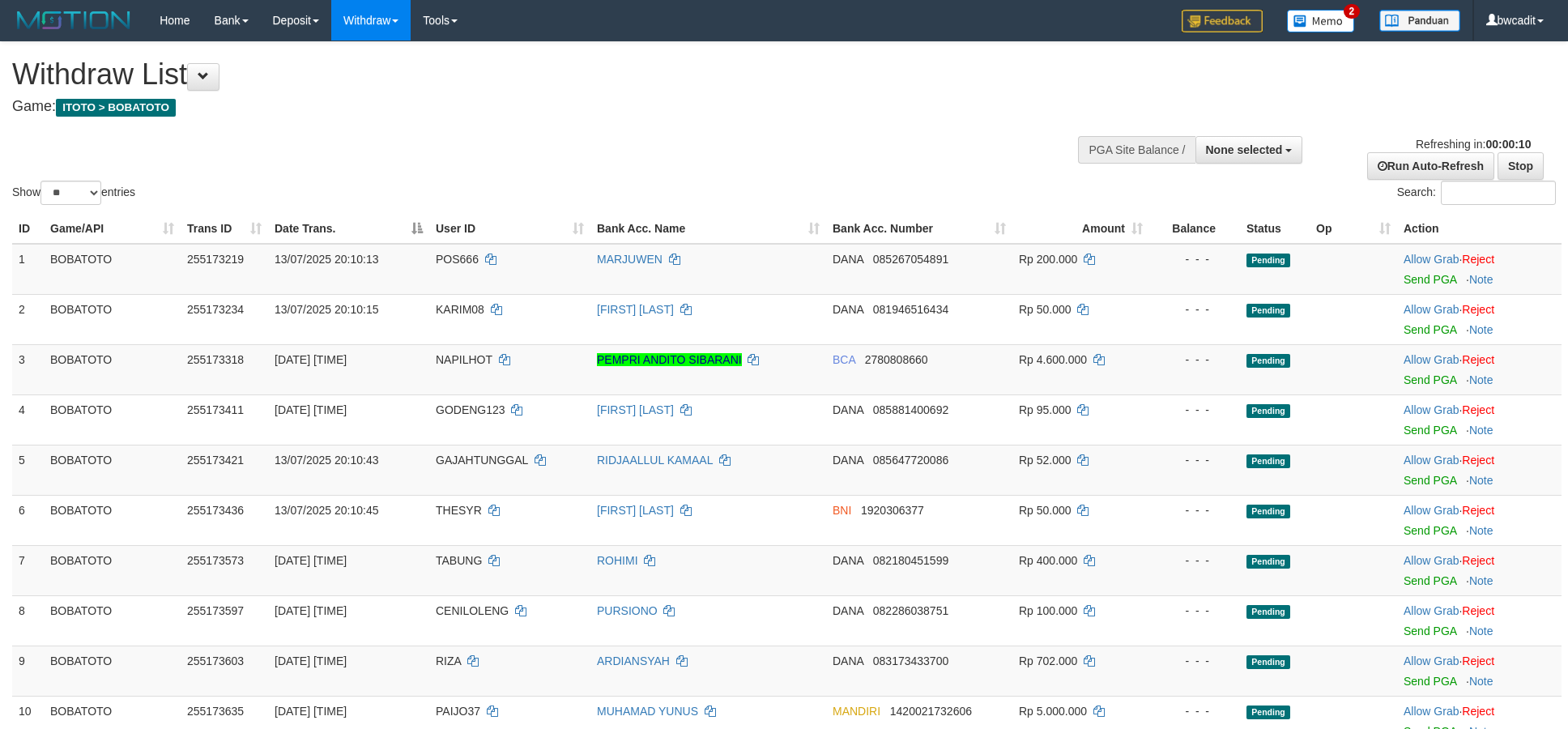 select 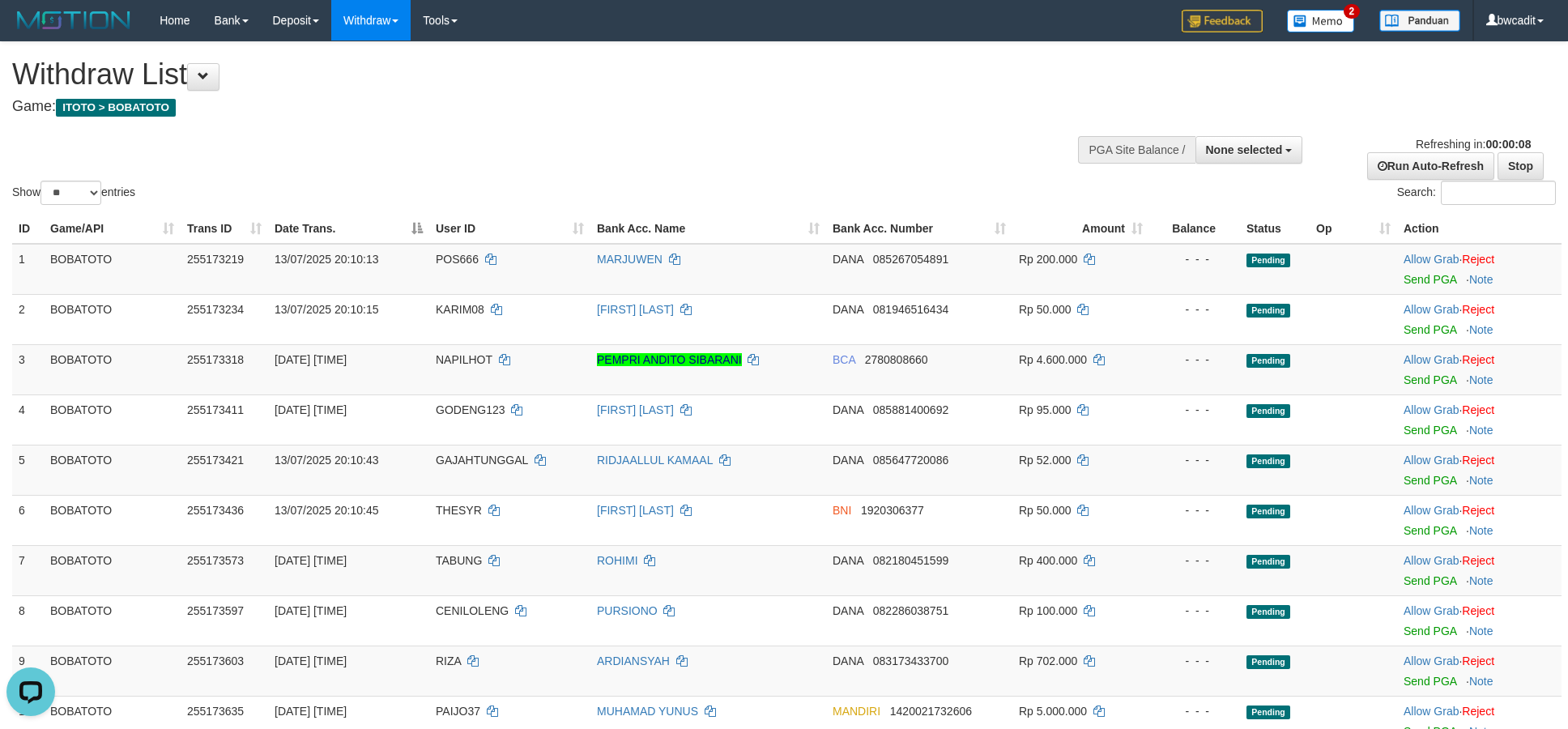 scroll, scrollTop: 0, scrollLeft: 0, axis: both 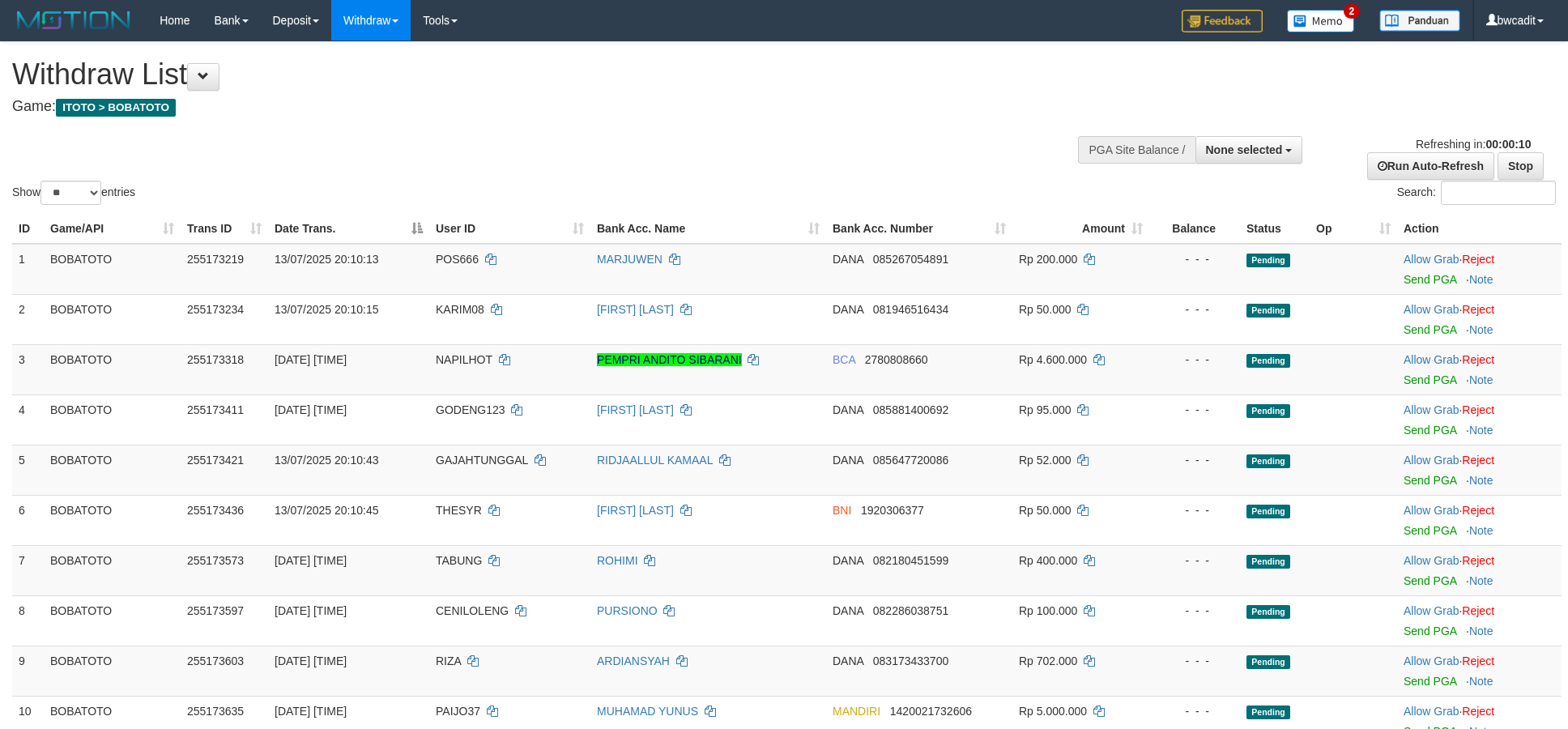 select 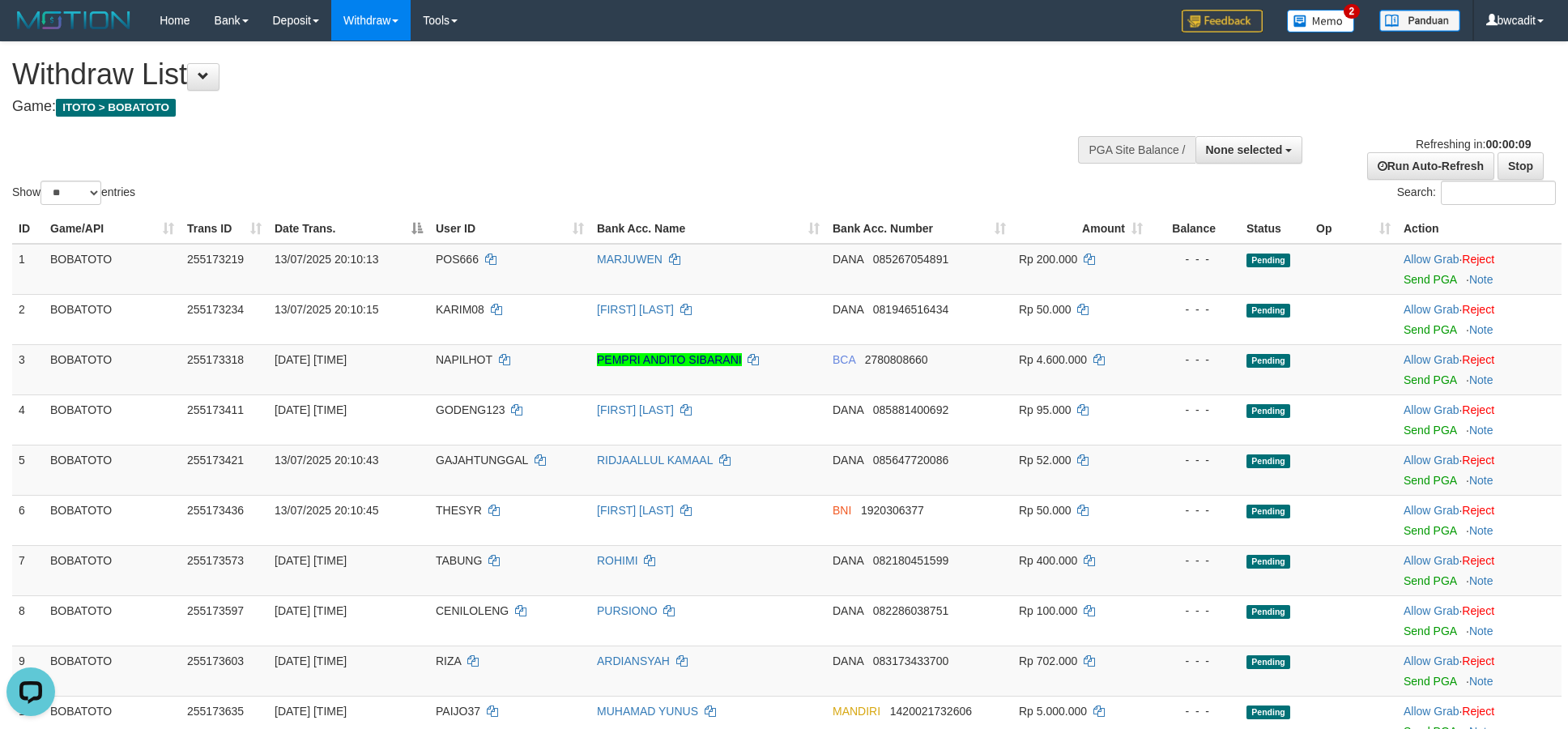 scroll, scrollTop: 0, scrollLeft: 0, axis: both 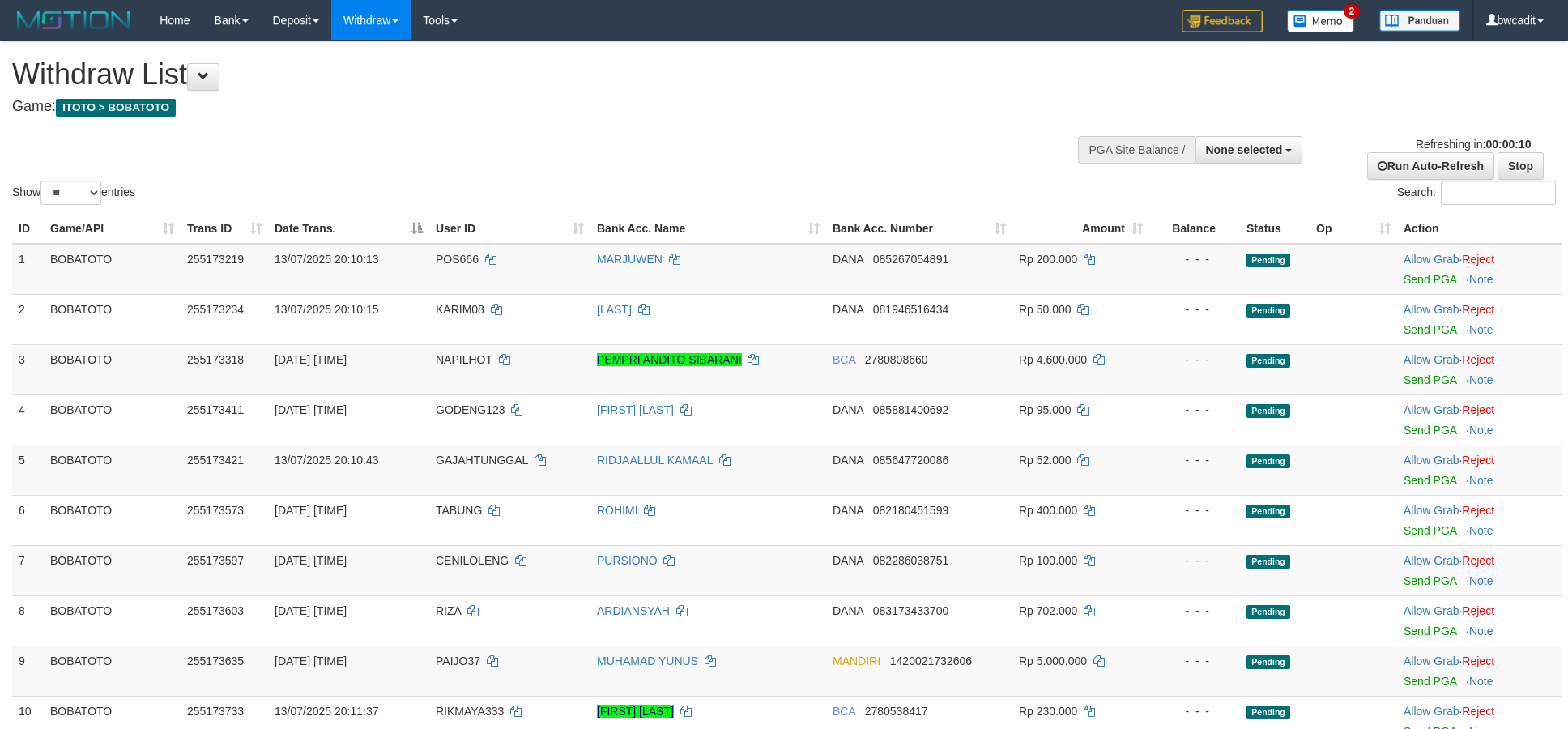 select 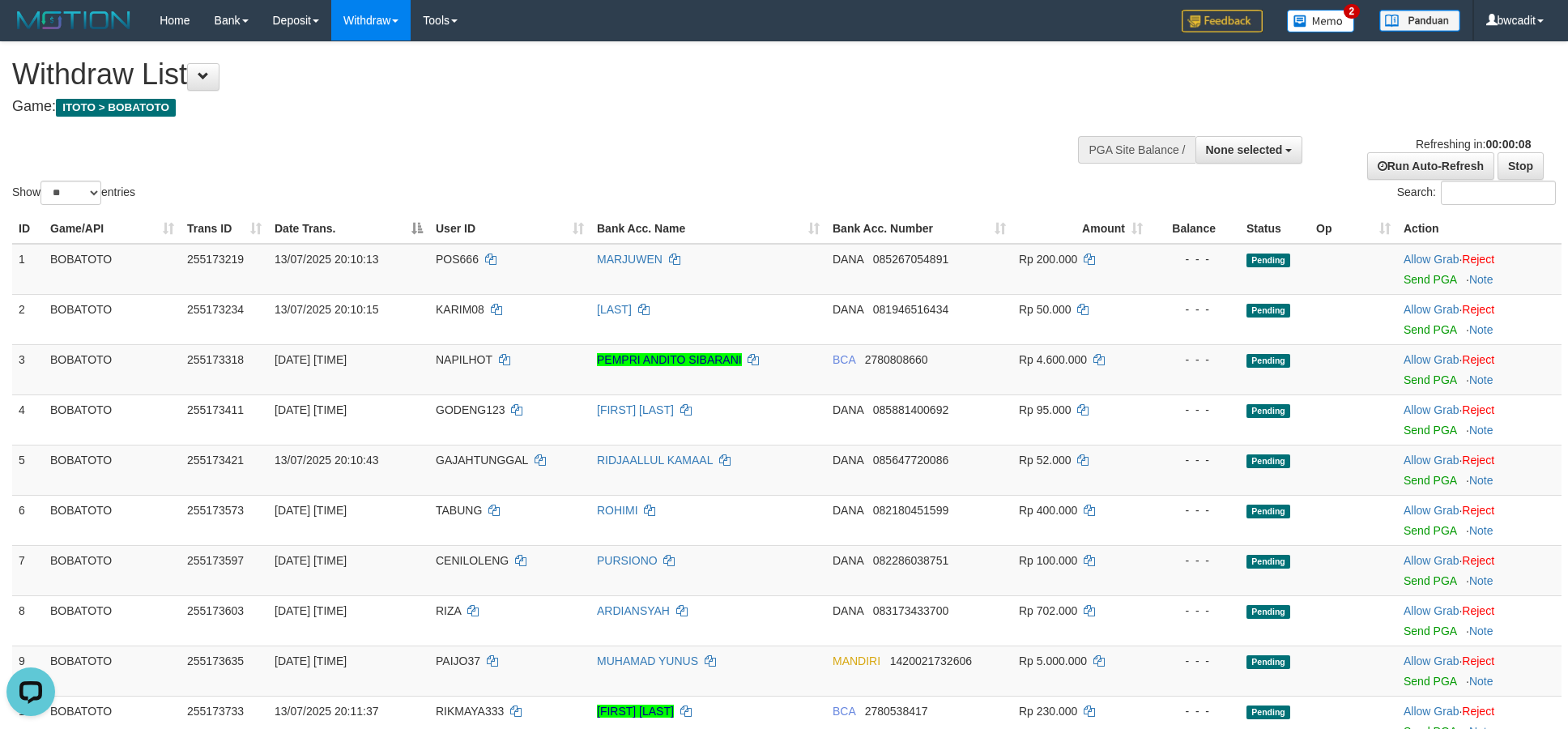 scroll, scrollTop: 0, scrollLeft: 0, axis: both 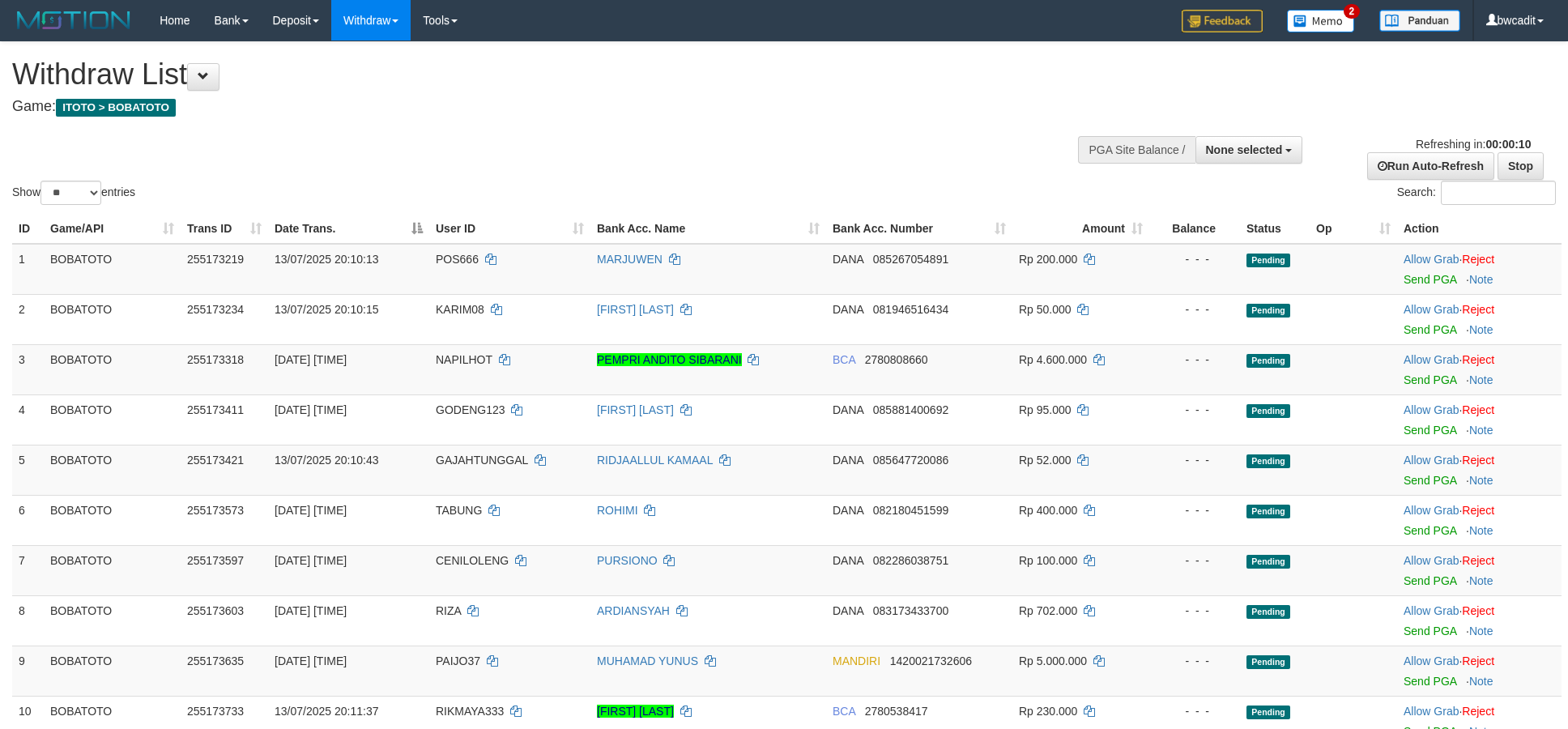 select 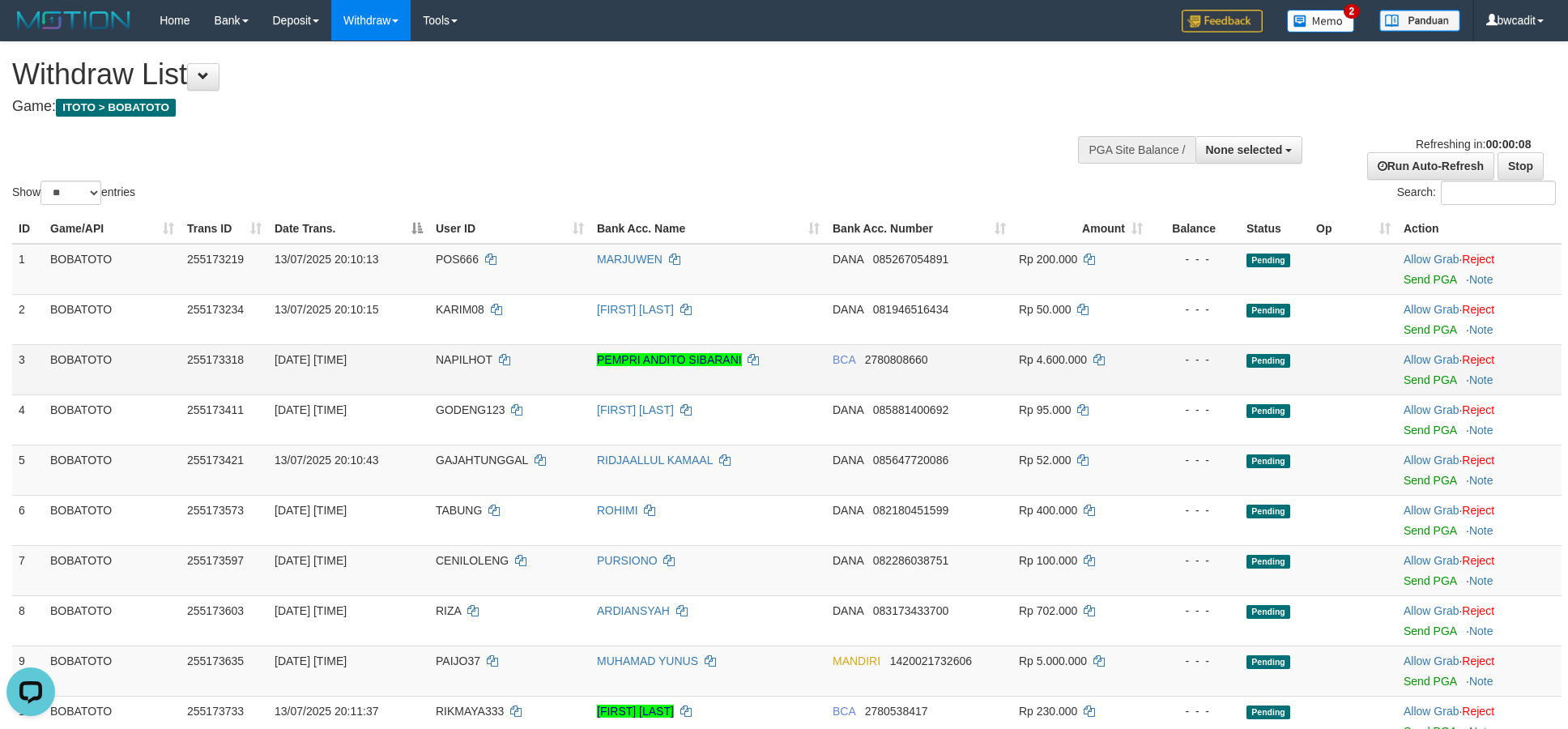 scroll, scrollTop: 0, scrollLeft: 0, axis: both 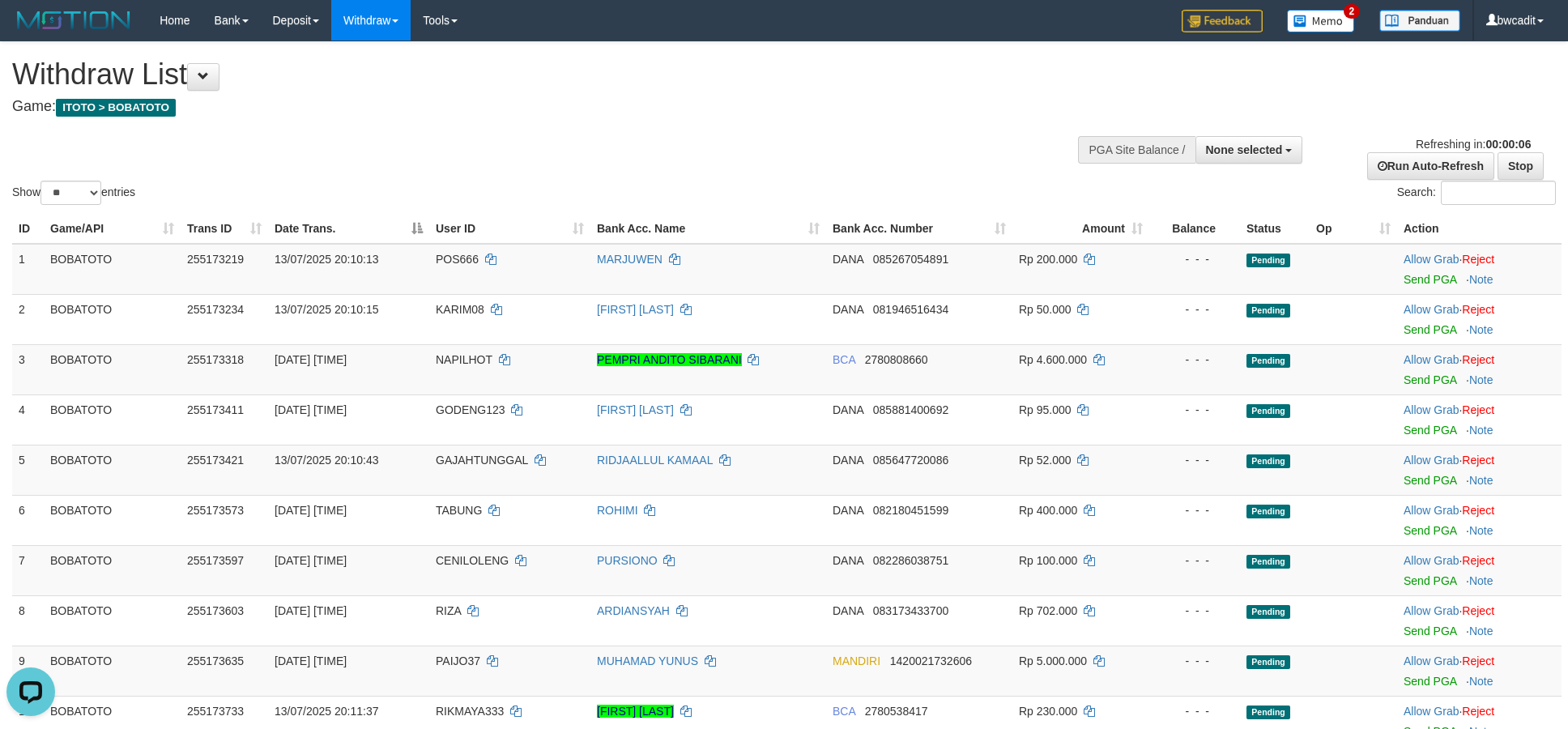 click on "Withdraw List" at bounding box center (521, 75) 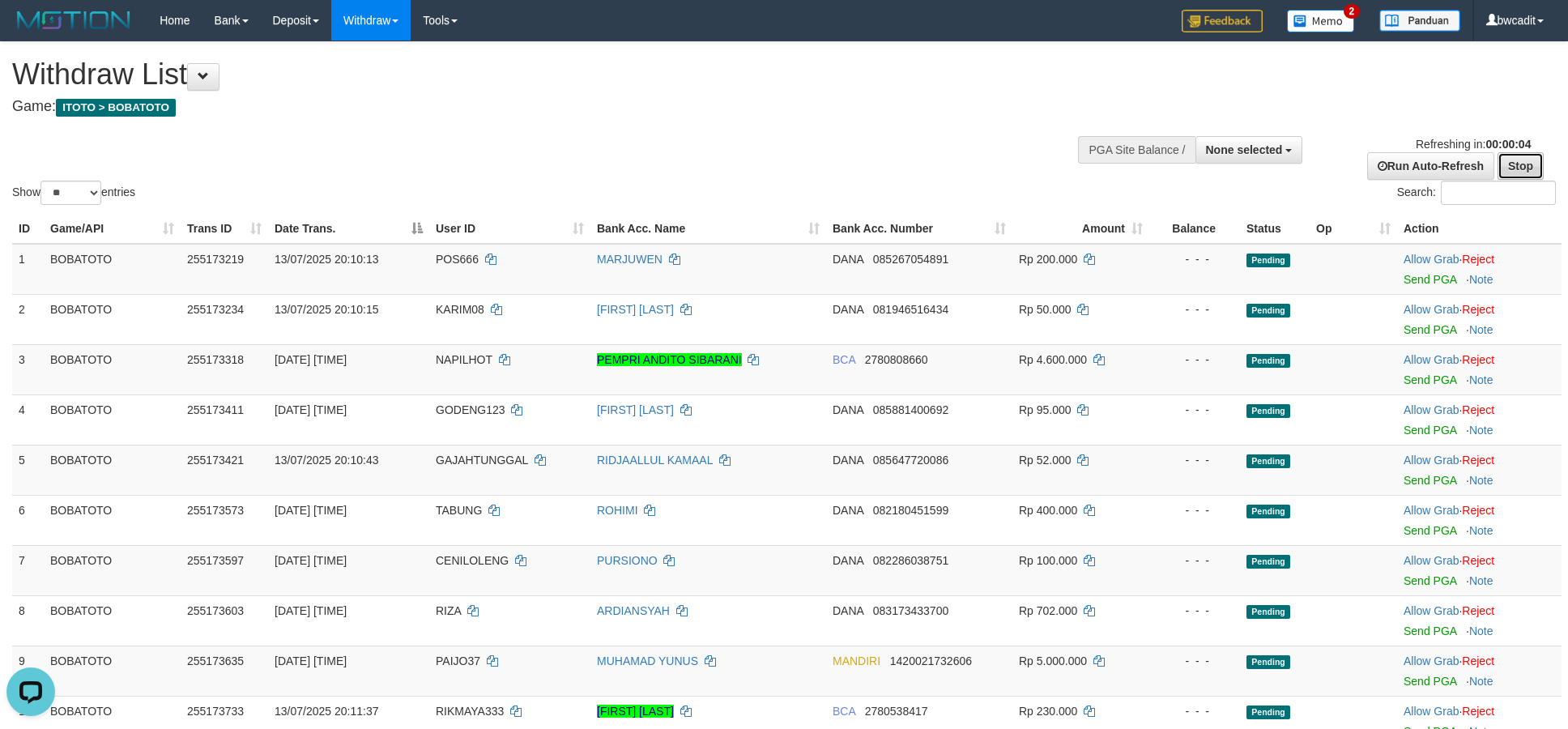 click on "Stop" at bounding box center [1520, 166] 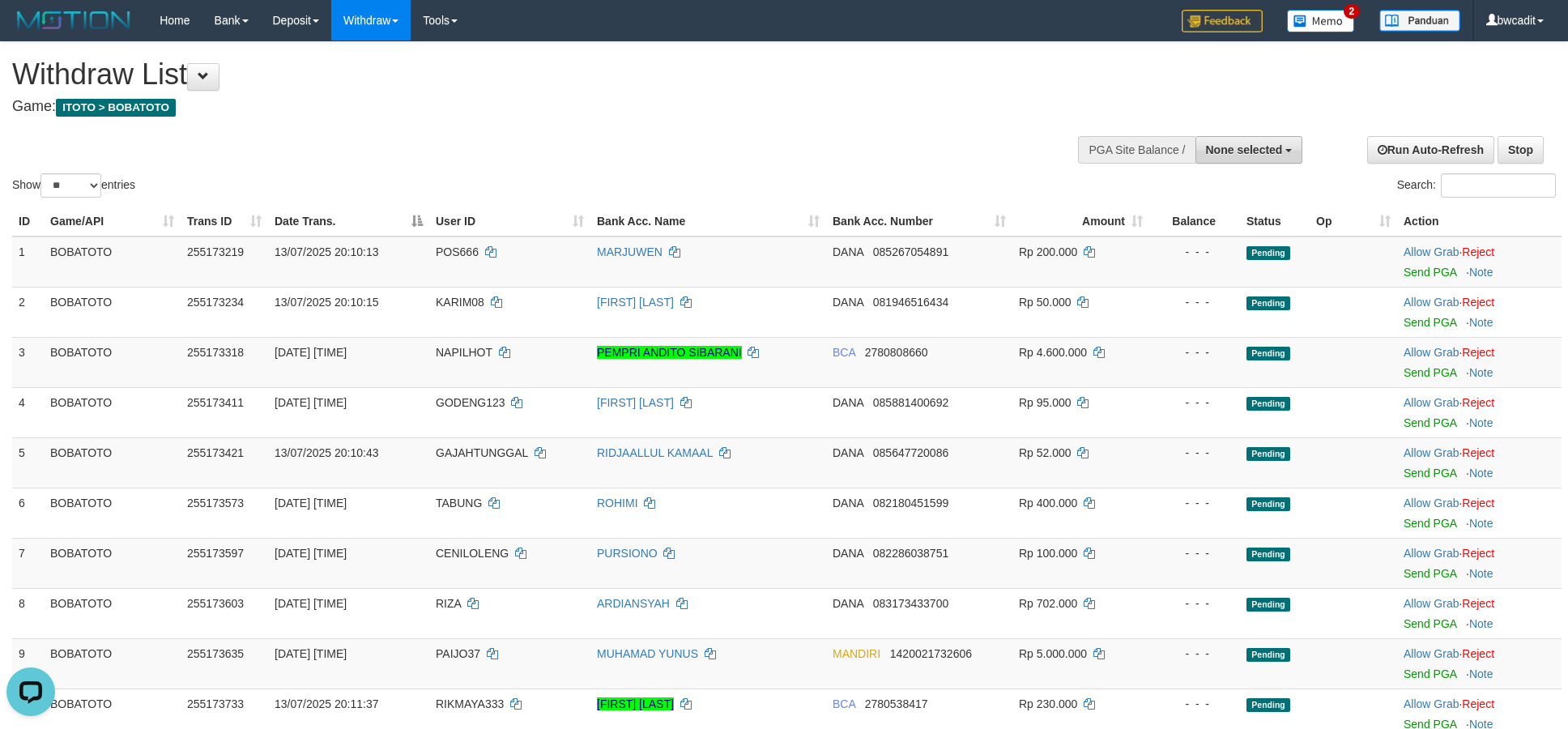 click on "None selected" at bounding box center [1244, 150] 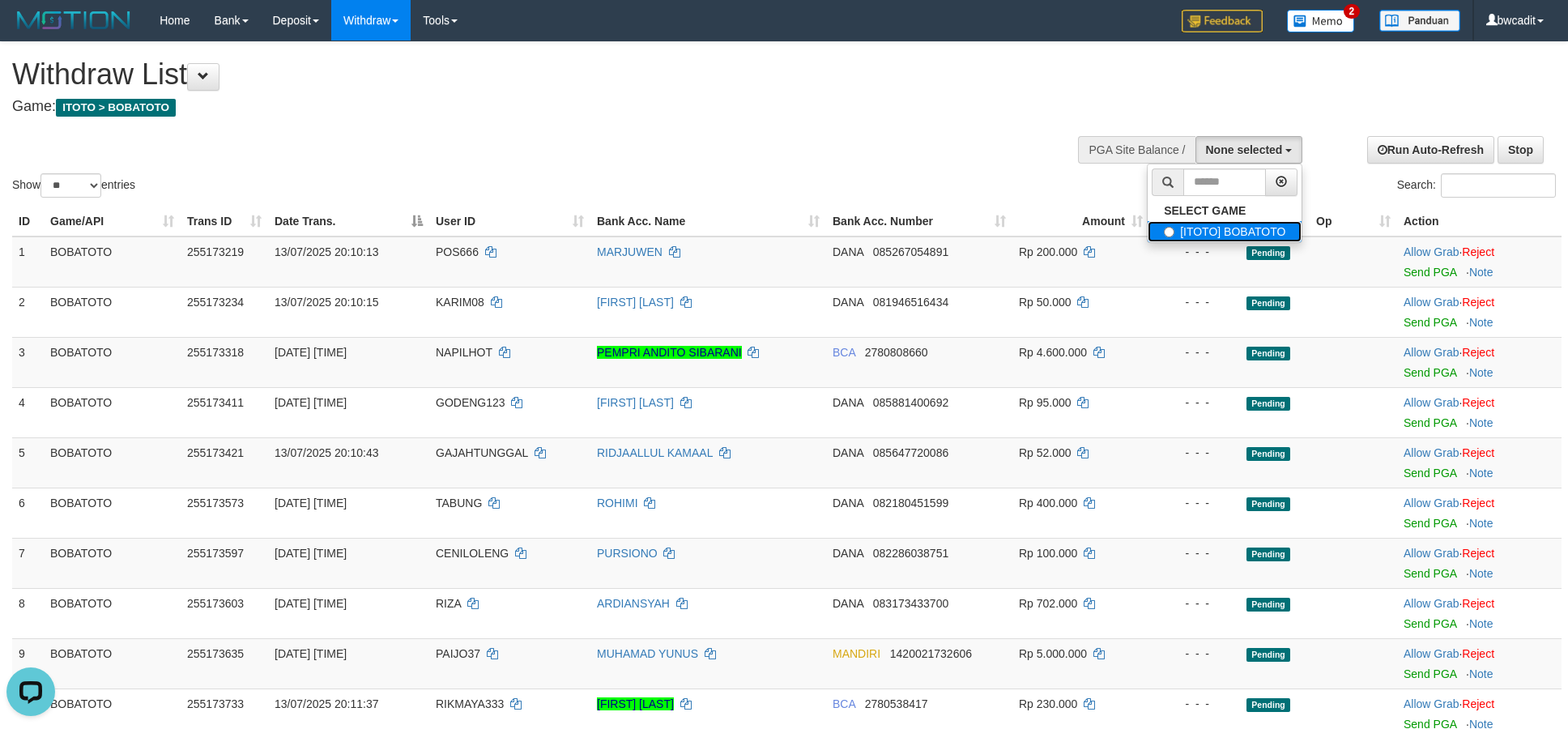 click on "[ITOTO] BOBATOTO" at bounding box center [1225, 232] 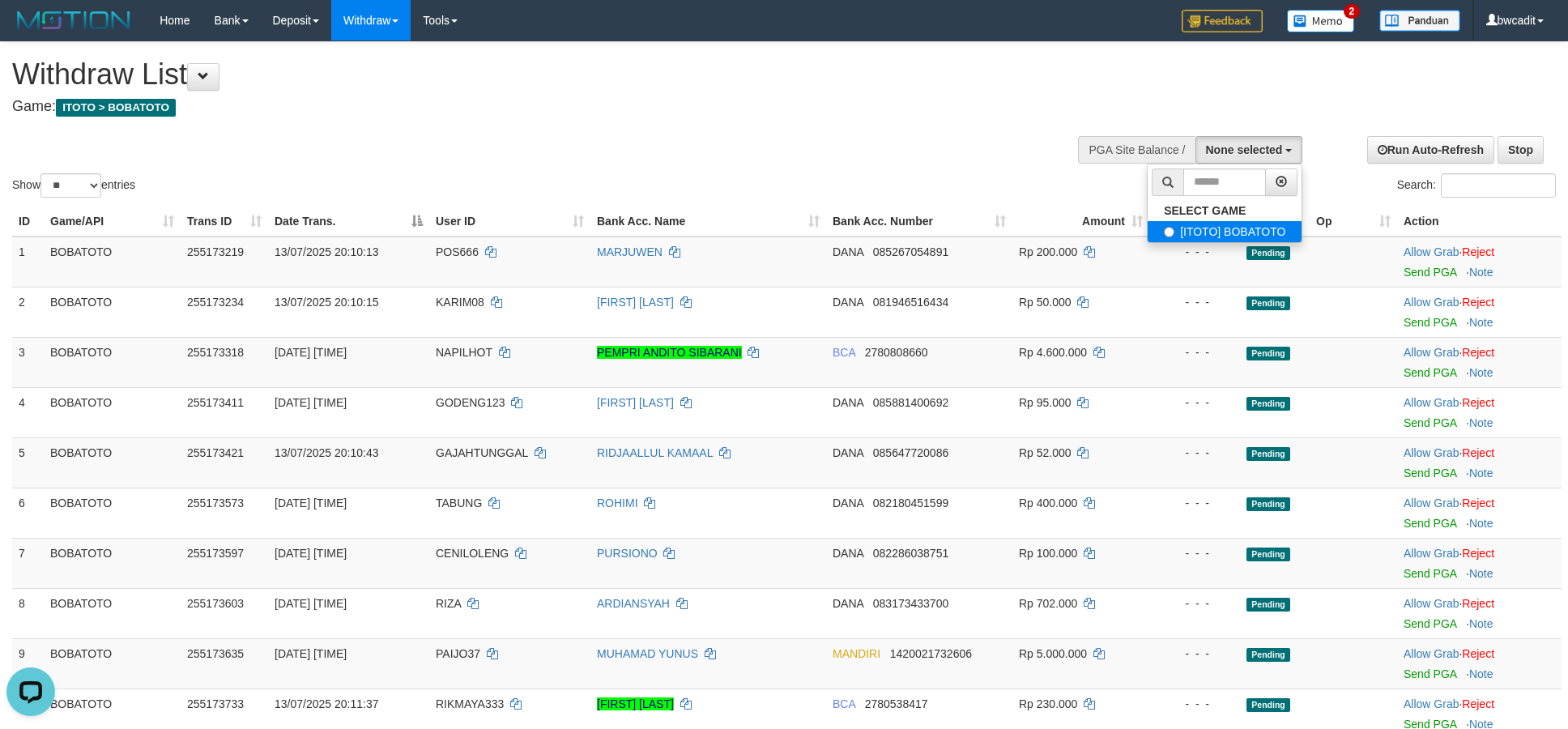 select on "****" 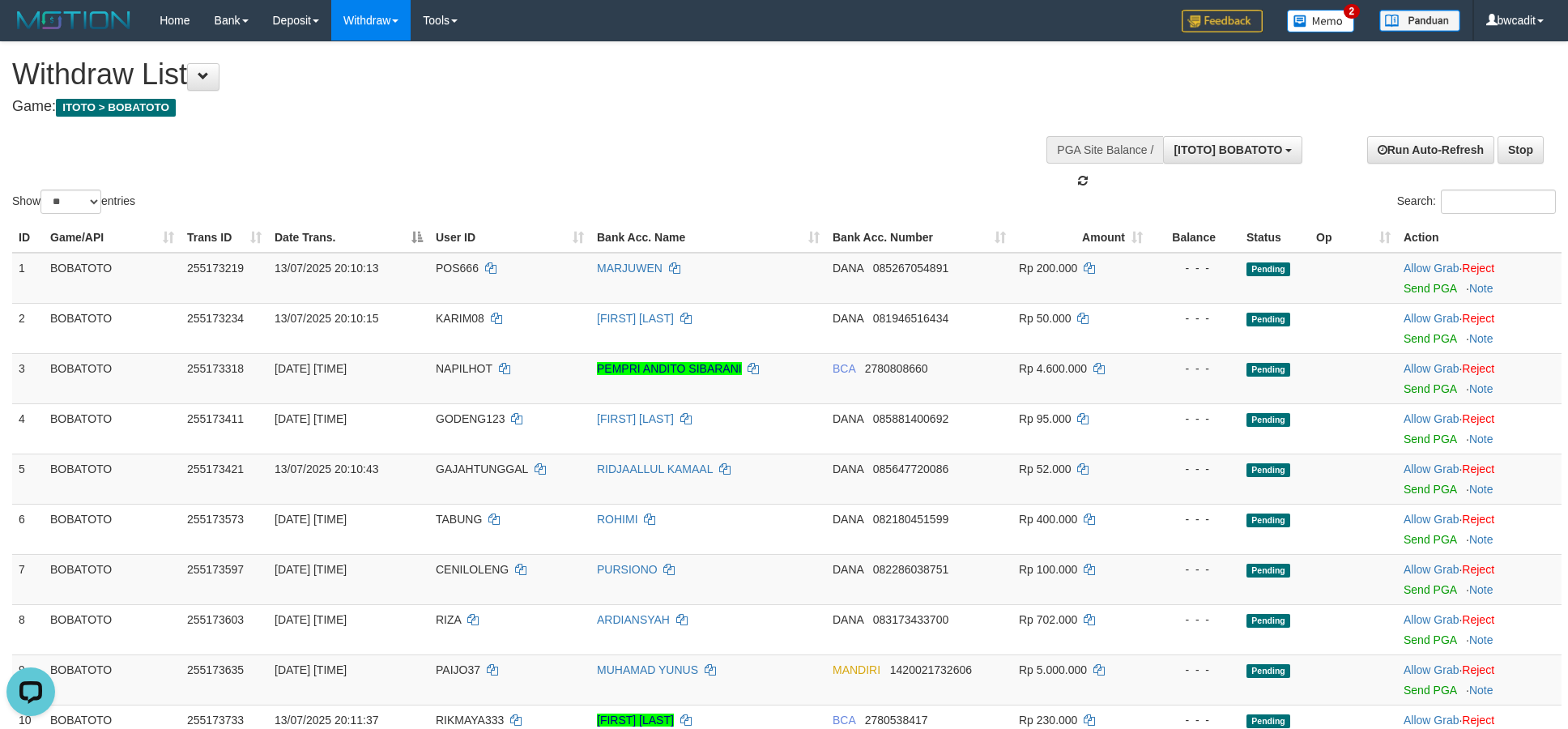scroll, scrollTop: 14, scrollLeft: 0, axis: vertical 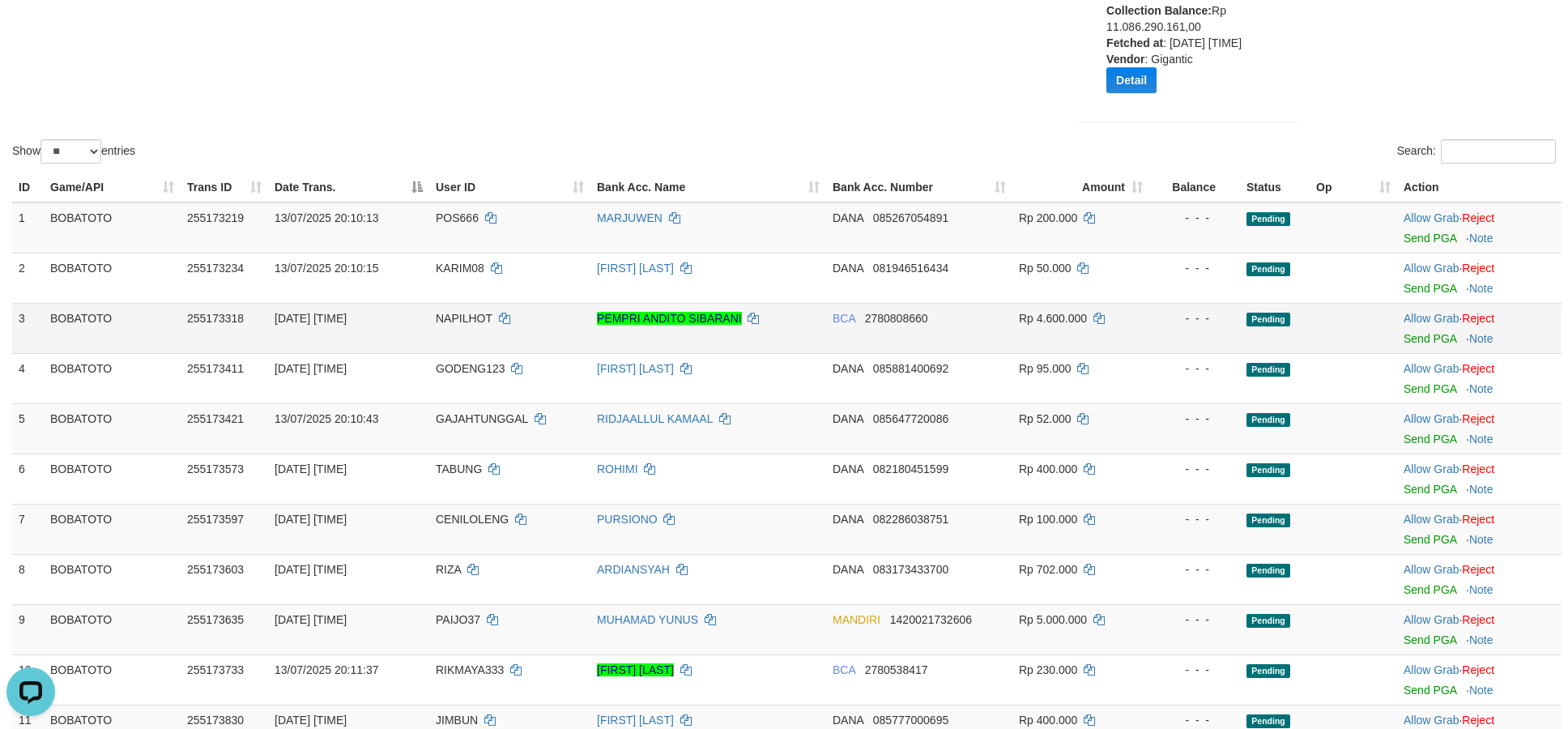 click on "Allow Grab   ·    Reject Send PGA     ·    Note" at bounding box center [1479, 328] 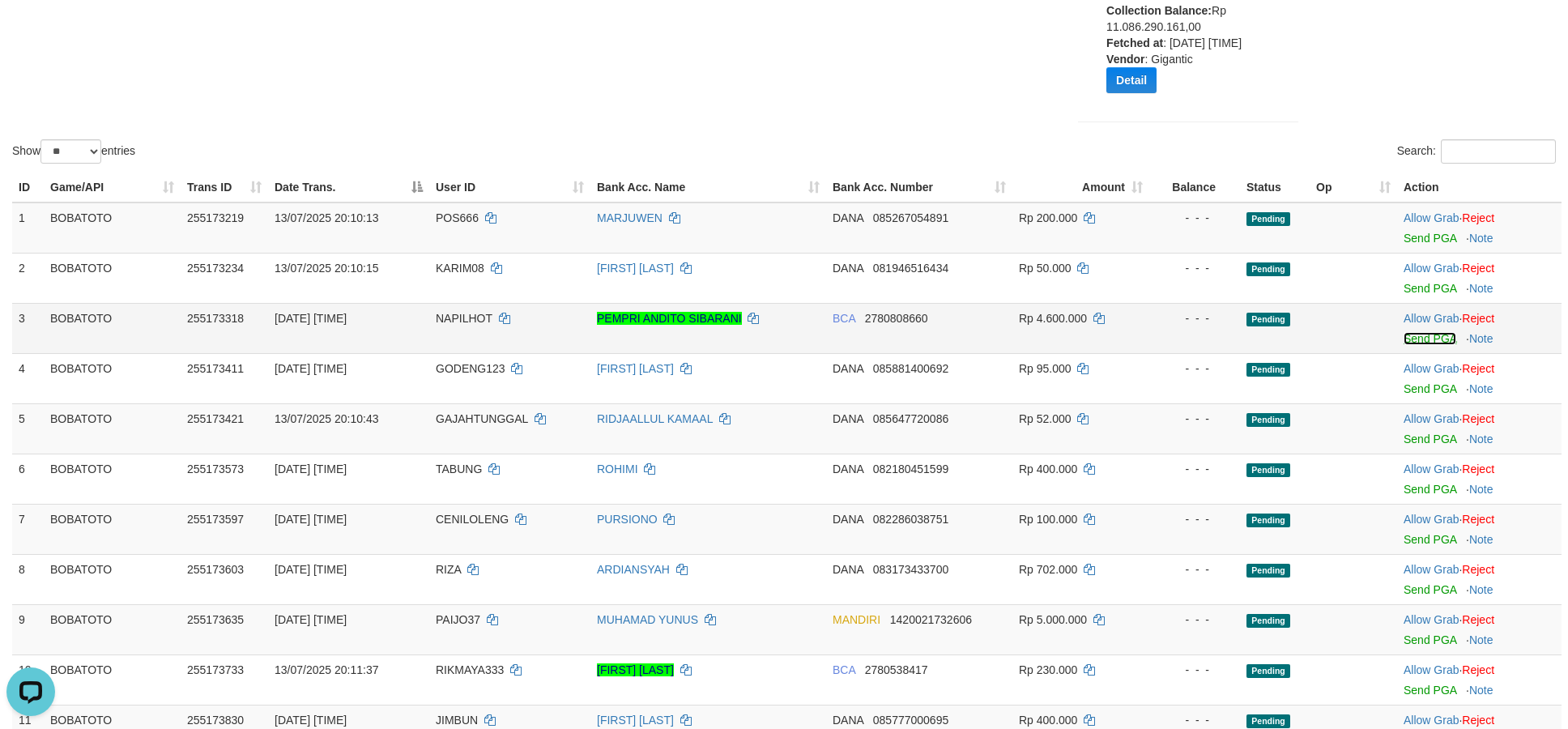 click on "Send PGA" at bounding box center (1430, 339) 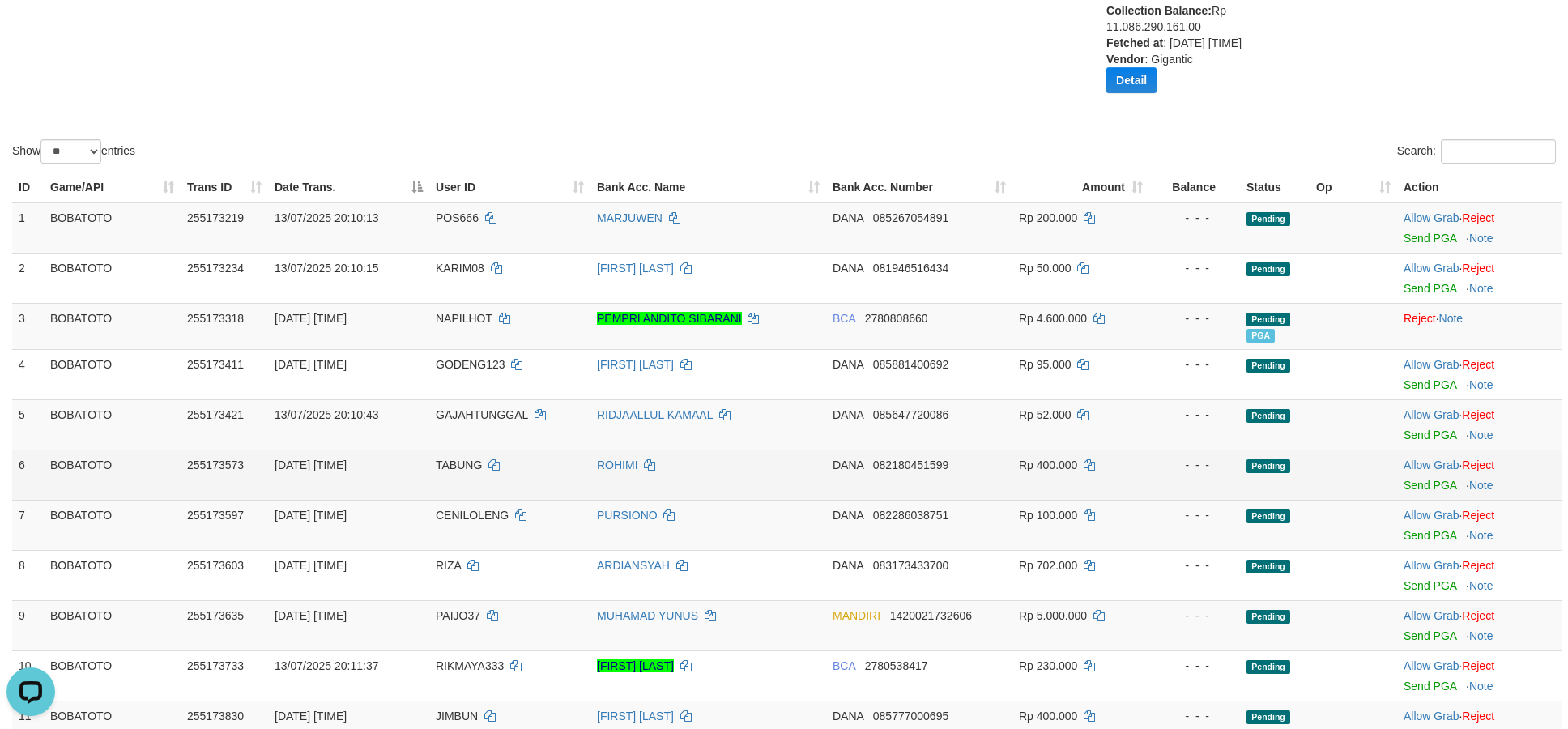 scroll, scrollTop: 504, scrollLeft: 0, axis: vertical 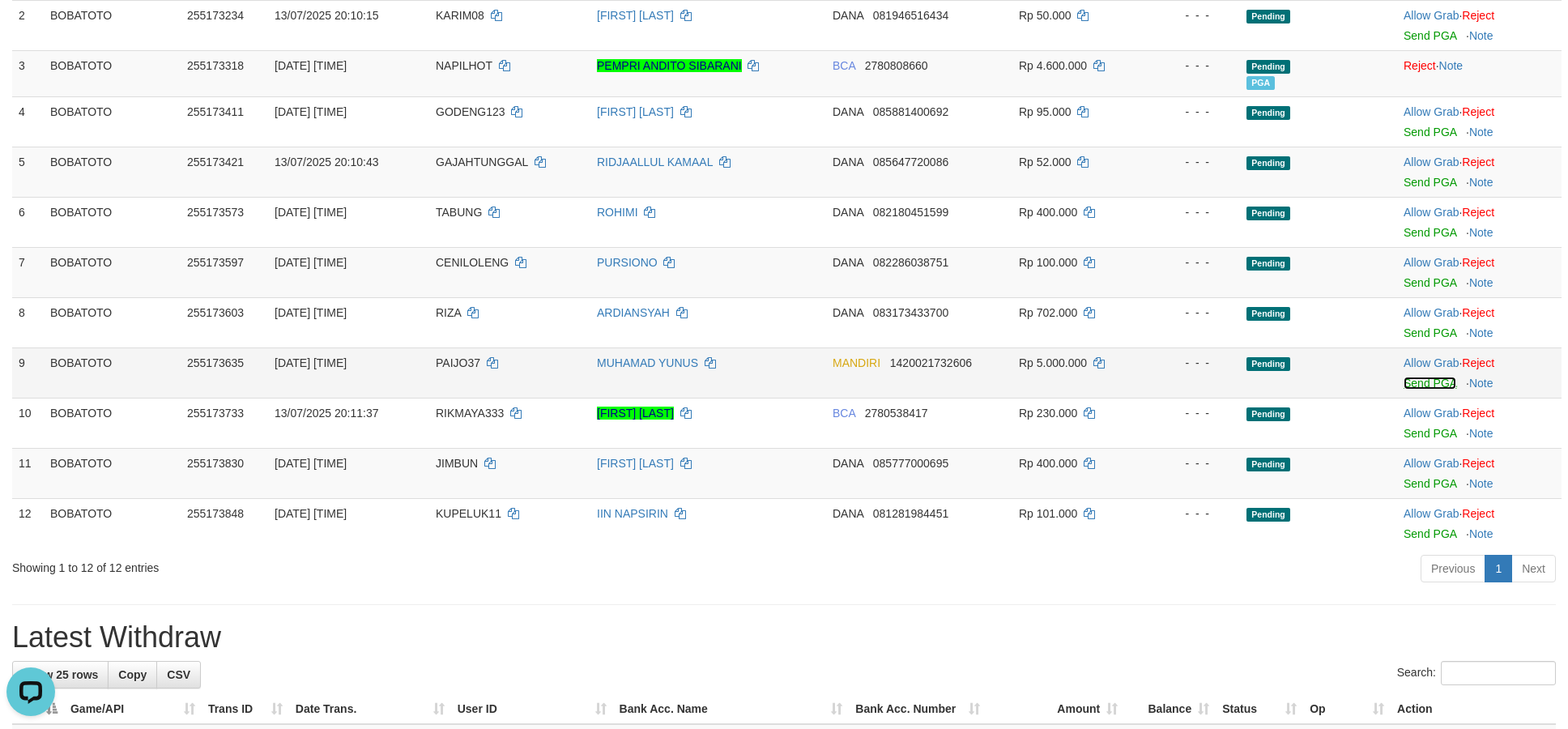 click on "Send PGA" at bounding box center (1430, 383) 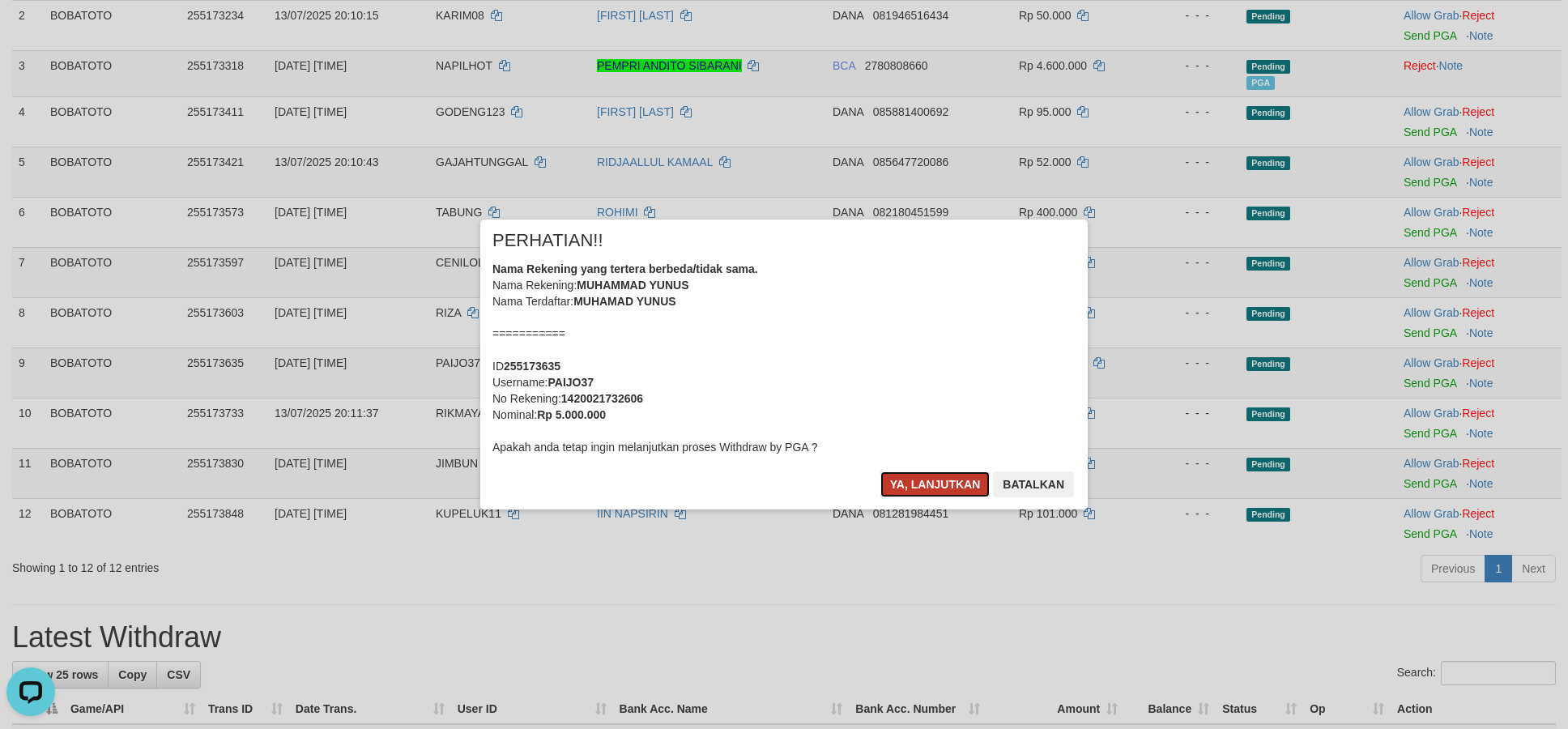 click on "Ya, lanjutkan" at bounding box center (935, 484) 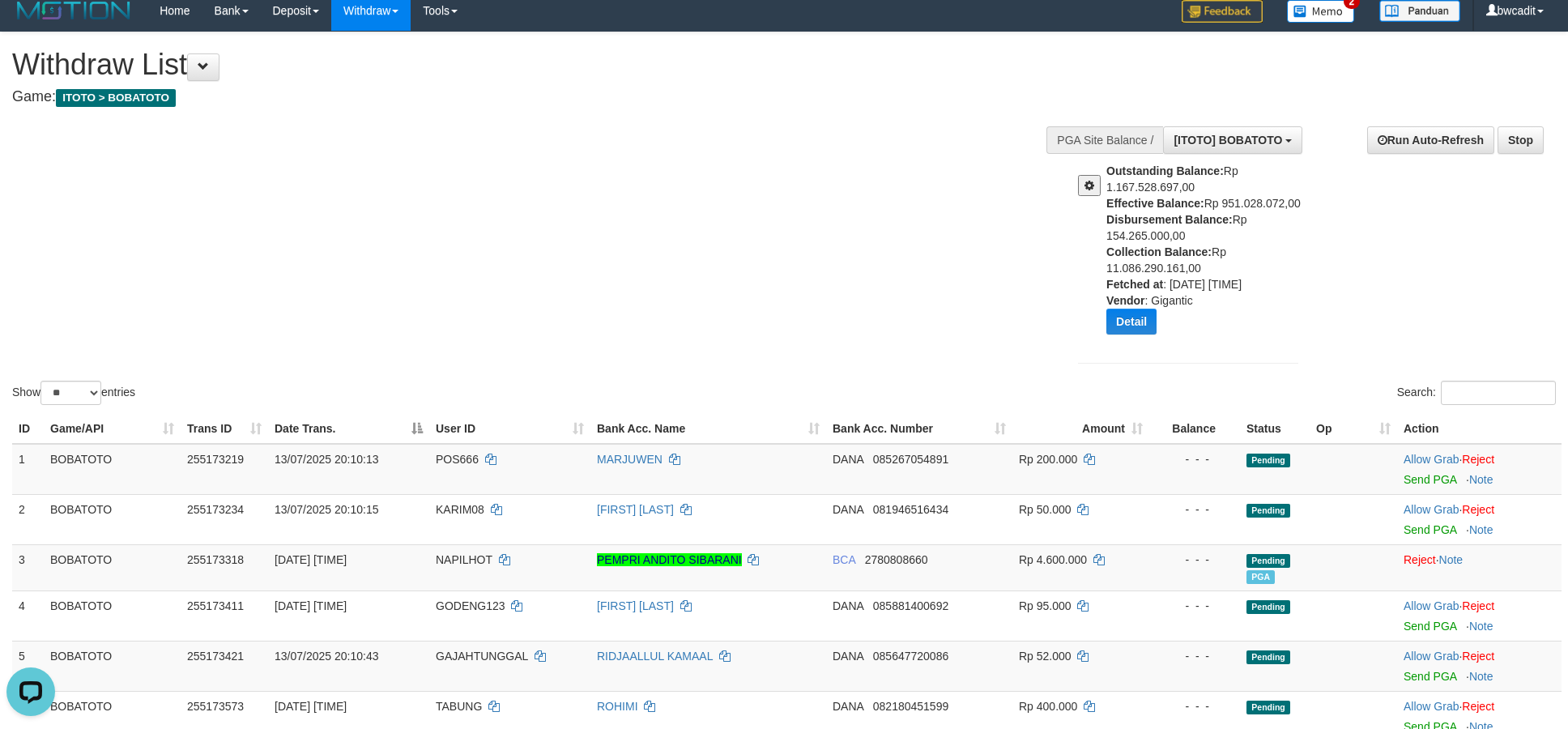 scroll, scrollTop: 0, scrollLeft: 0, axis: both 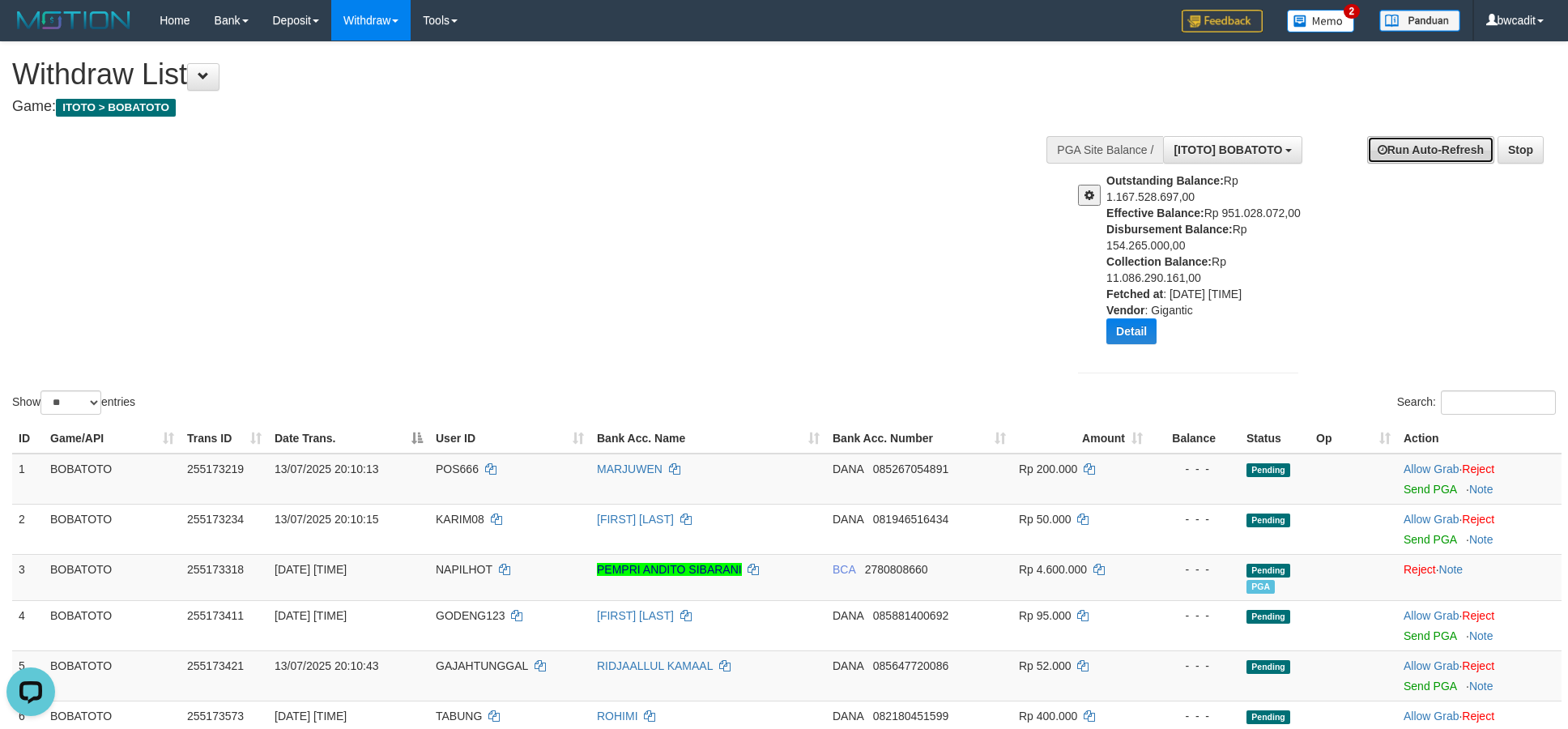 click on "Run Auto-Refresh" at bounding box center (1430, 150) 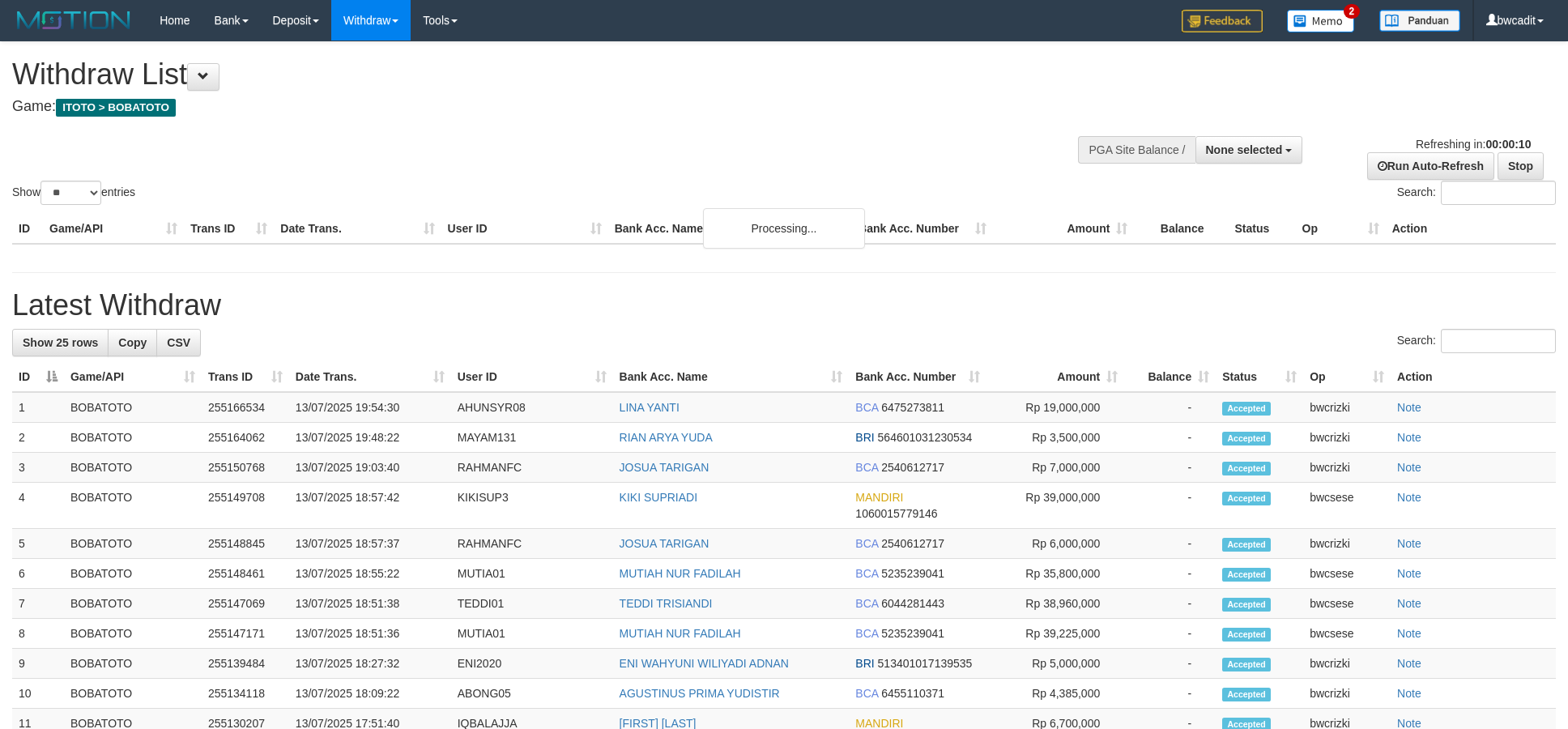 select 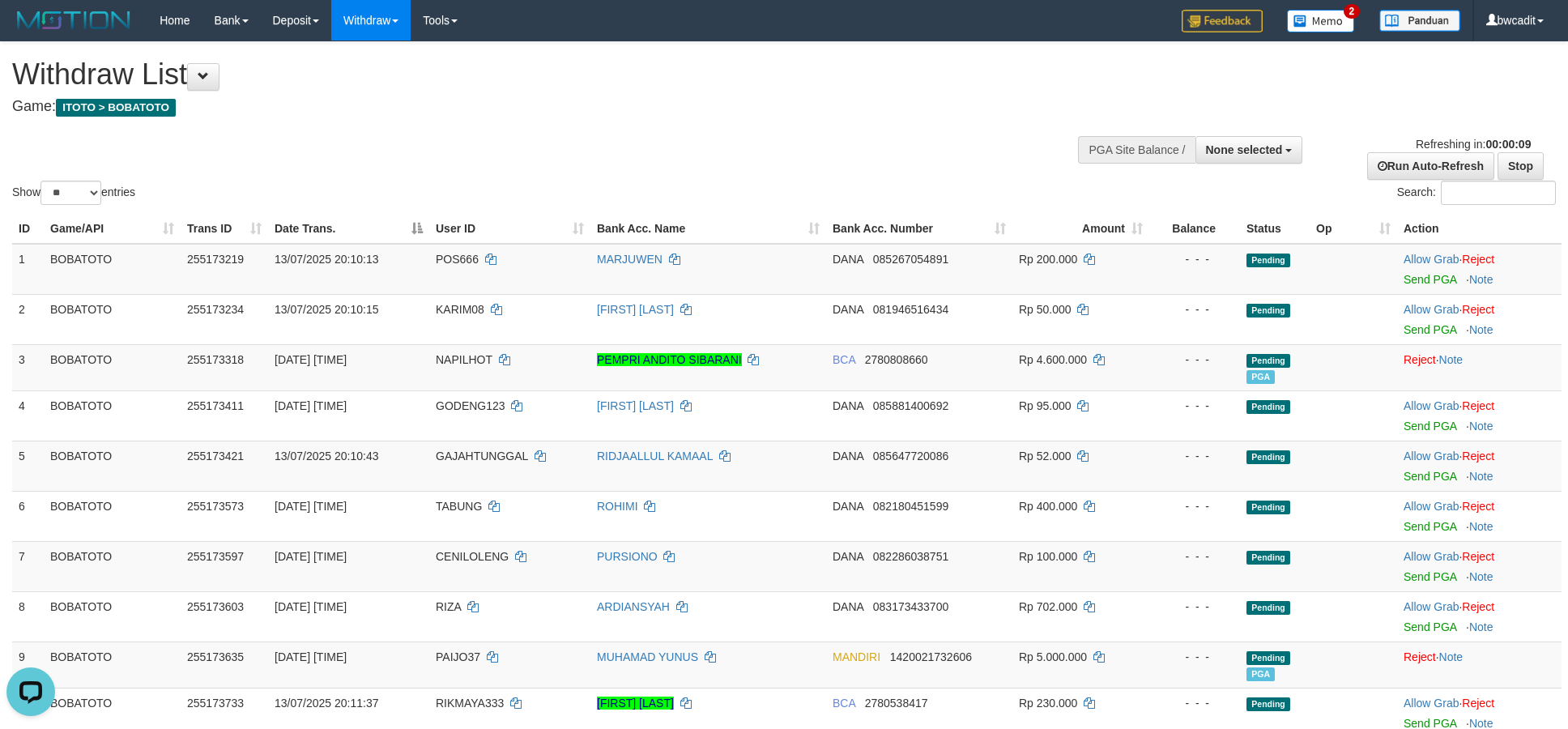 scroll, scrollTop: 0, scrollLeft: 0, axis: both 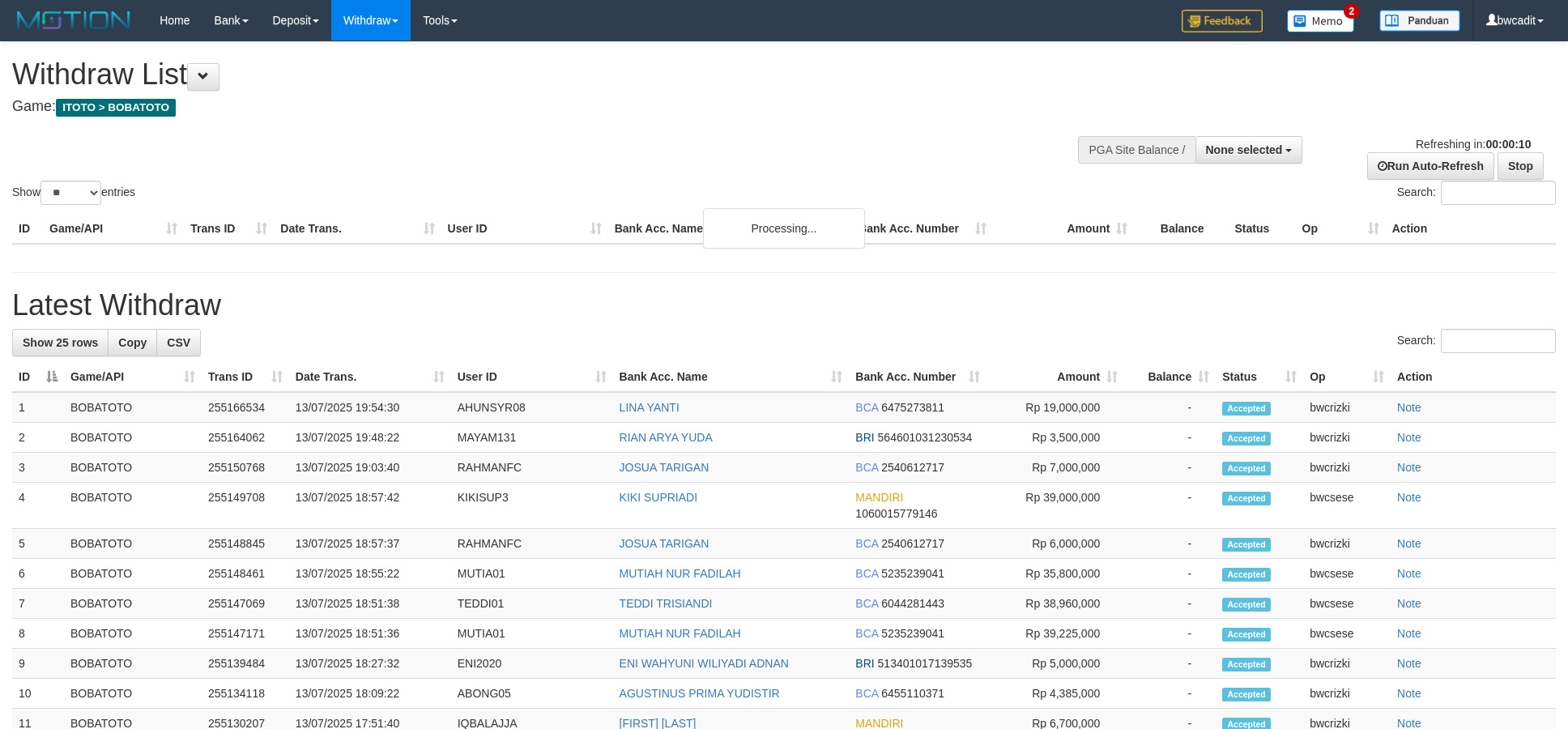 select 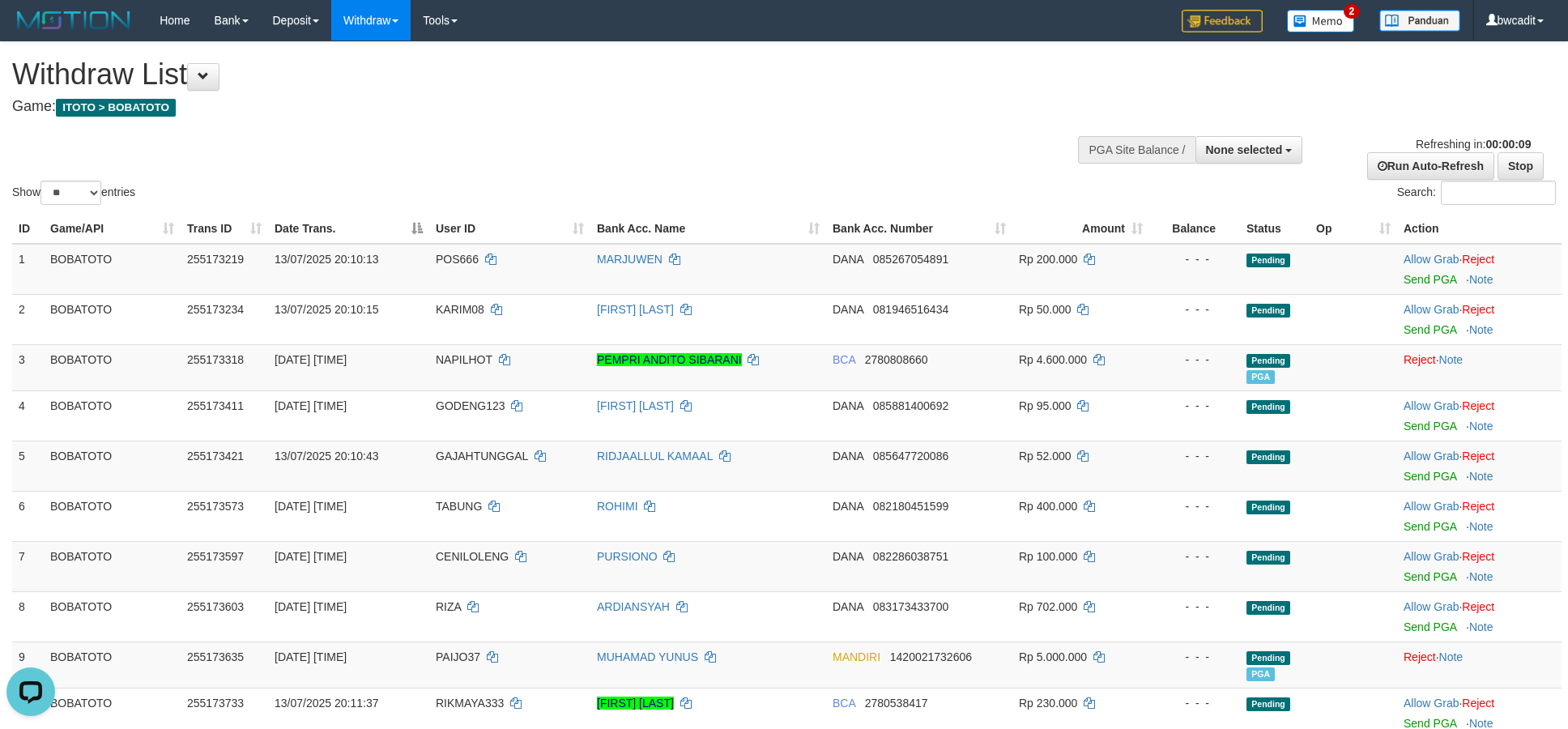 scroll, scrollTop: 0, scrollLeft: 0, axis: both 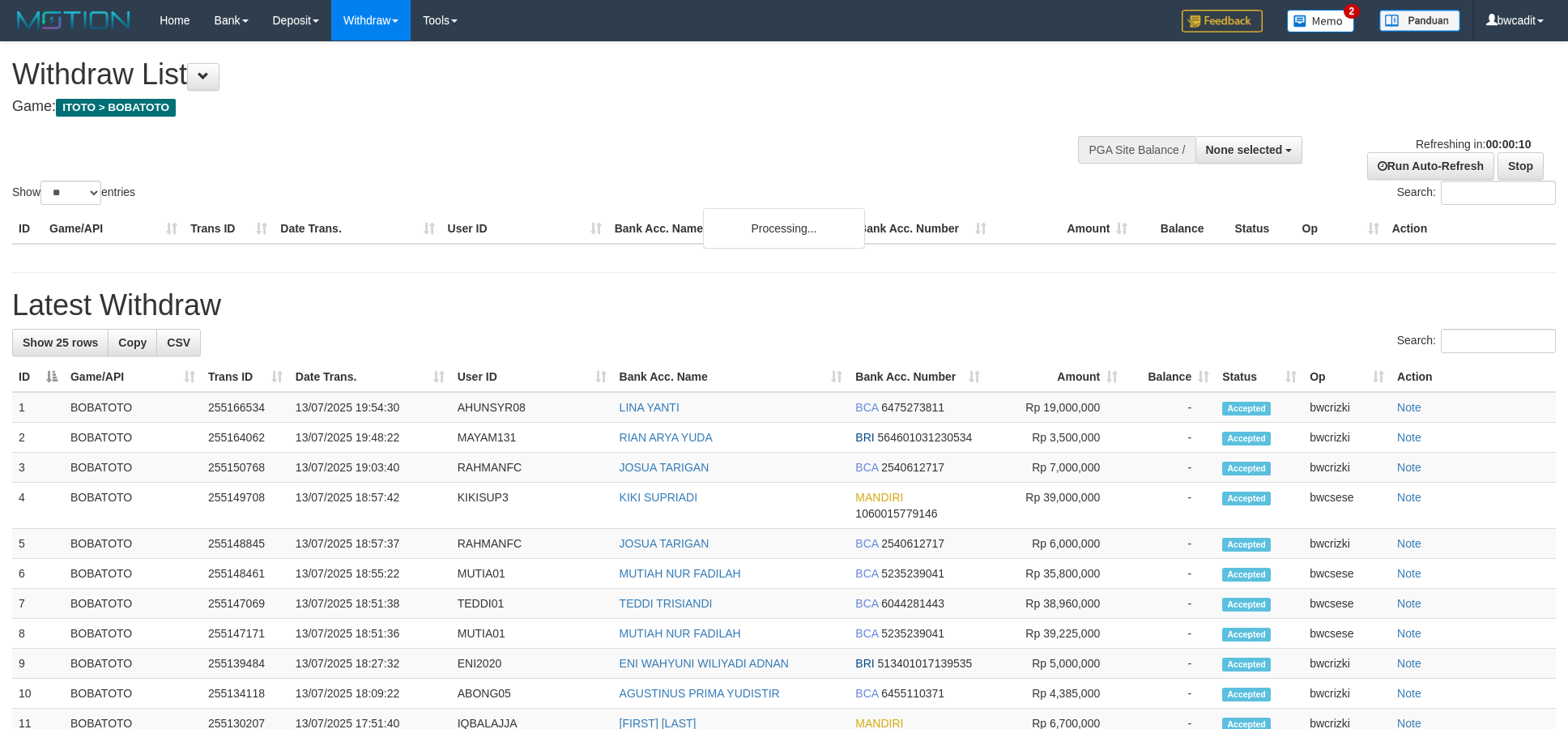 select 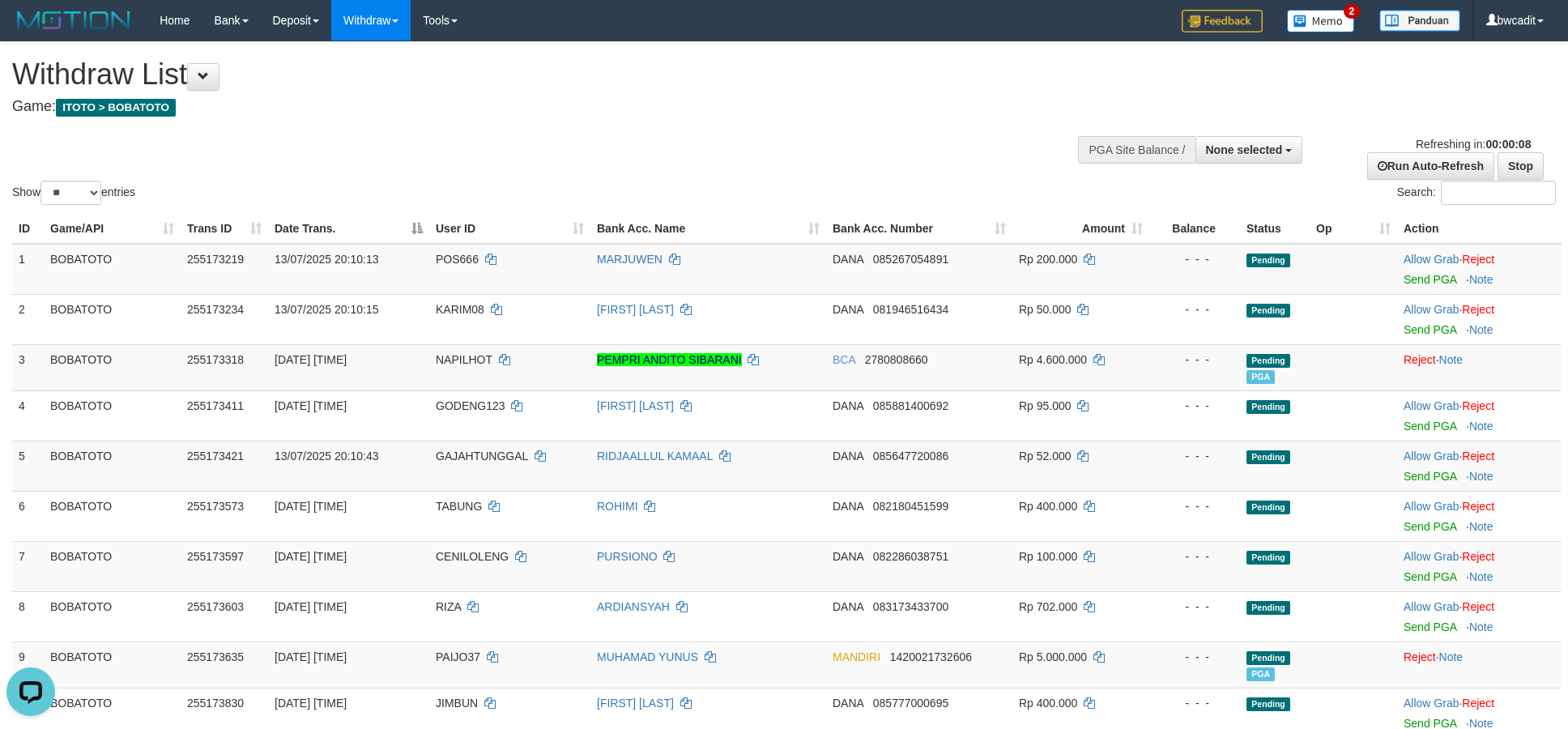 scroll, scrollTop: 0, scrollLeft: 0, axis: both 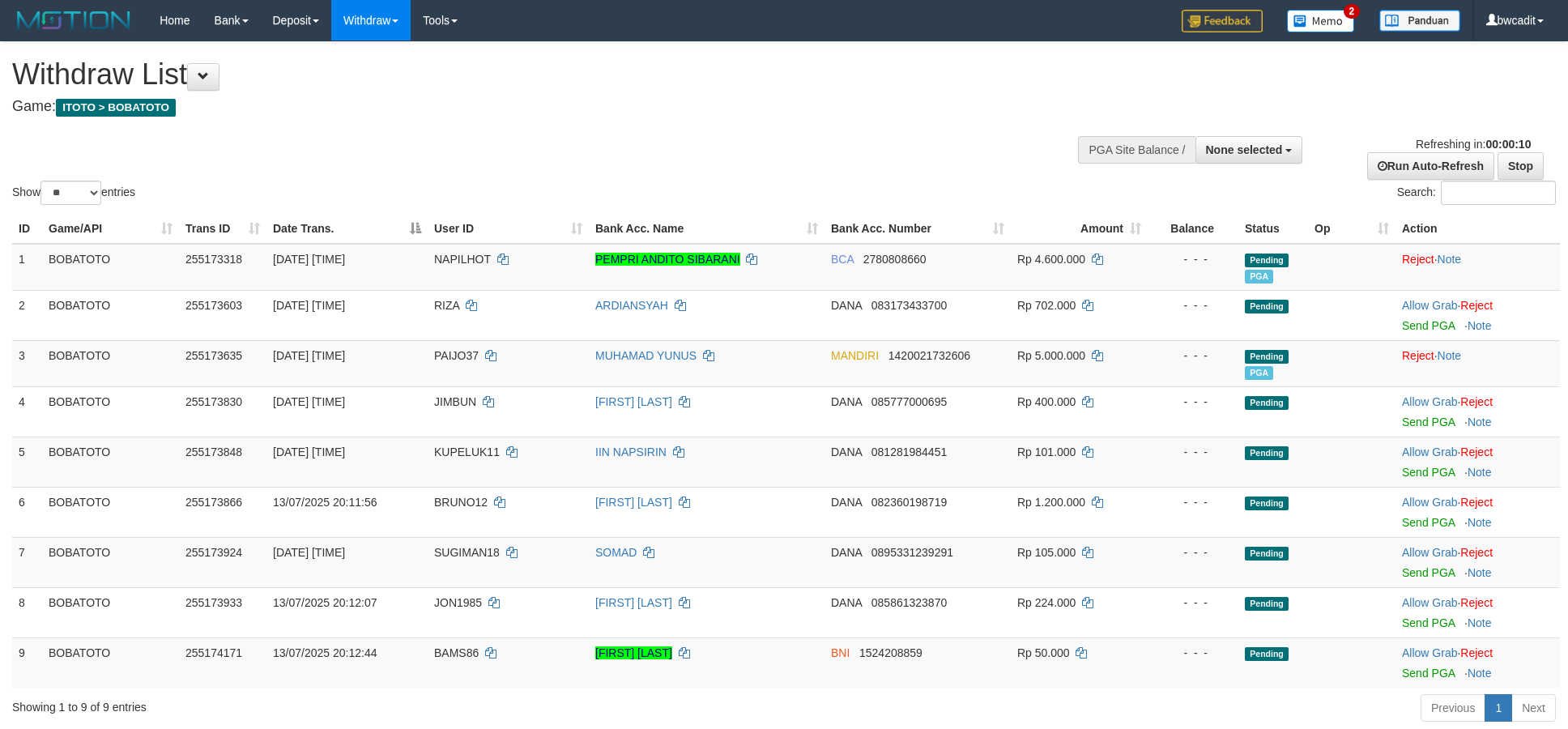 select 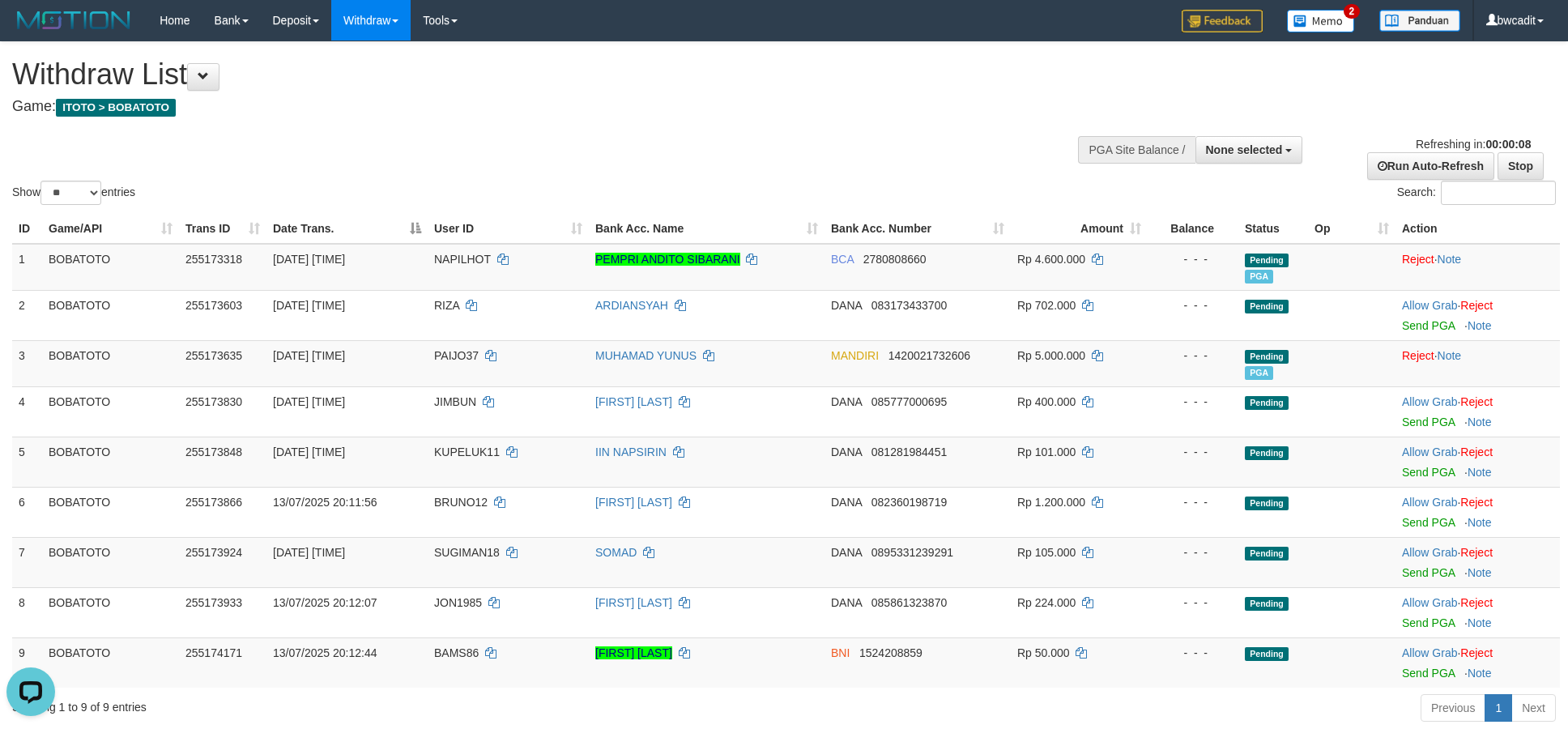 scroll, scrollTop: 0, scrollLeft: 0, axis: both 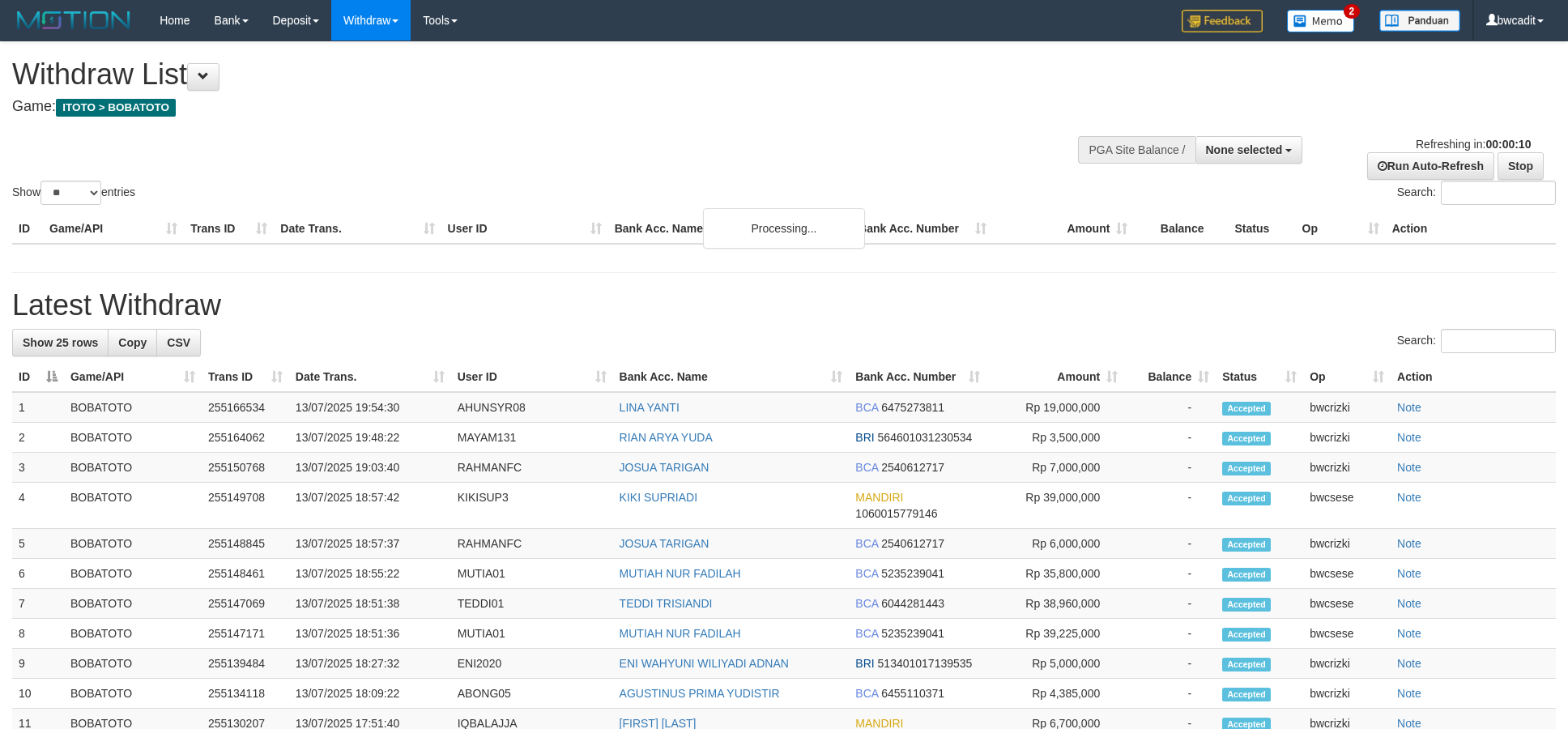 select 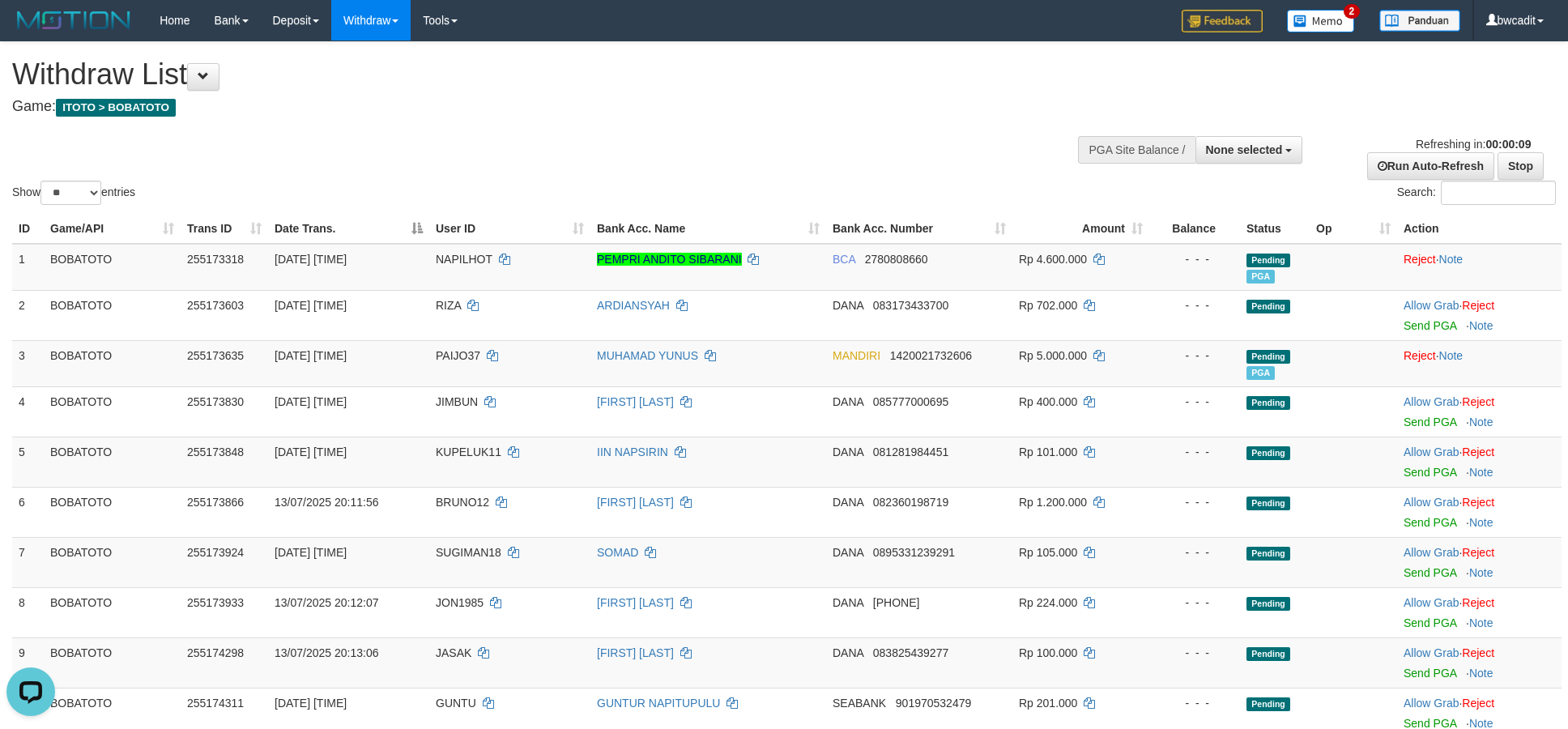 scroll, scrollTop: 0, scrollLeft: 0, axis: both 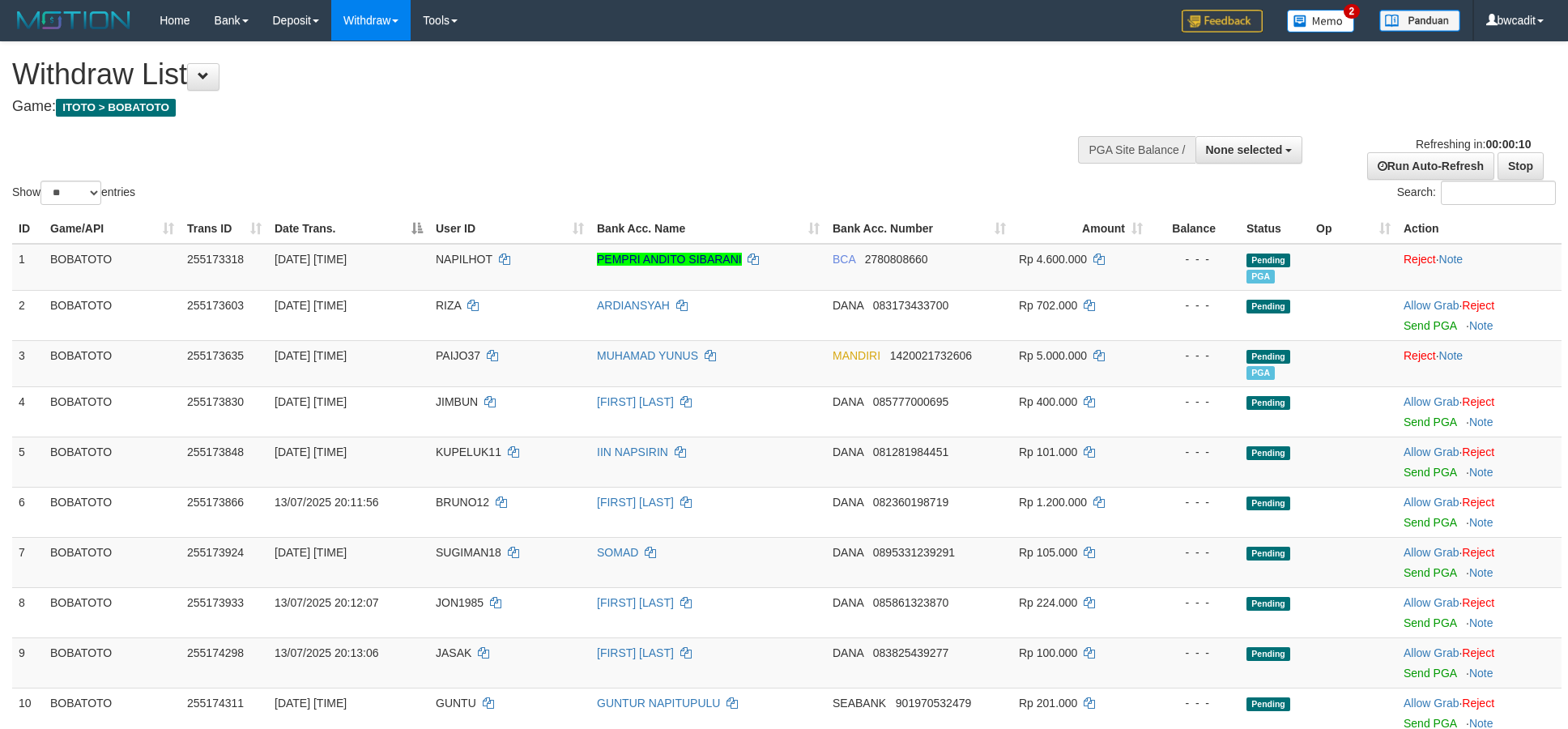 select 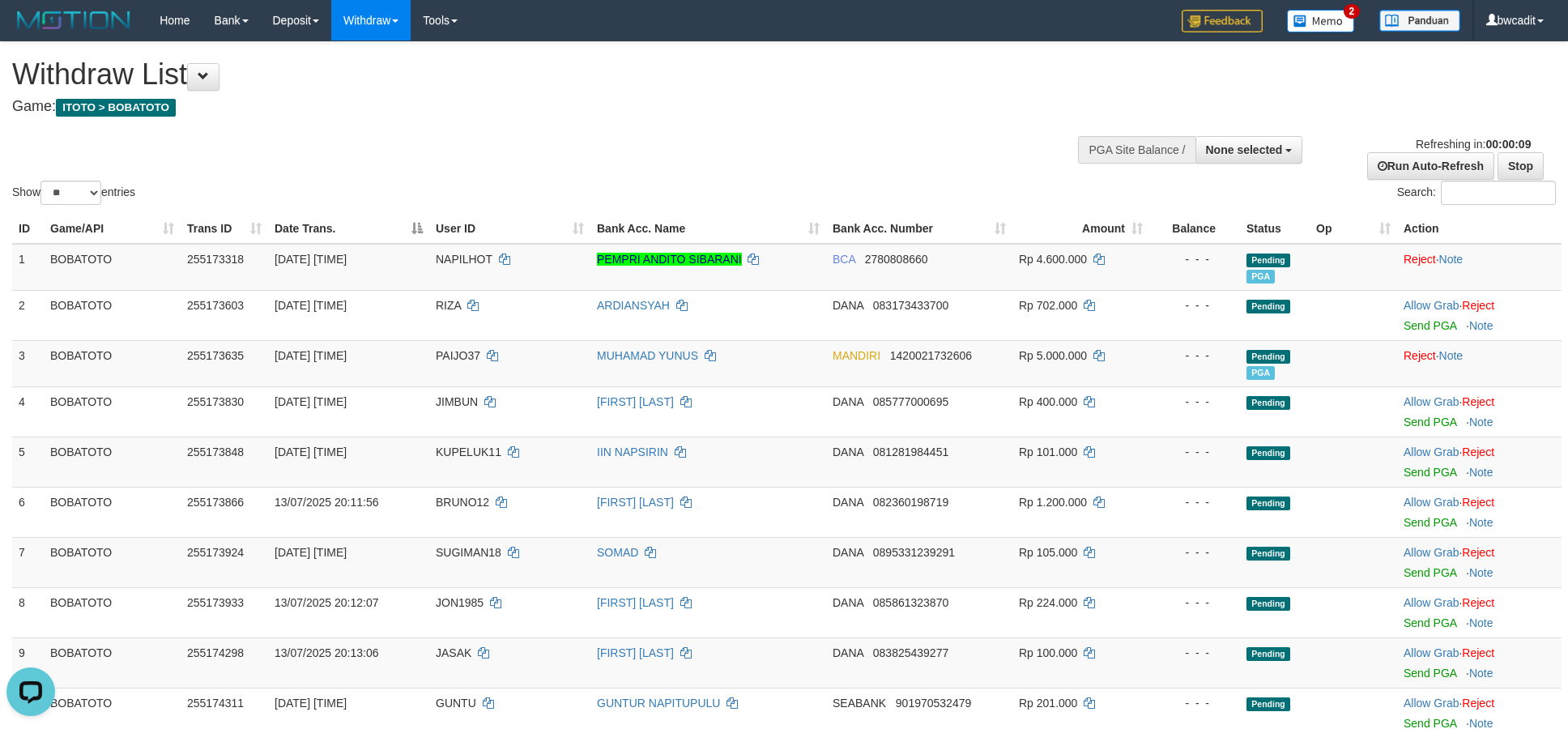 scroll, scrollTop: 0, scrollLeft: 0, axis: both 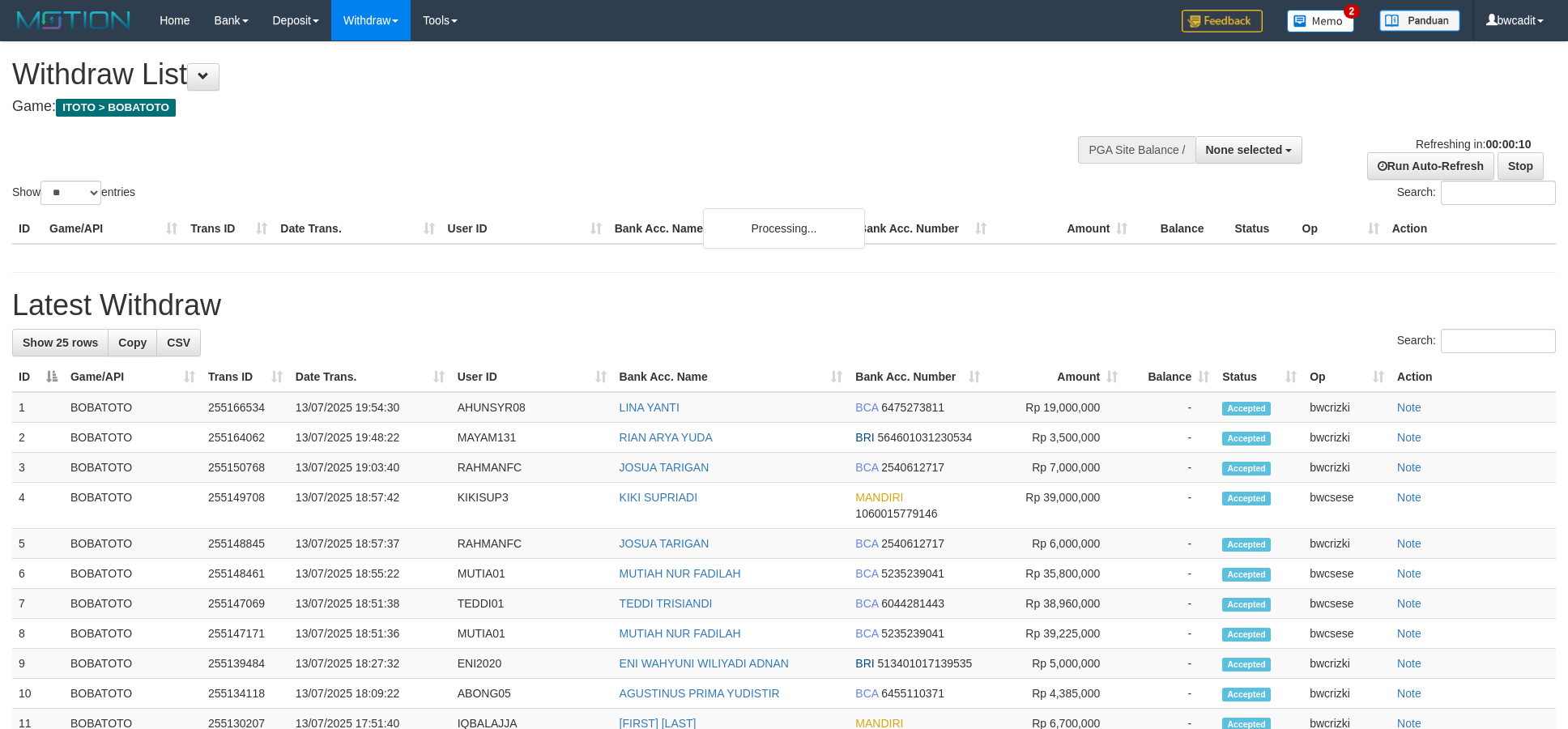 select 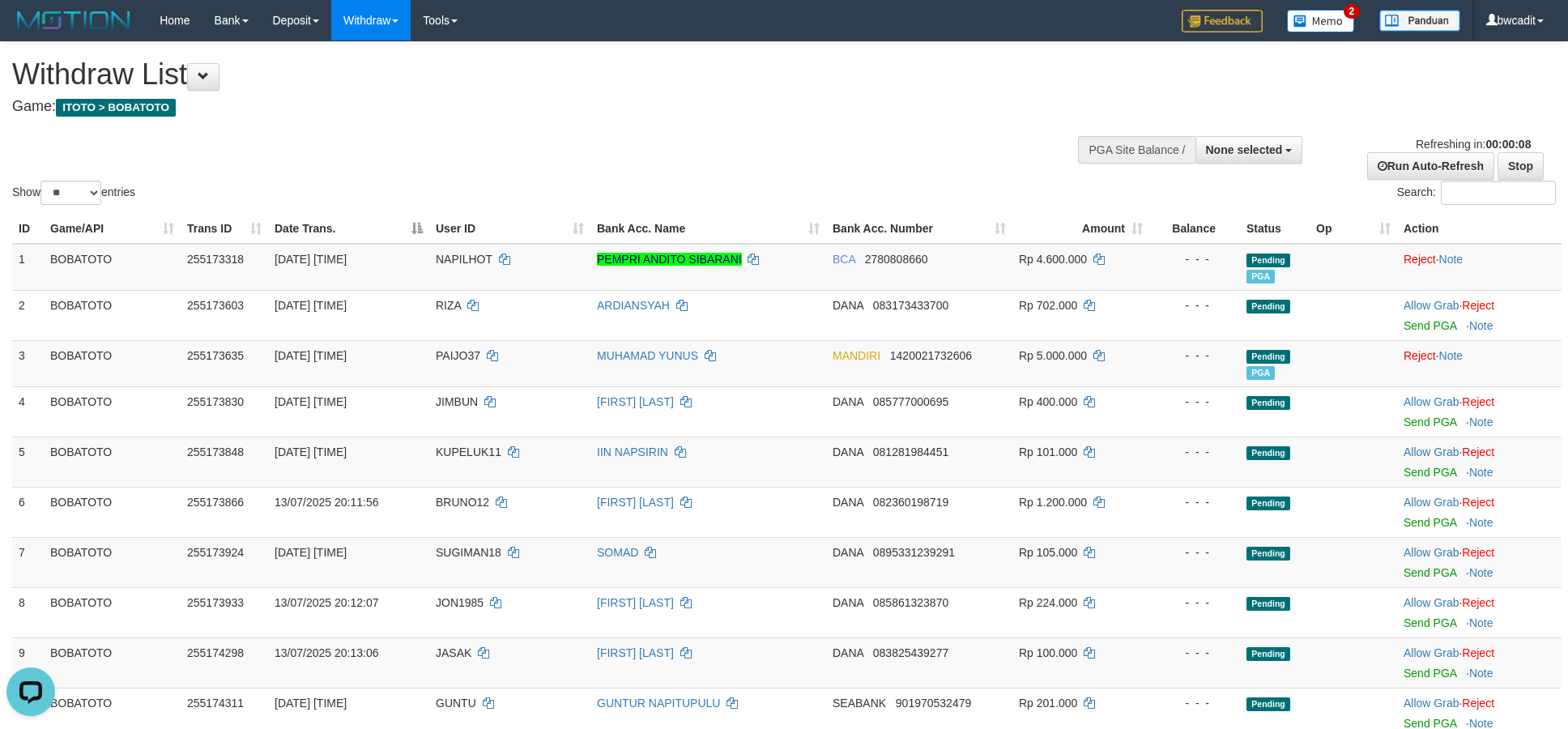 scroll, scrollTop: 0, scrollLeft: 0, axis: both 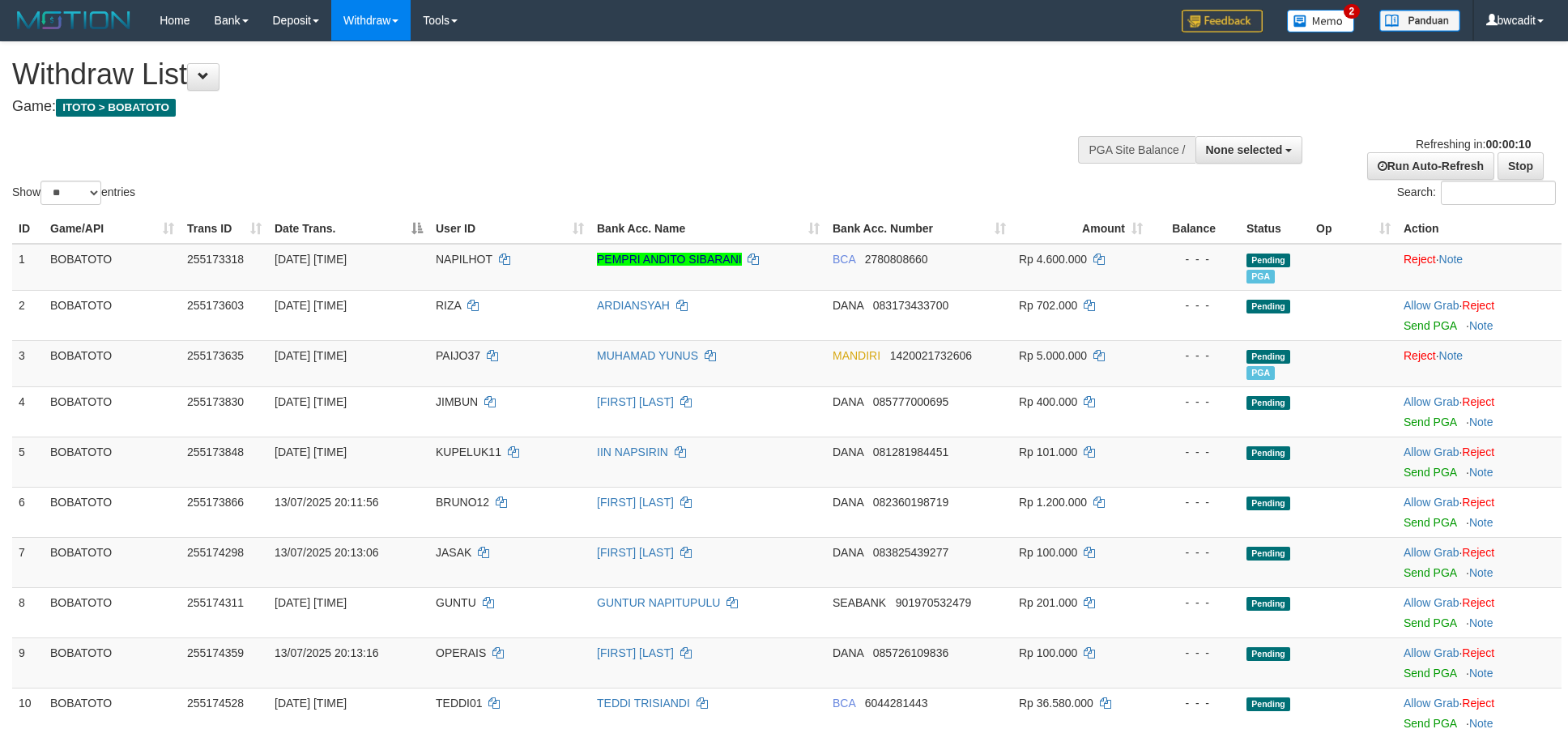 select 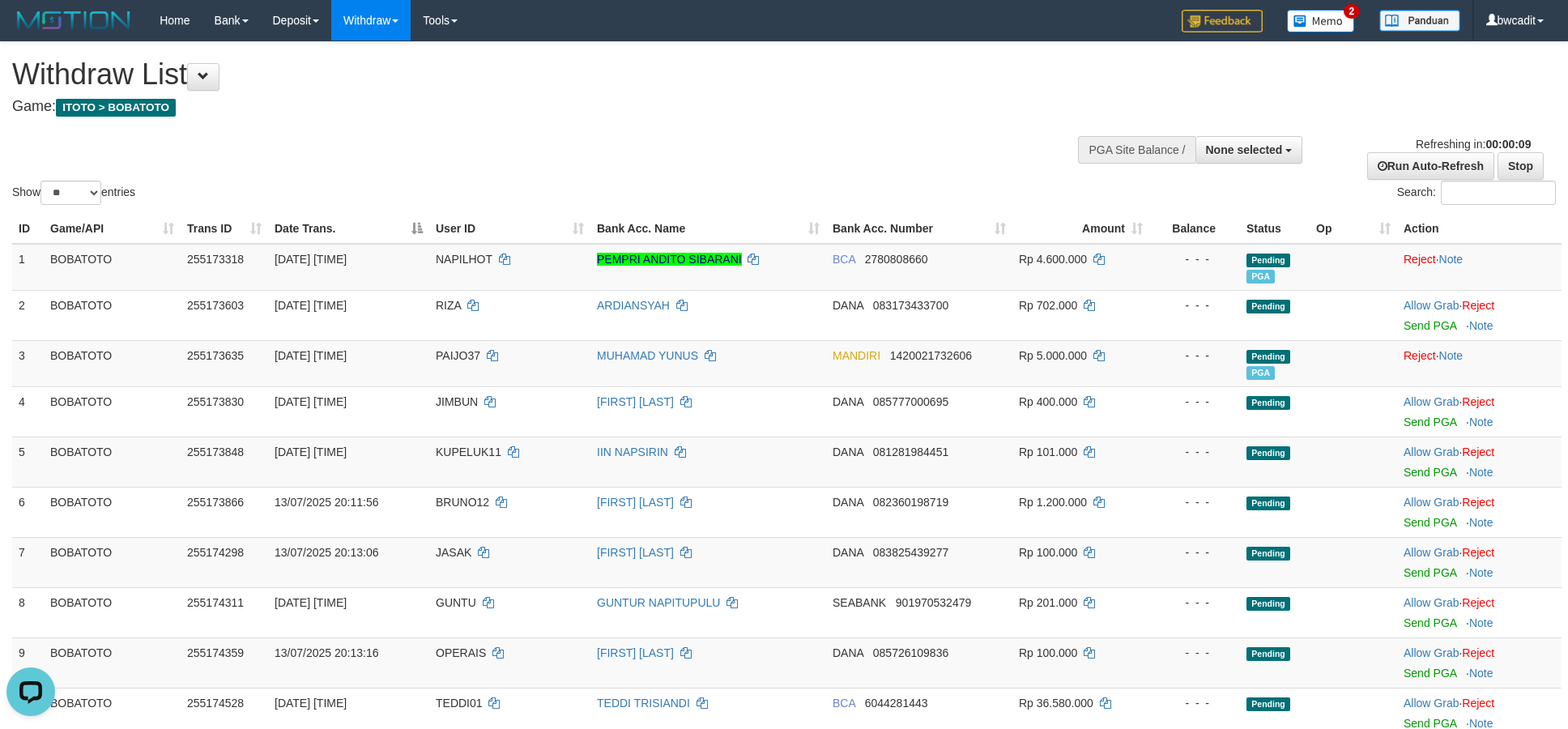 scroll, scrollTop: 0, scrollLeft: 0, axis: both 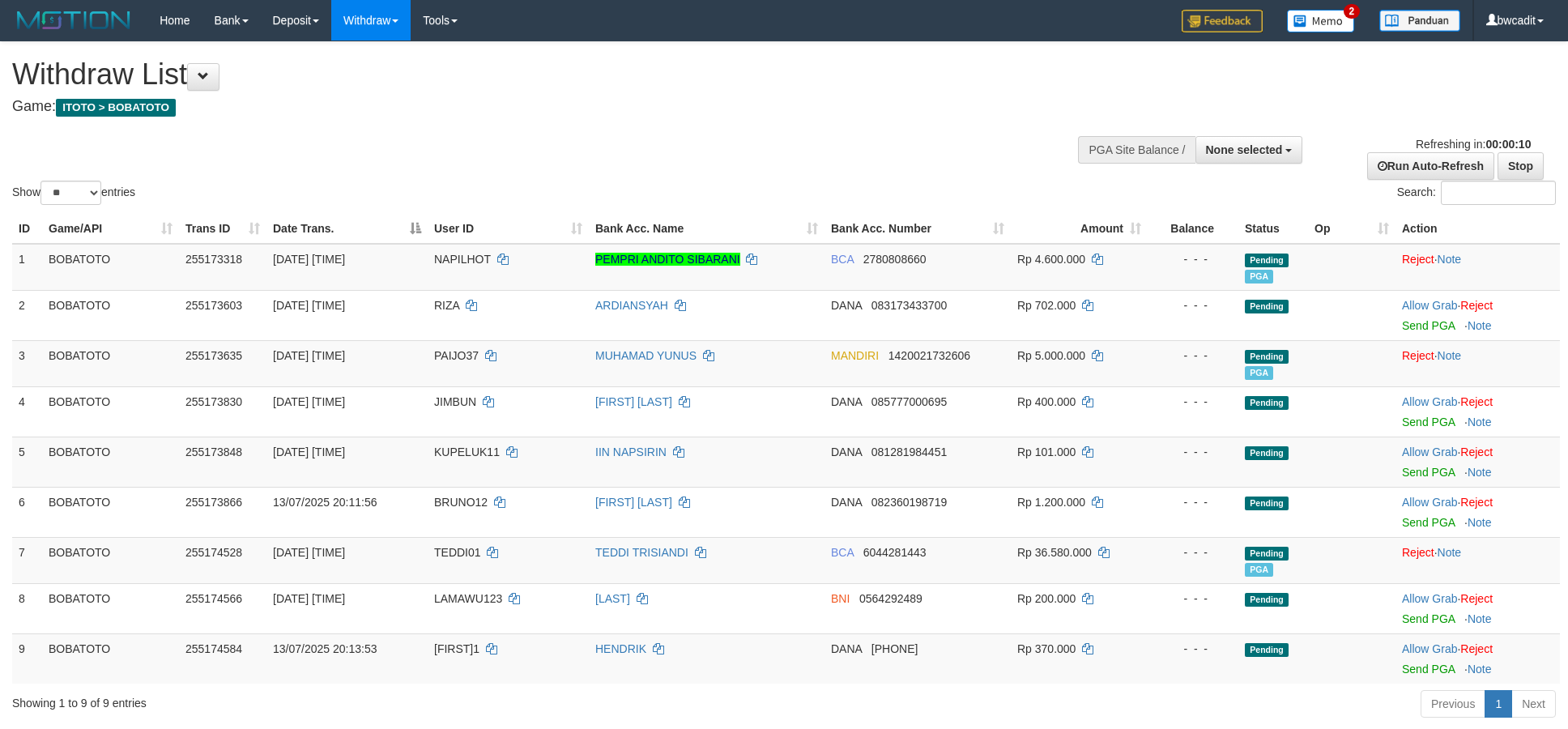select 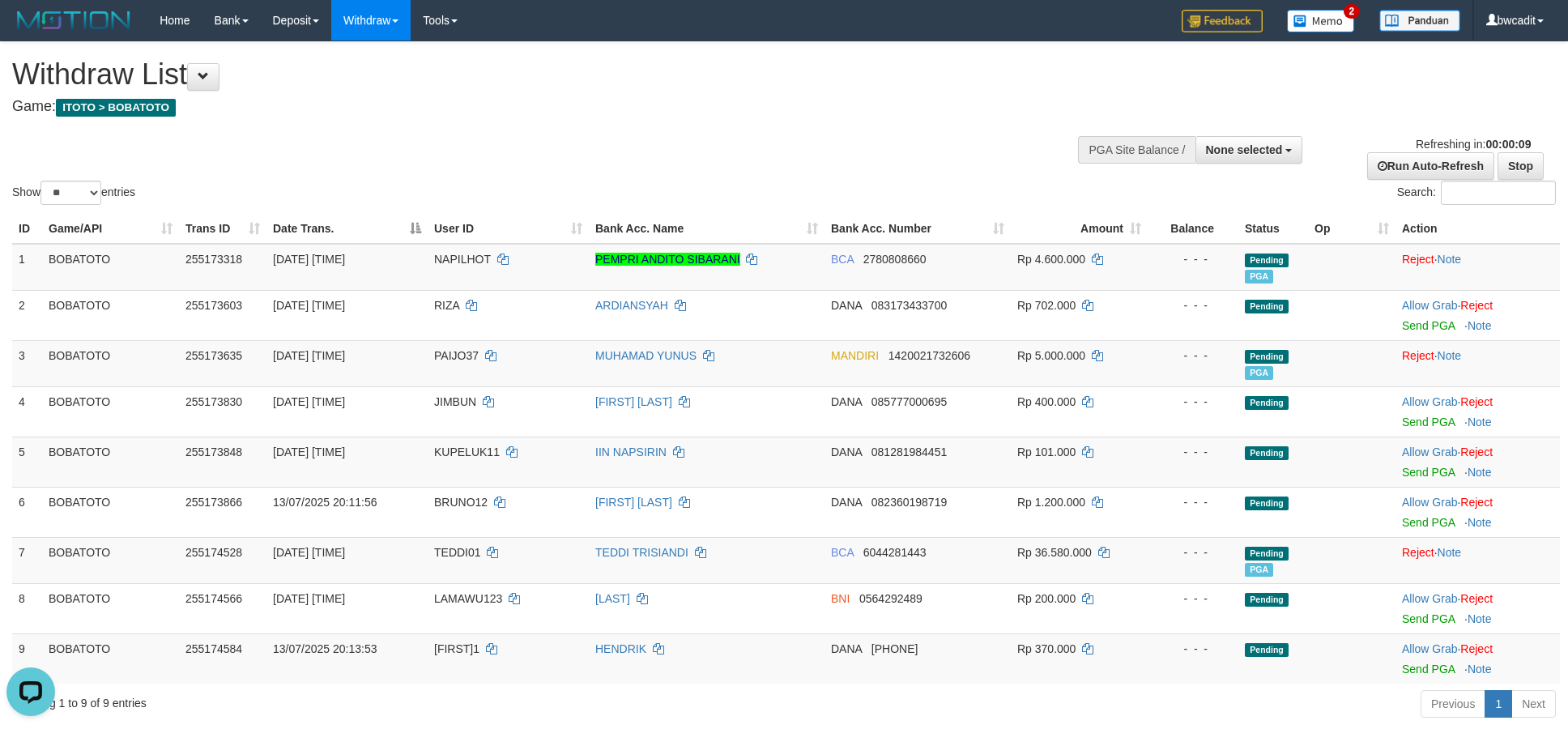 scroll, scrollTop: 0, scrollLeft: 0, axis: both 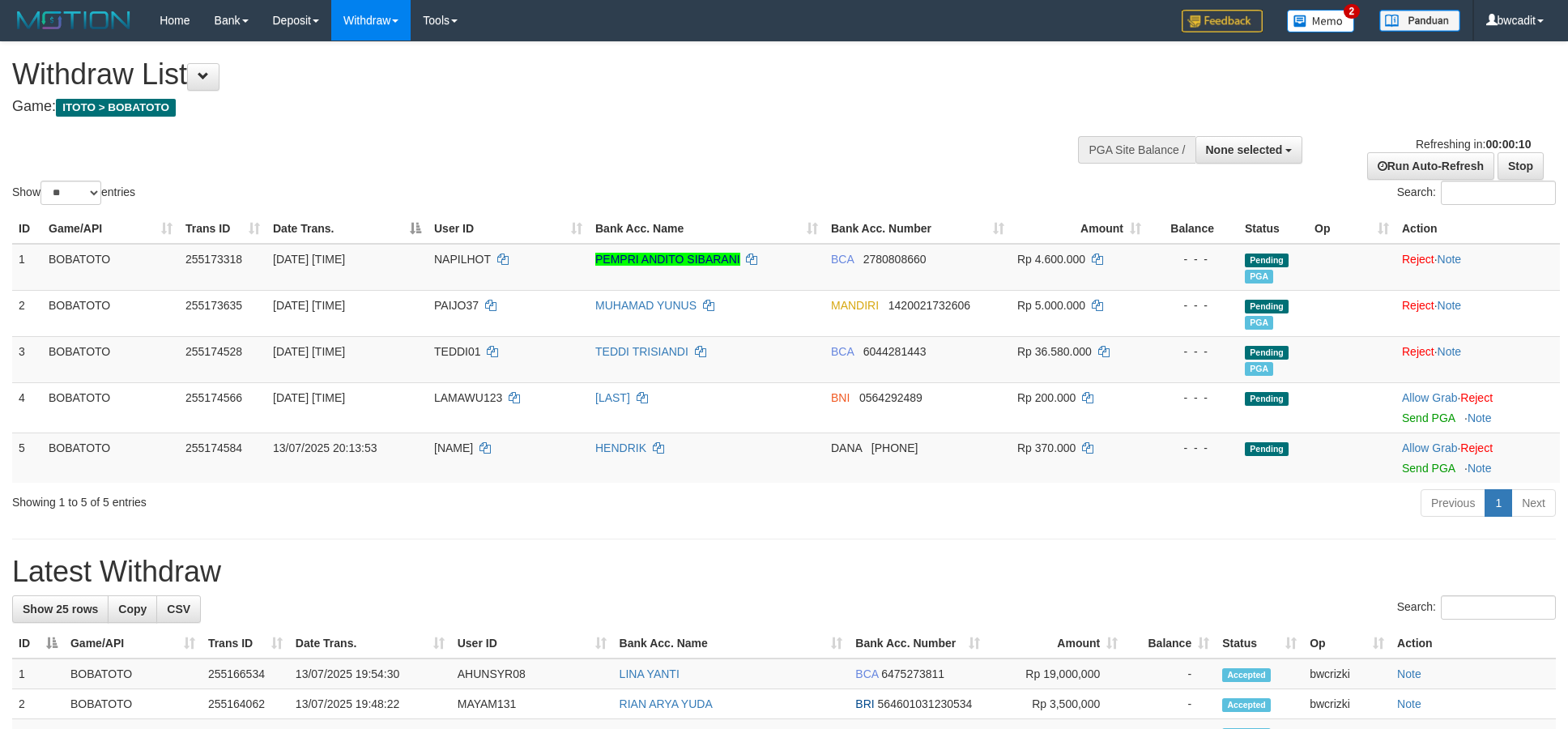 select 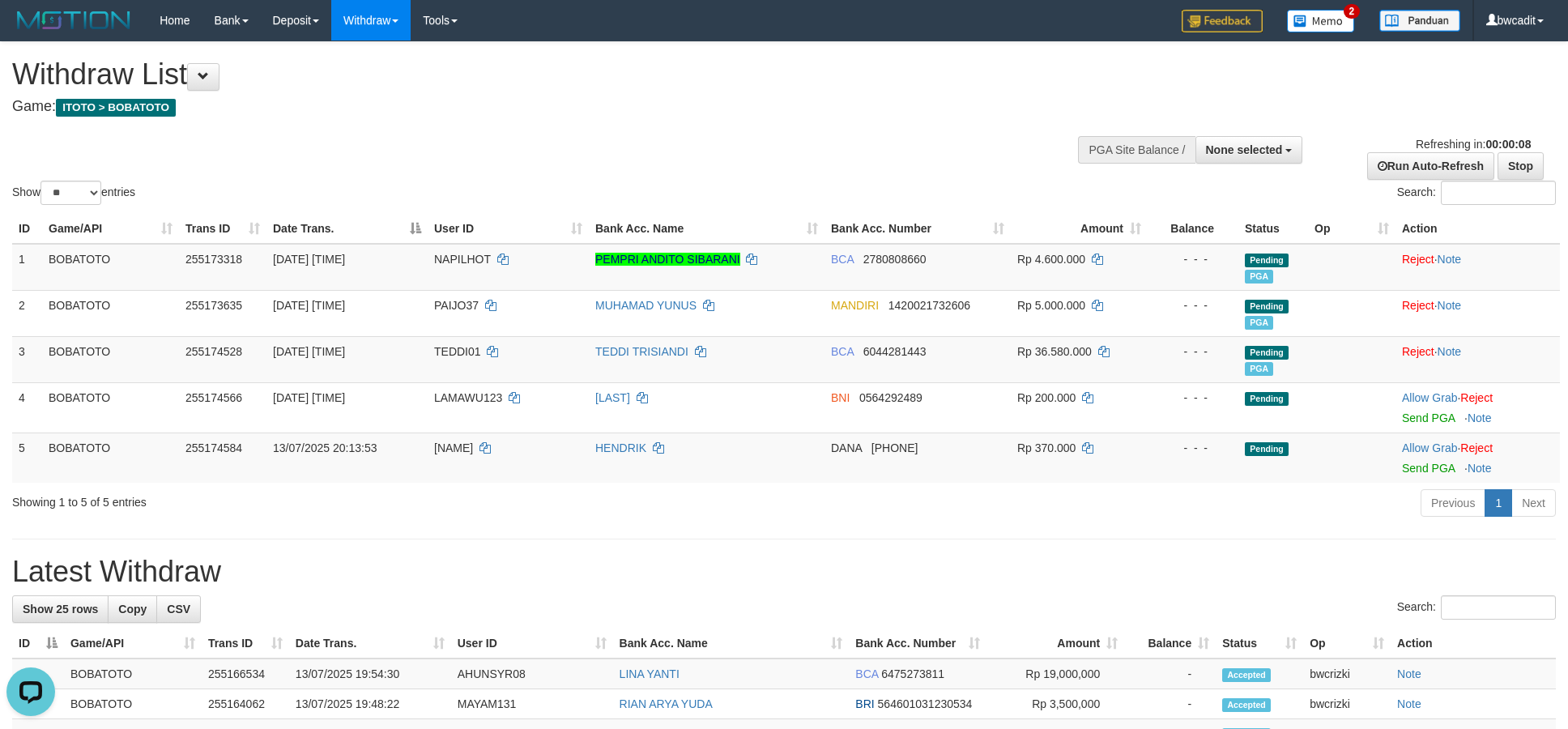 scroll, scrollTop: 0, scrollLeft: 0, axis: both 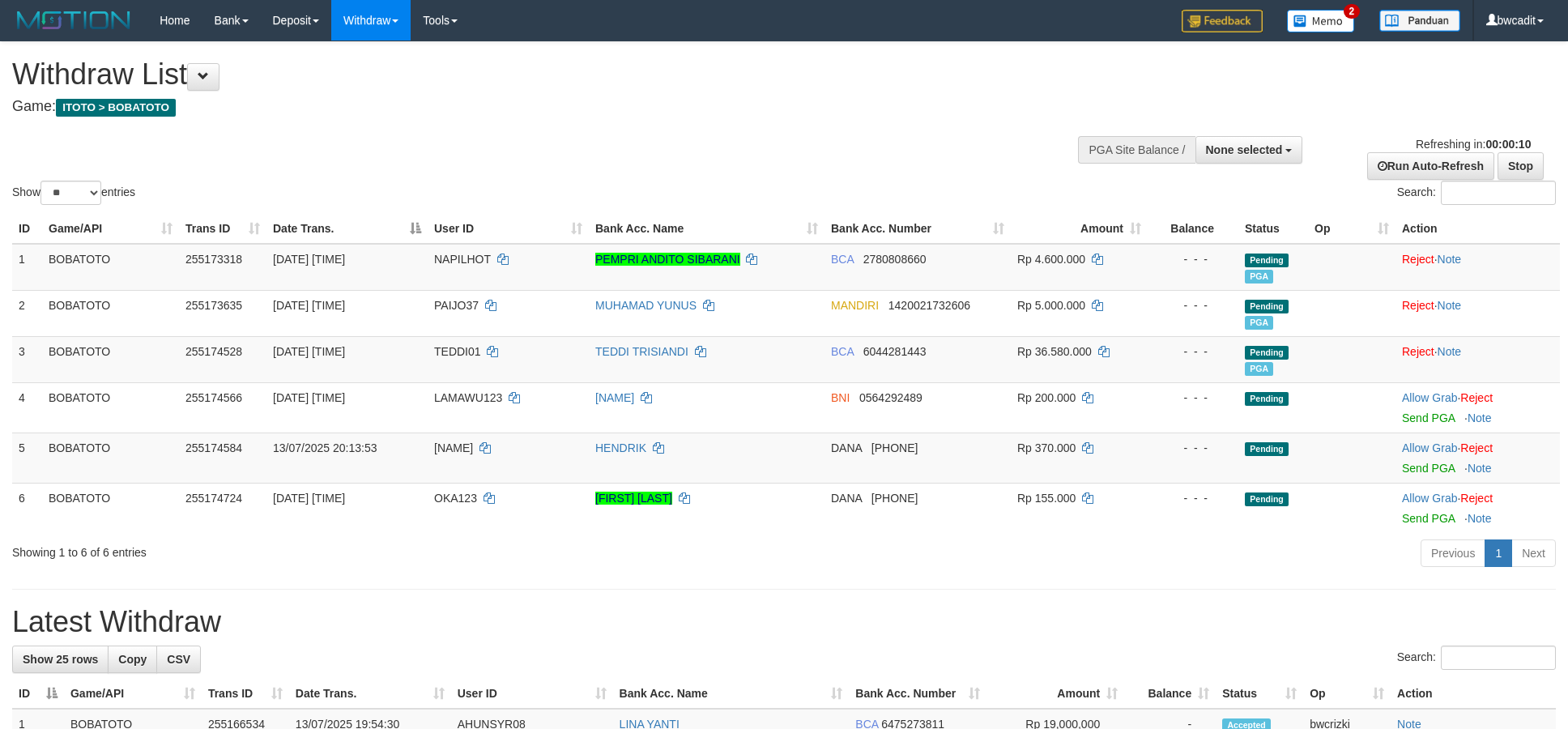 select 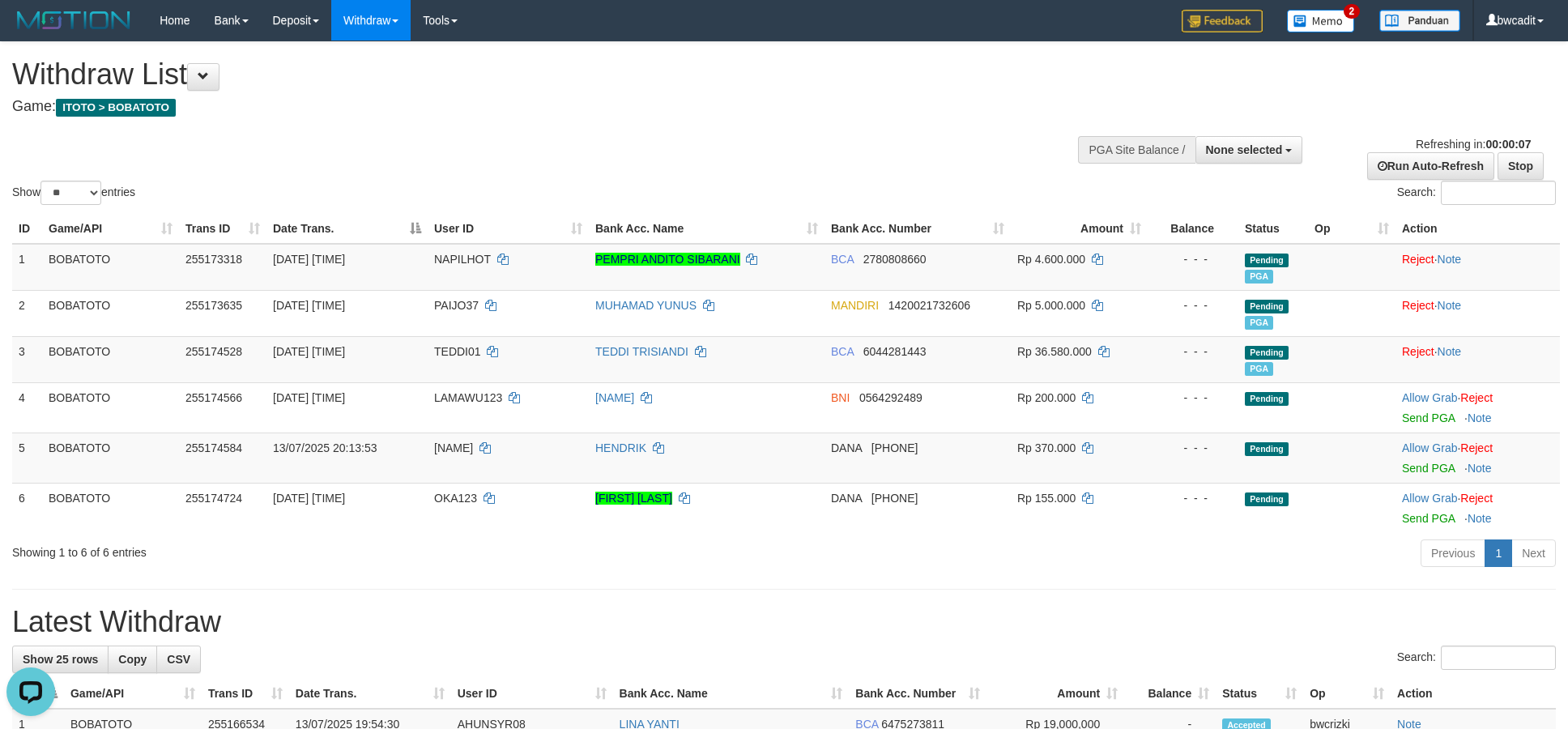 scroll, scrollTop: 0, scrollLeft: 0, axis: both 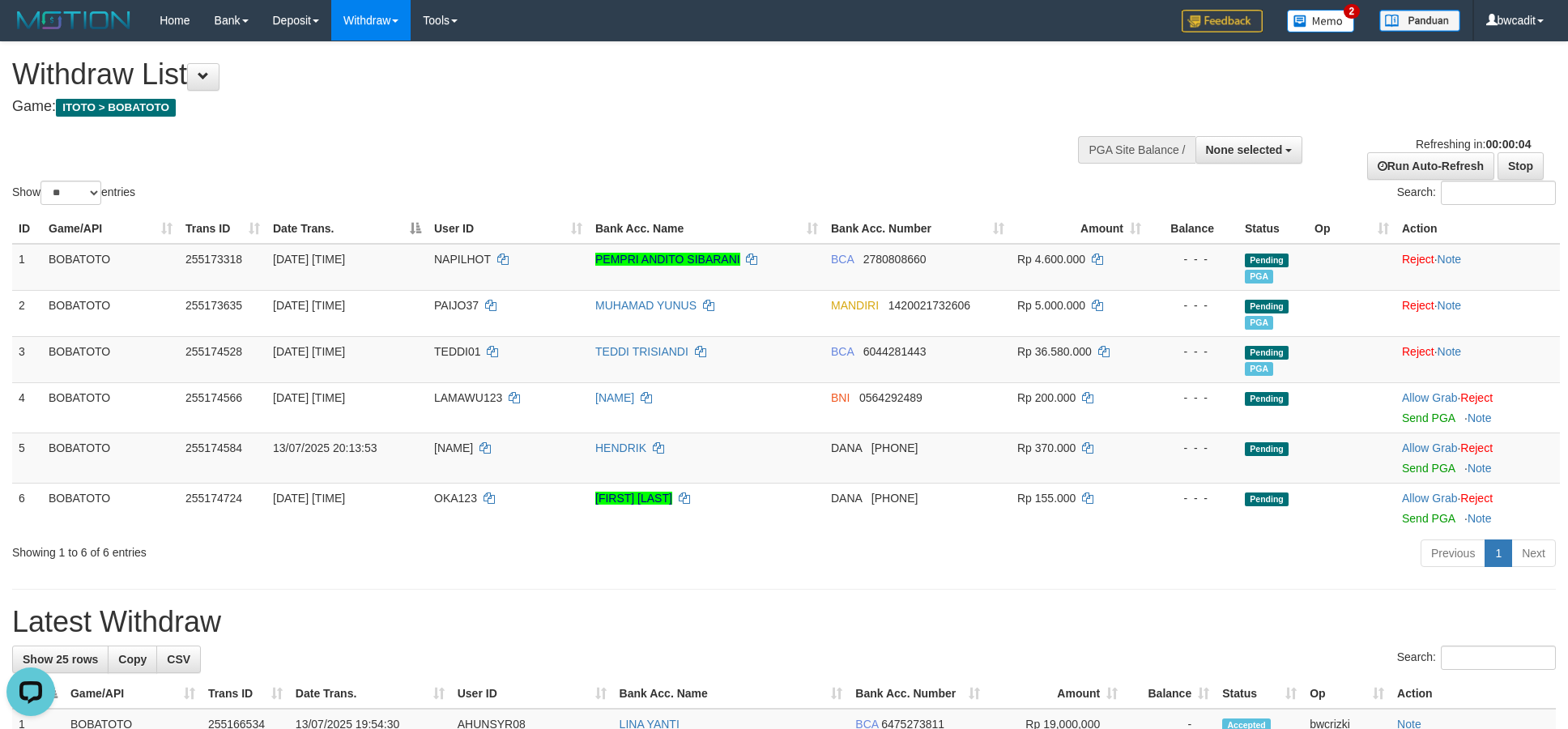 click on "Show  ** ** ** ***  entries Search:" at bounding box center [784, 125] 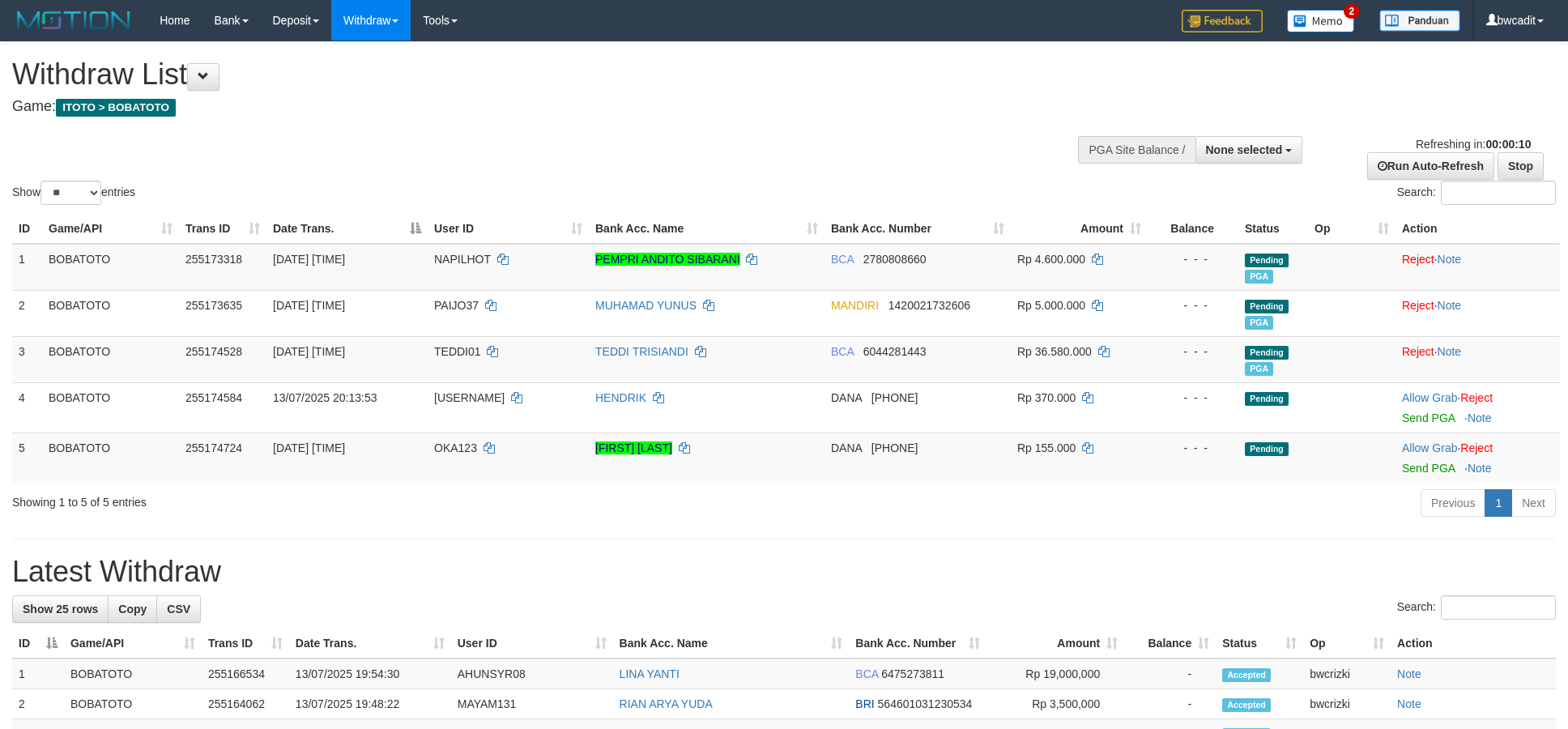 select 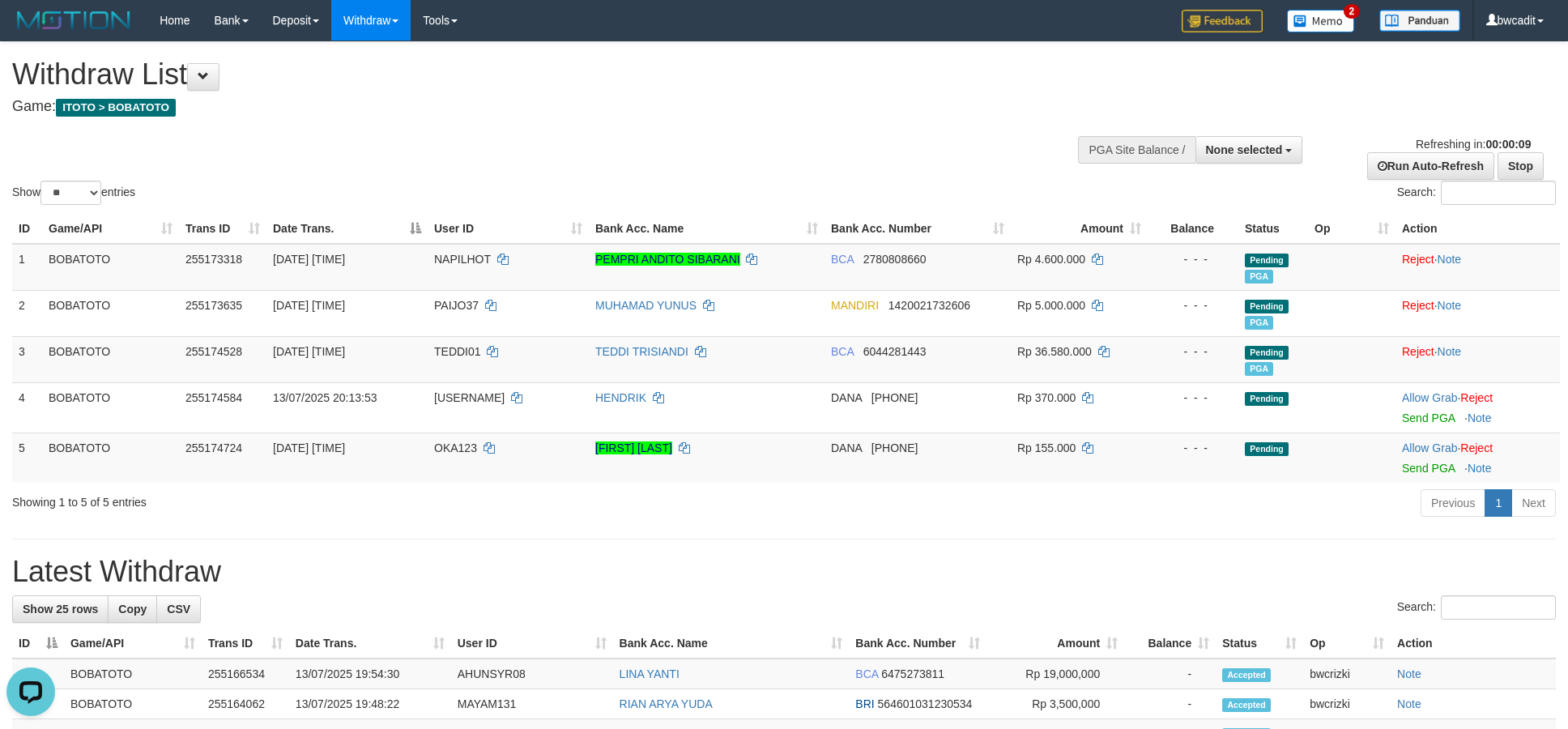 scroll, scrollTop: 0, scrollLeft: 0, axis: both 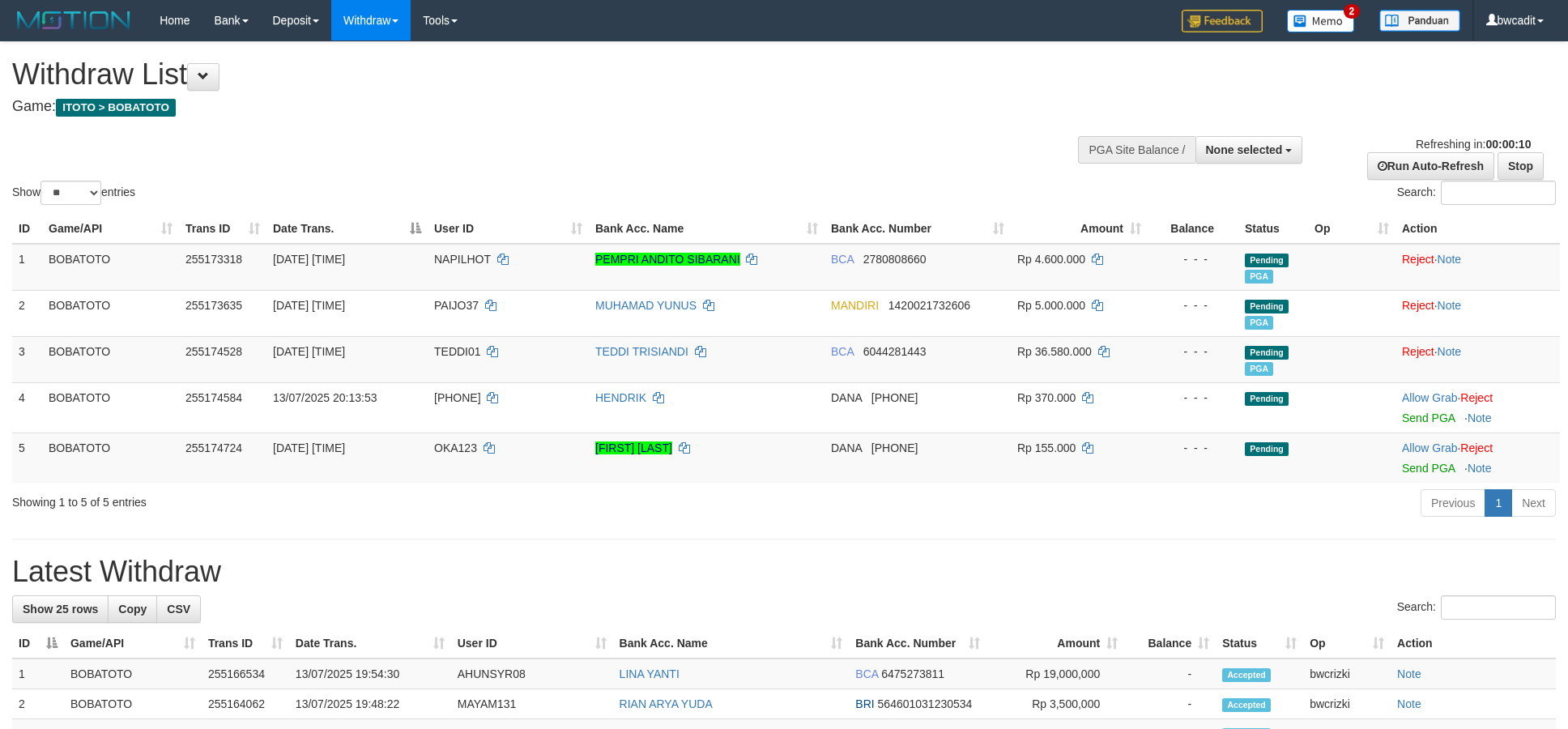 select 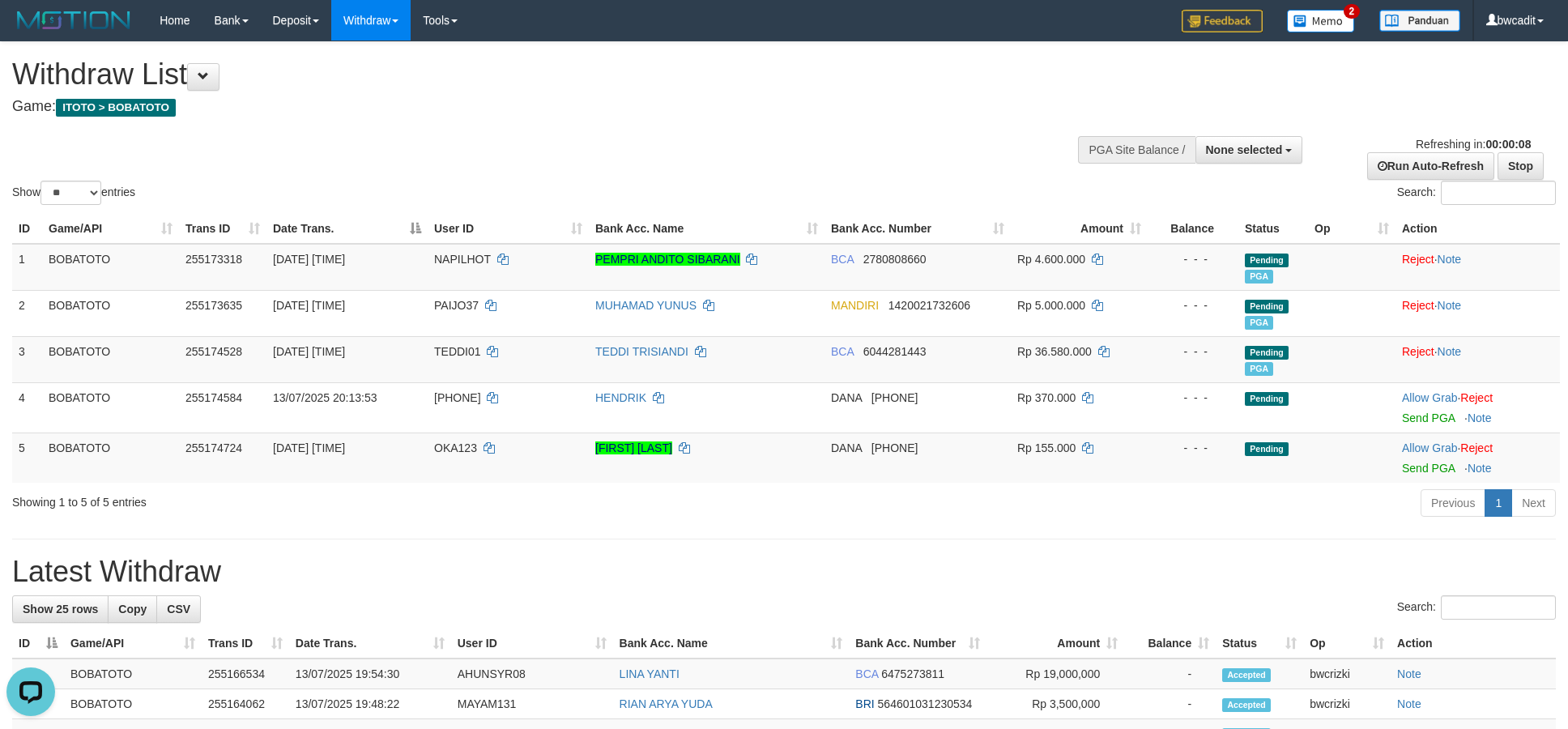 scroll, scrollTop: 0, scrollLeft: 0, axis: both 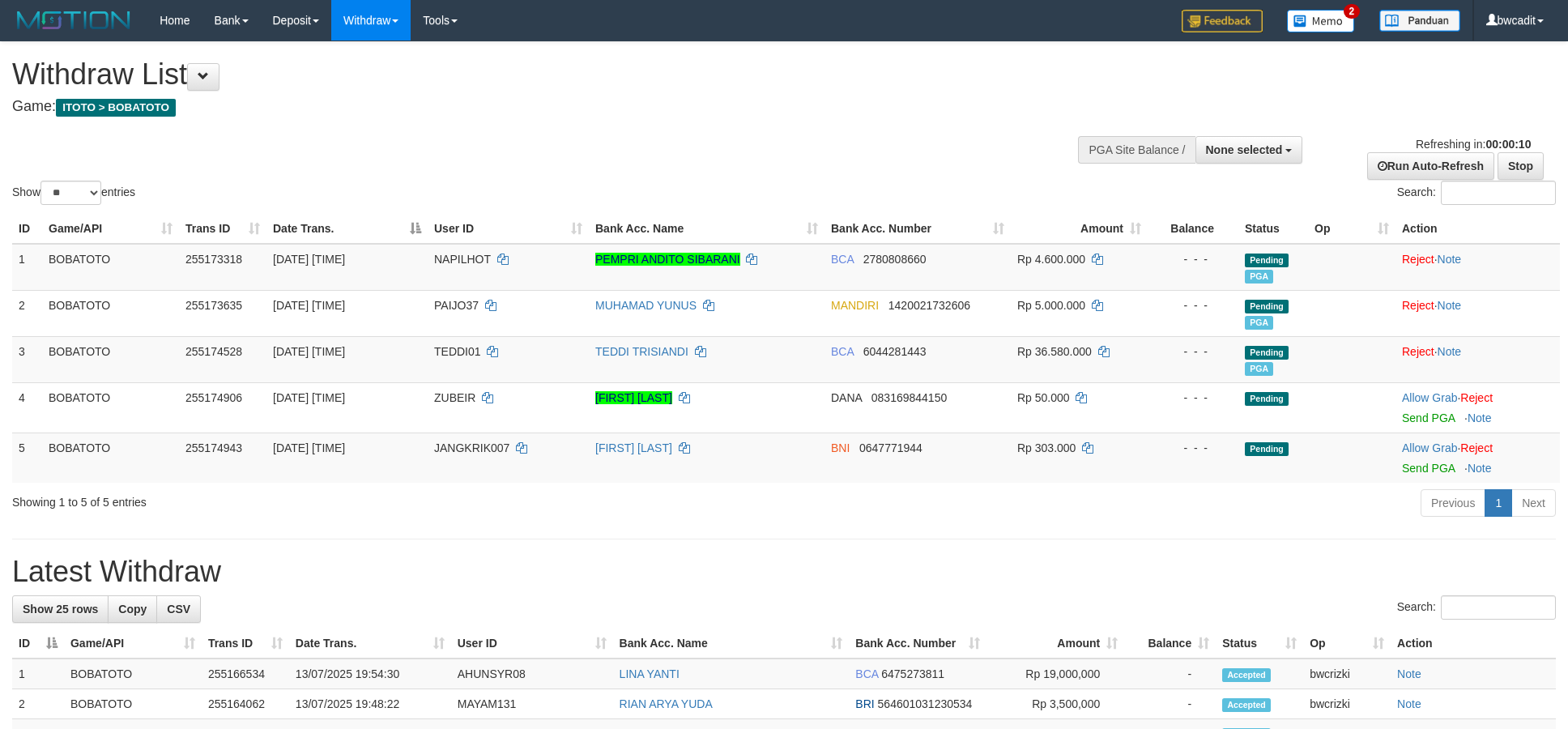 select 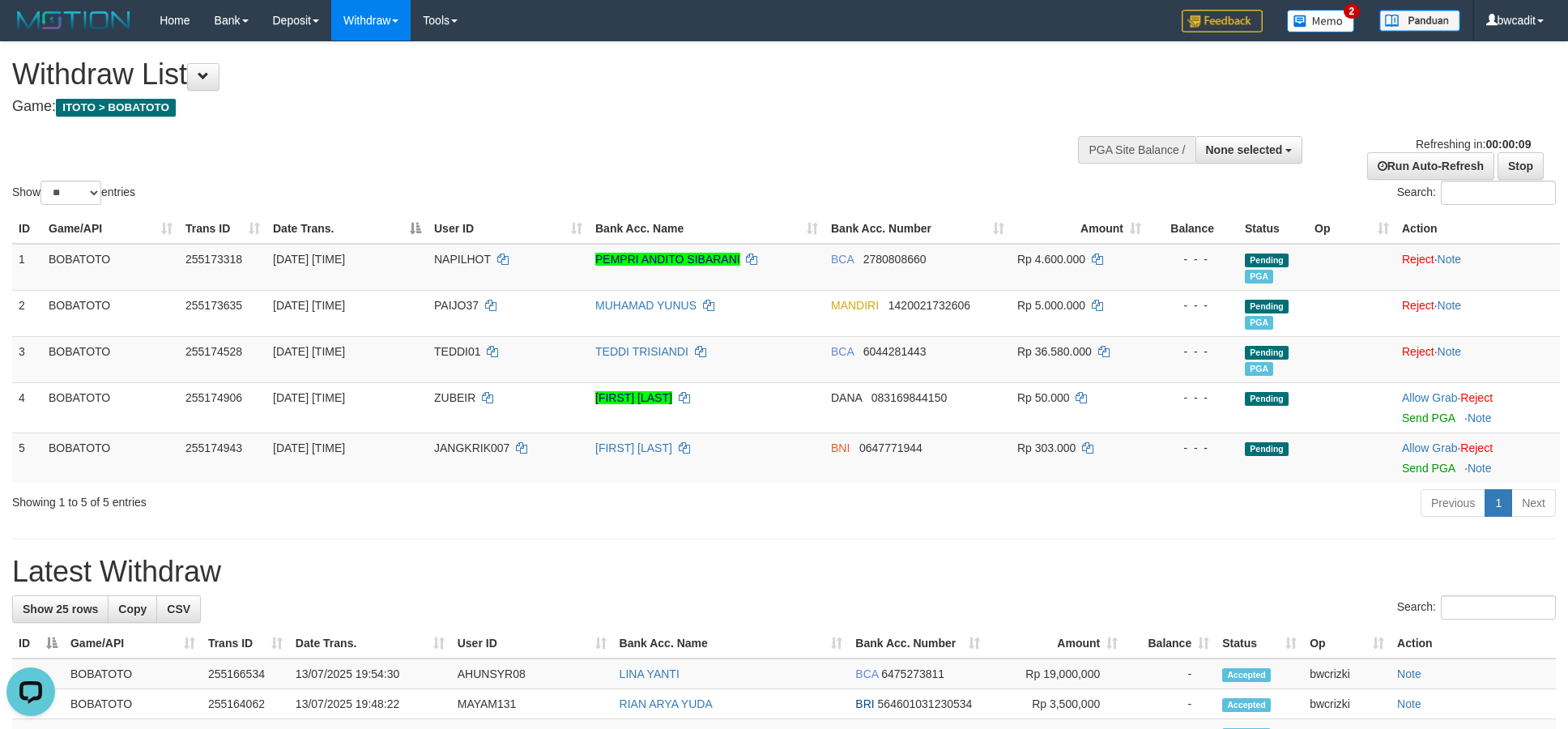 scroll, scrollTop: 0, scrollLeft: 0, axis: both 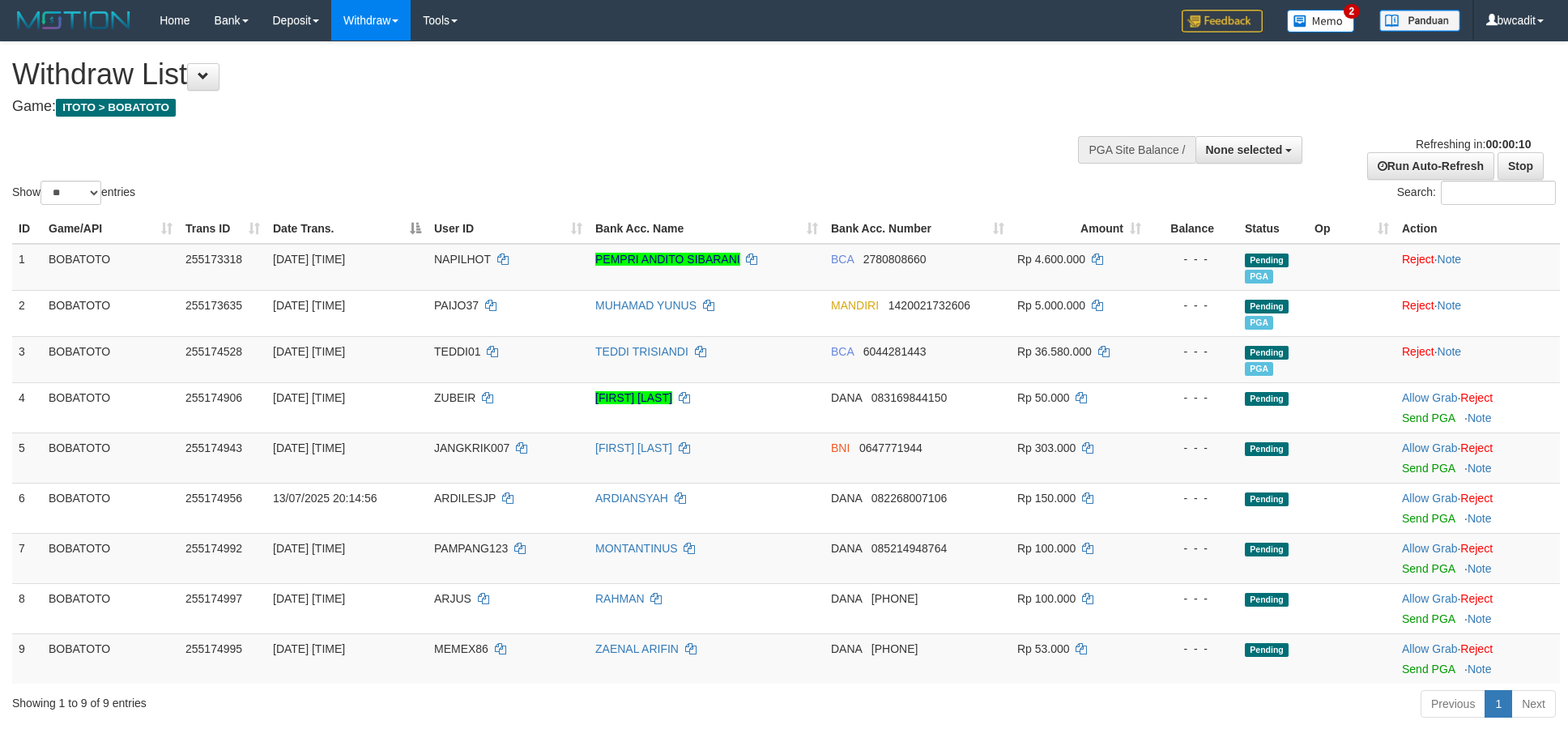 select 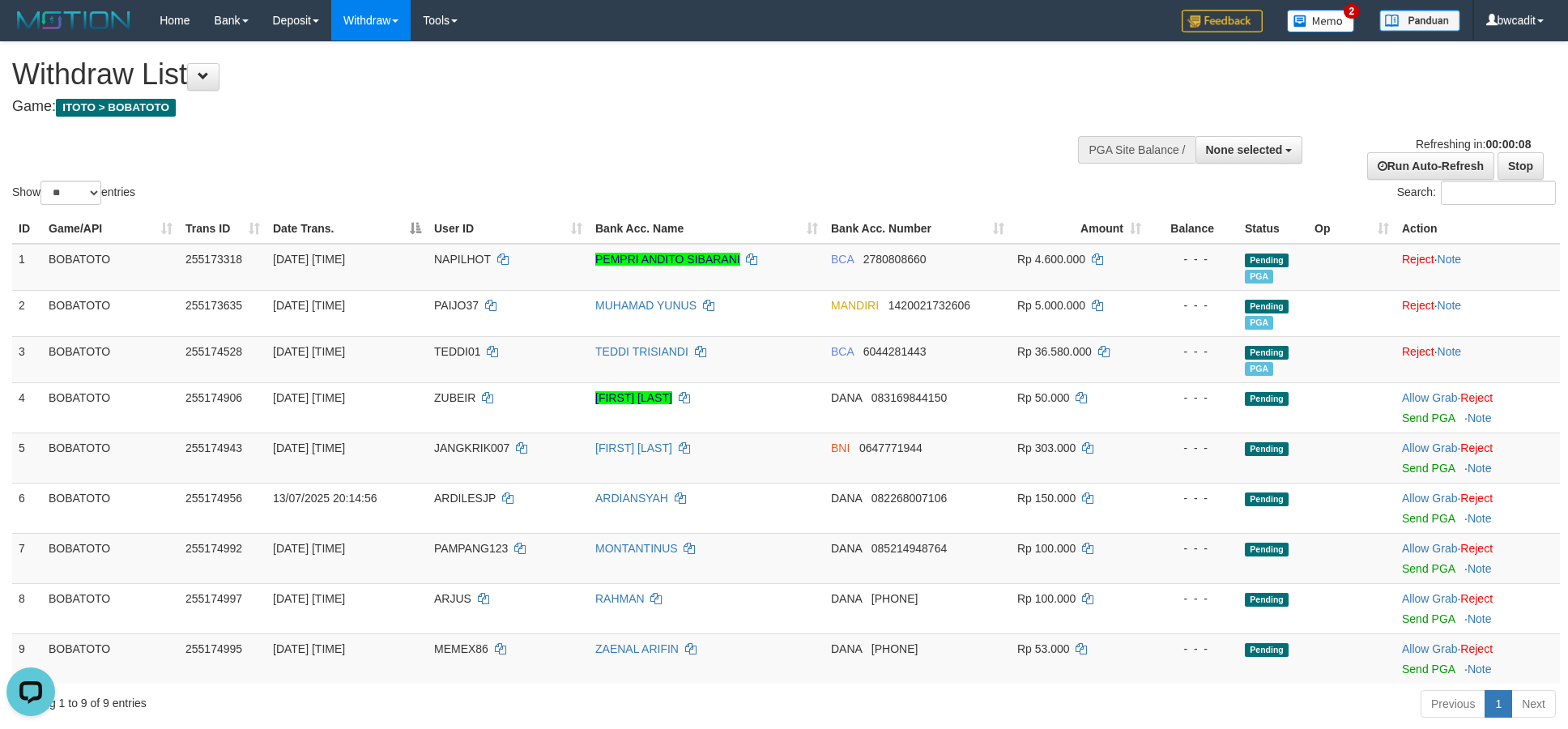 scroll, scrollTop: 0, scrollLeft: 0, axis: both 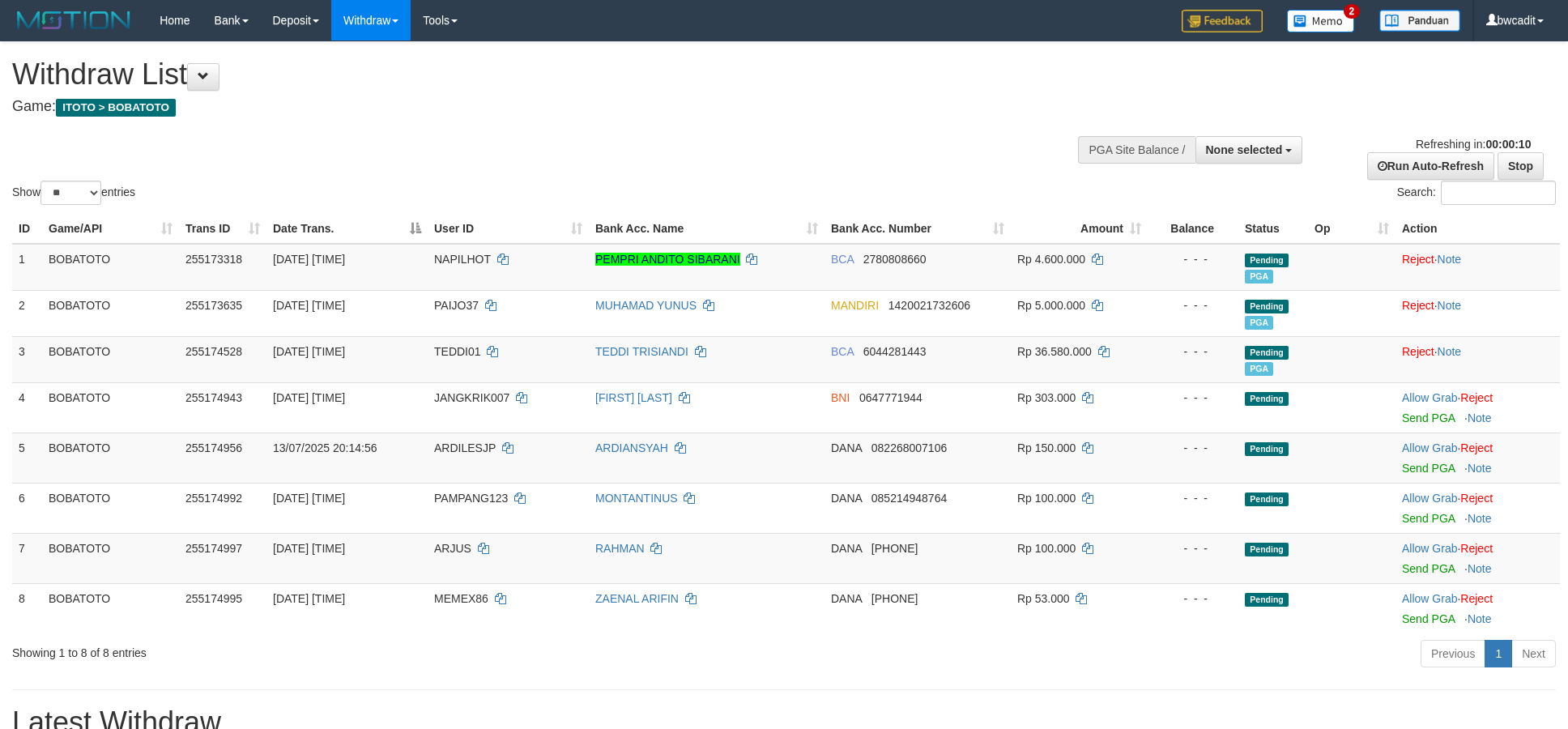 select 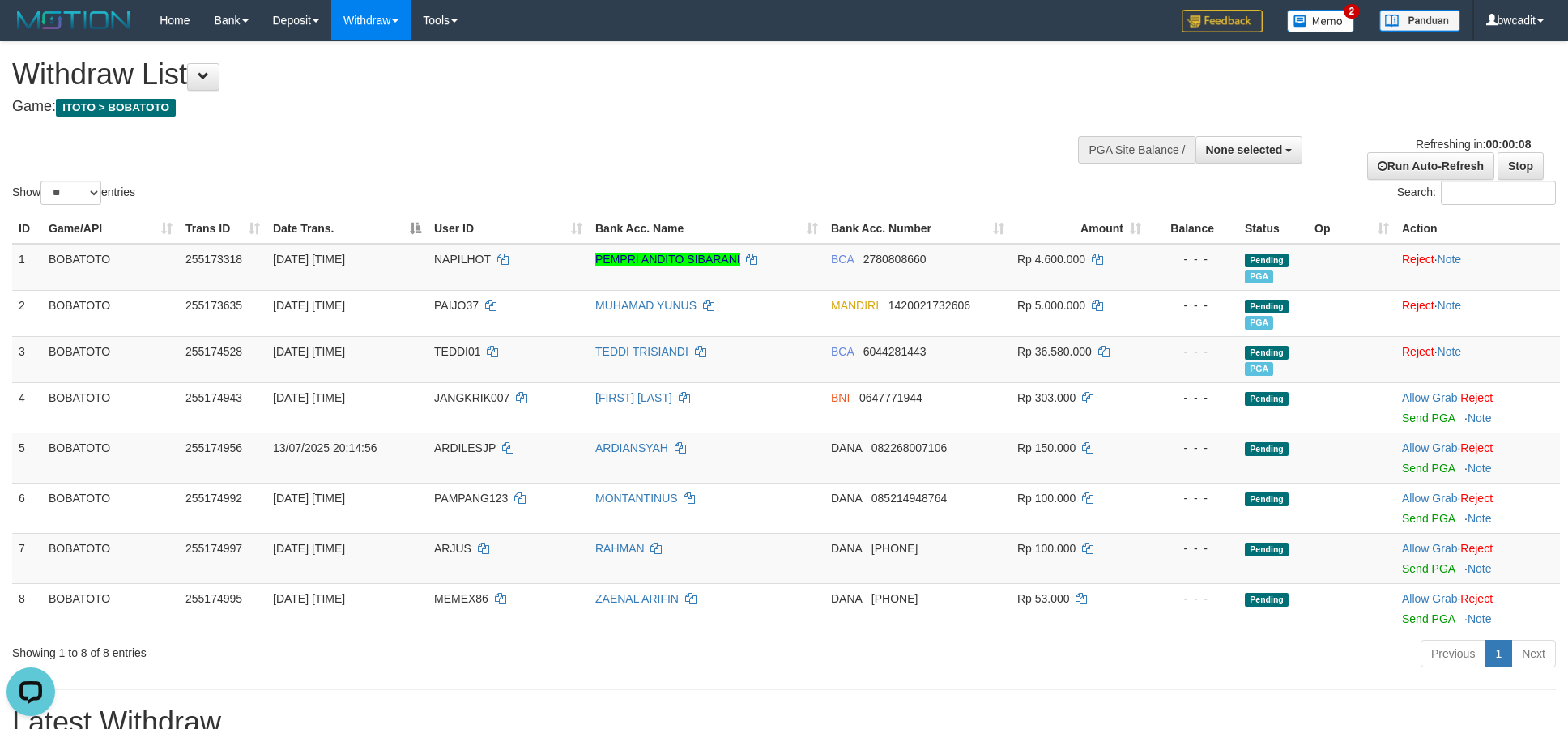 scroll, scrollTop: 0, scrollLeft: 0, axis: both 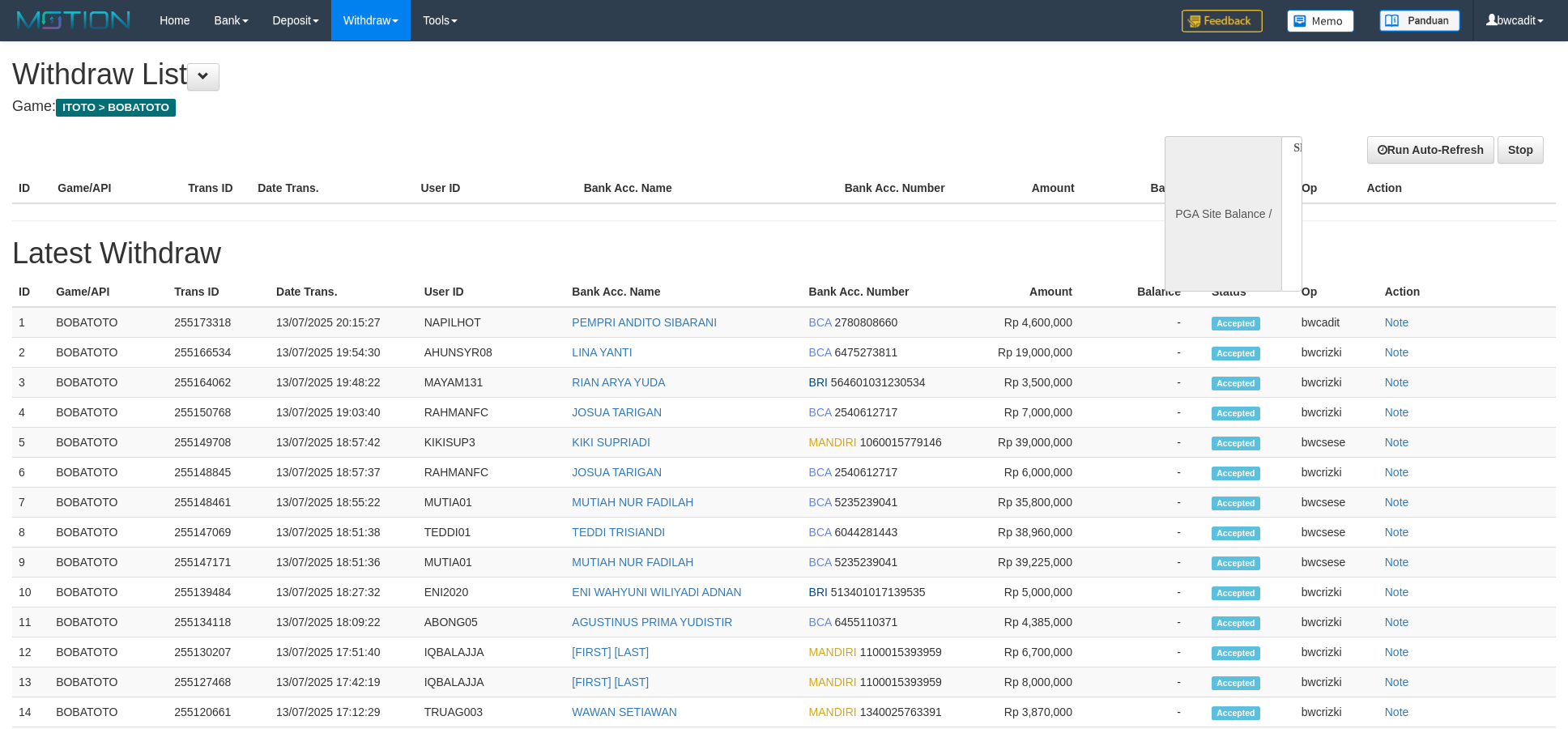 select 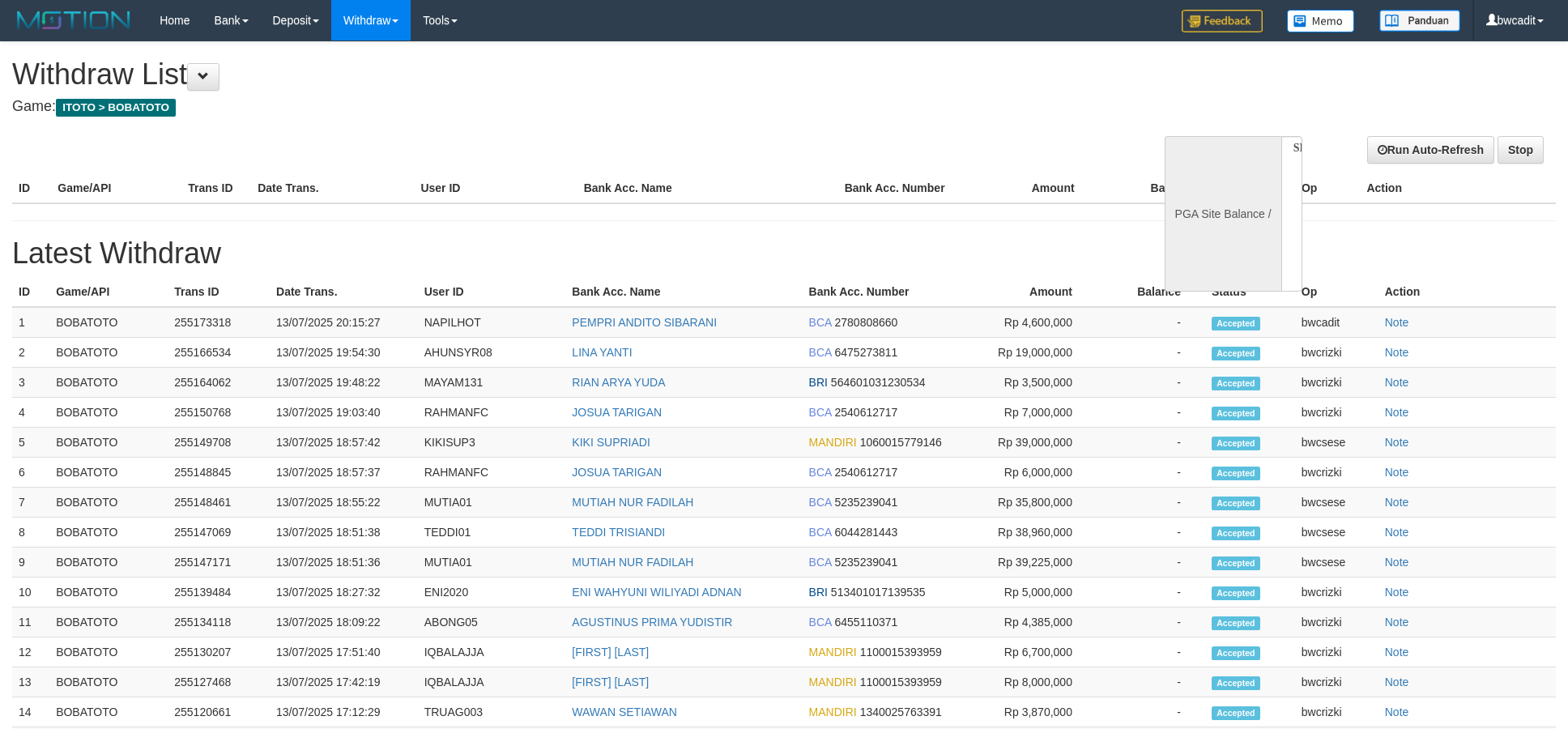 scroll, scrollTop: 0, scrollLeft: 0, axis: both 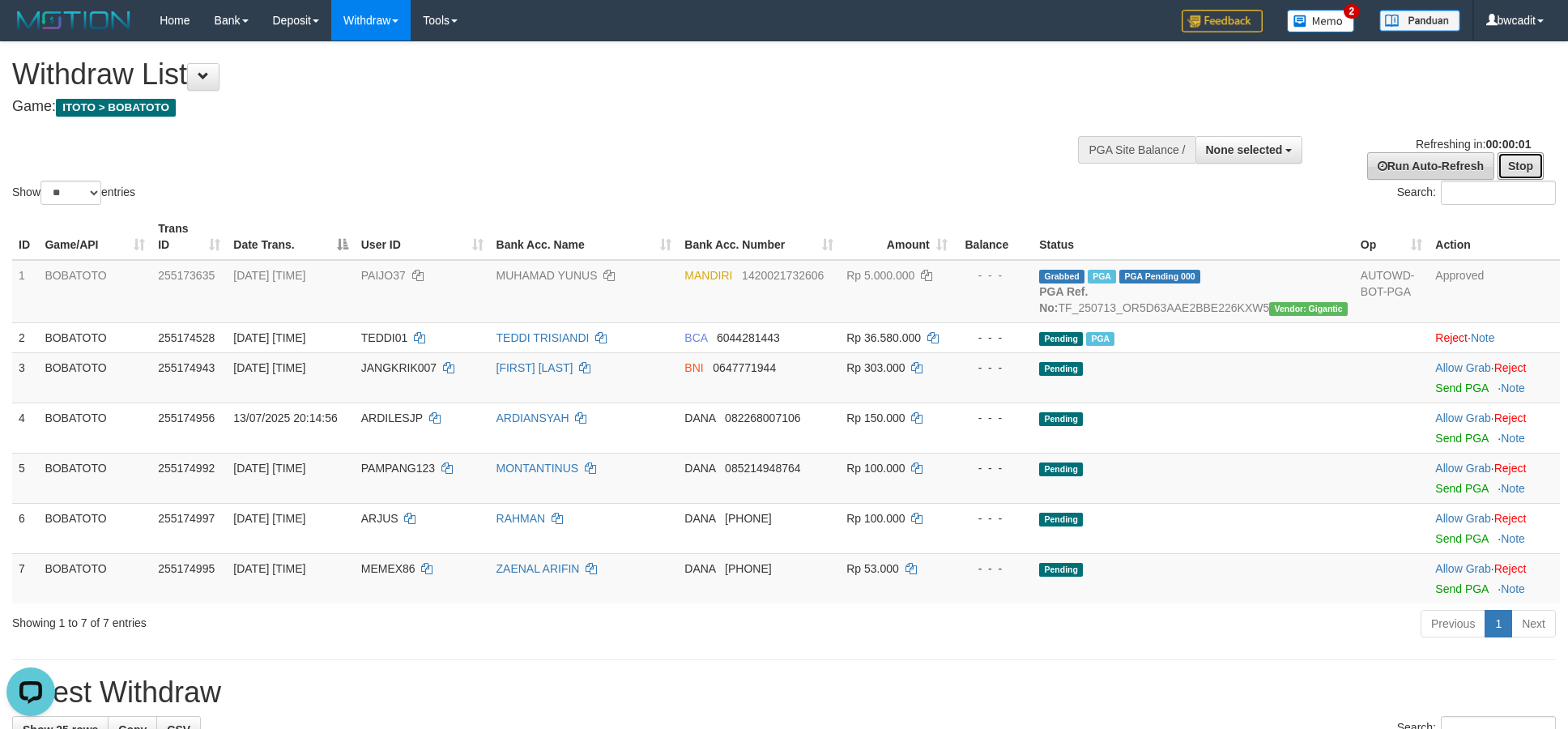 drag, startPoint x: 1514, startPoint y: 156, endPoint x: 1491, endPoint y: 160, distance: 23.345235 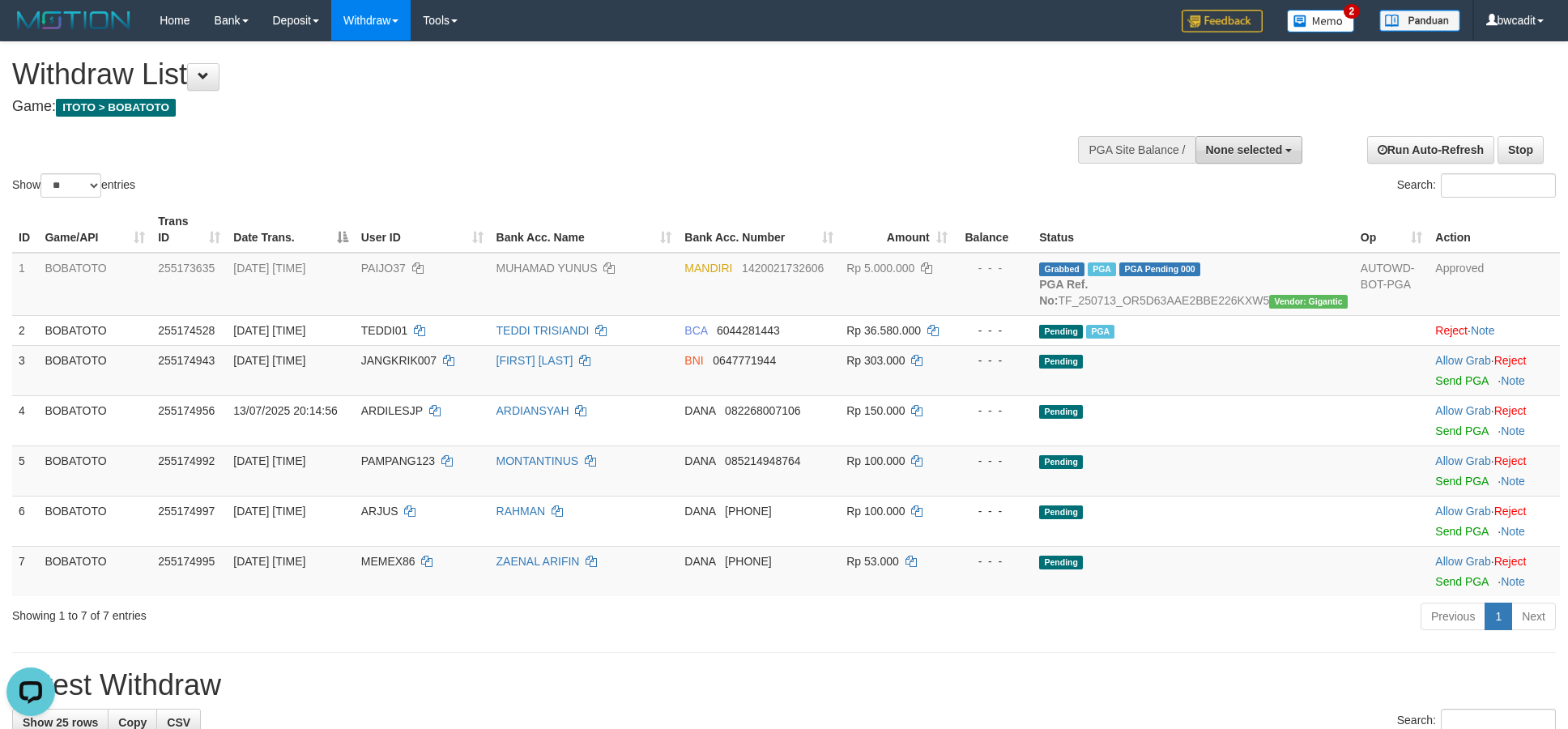 click on "None selected" at bounding box center (1244, 150) 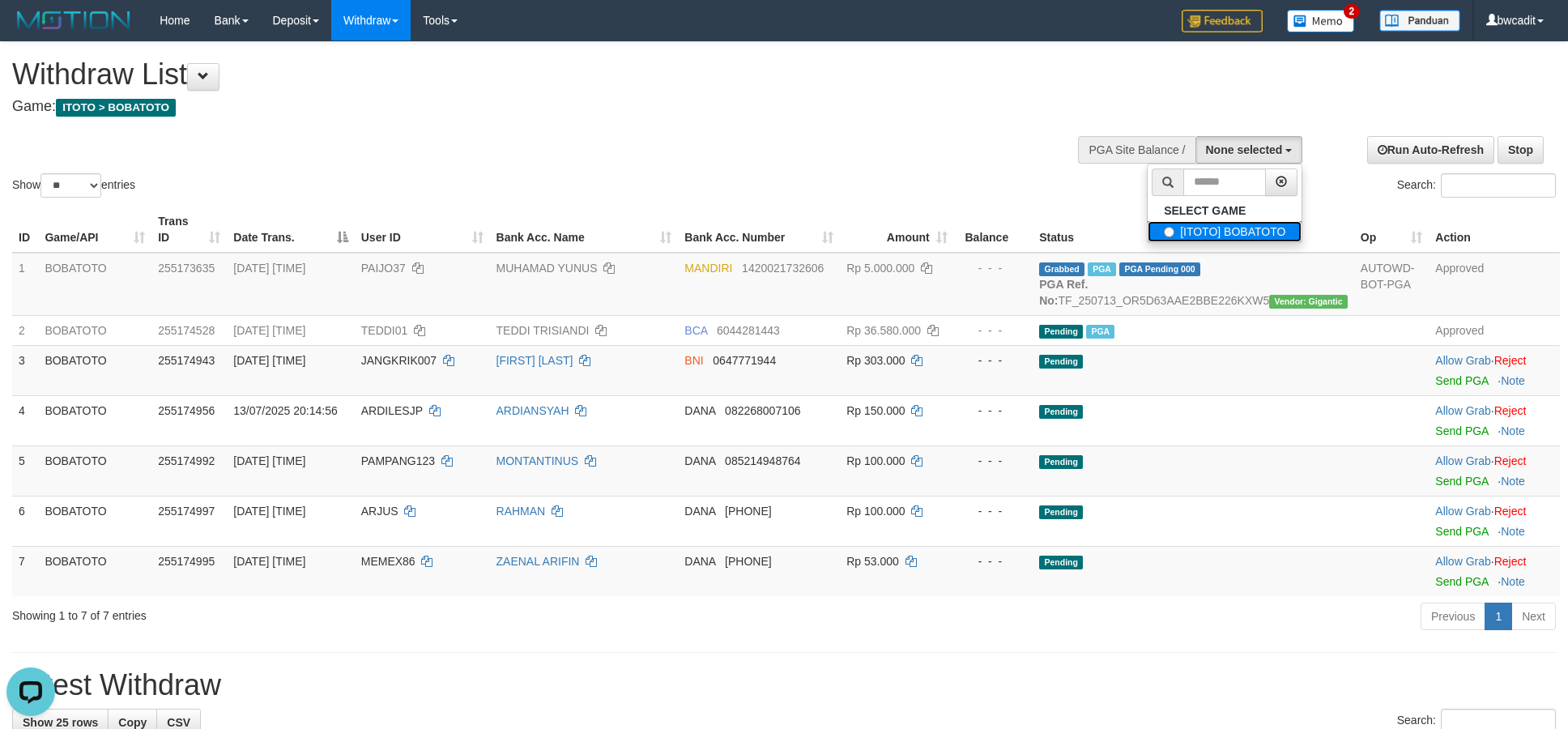 click on "[ITOTO] BOBATOTO" at bounding box center [1225, 232] 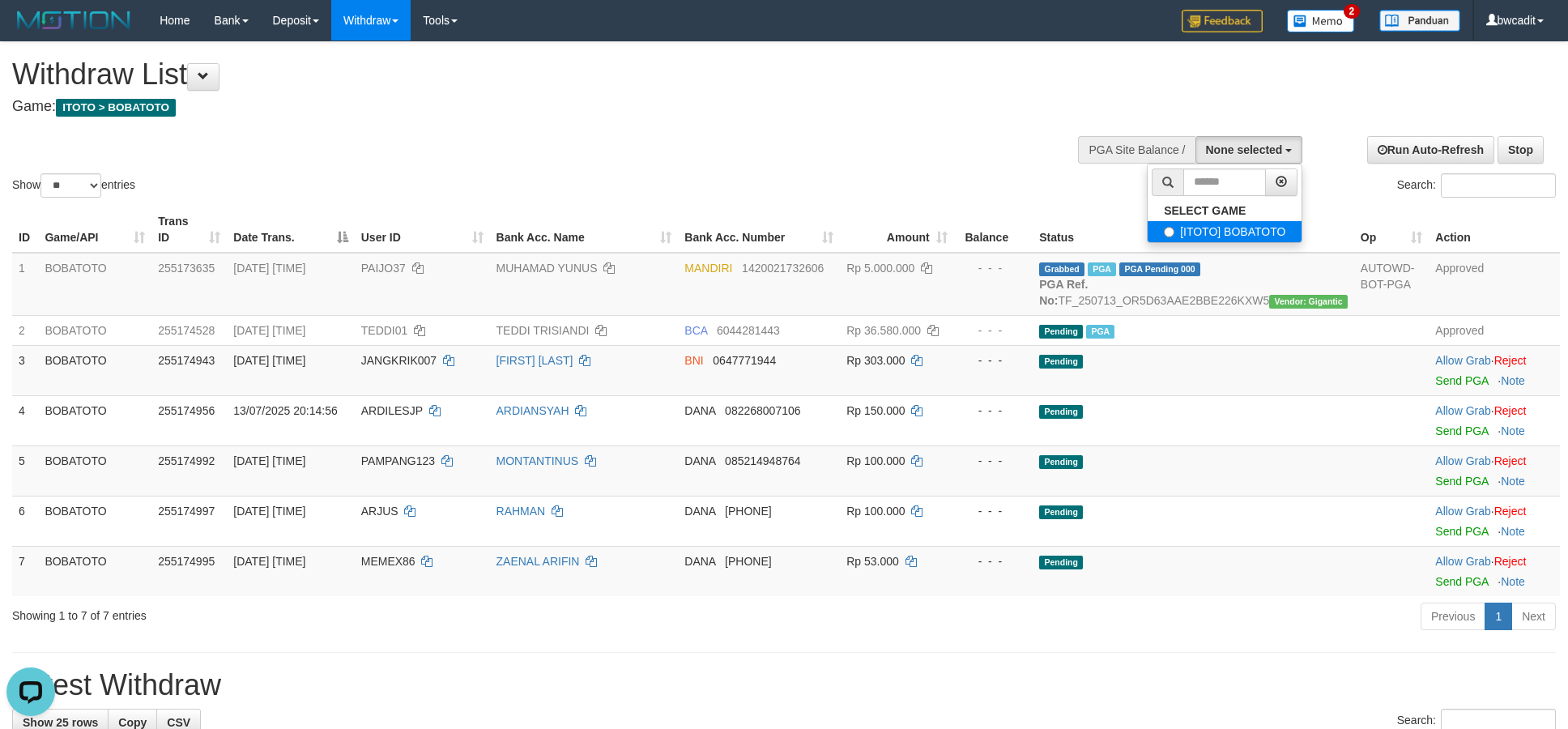 select on "****" 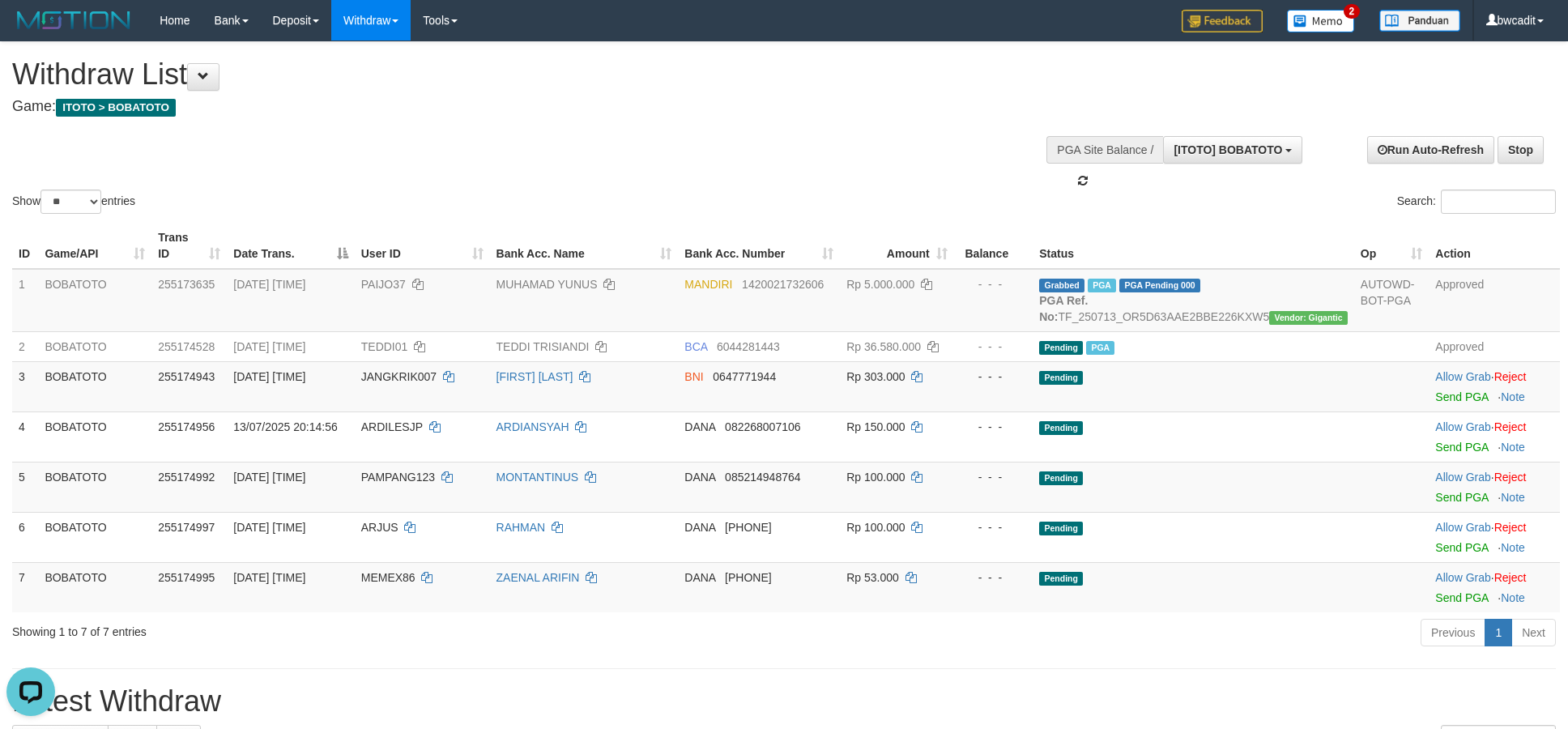 scroll, scrollTop: 14, scrollLeft: 0, axis: vertical 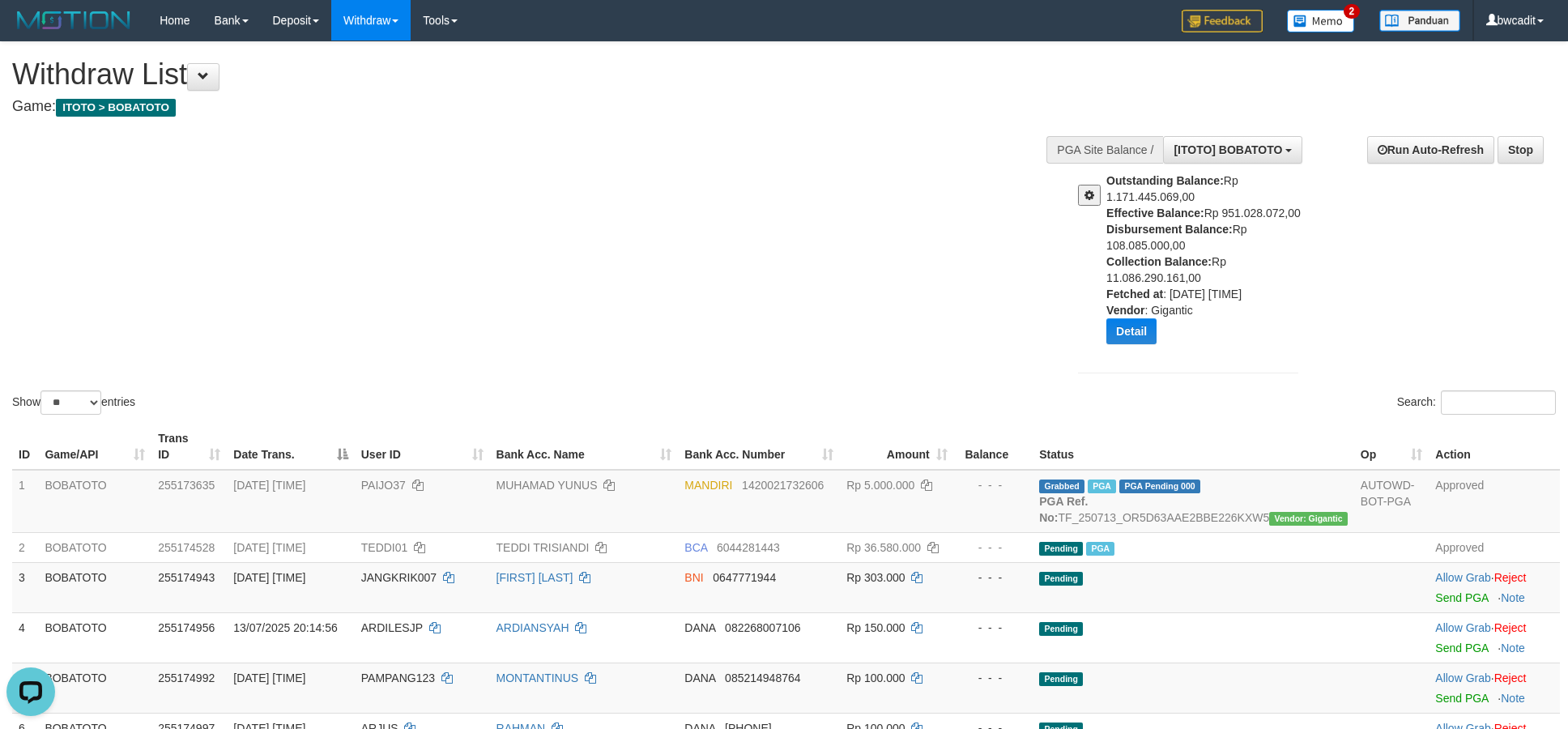 click at bounding box center [1089, 195] 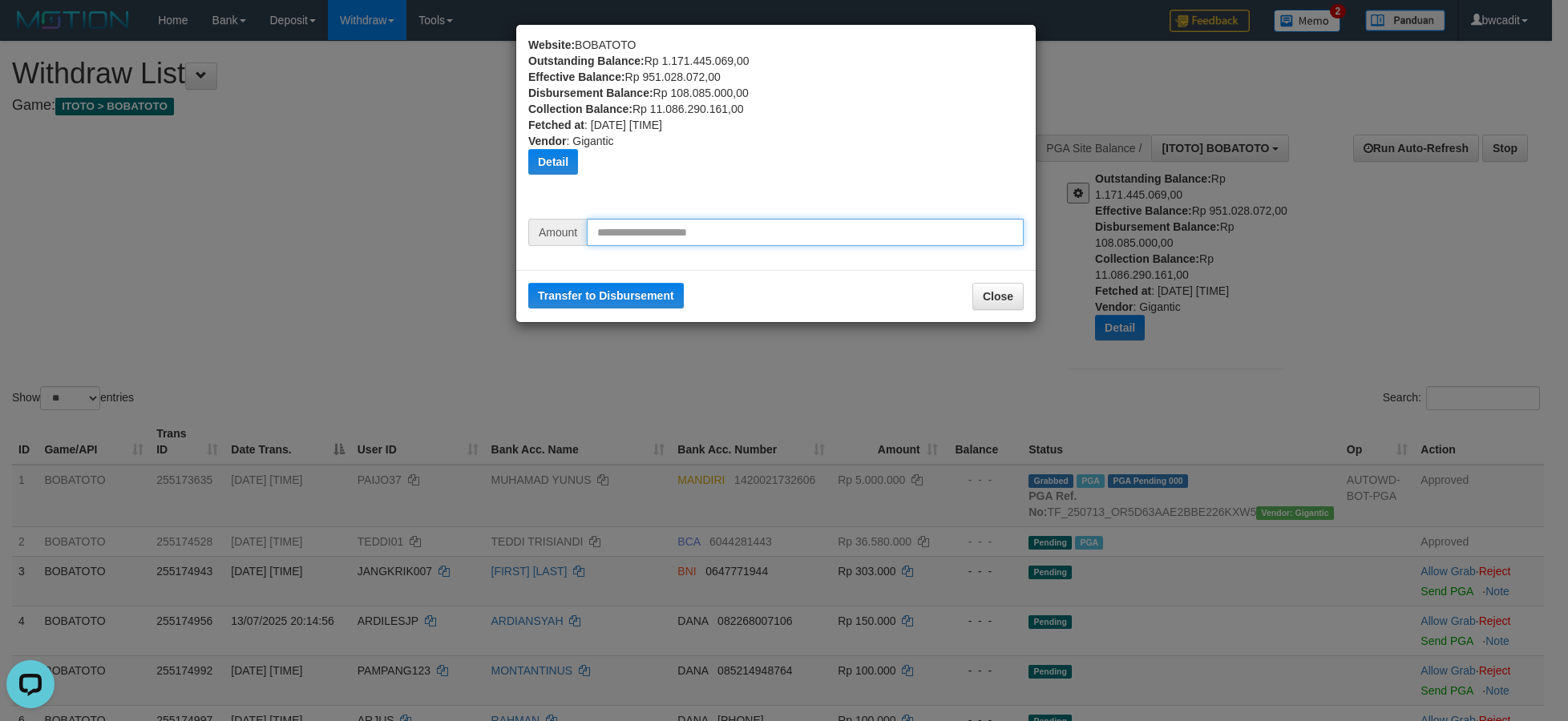 click at bounding box center (805, 232) 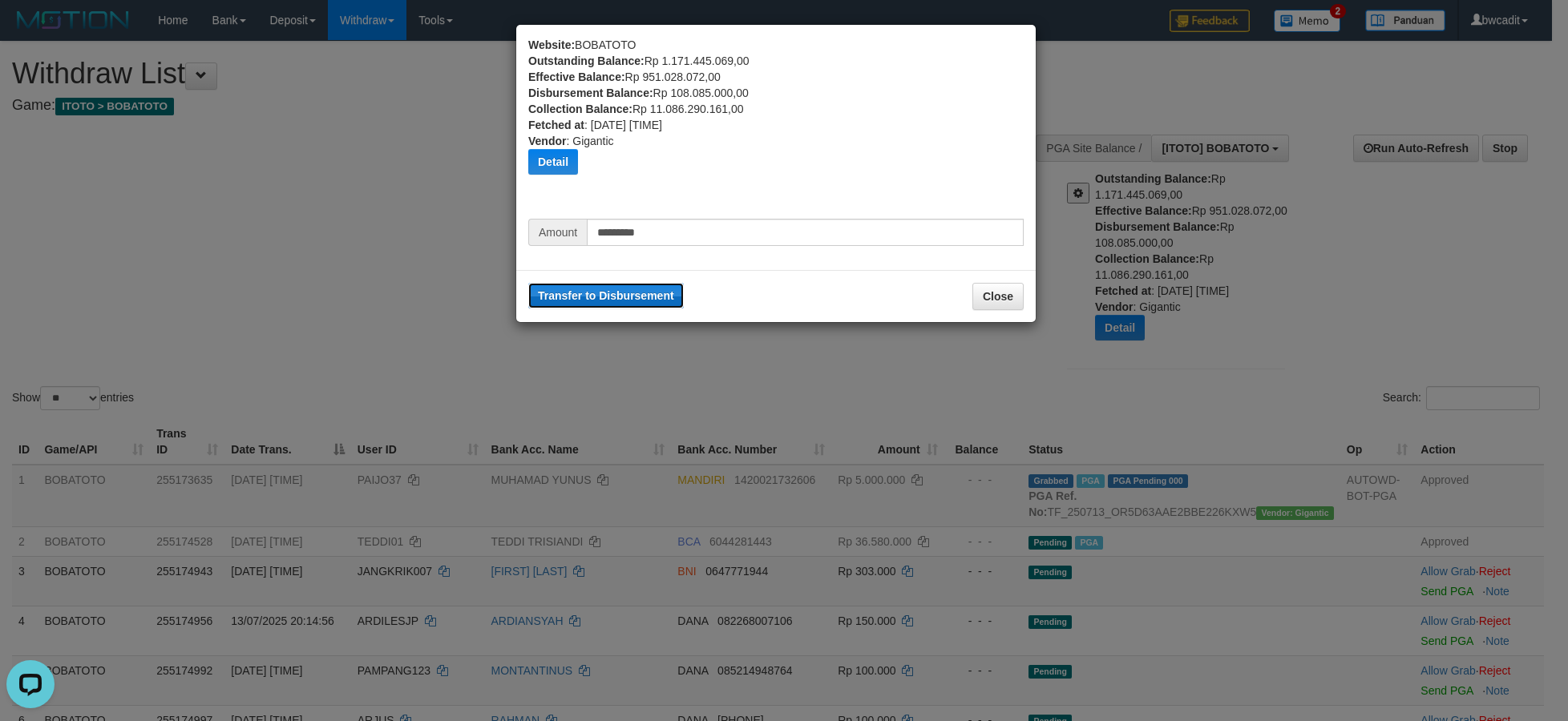 click on "Transfer to Disbursement" at bounding box center [606, 296] 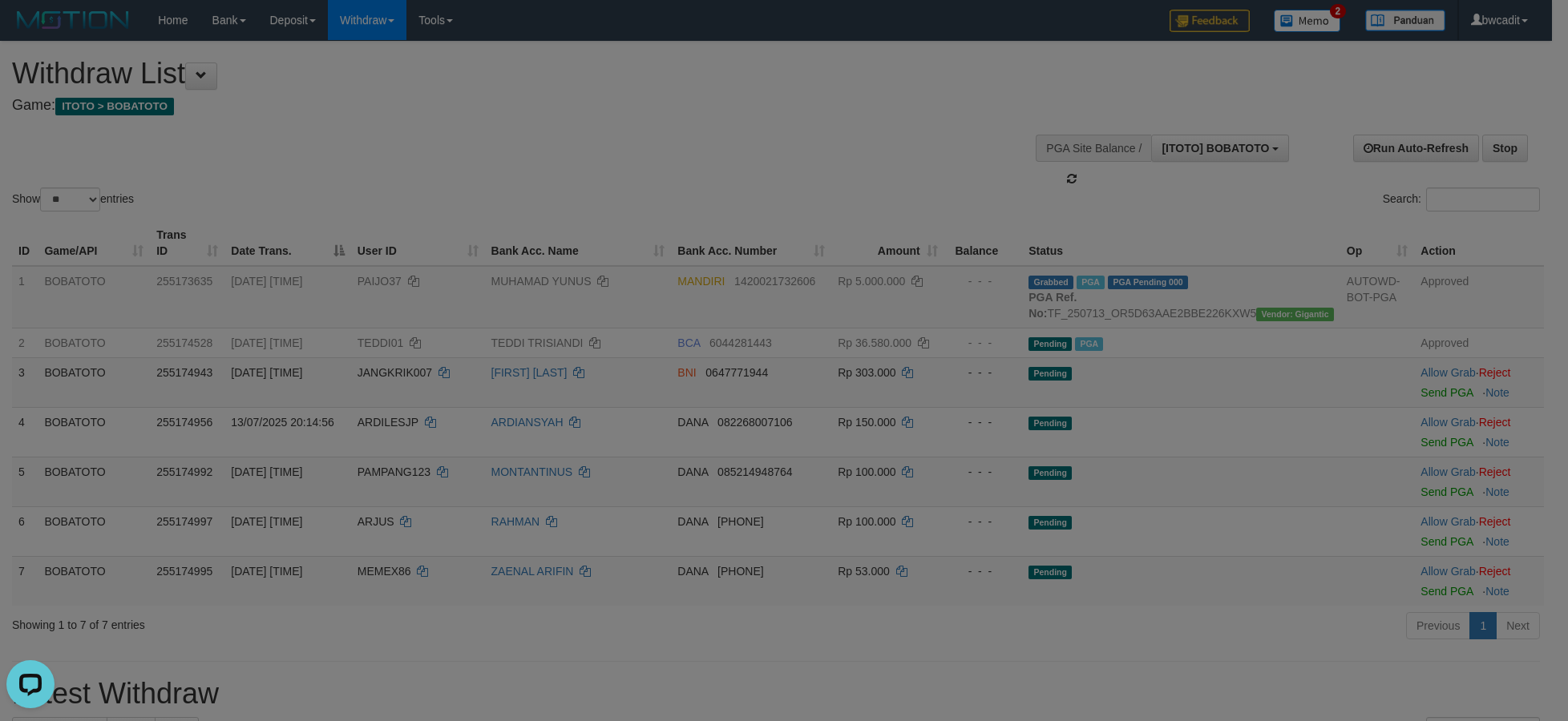 type 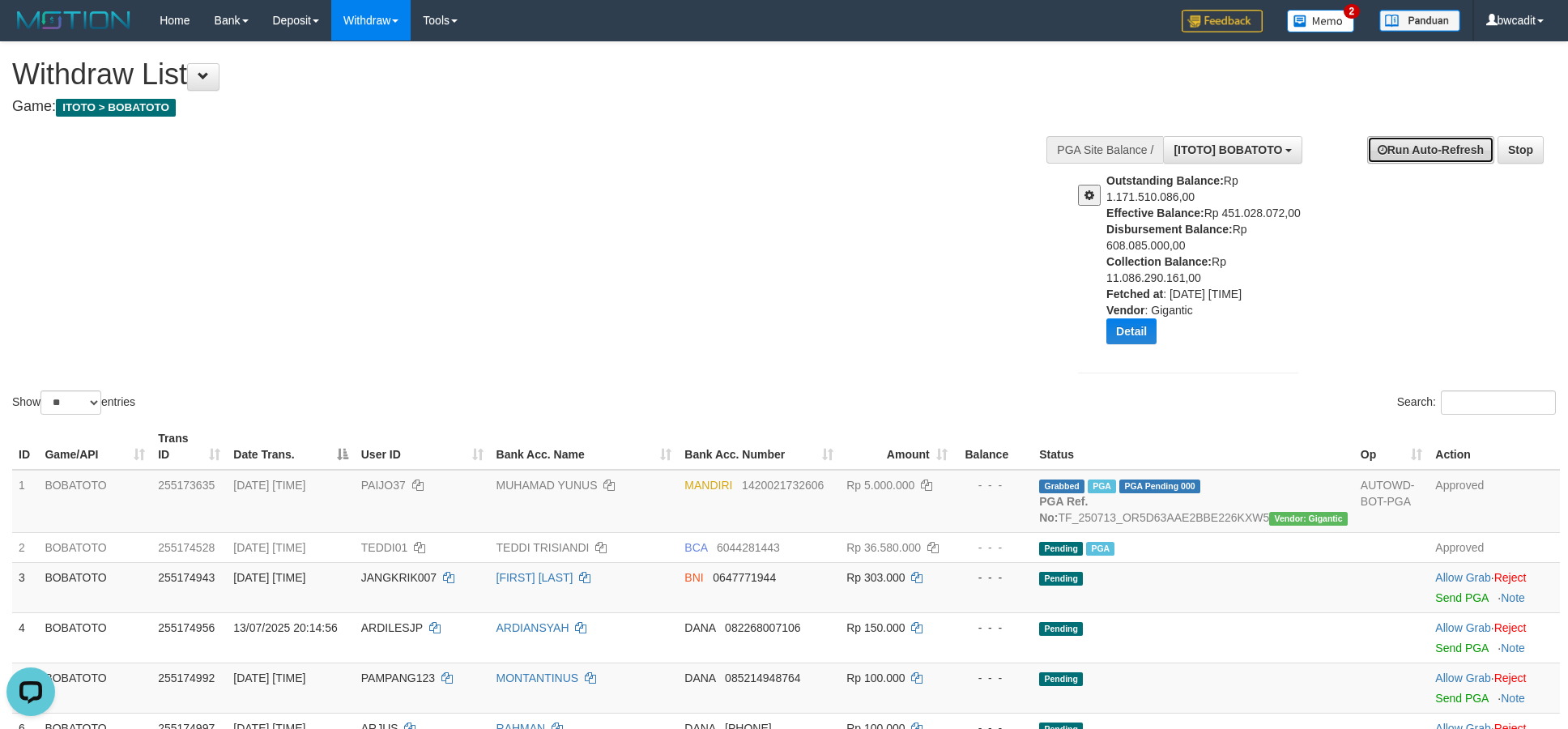 click on "Run Auto-Refresh" at bounding box center (1430, 150) 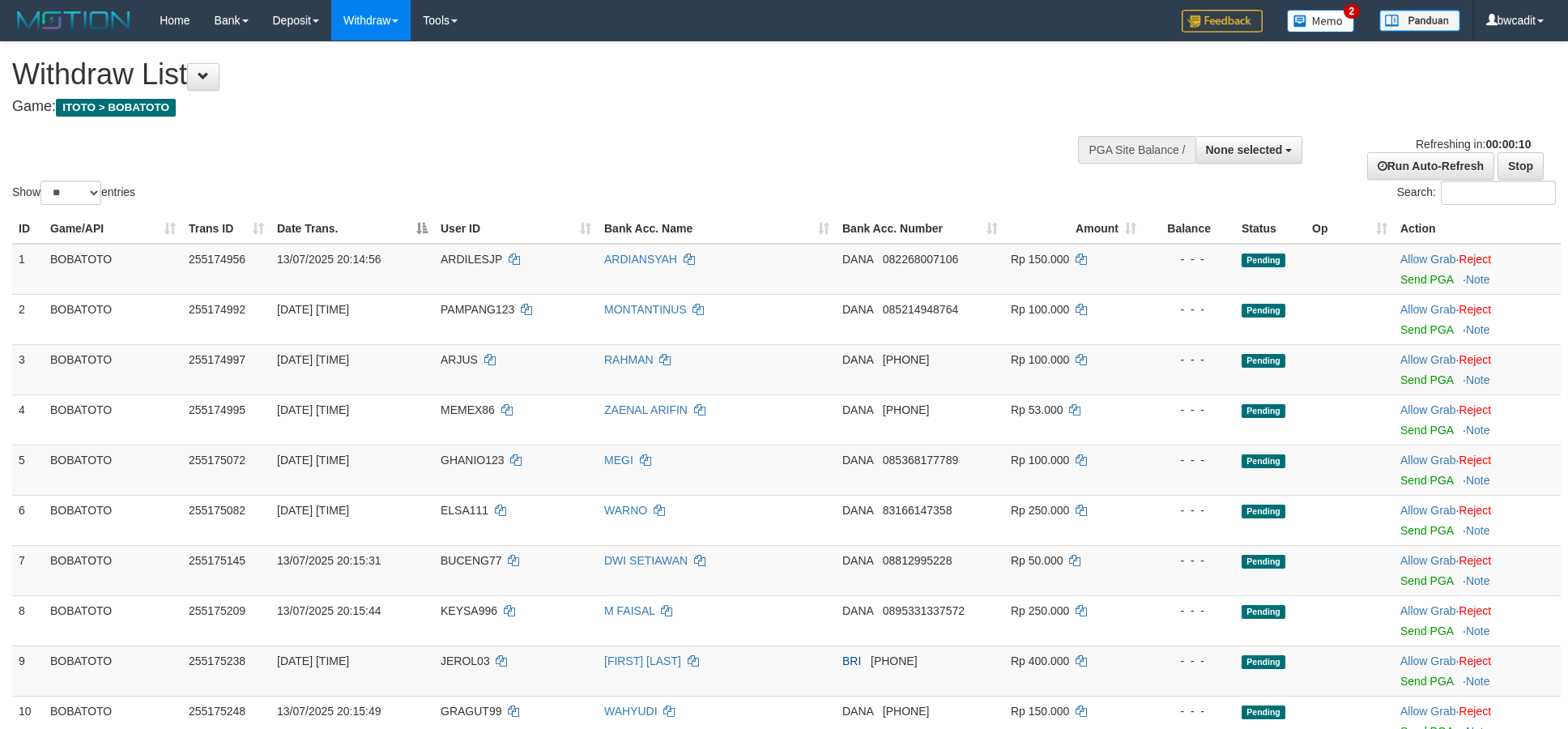 select 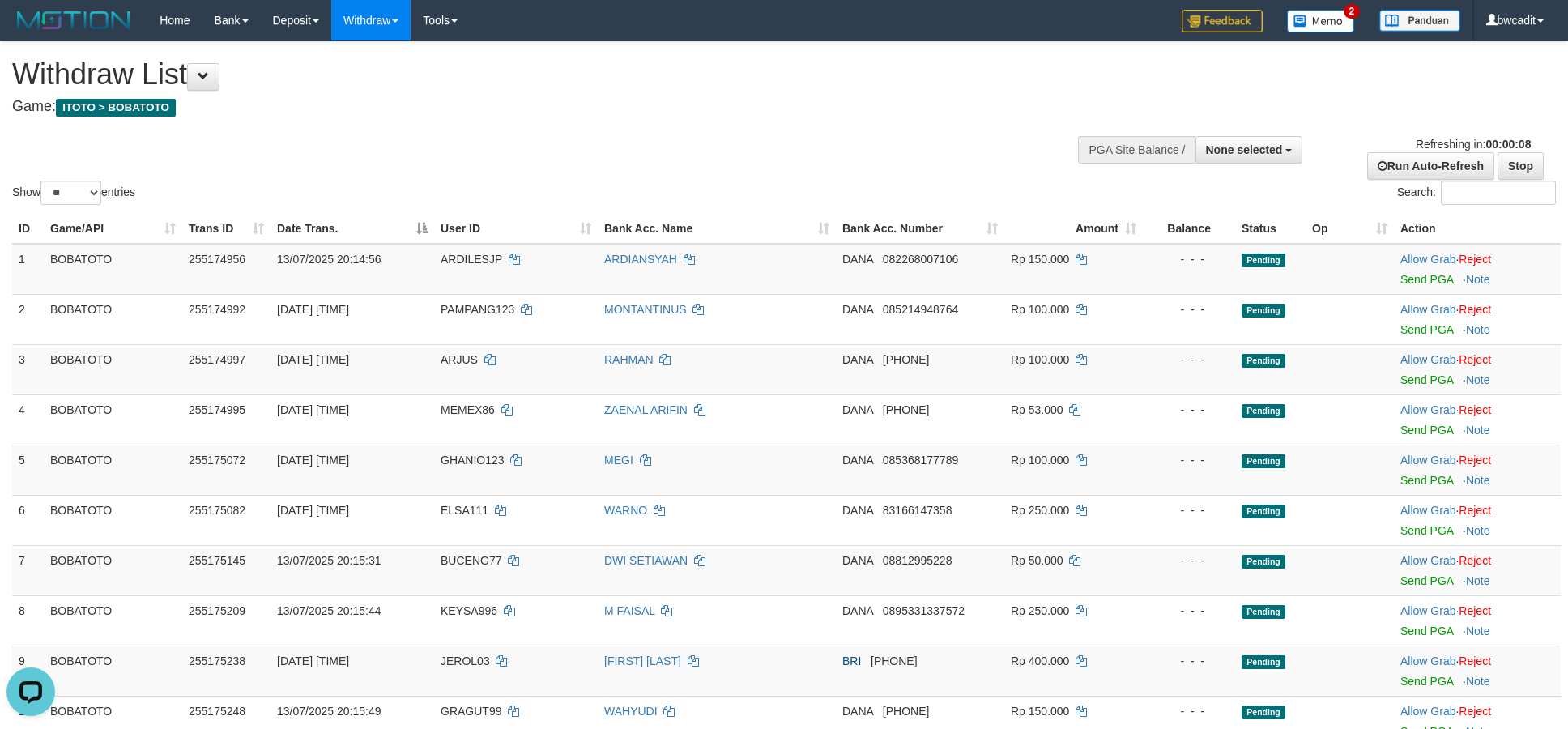 scroll, scrollTop: 0, scrollLeft: 0, axis: both 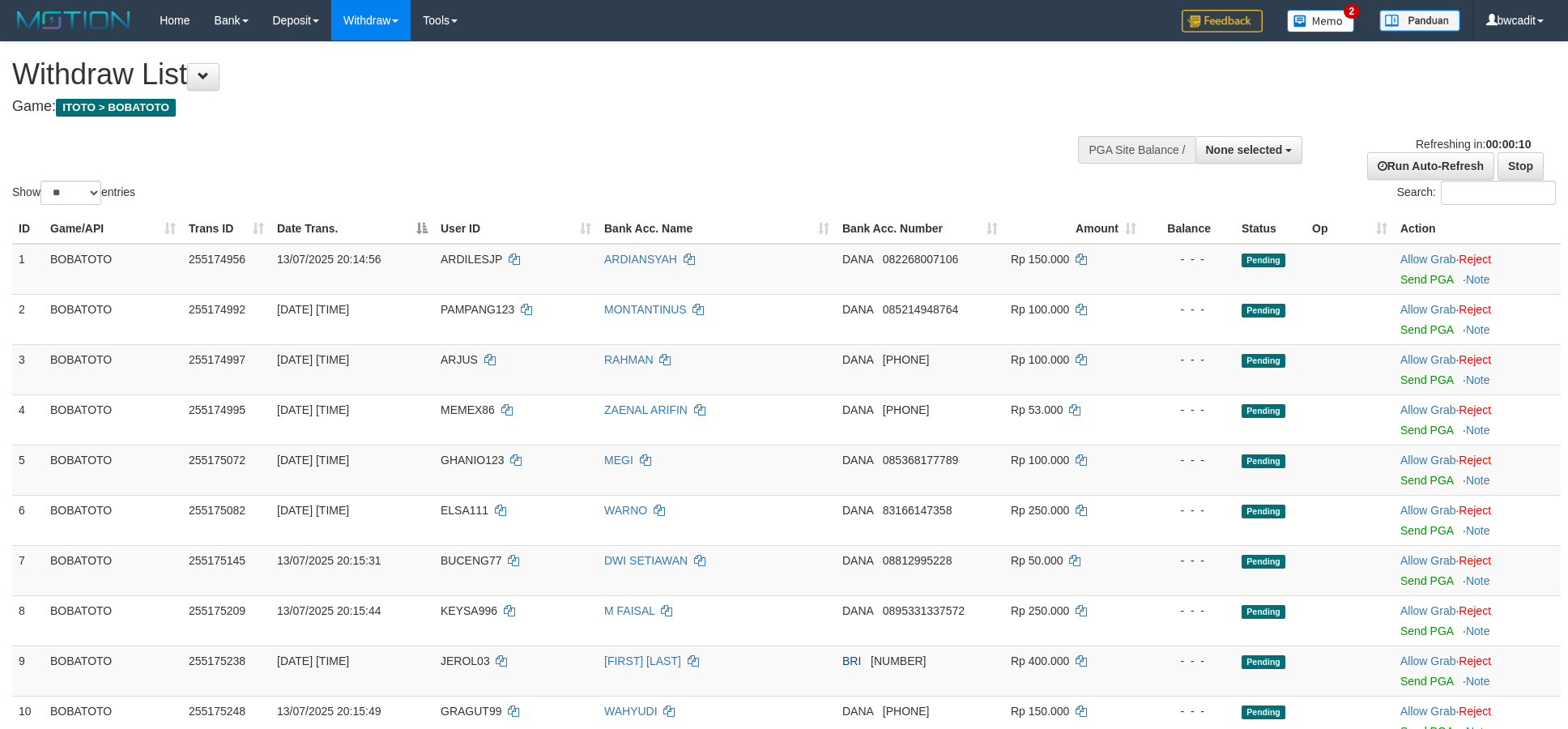 select 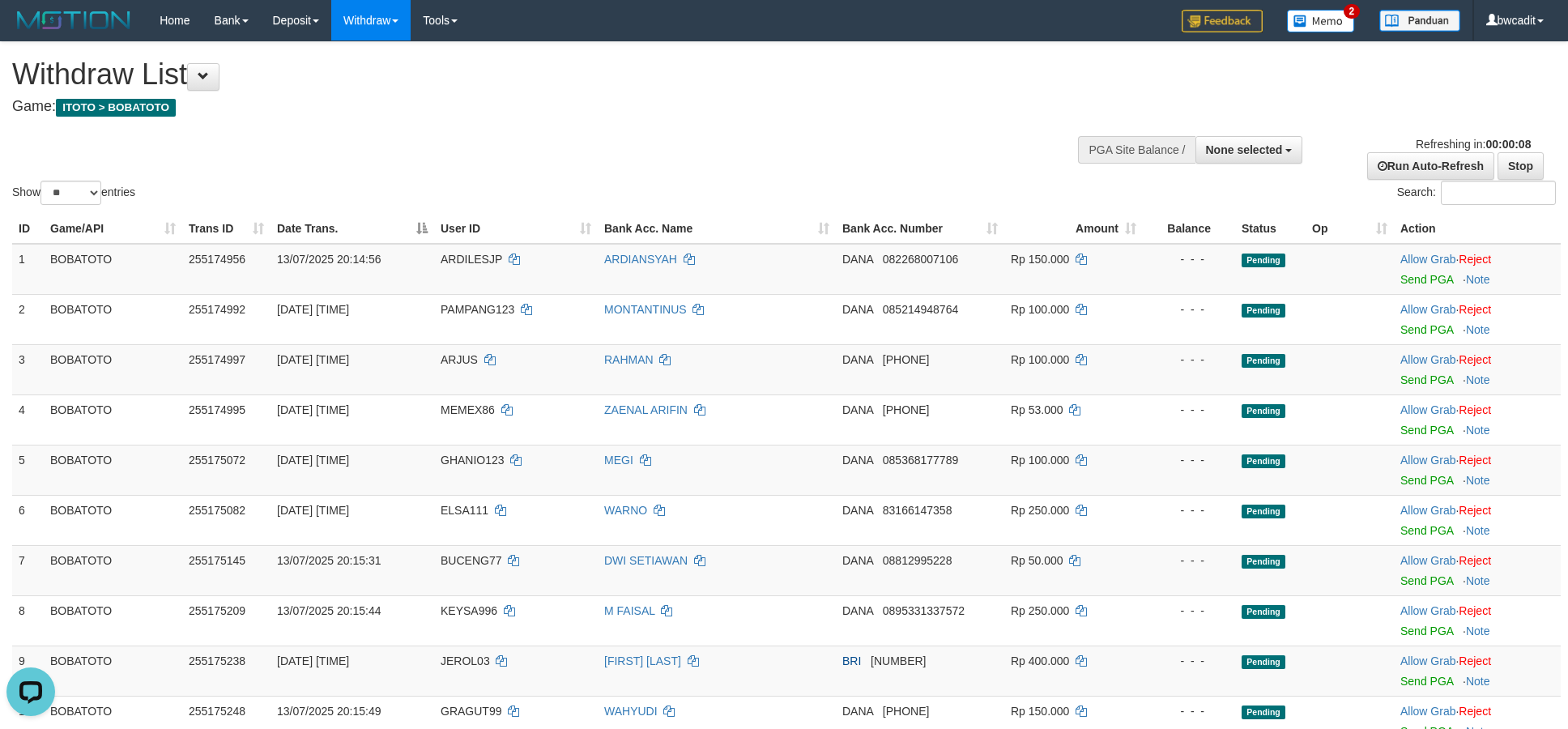 scroll, scrollTop: 0, scrollLeft: 0, axis: both 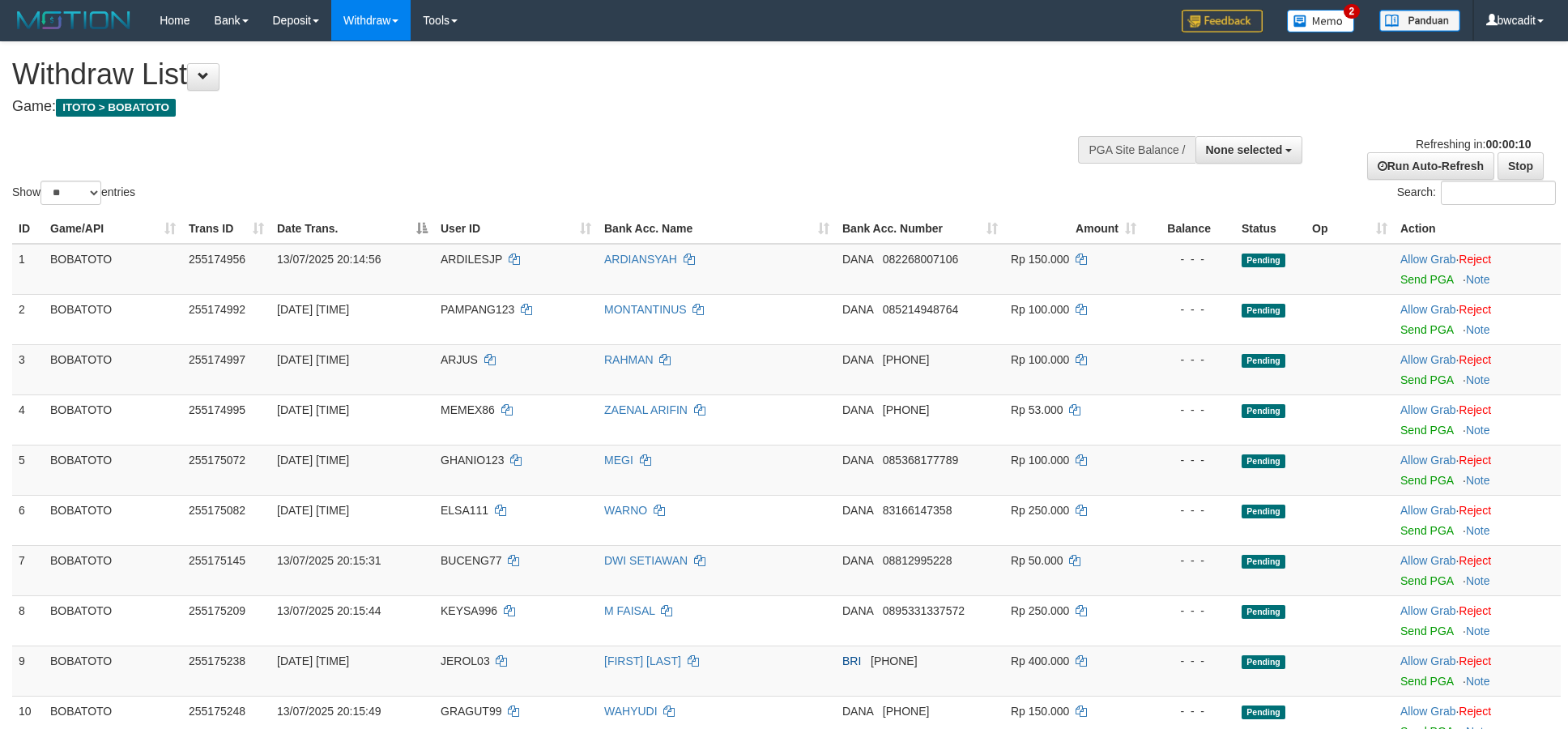 select 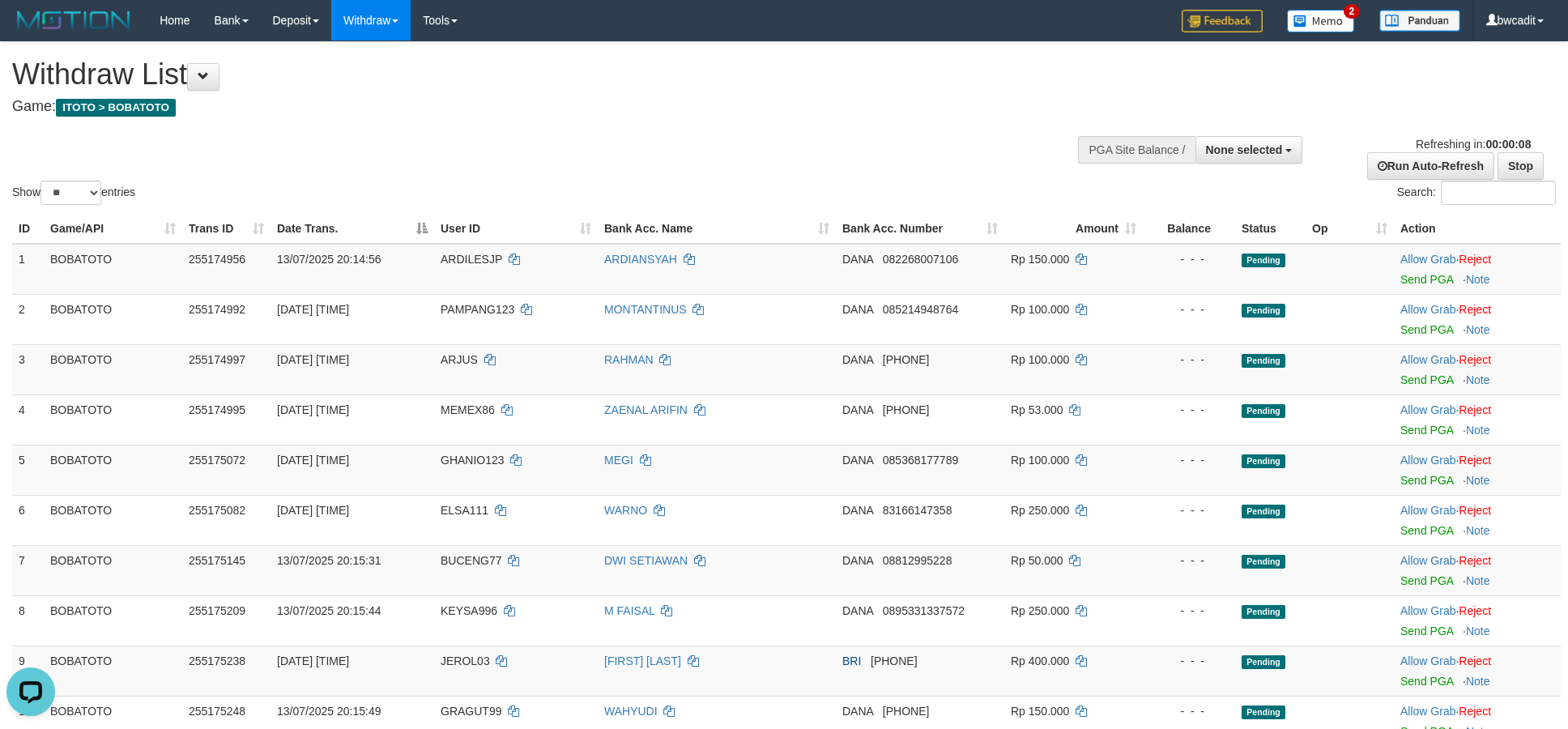 scroll, scrollTop: 0, scrollLeft: 0, axis: both 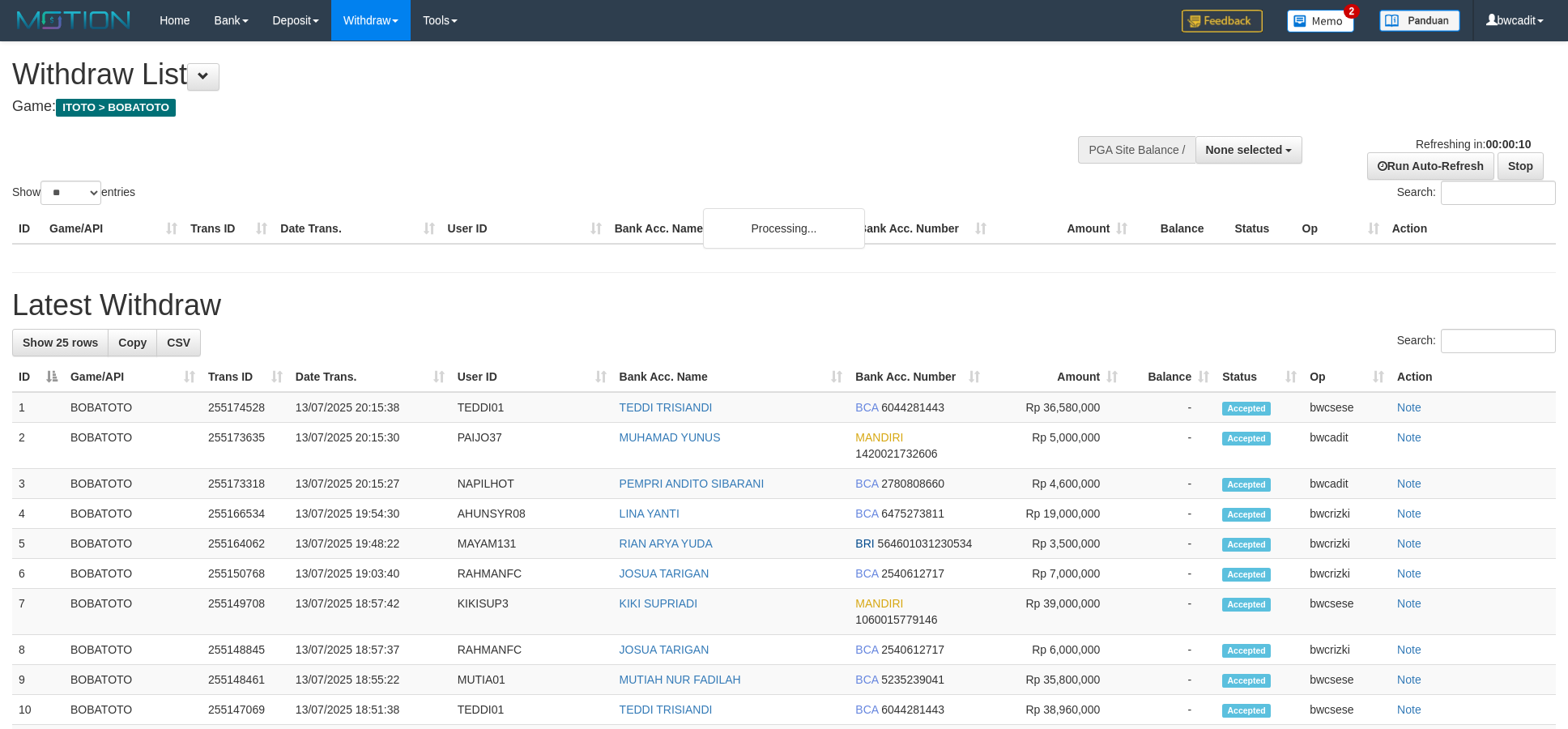 select 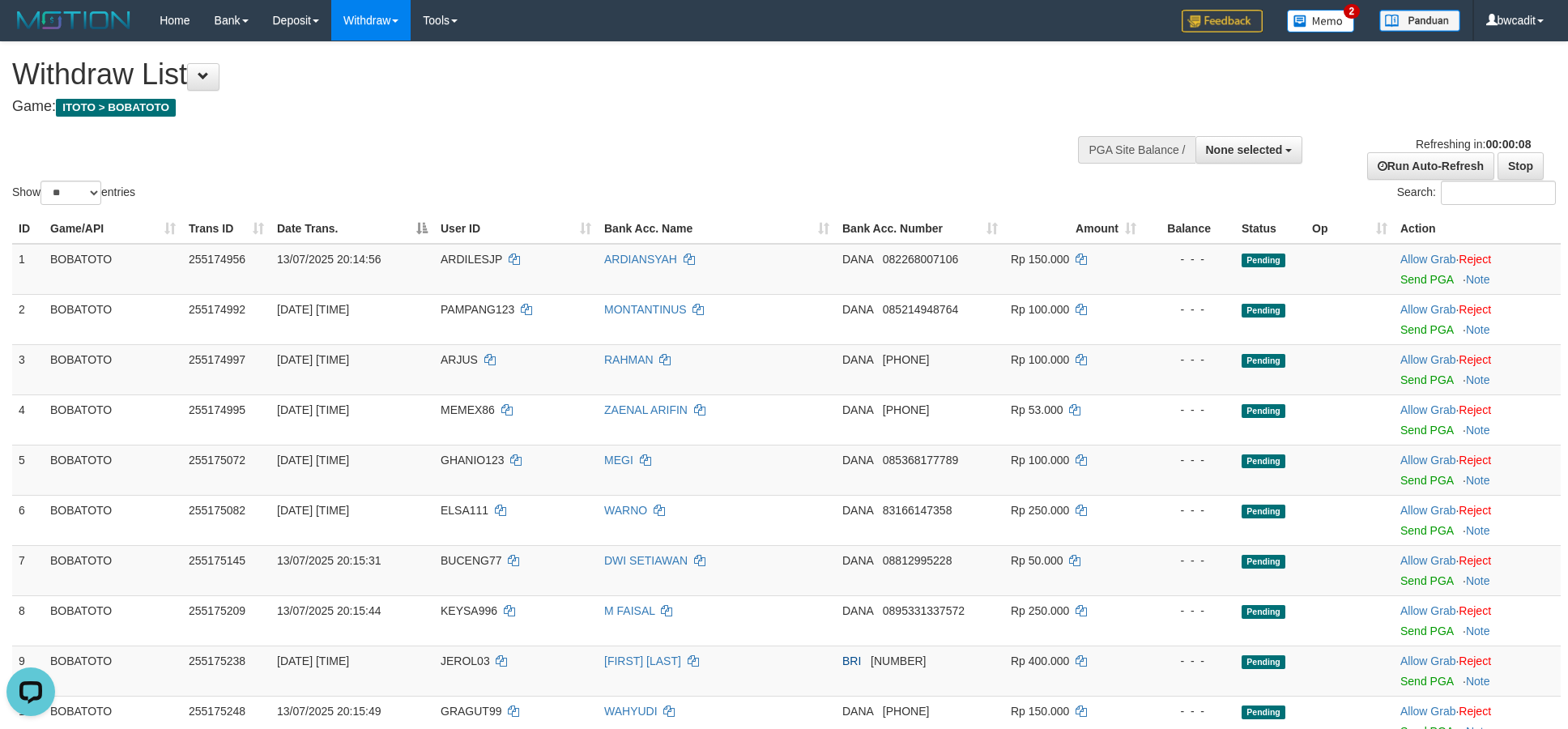 scroll, scrollTop: 0, scrollLeft: 0, axis: both 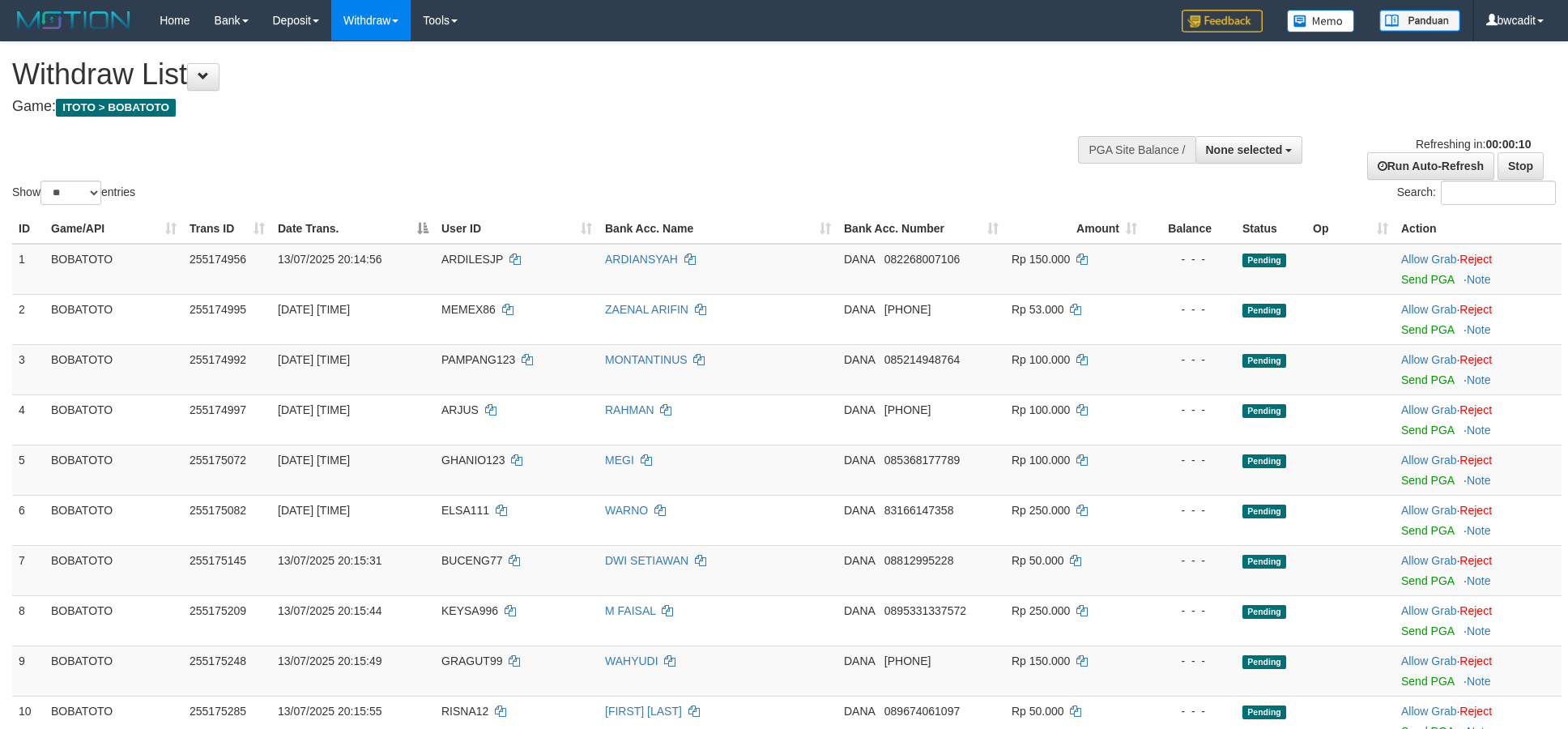 select 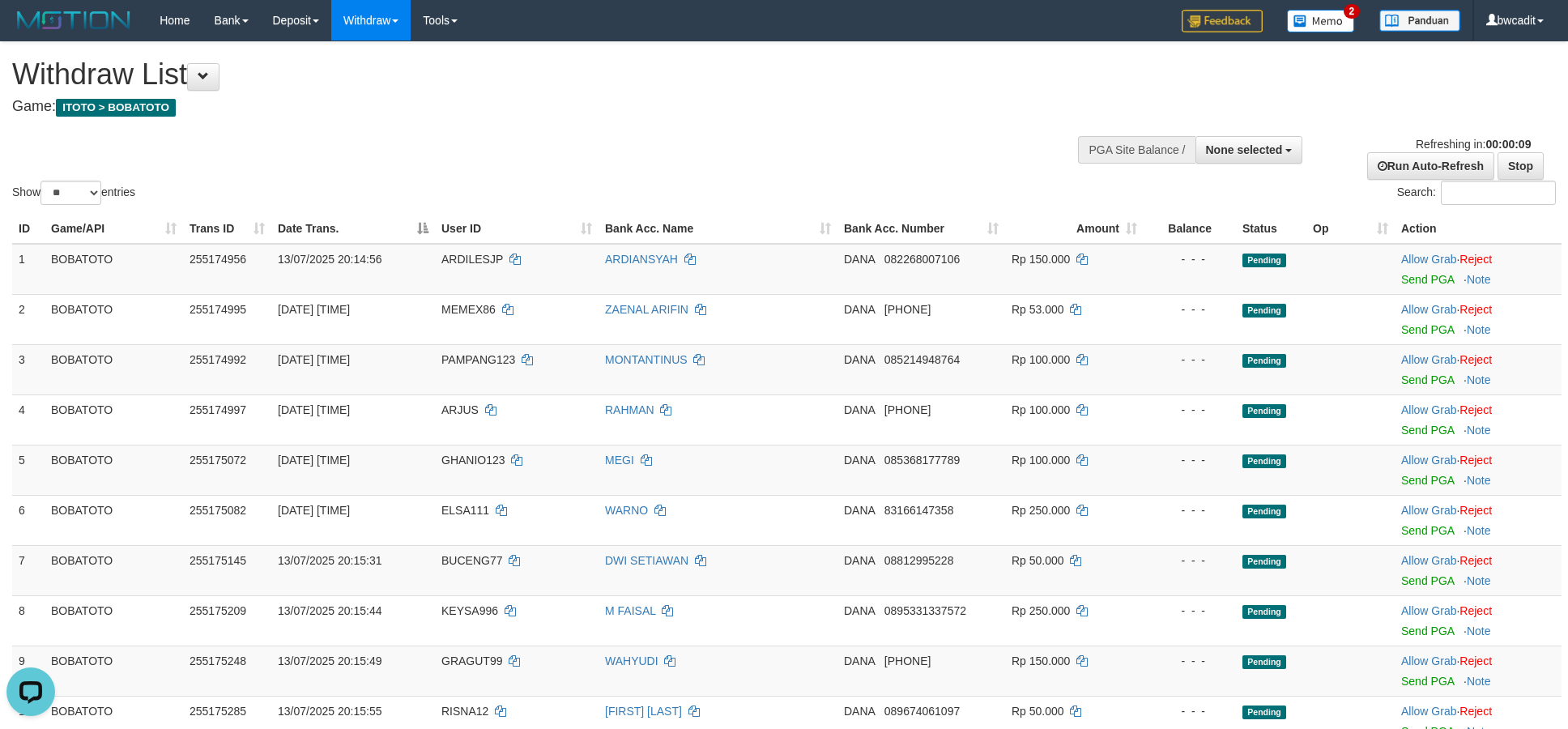 scroll, scrollTop: 0, scrollLeft: 0, axis: both 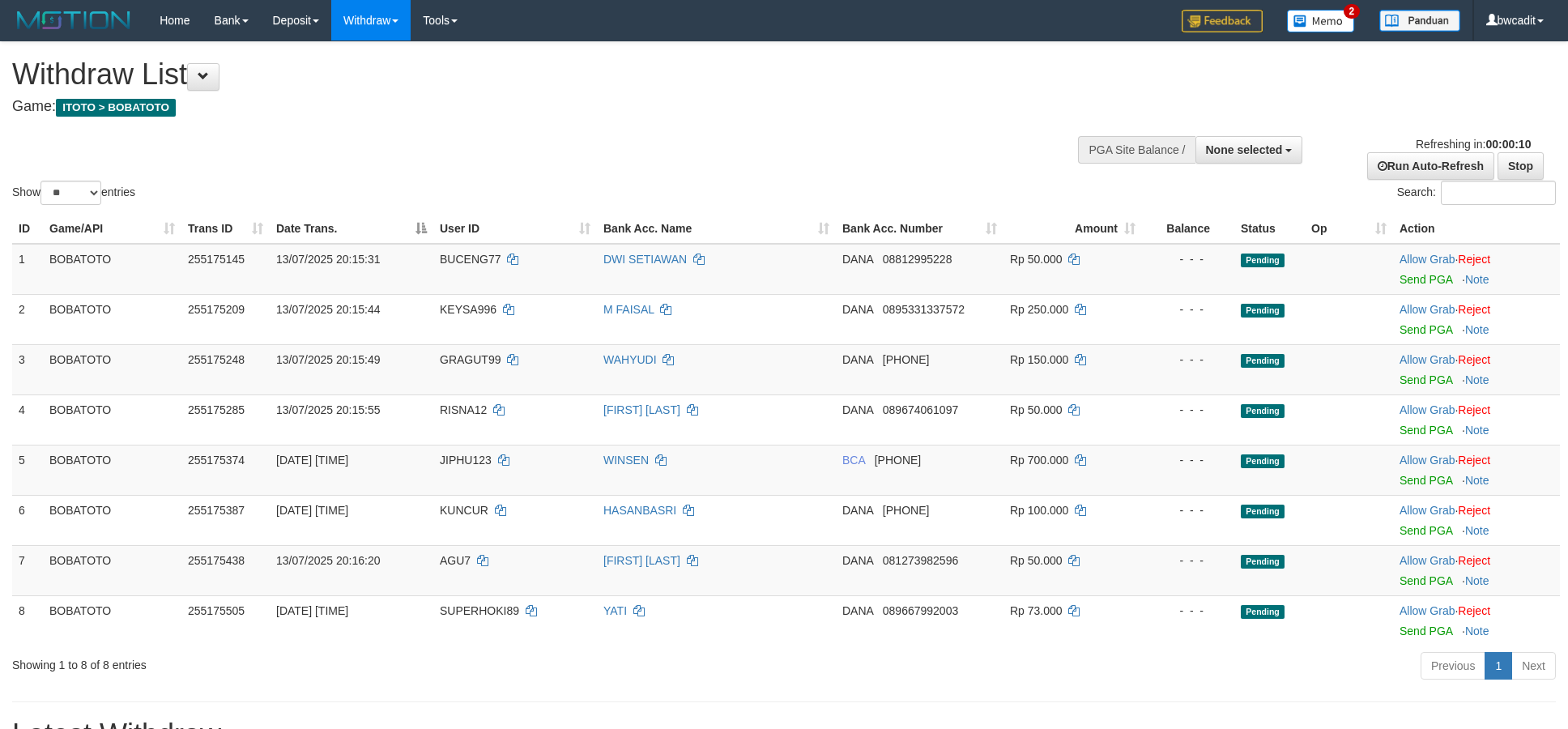 select 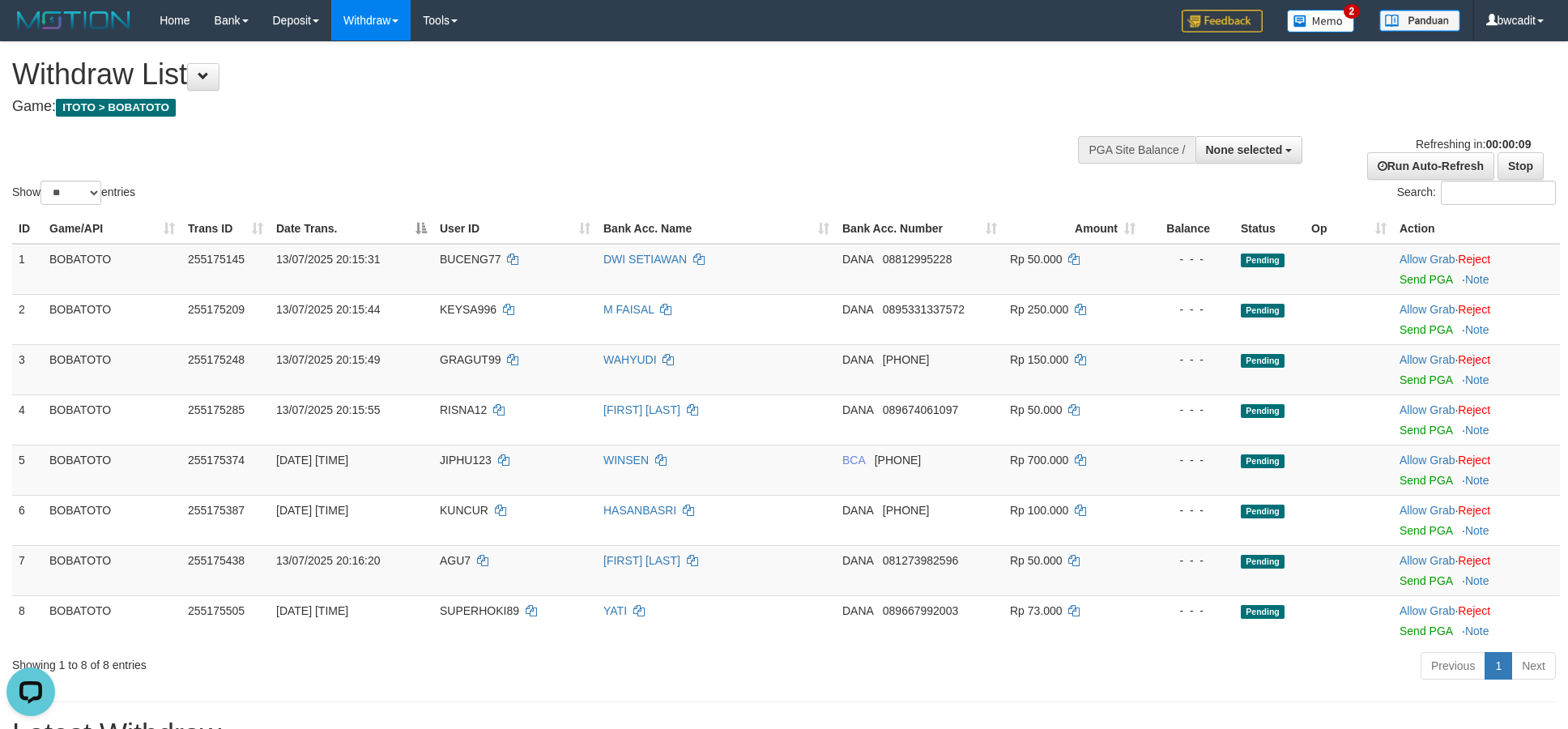 scroll, scrollTop: 0, scrollLeft: 0, axis: both 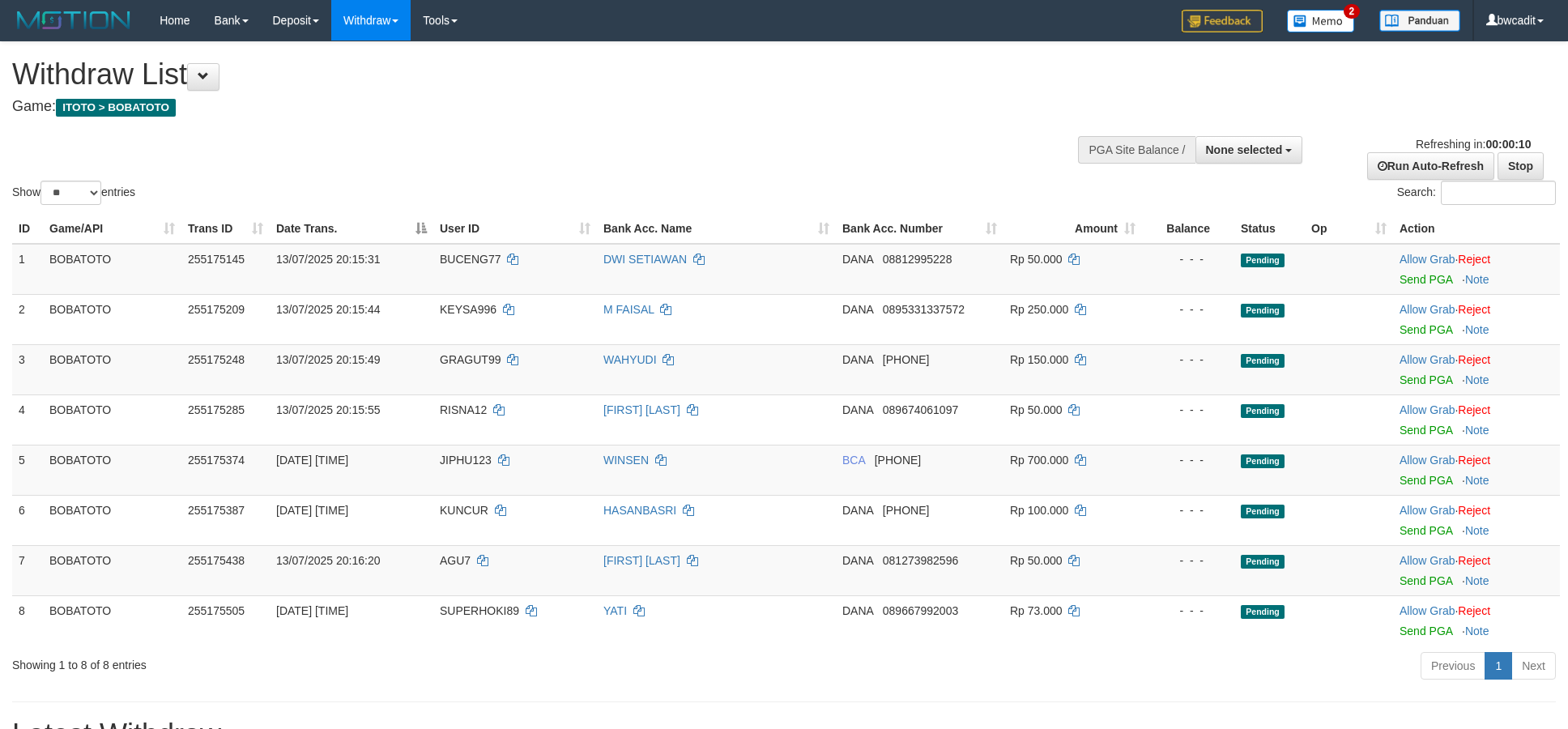 select 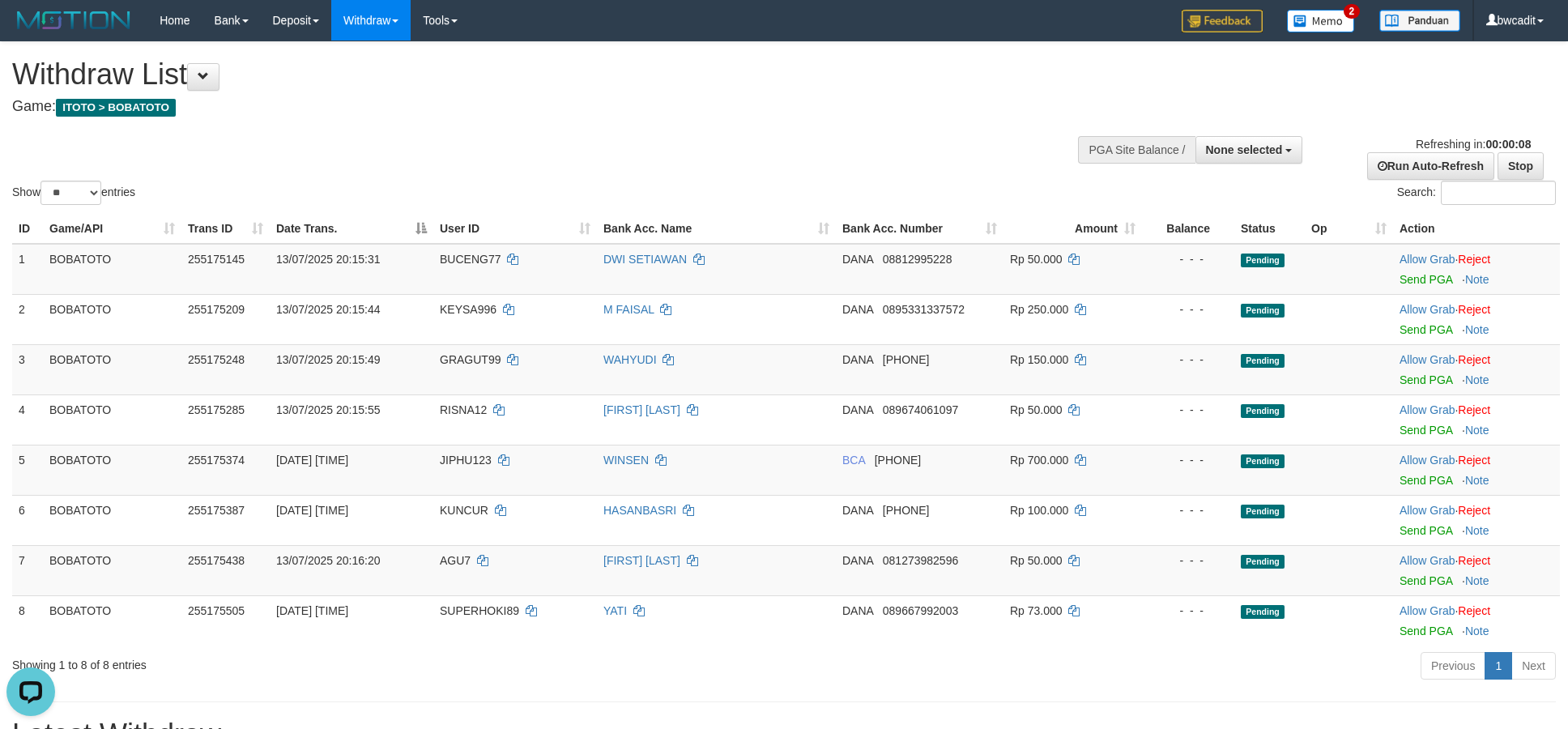 scroll, scrollTop: 0, scrollLeft: 0, axis: both 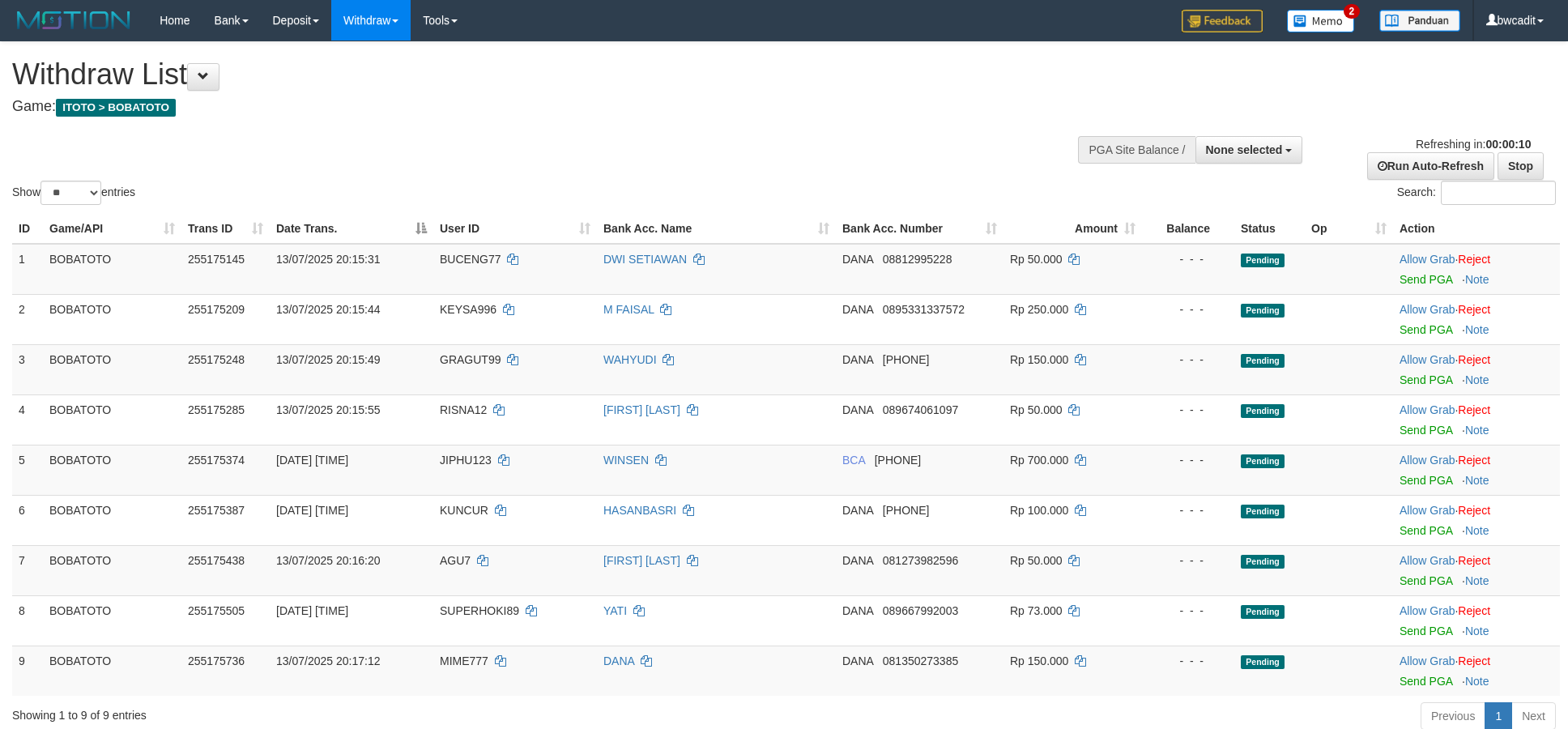select 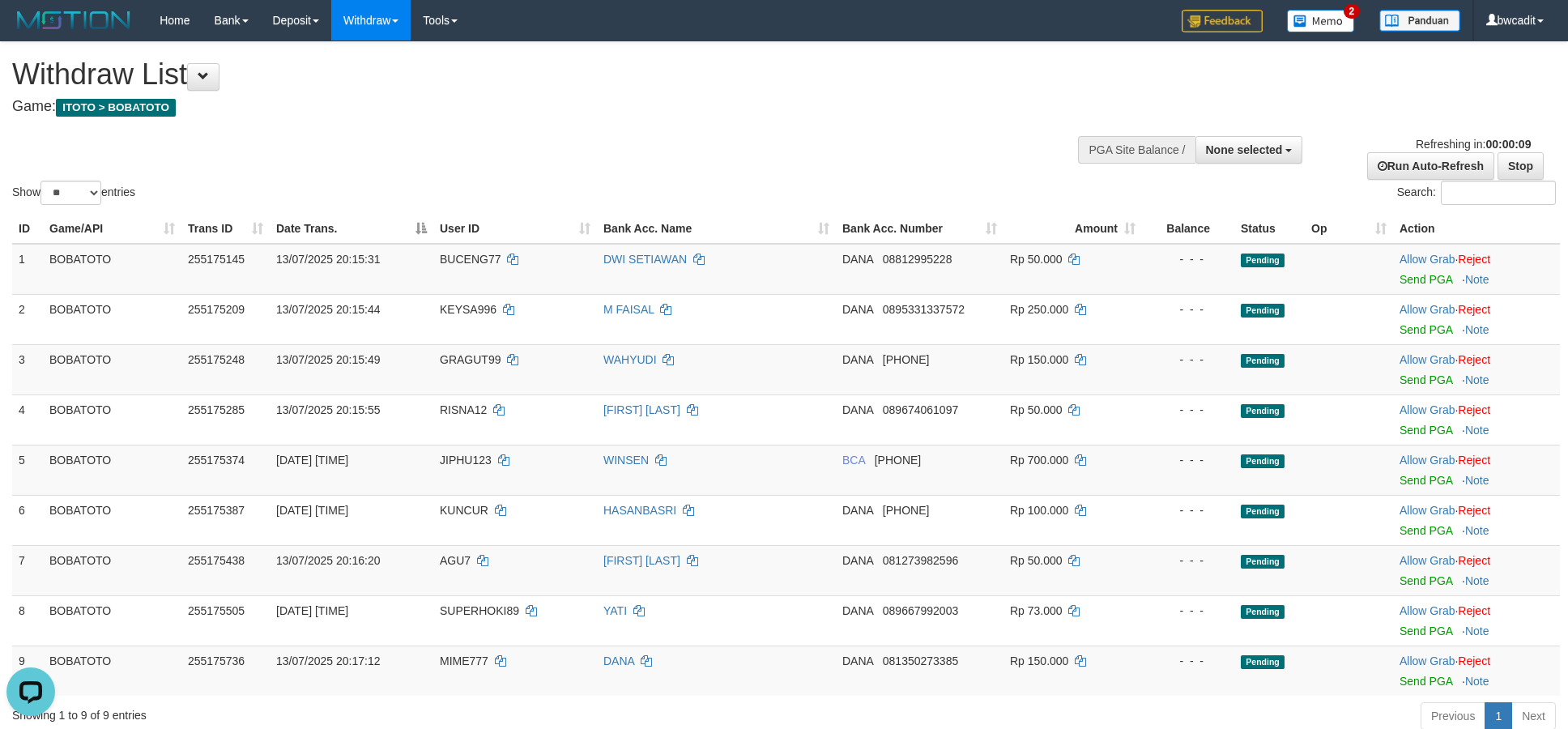 scroll, scrollTop: 0, scrollLeft: 0, axis: both 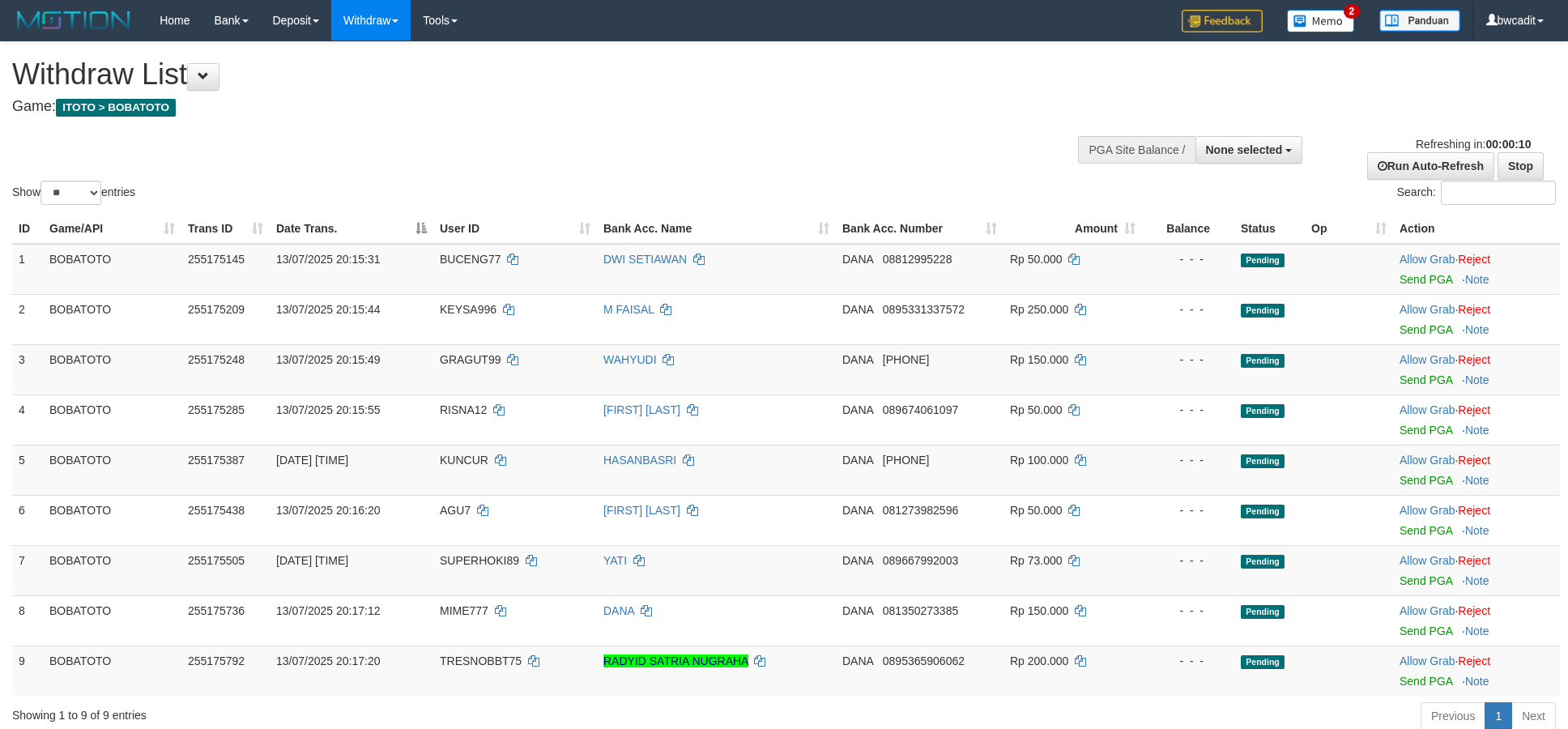 select 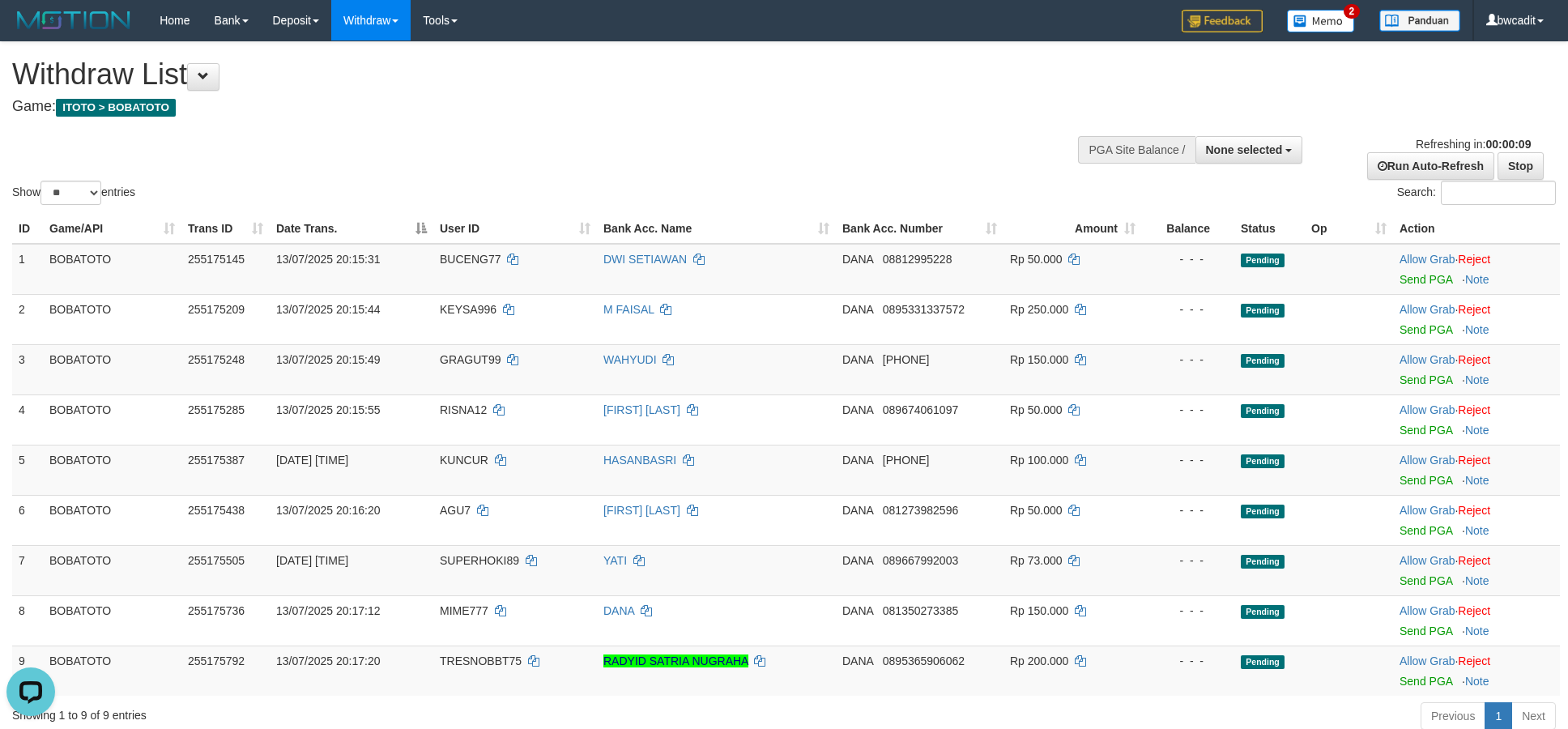 scroll, scrollTop: 0, scrollLeft: 0, axis: both 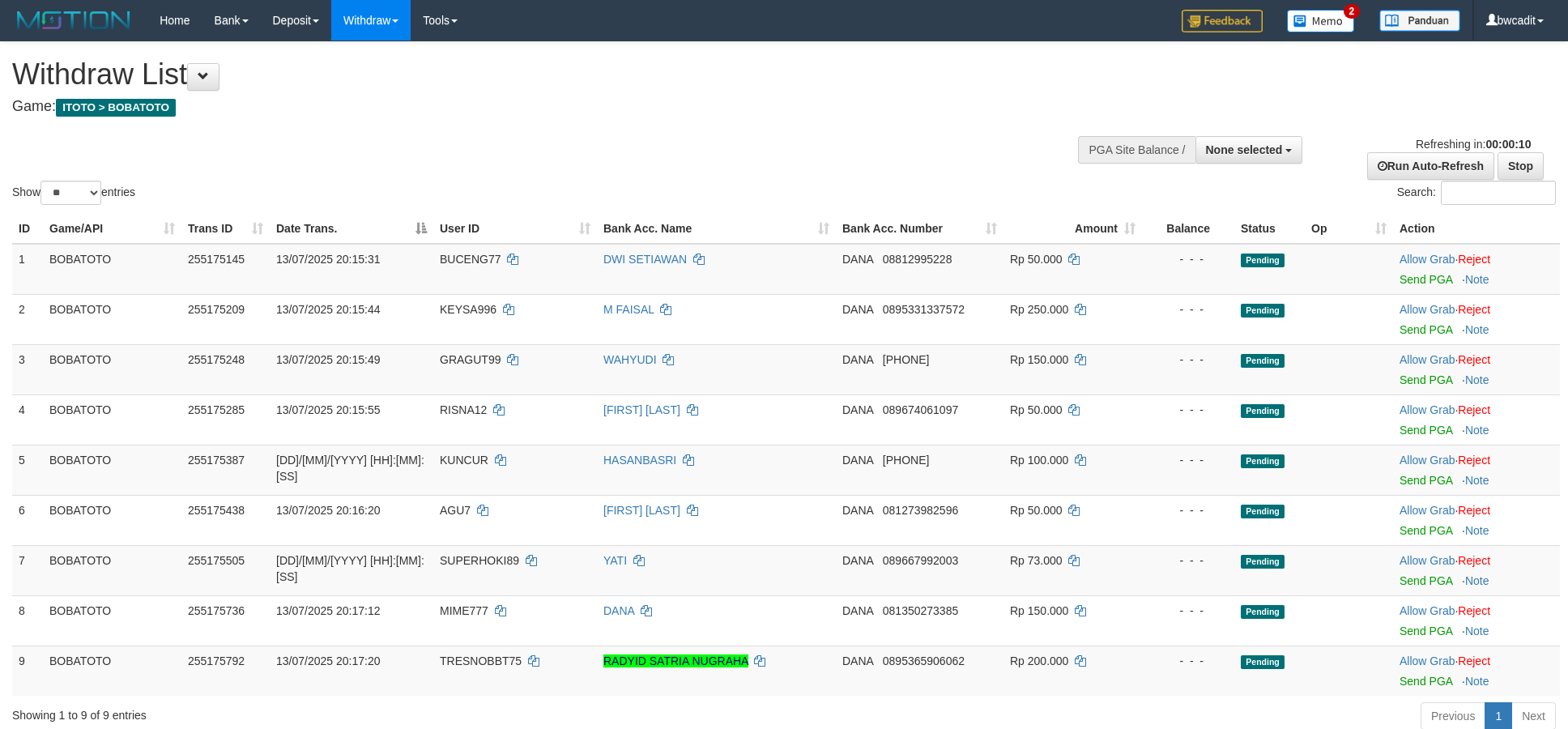 select 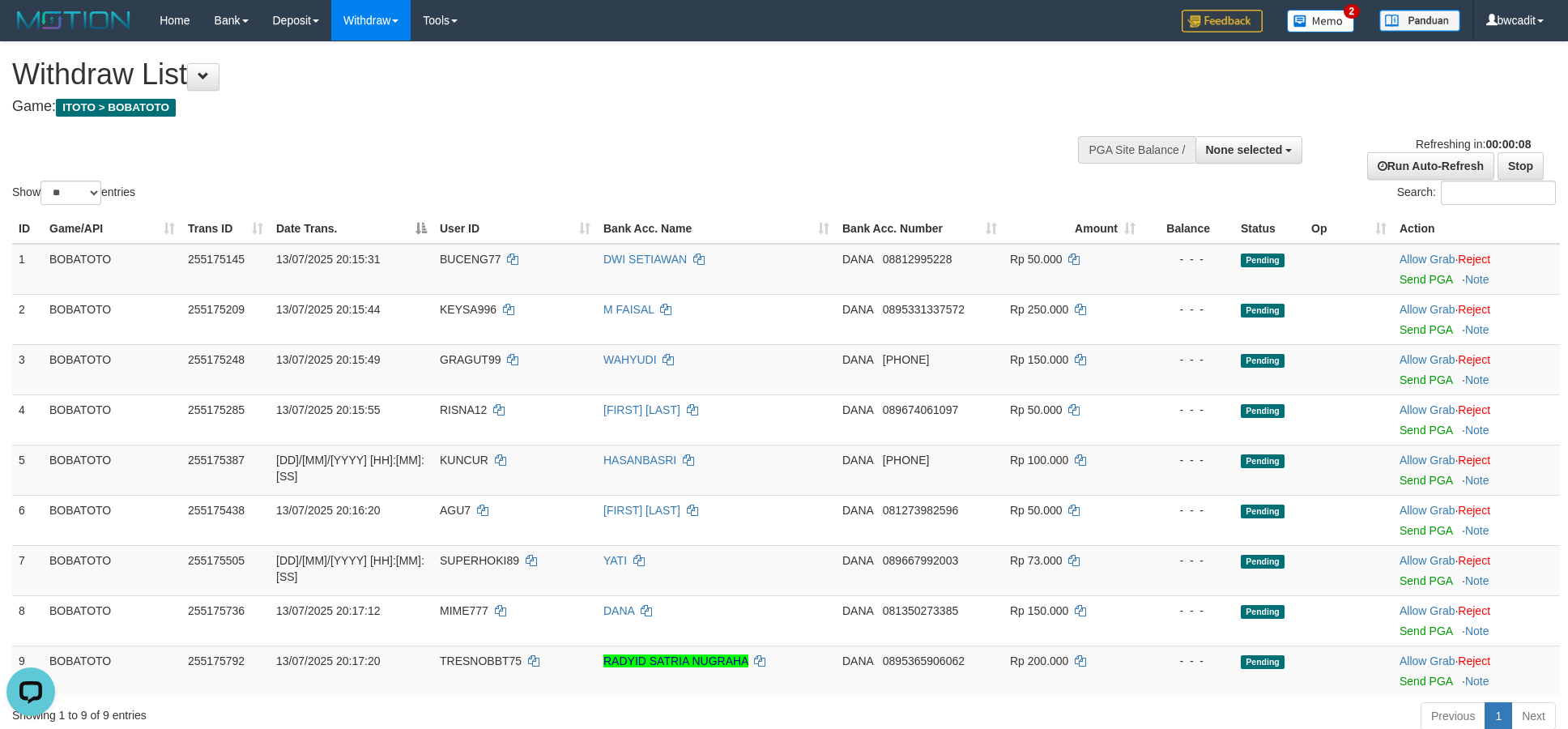 scroll, scrollTop: 0, scrollLeft: 0, axis: both 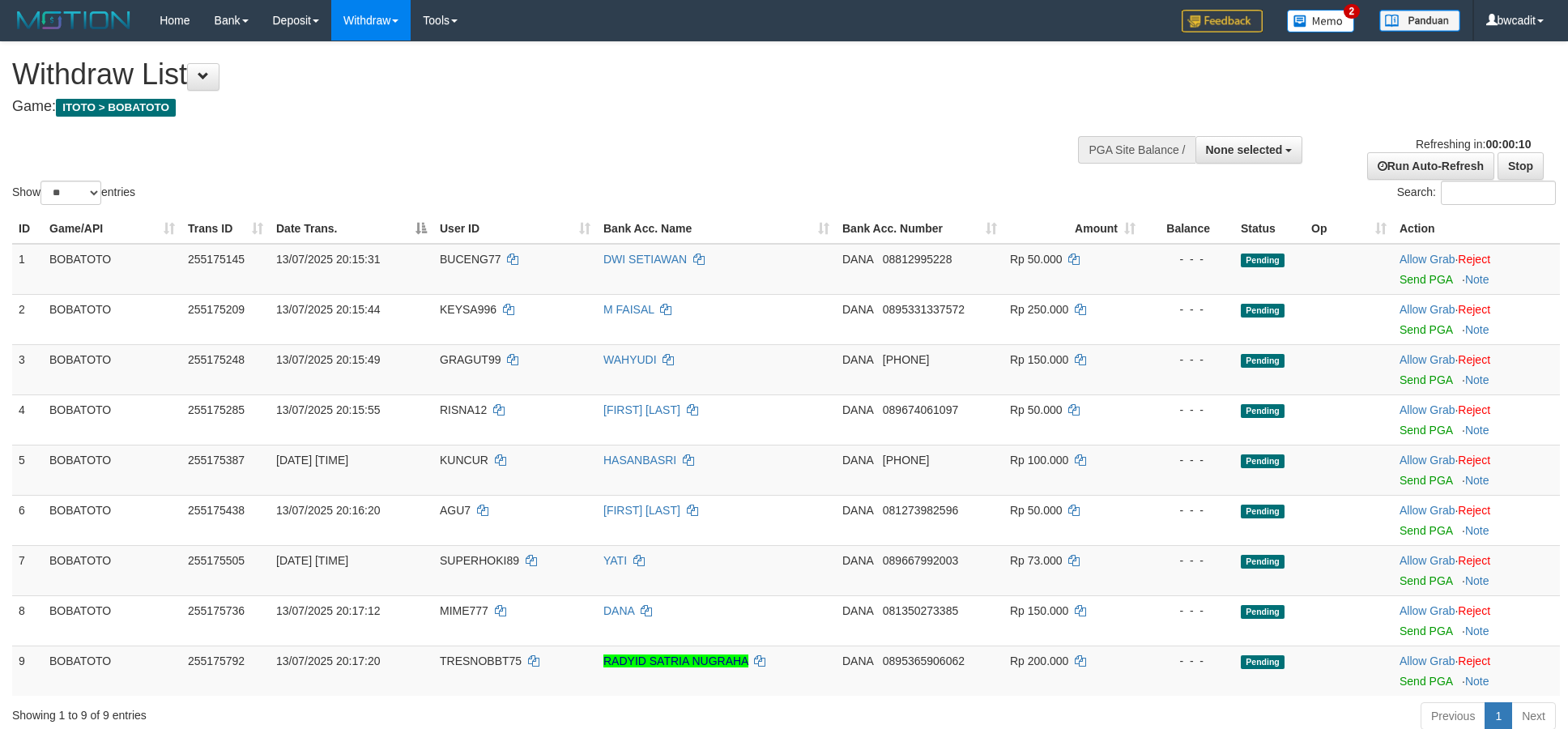 select 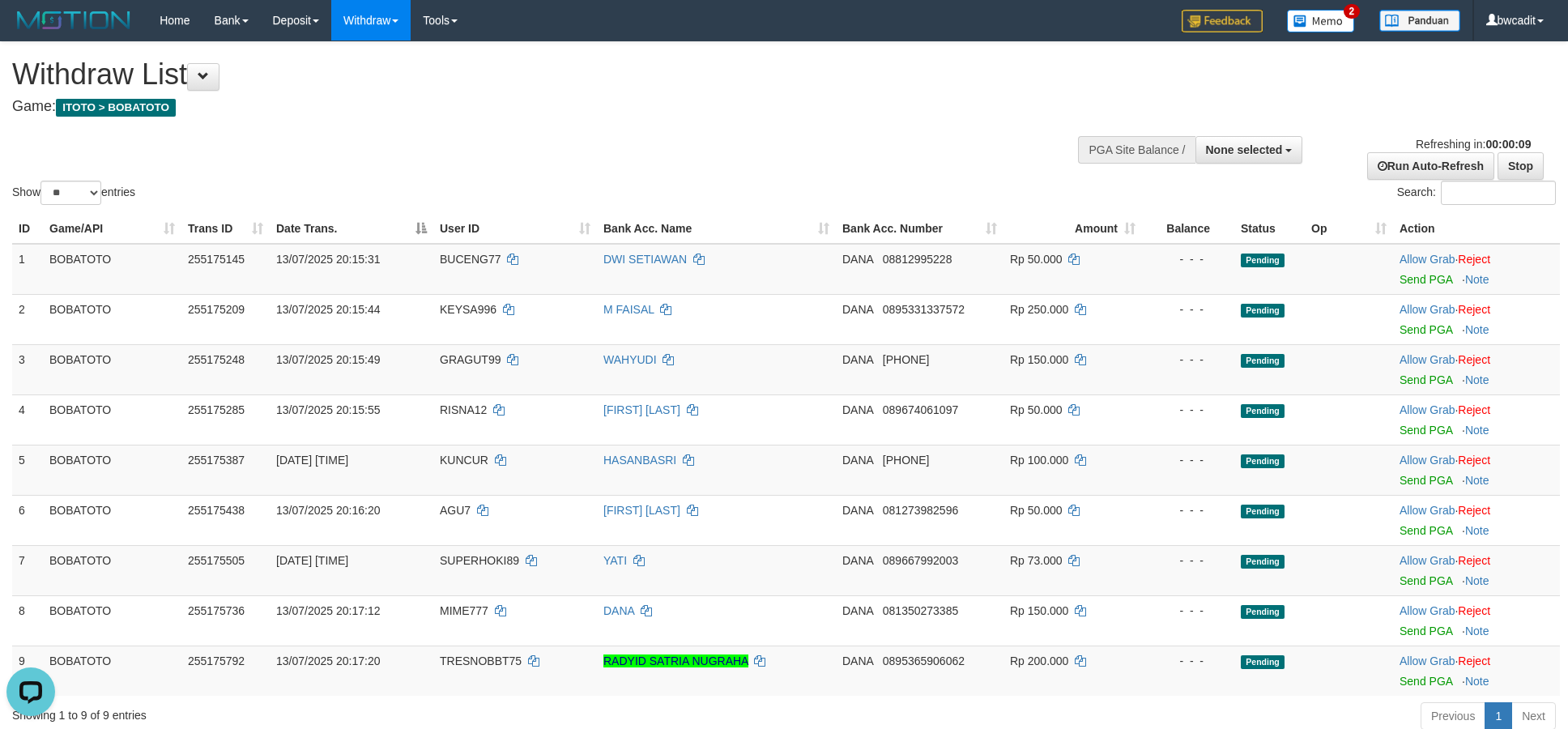 scroll, scrollTop: 0, scrollLeft: 0, axis: both 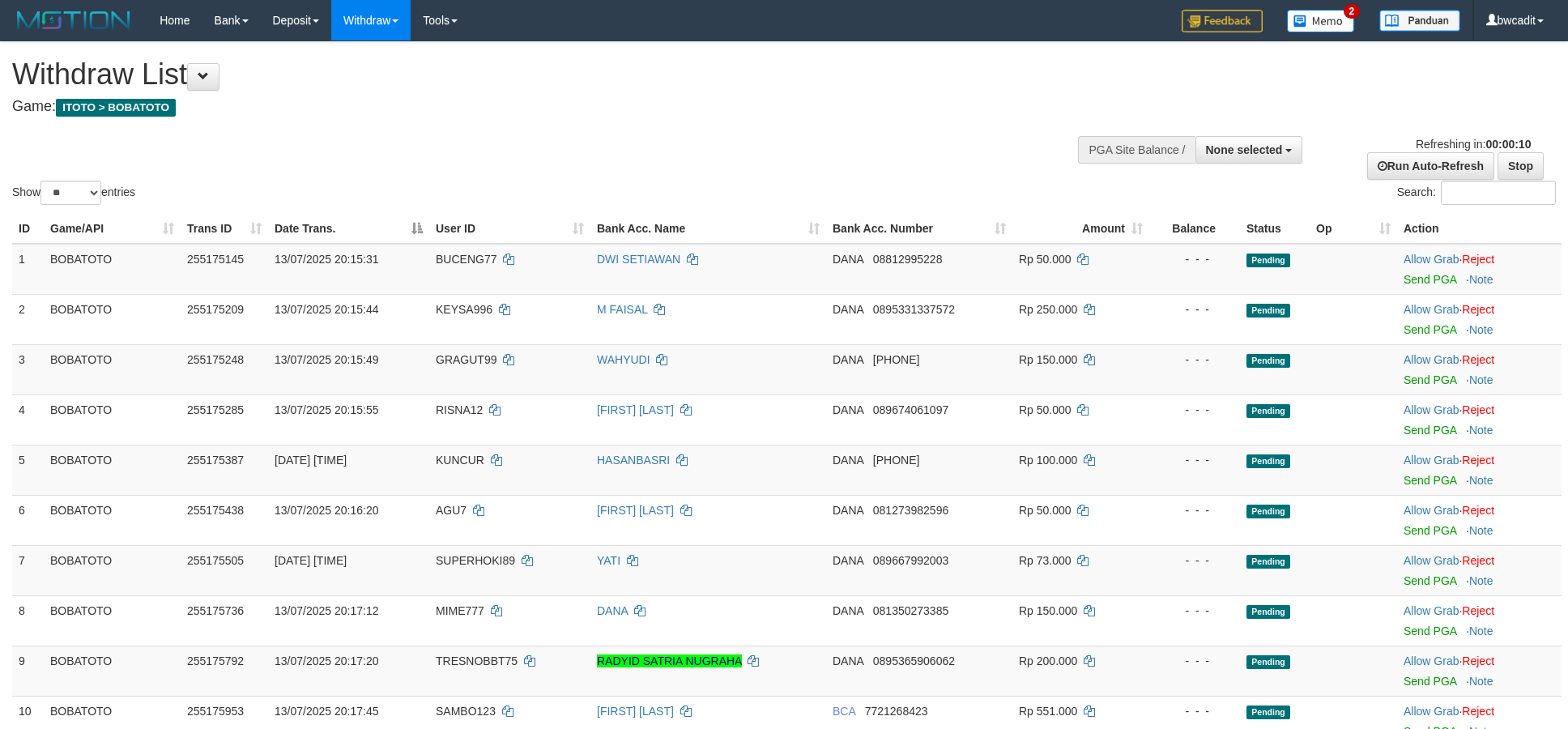 select 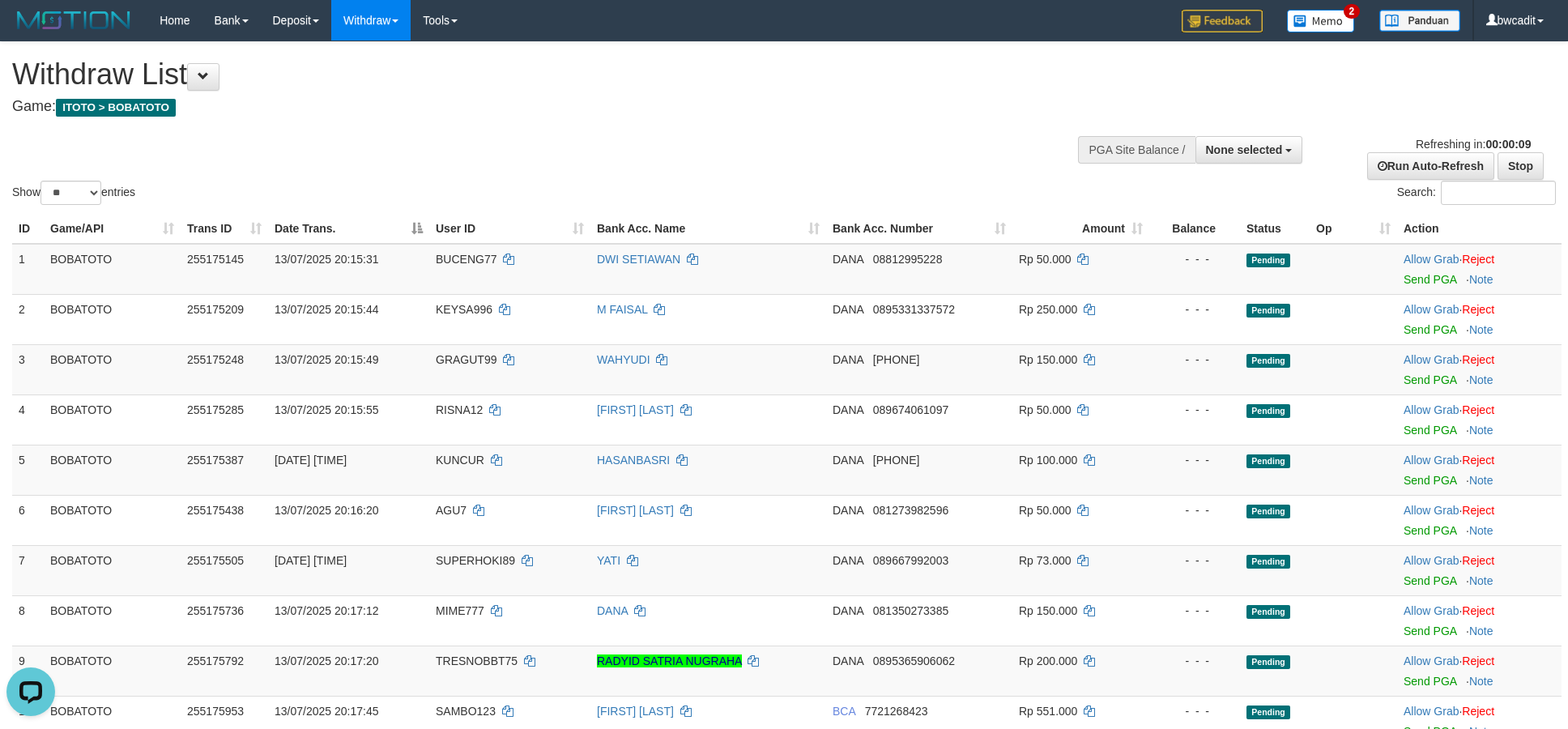 scroll, scrollTop: 0, scrollLeft: 0, axis: both 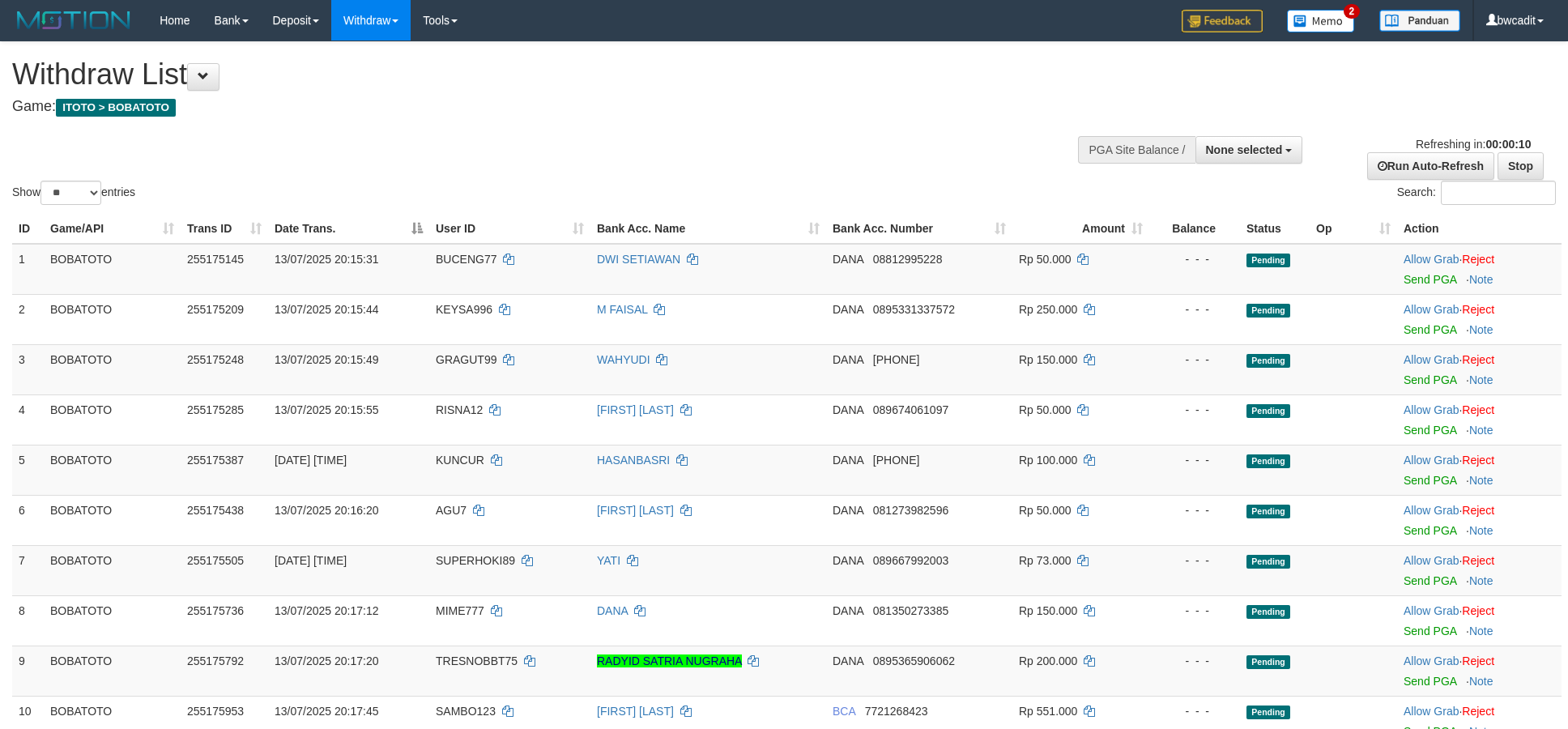 select 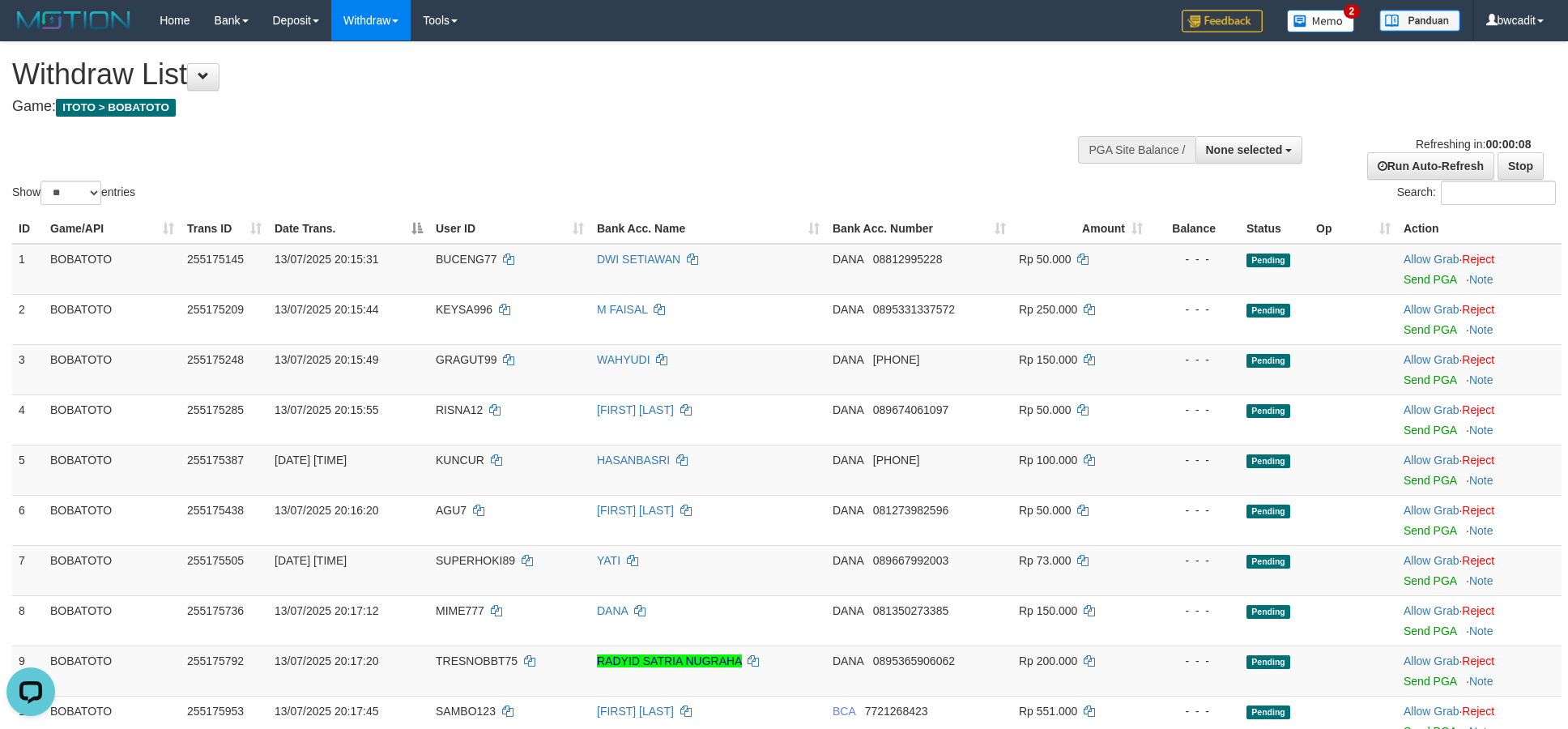 scroll, scrollTop: 0, scrollLeft: 0, axis: both 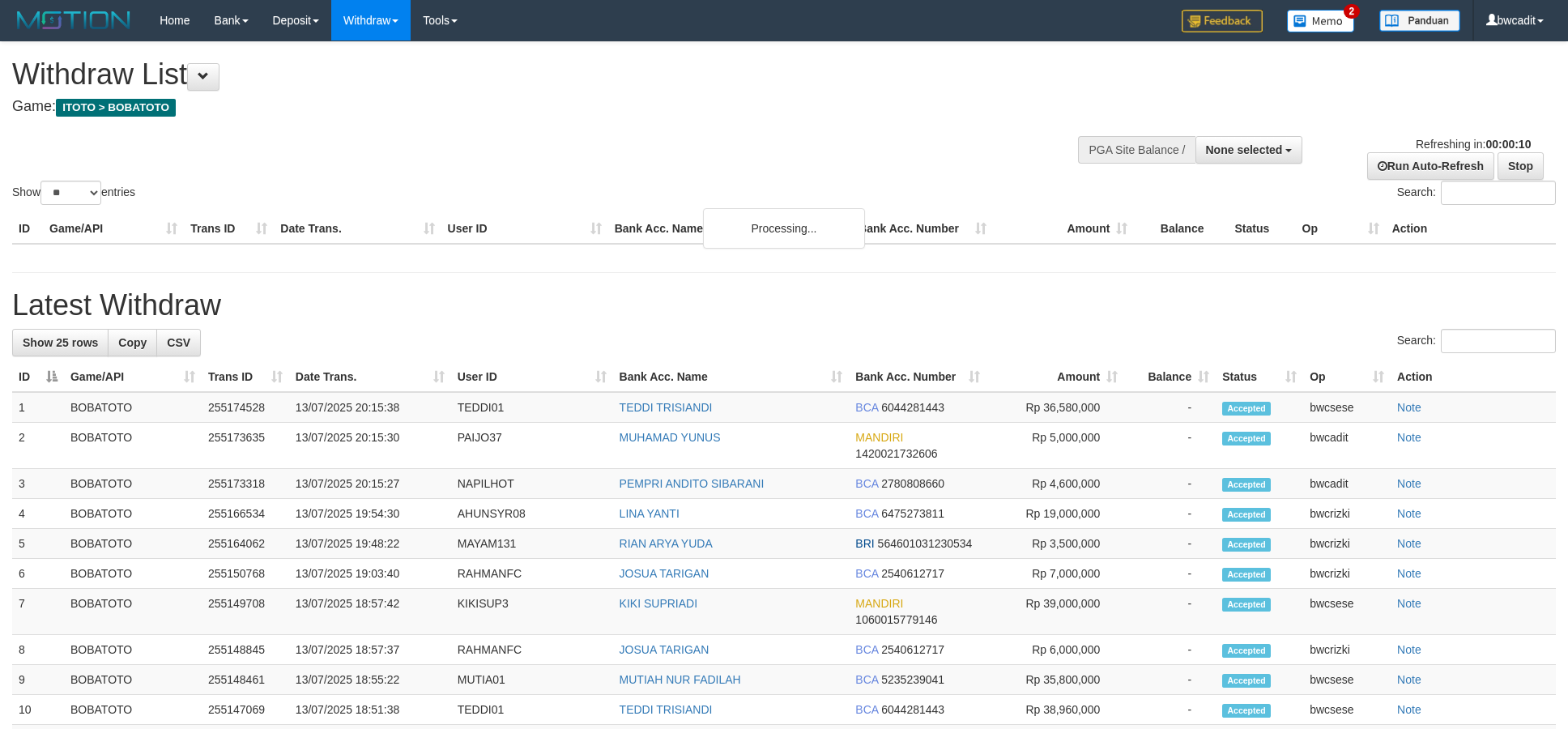 select 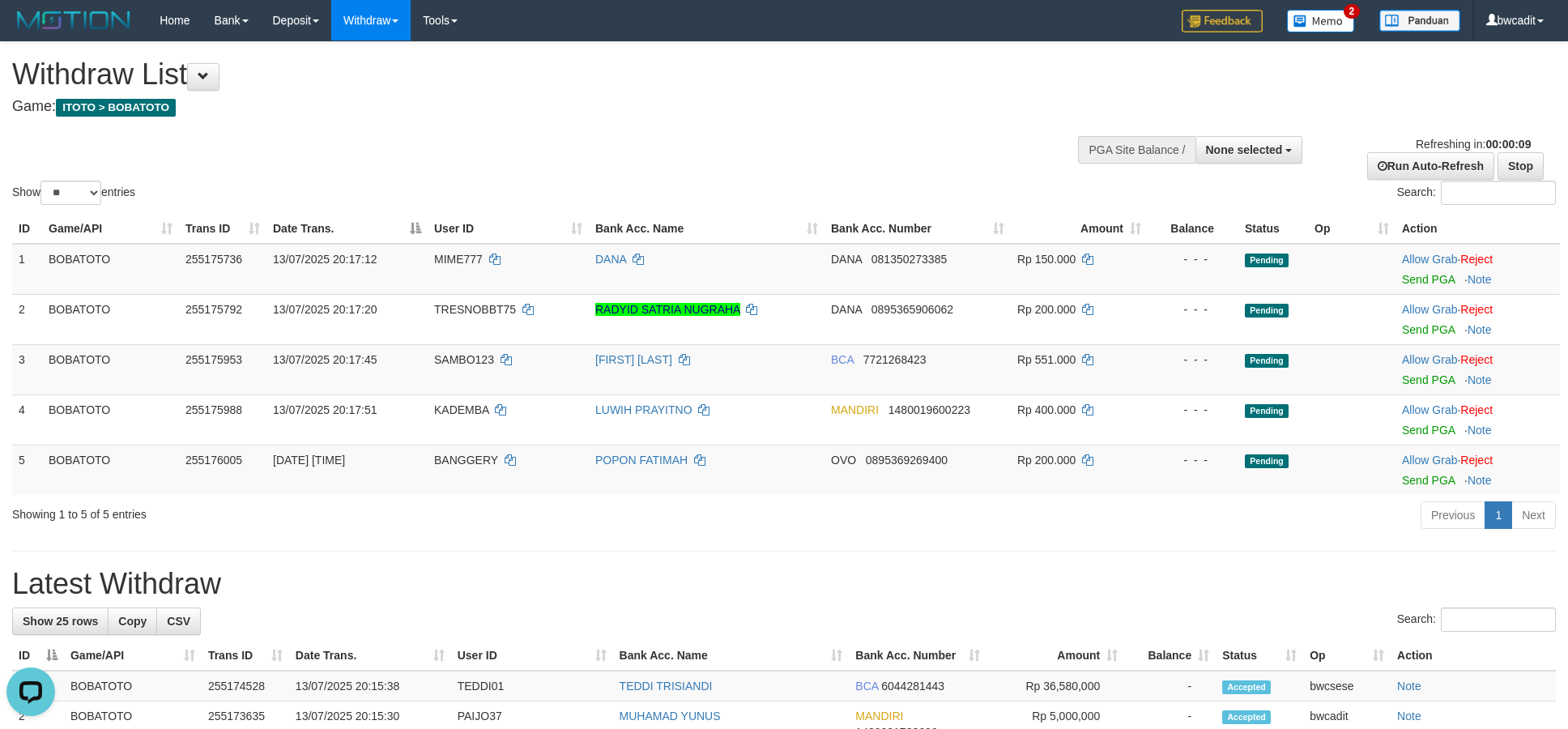 scroll, scrollTop: 0, scrollLeft: 0, axis: both 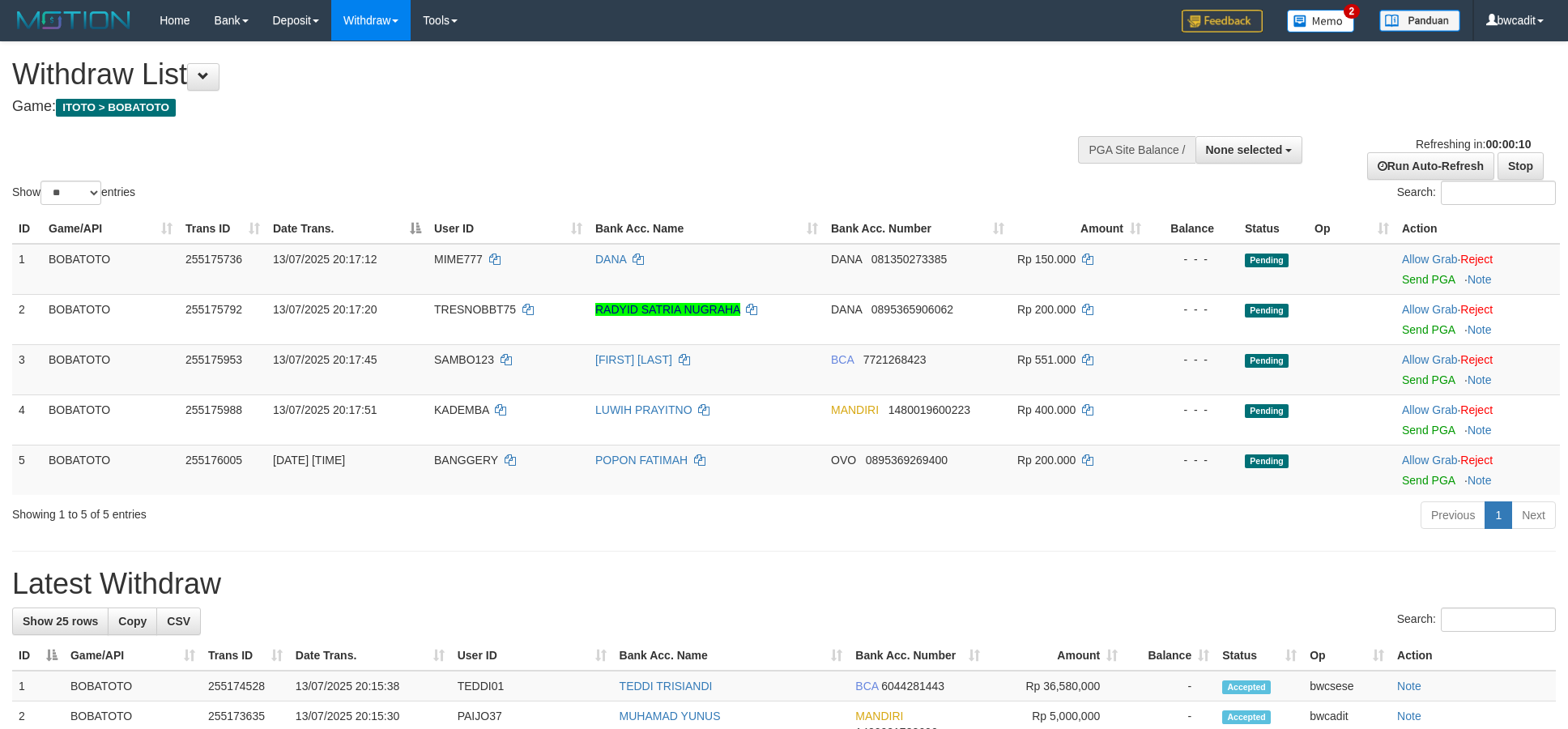 select 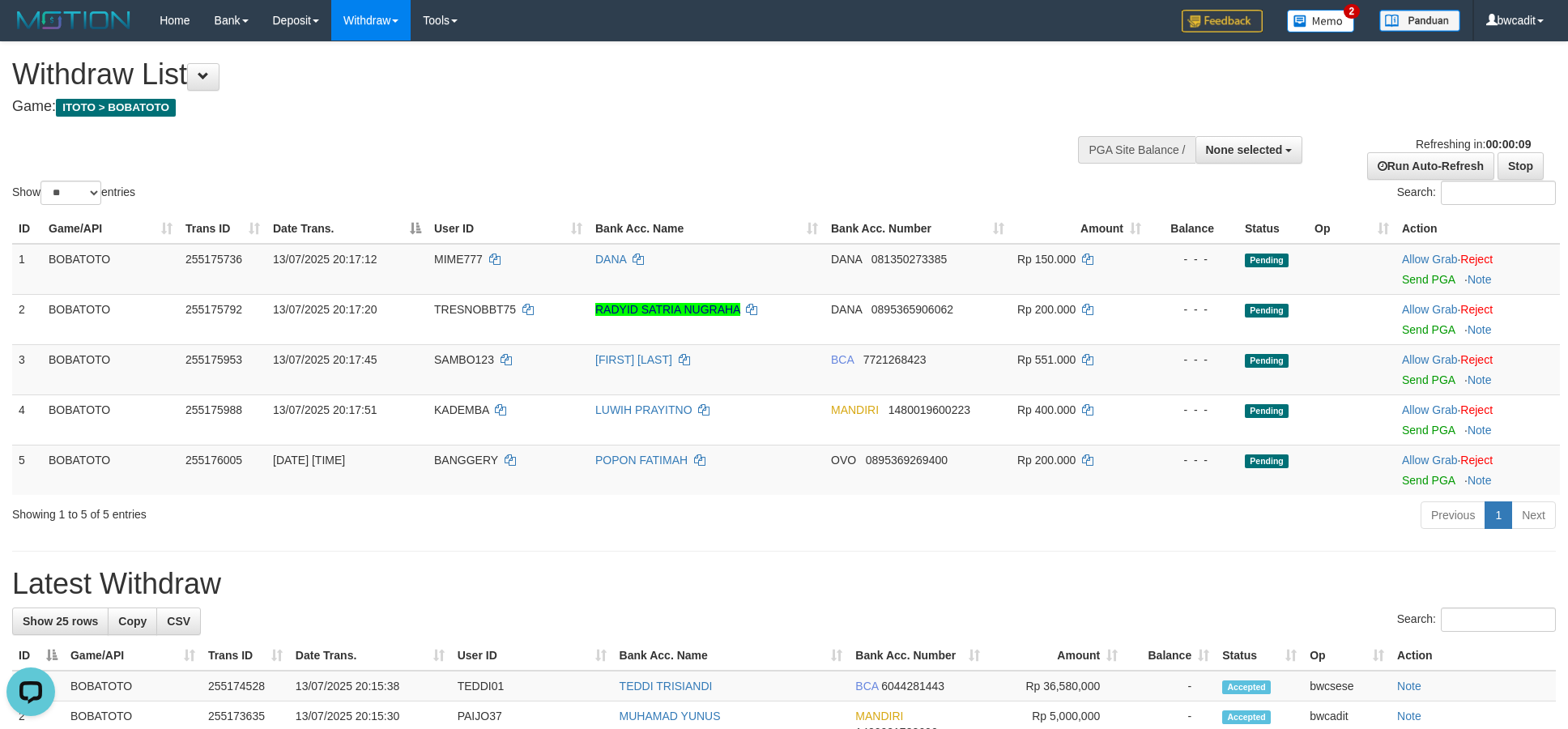 scroll, scrollTop: 0, scrollLeft: 0, axis: both 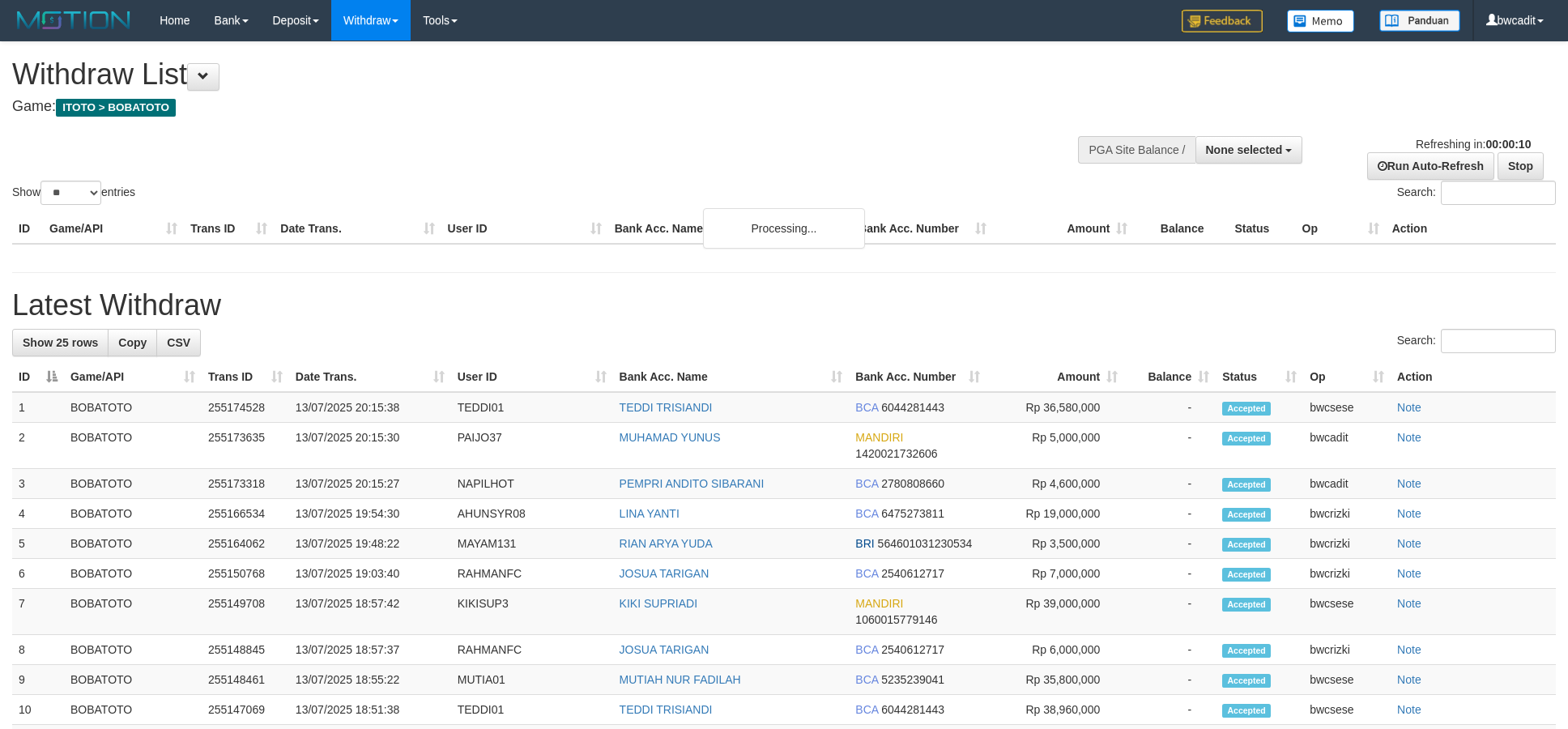 select 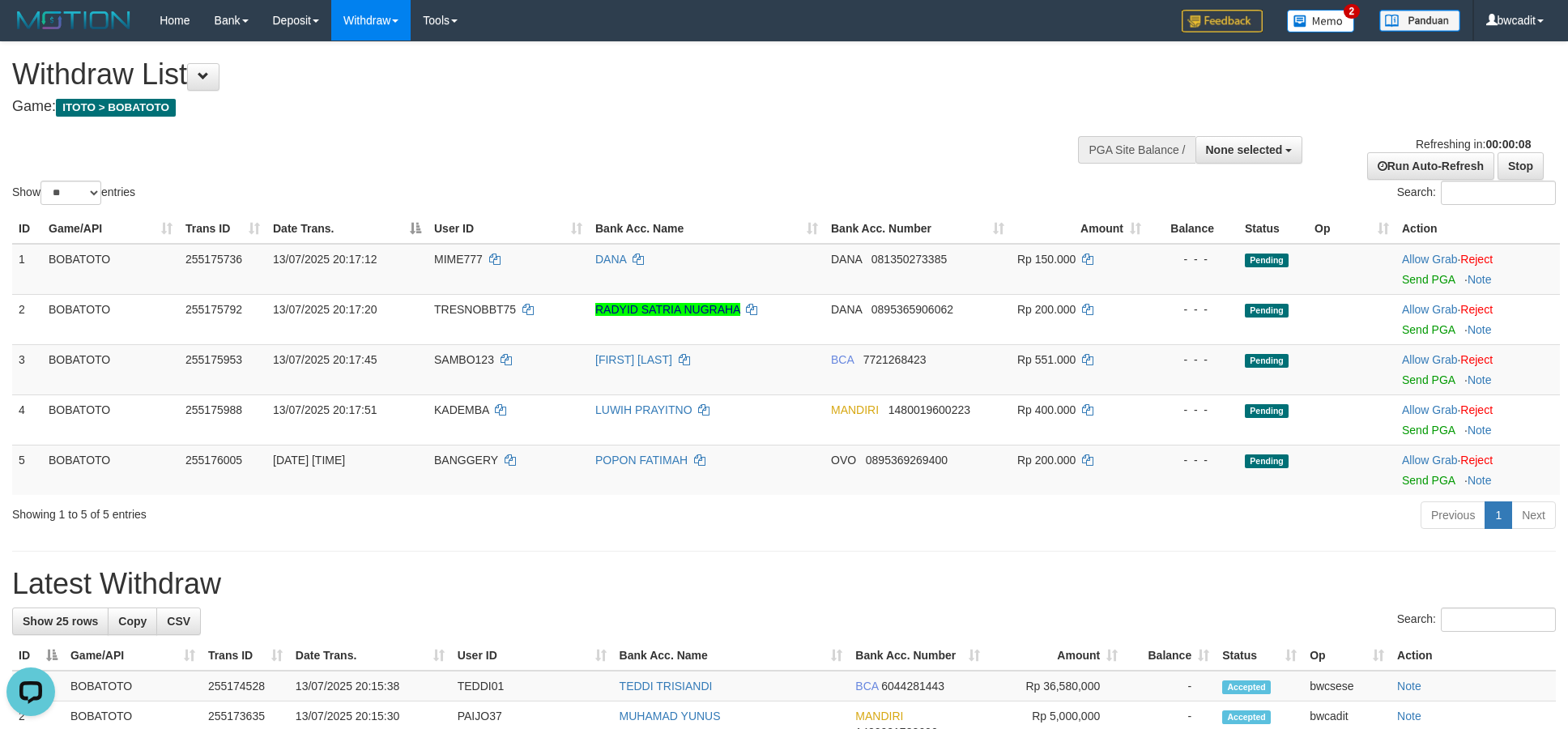 scroll, scrollTop: 0, scrollLeft: 0, axis: both 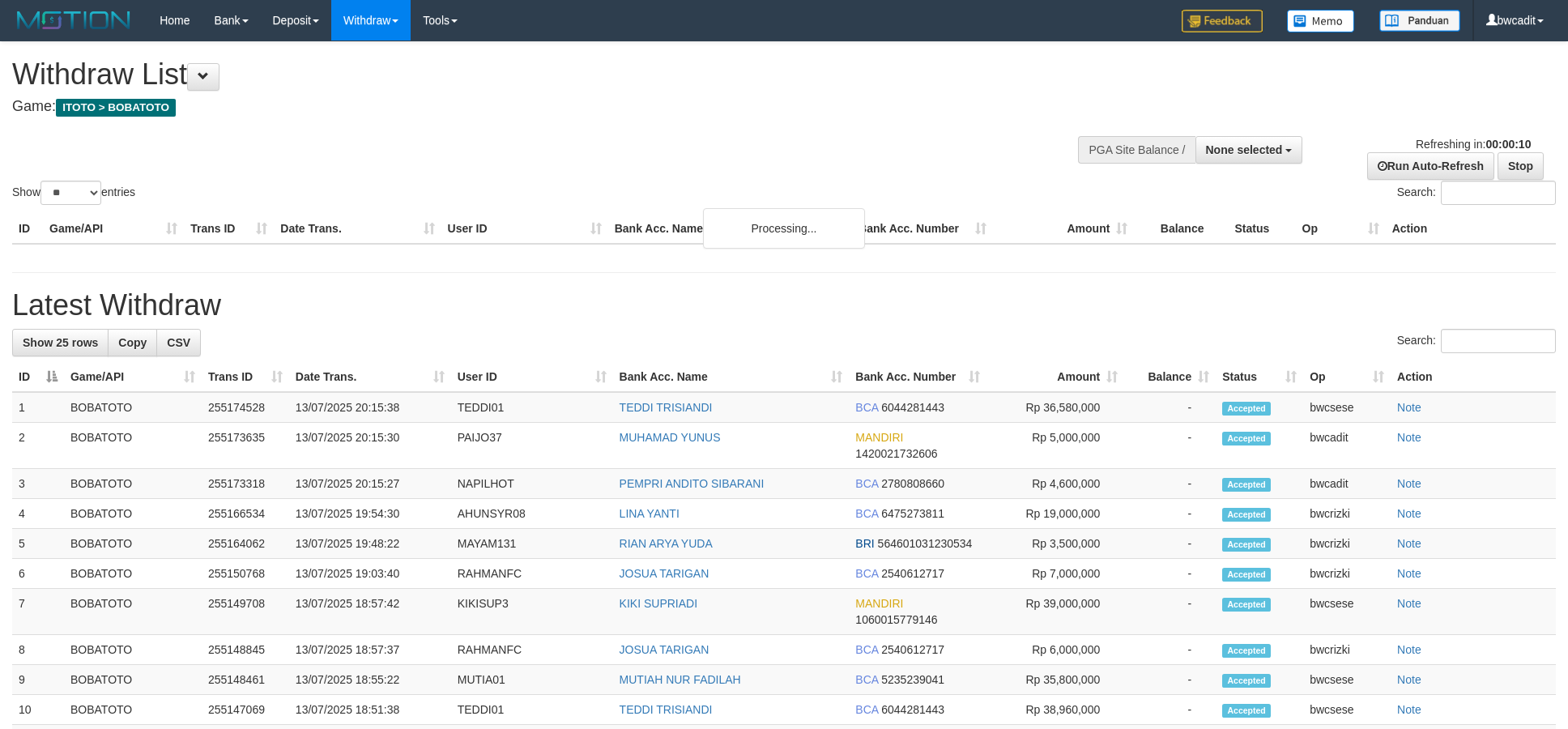 select 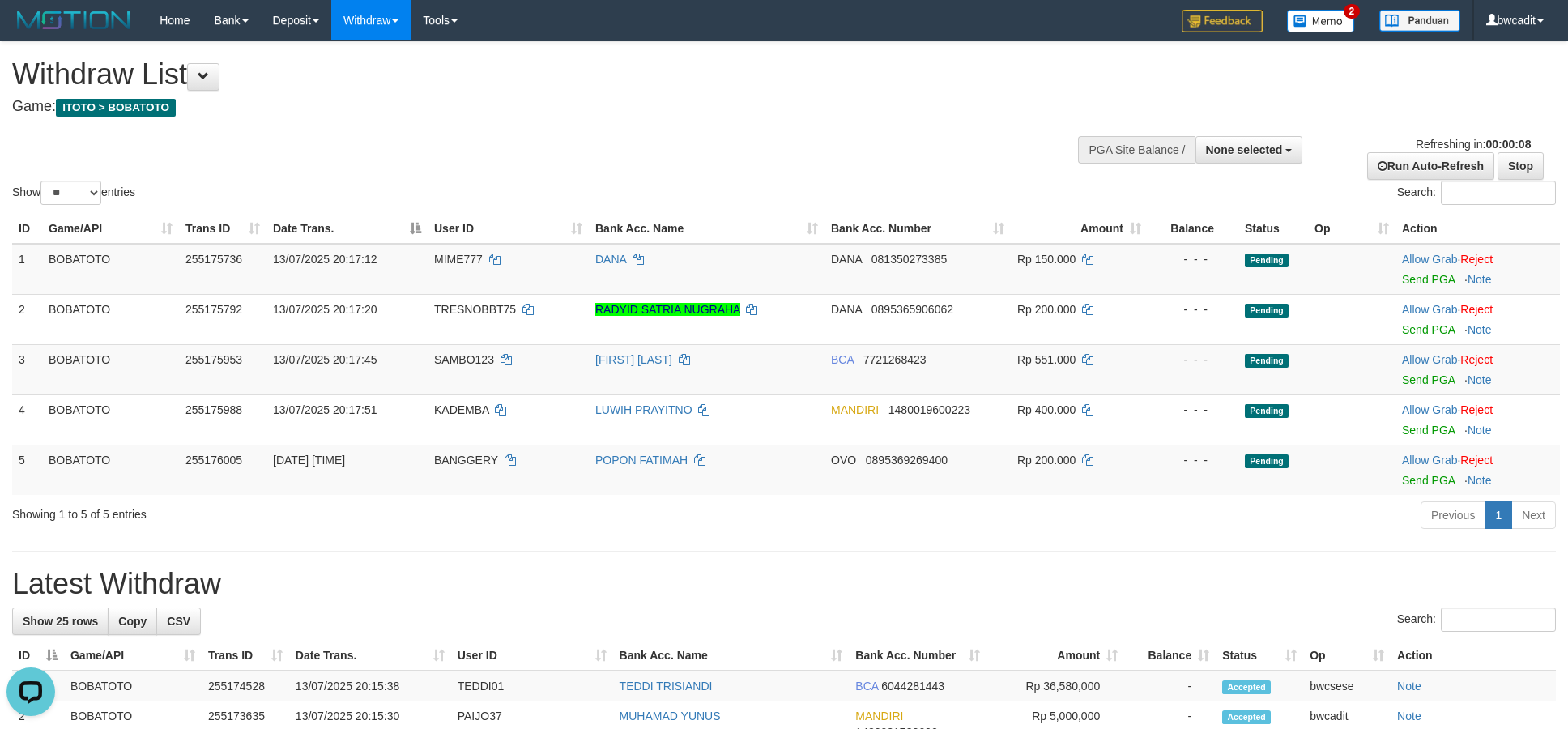scroll, scrollTop: 0, scrollLeft: 0, axis: both 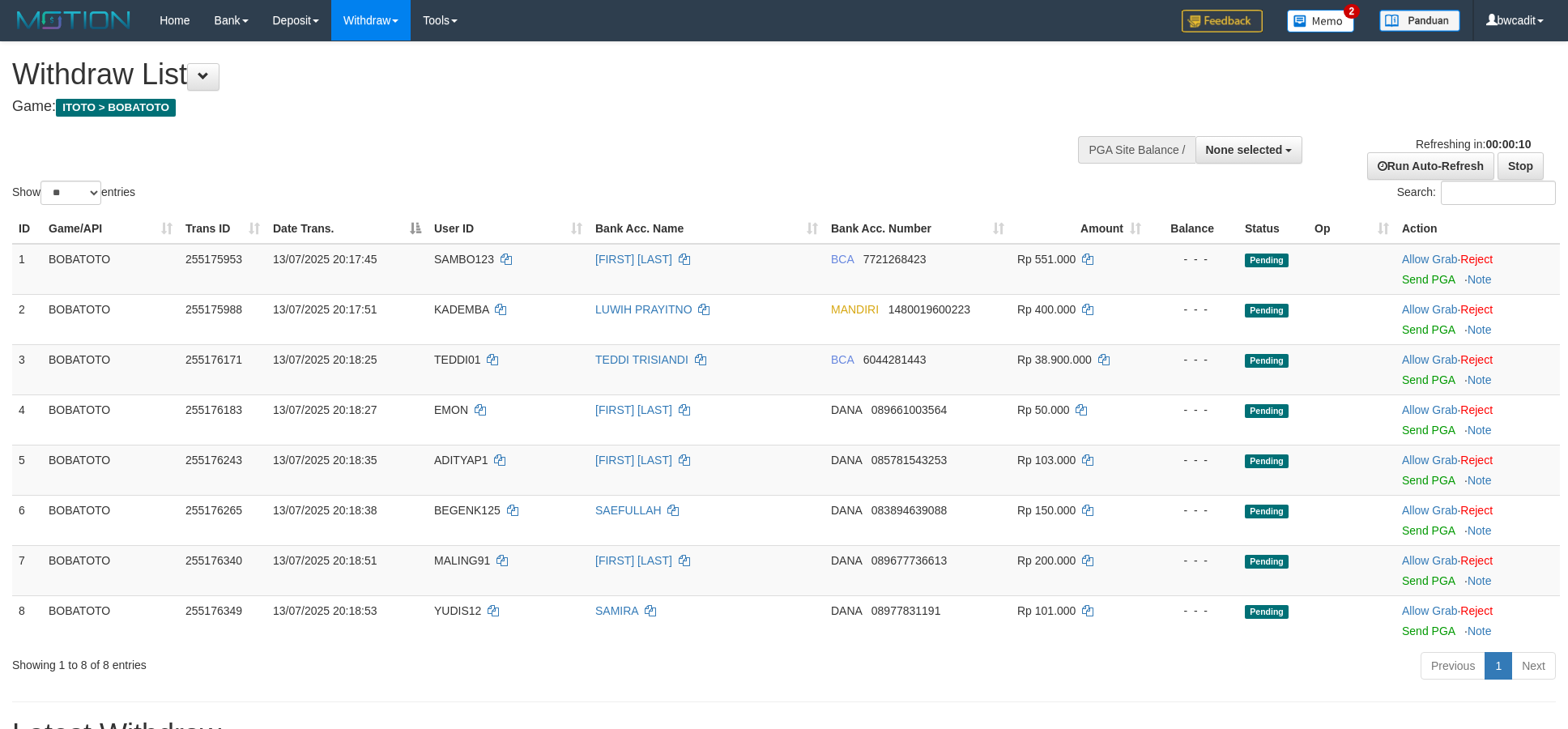 select 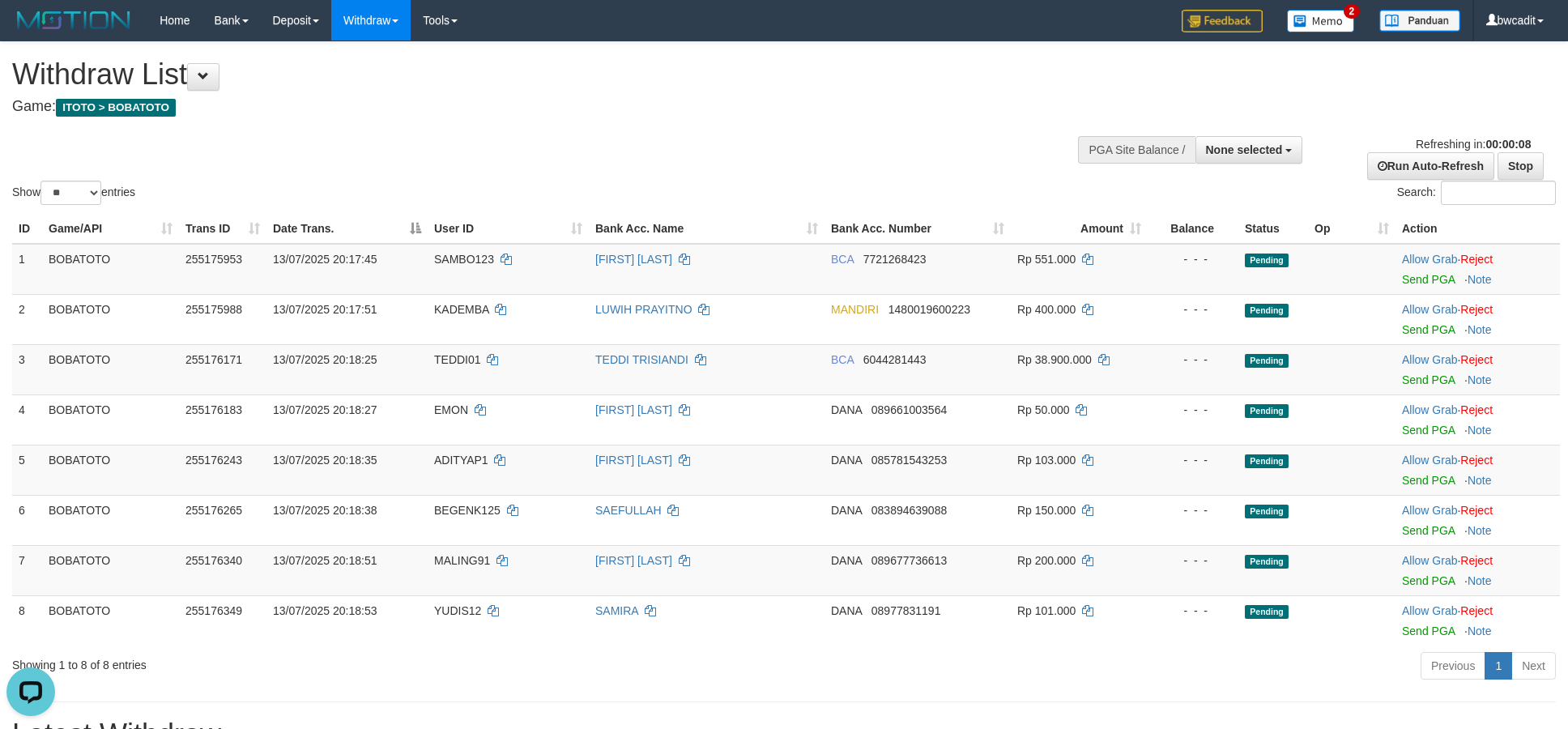 scroll, scrollTop: 0, scrollLeft: 0, axis: both 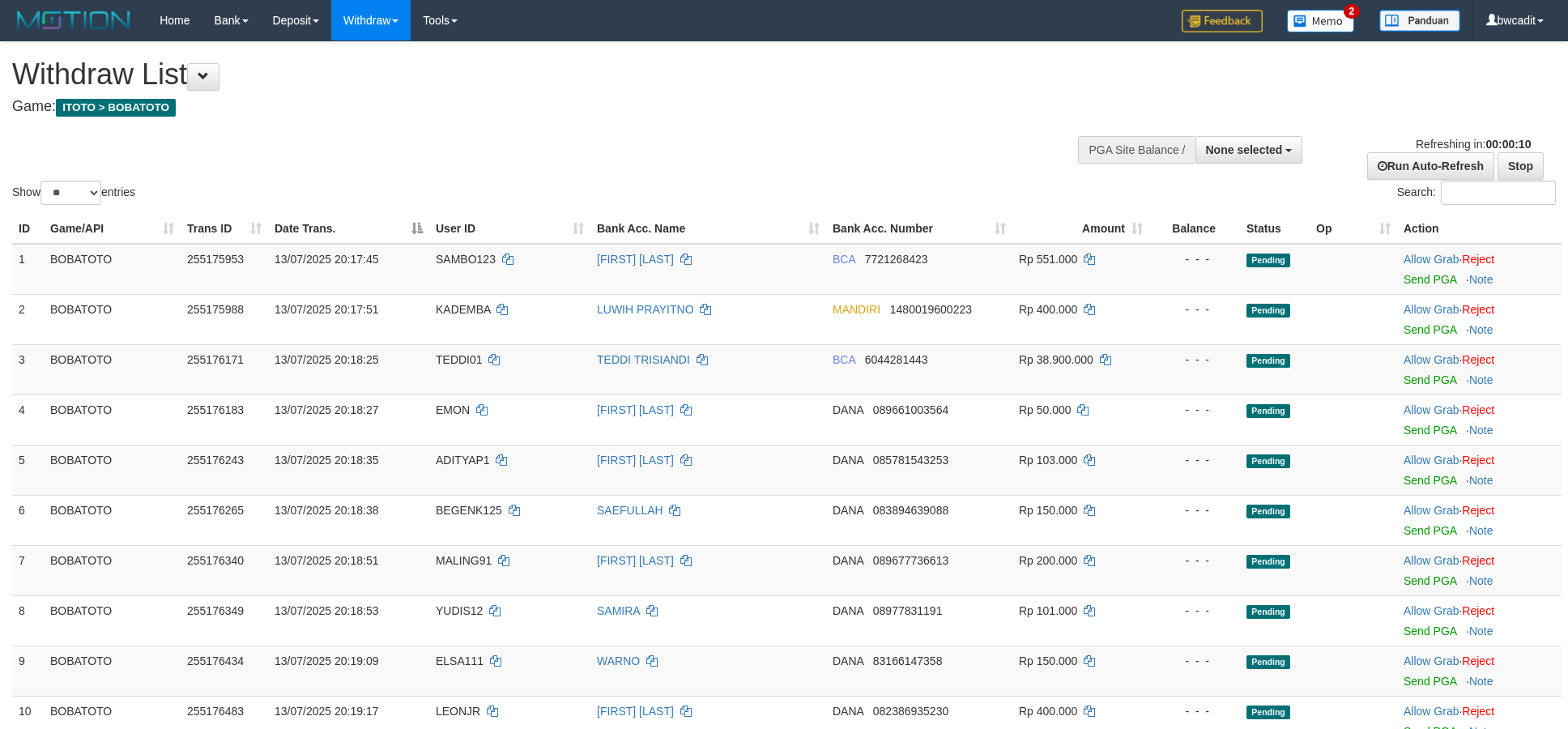 select 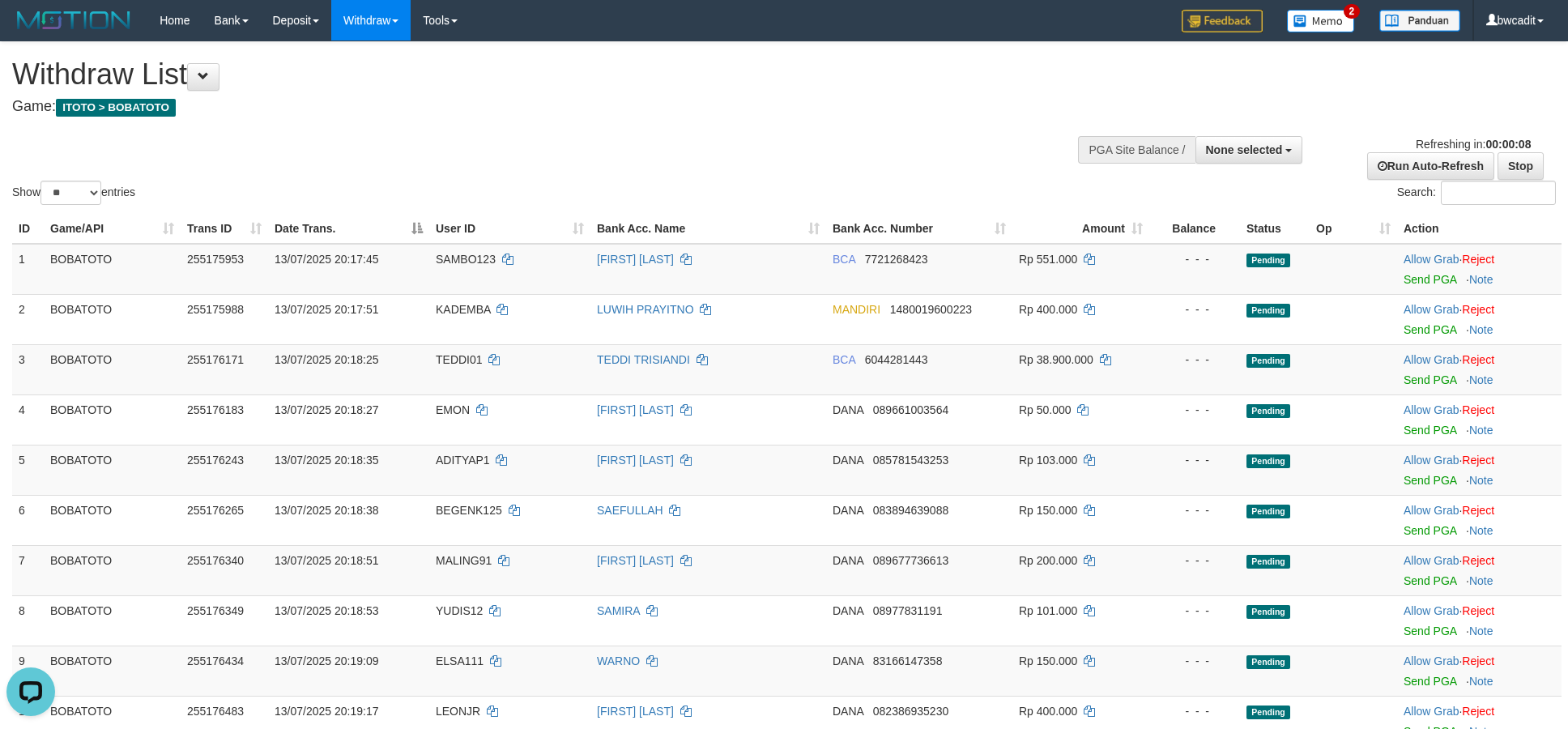 scroll, scrollTop: 0, scrollLeft: 0, axis: both 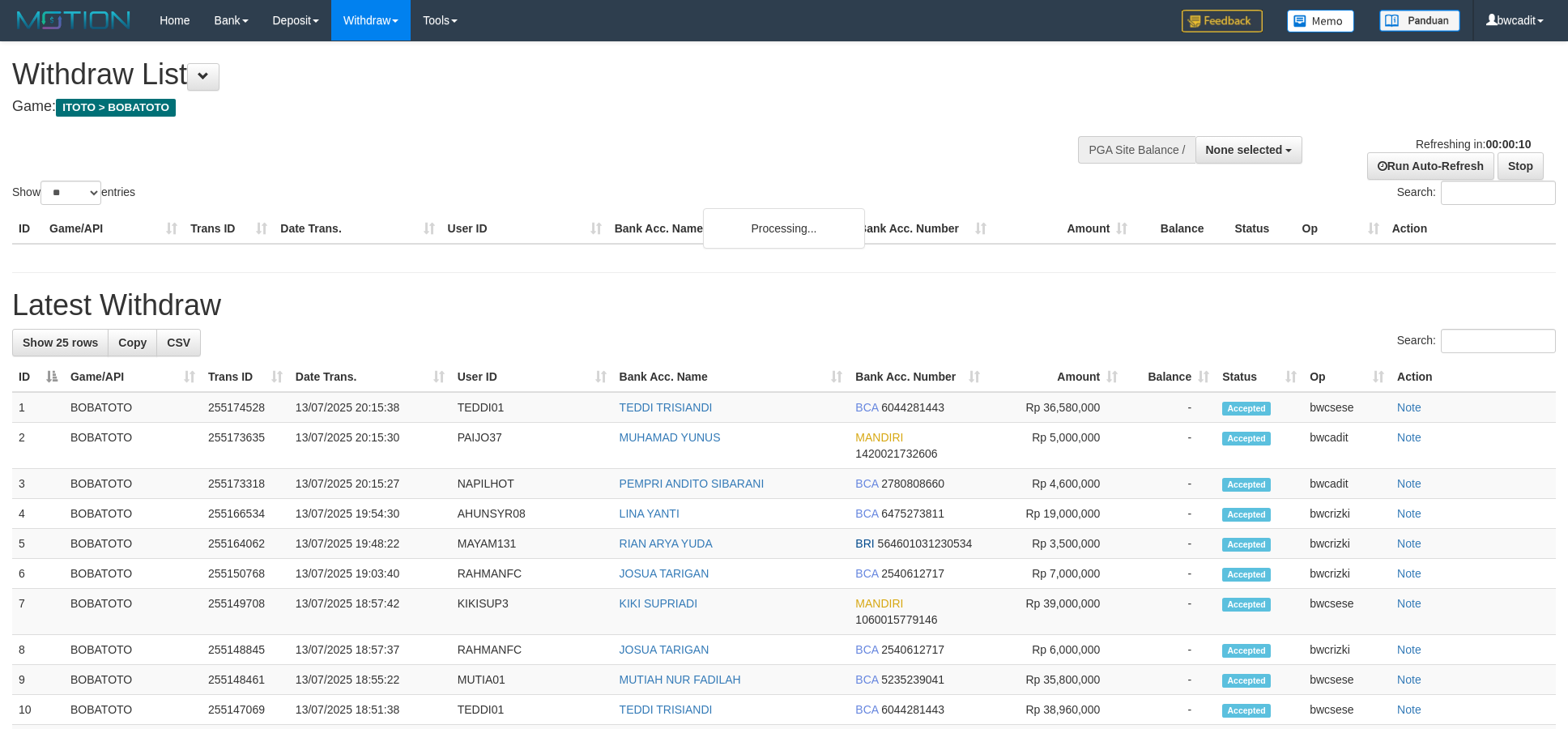 select 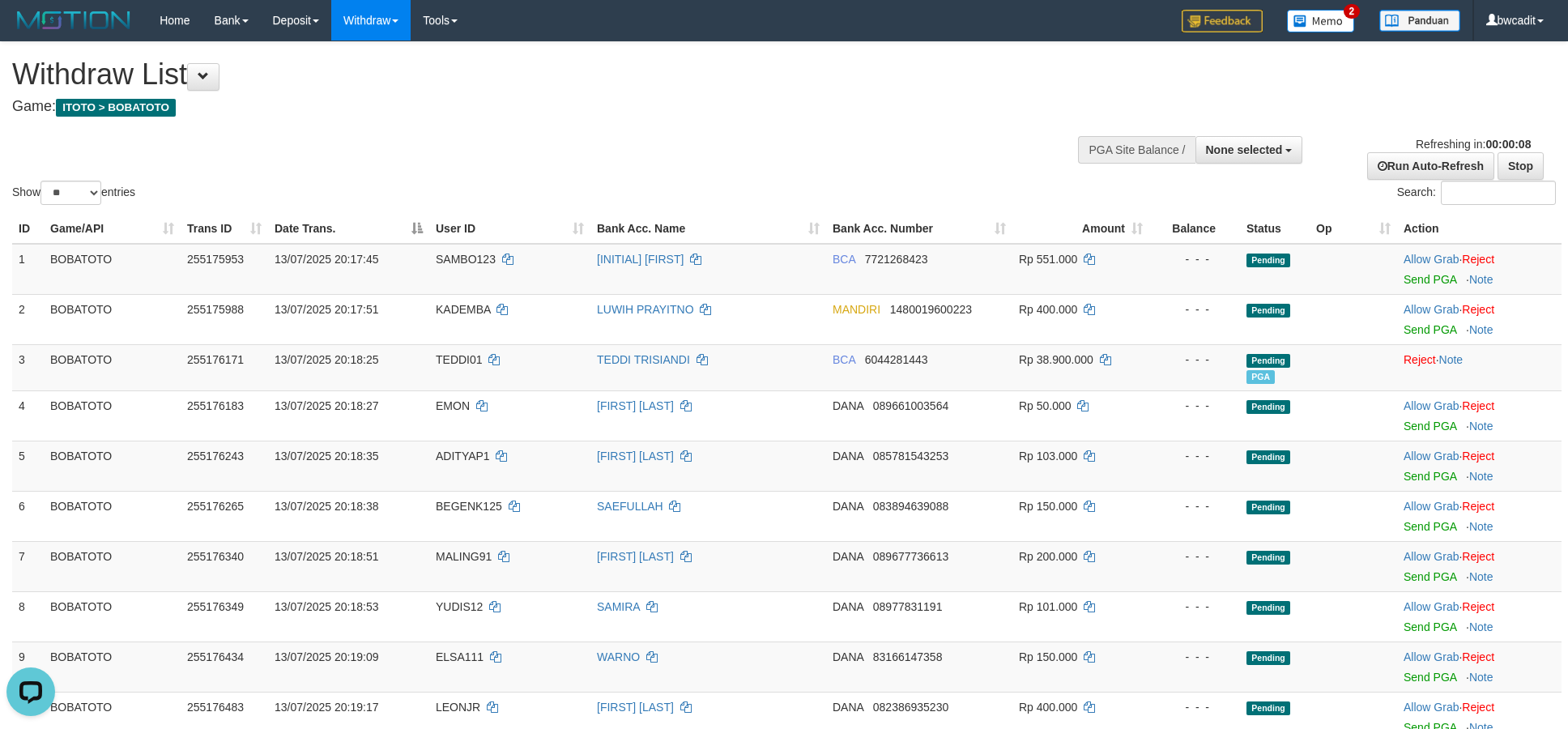 scroll, scrollTop: 0, scrollLeft: 0, axis: both 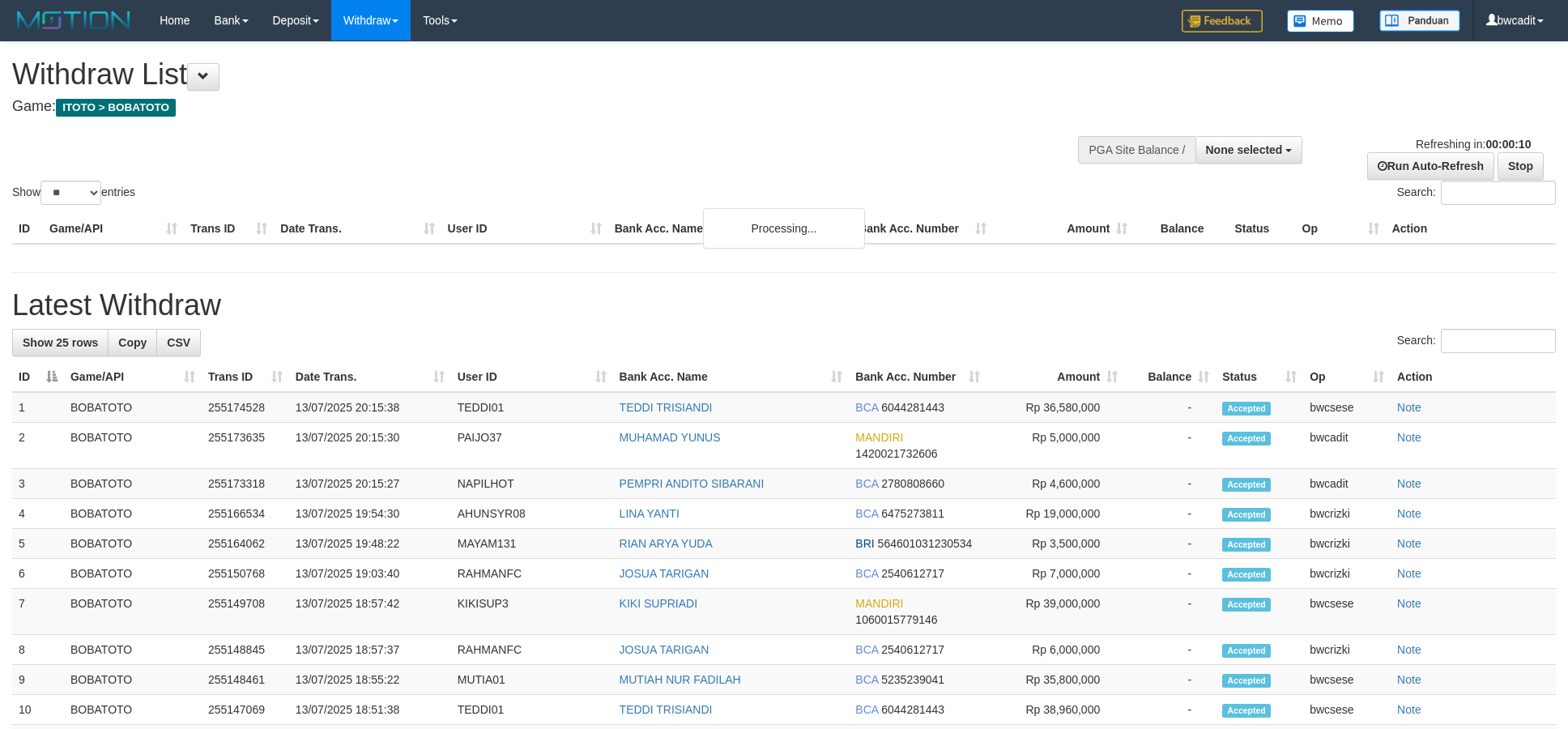 select 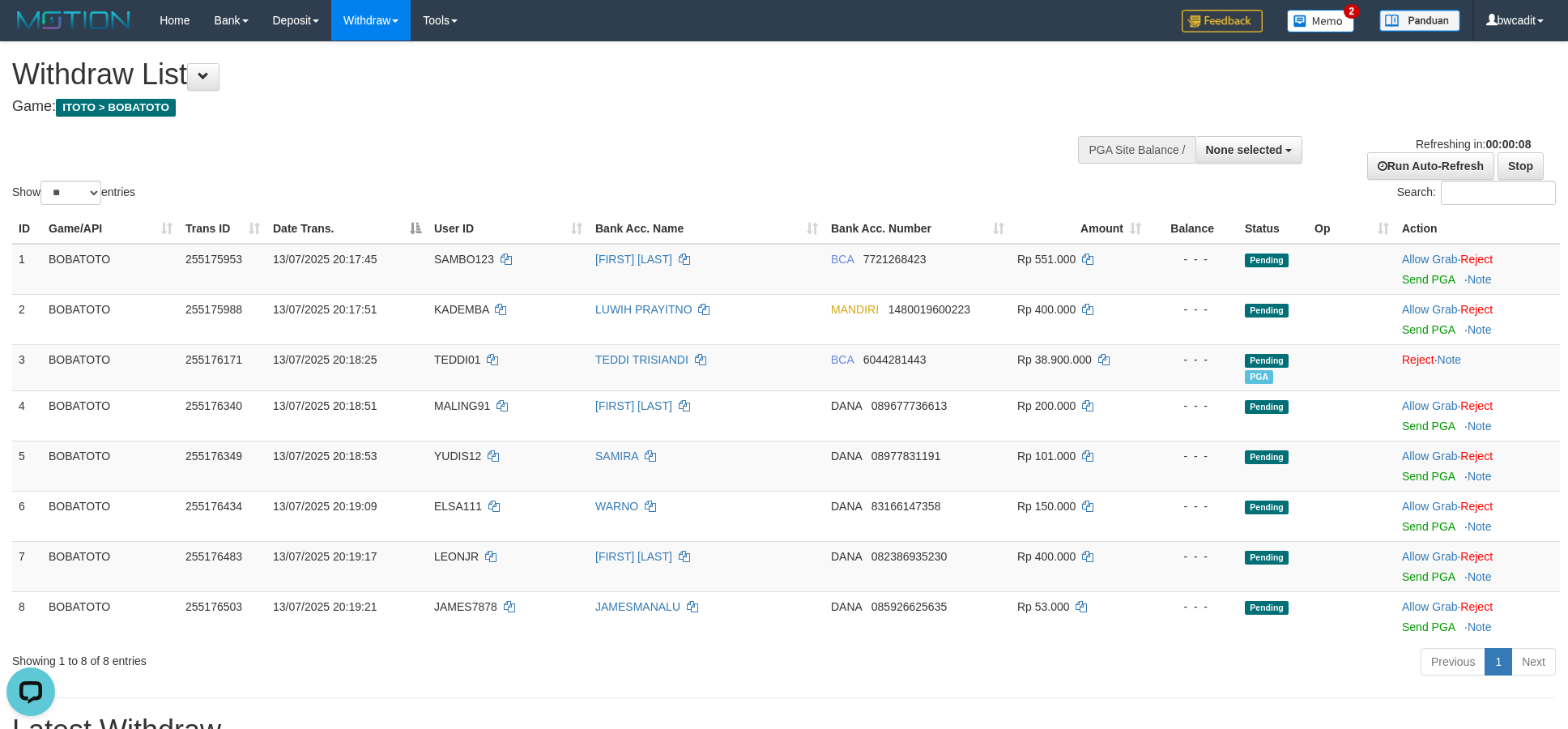 scroll, scrollTop: 0, scrollLeft: 0, axis: both 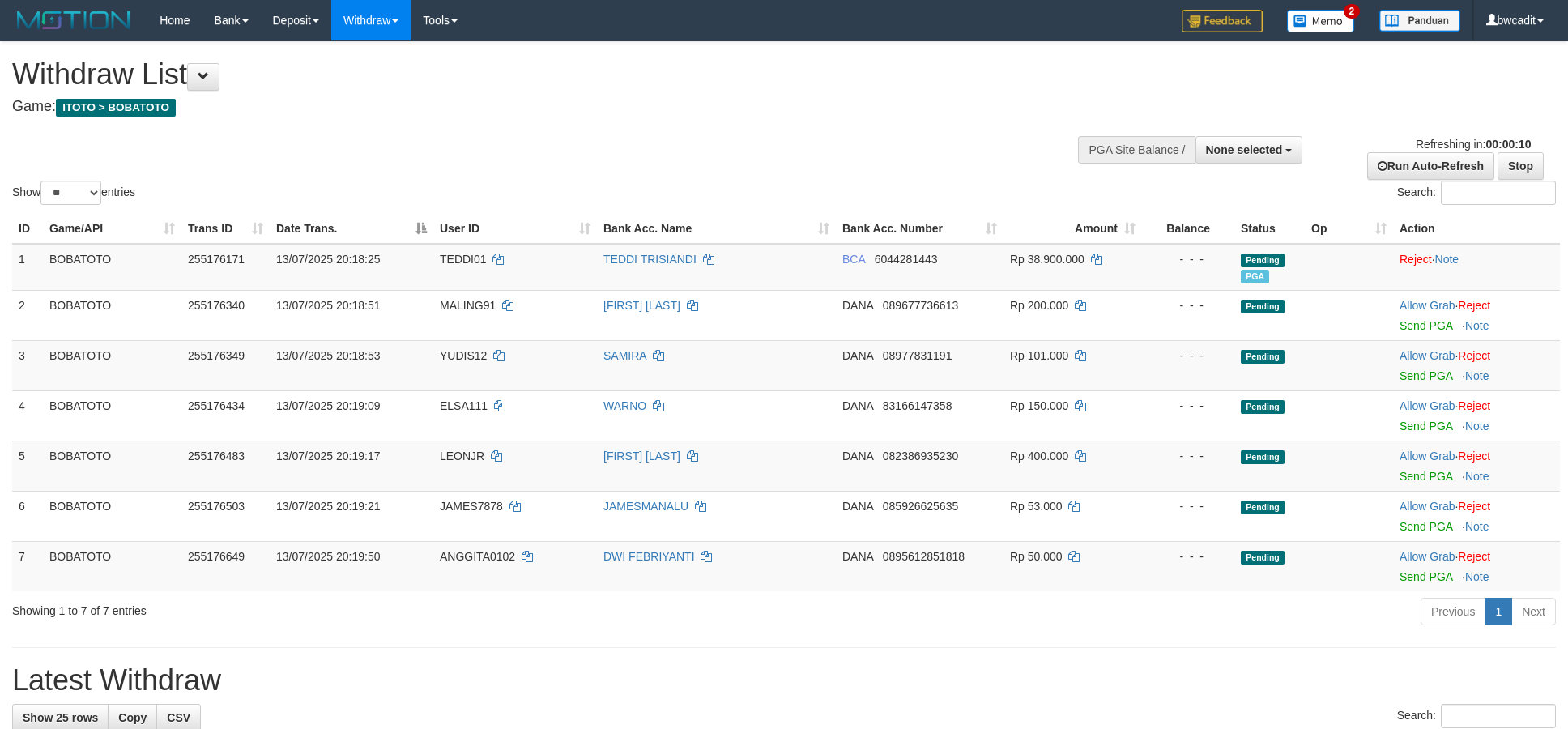 select 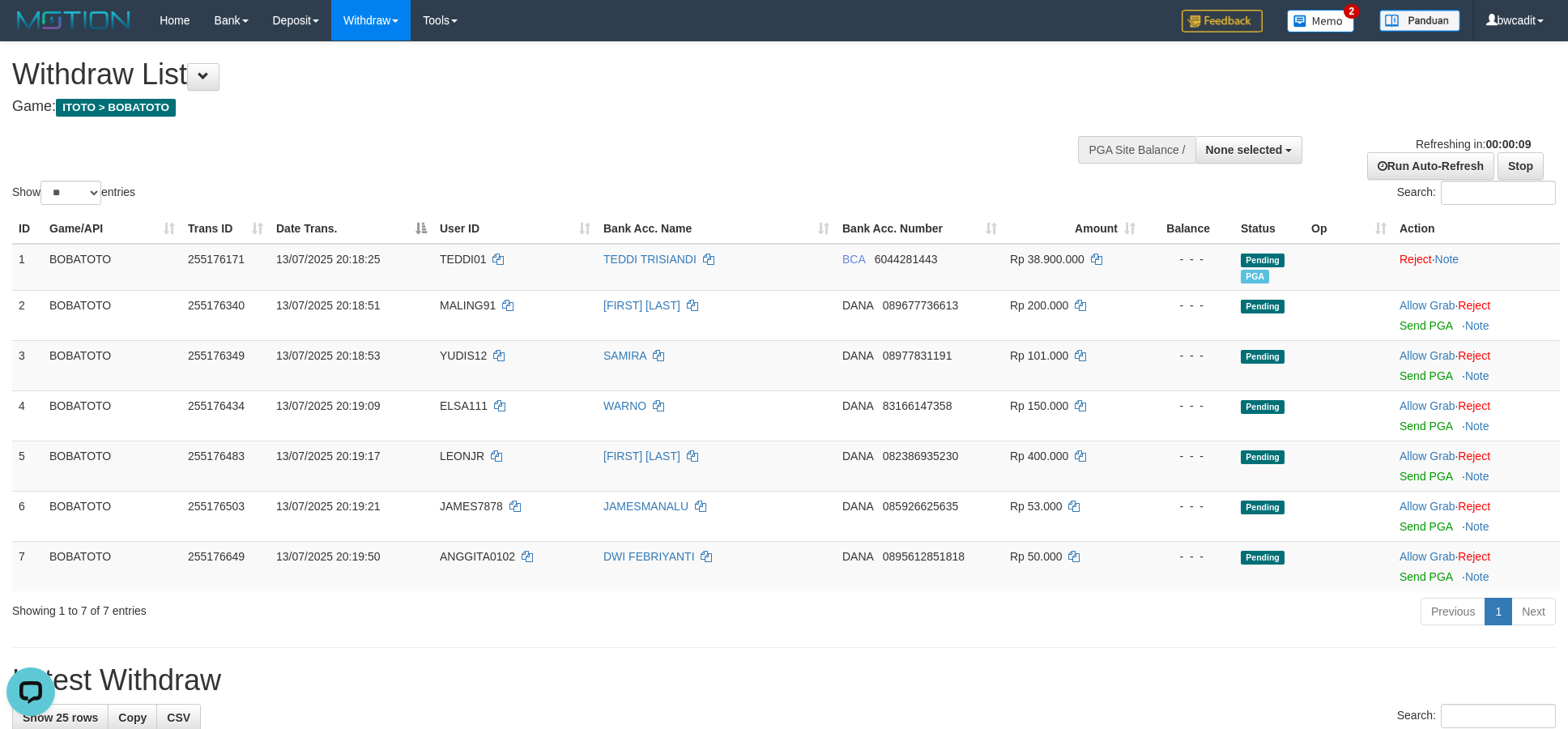 scroll, scrollTop: 0, scrollLeft: 0, axis: both 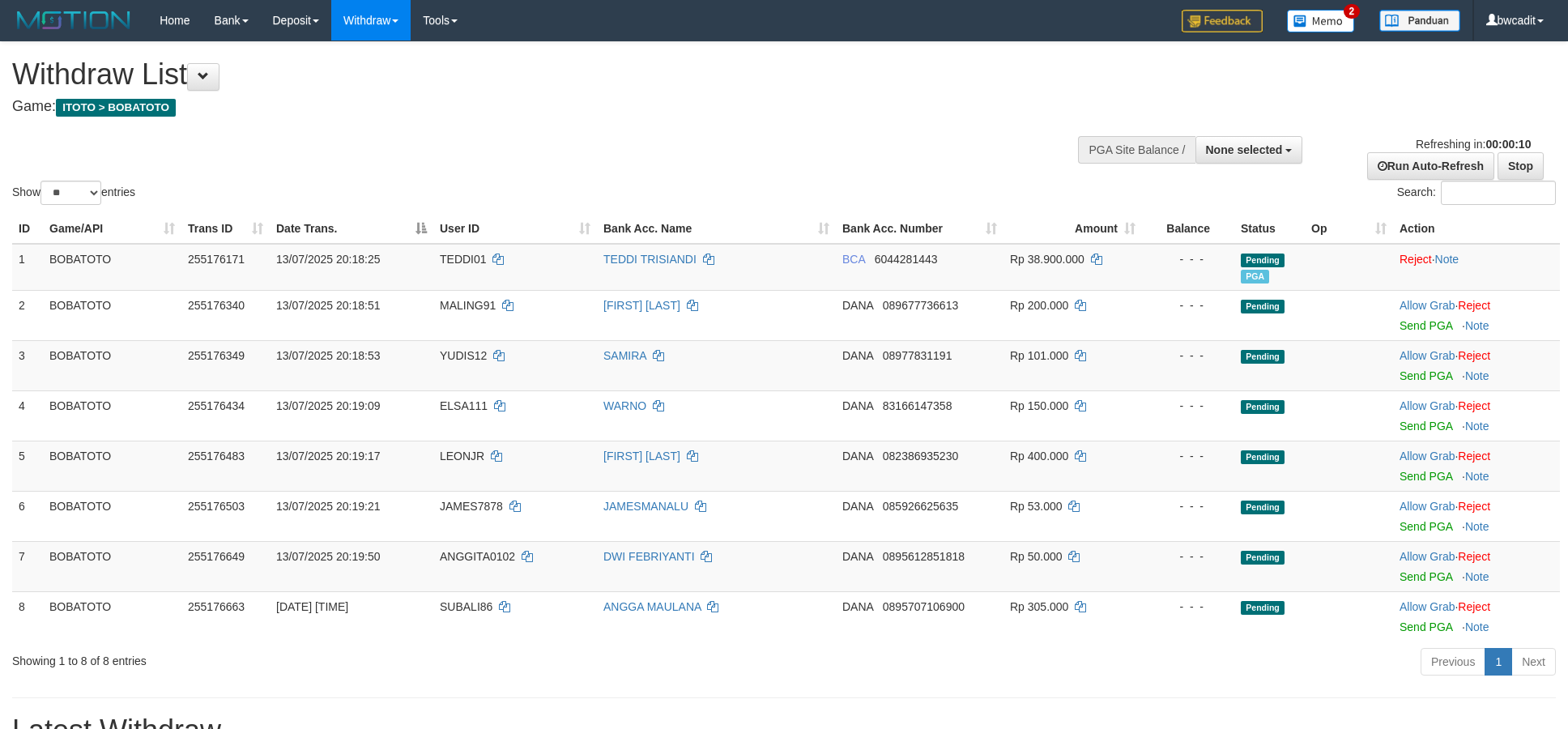 select 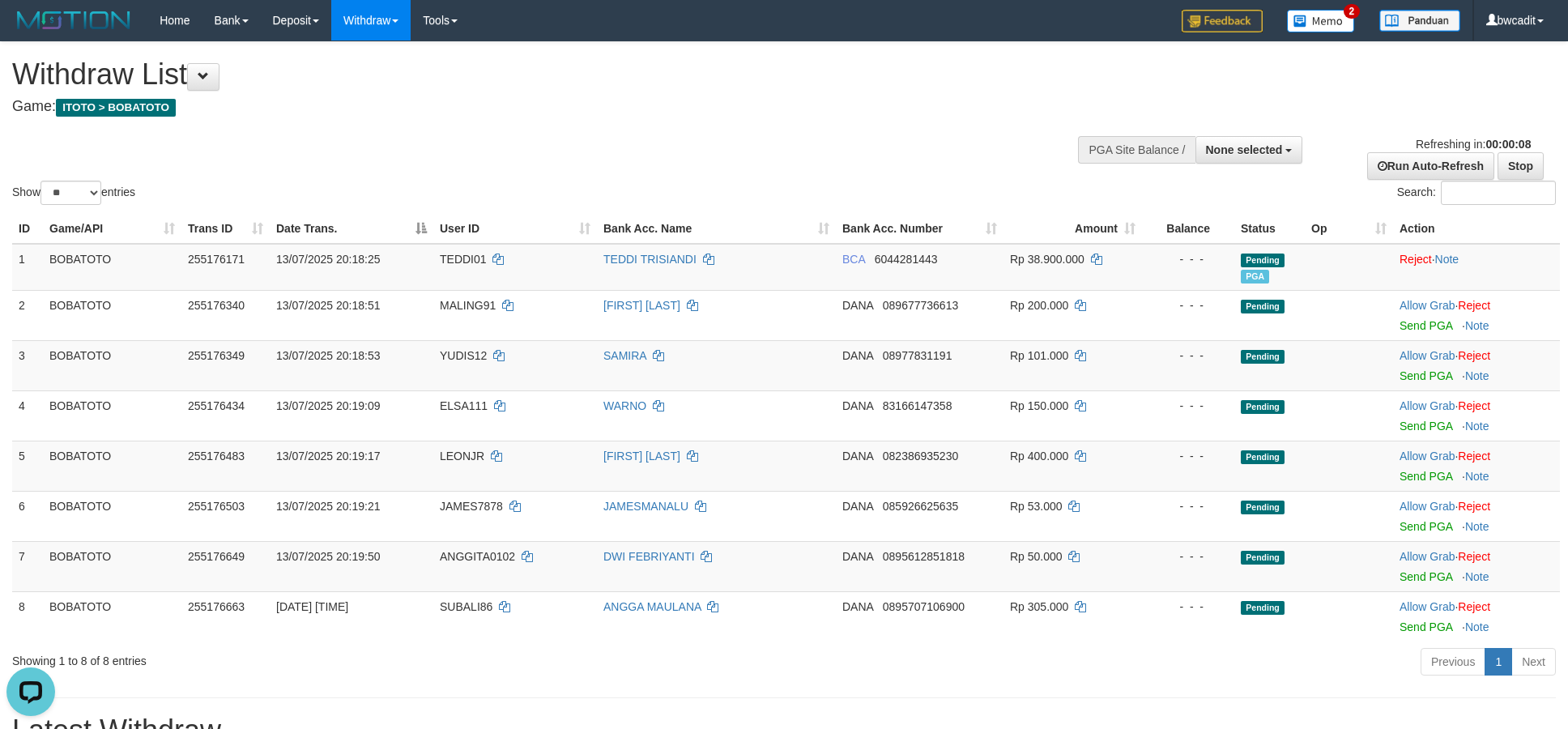 scroll, scrollTop: 0, scrollLeft: 0, axis: both 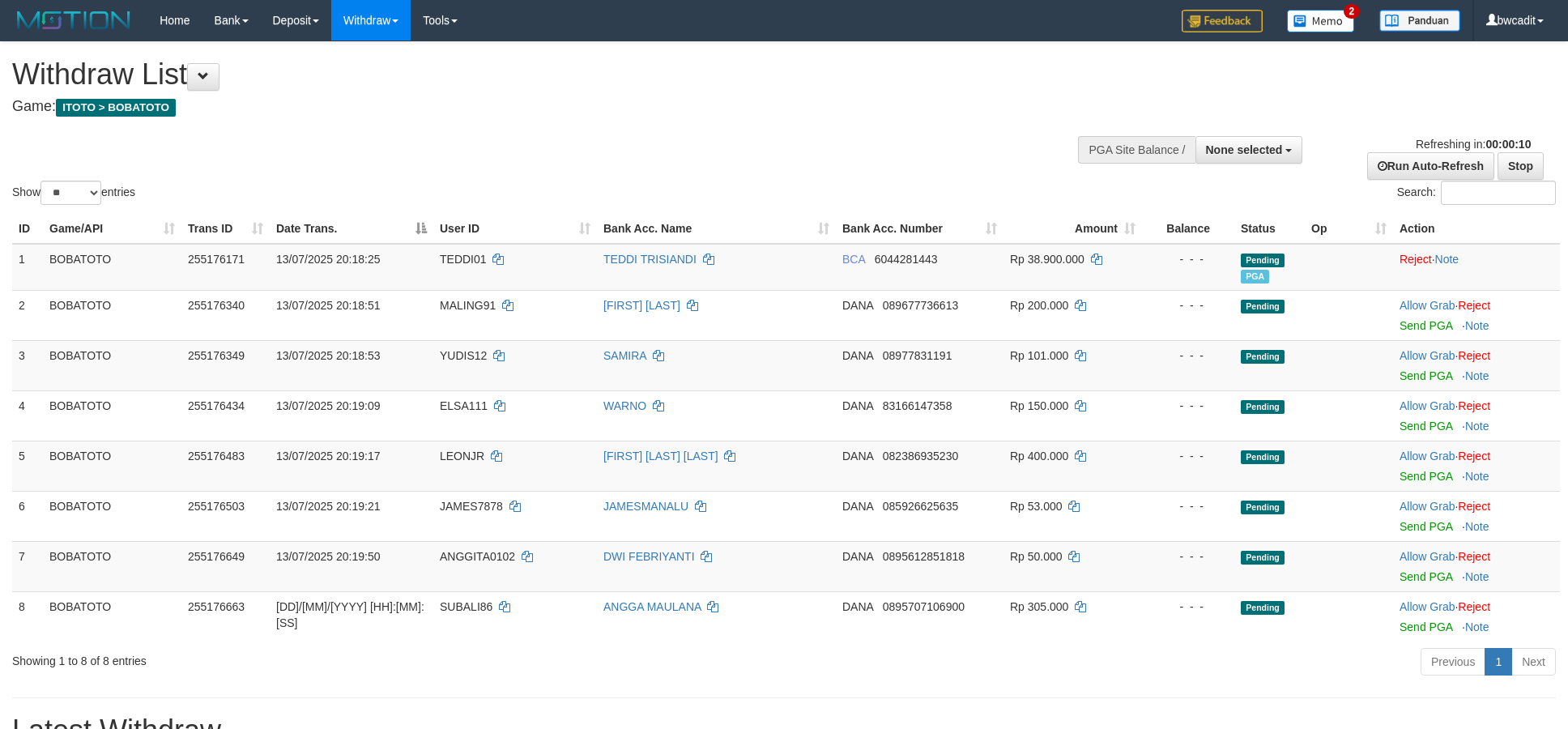 select 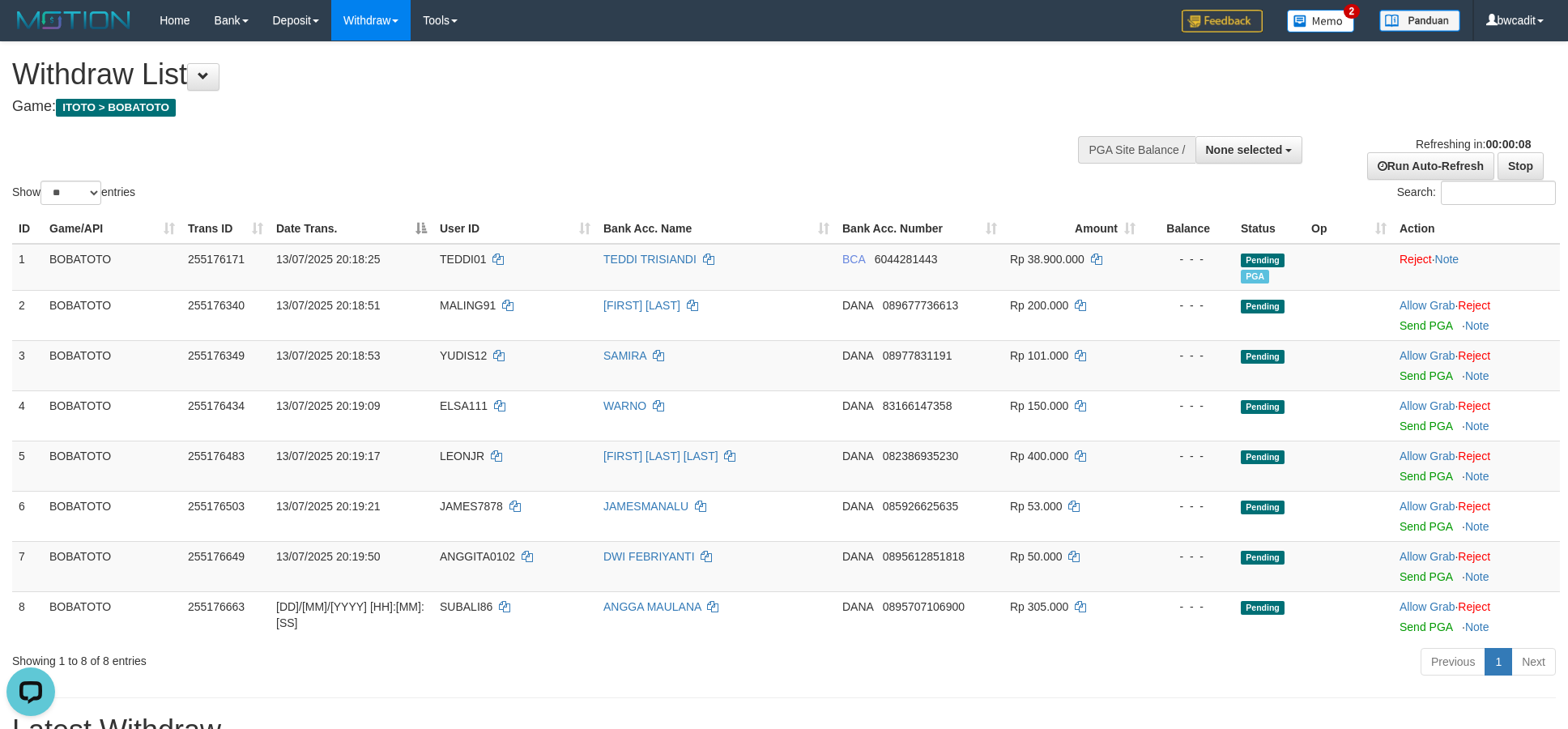 scroll, scrollTop: 0, scrollLeft: 0, axis: both 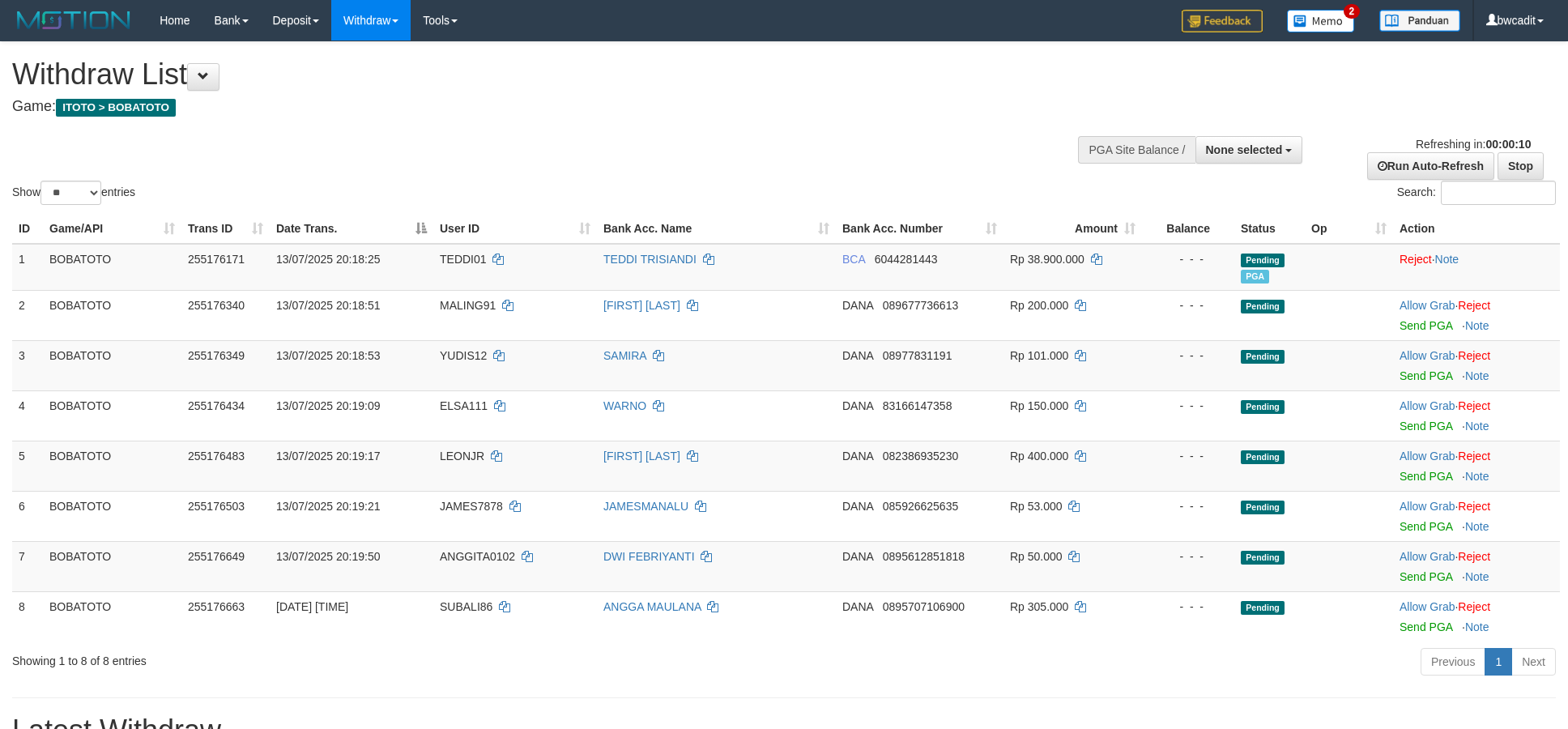 select 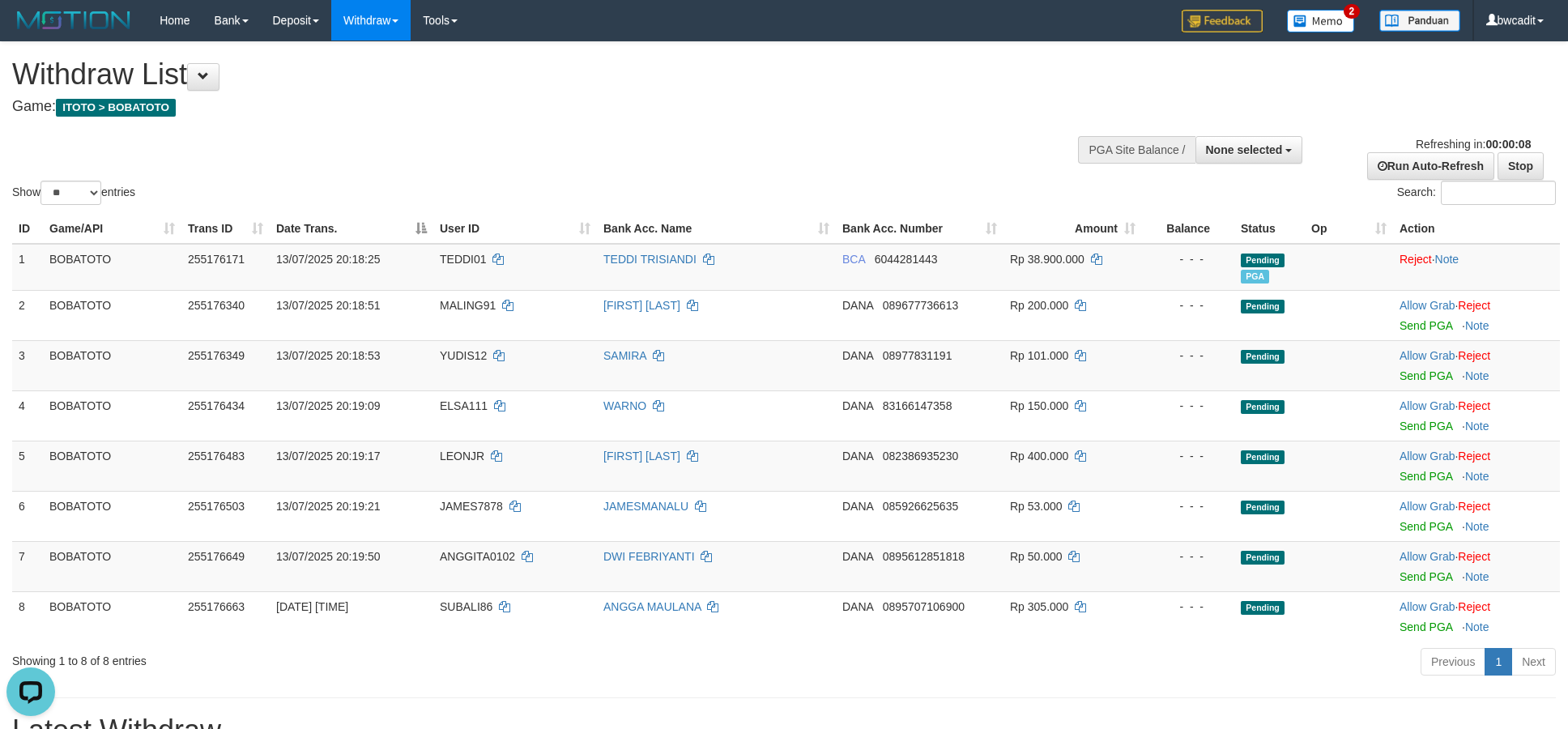 scroll, scrollTop: 0, scrollLeft: 0, axis: both 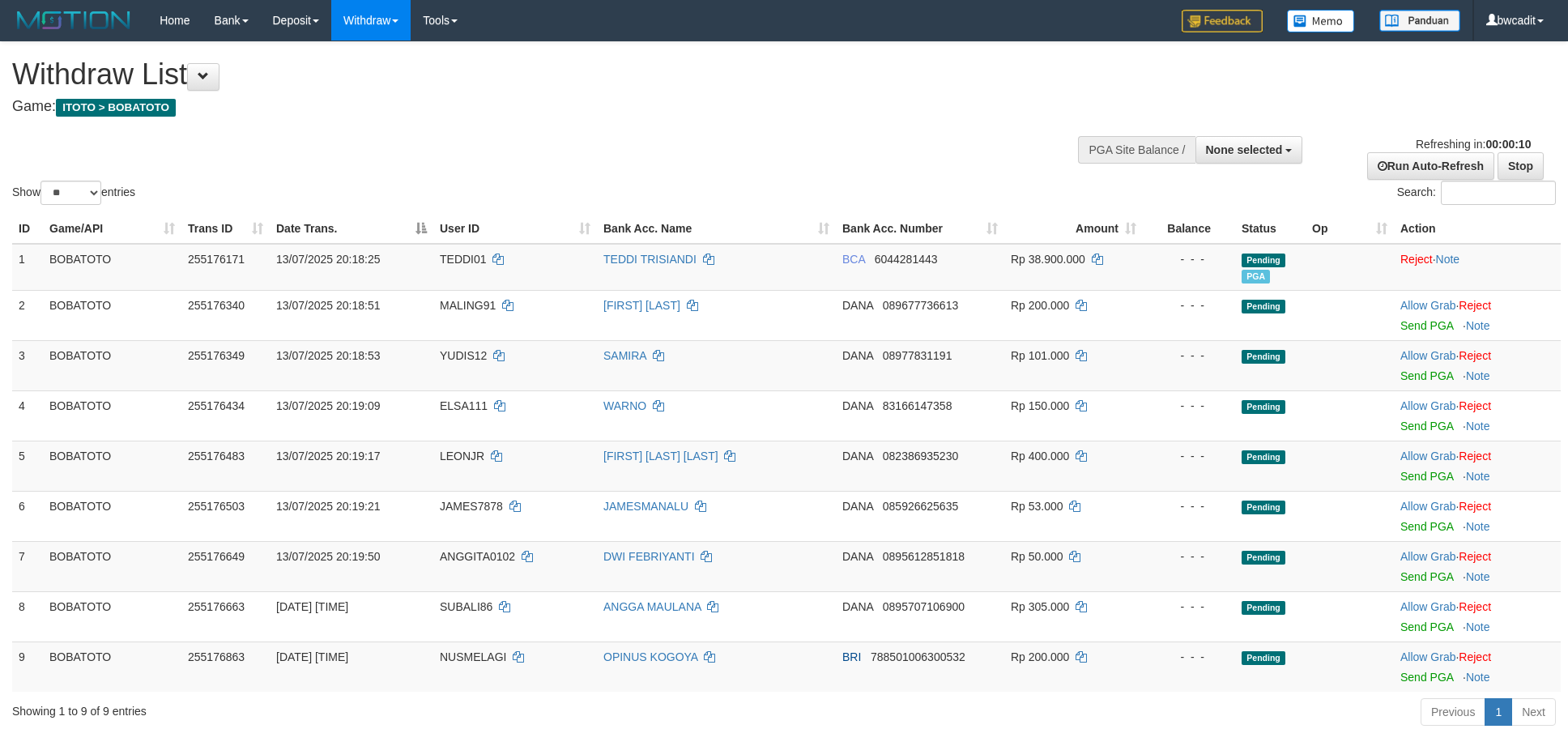 select 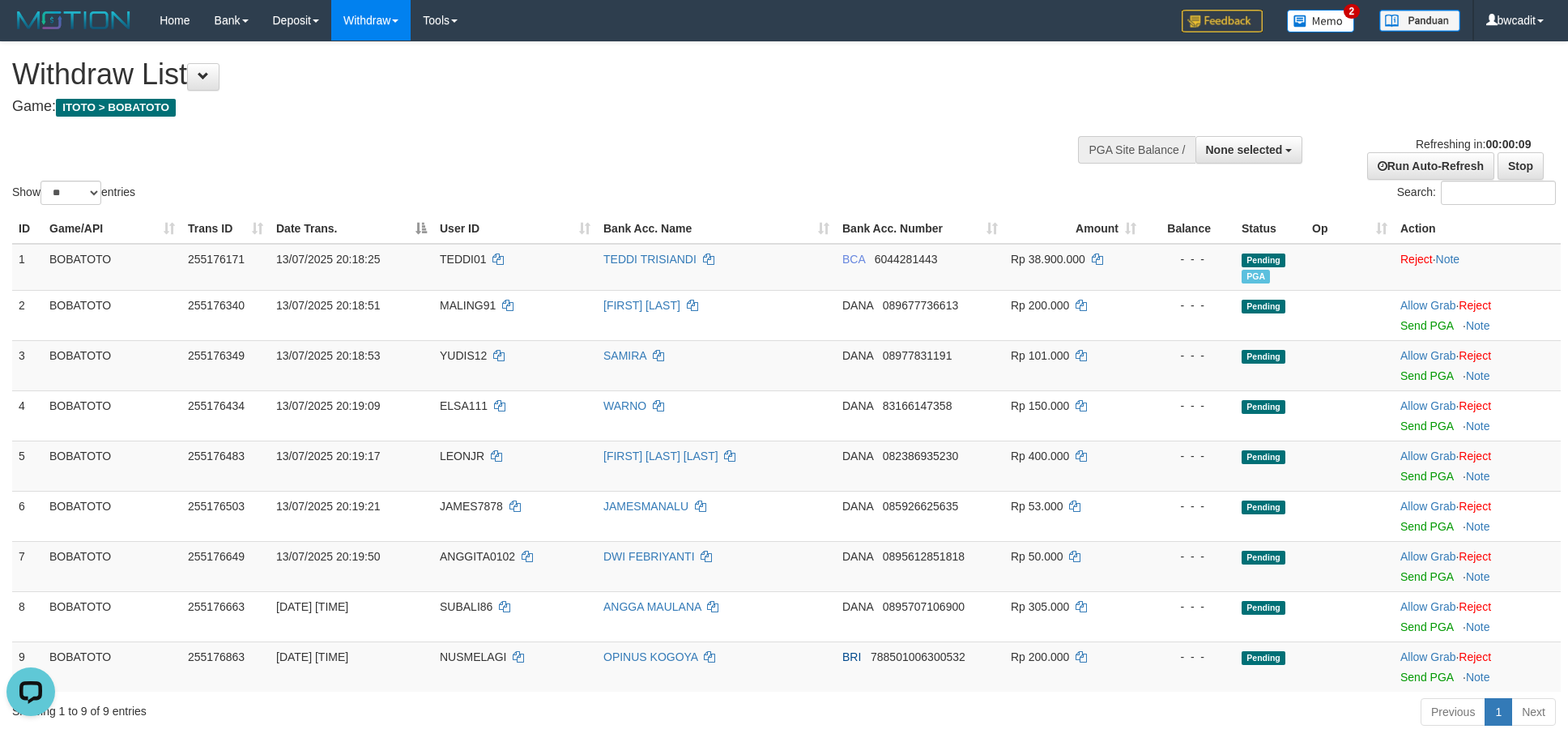 scroll, scrollTop: 0, scrollLeft: 0, axis: both 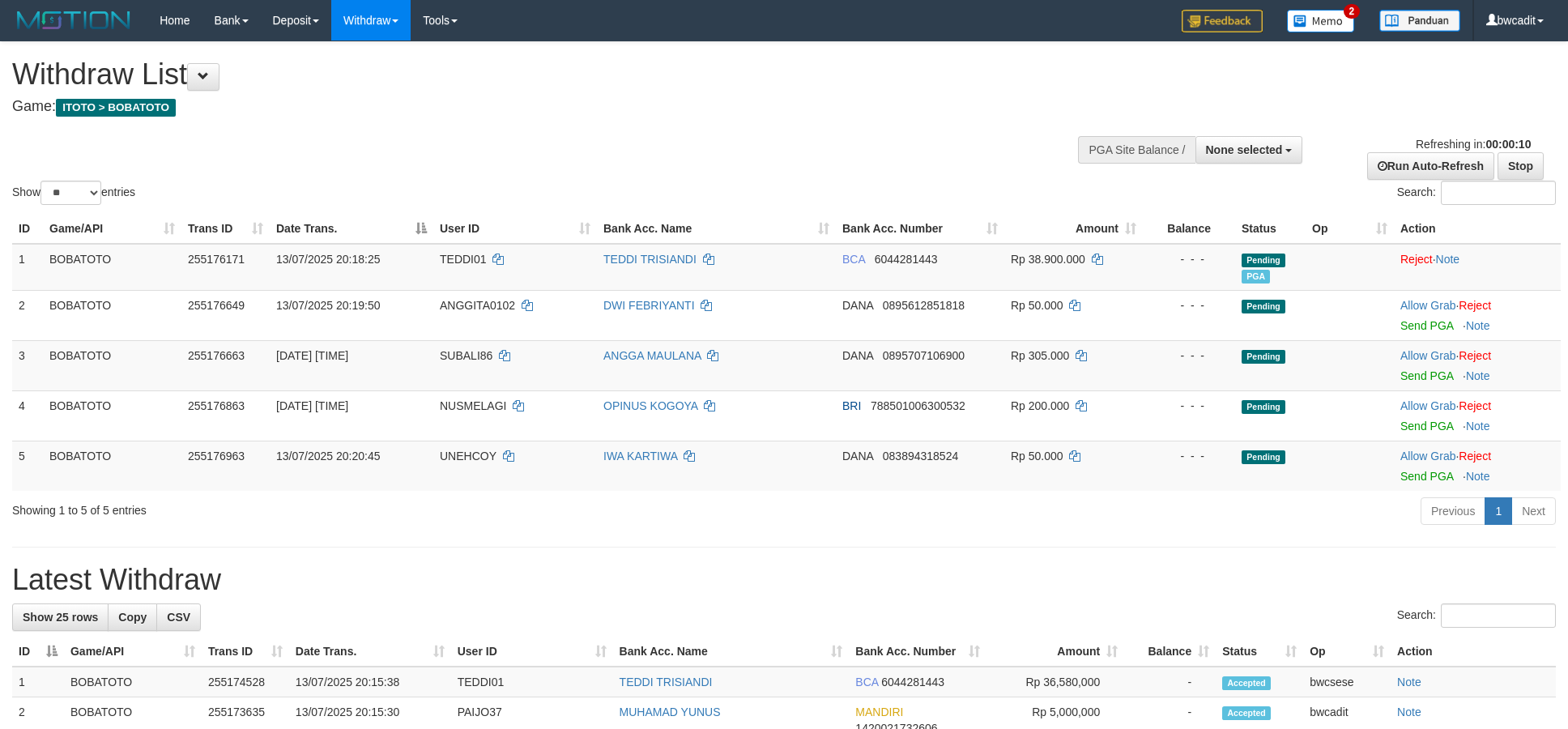 select 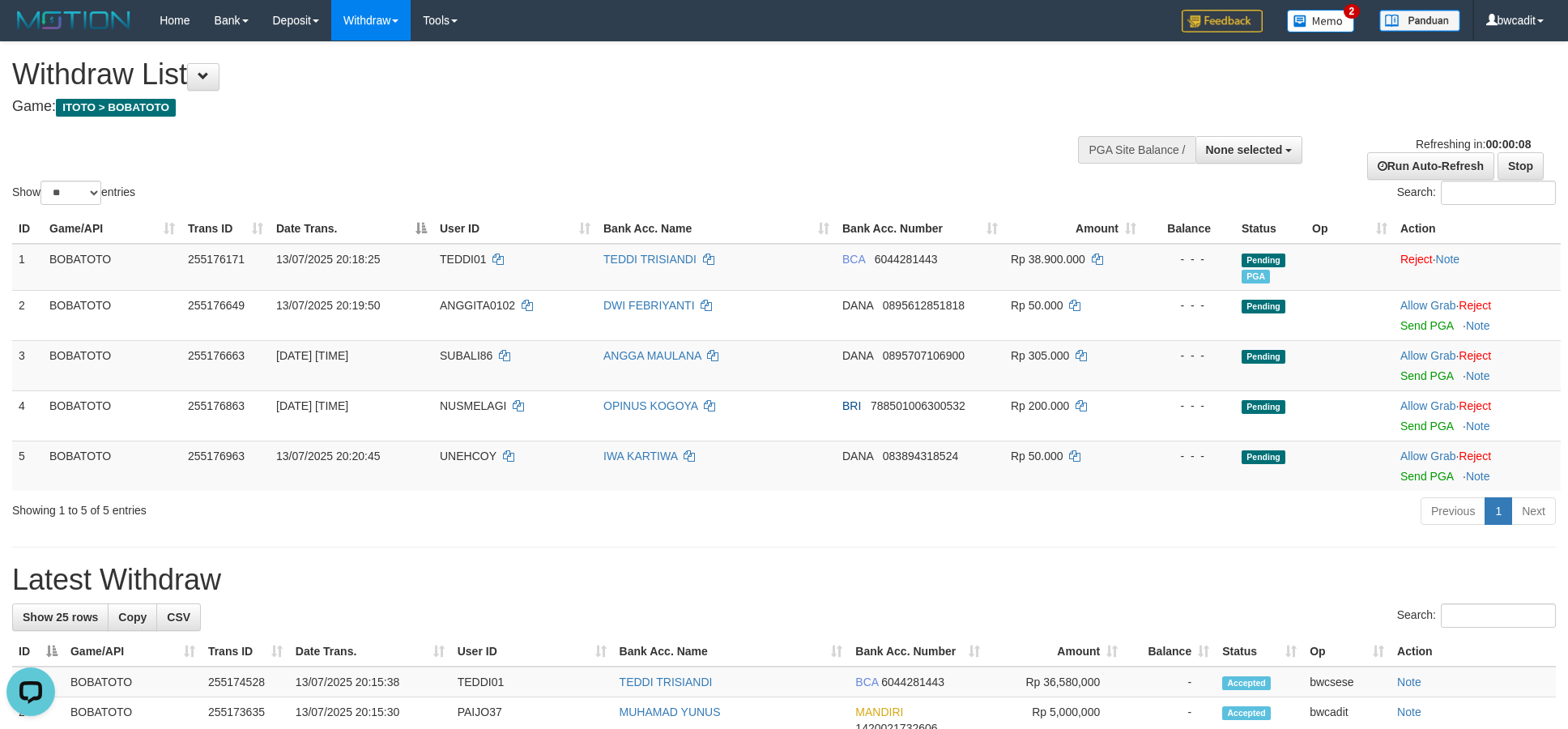 scroll, scrollTop: 0, scrollLeft: 0, axis: both 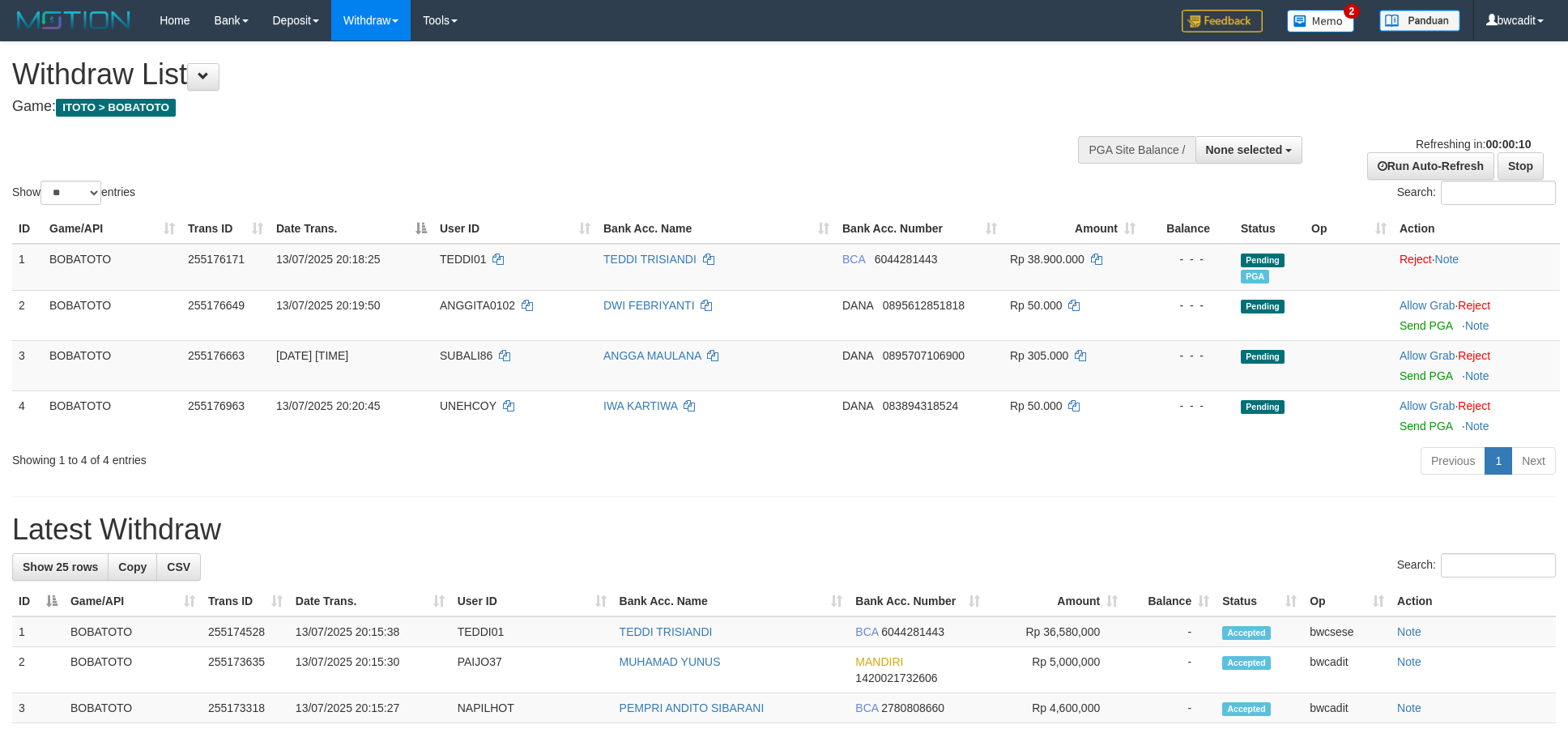 select 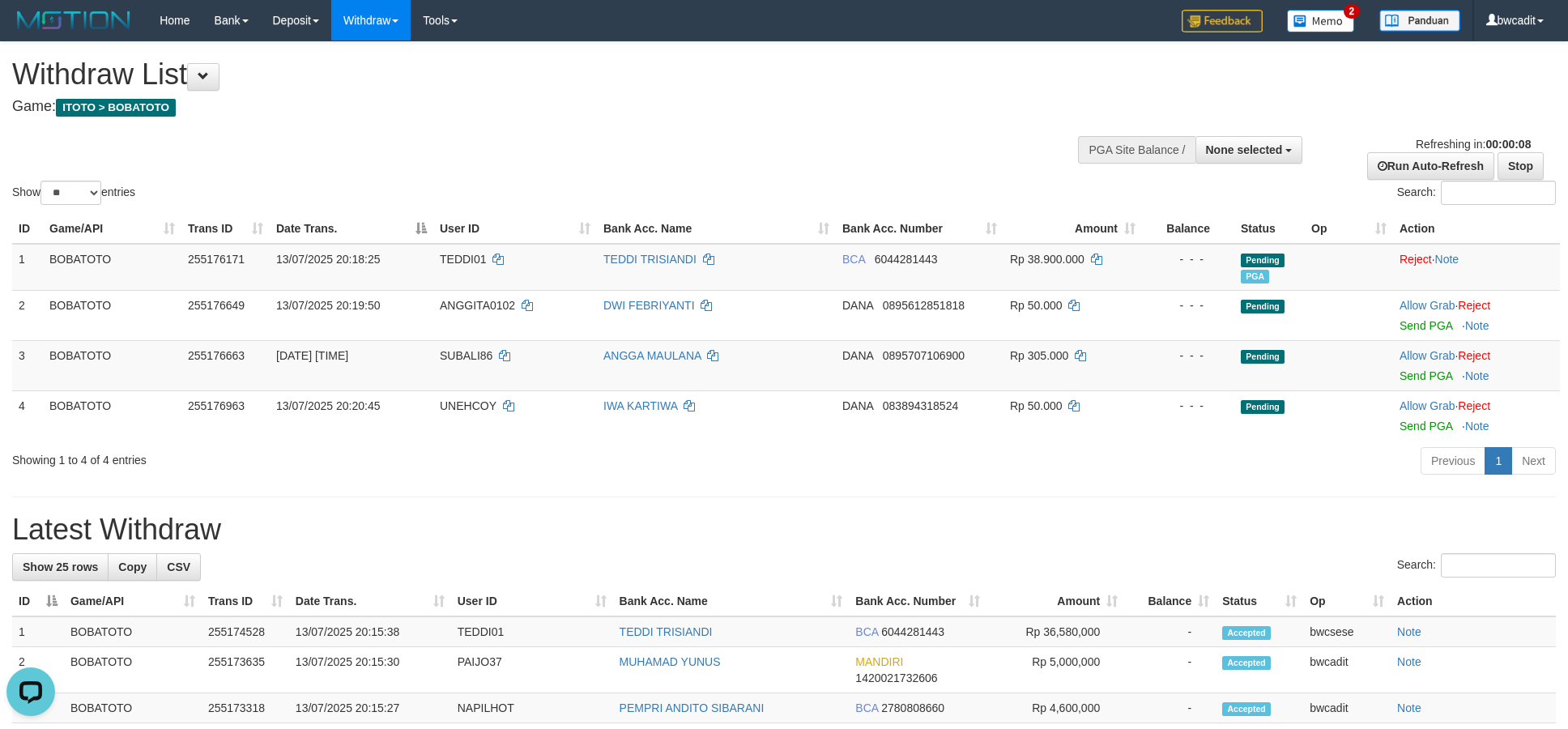 scroll, scrollTop: 0, scrollLeft: 0, axis: both 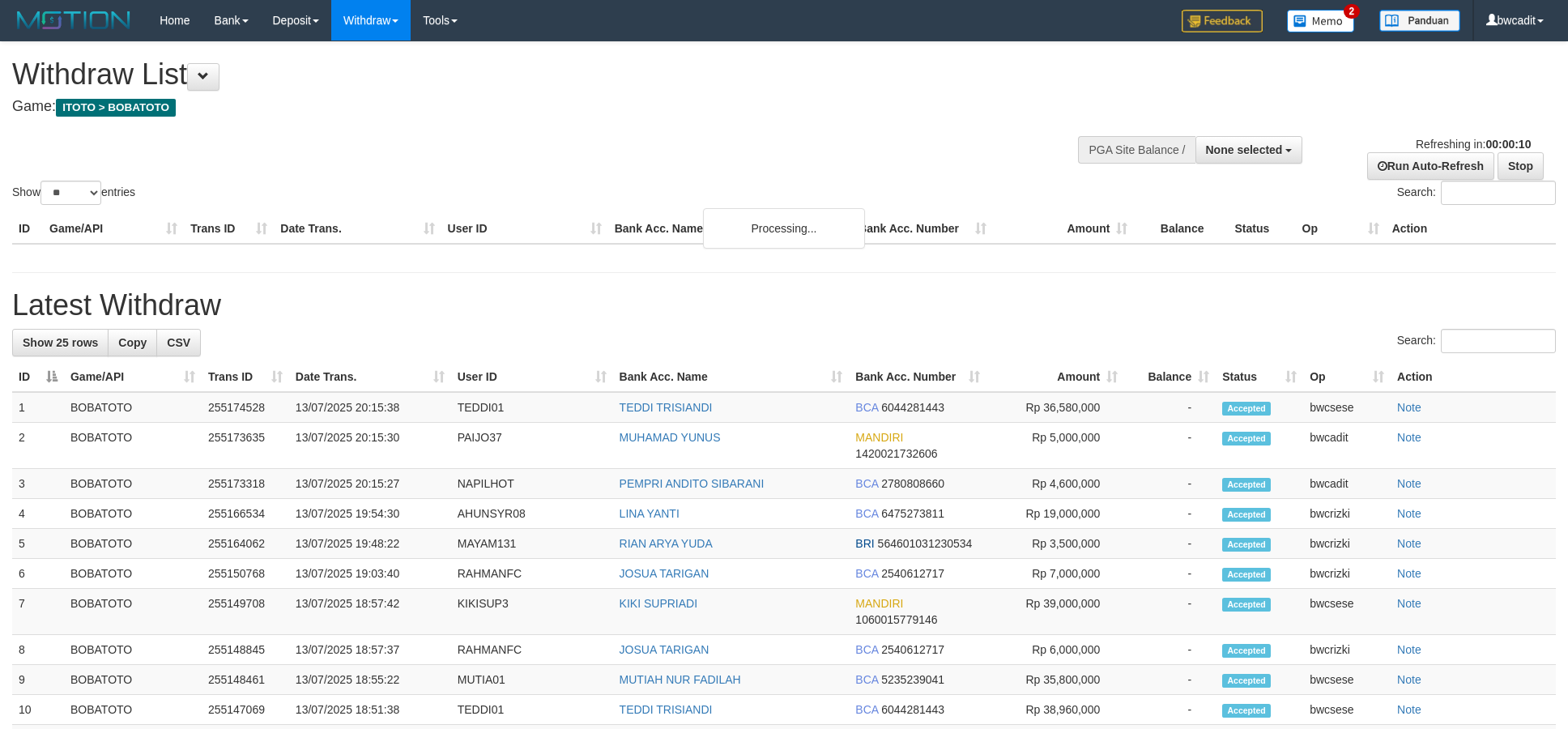 select 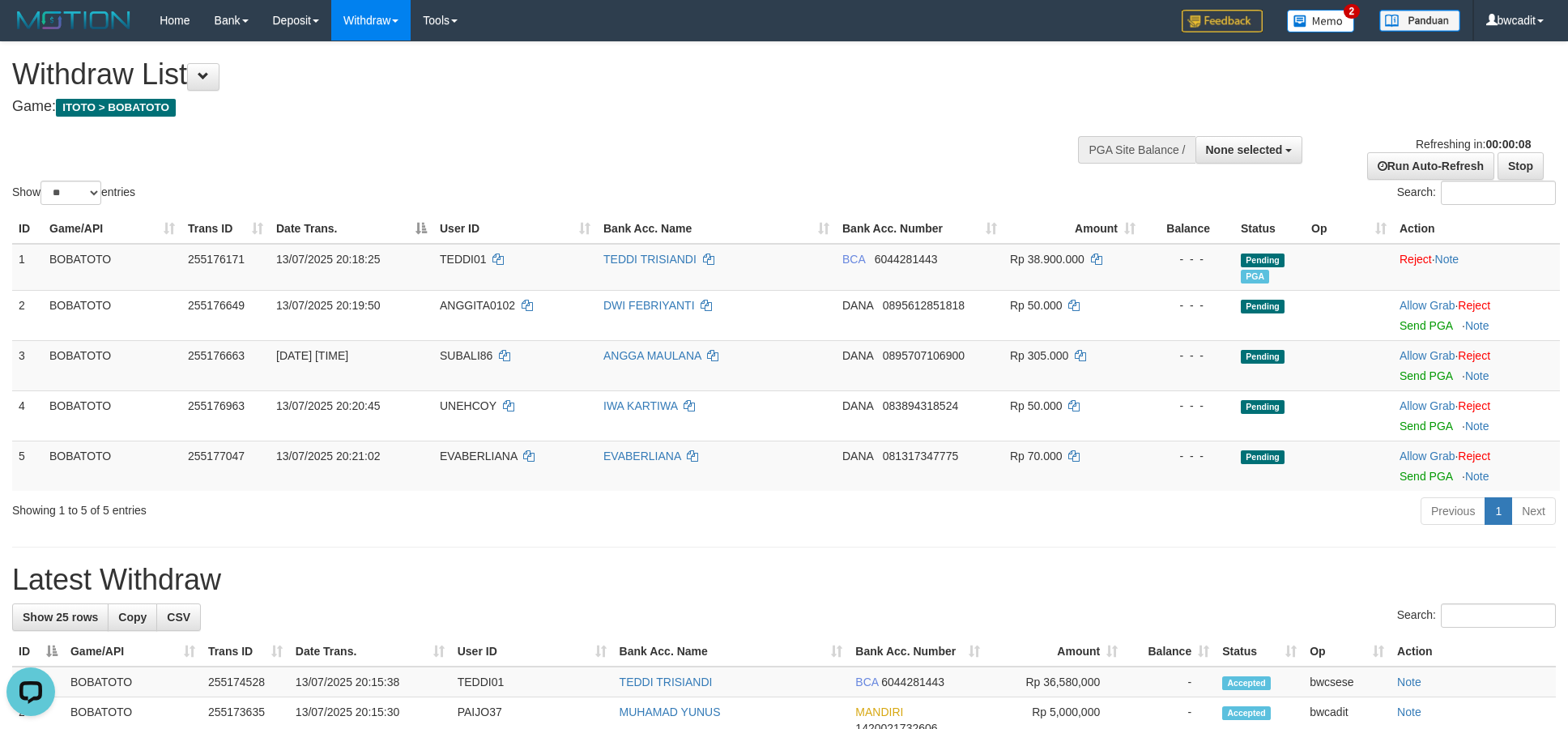 scroll, scrollTop: 0, scrollLeft: 0, axis: both 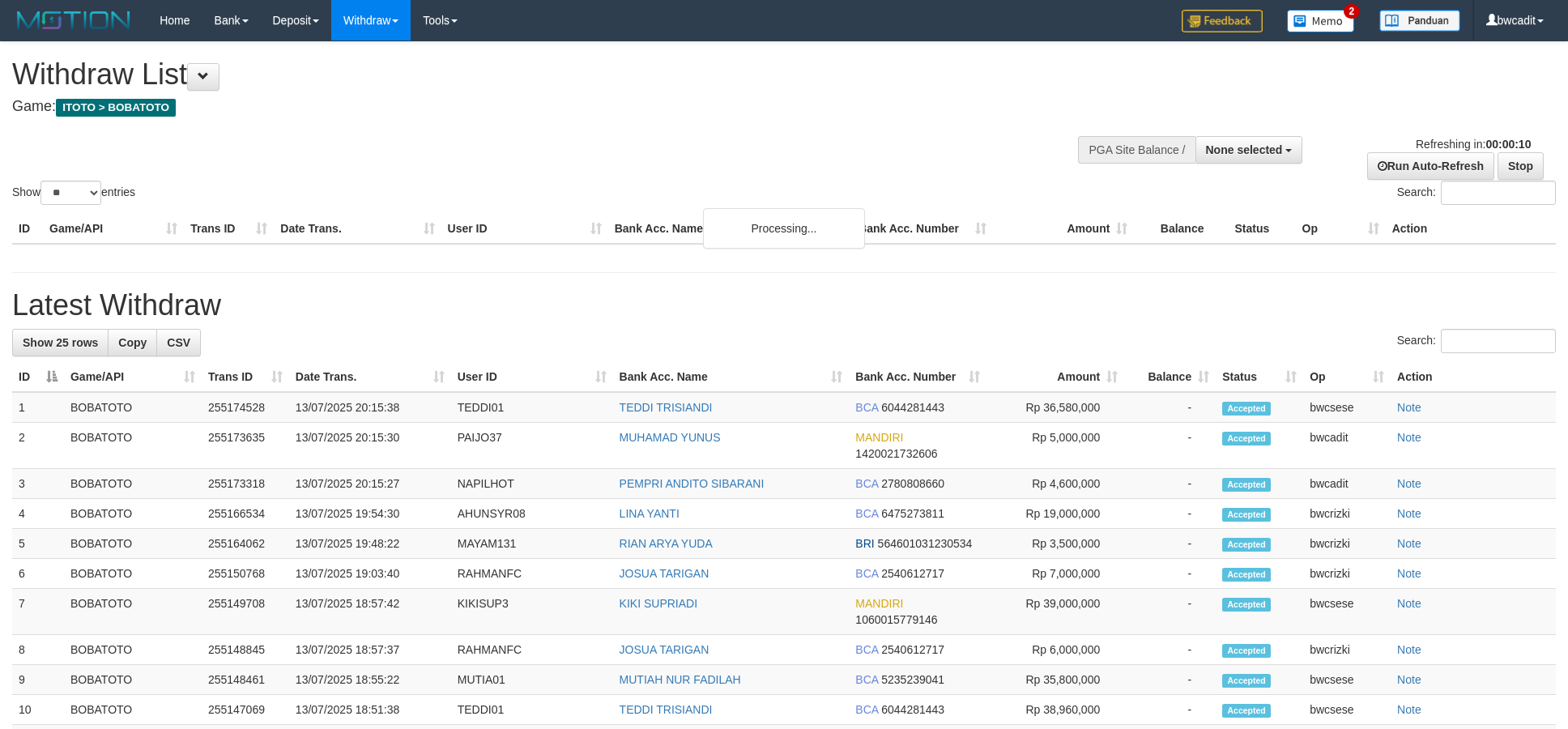 select 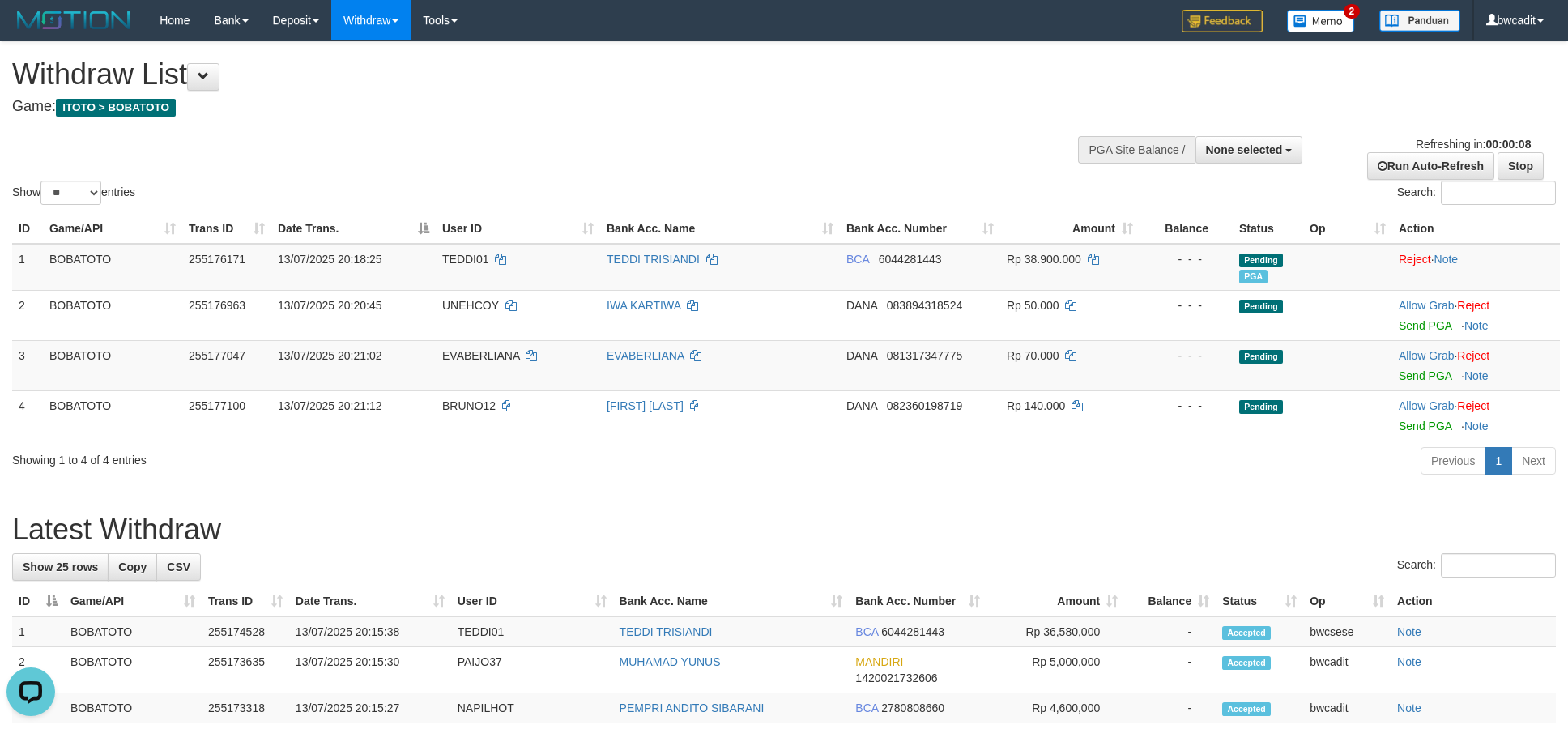 scroll, scrollTop: 0, scrollLeft: 0, axis: both 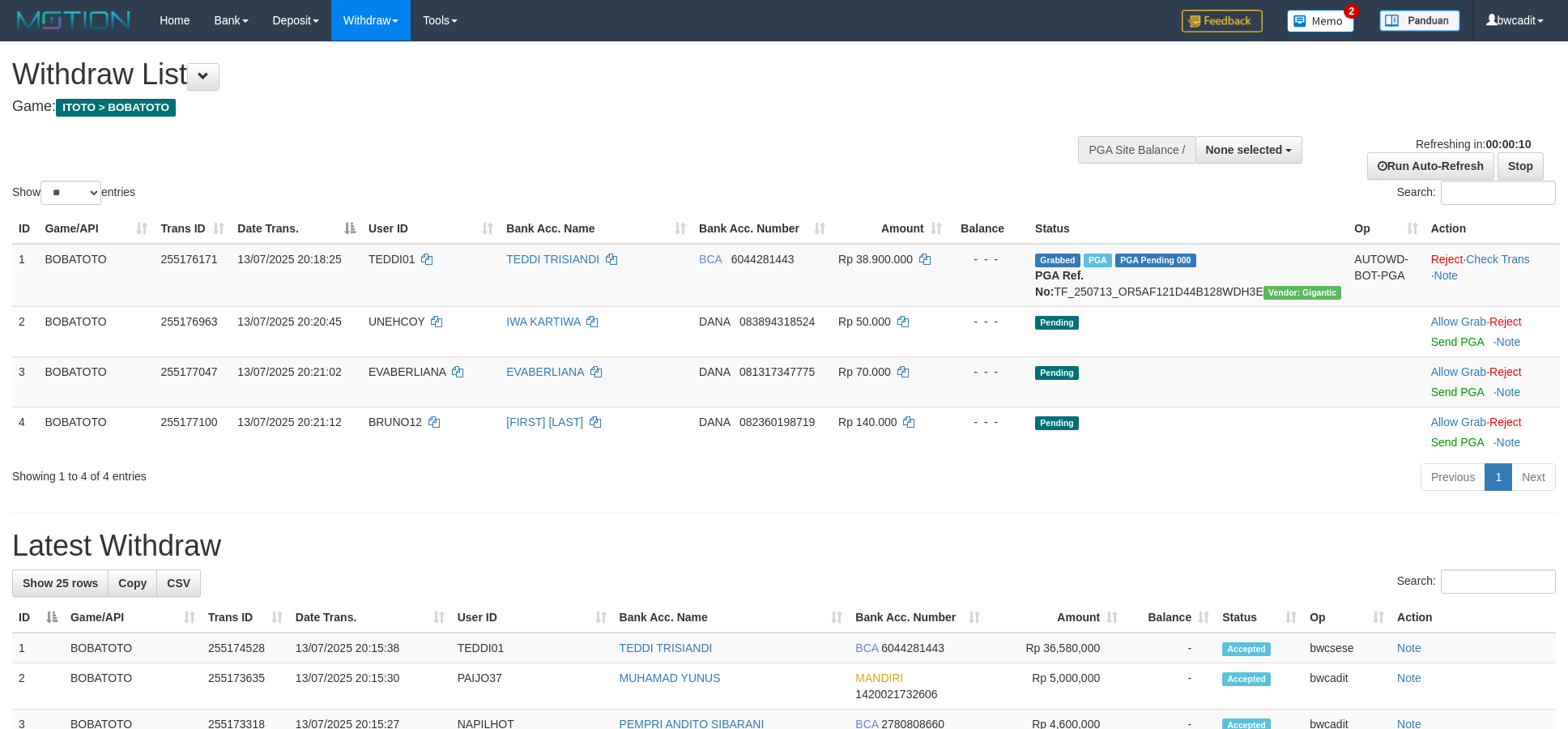 select 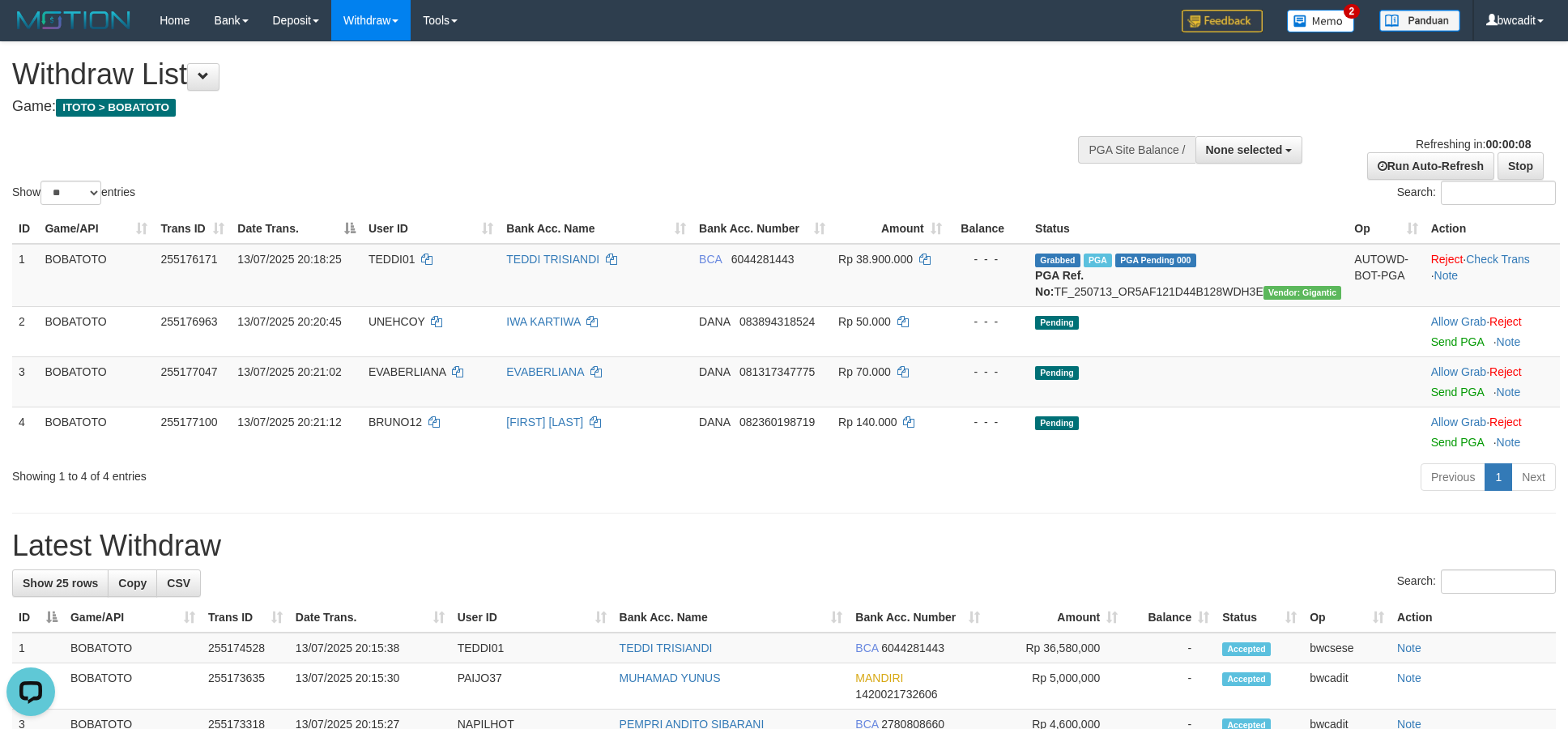 scroll, scrollTop: 0, scrollLeft: 0, axis: both 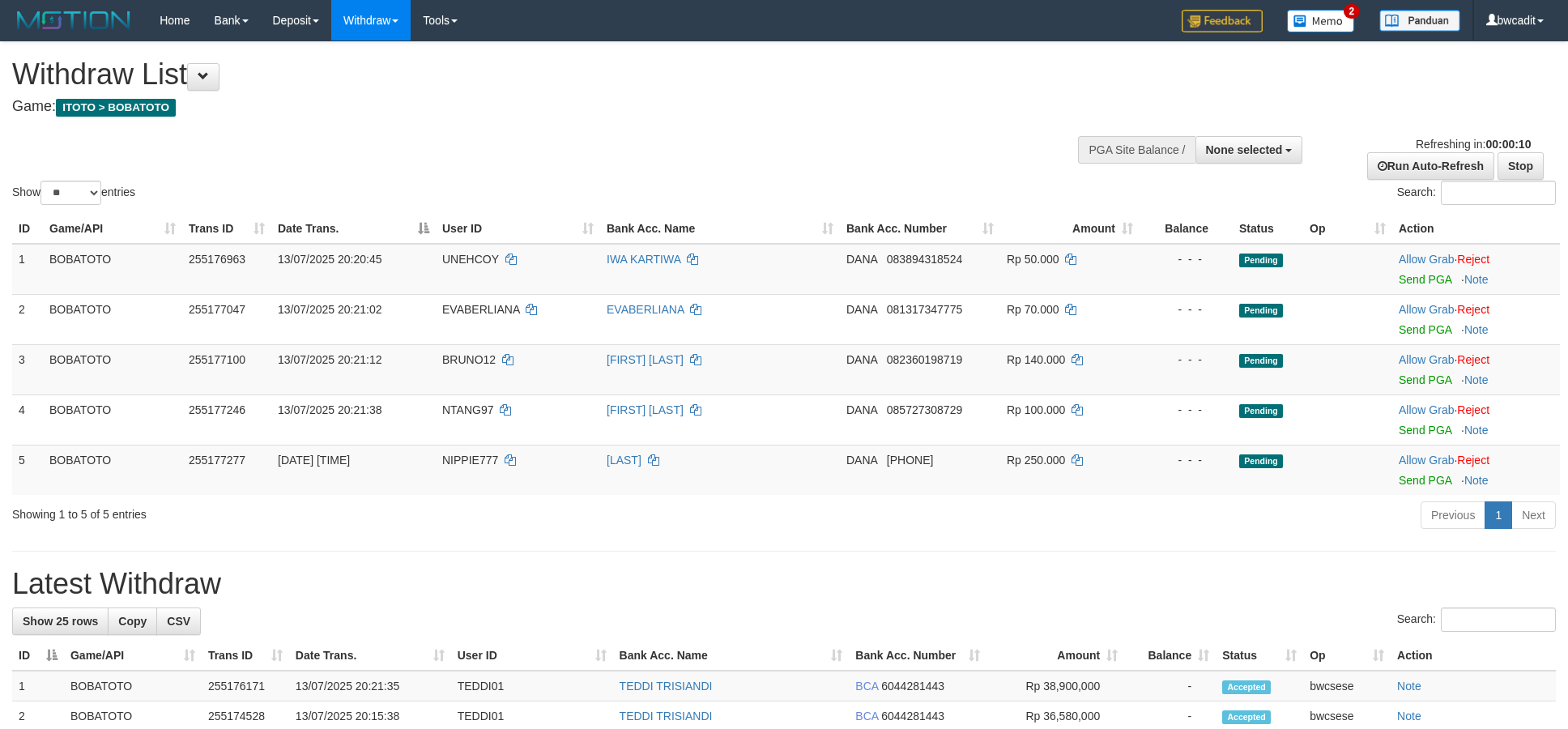 select 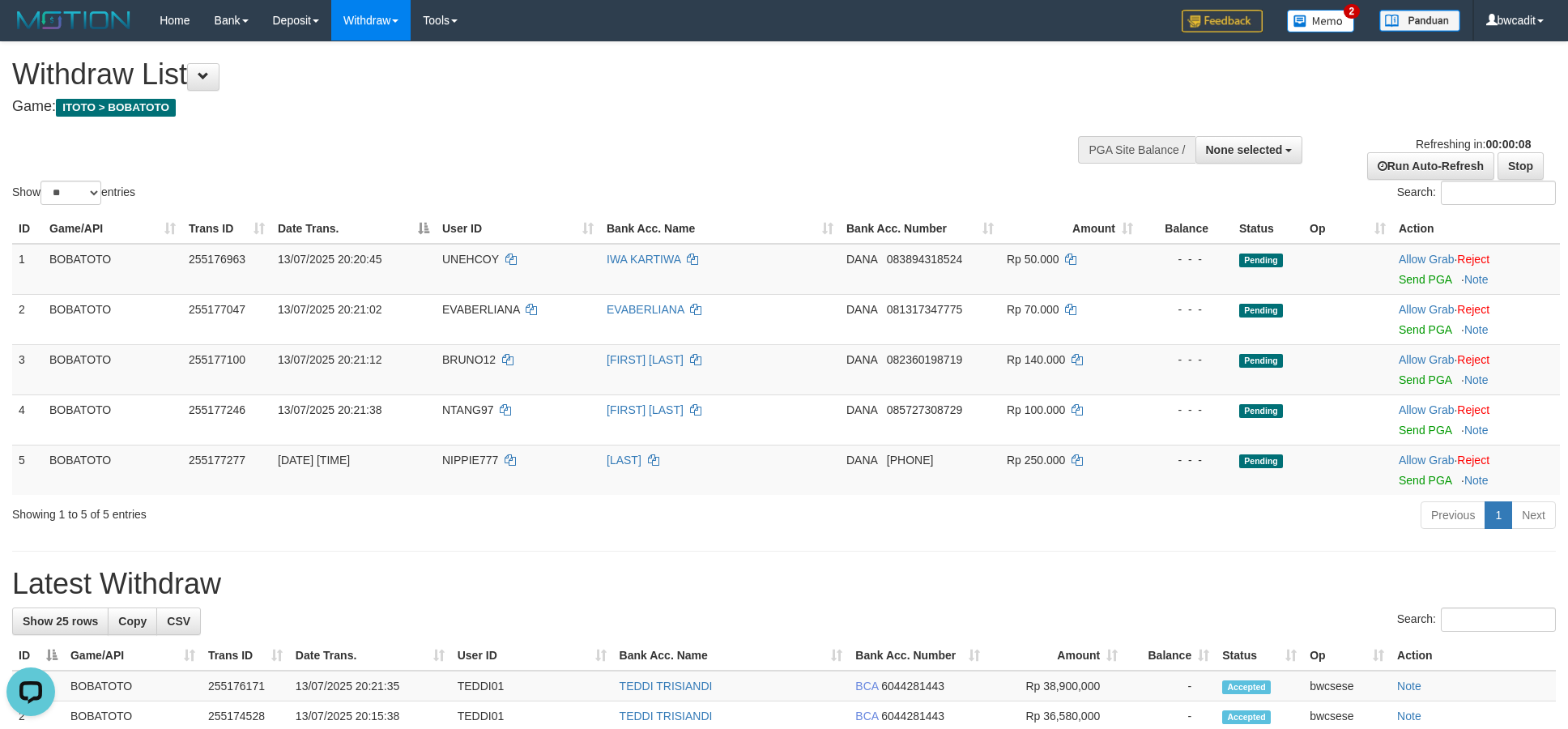 scroll, scrollTop: 0, scrollLeft: 0, axis: both 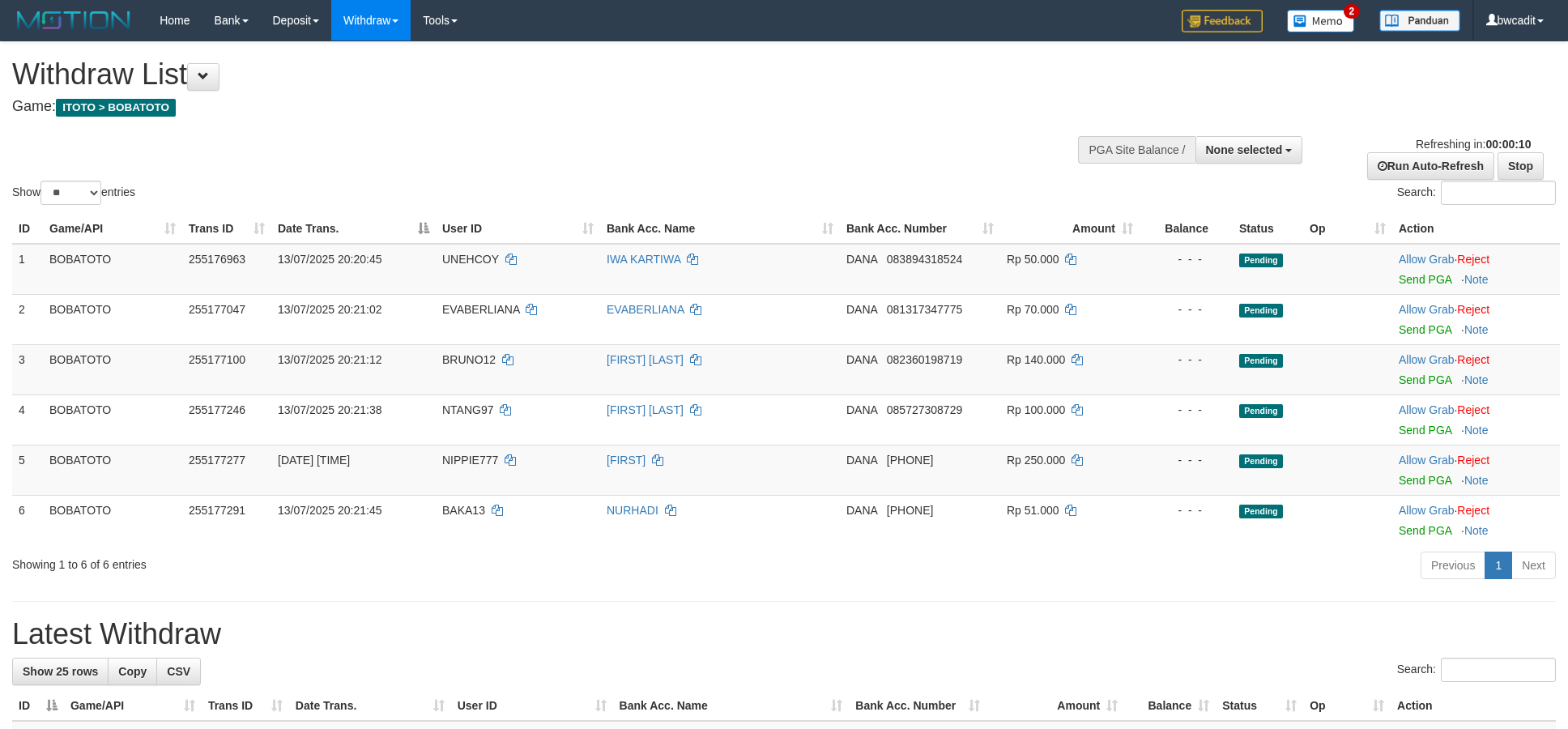 select 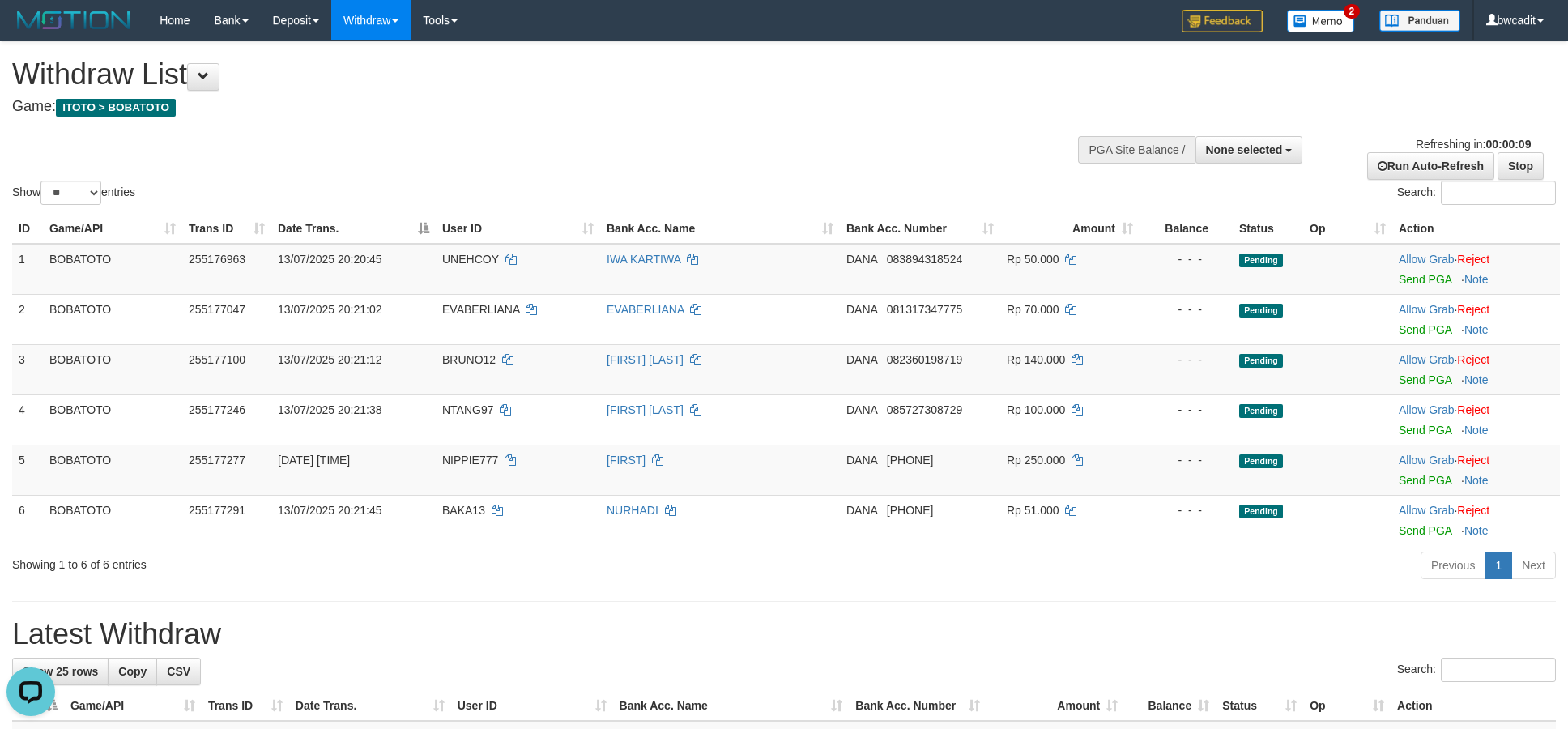 scroll, scrollTop: 0, scrollLeft: 0, axis: both 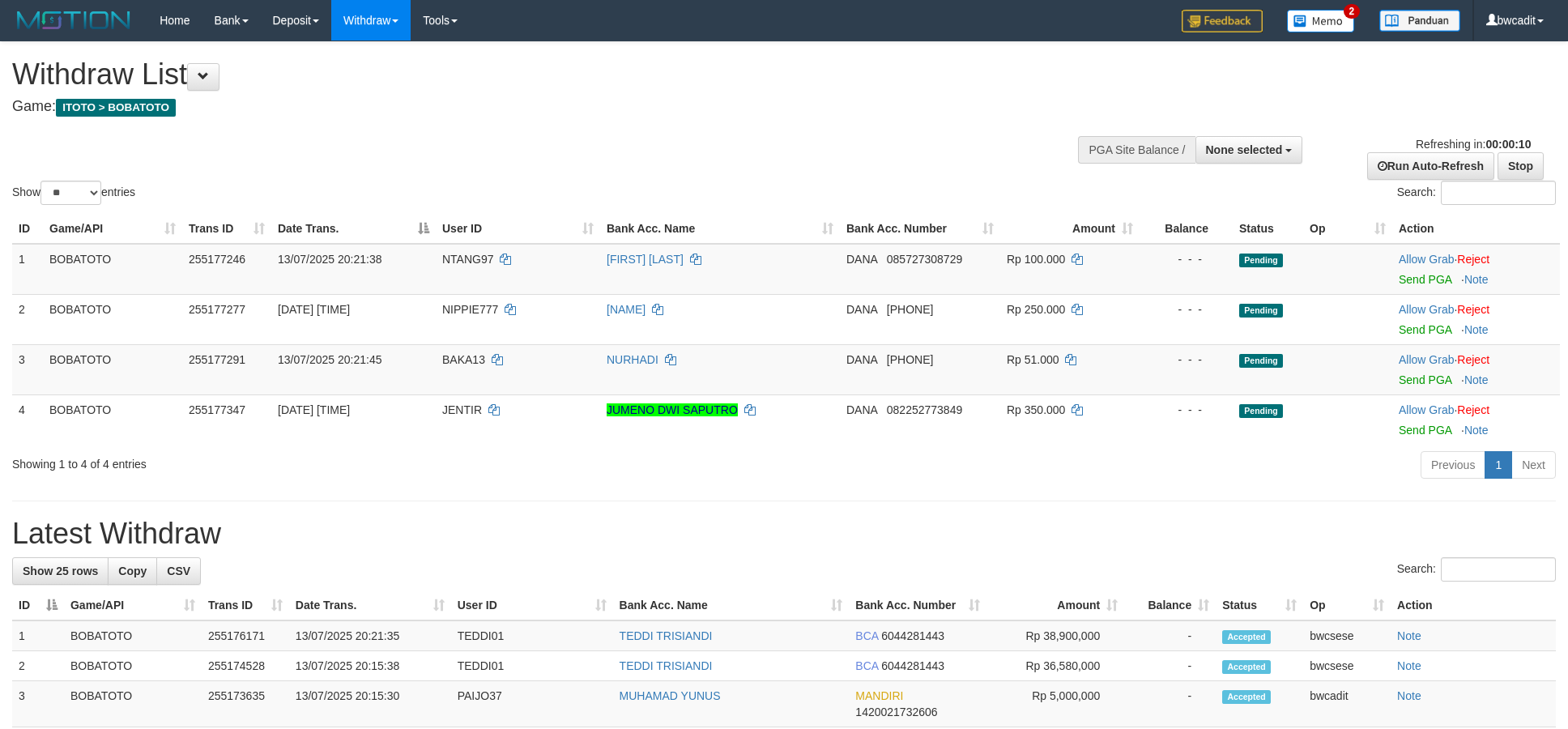 select 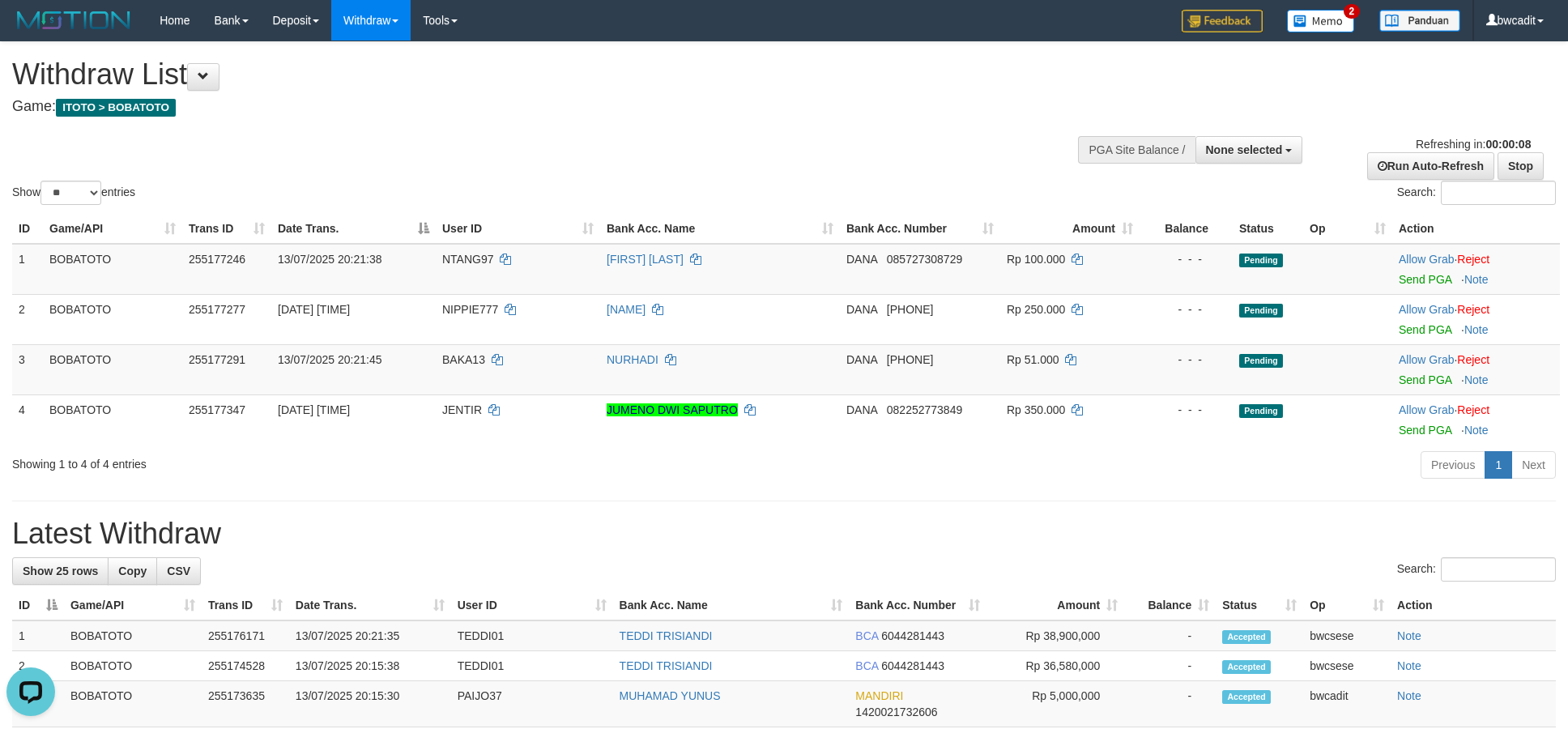 scroll, scrollTop: 0, scrollLeft: 0, axis: both 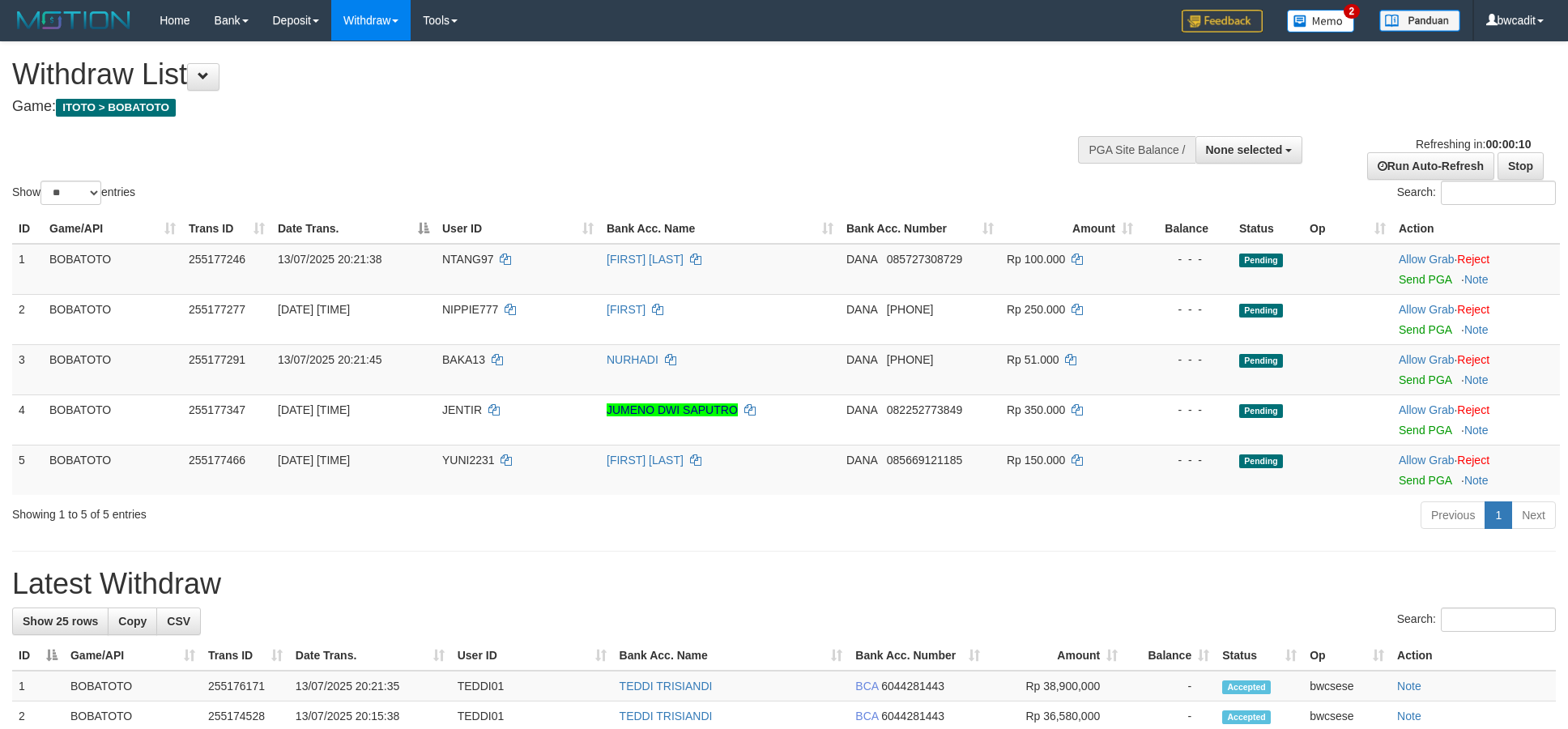 select 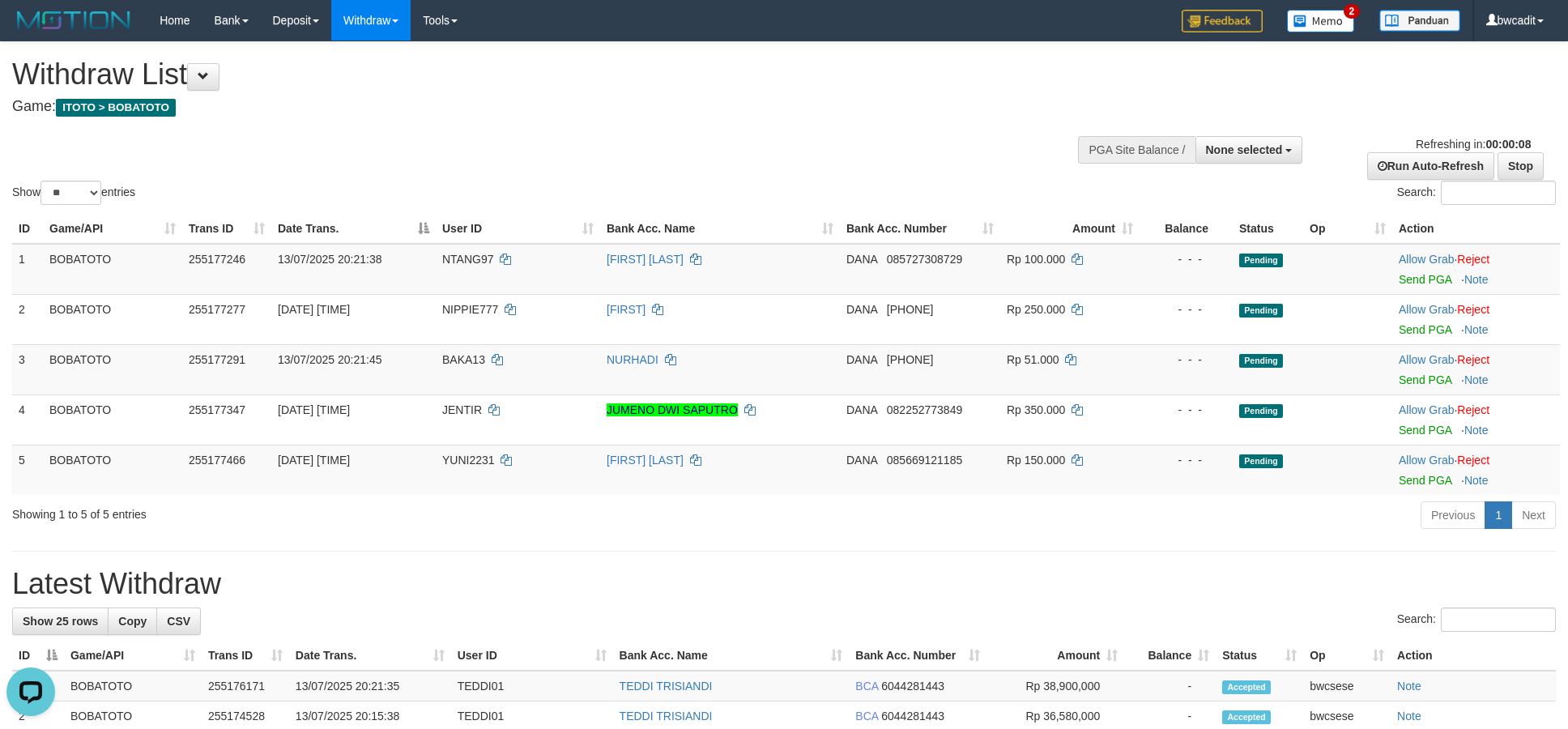 scroll, scrollTop: 0, scrollLeft: 0, axis: both 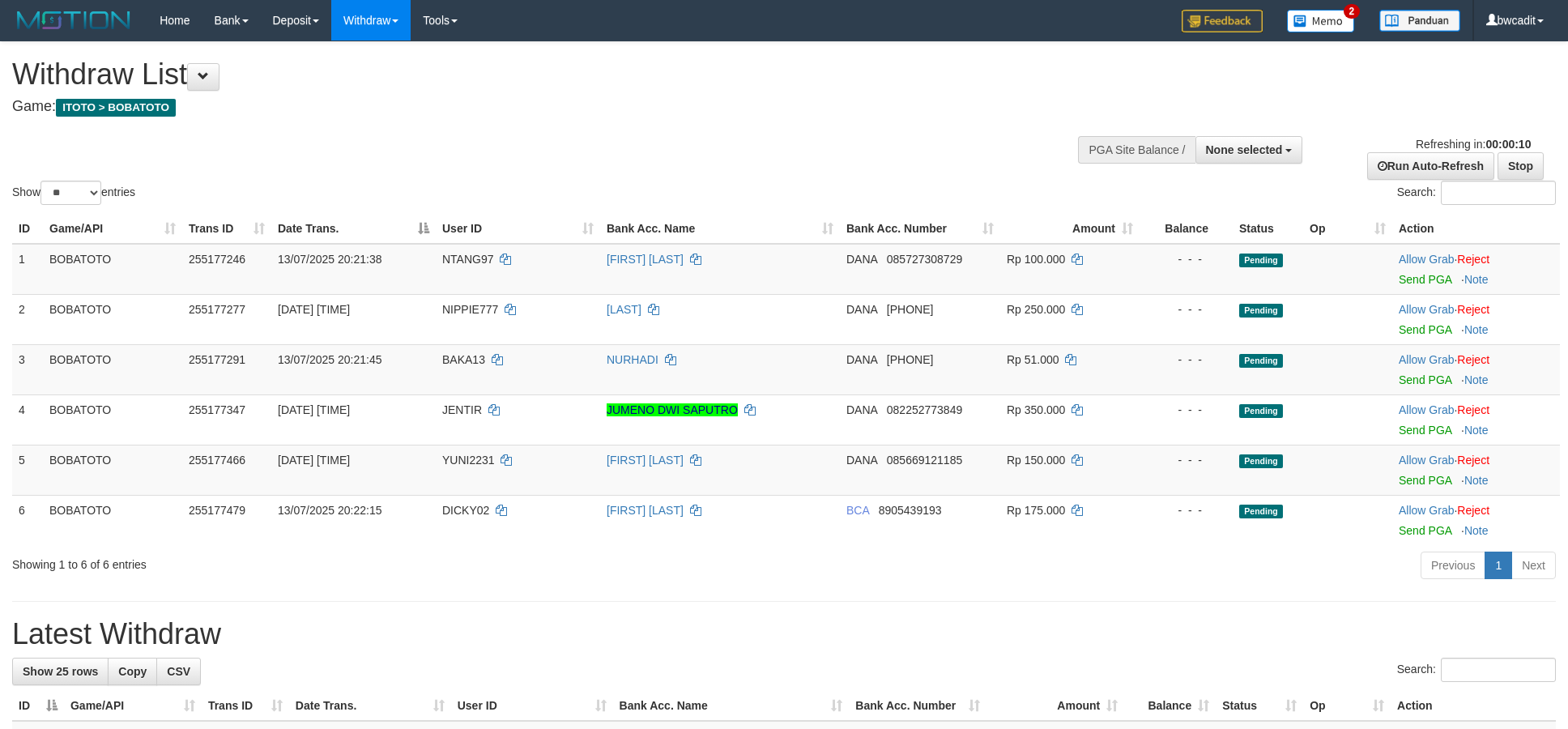 select 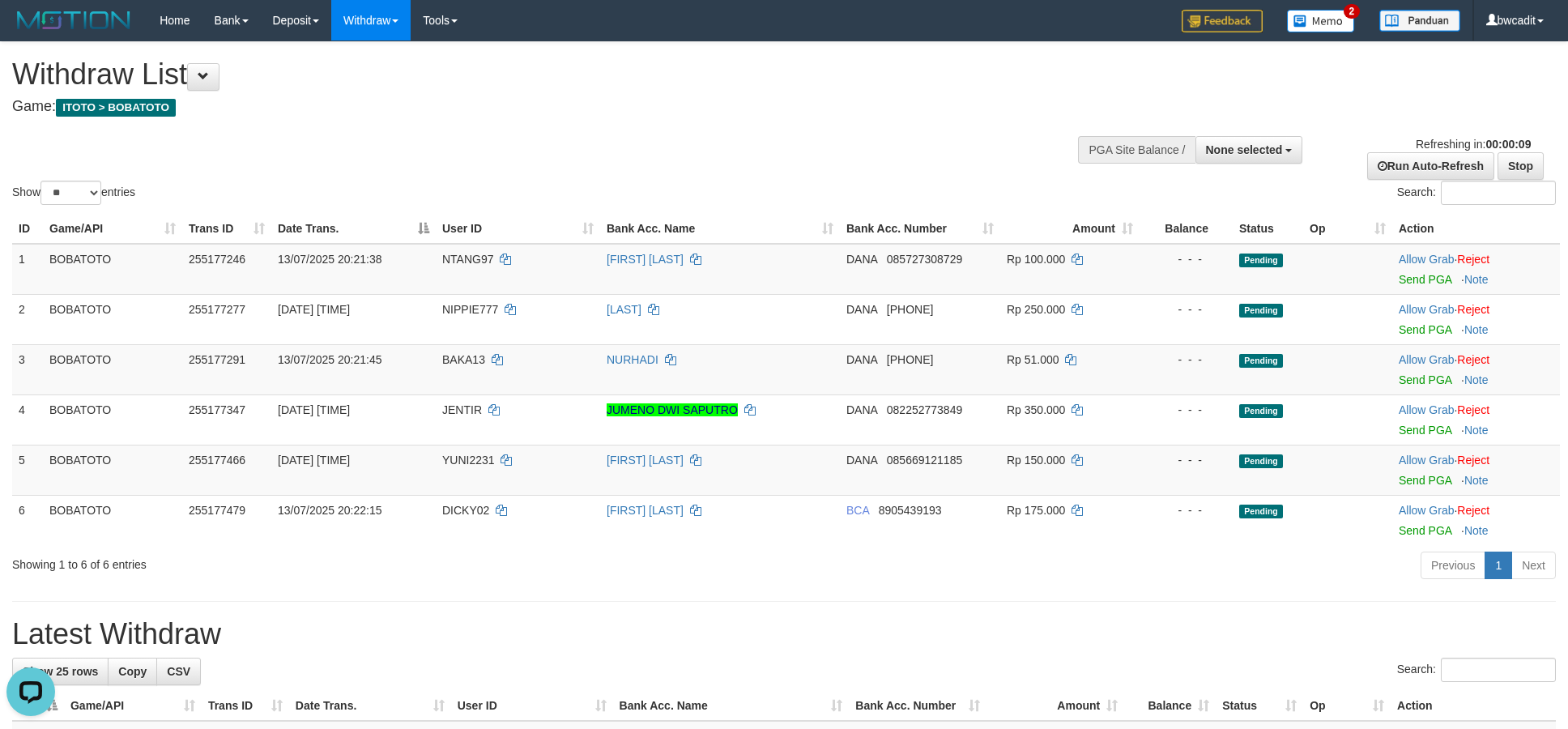 scroll, scrollTop: 0, scrollLeft: 0, axis: both 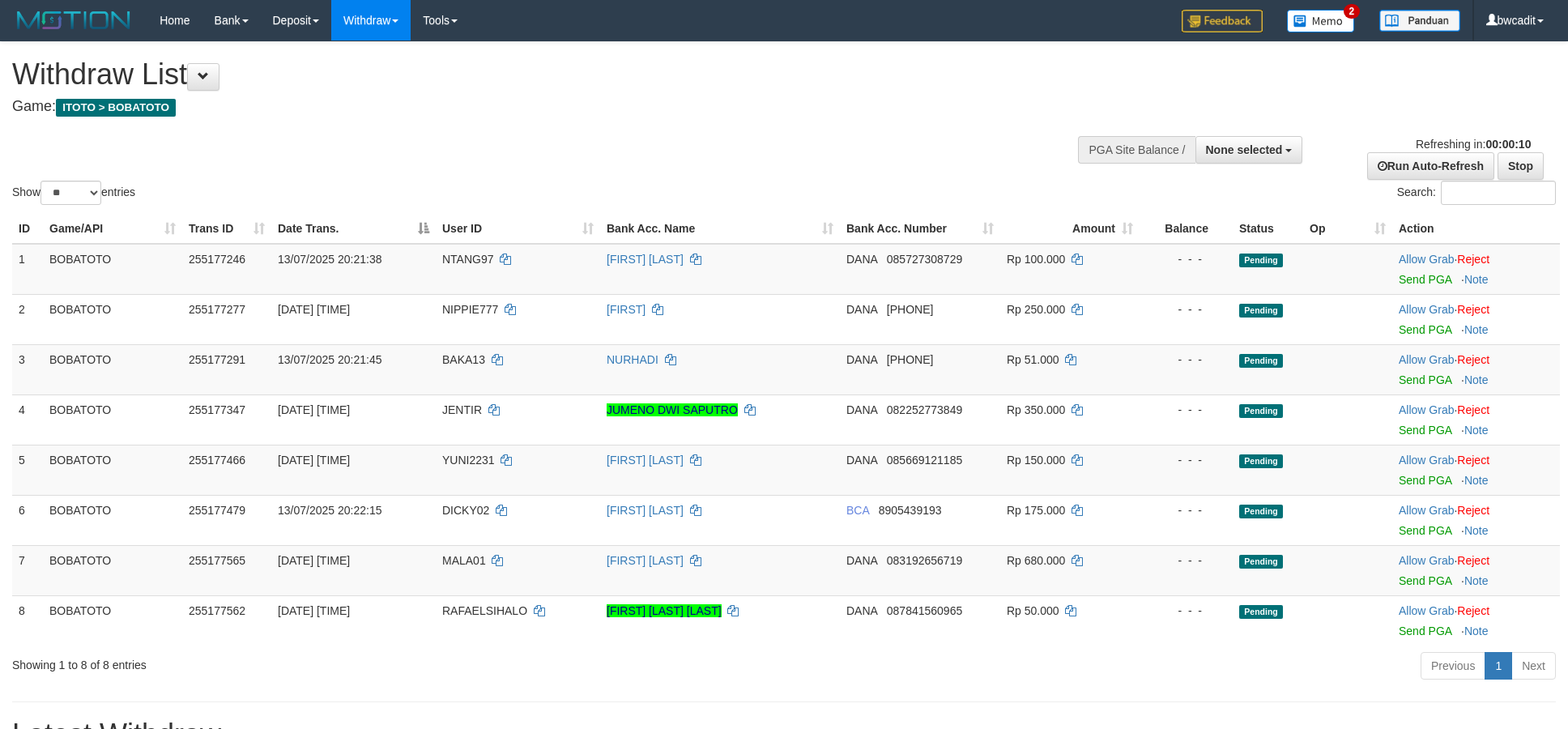 select 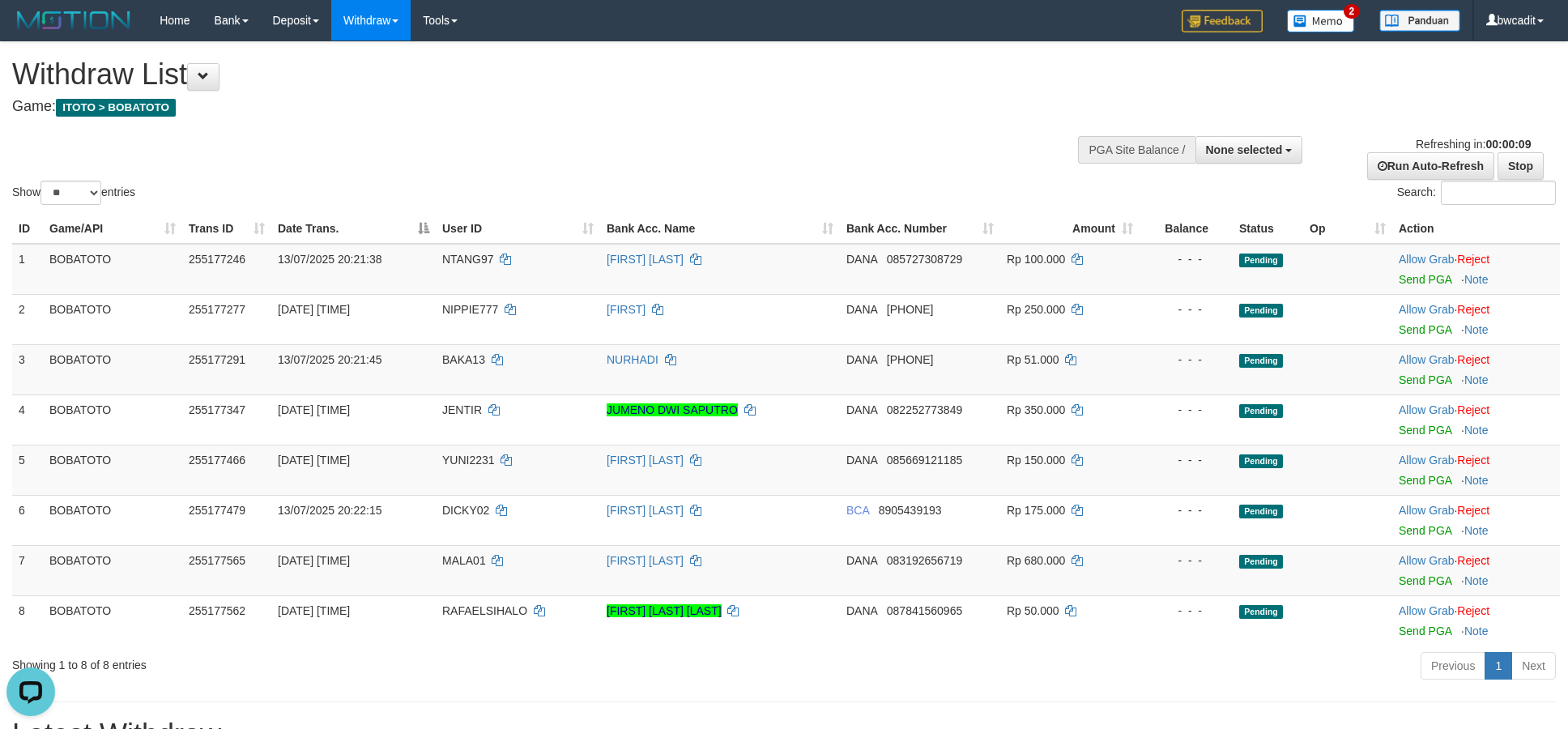 scroll, scrollTop: 0, scrollLeft: 0, axis: both 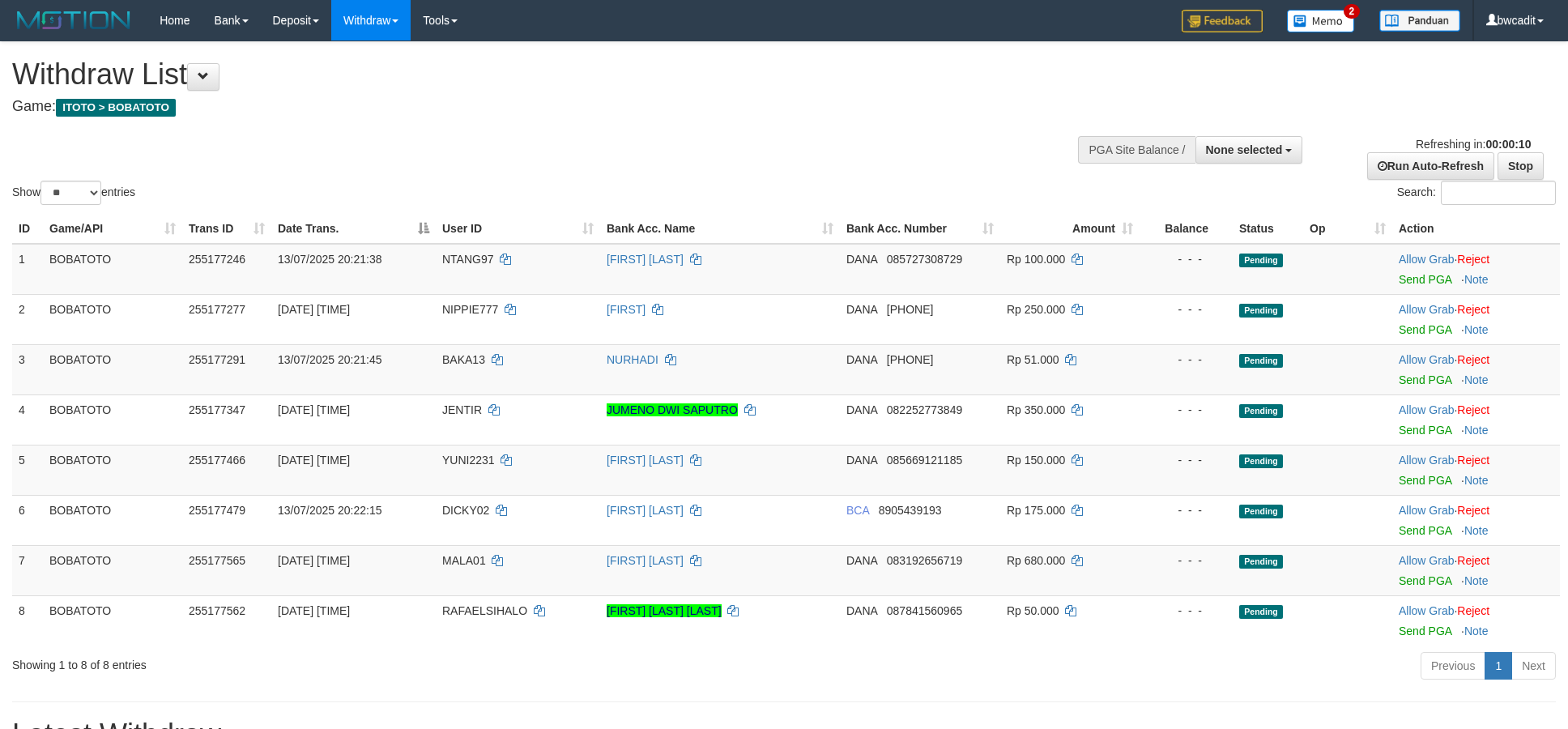 select 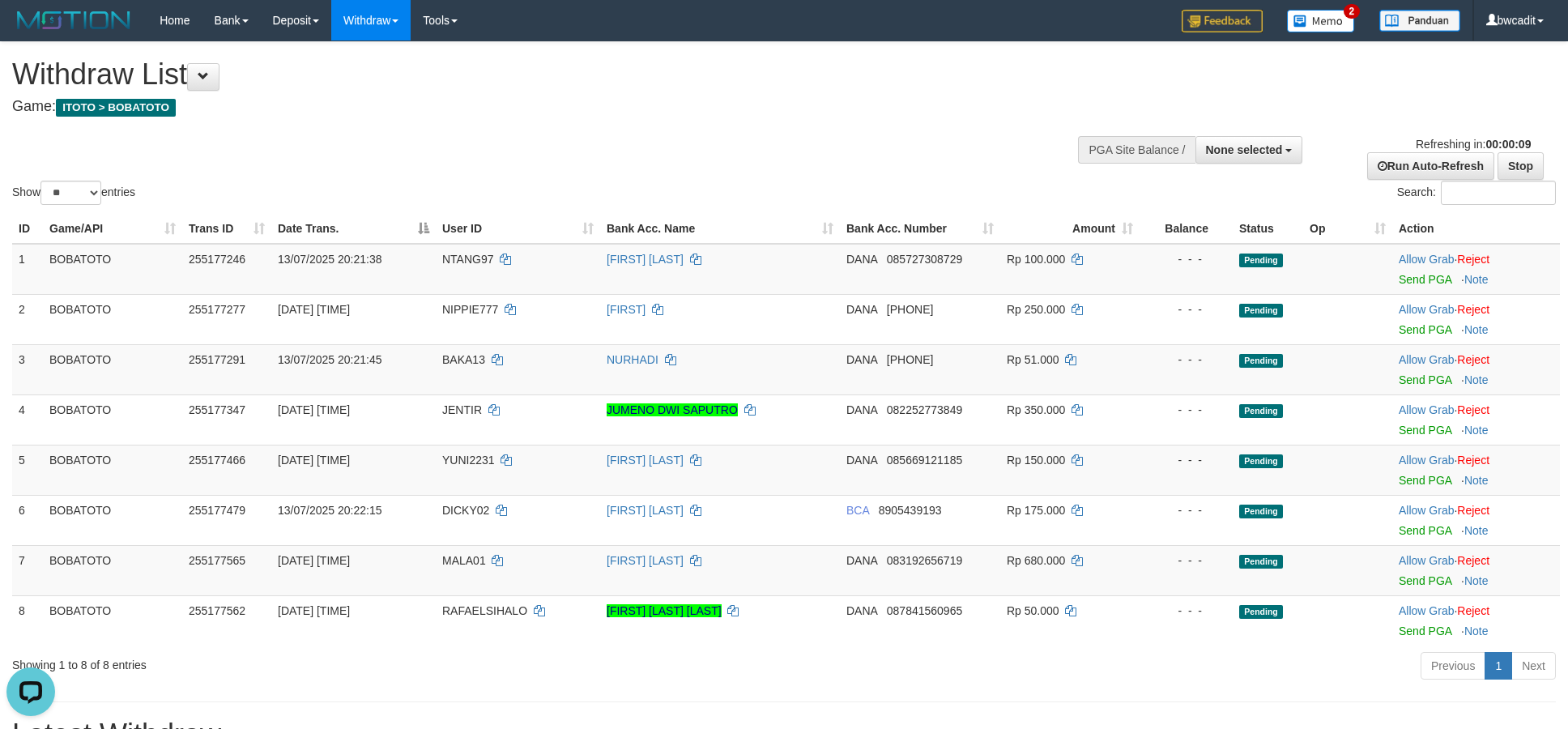 scroll, scrollTop: 0, scrollLeft: 0, axis: both 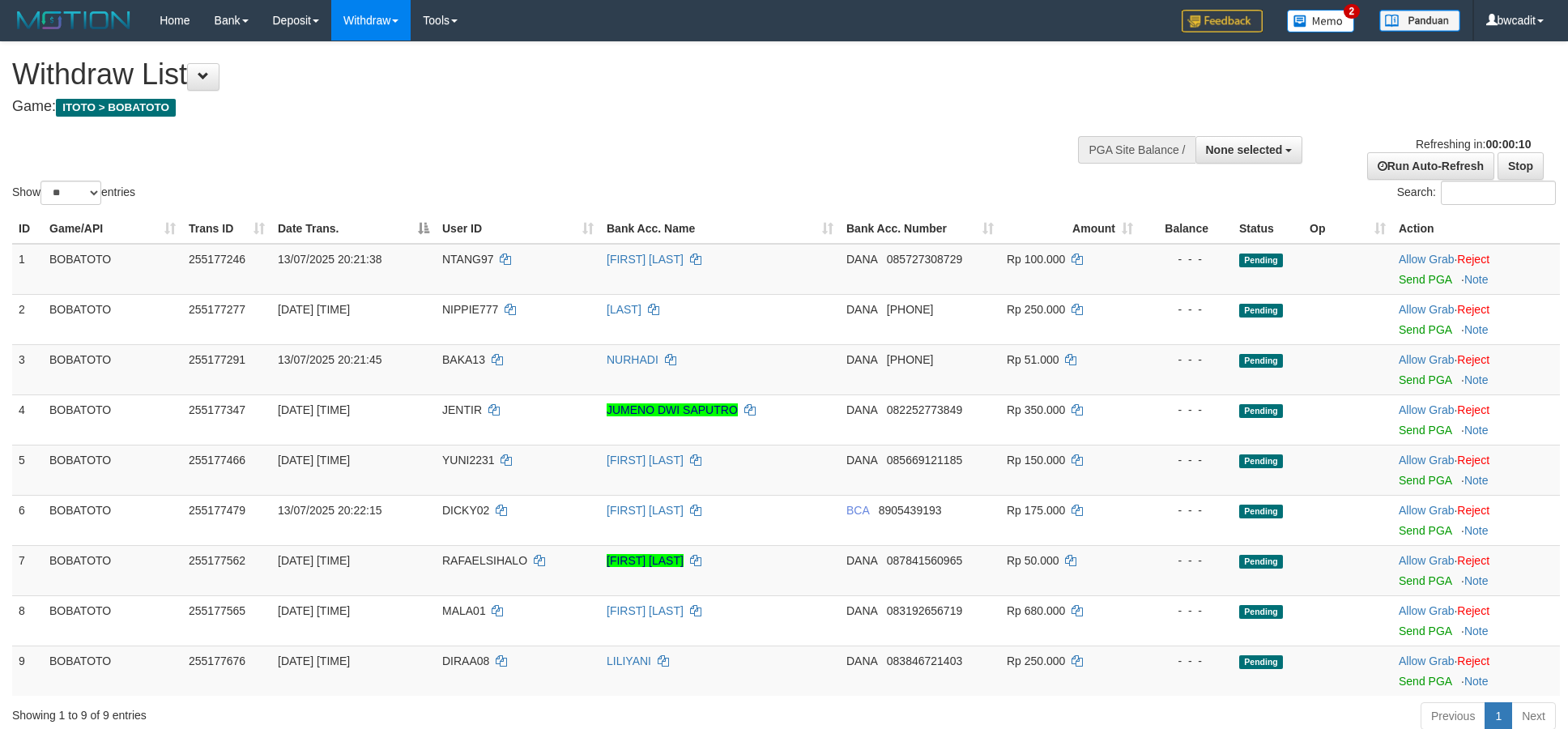 select 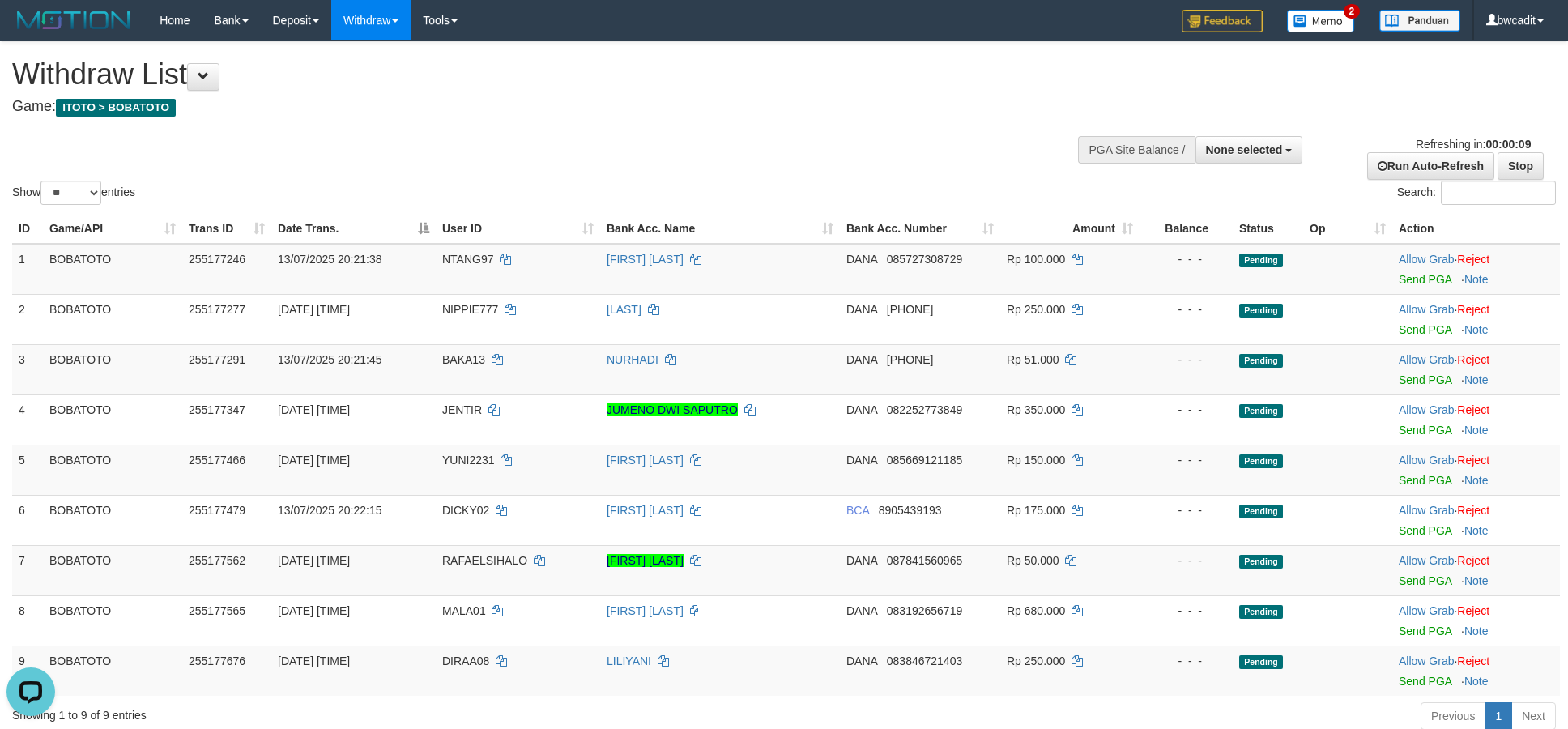 scroll, scrollTop: 0, scrollLeft: 0, axis: both 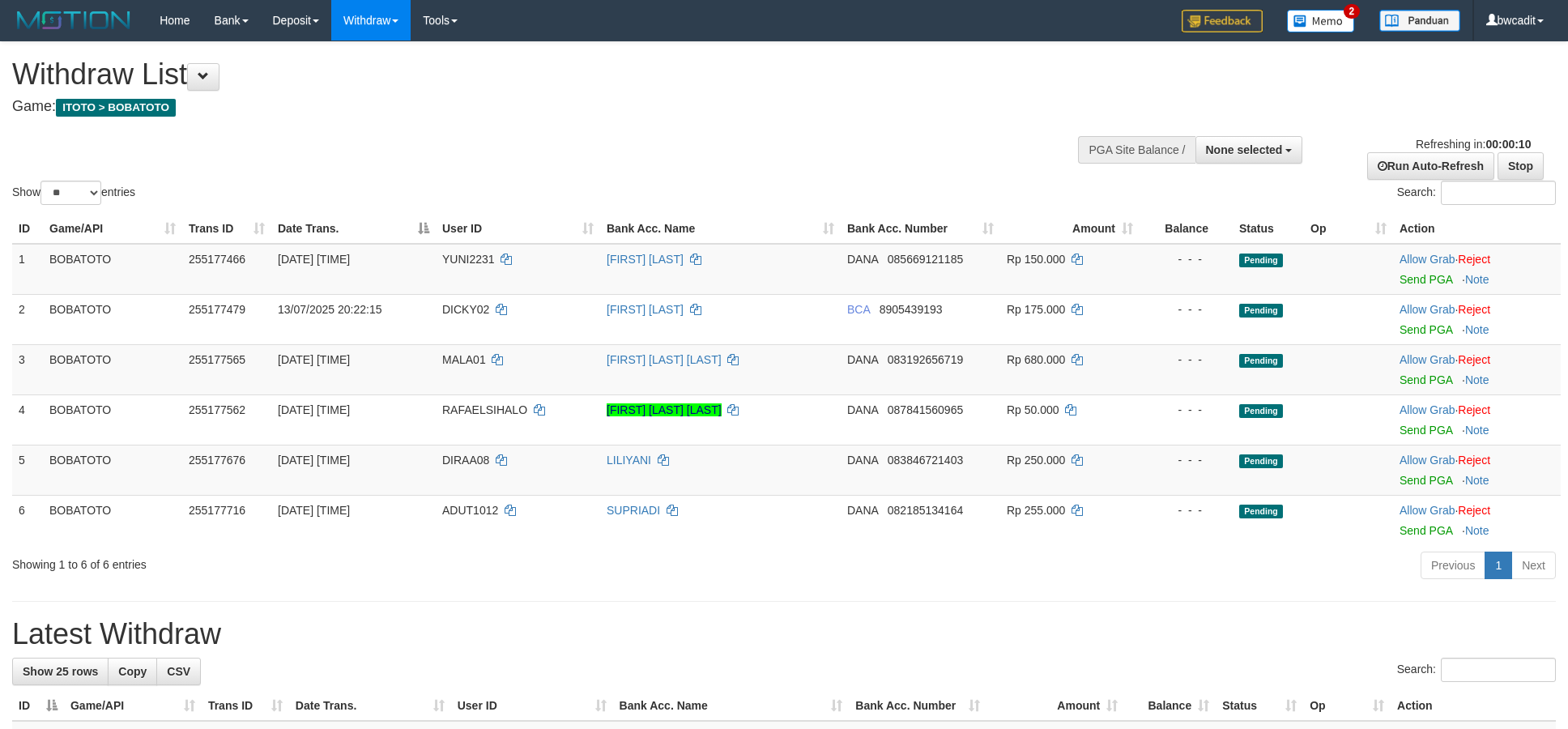 select 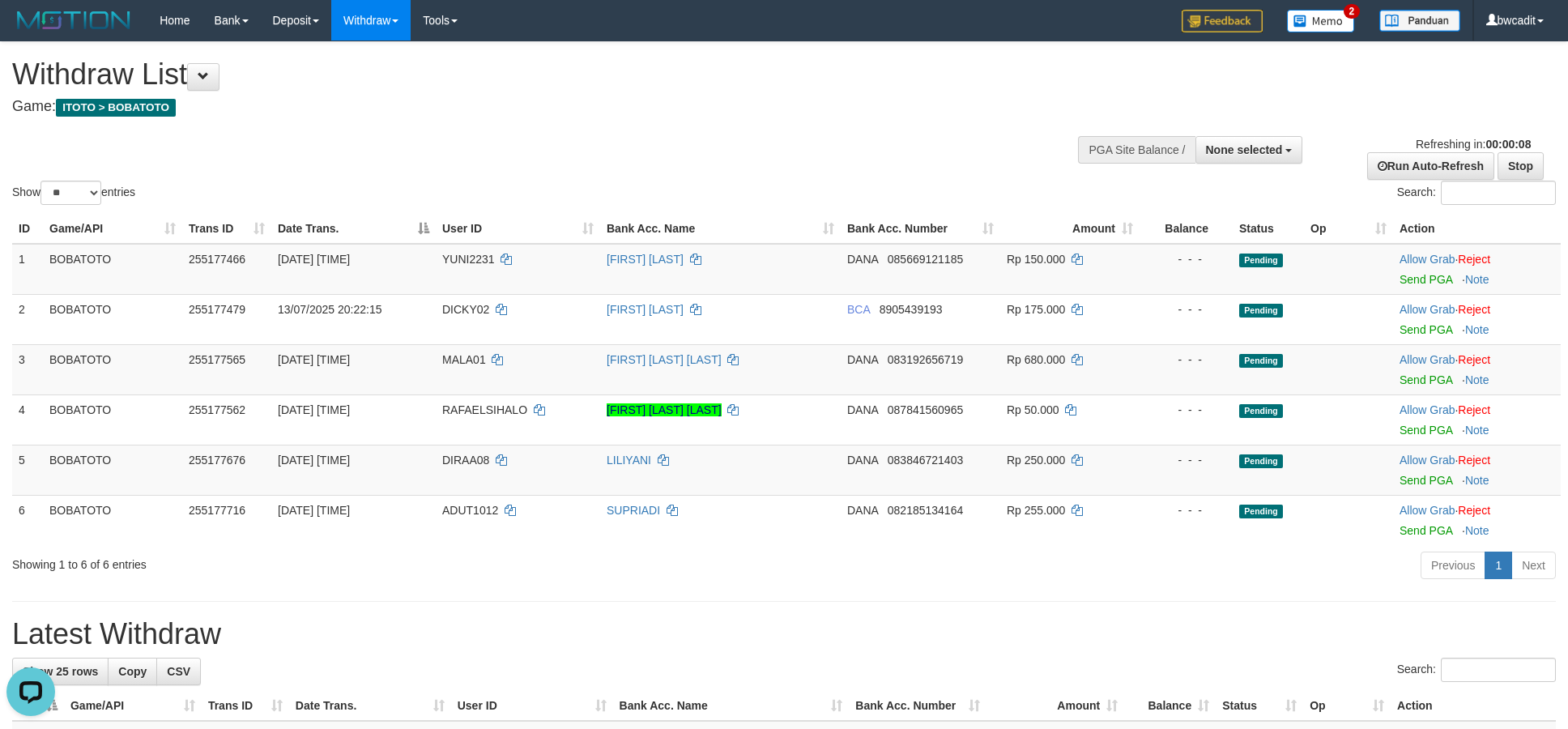 scroll, scrollTop: 0, scrollLeft: 0, axis: both 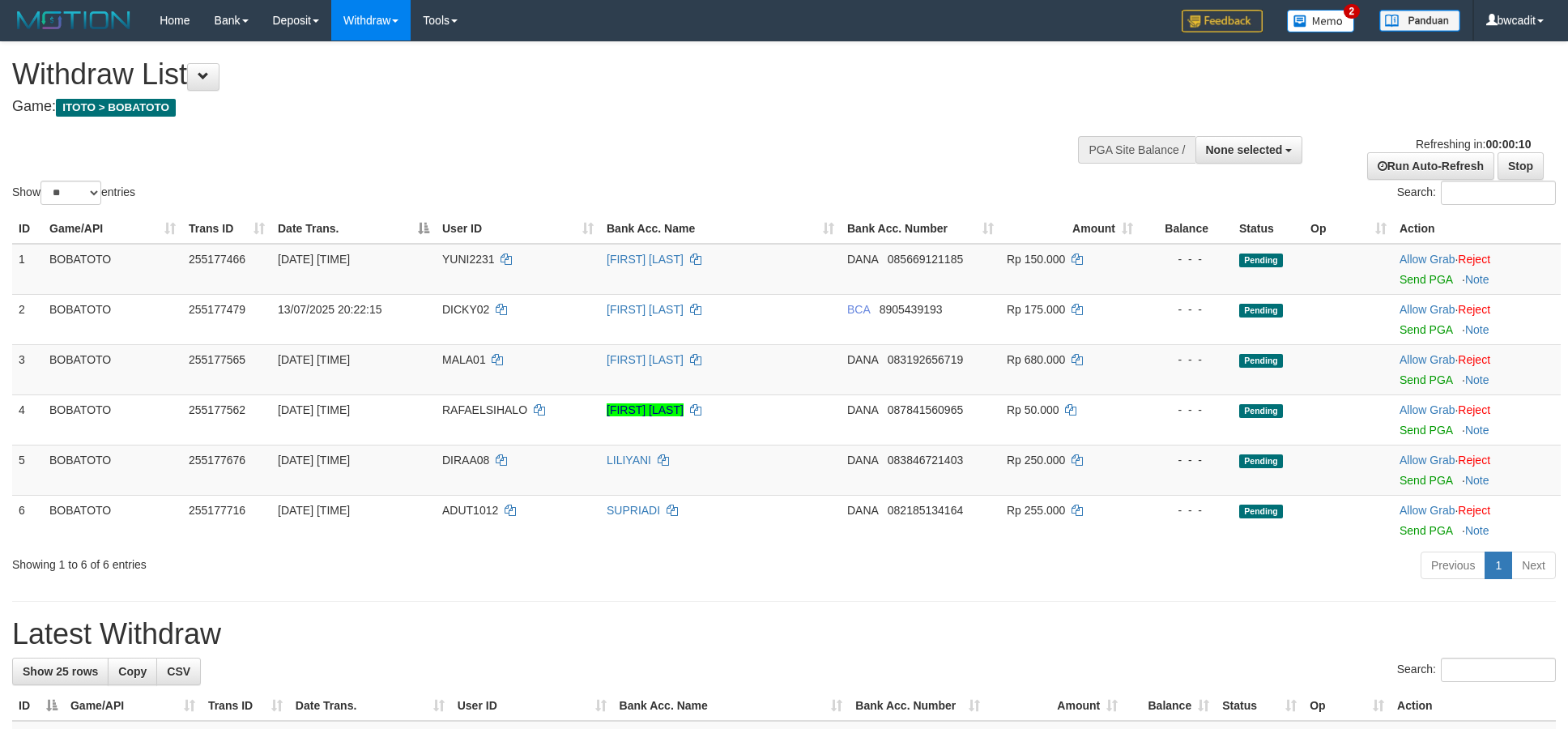 select 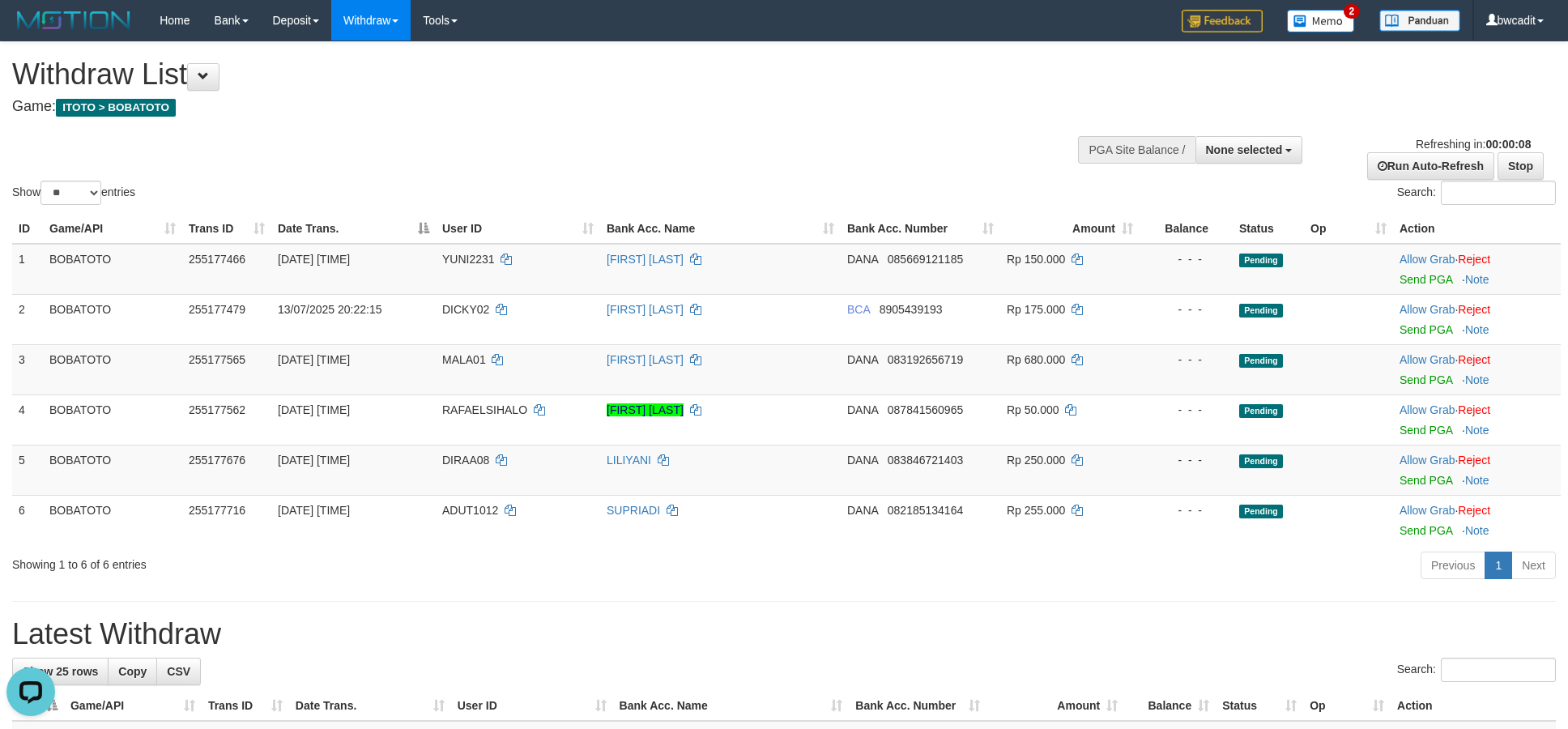 scroll, scrollTop: 0, scrollLeft: 0, axis: both 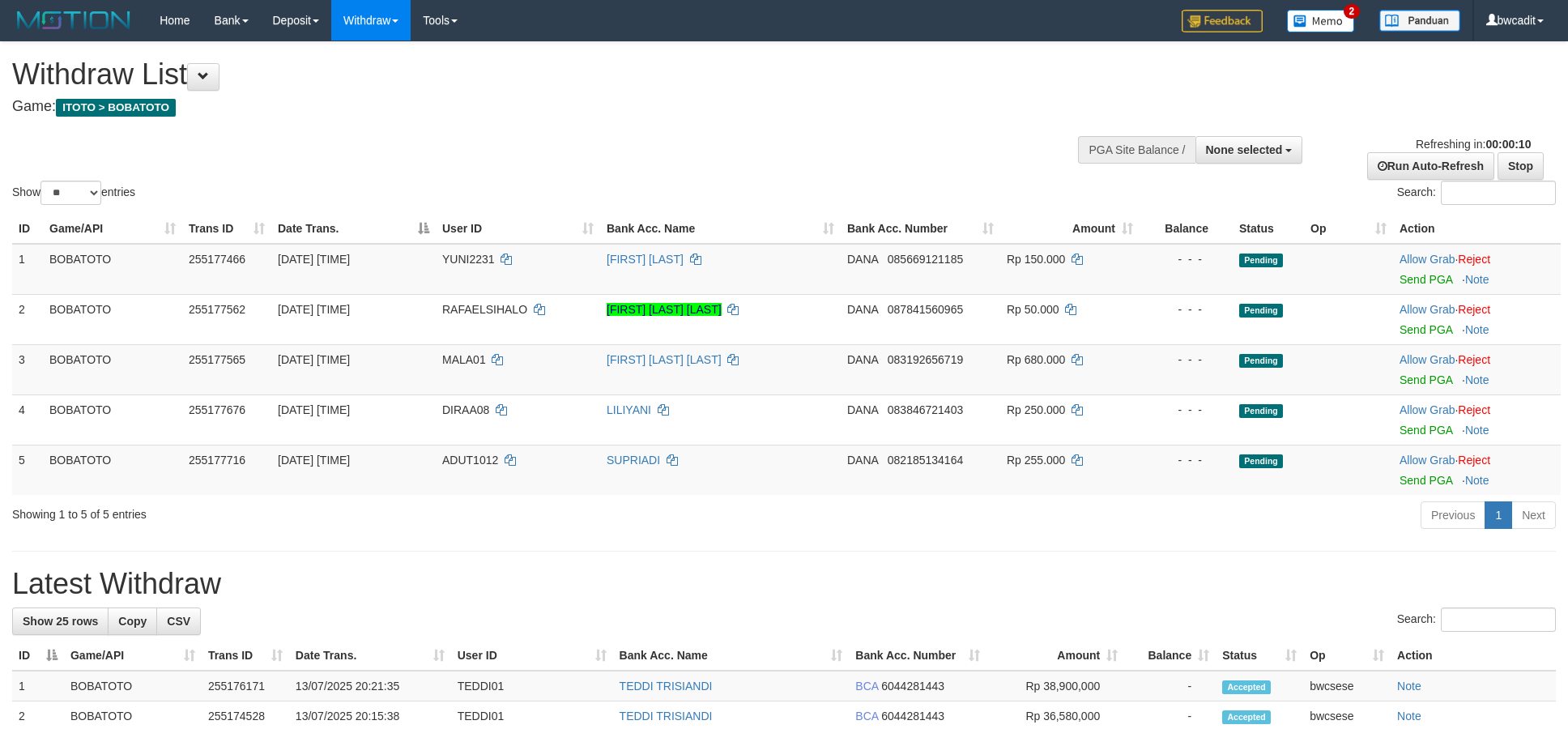 select 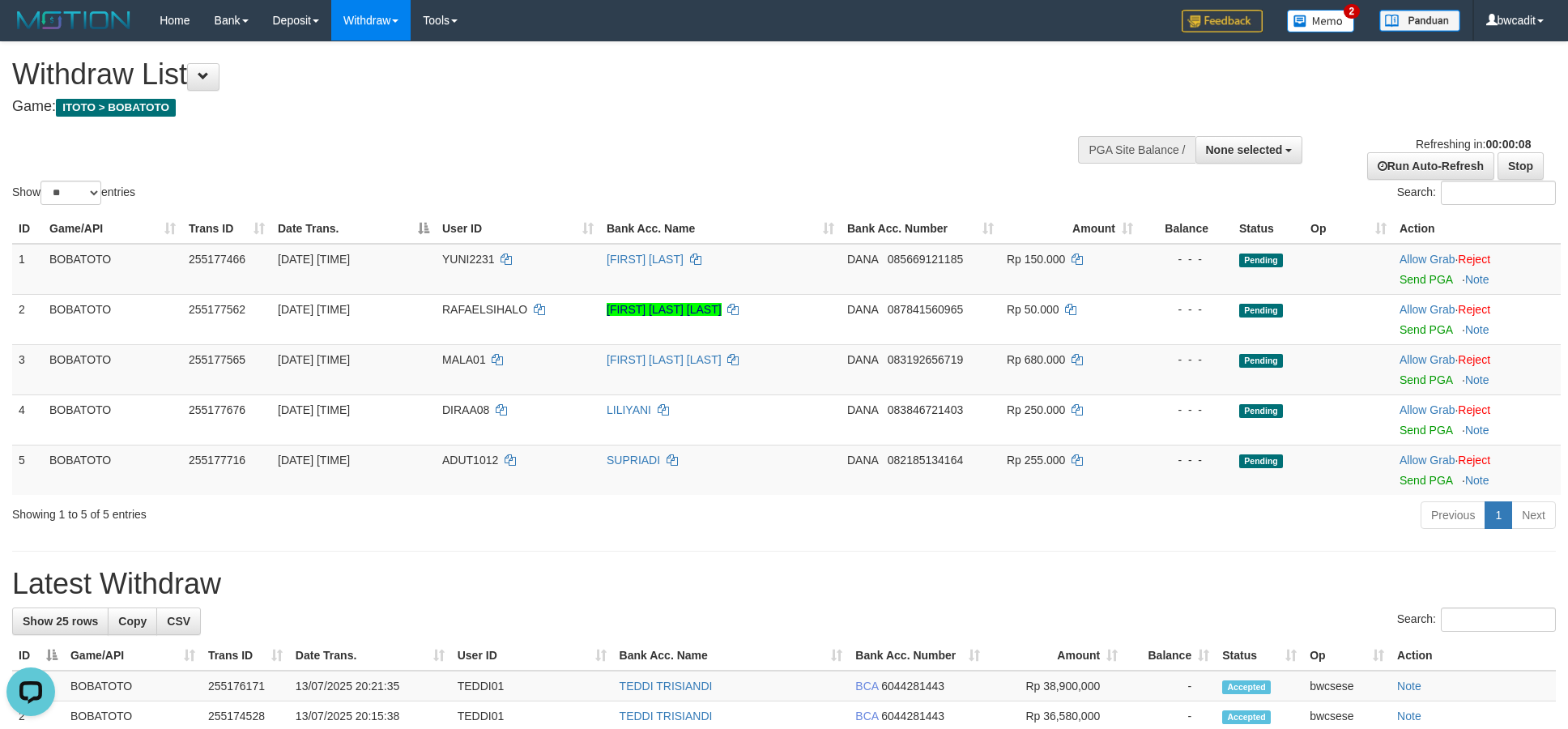 scroll, scrollTop: 0, scrollLeft: 0, axis: both 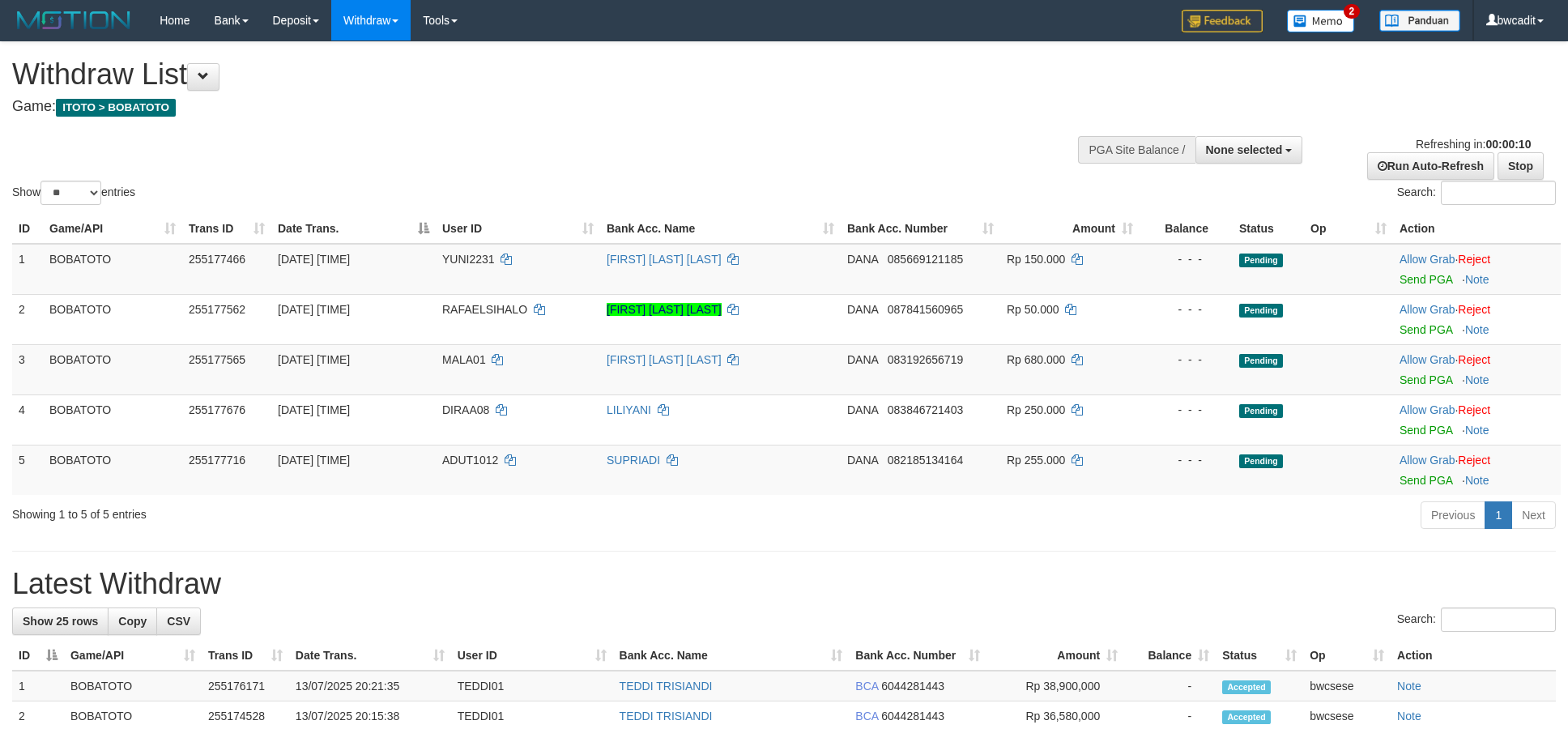 select 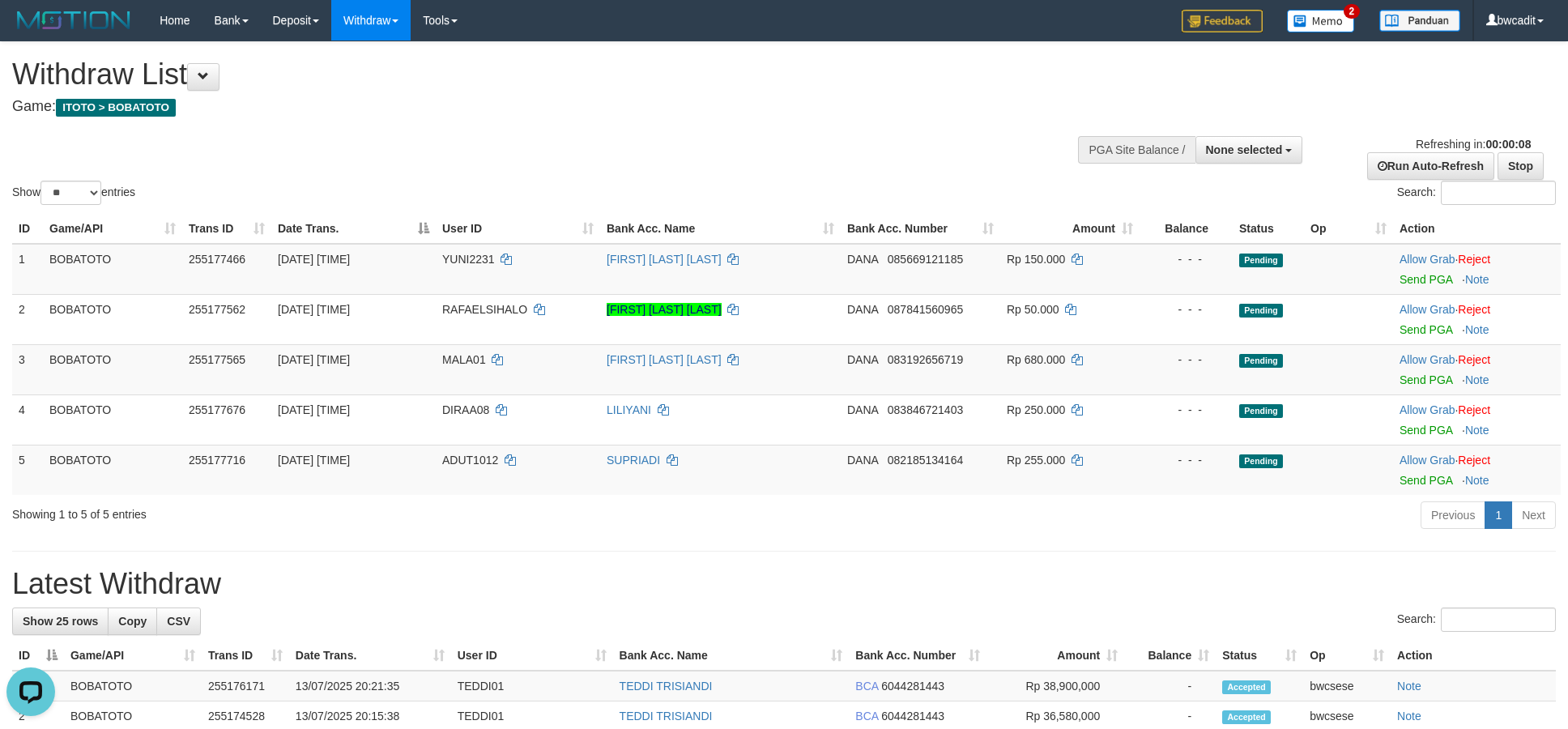 scroll, scrollTop: 0, scrollLeft: 0, axis: both 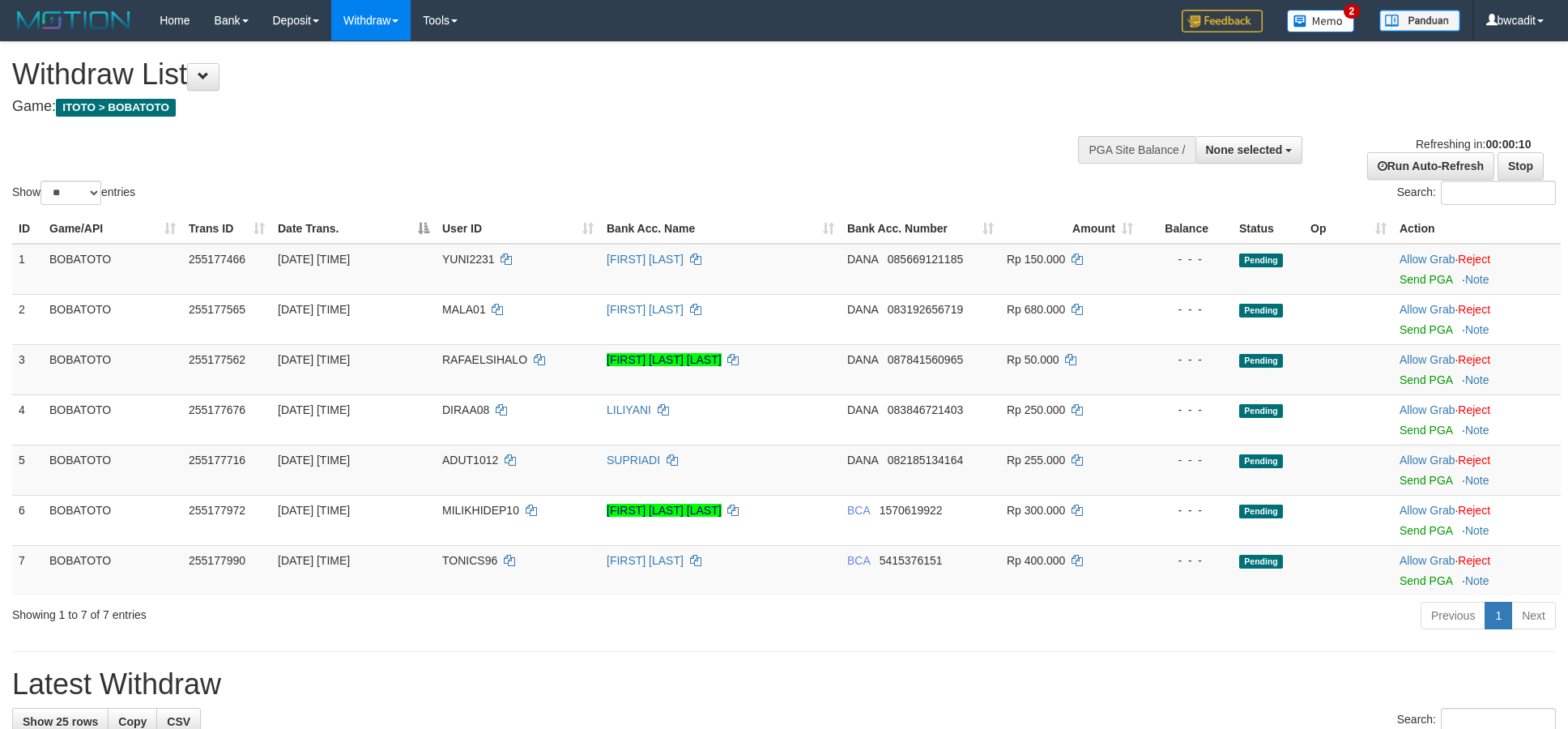 select 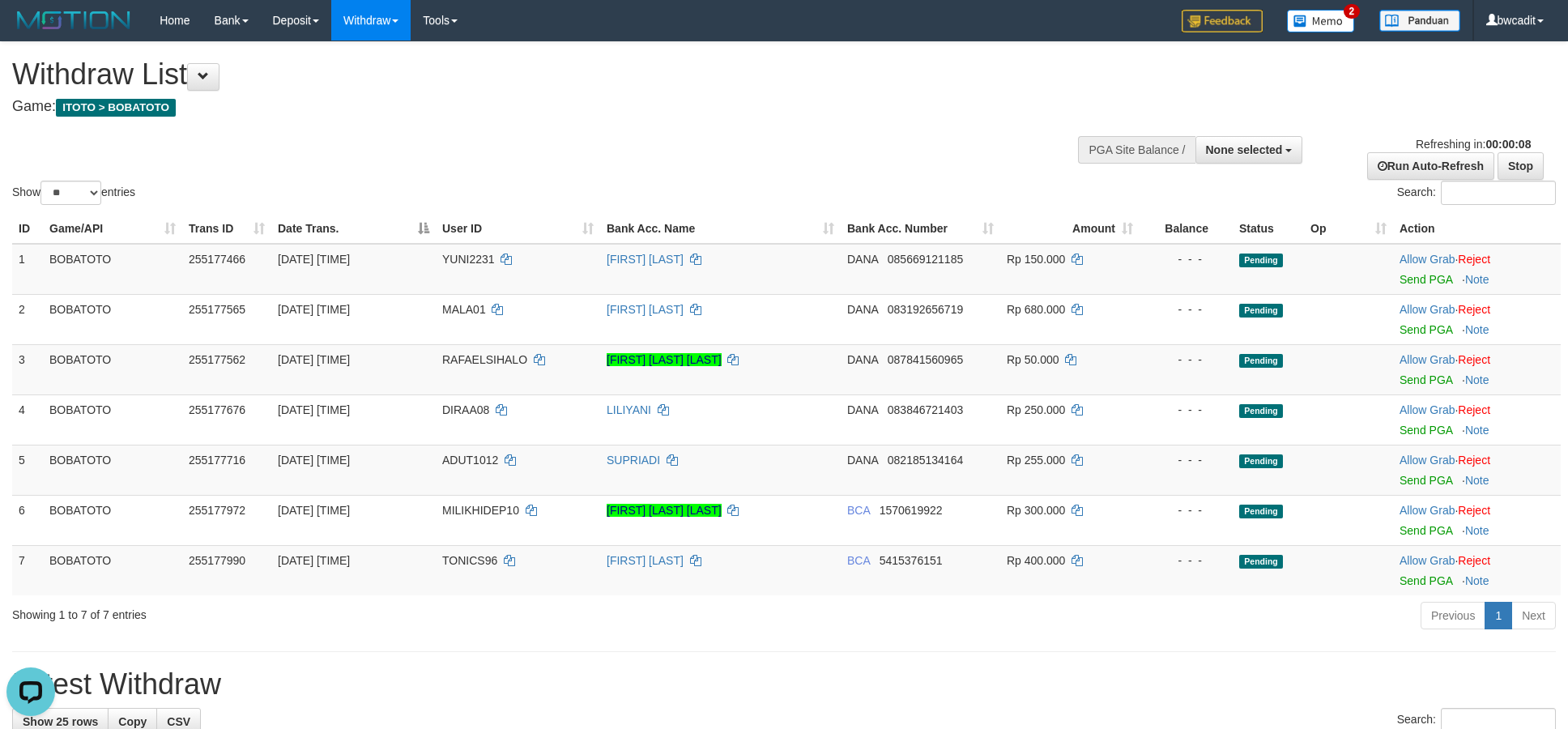 scroll, scrollTop: 0, scrollLeft: 0, axis: both 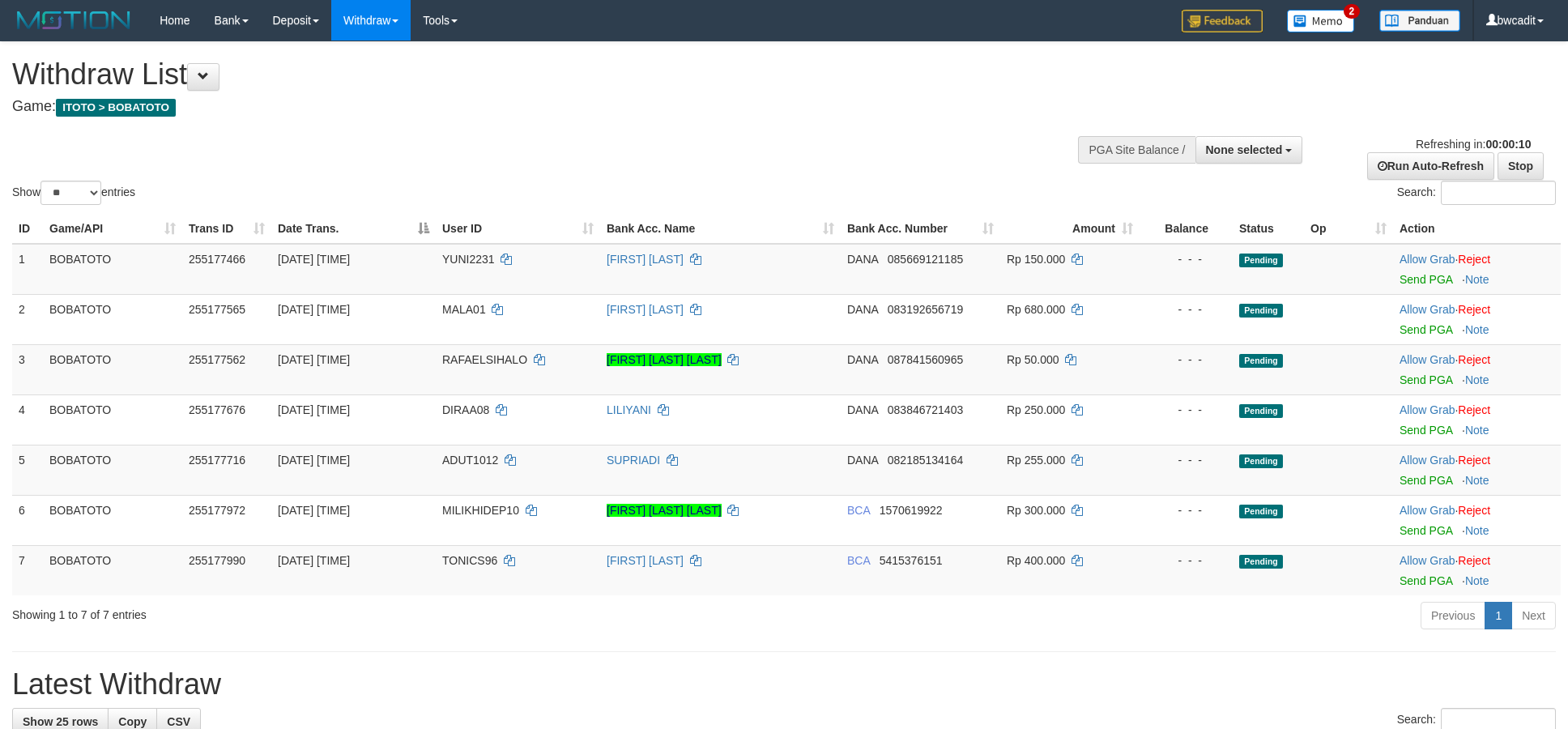 select 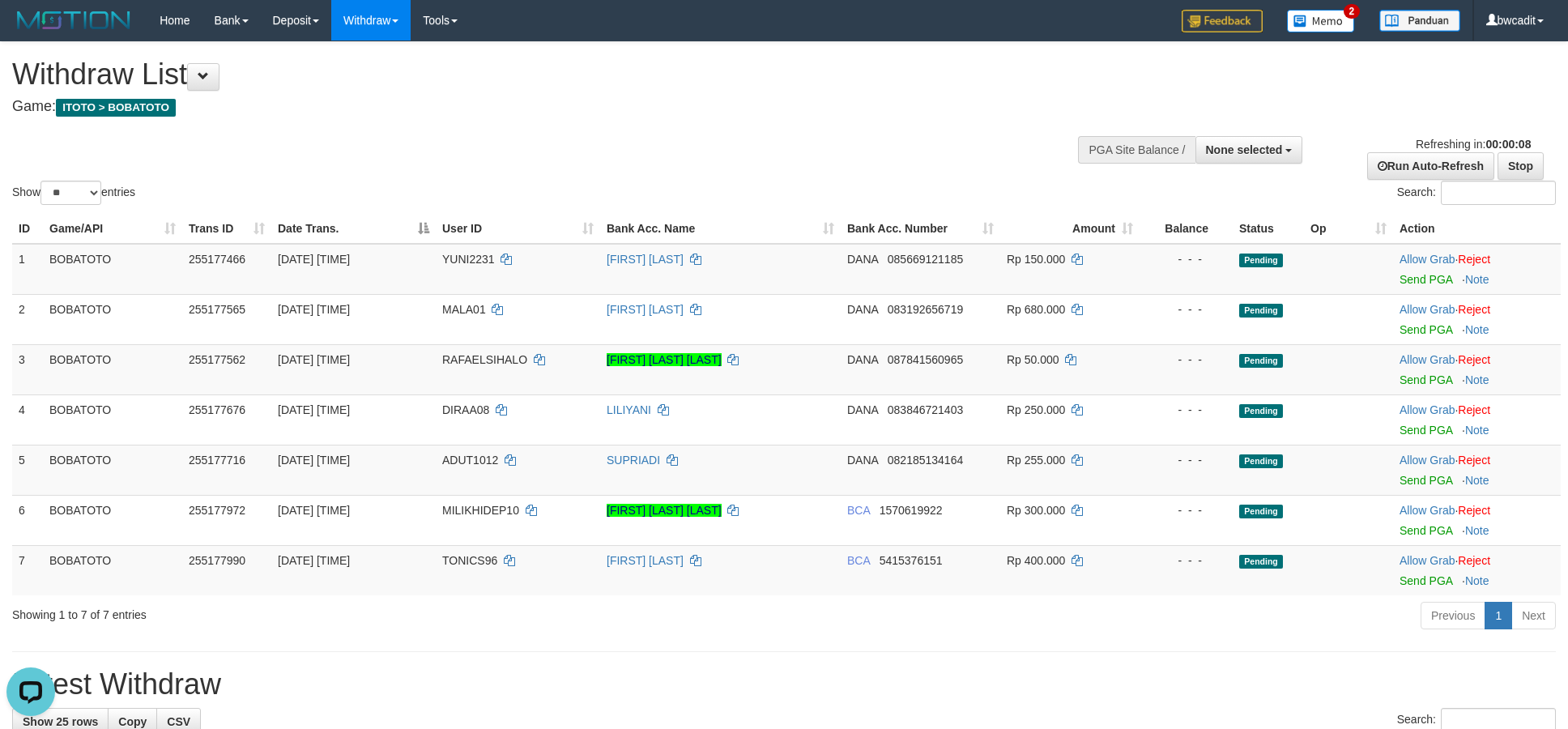 scroll, scrollTop: 0, scrollLeft: 0, axis: both 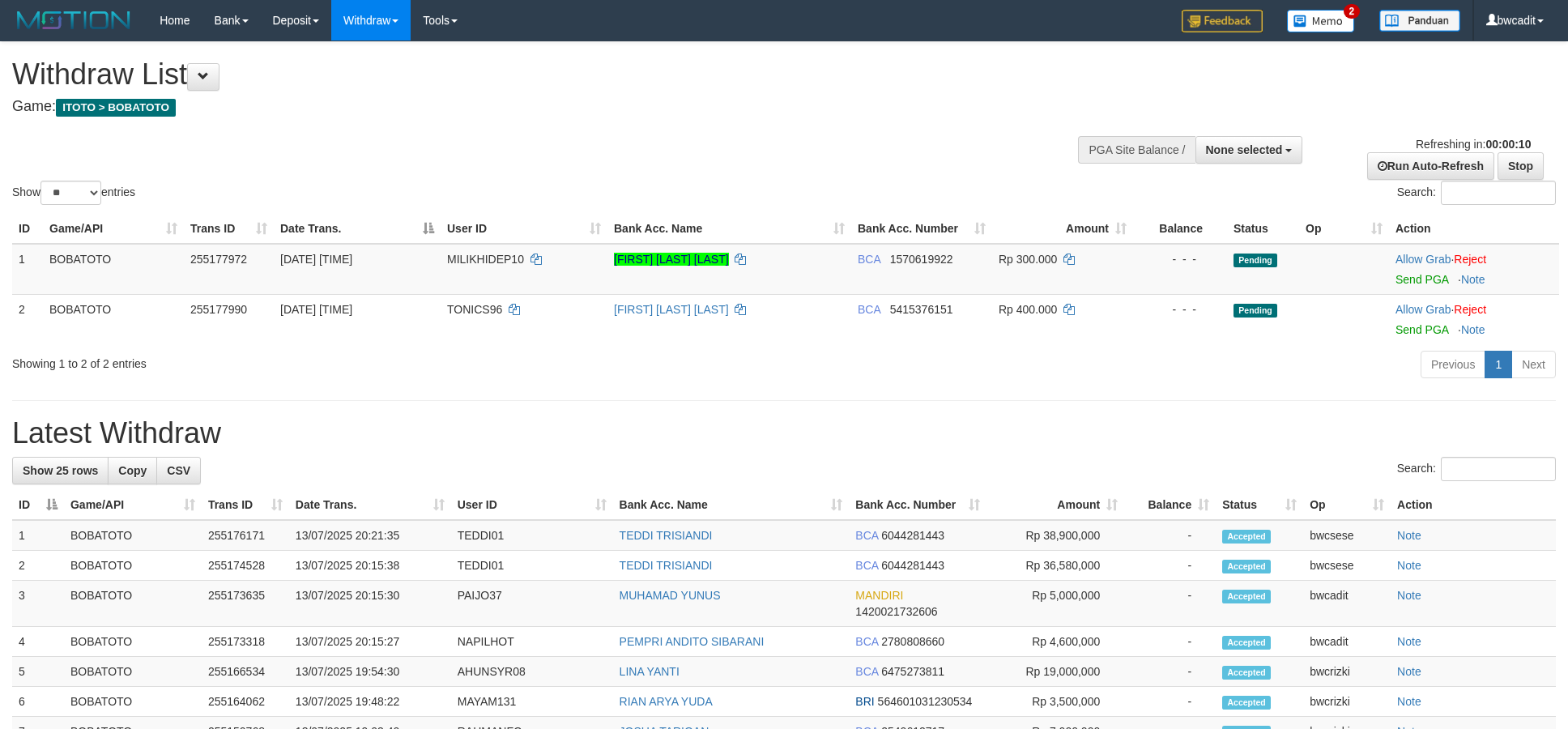 select 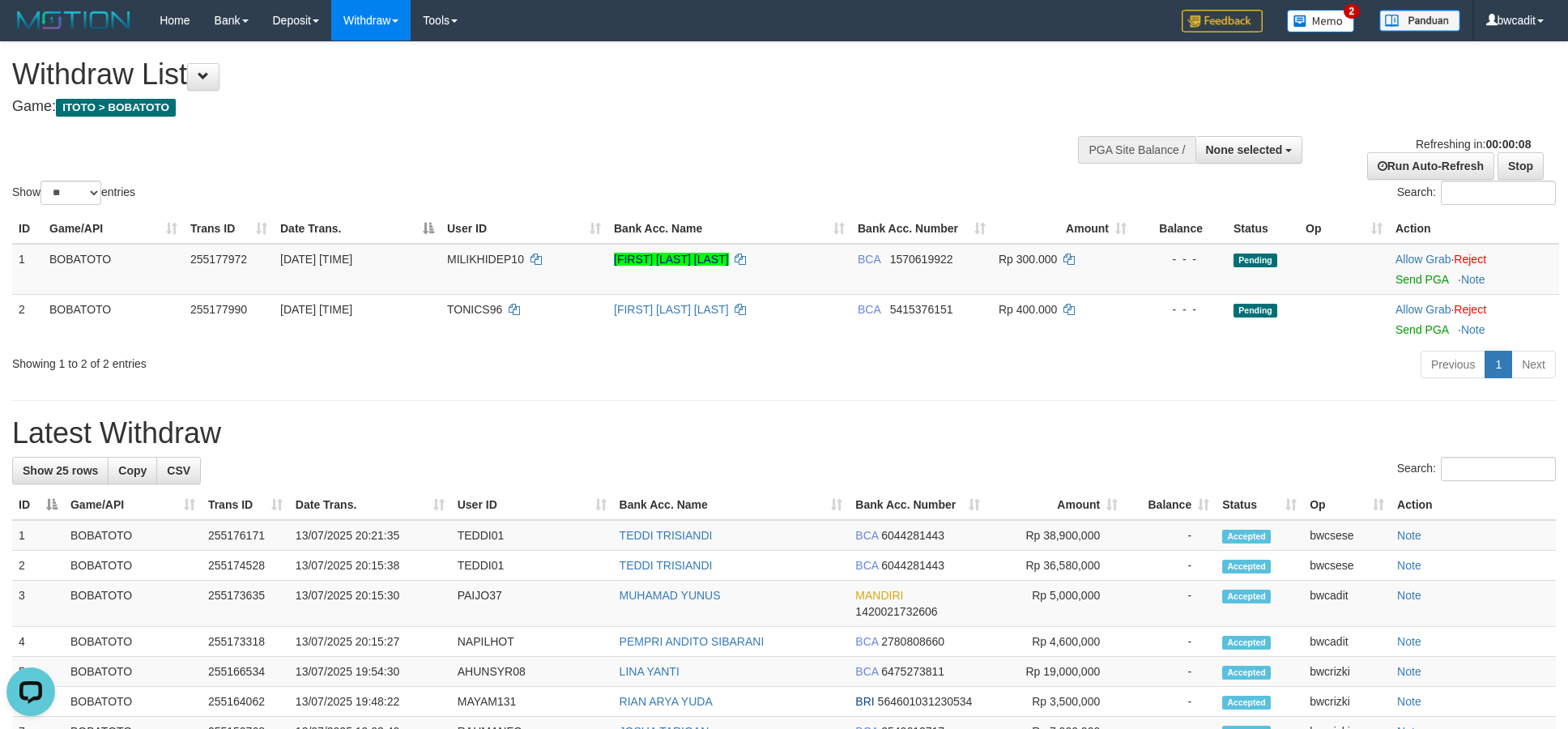 scroll, scrollTop: 0, scrollLeft: 0, axis: both 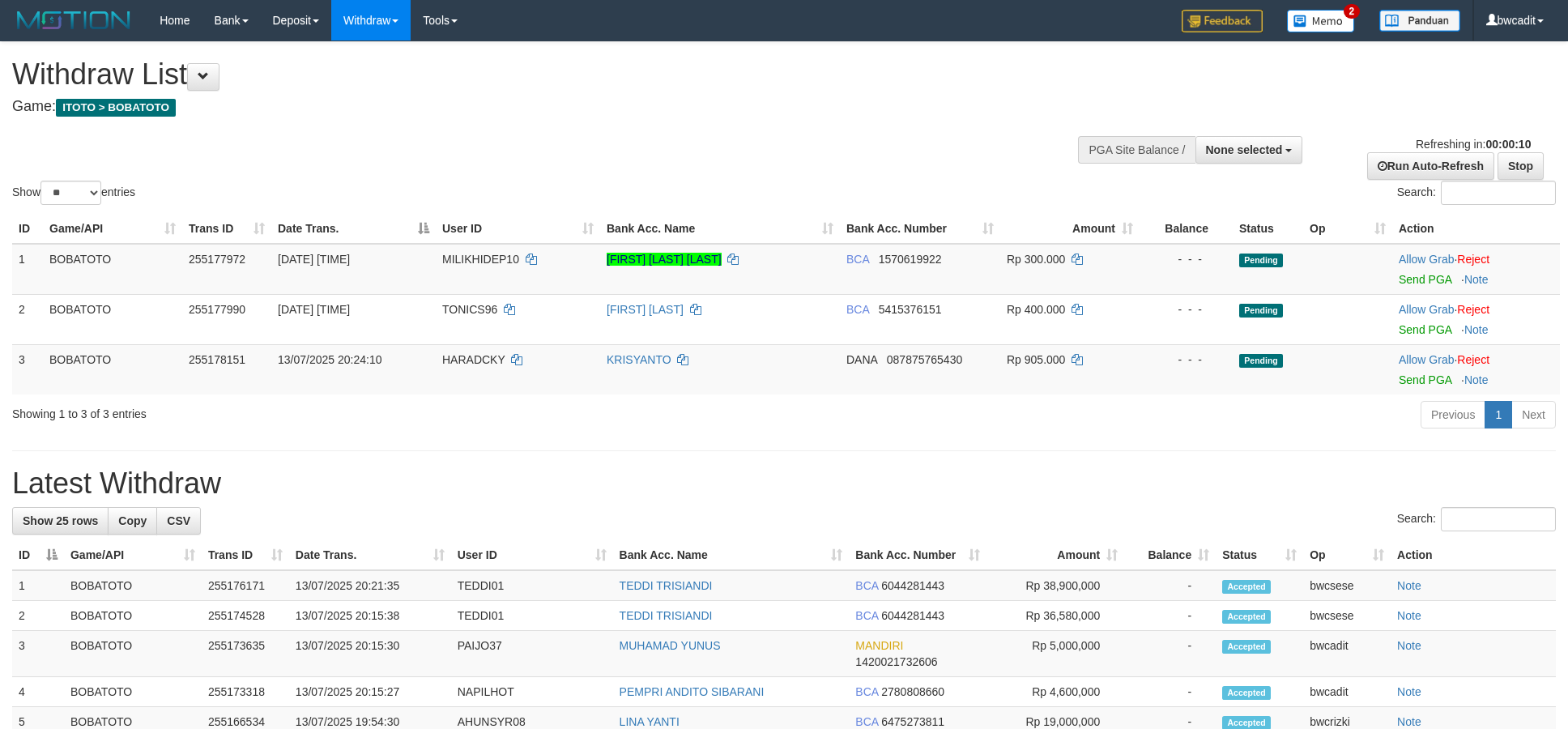 select 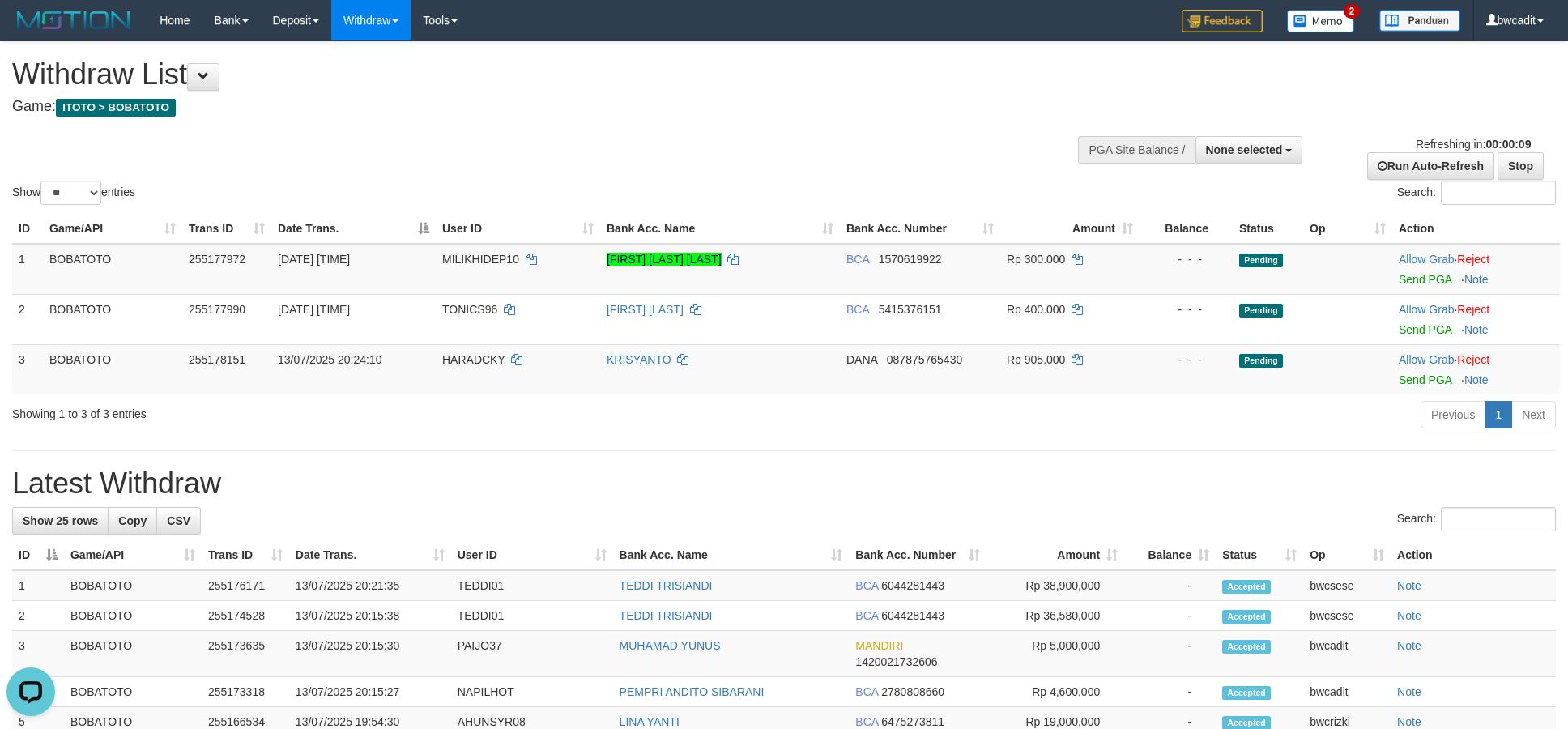 scroll, scrollTop: 0, scrollLeft: 0, axis: both 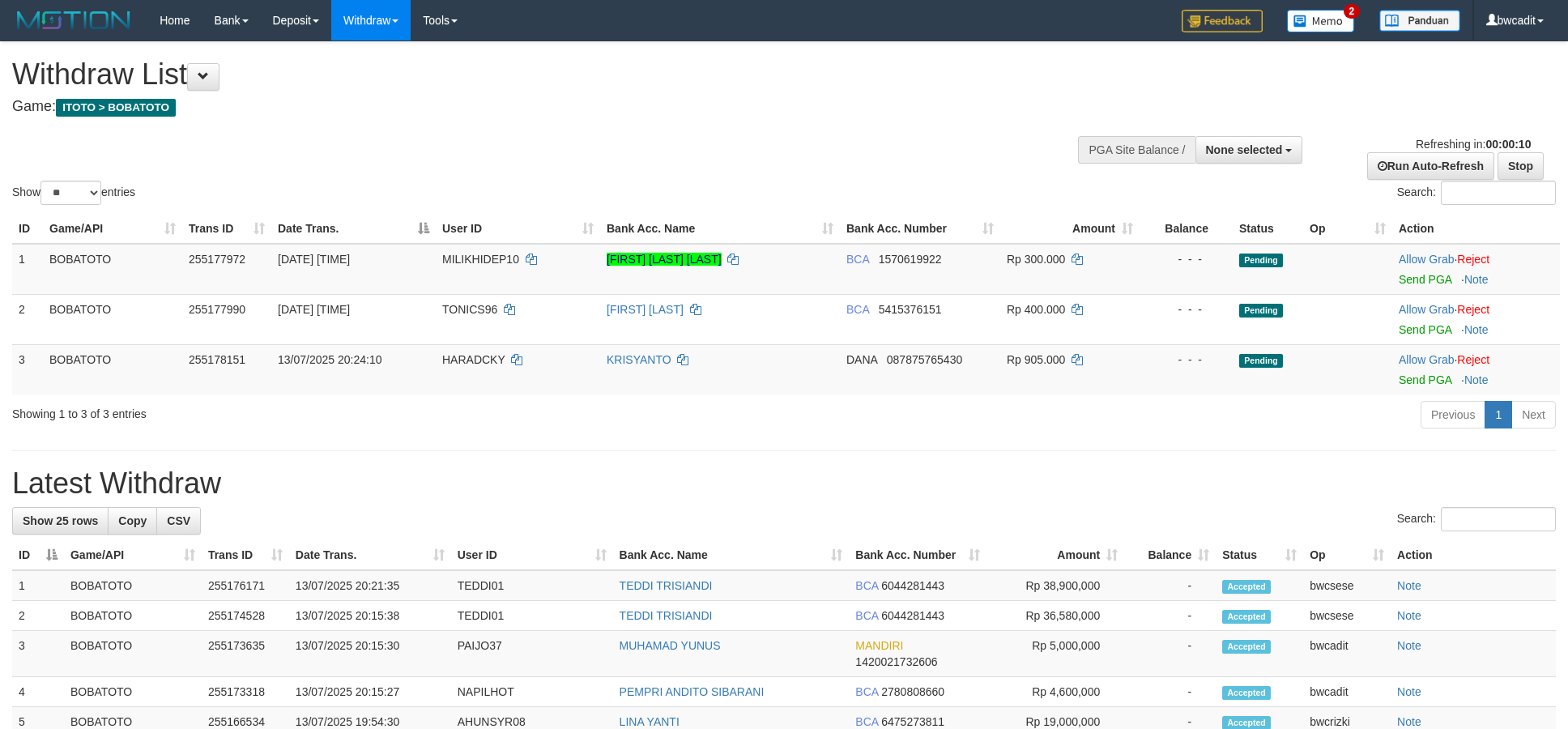 select 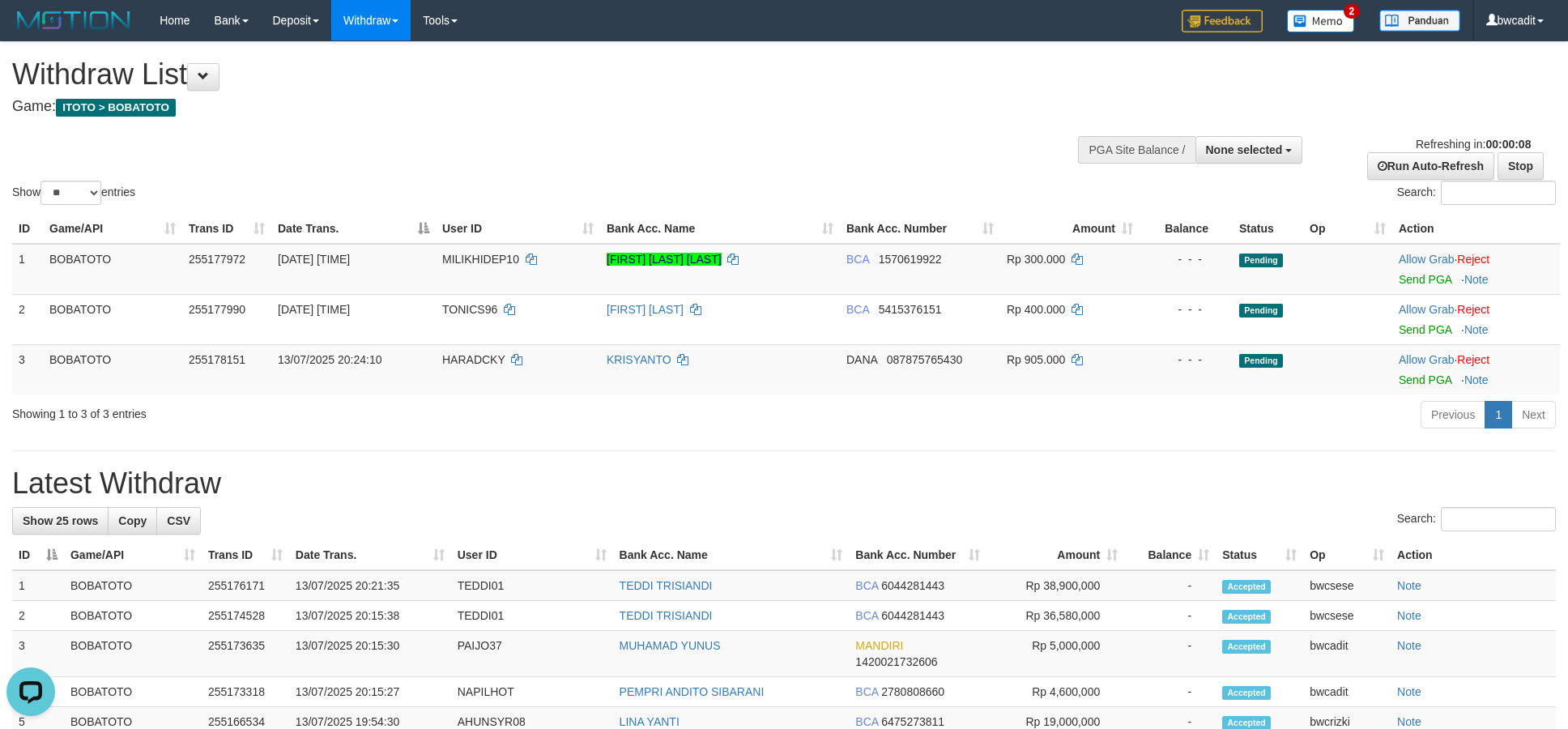 scroll, scrollTop: 0, scrollLeft: 0, axis: both 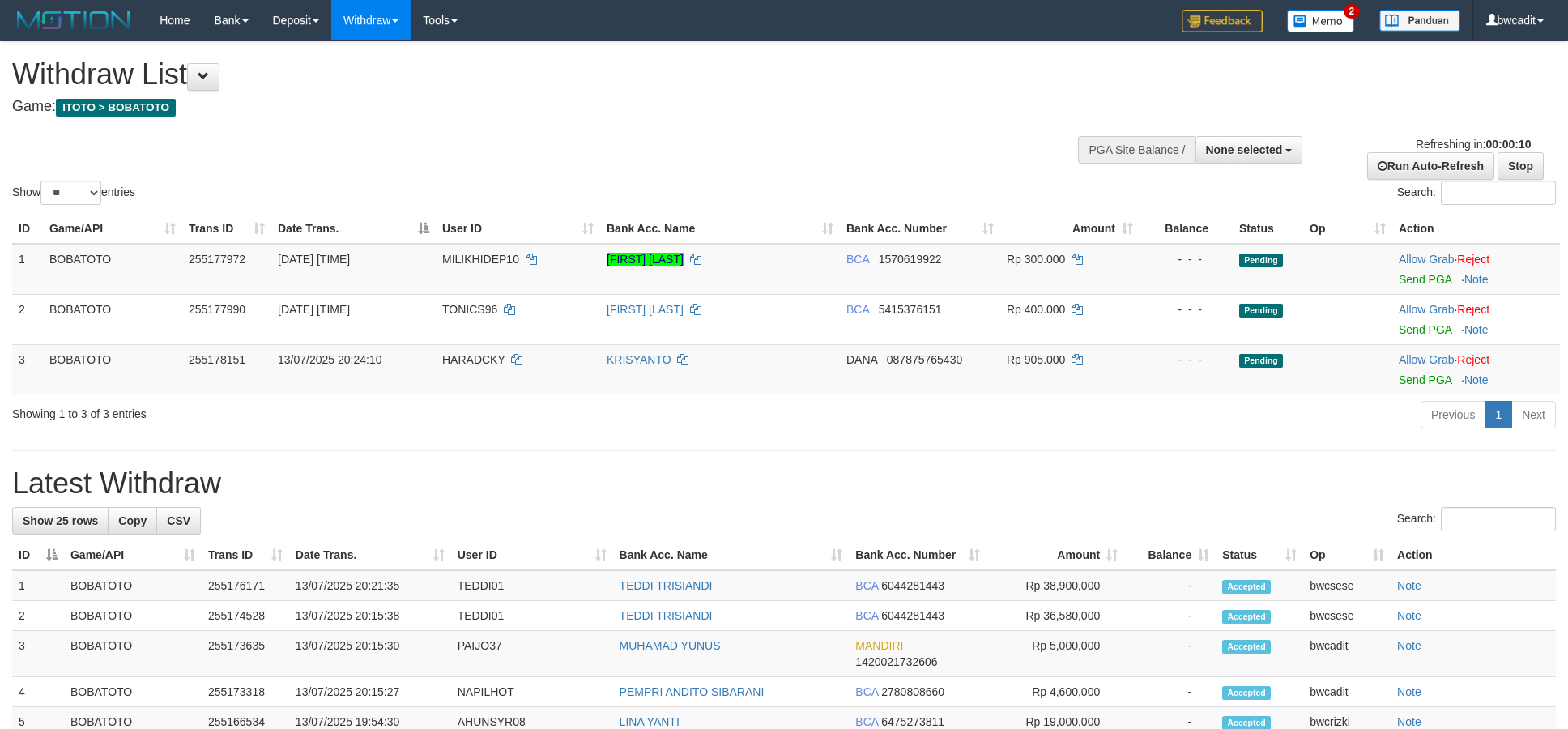 select 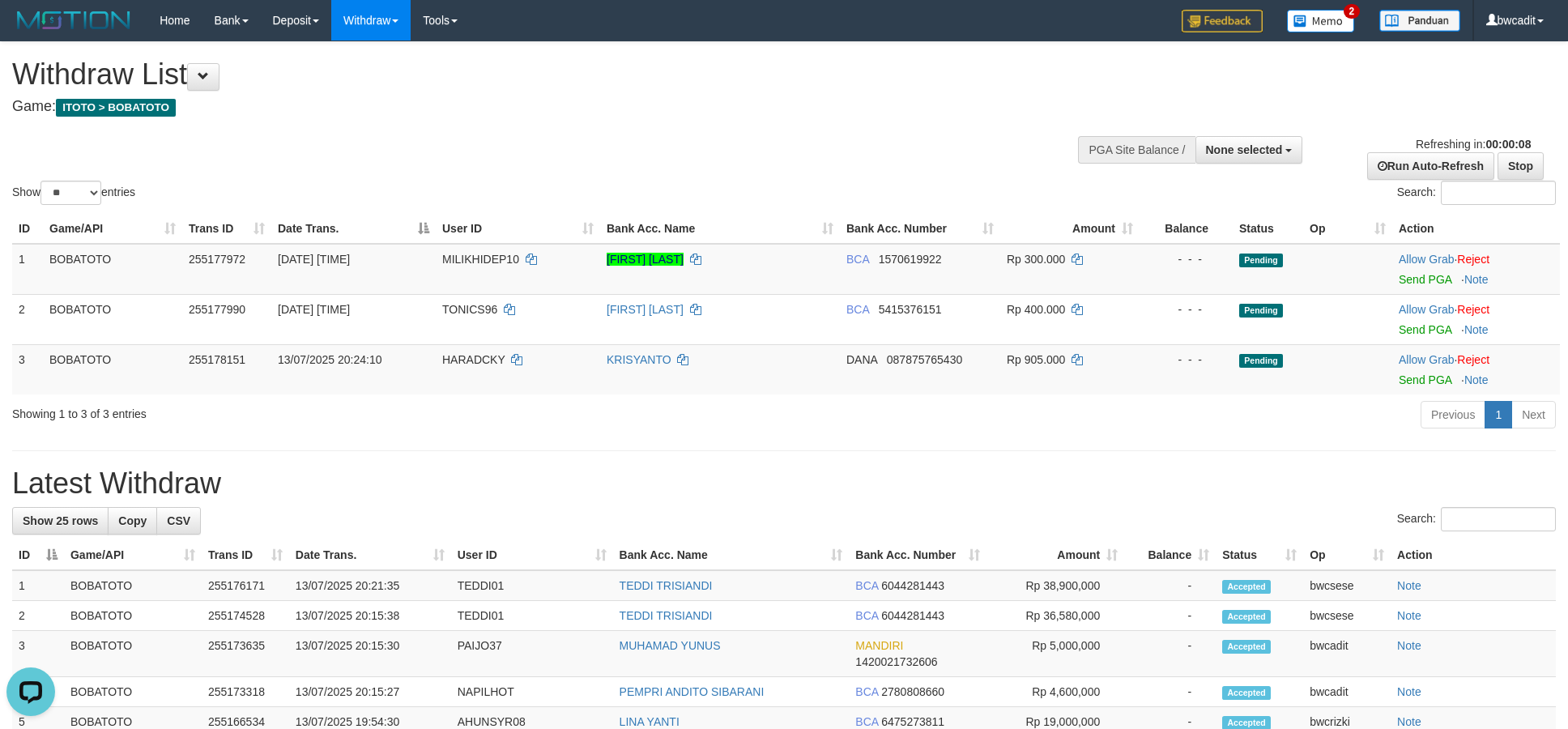 scroll, scrollTop: 0, scrollLeft: 0, axis: both 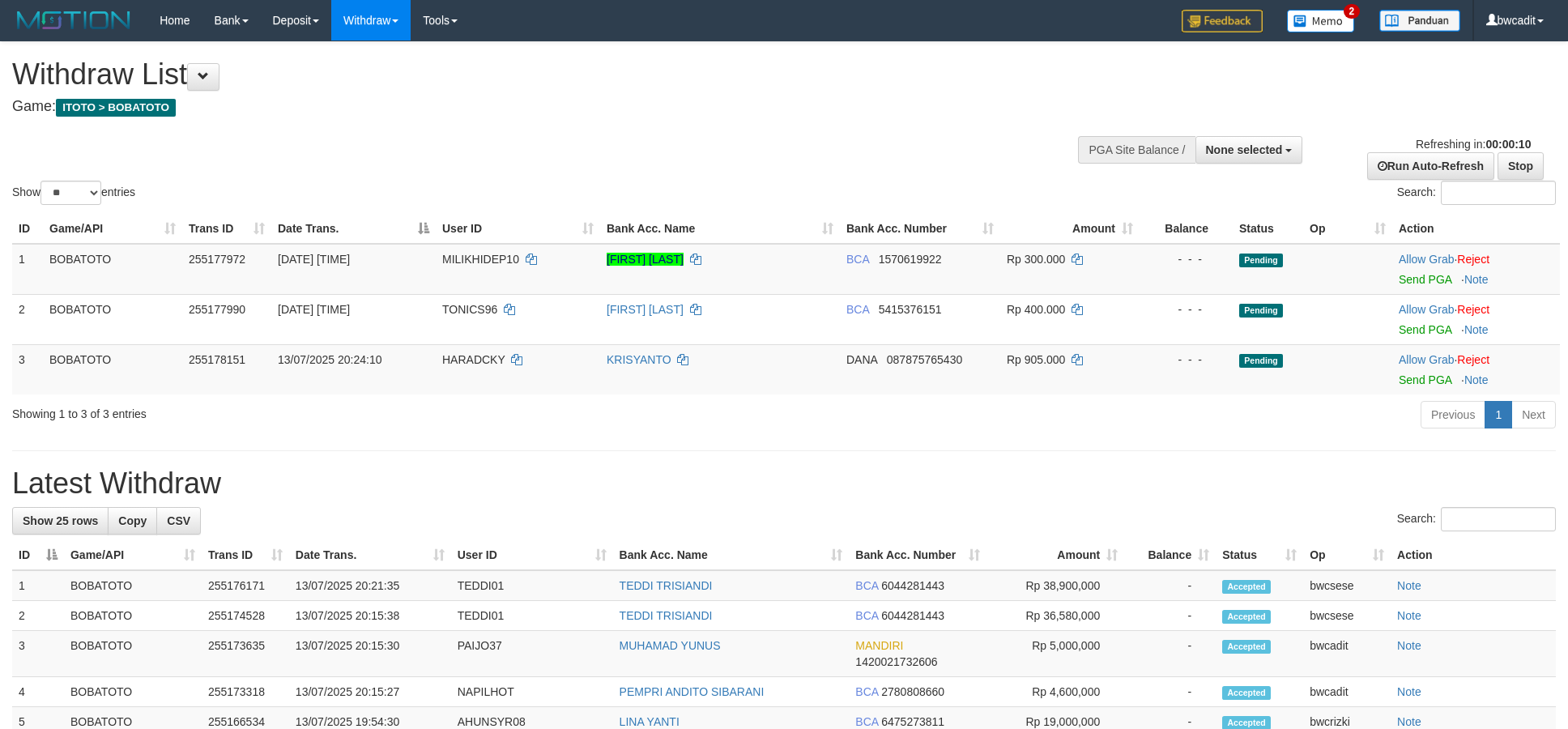 select 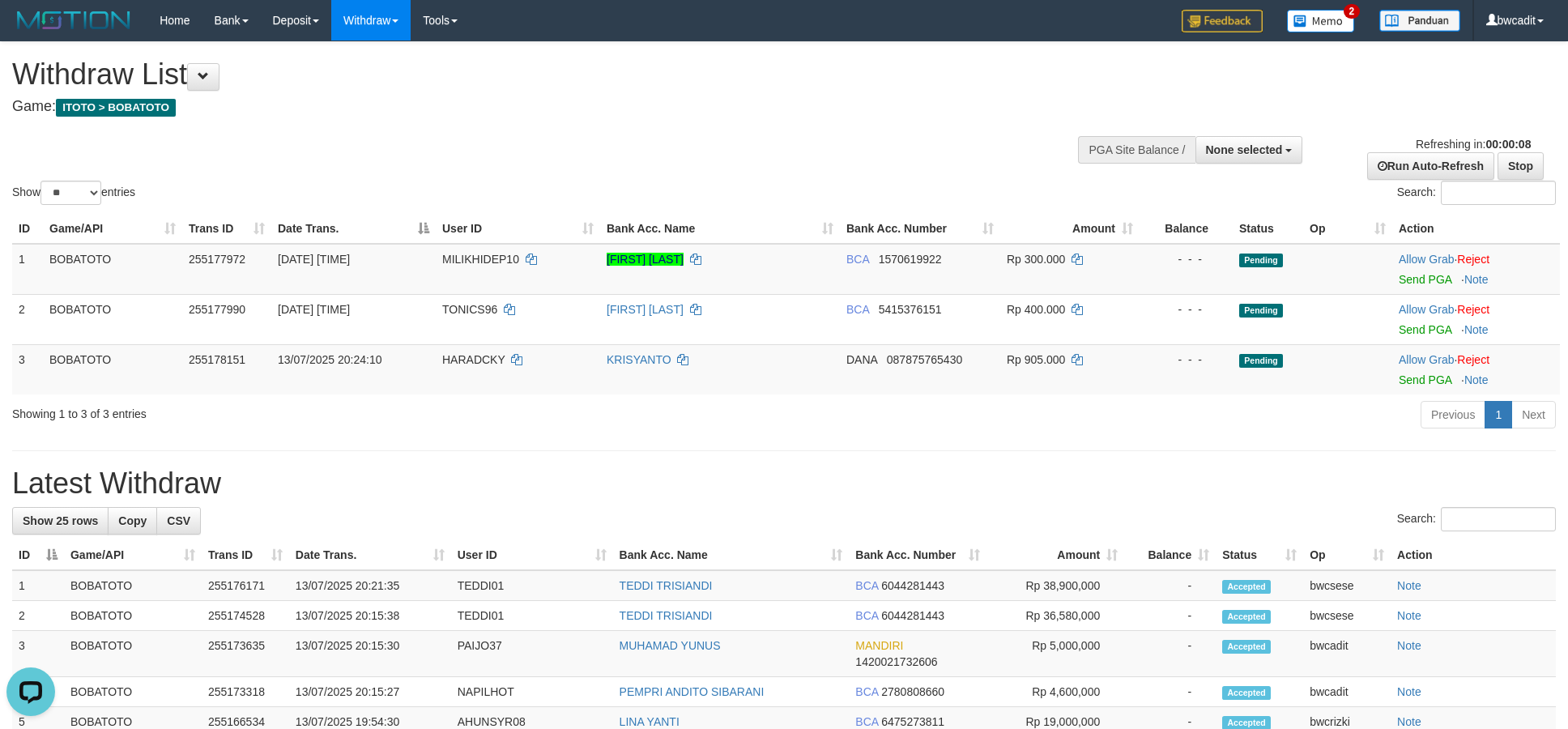 scroll, scrollTop: 0, scrollLeft: 0, axis: both 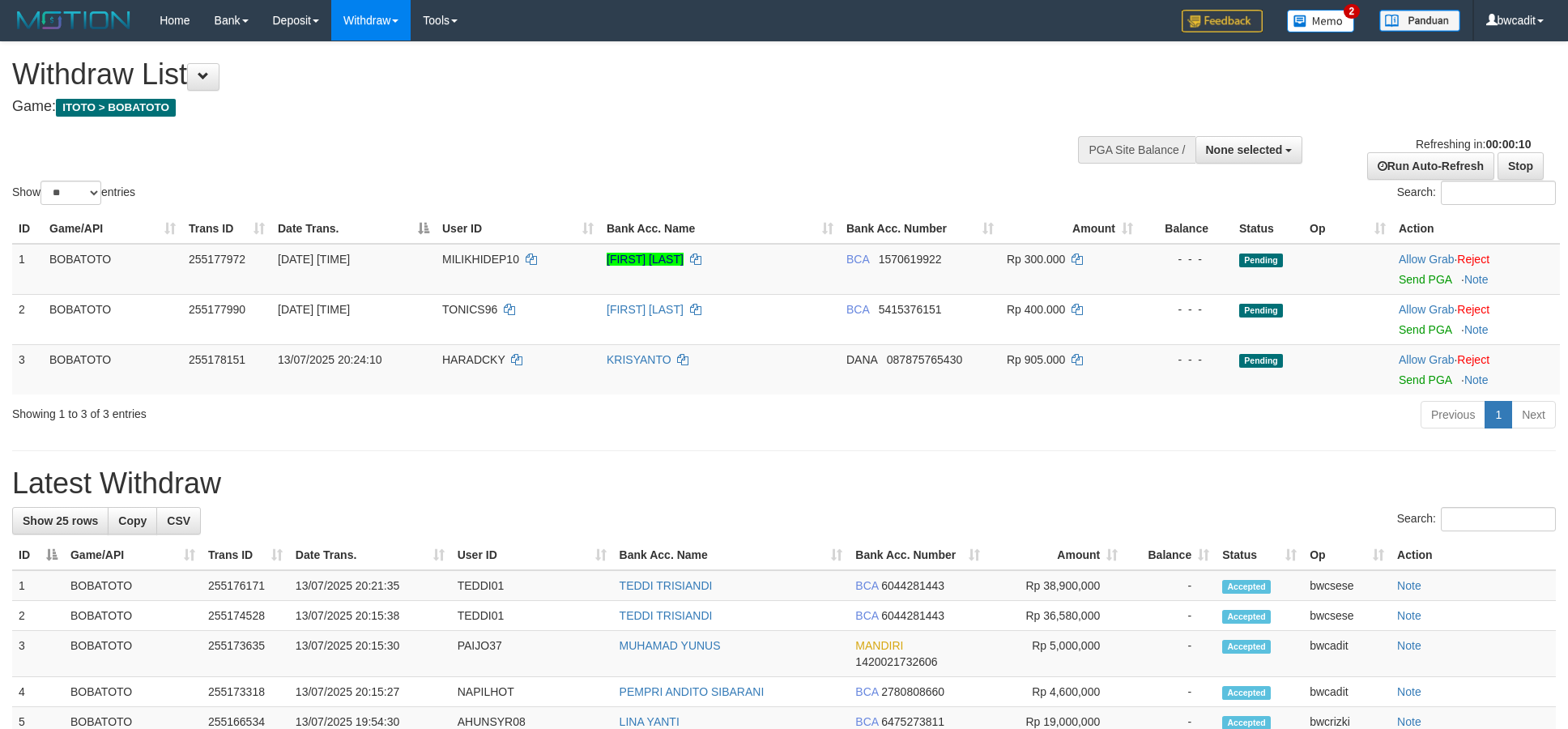select 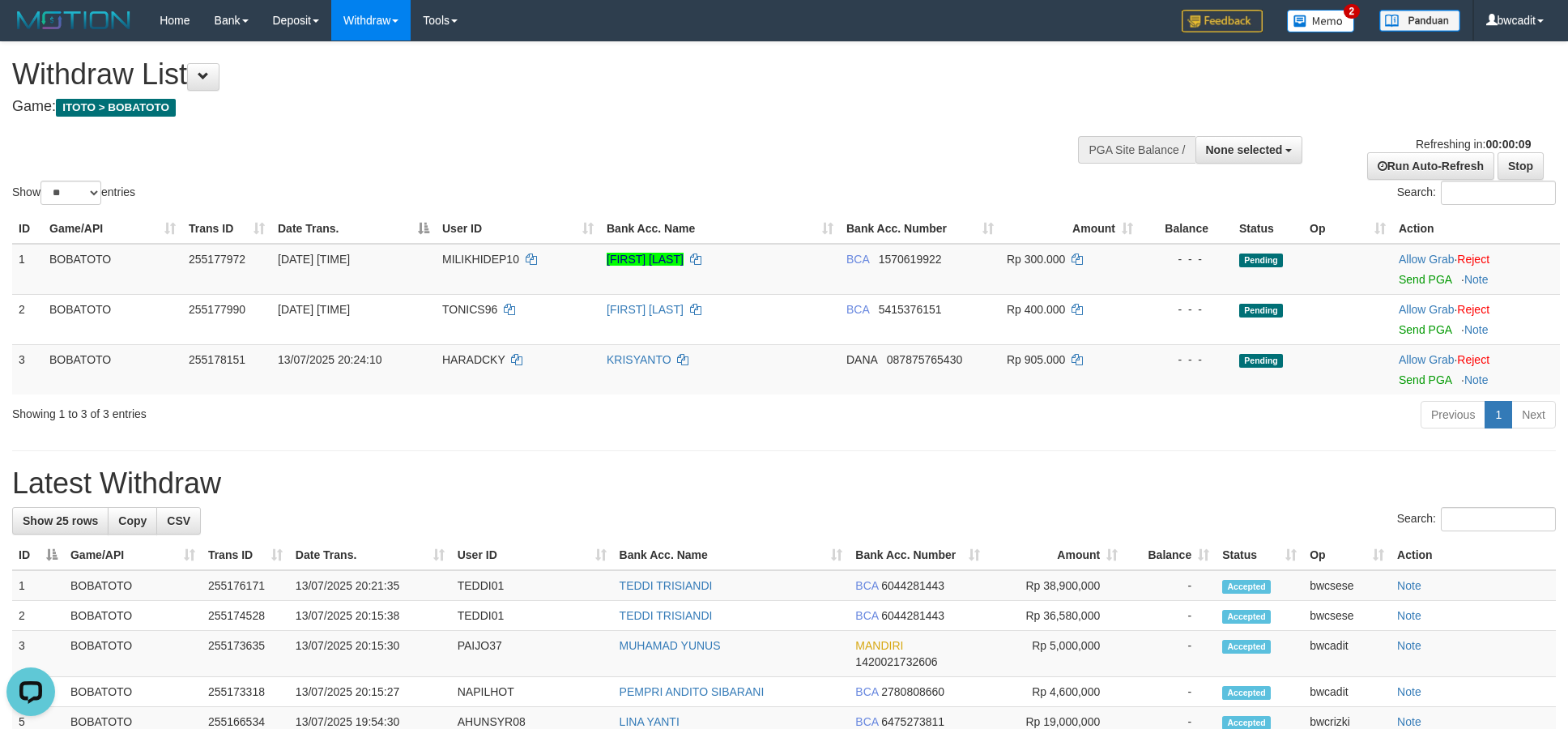 scroll, scrollTop: 0, scrollLeft: 0, axis: both 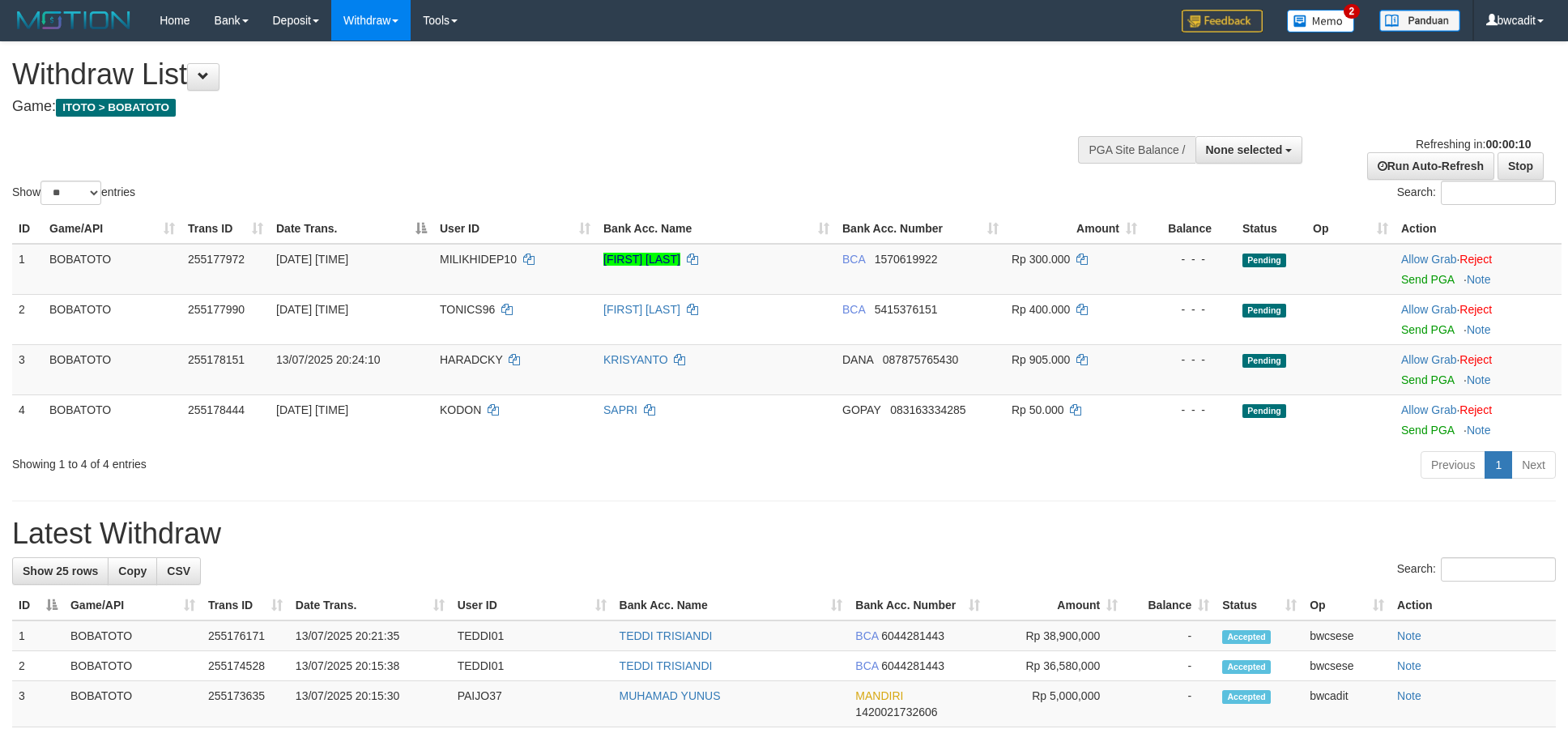 select 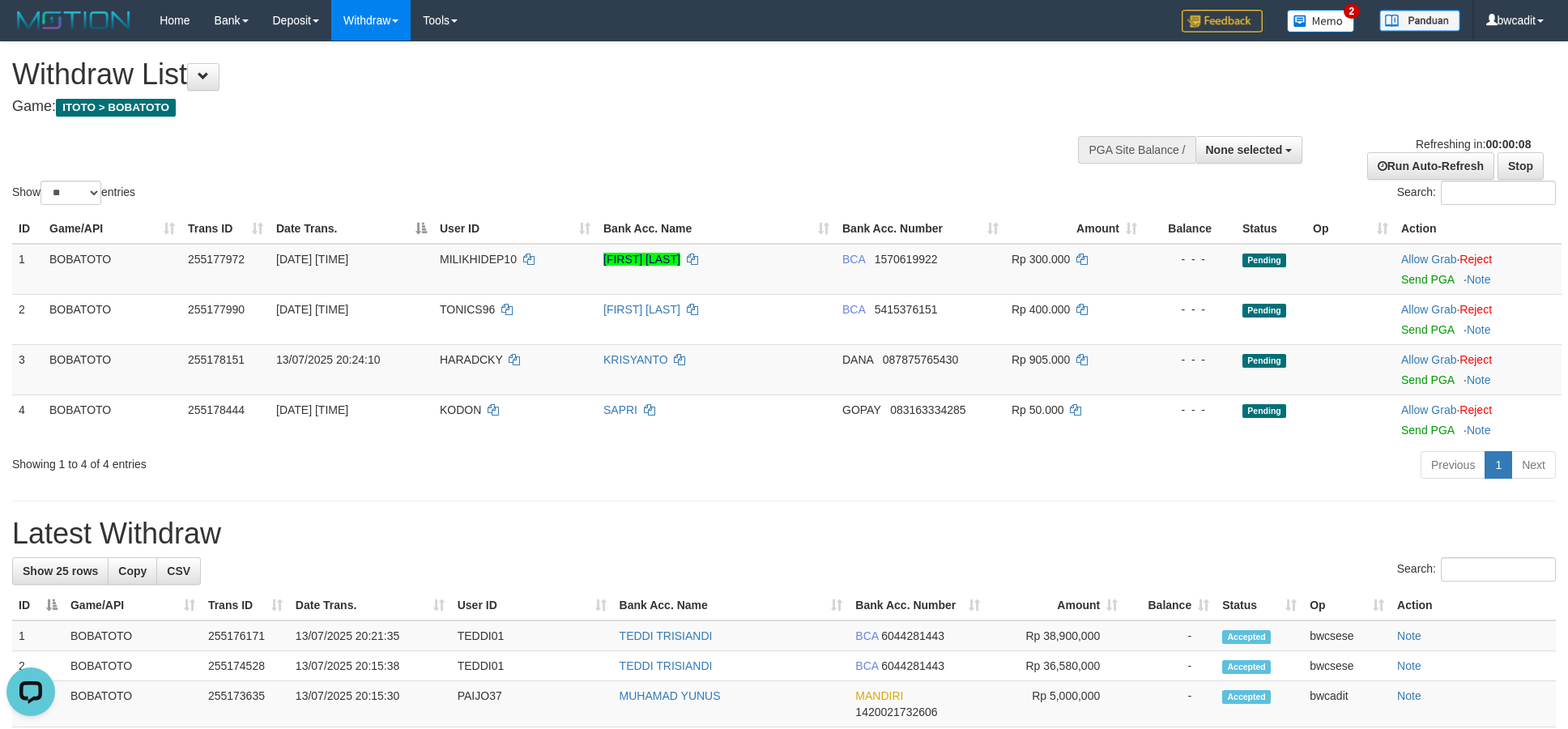 scroll, scrollTop: 0, scrollLeft: 0, axis: both 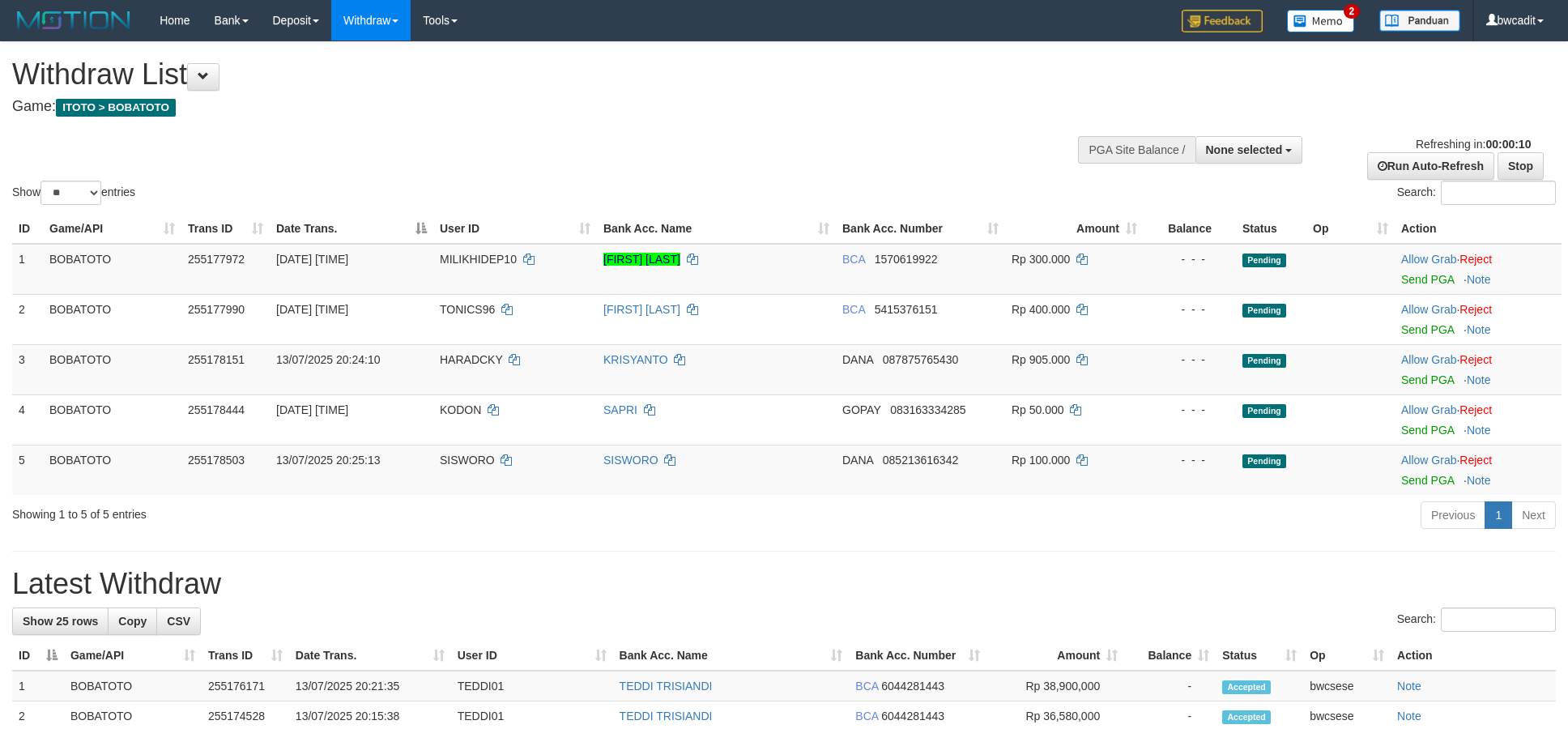 select 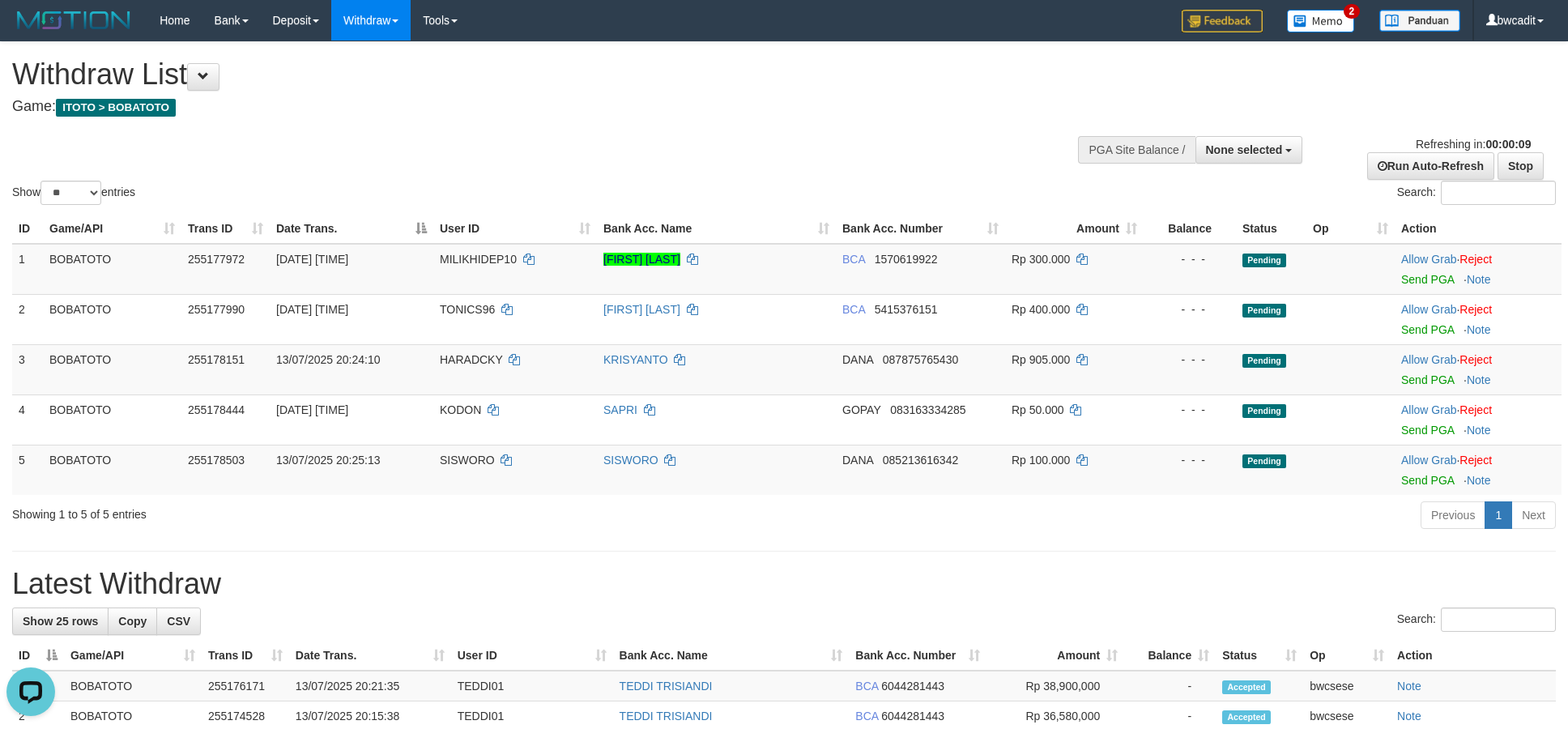 scroll, scrollTop: 0, scrollLeft: 0, axis: both 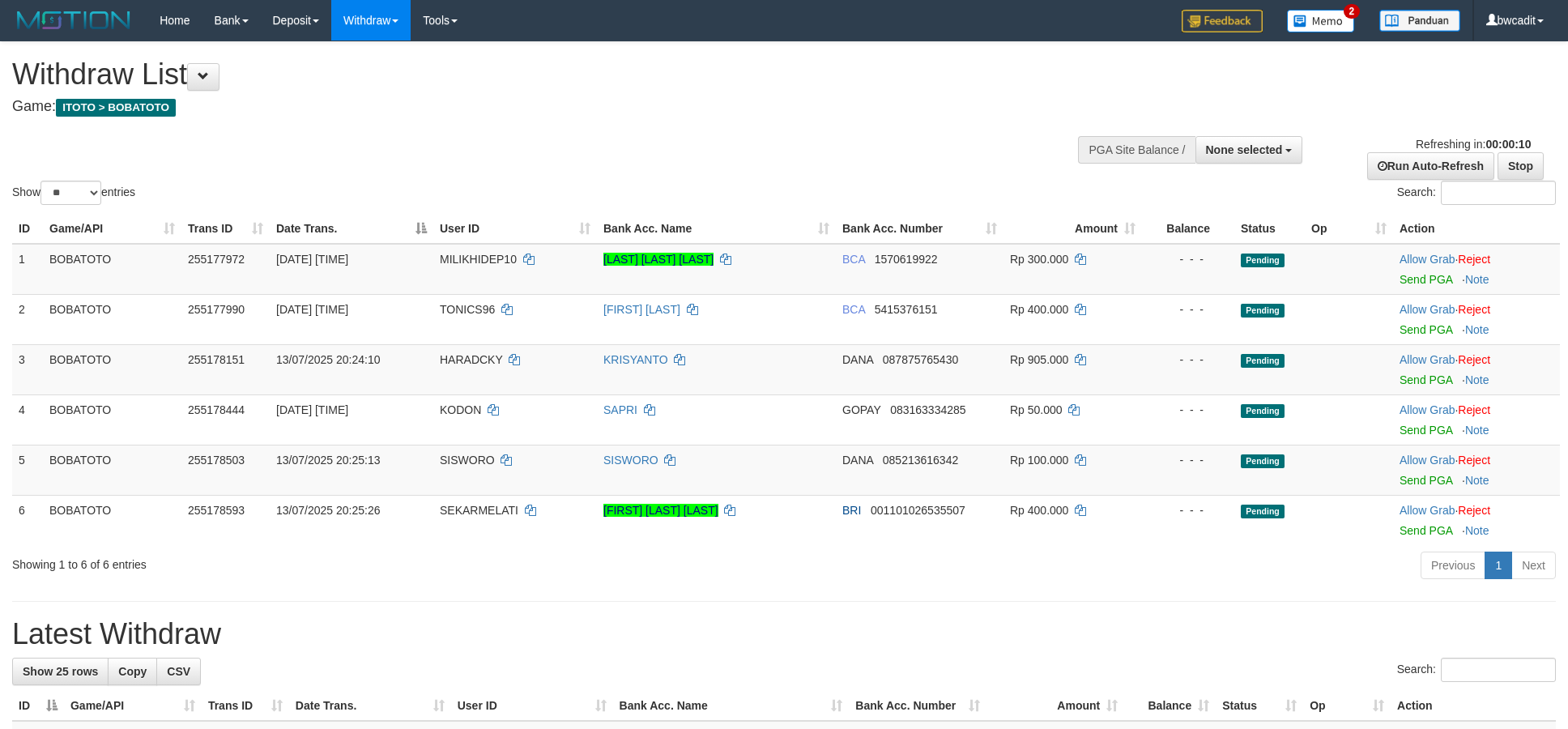 select 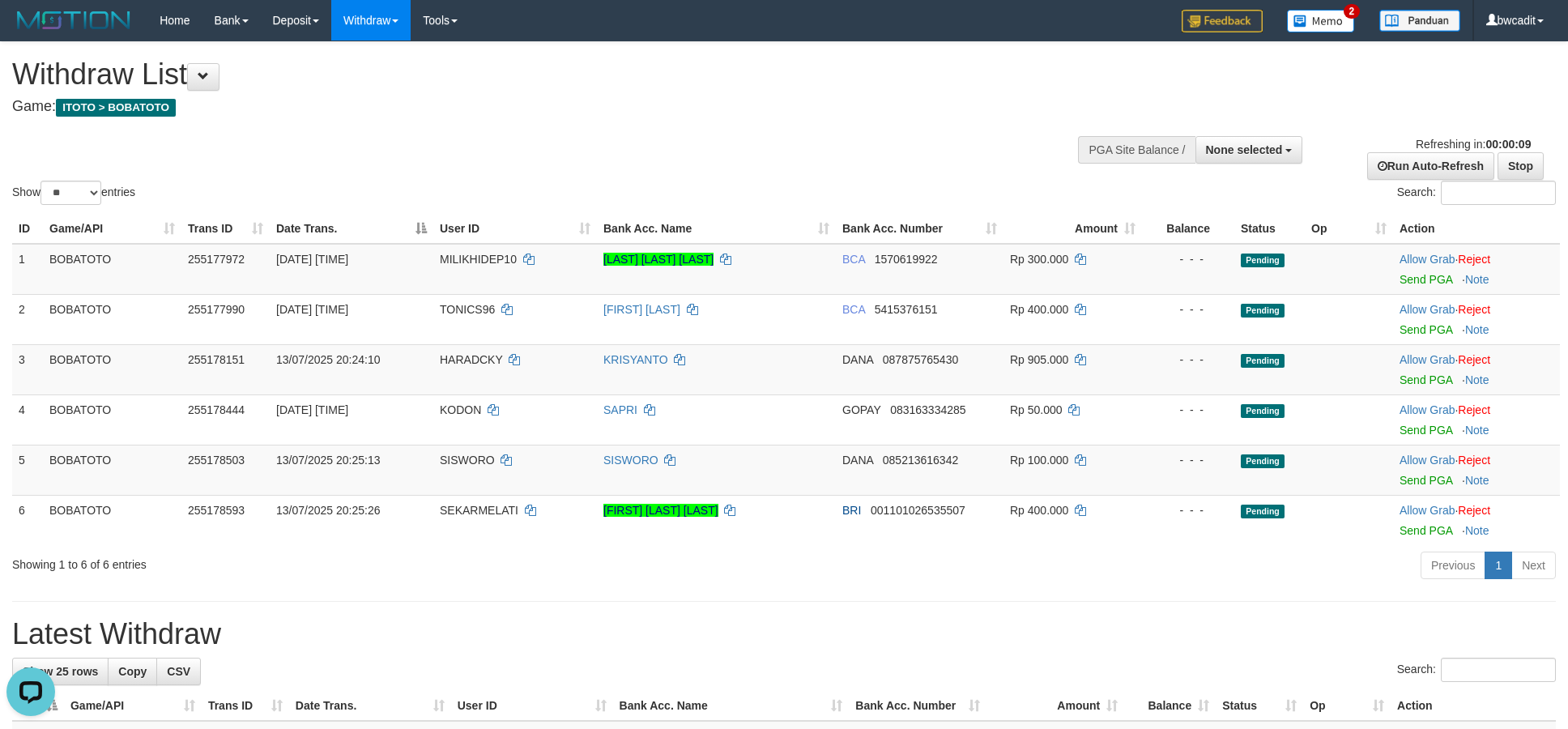scroll, scrollTop: 0, scrollLeft: 0, axis: both 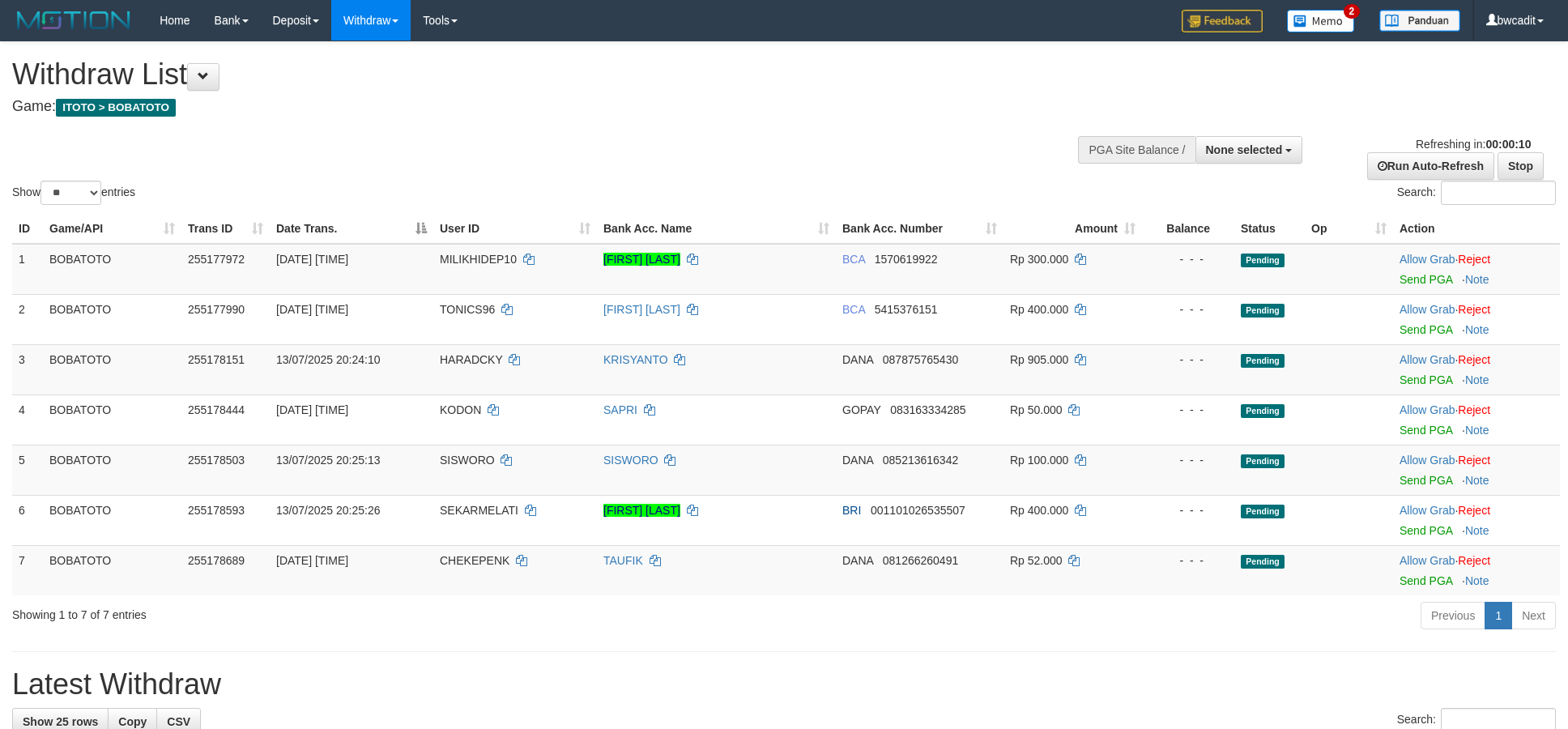 select 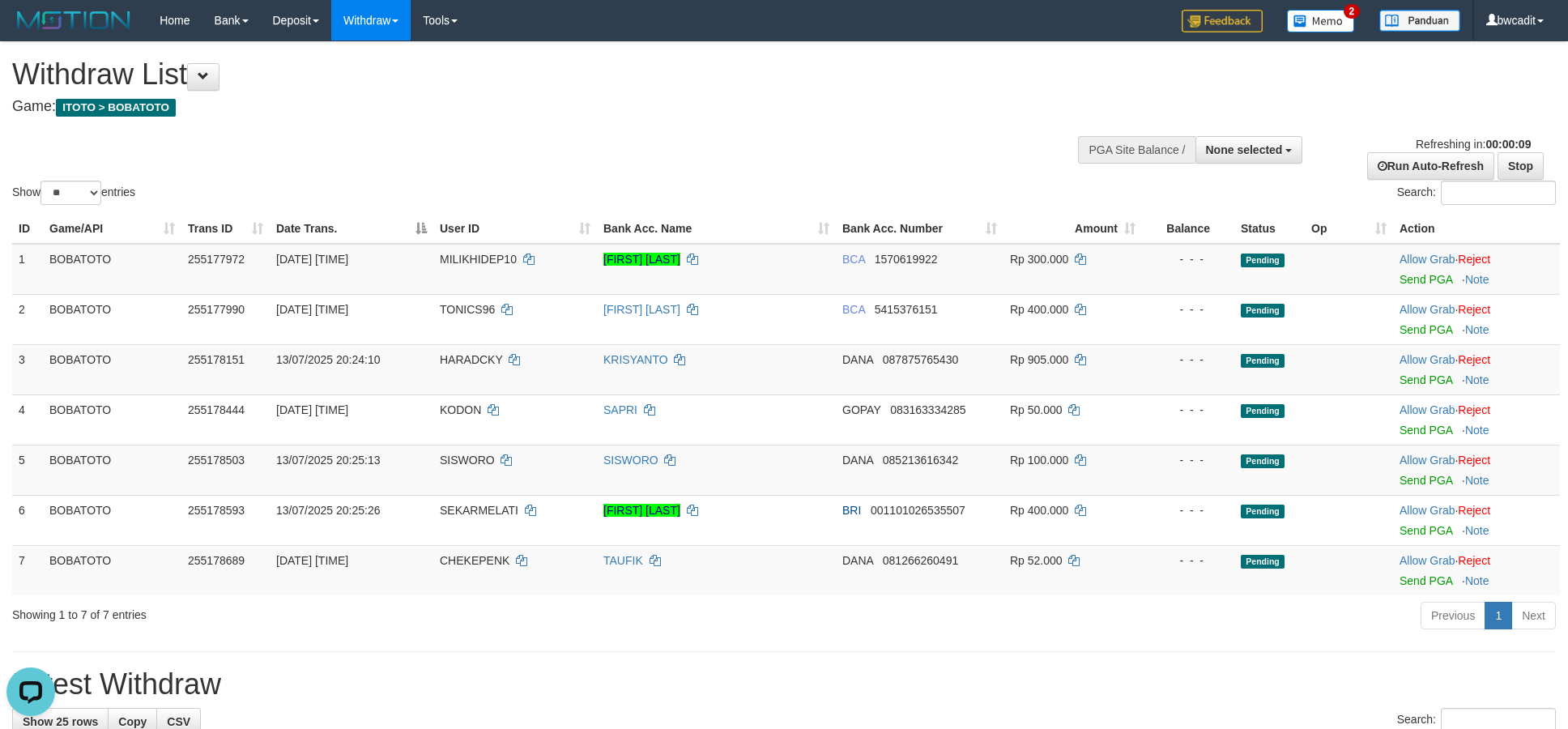 scroll, scrollTop: 0, scrollLeft: 0, axis: both 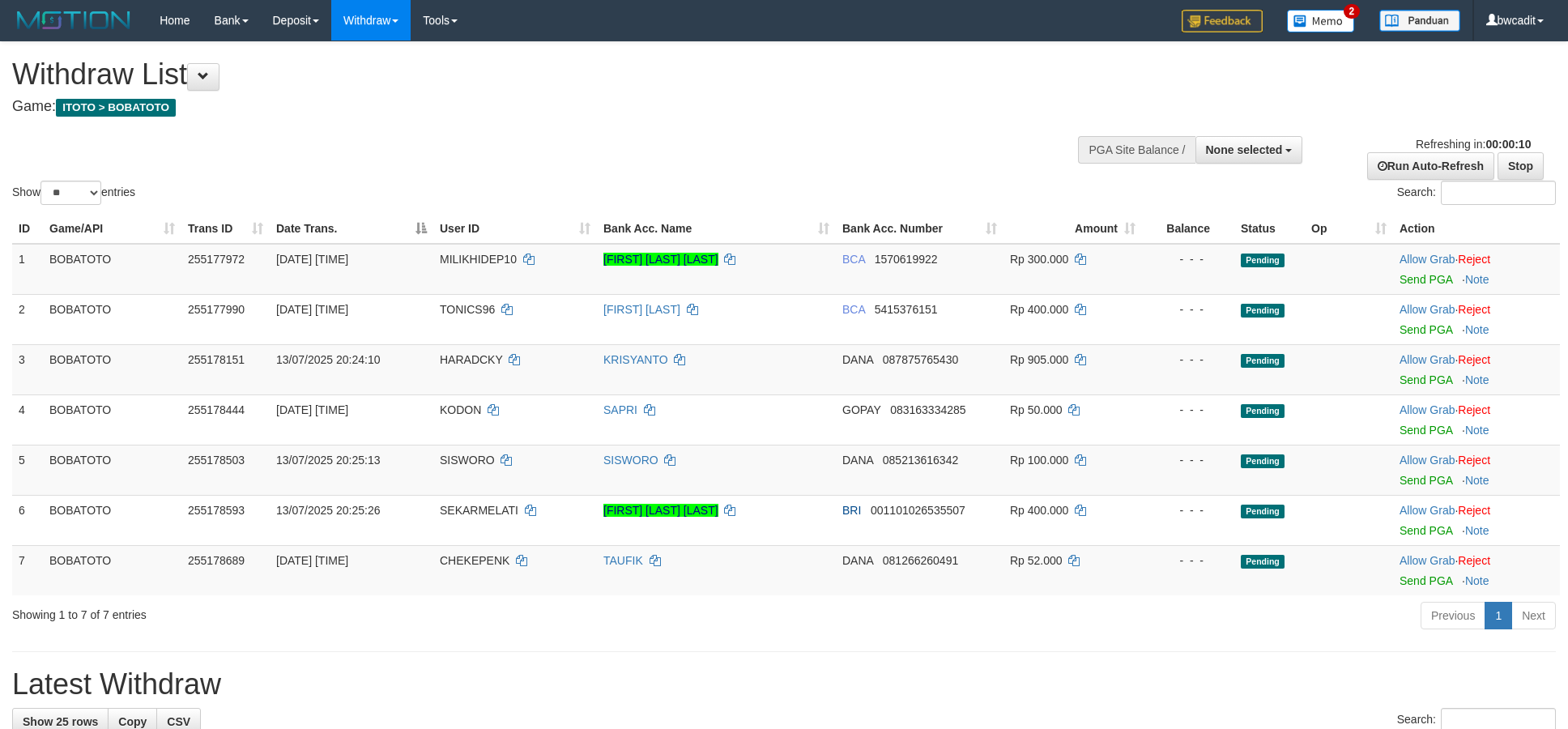 select 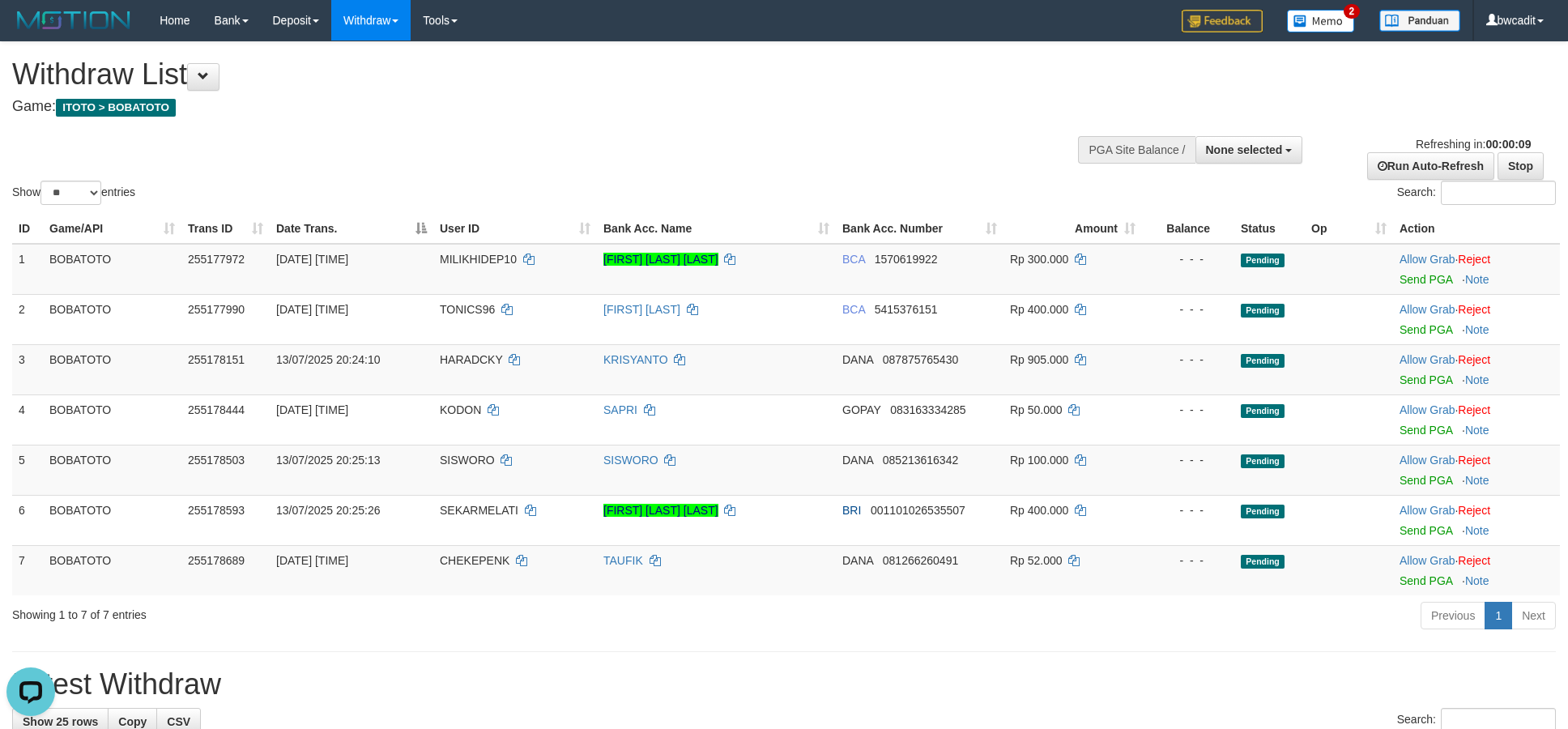 scroll, scrollTop: 0, scrollLeft: 0, axis: both 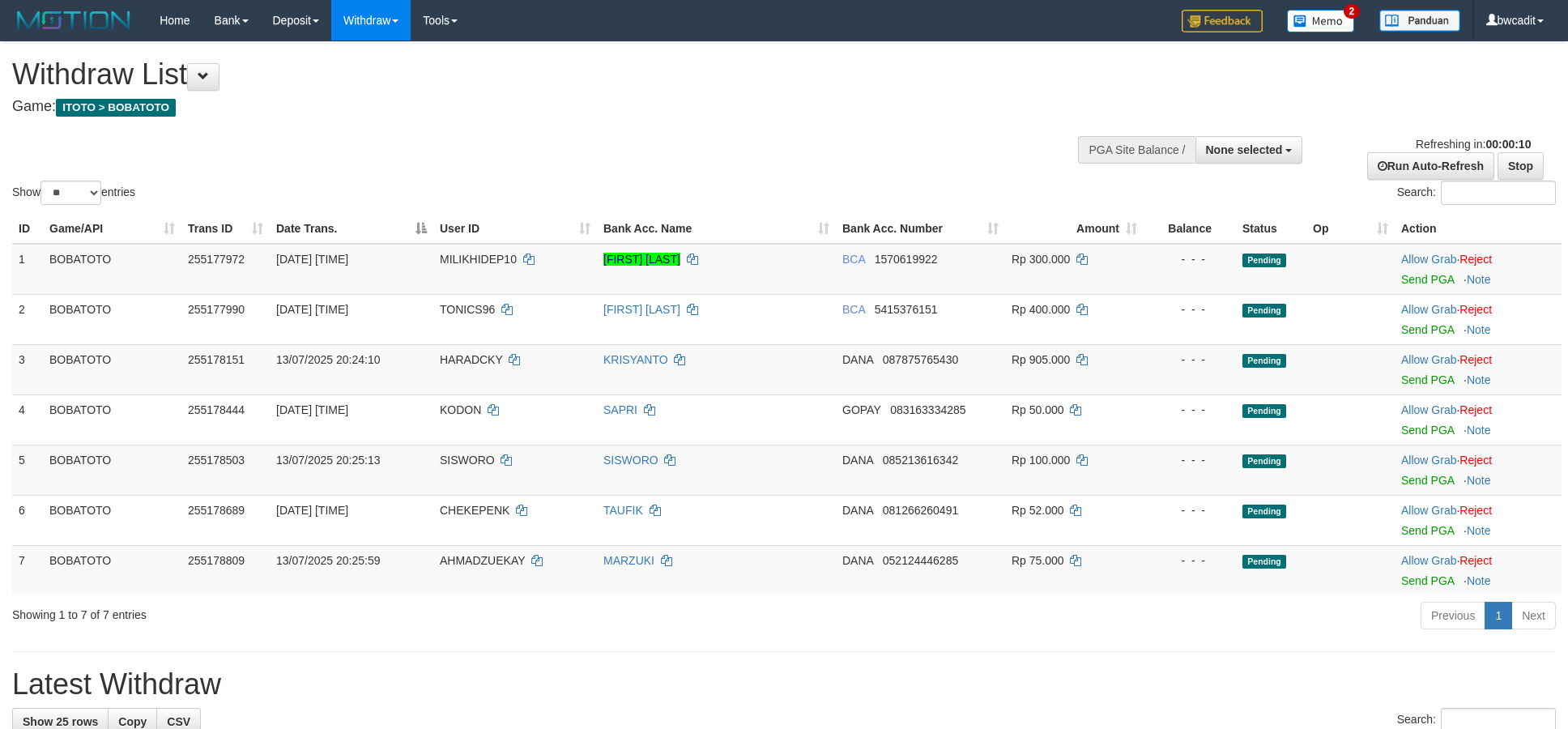 select 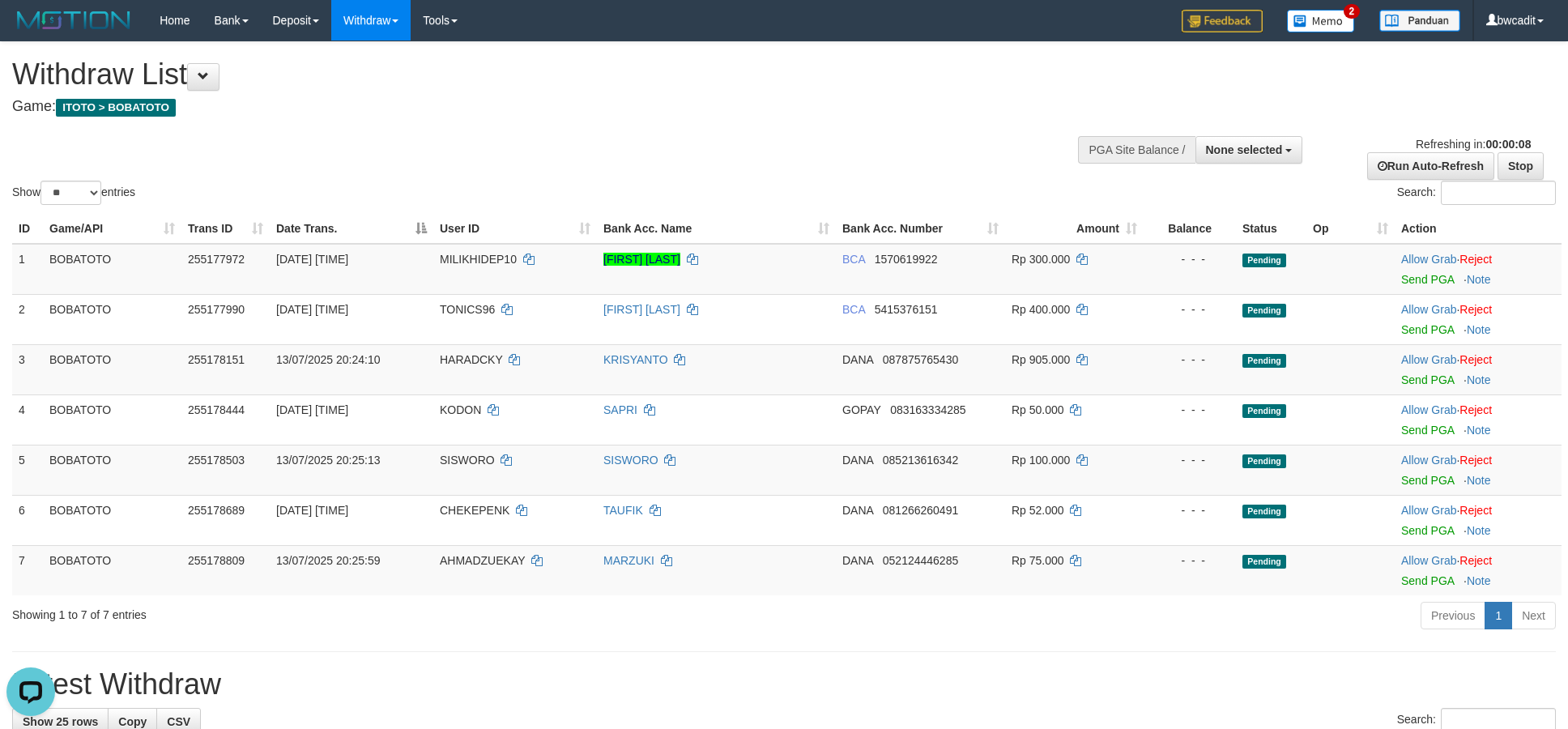 scroll, scrollTop: 0, scrollLeft: 0, axis: both 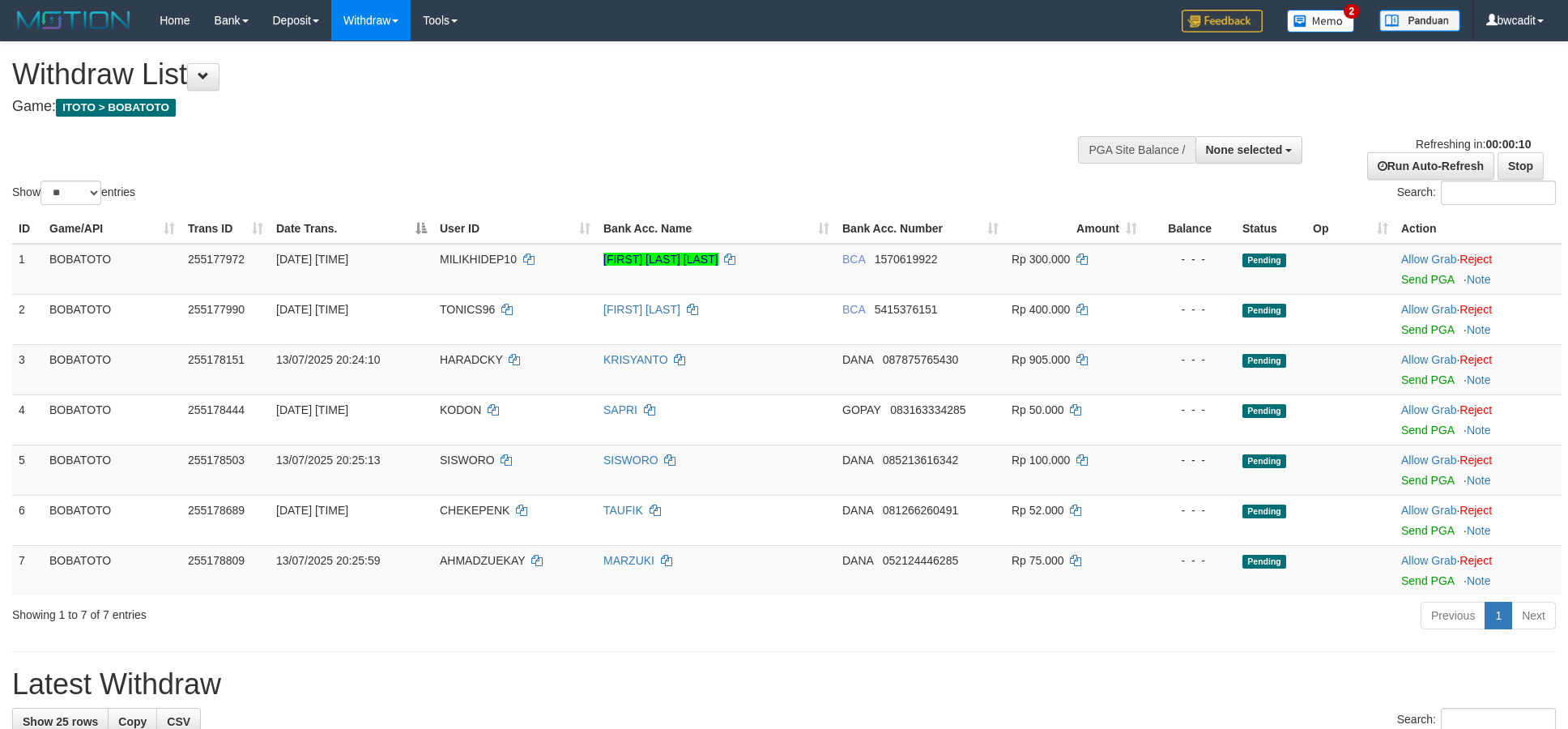 select 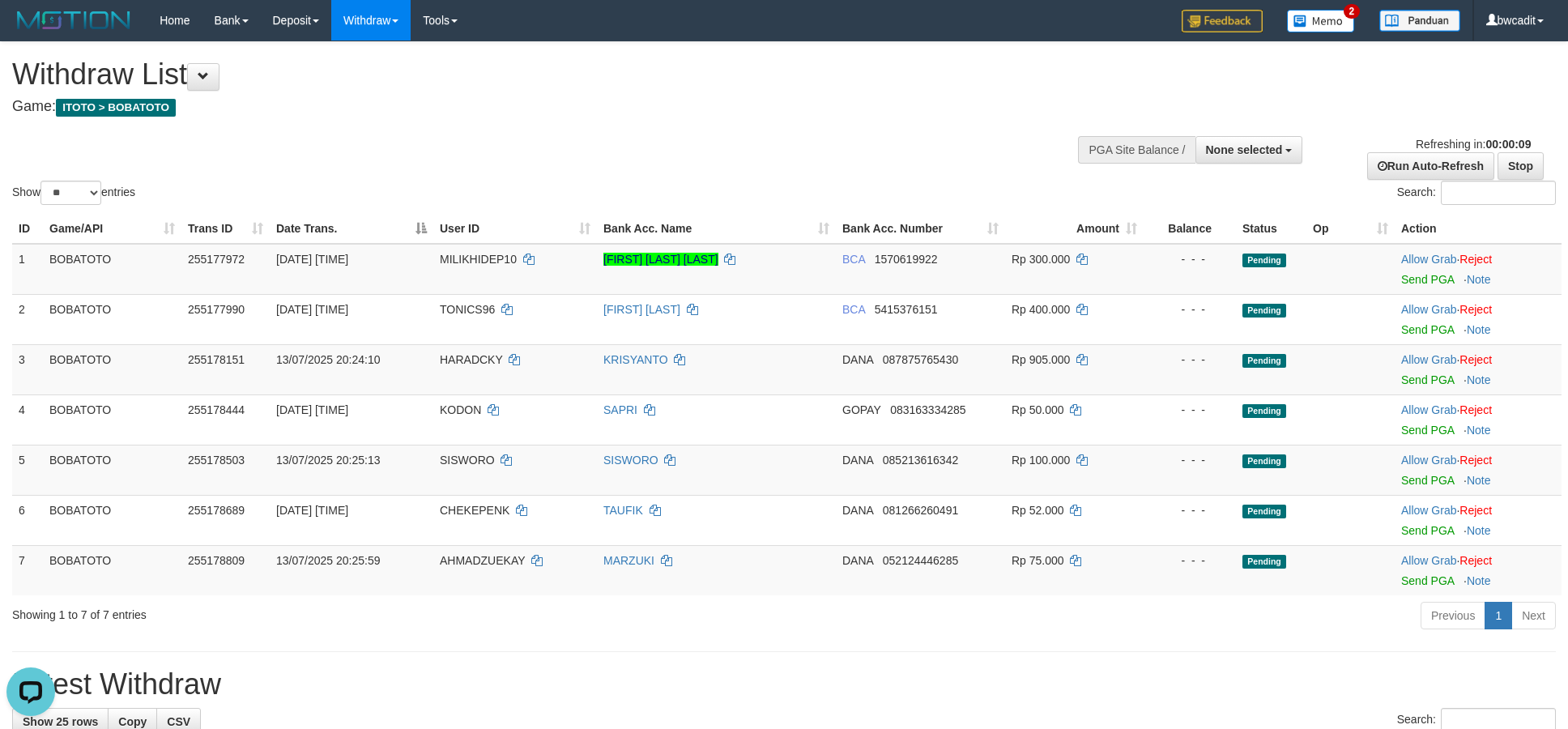 scroll, scrollTop: 0, scrollLeft: 0, axis: both 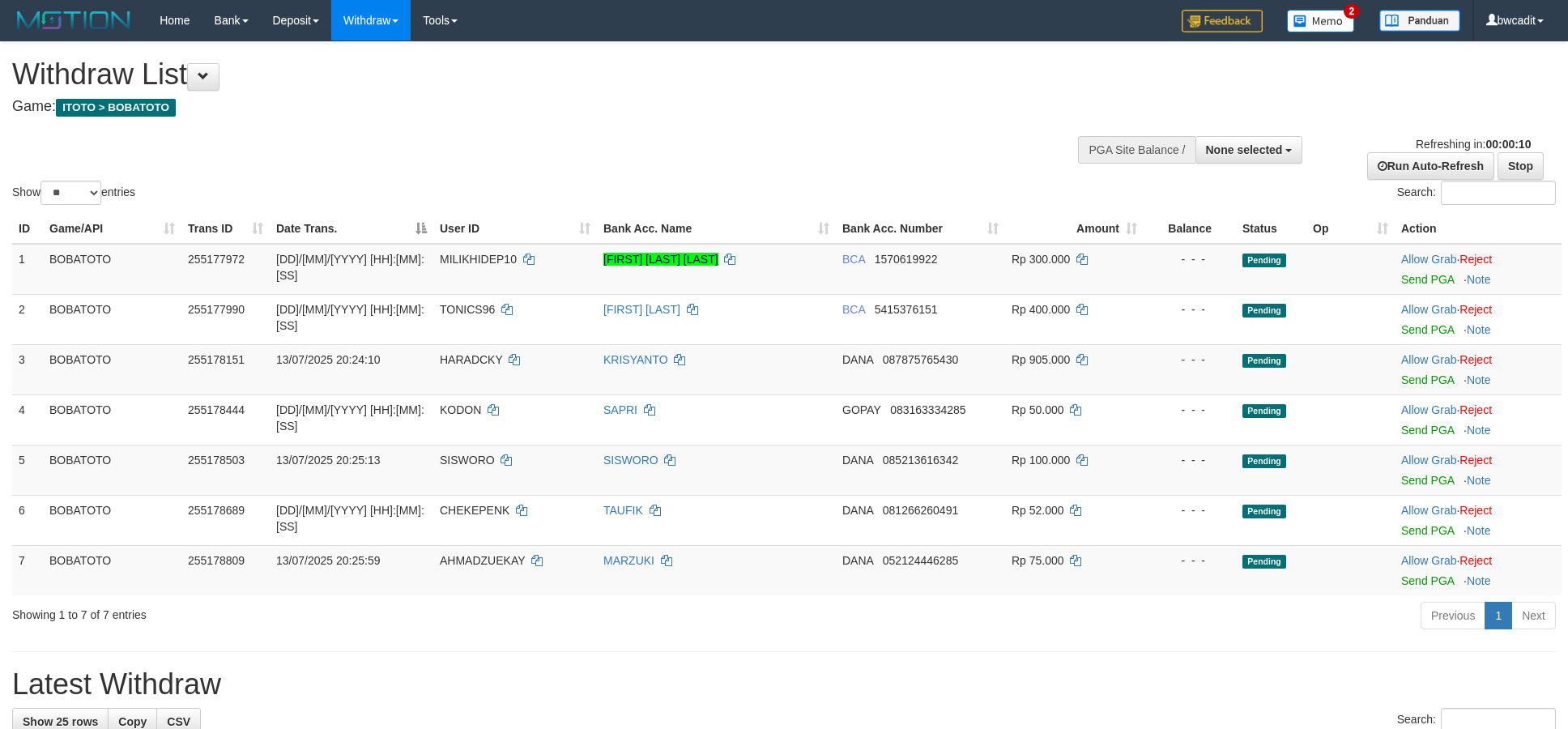 select 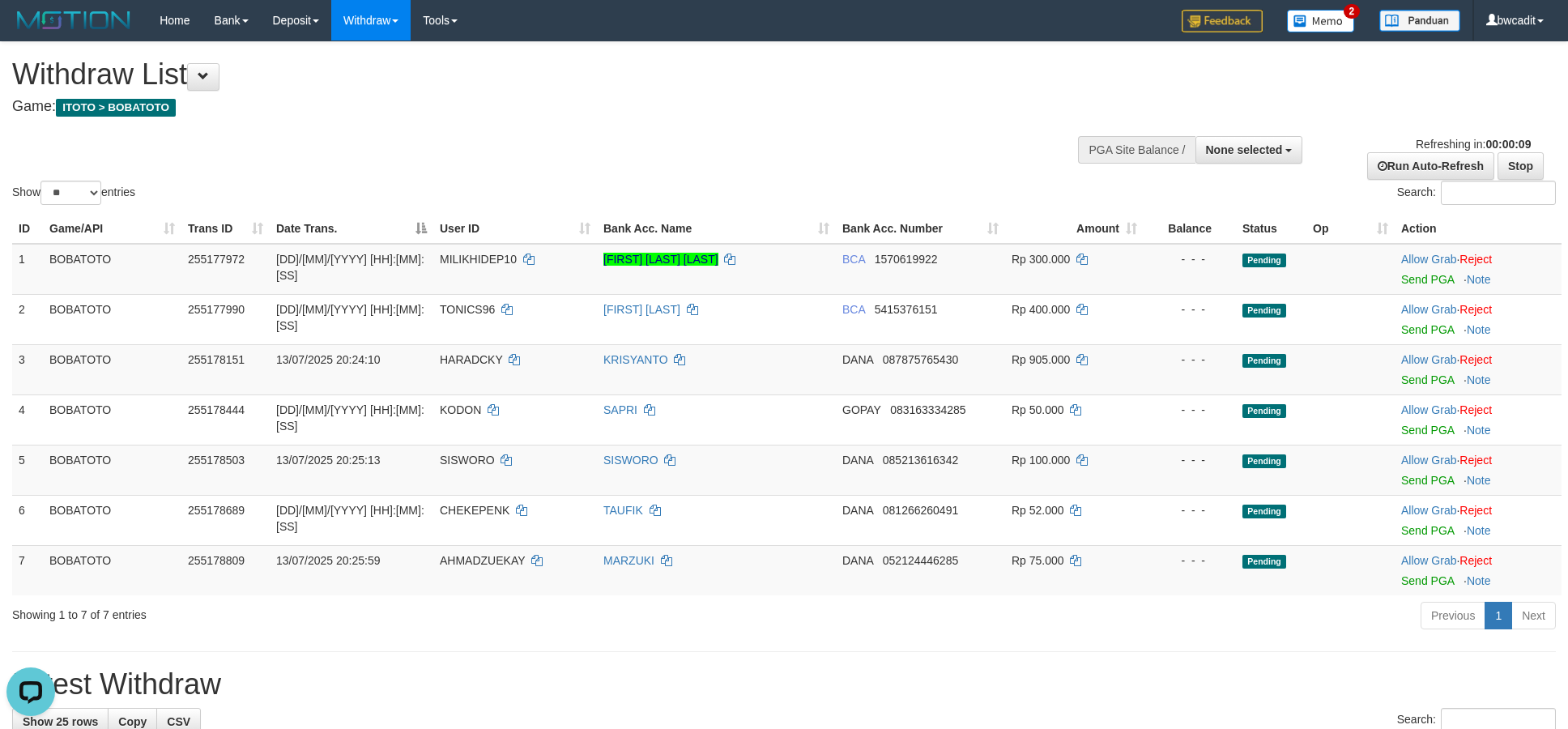 scroll, scrollTop: 0, scrollLeft: 0, axis: both 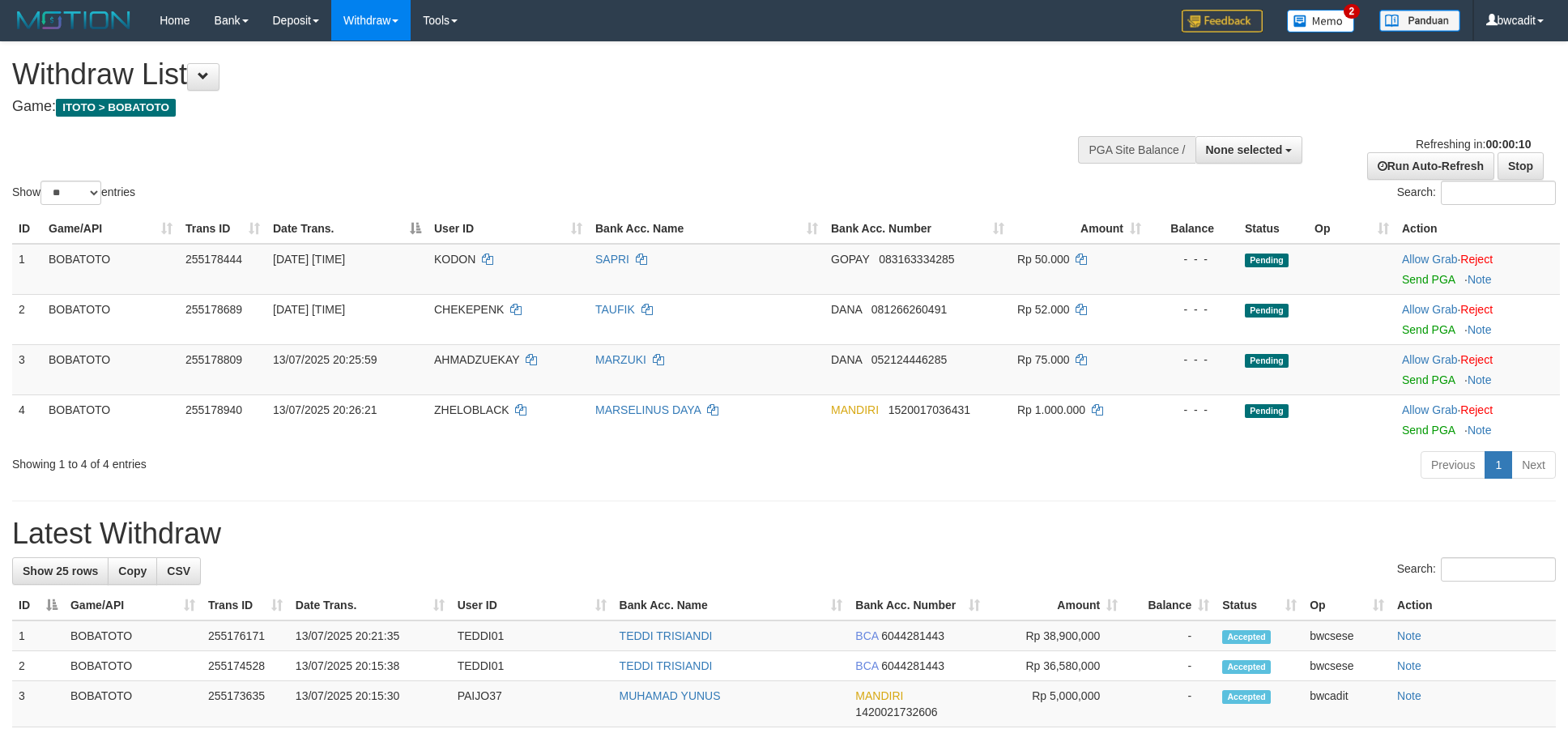 select 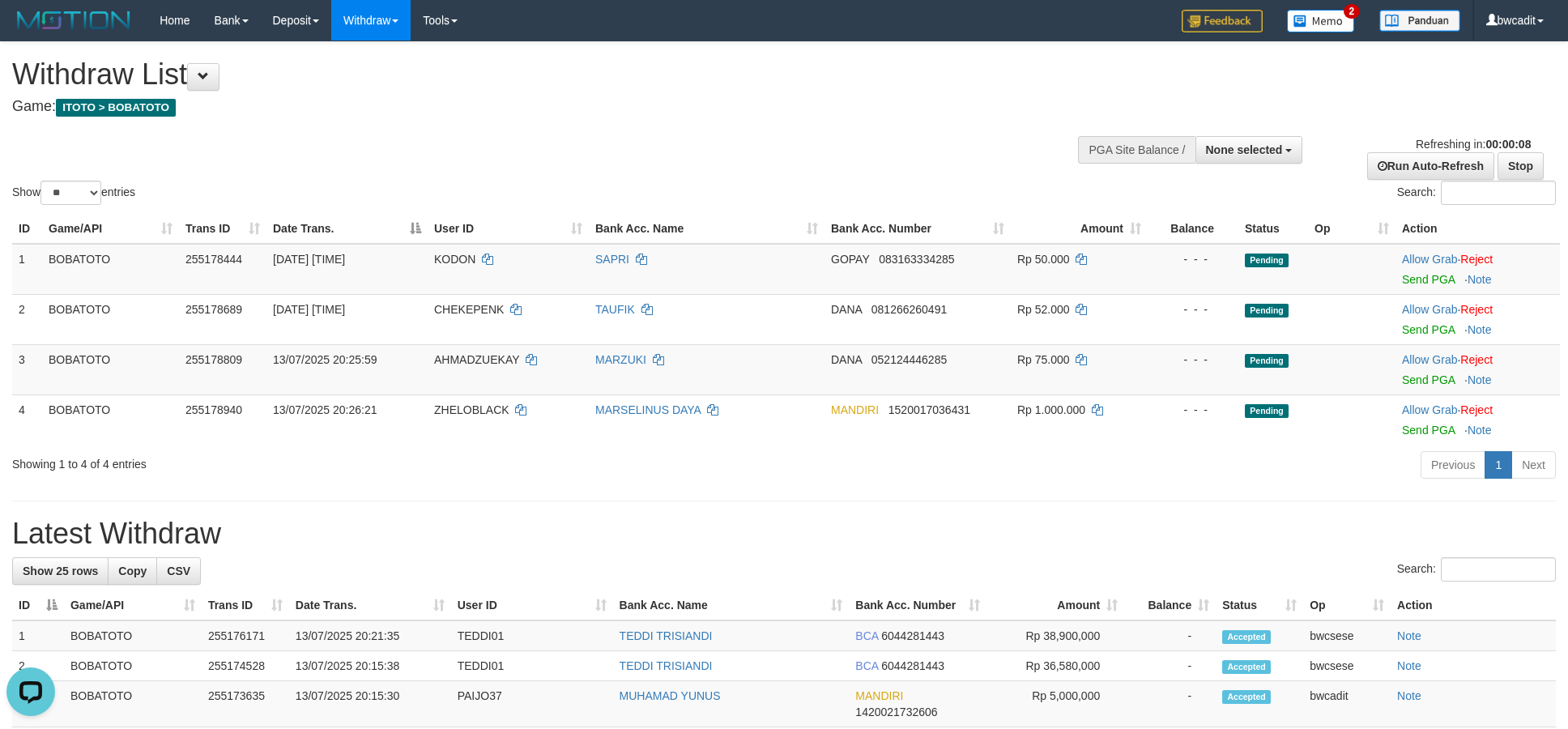 scroll, scrollTop: 0, scrollLeft: 0, axis: both 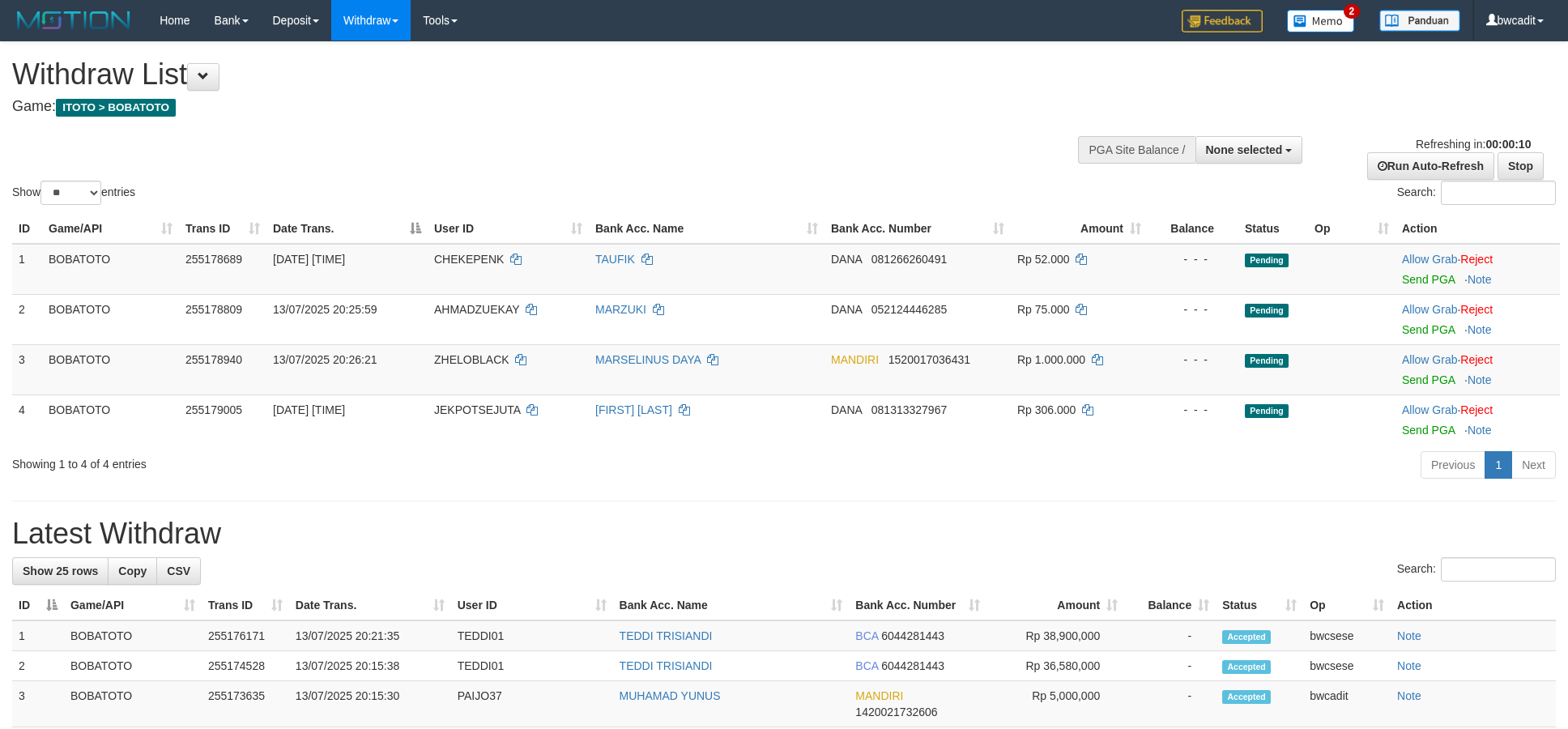 select 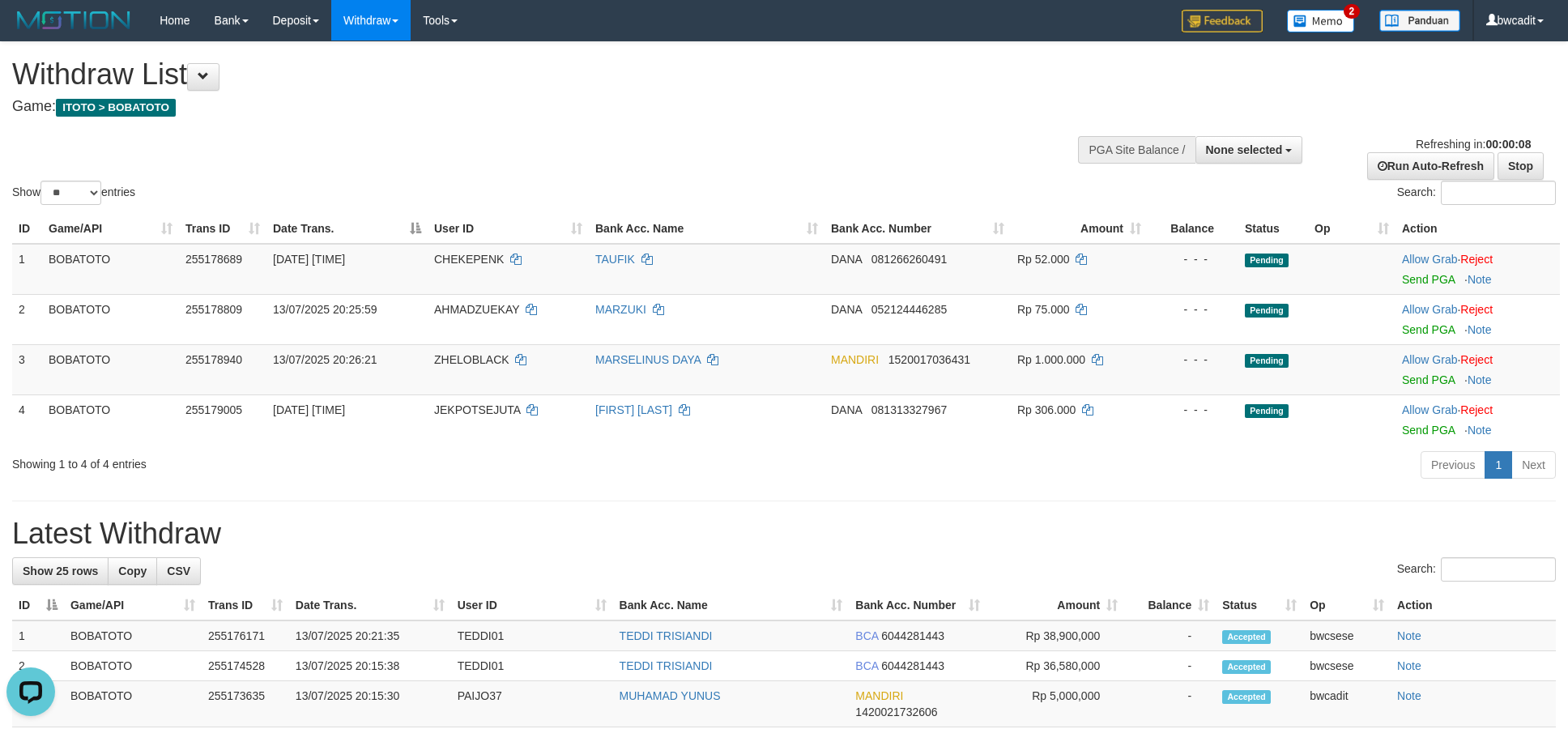 scroll, scrollTop: 0, scrollLeft: 0, axis: both 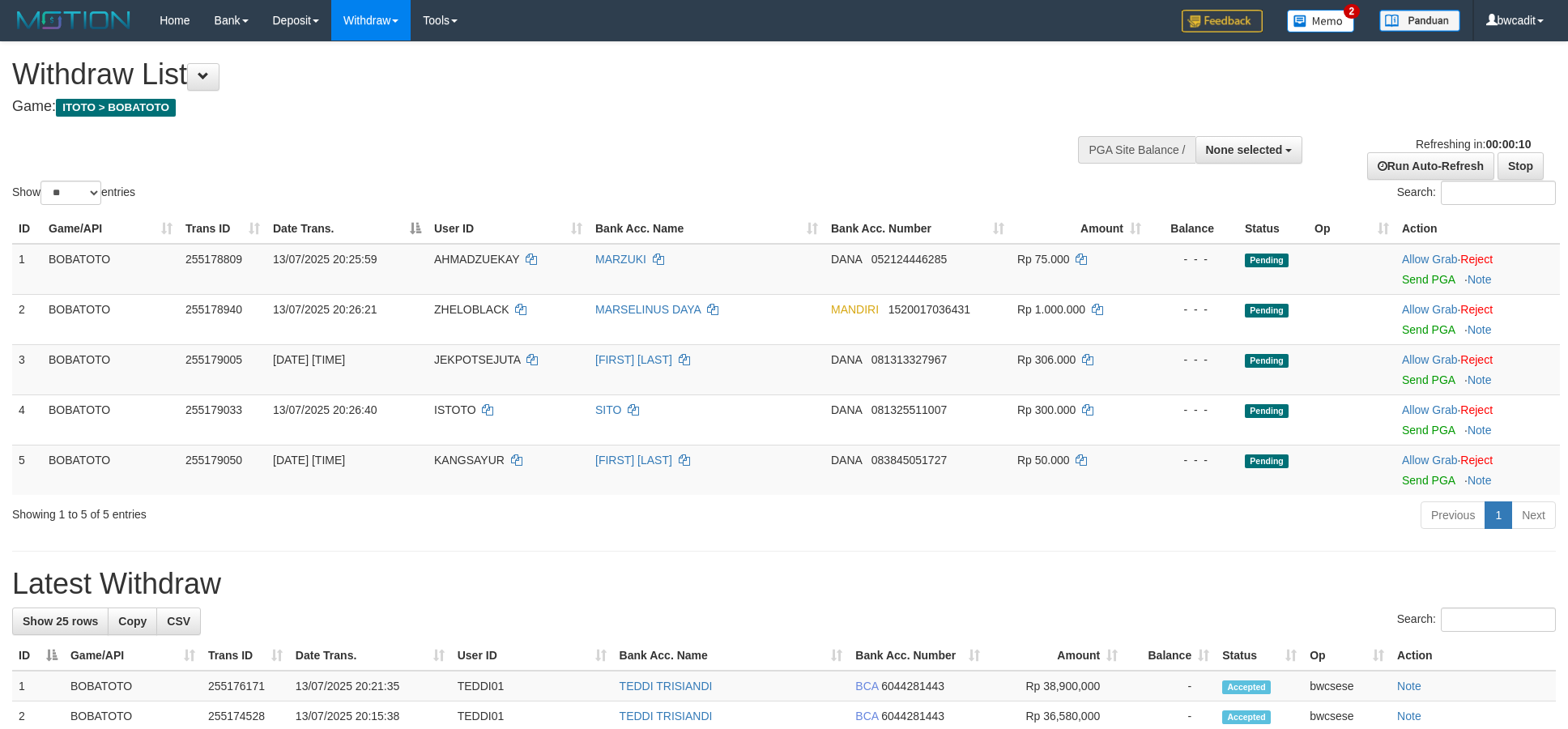select 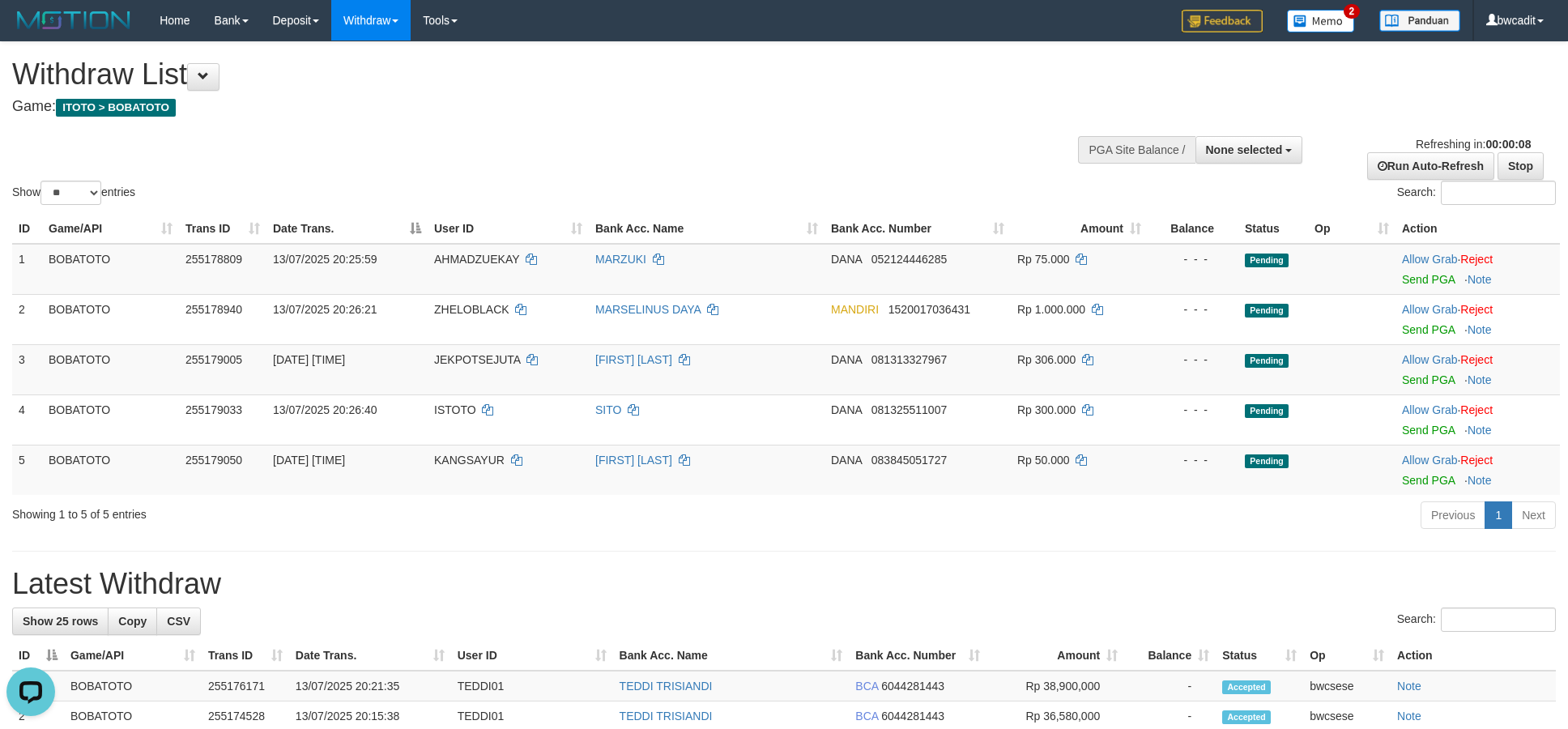 scroll, scrollTop: 0, scrollLeft: 0, axis: both 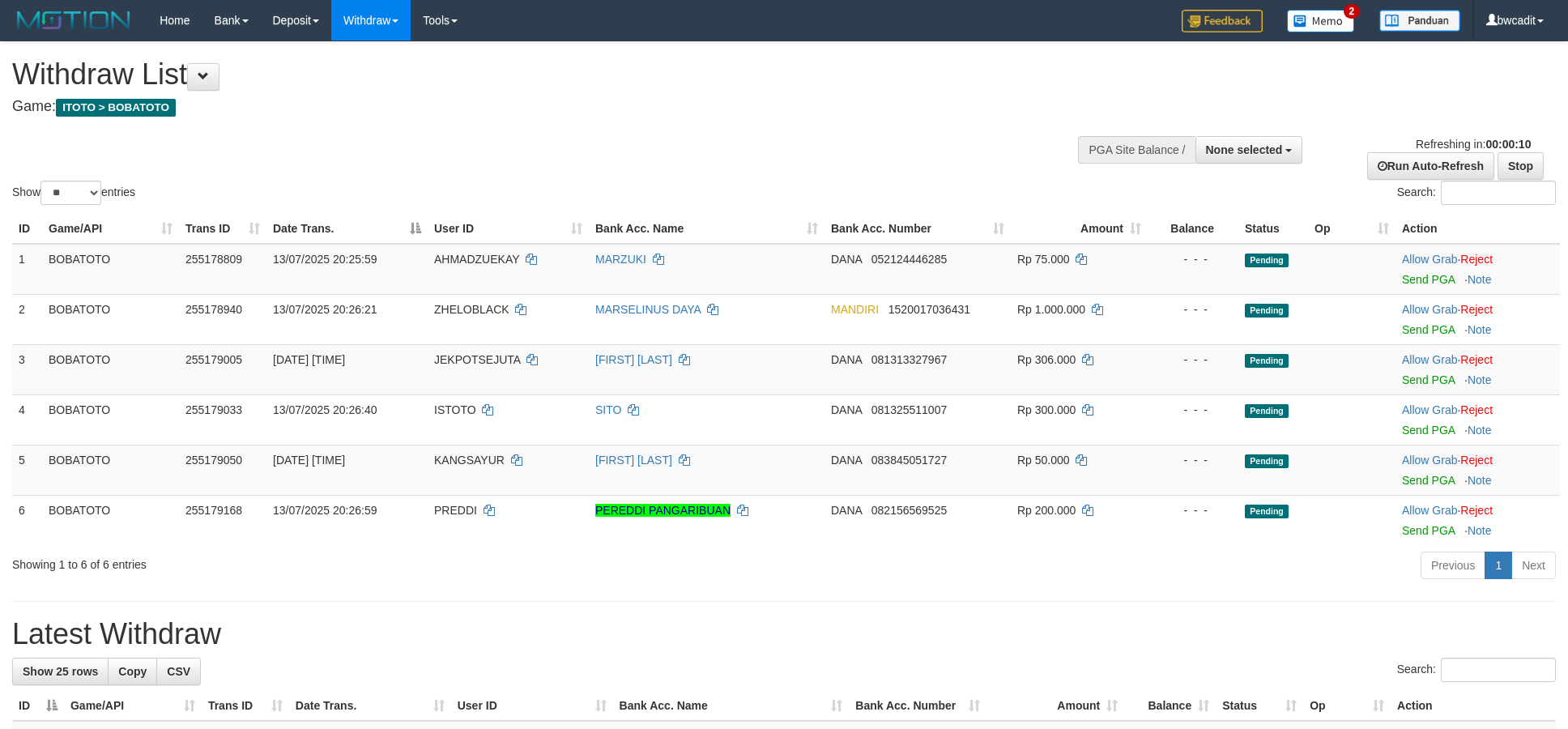 select 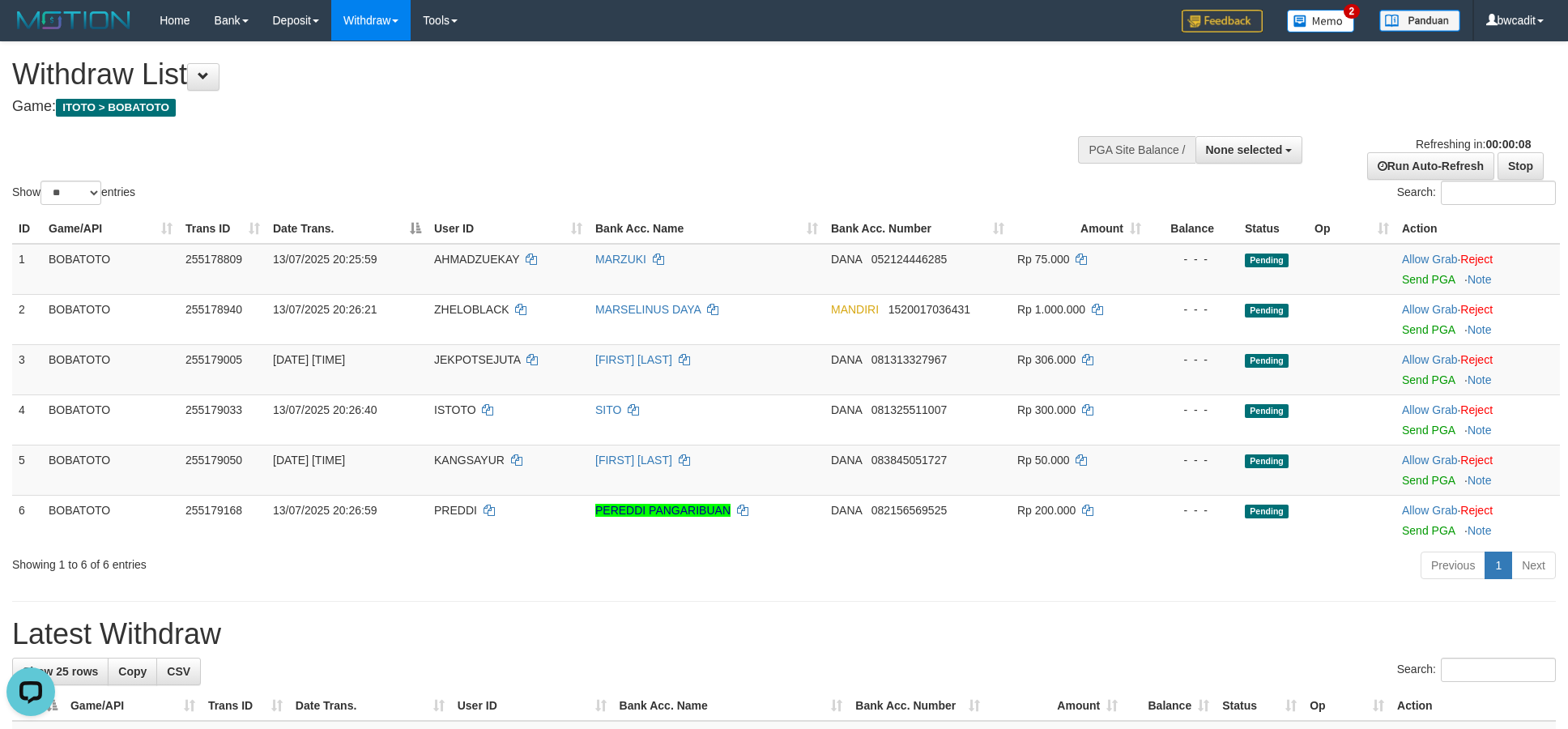 scroll, scrollTop: 0, scrollLeft: 0, axis: both 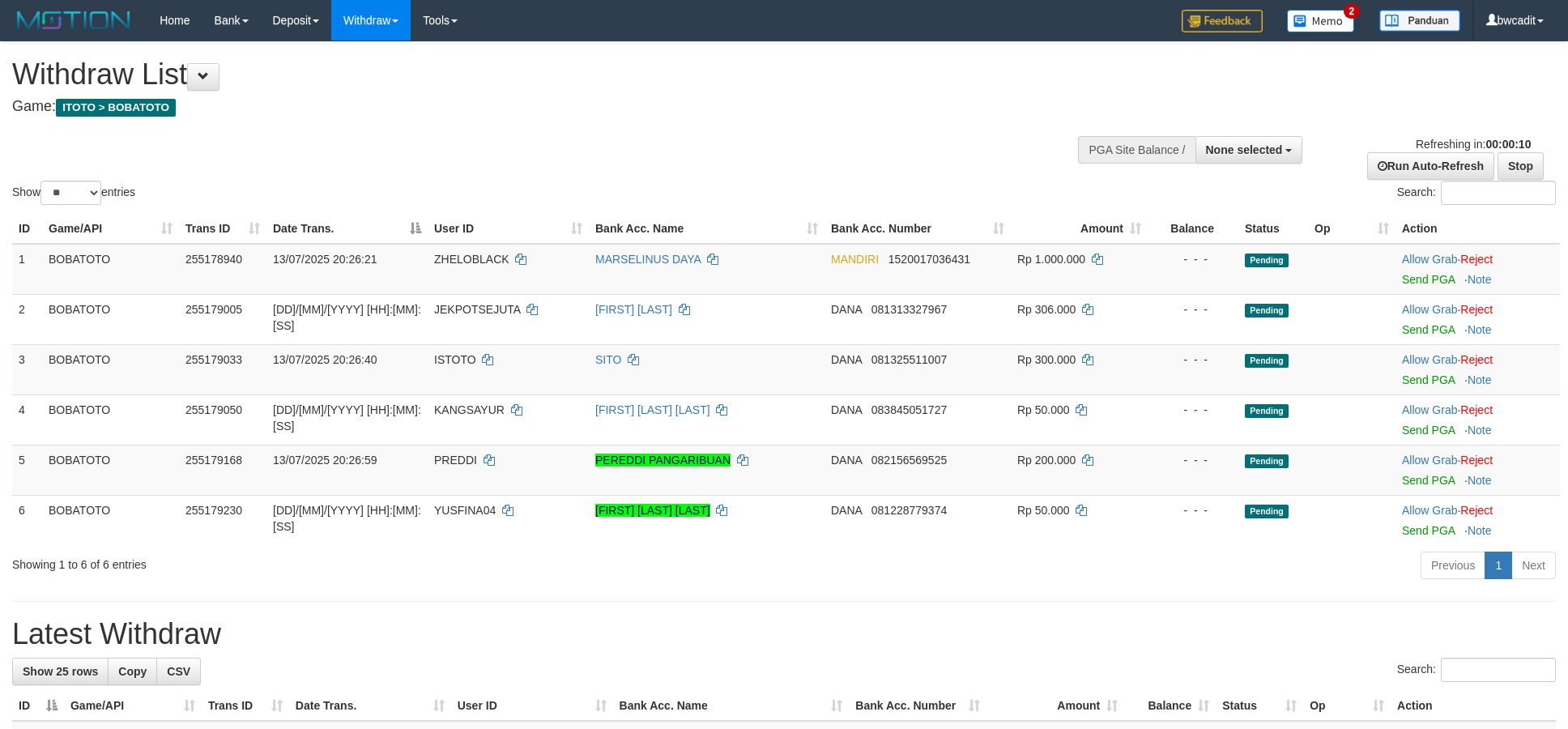 select 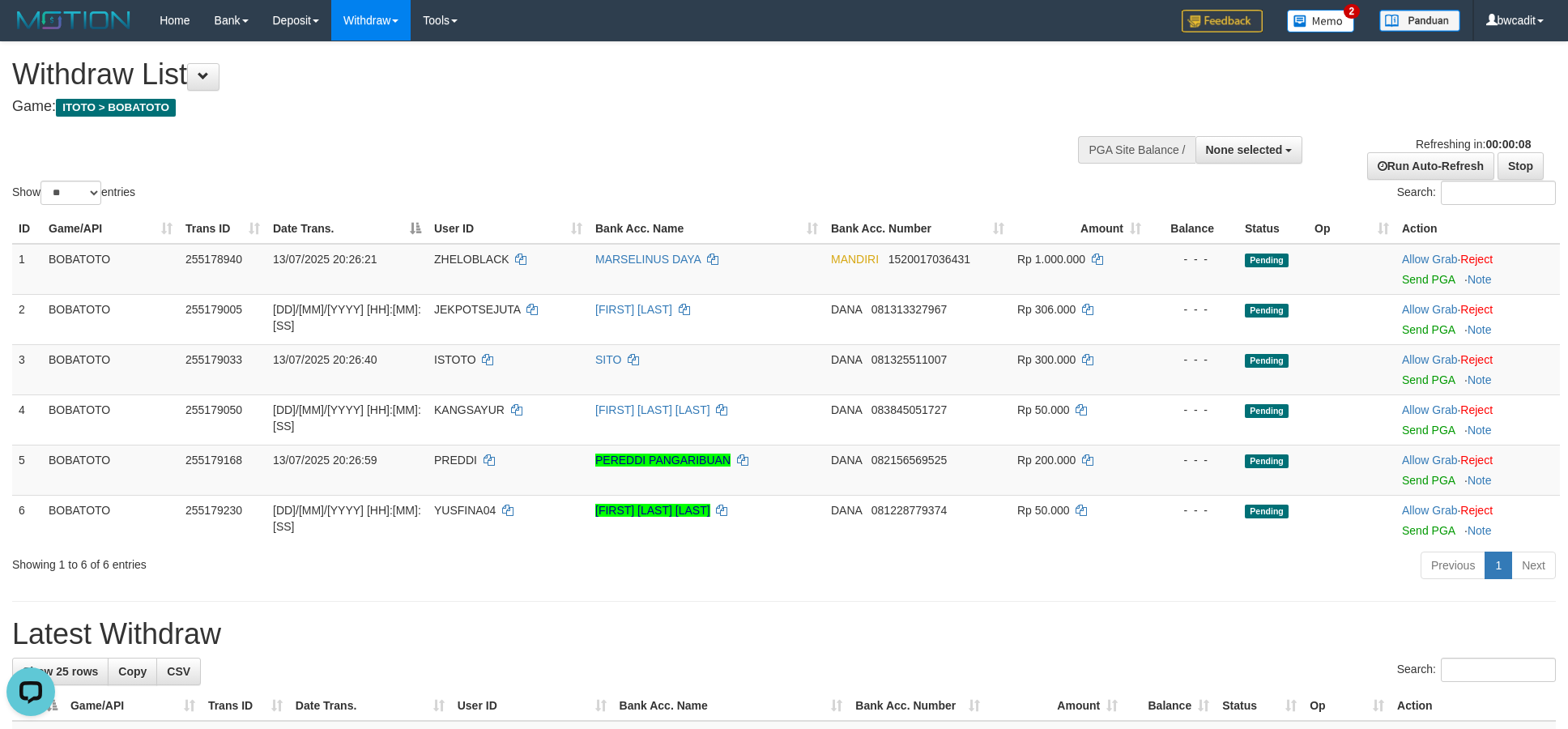 scroll, scrollTop: 0, scrollLeft: 0, axis: both 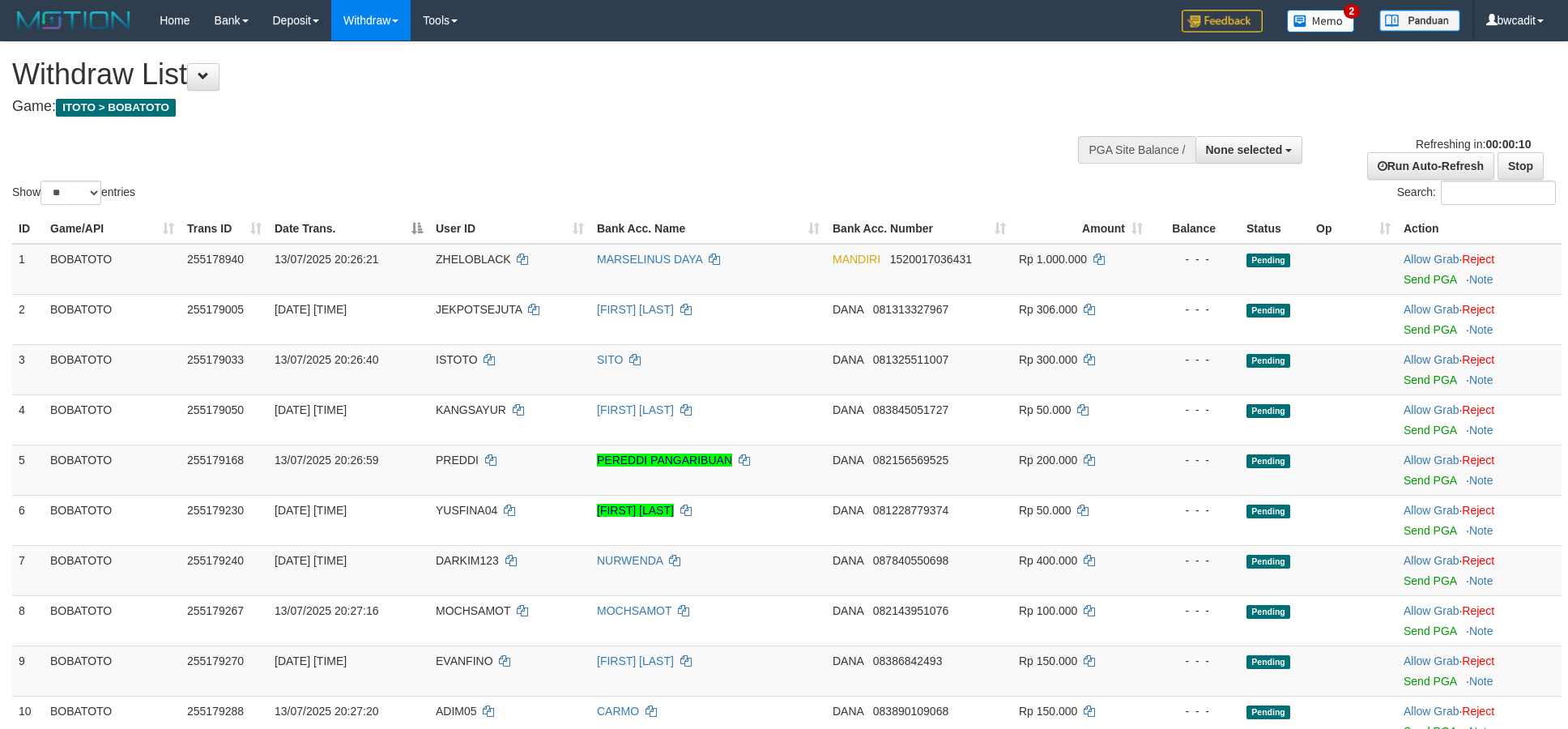 select 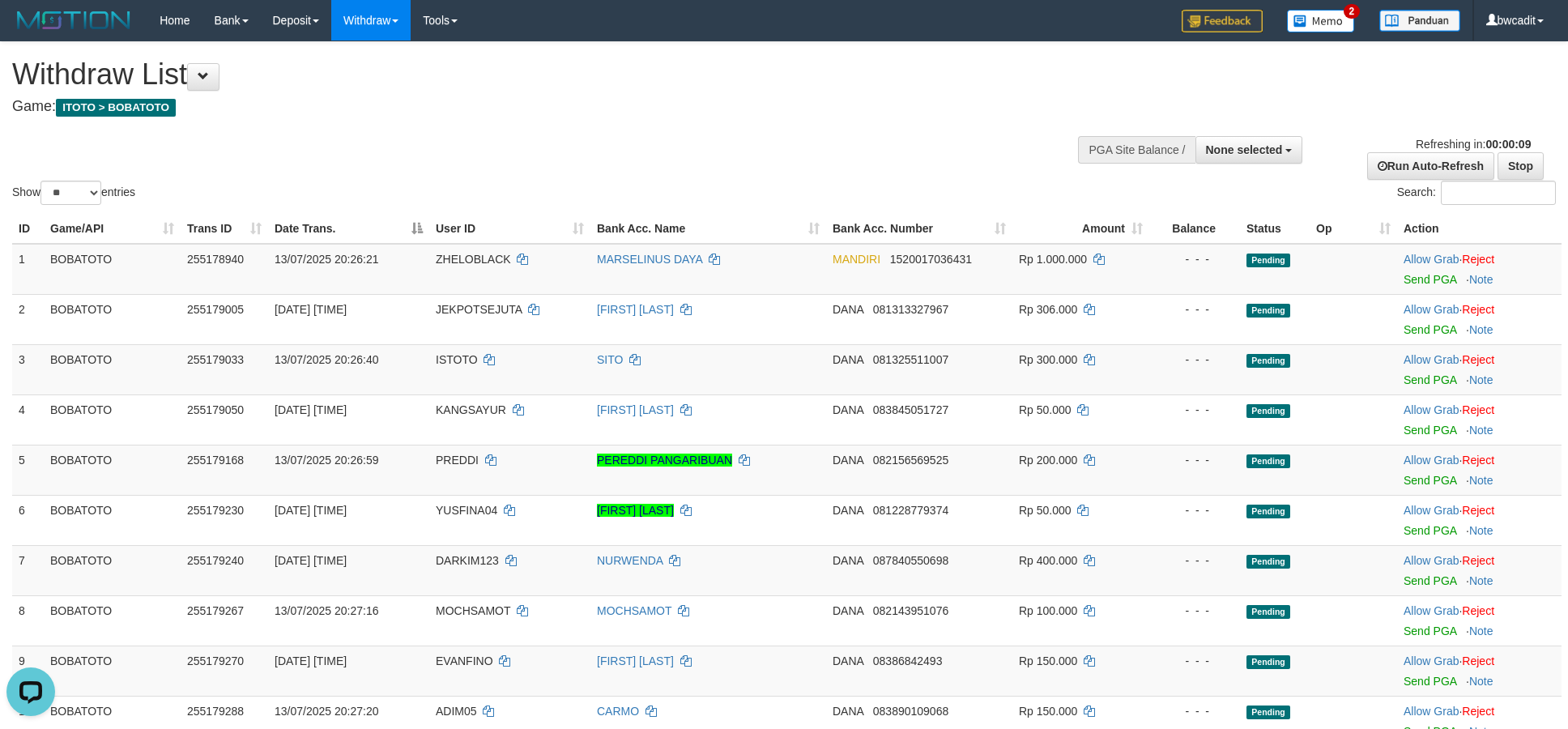 scroll, scrollTop: 0, scrollLeft: 0, axis: both 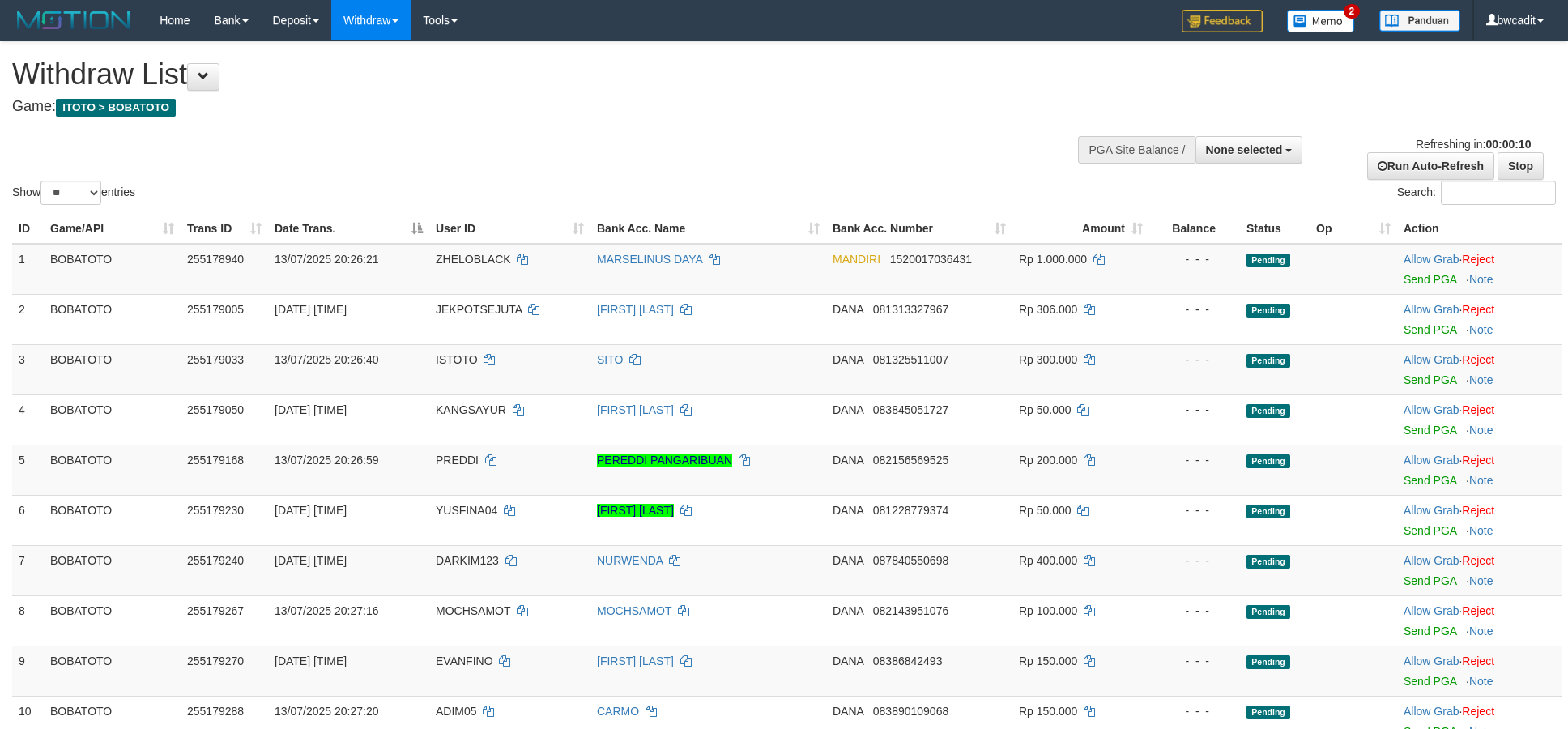 select 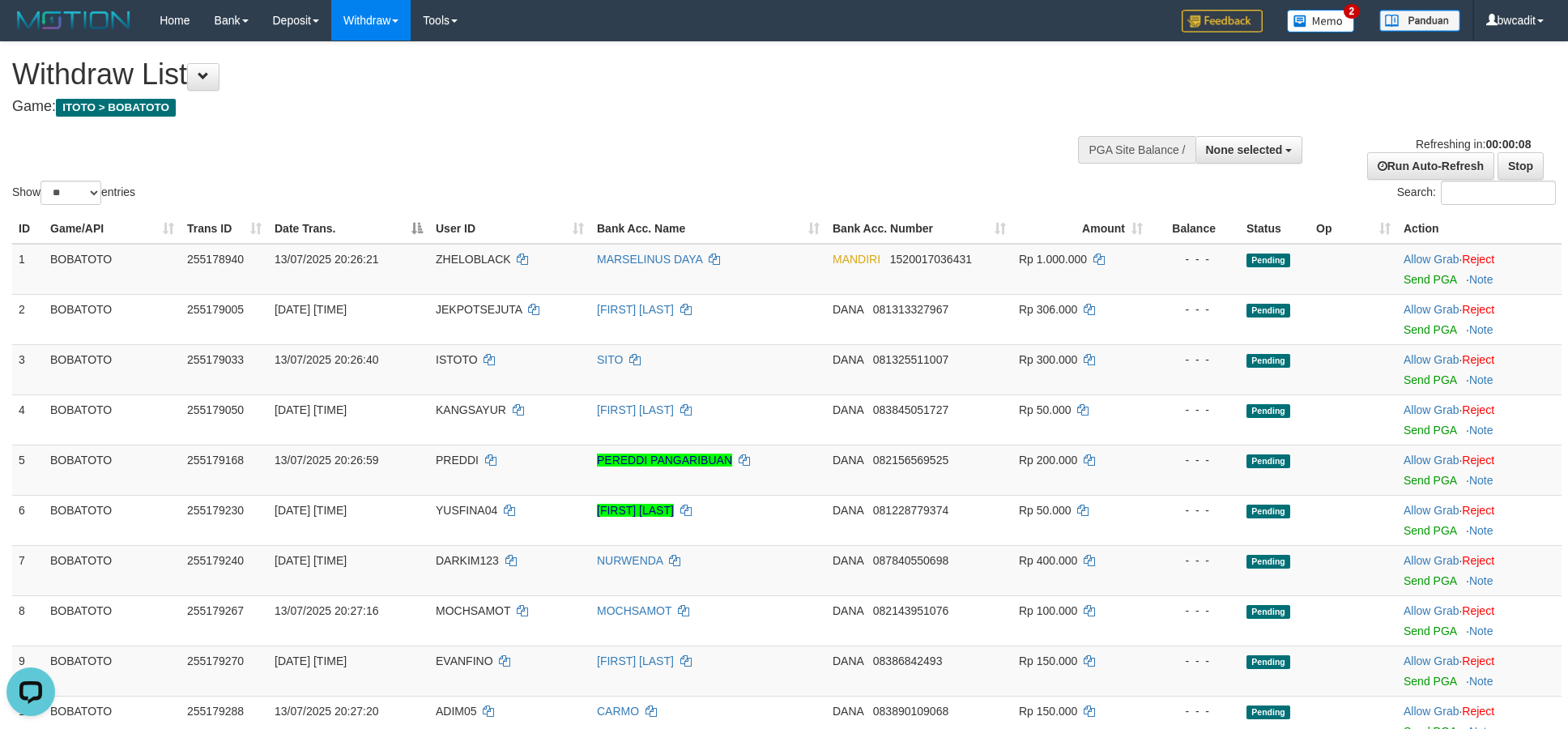 scroll, scrollTop: 0, scrollLeft: 0, axis: both 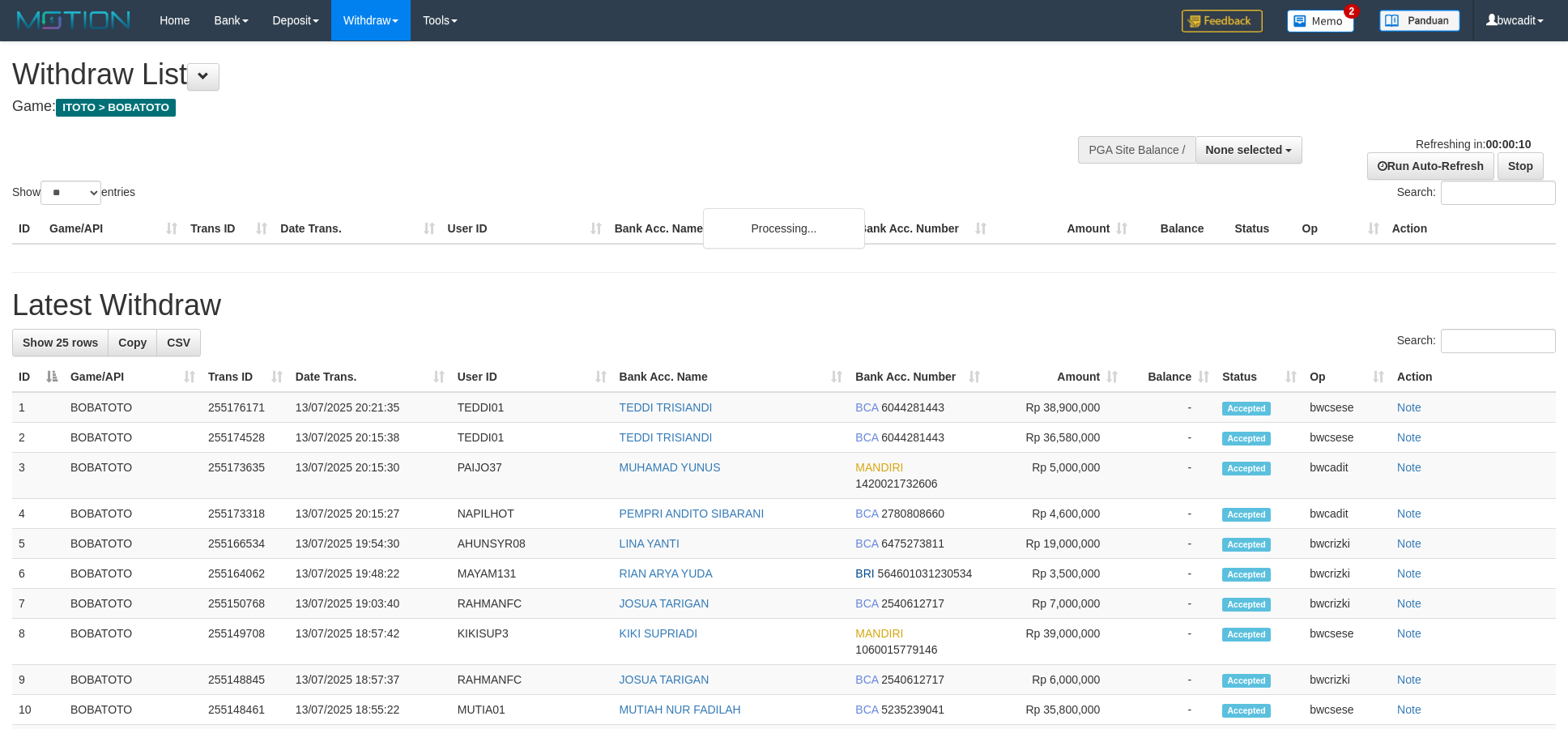 select 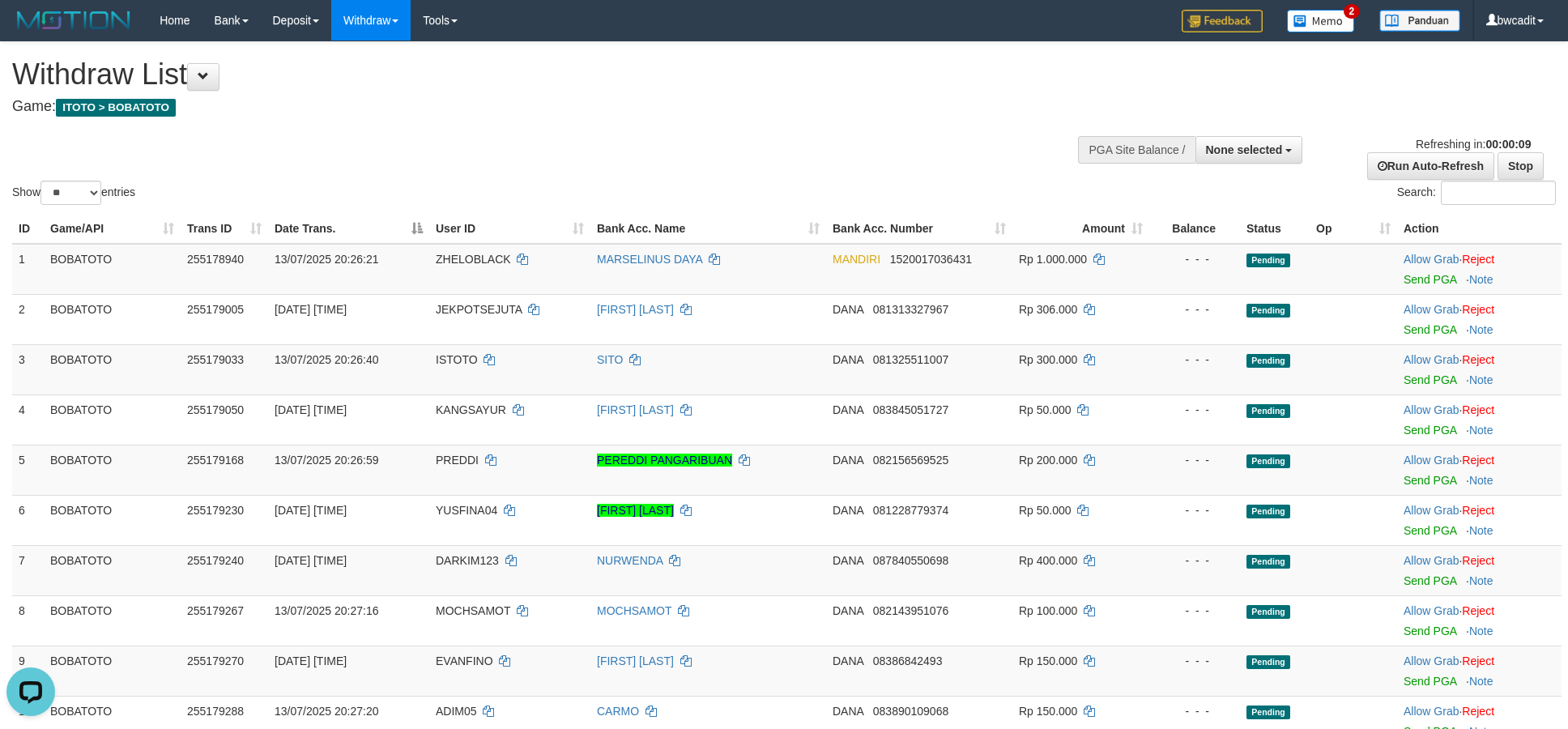scroll, scrollTop: 0, scrollLeft: 0, axis: both 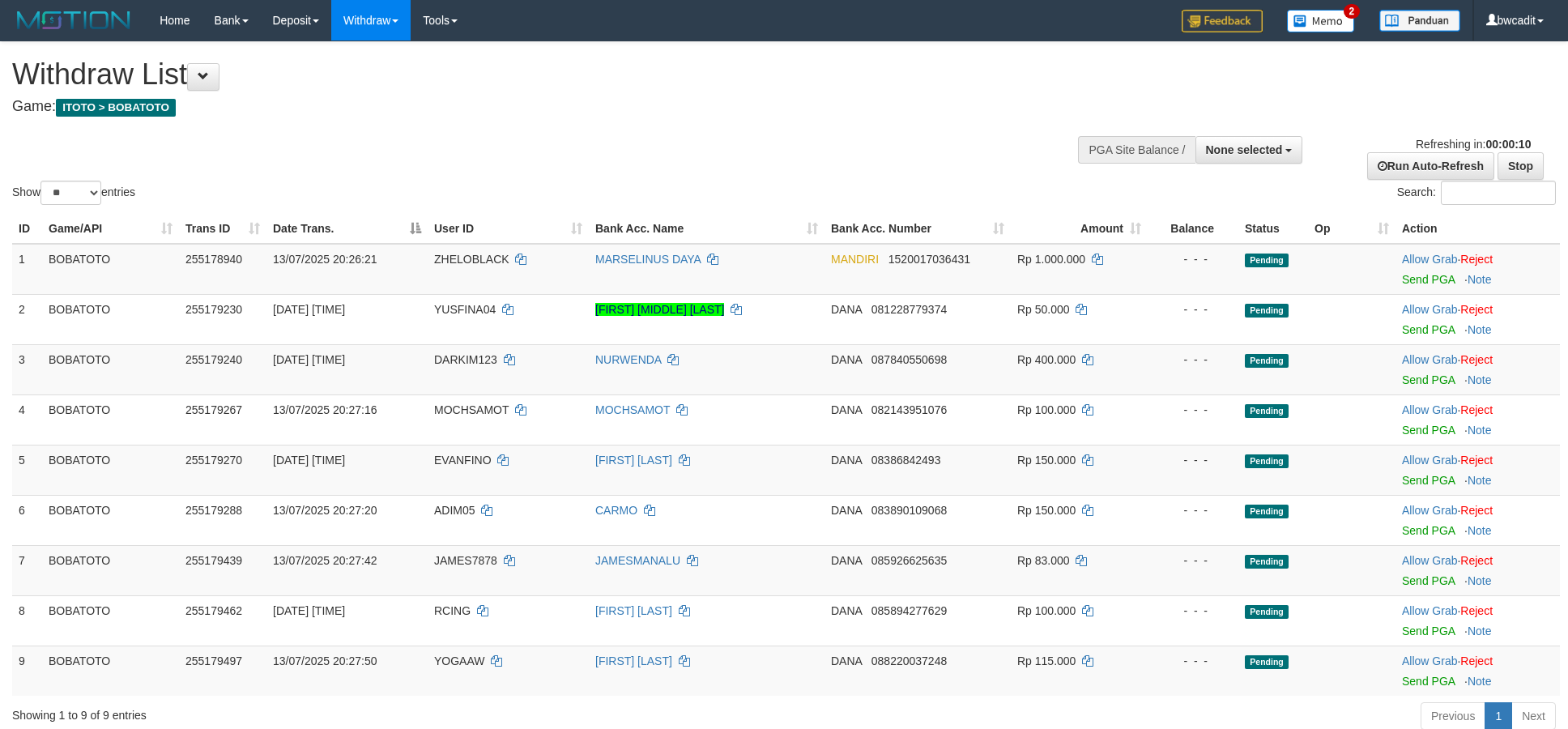 select 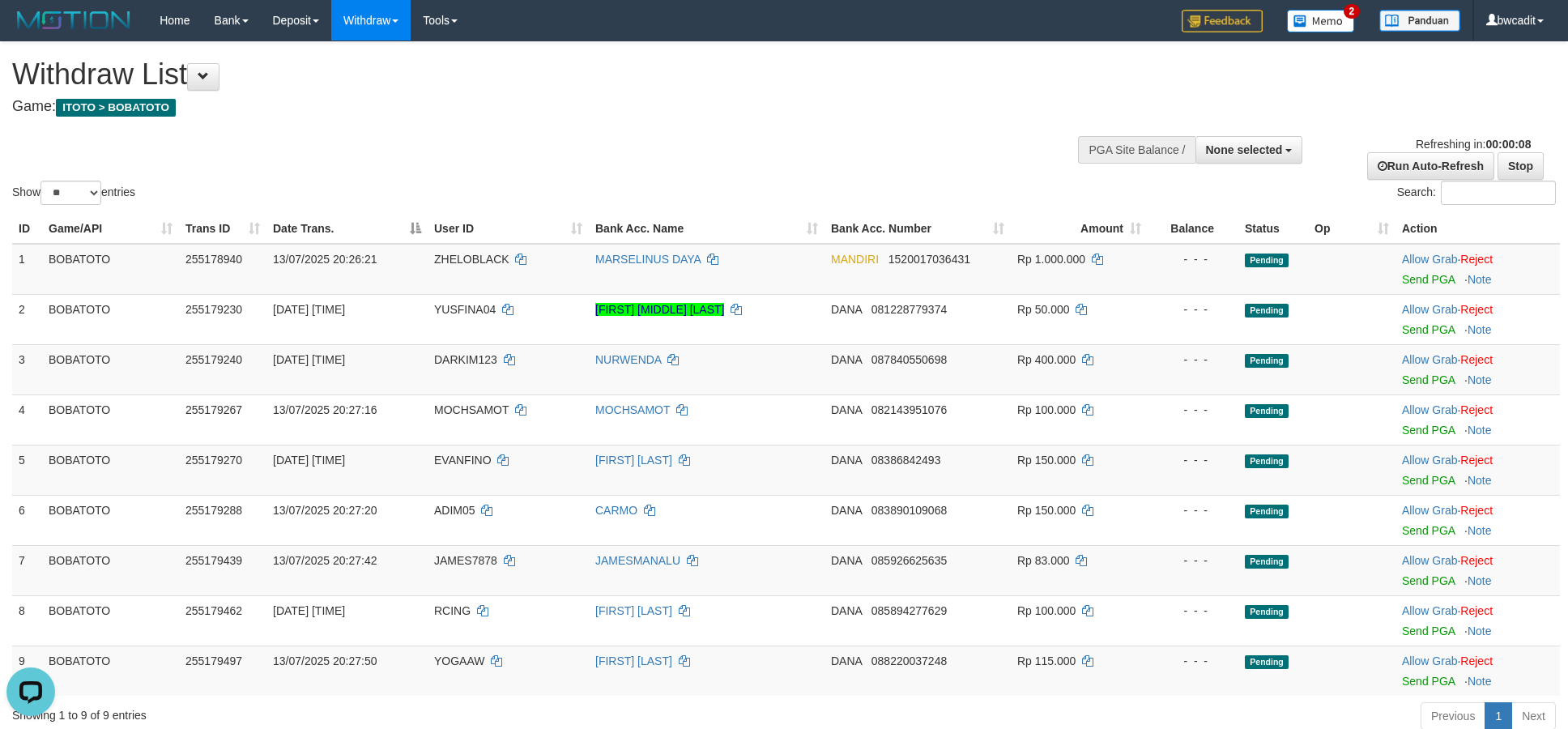 scroll, scrollTop: 0, scrollLeft: 0, axis: both 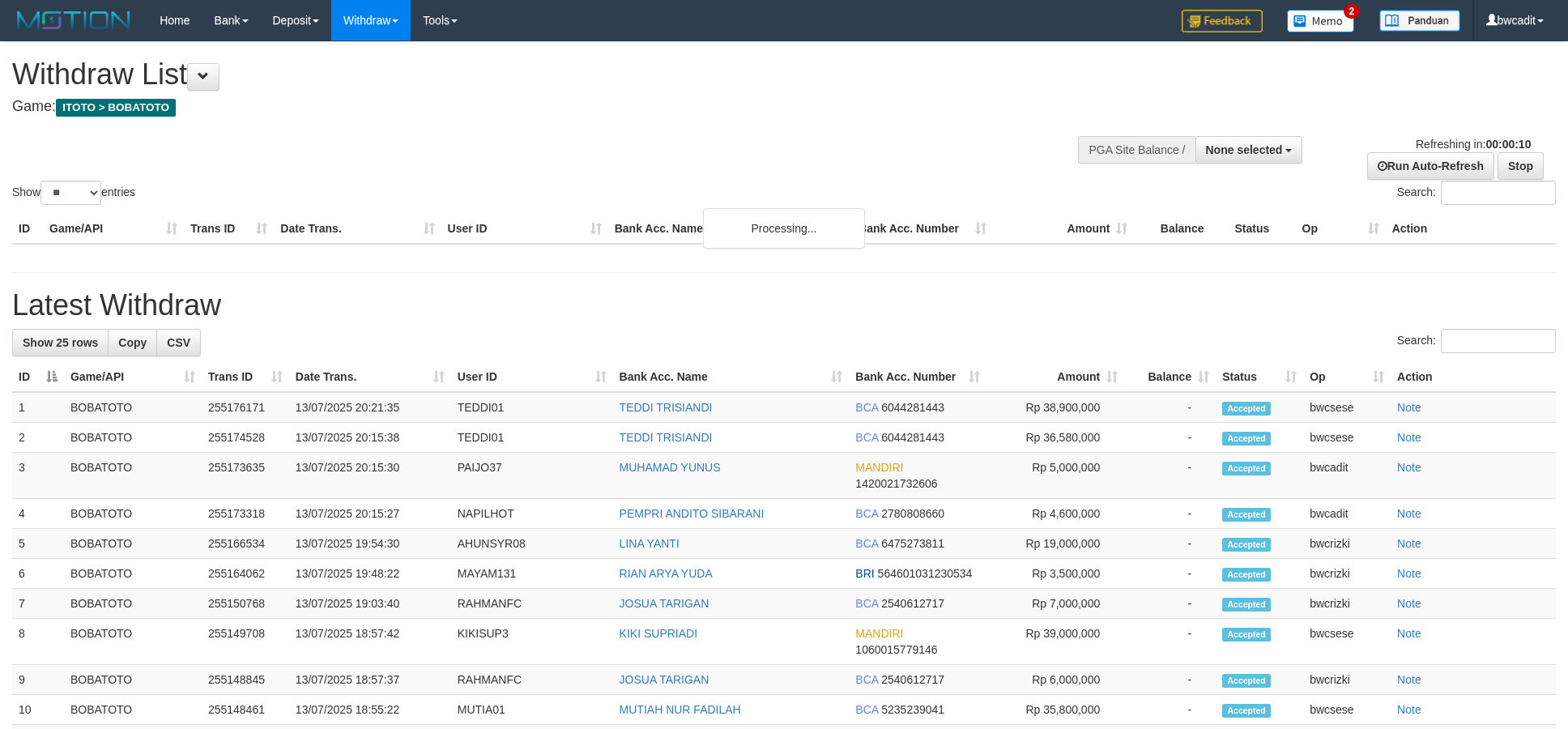 select 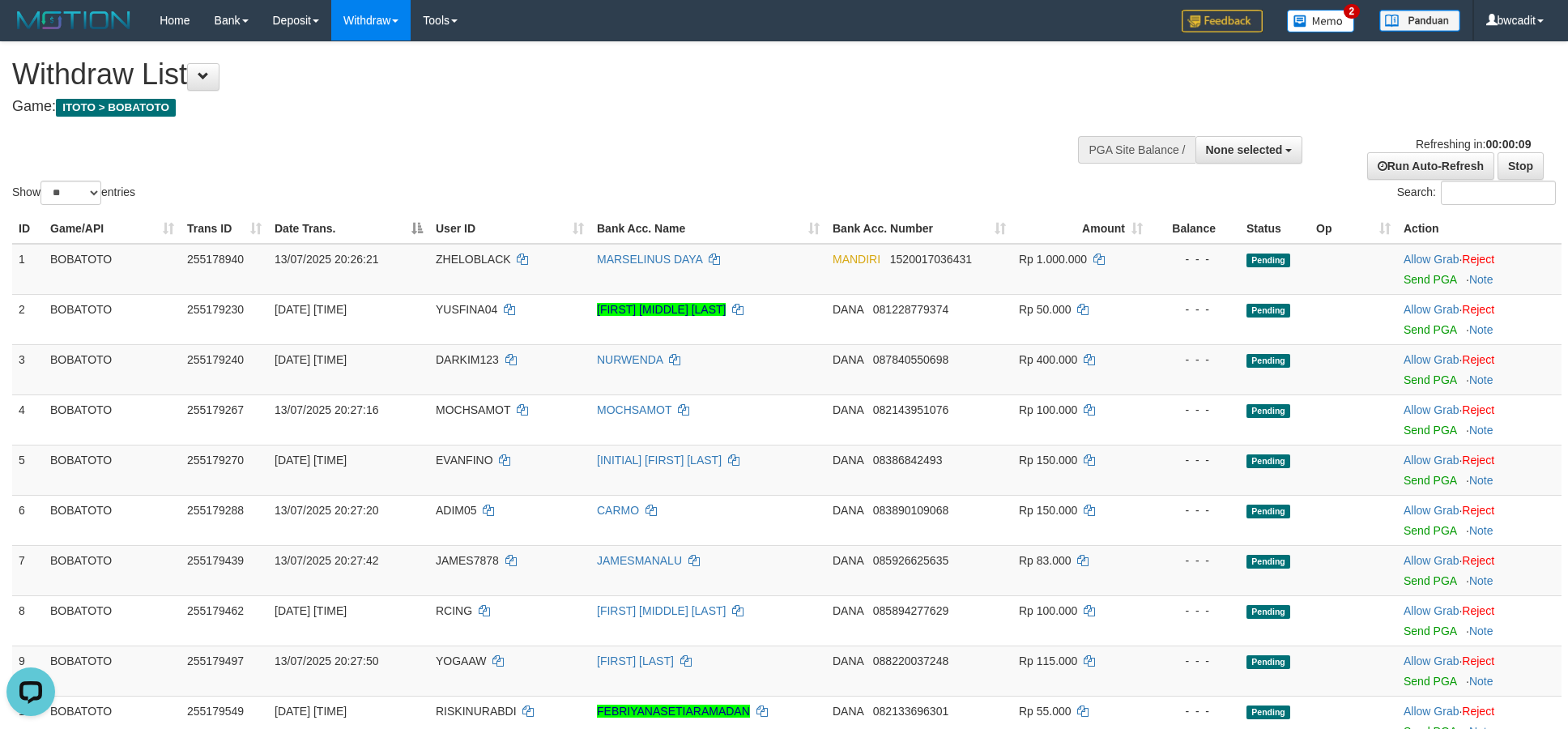 scroll, scrollTop: 0, scrollLeft: 0, axis: both 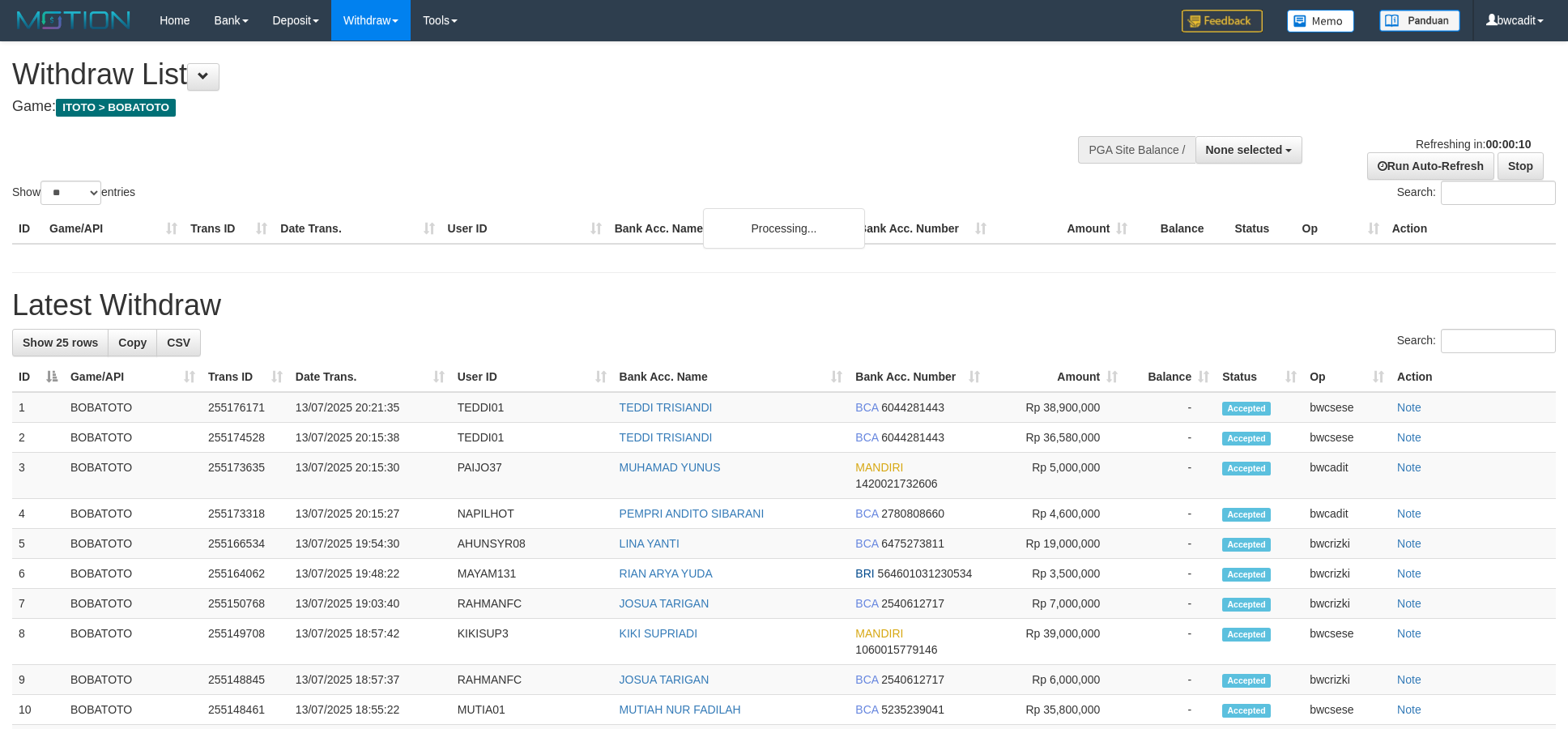 select 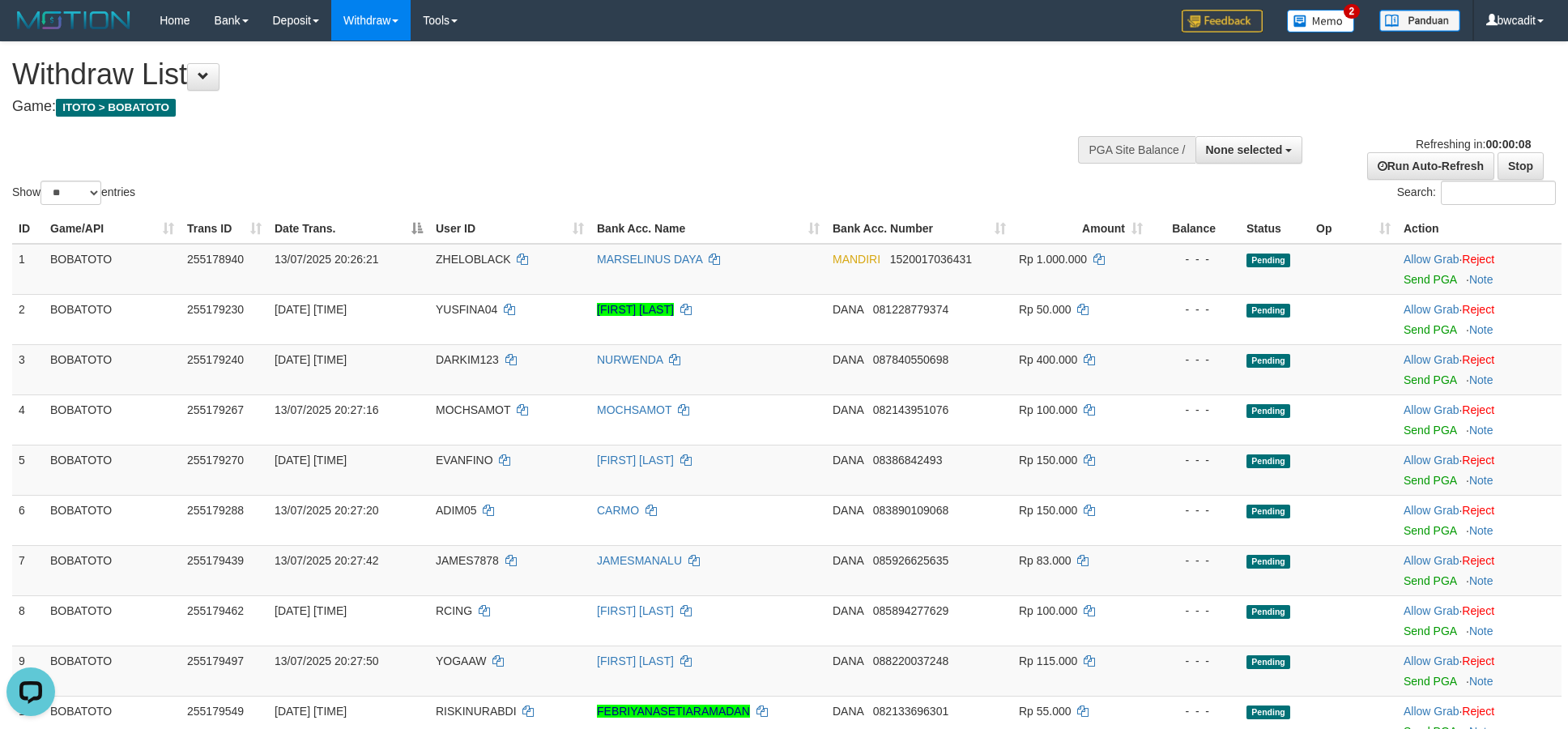 scroll, scrollTop: 0, scrollLeft: 0, axis: both 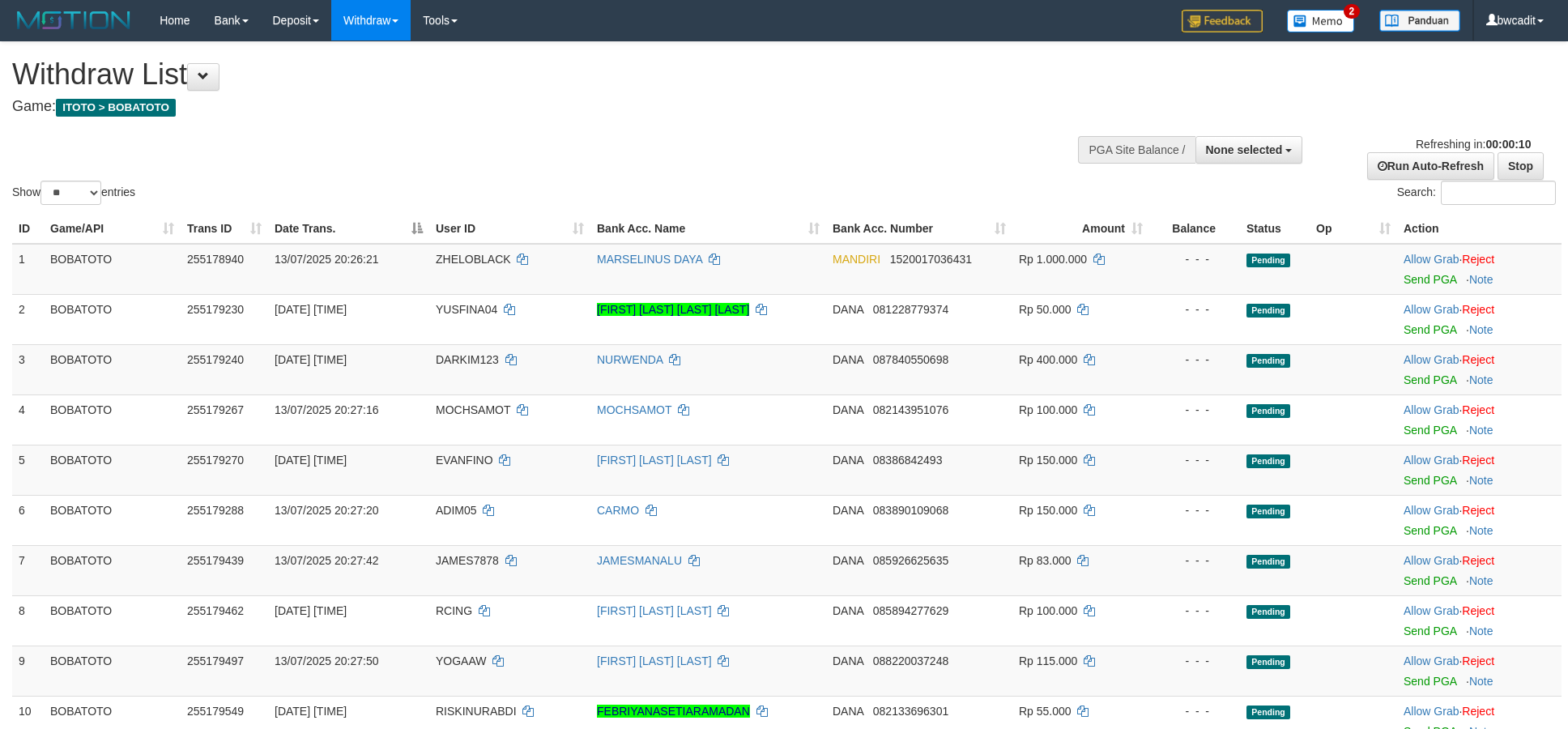 select 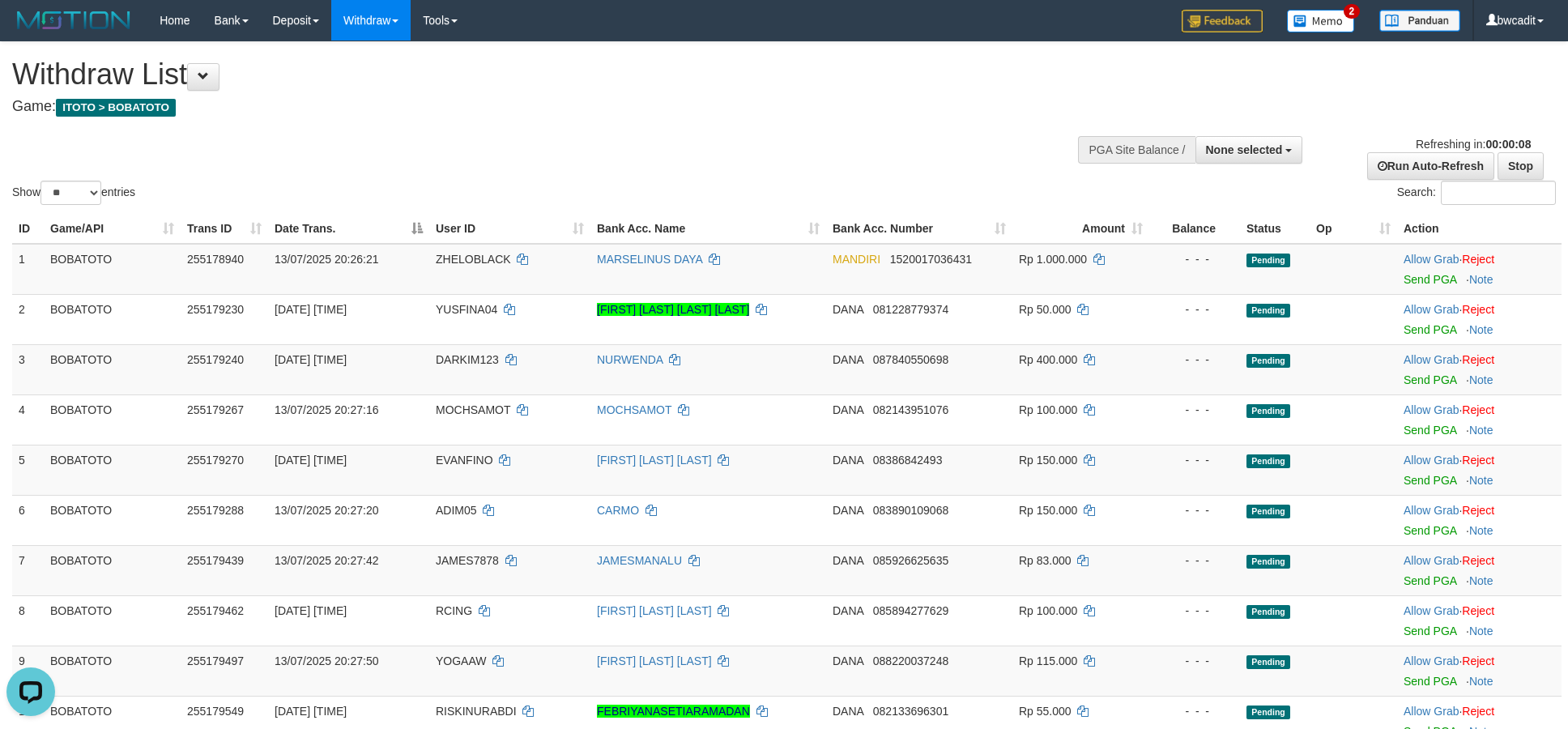 scroll, scrollTop: 0, scrollLeft: 0, axis: both 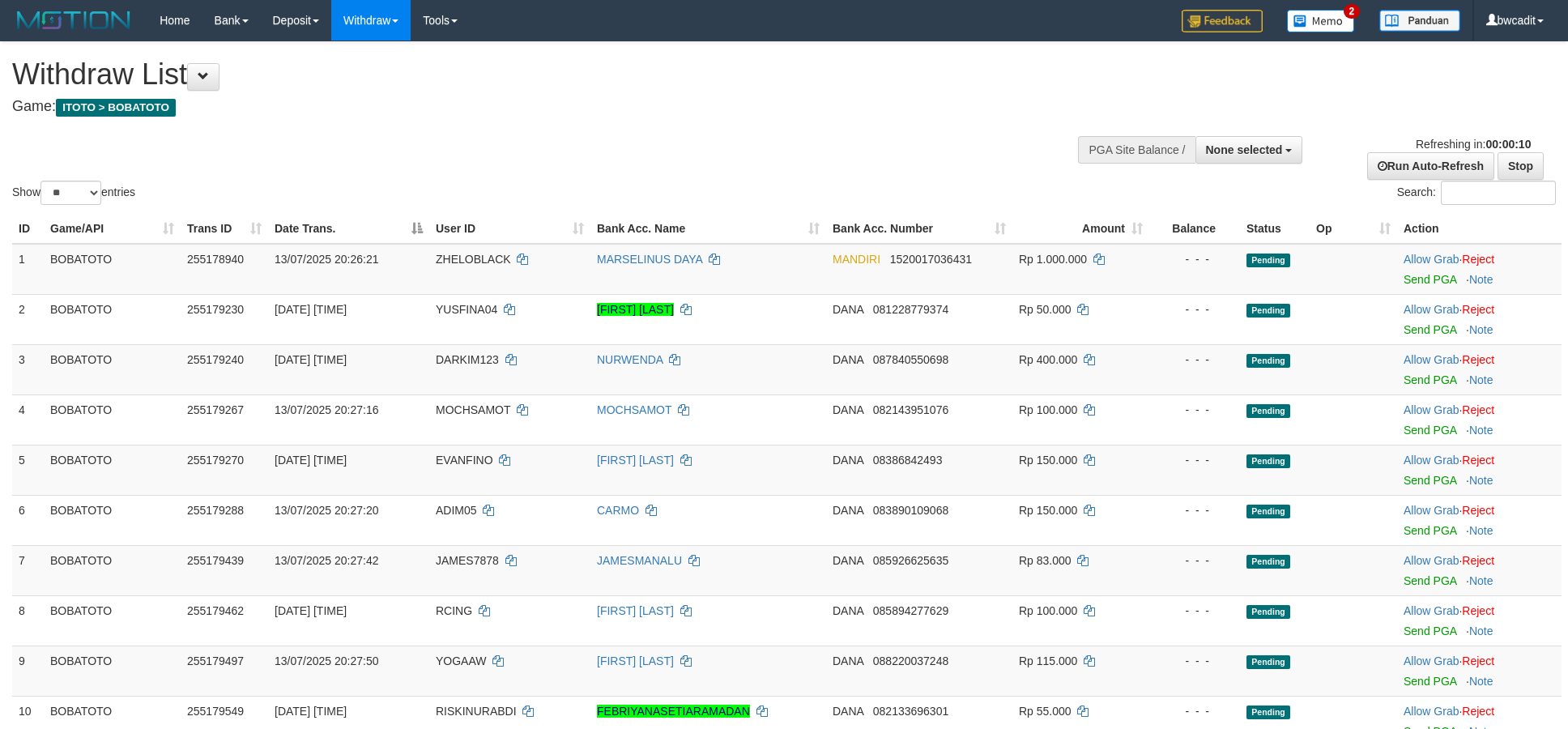 select 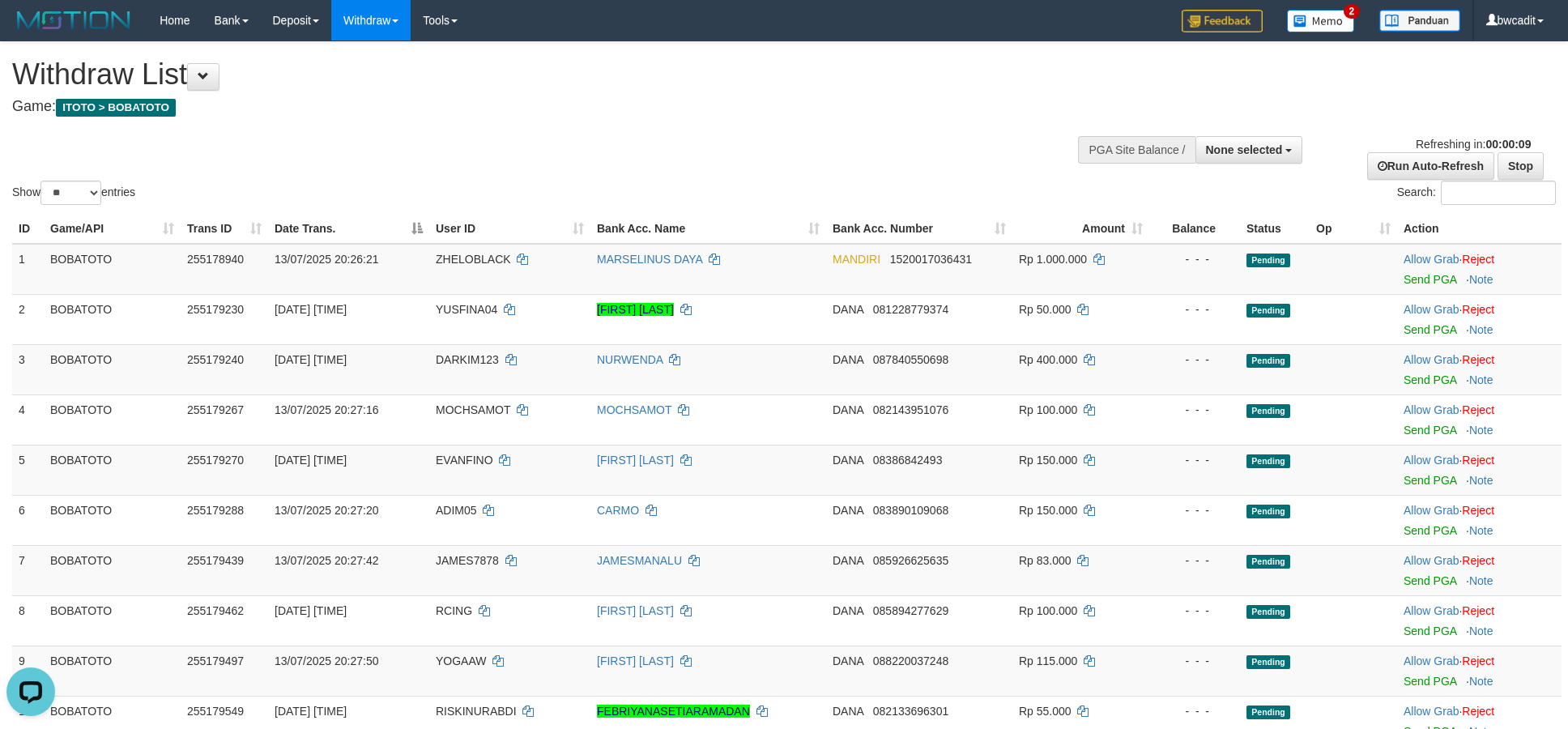 scroll, scrollTop: 0, scrollLeft: 0, axis: both 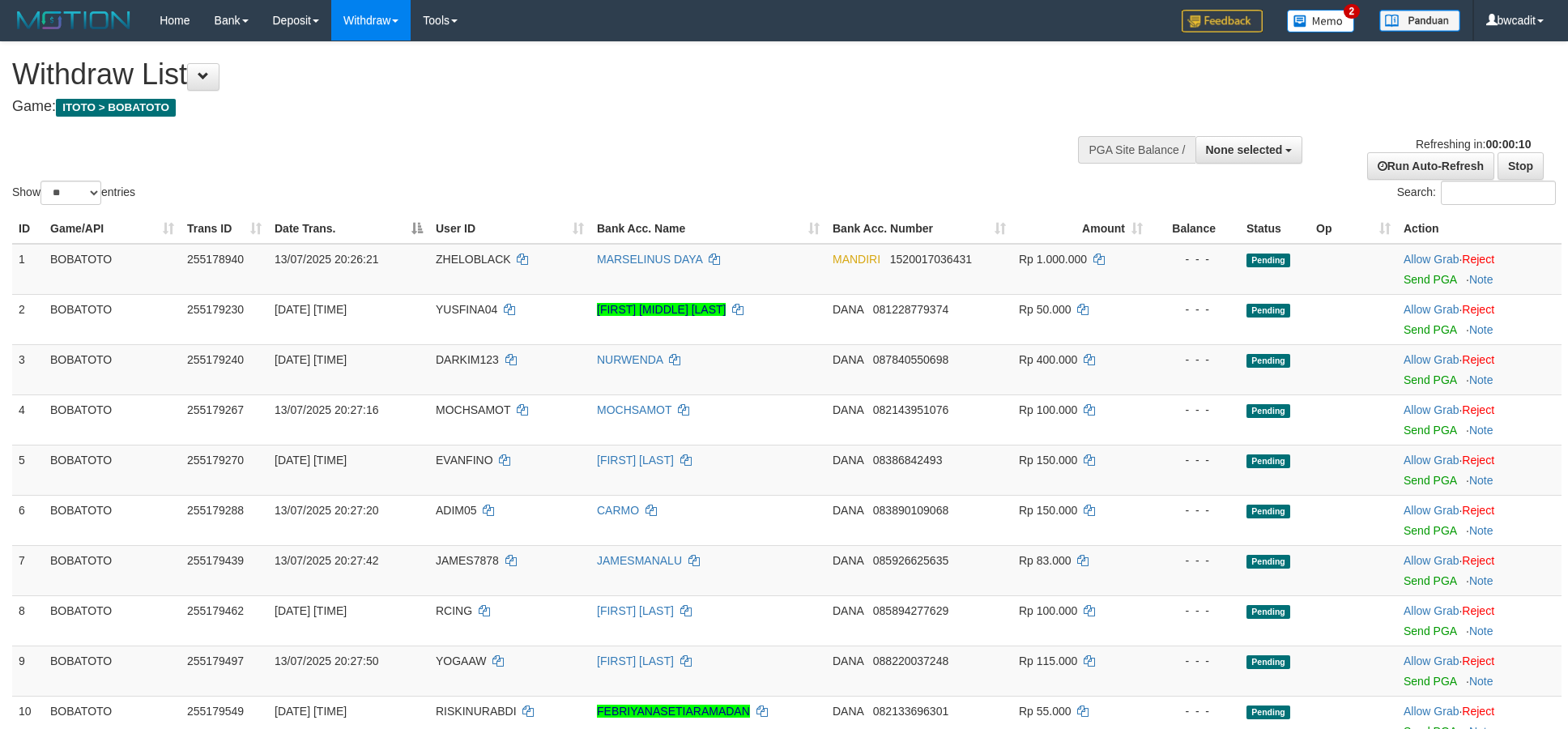 select 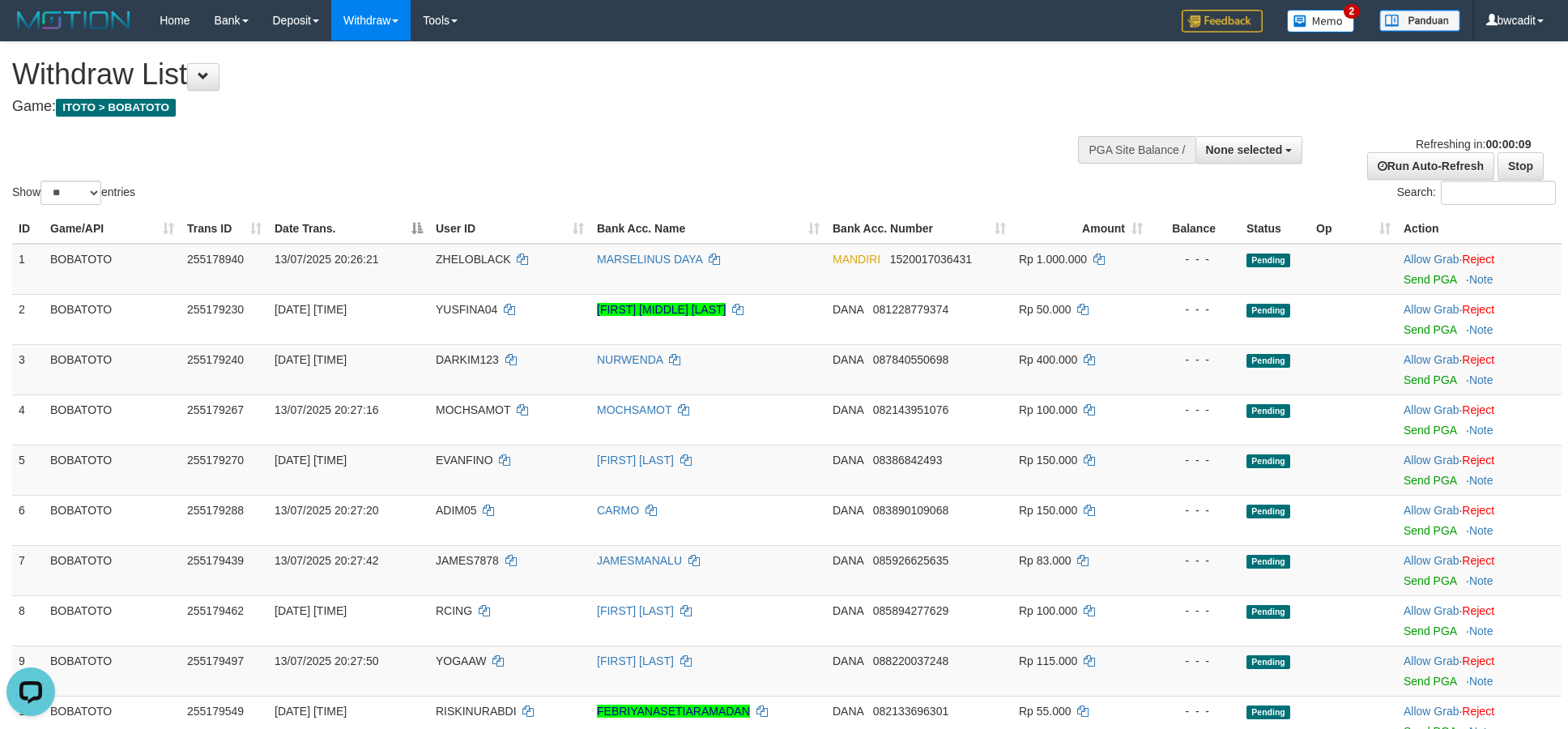 scroll, scrollTop: 0, scrollLeft: 0, axis: both 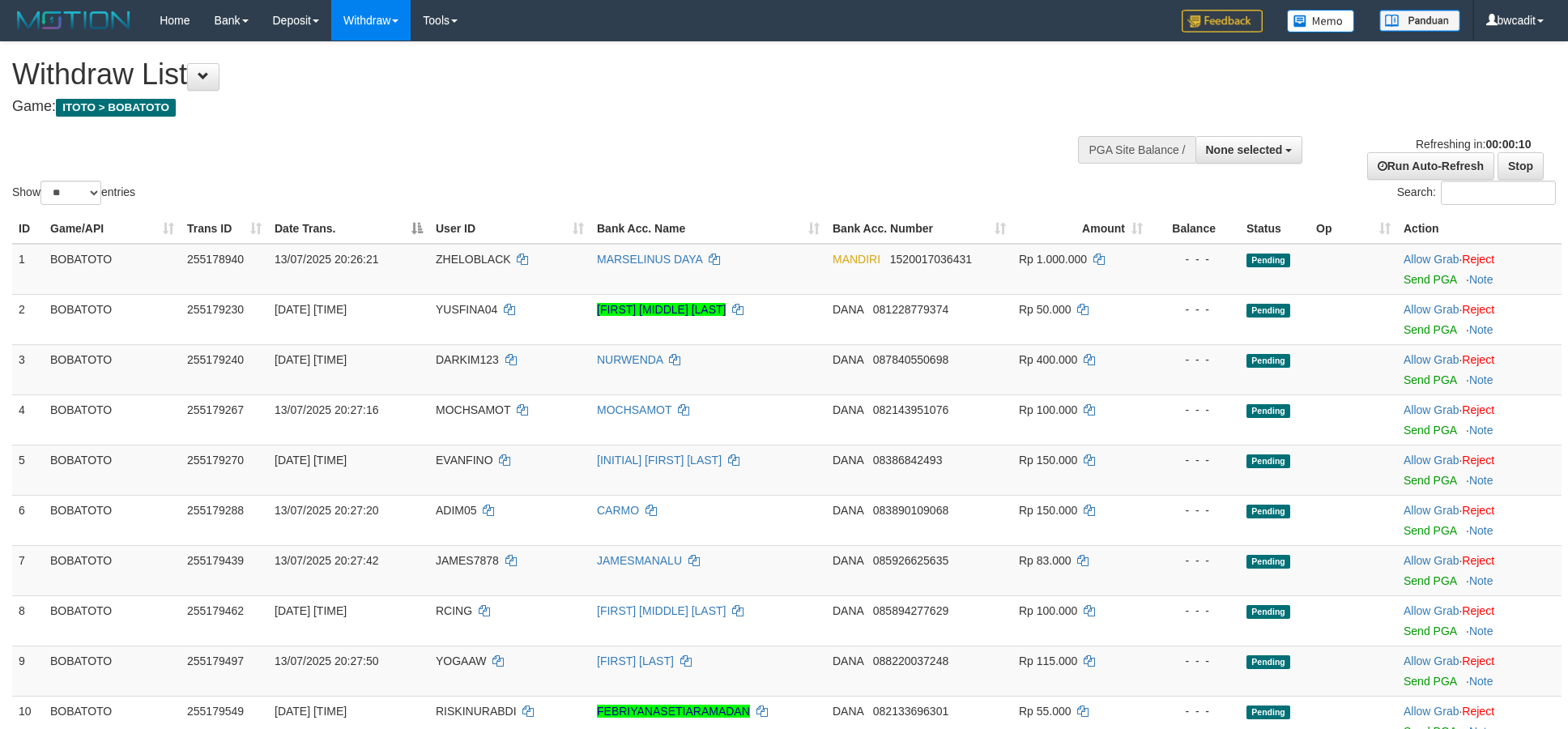 select 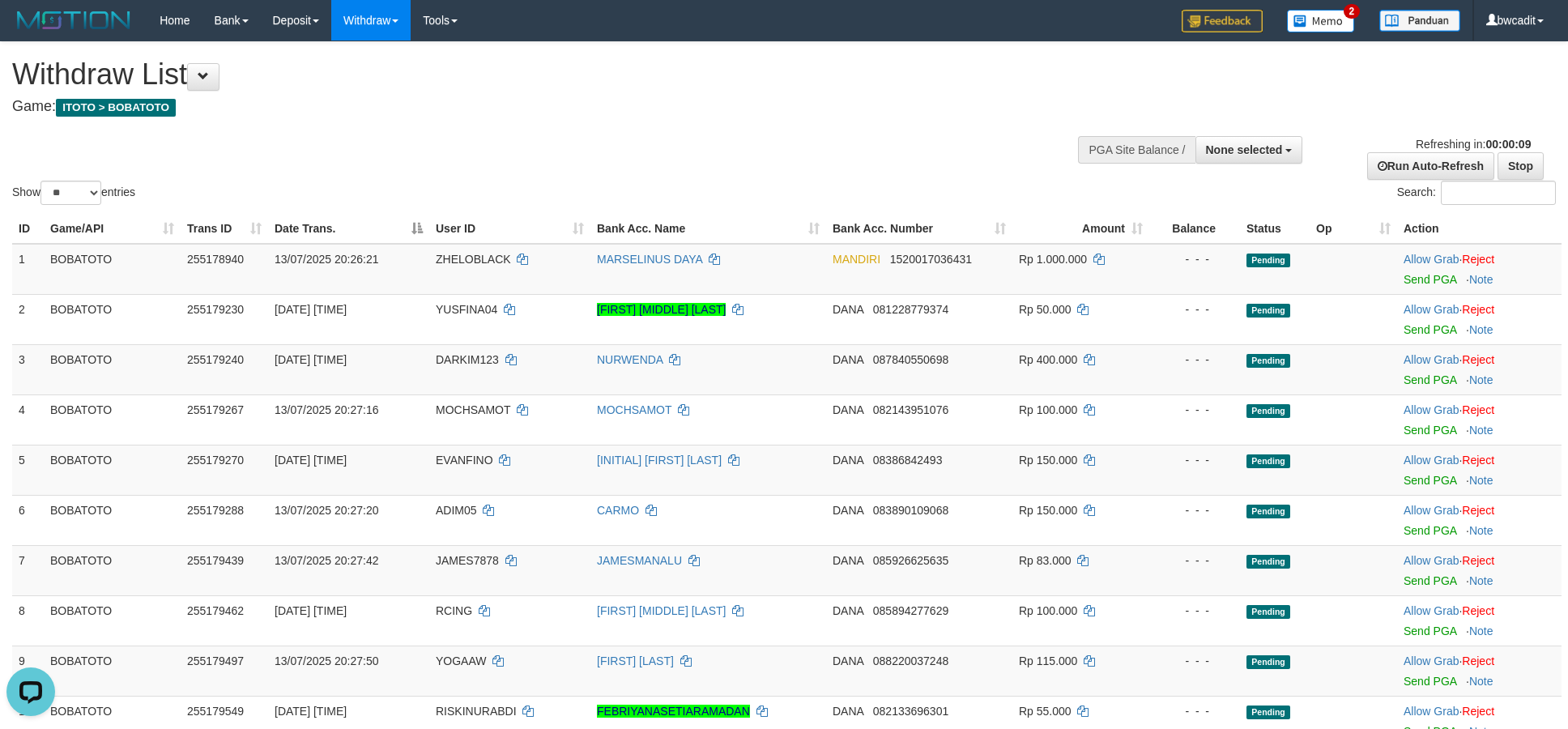 scroll, scrollTop: 0, scrollLeft: 0, axis: both 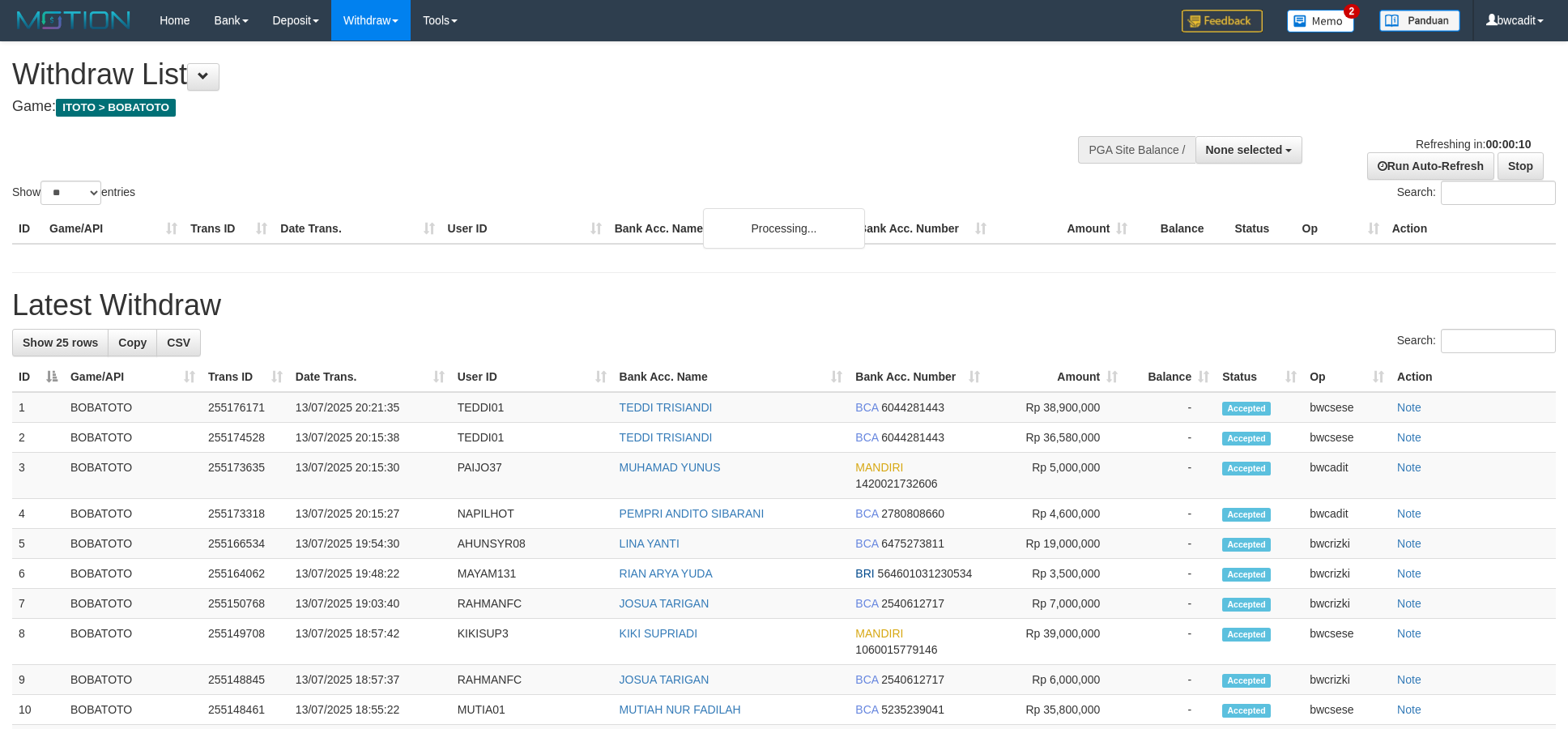 select 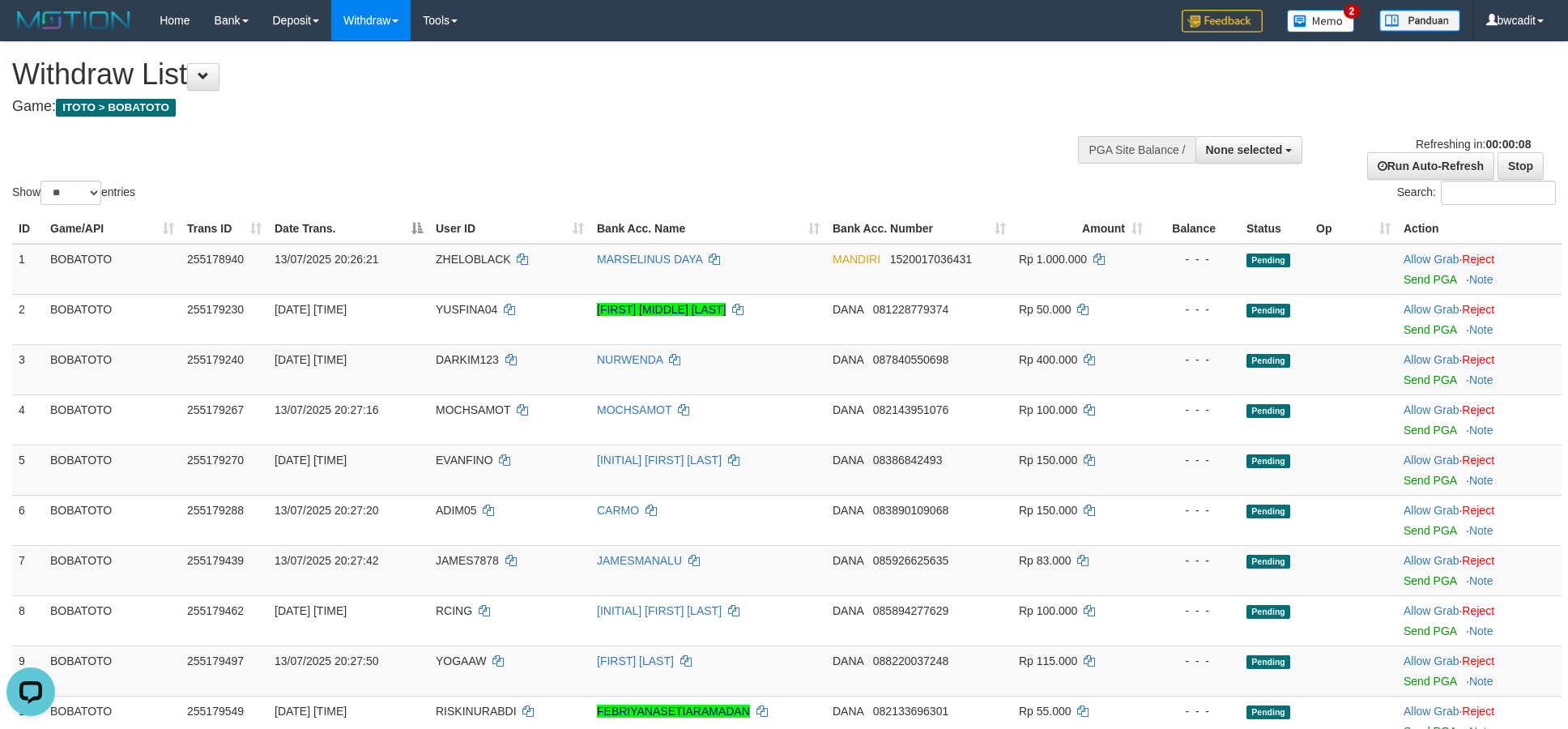 scroll, scrollTop: 0, scrollLeft: 0, axis: both 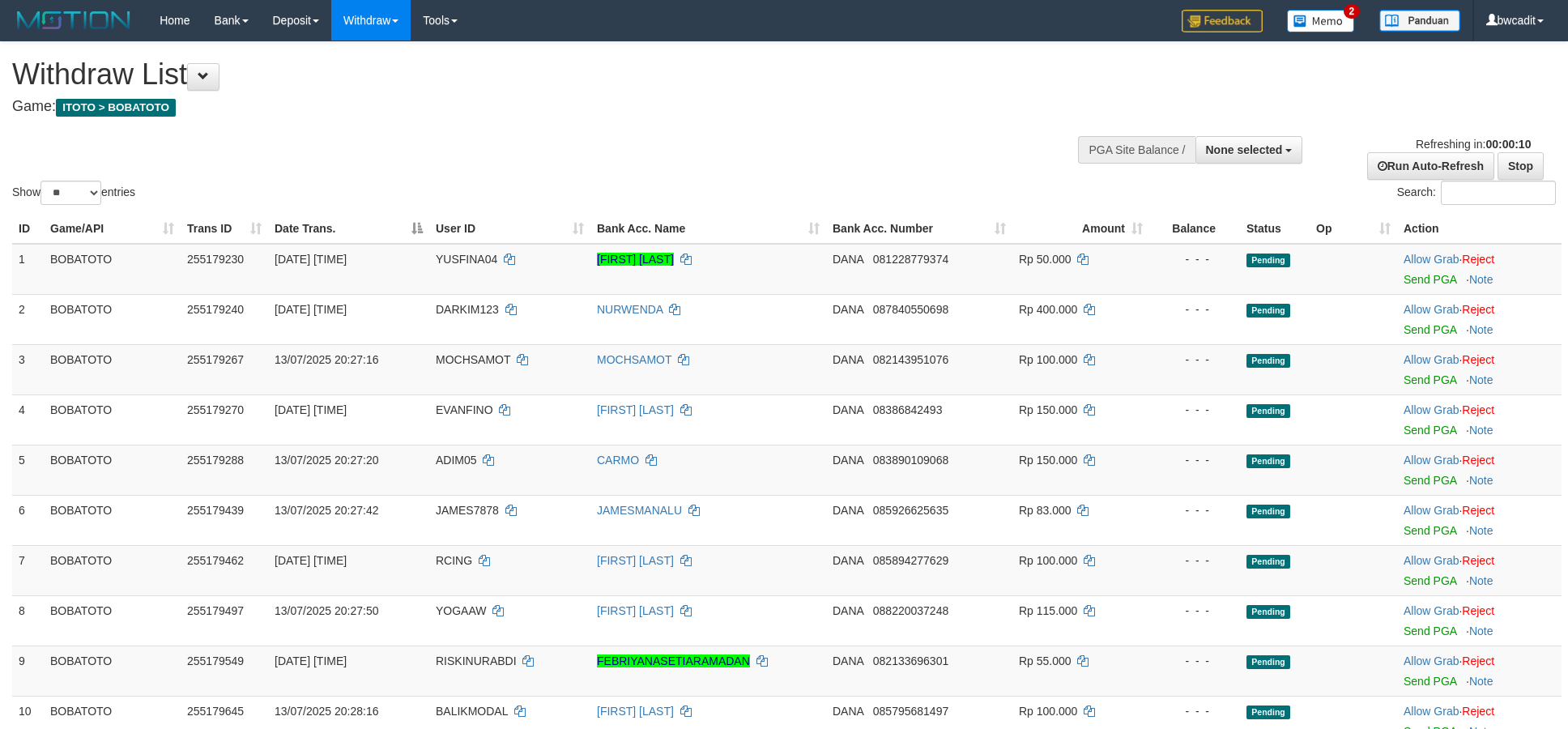 select 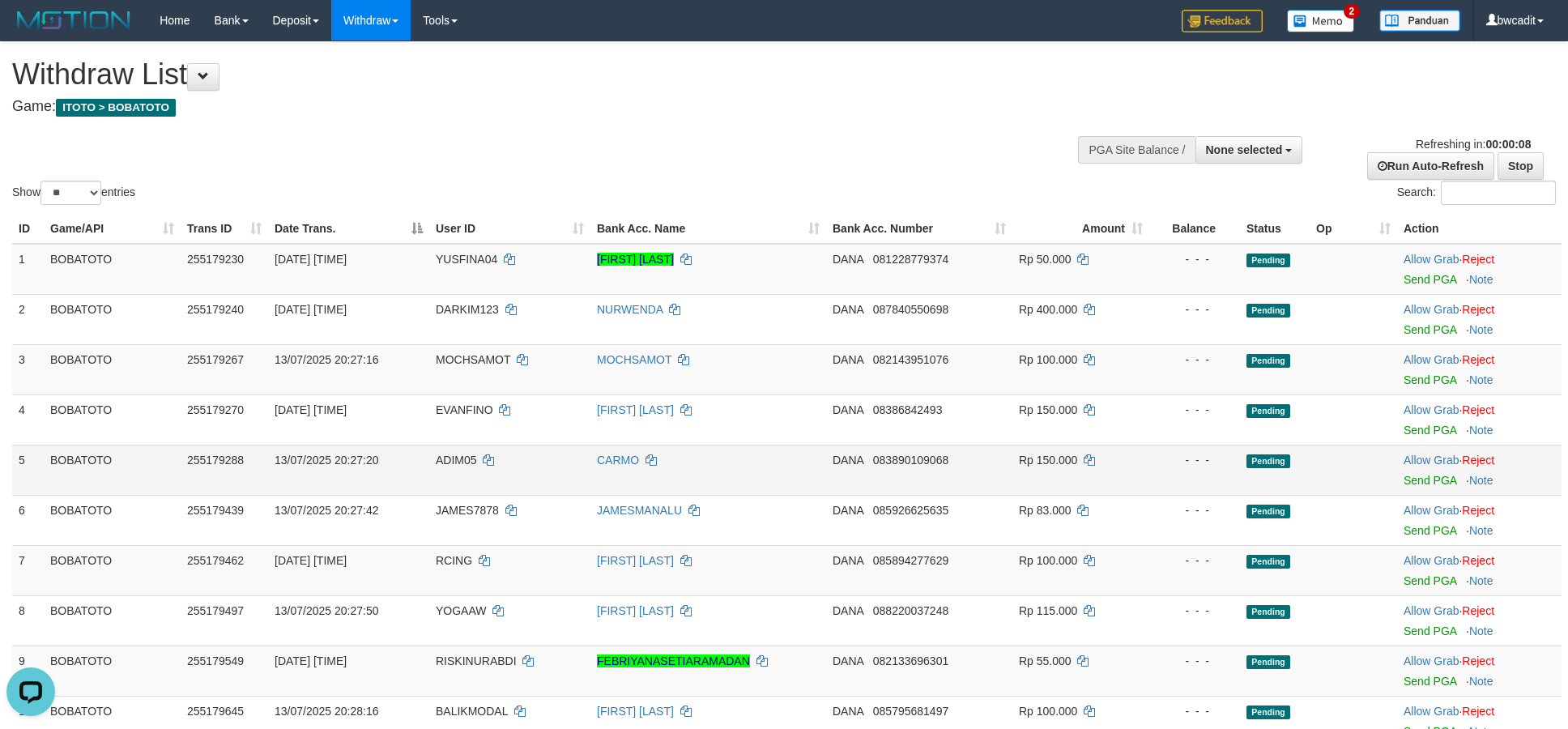 scroll, scrollTop: 0, scrollLeft: 0, axis: both 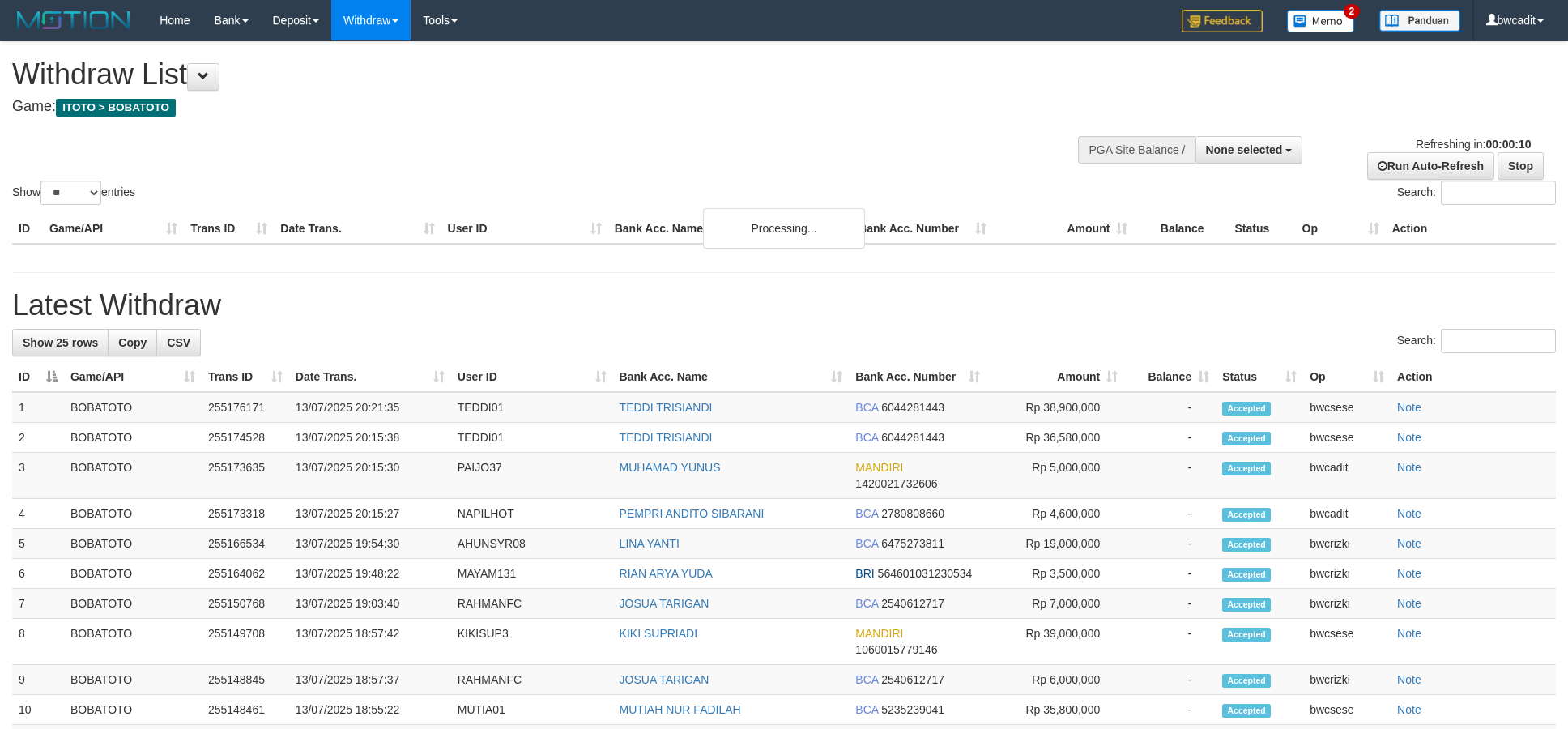 select 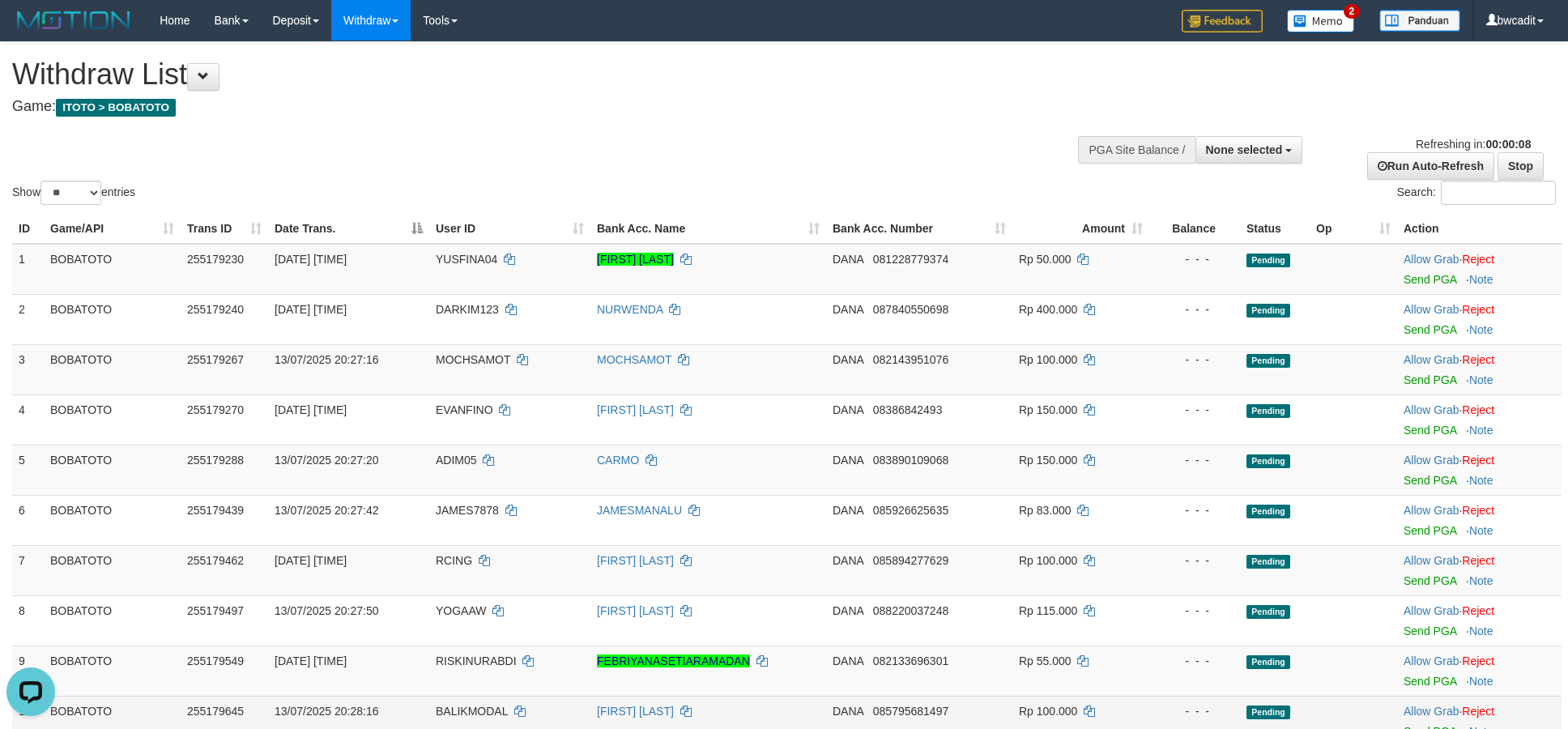 scroll, scrollTop: 0, scrollLeft: 0, axis: both 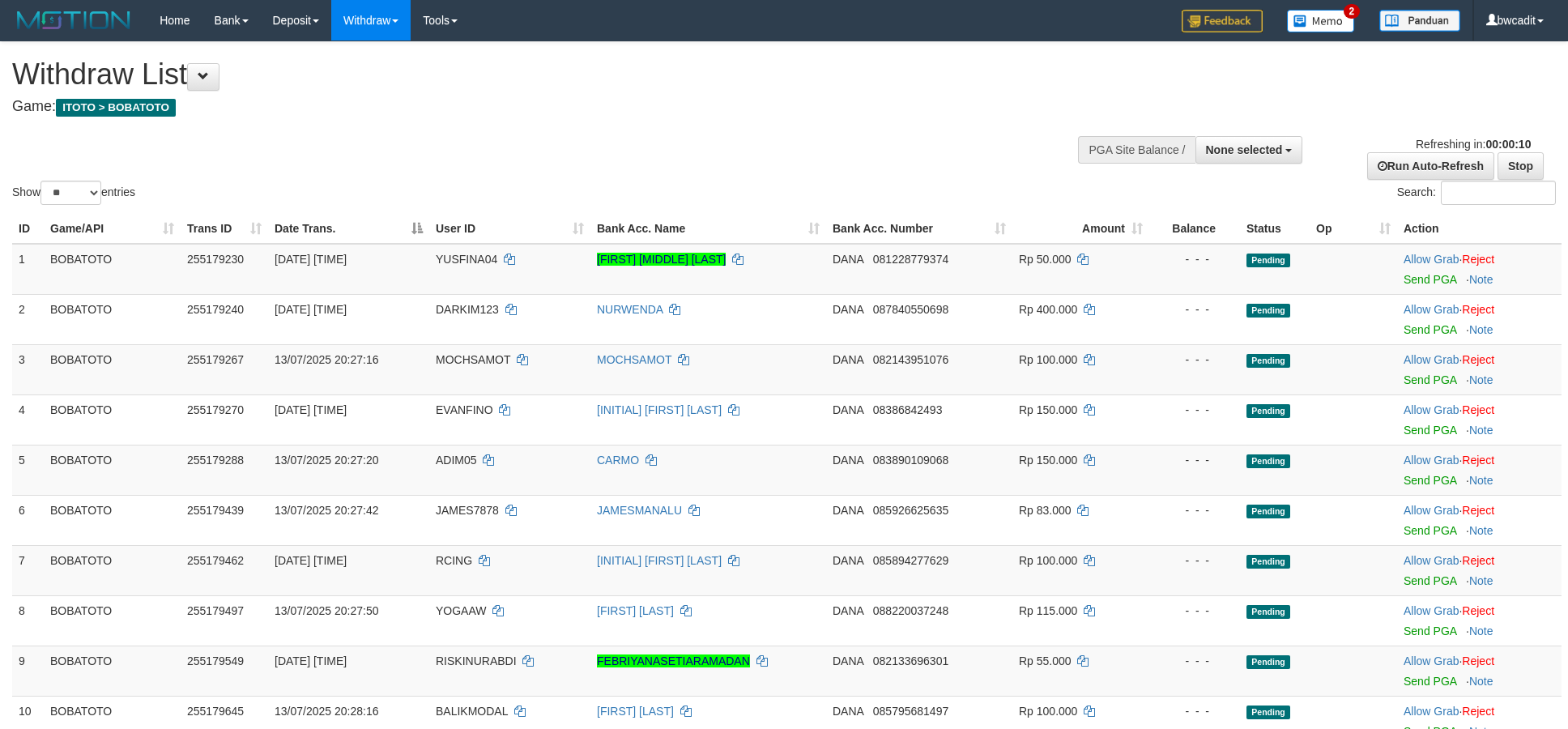 select 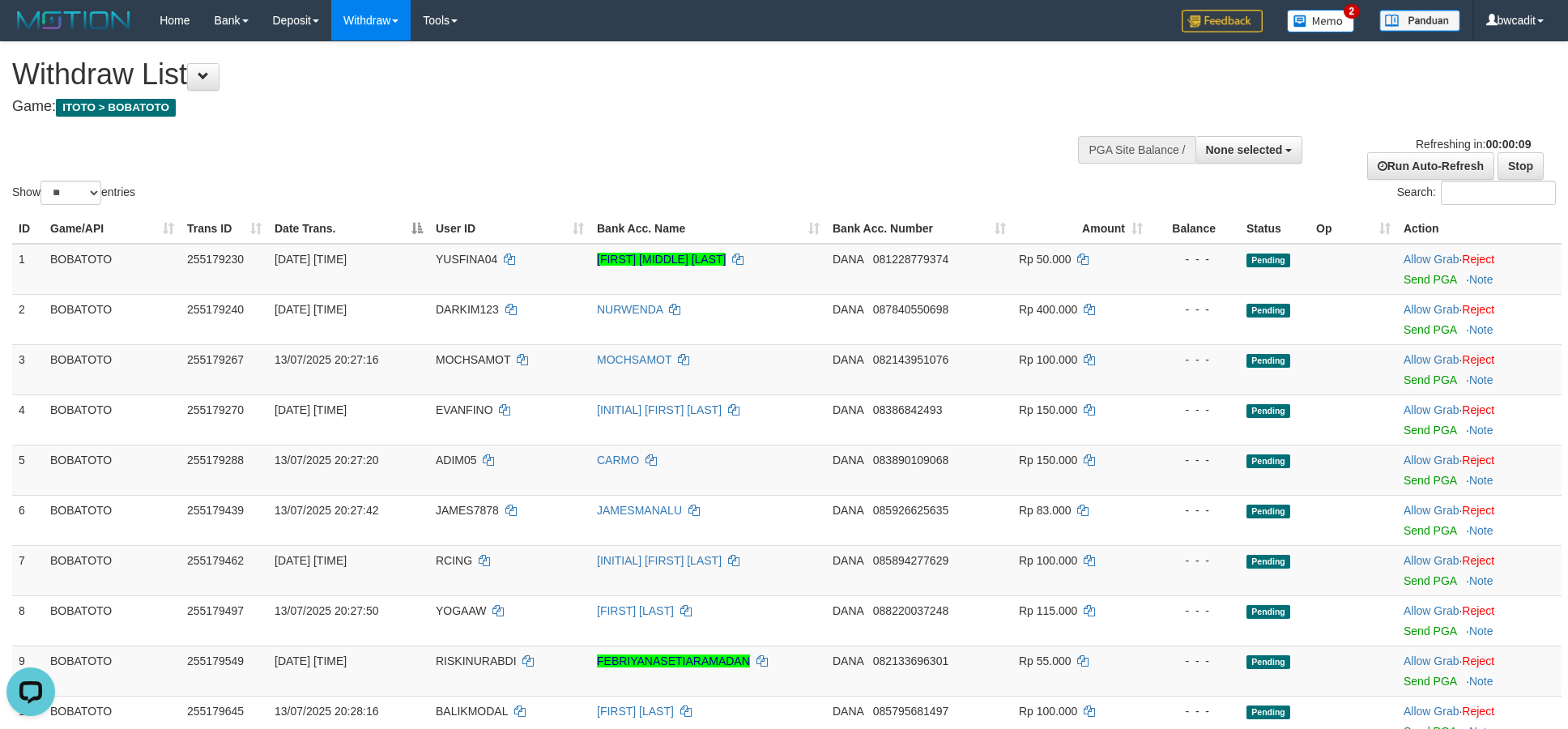 scroll, scrollTop: 0, scrollLeft: 0, axis: both 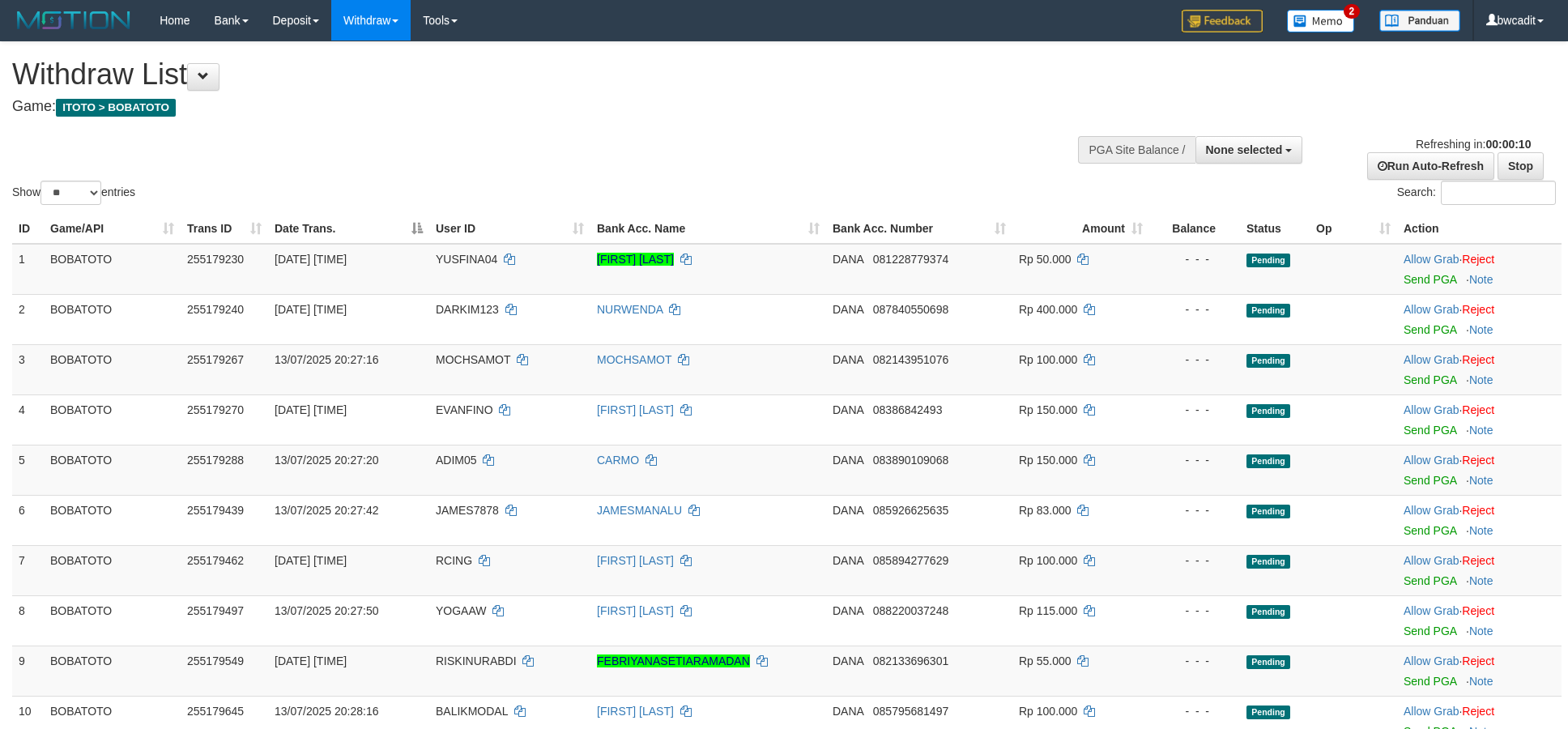 select 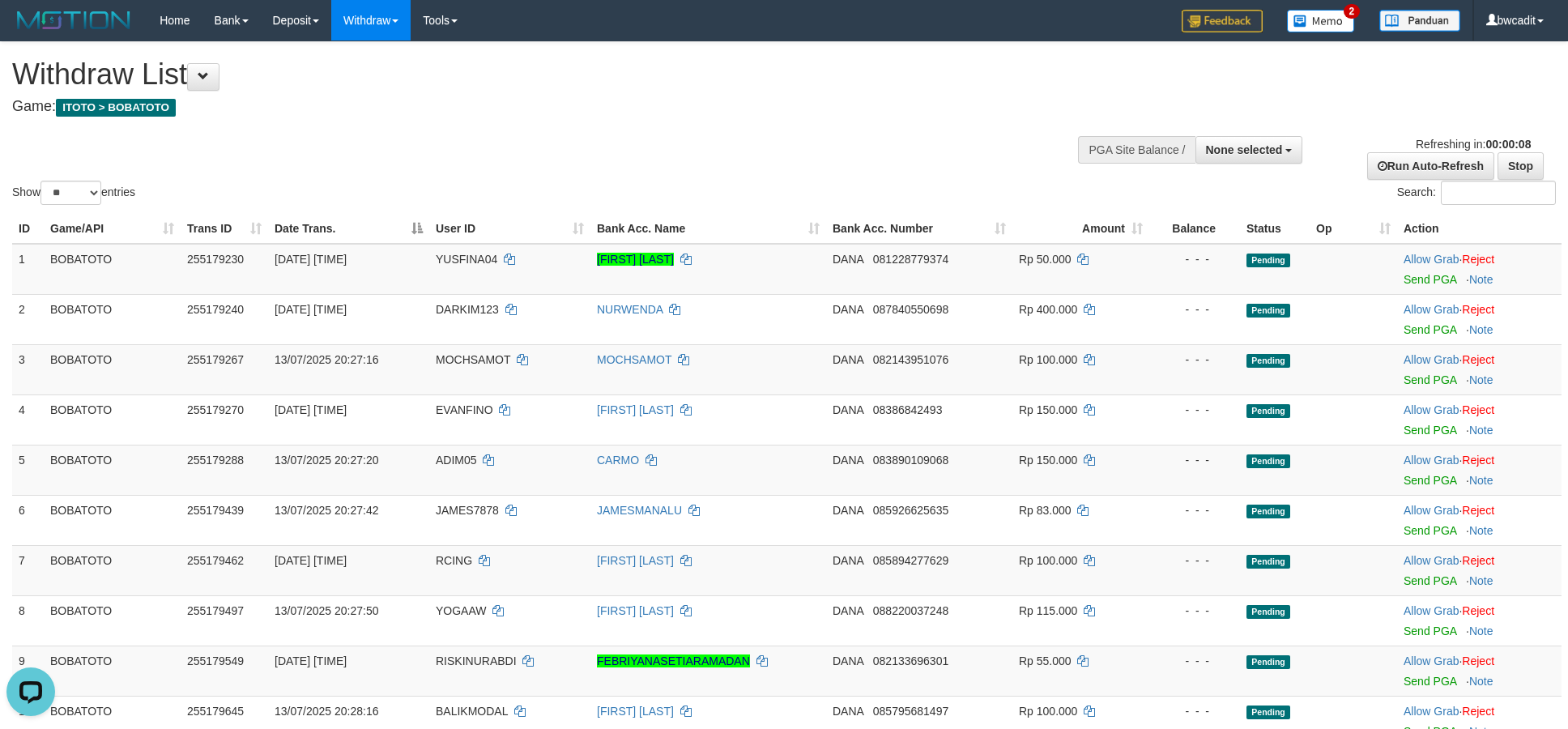 scroll, scrollTop: 0, scrollLeft: 0, axis: both 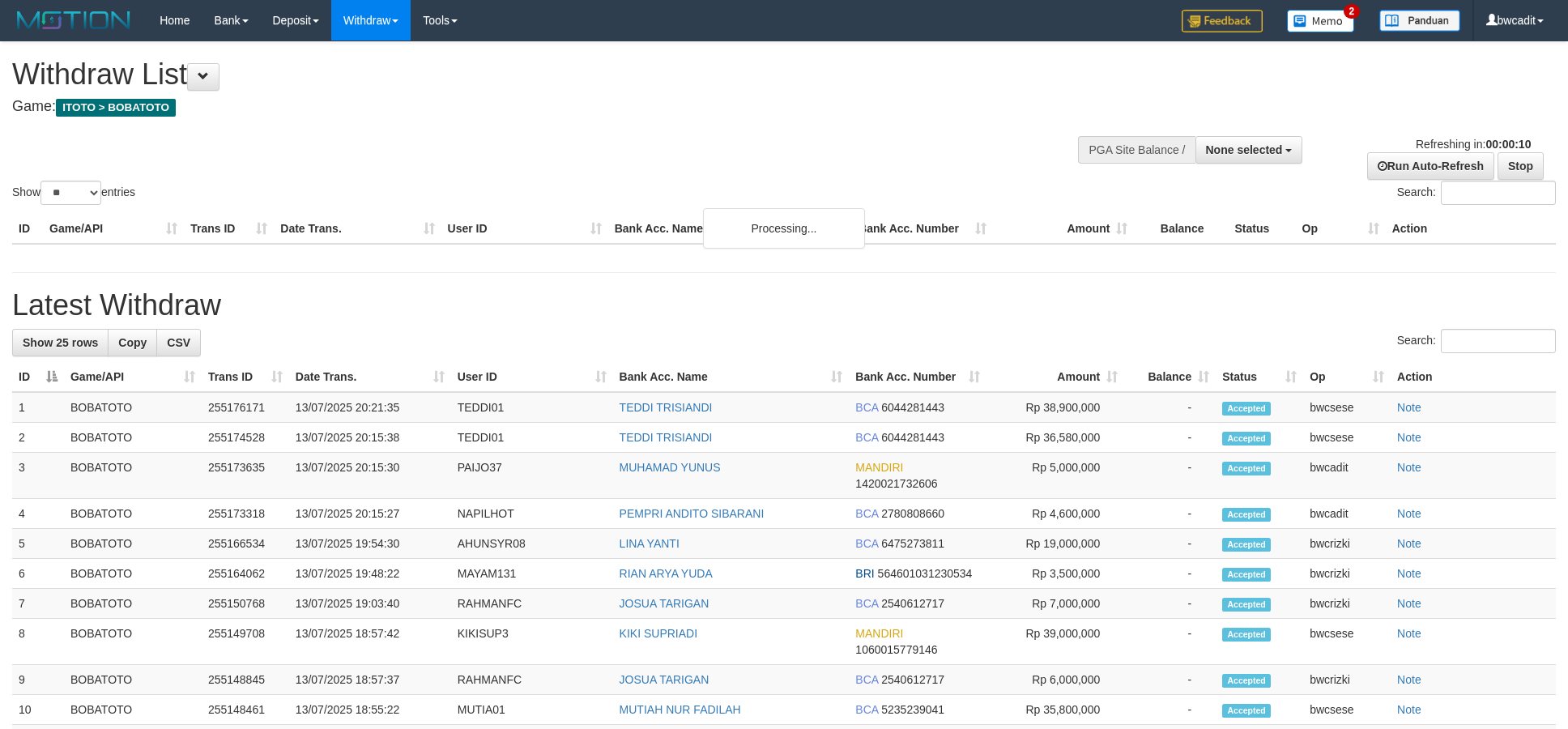 select 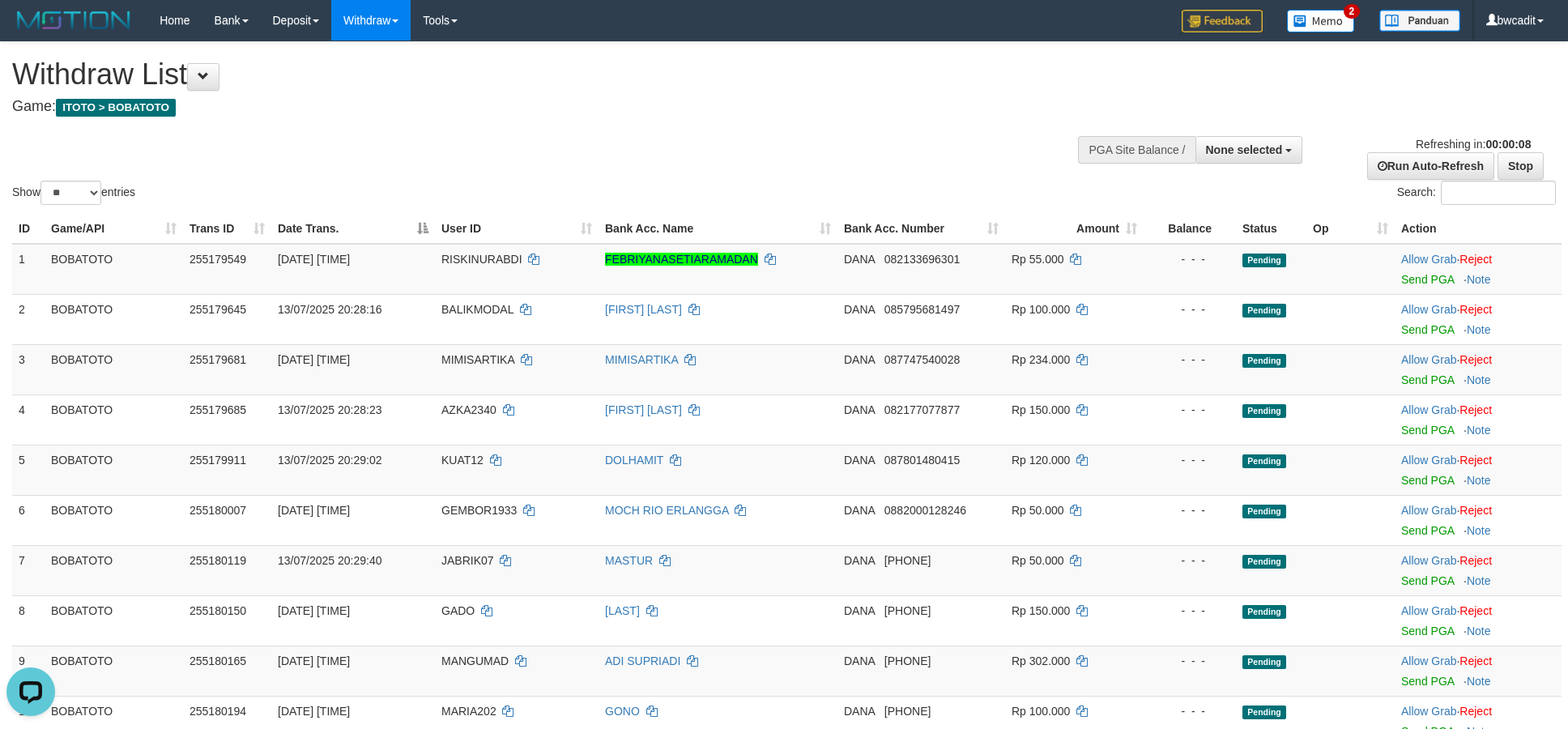 scroll, scrollTop: 0, scrollLeft: 0, axis: both 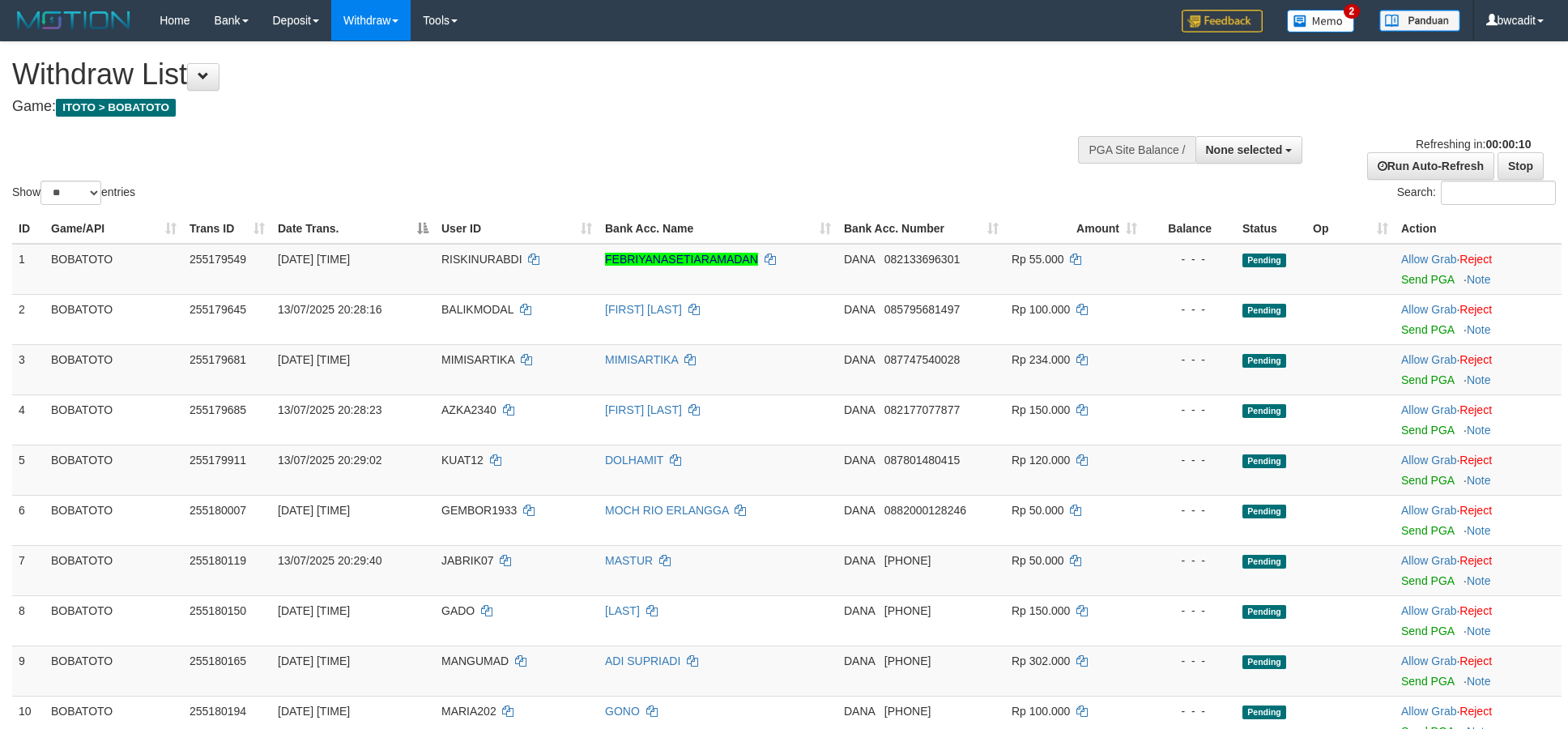 select 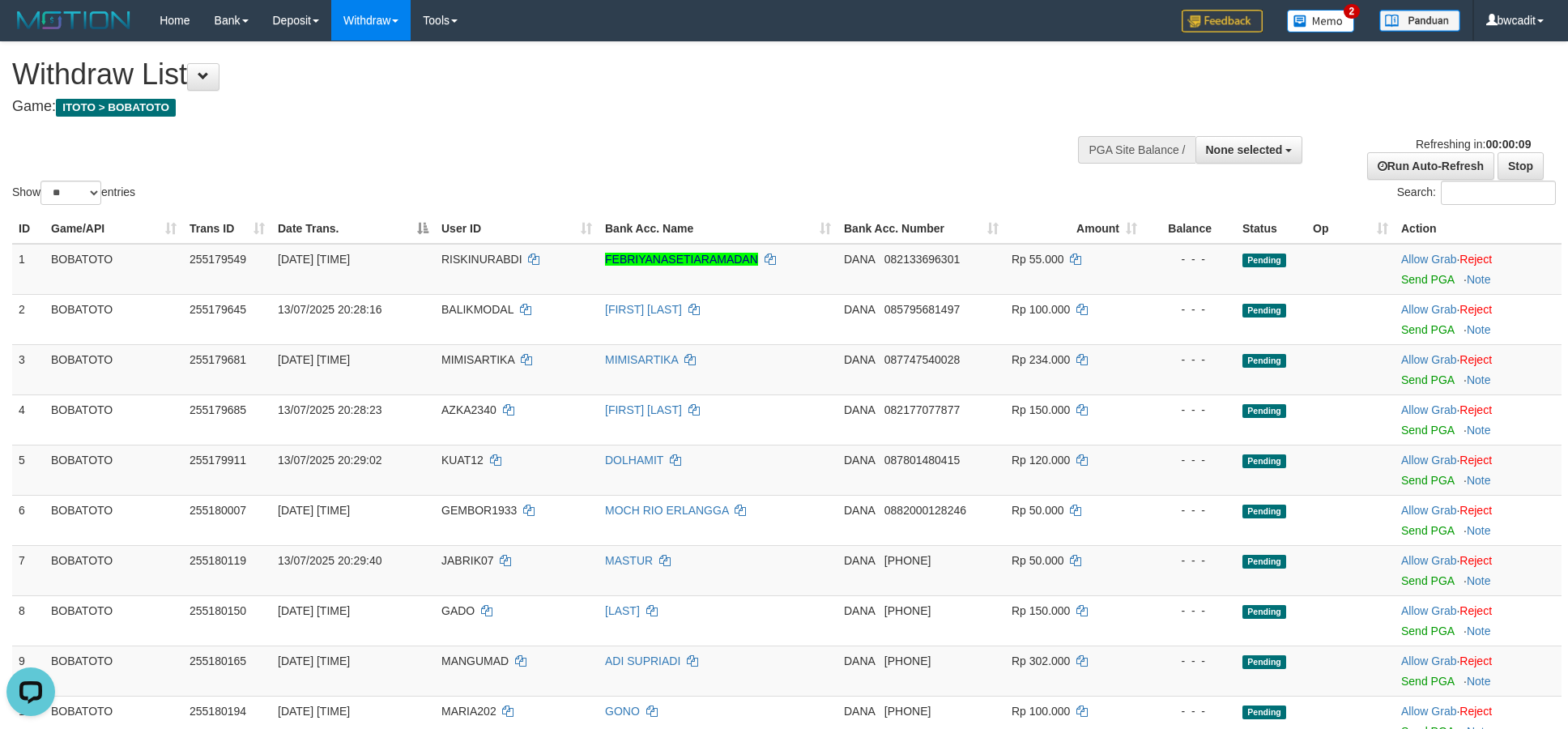 scroll, scrollTop: 0, scrollLeft: 0, axis: both 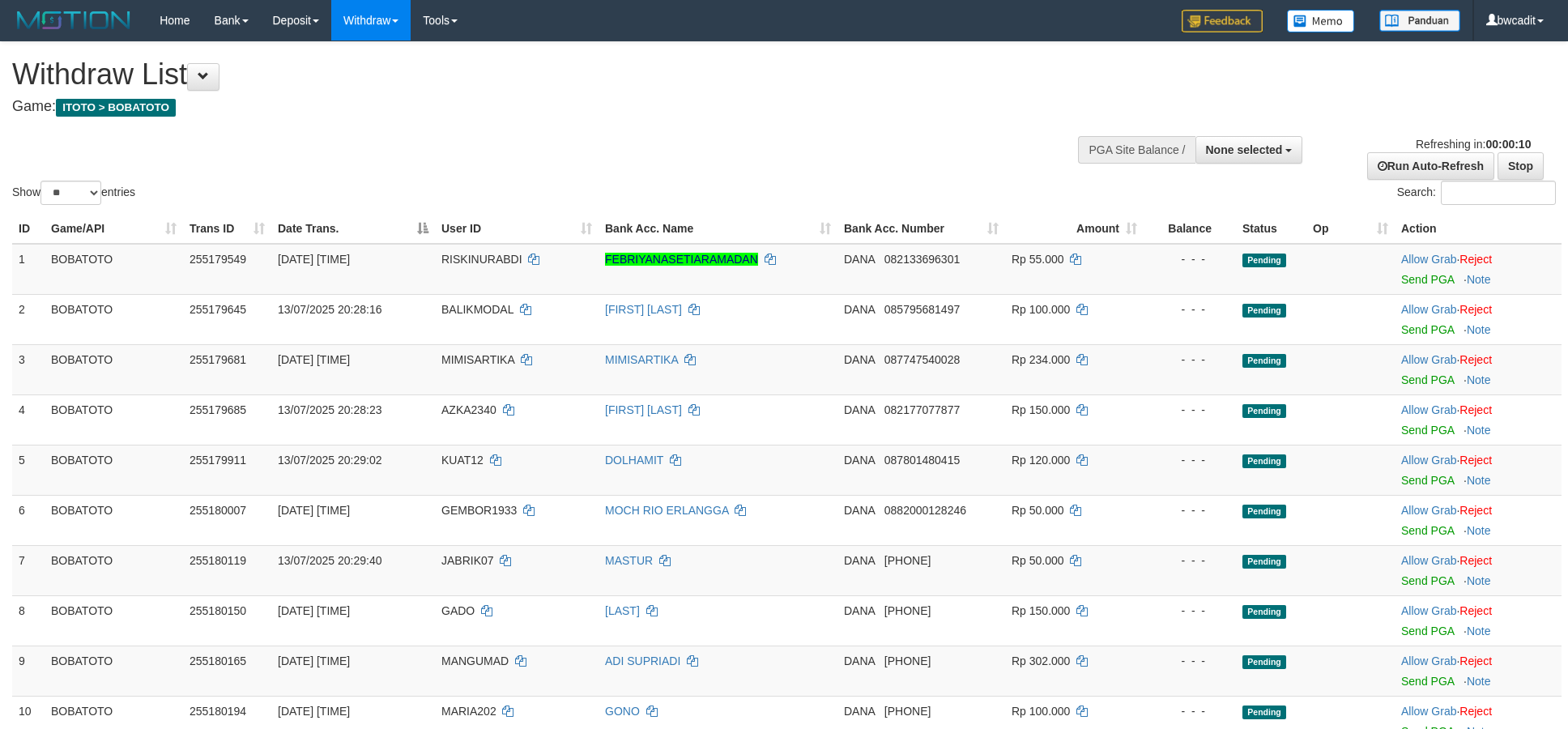 select 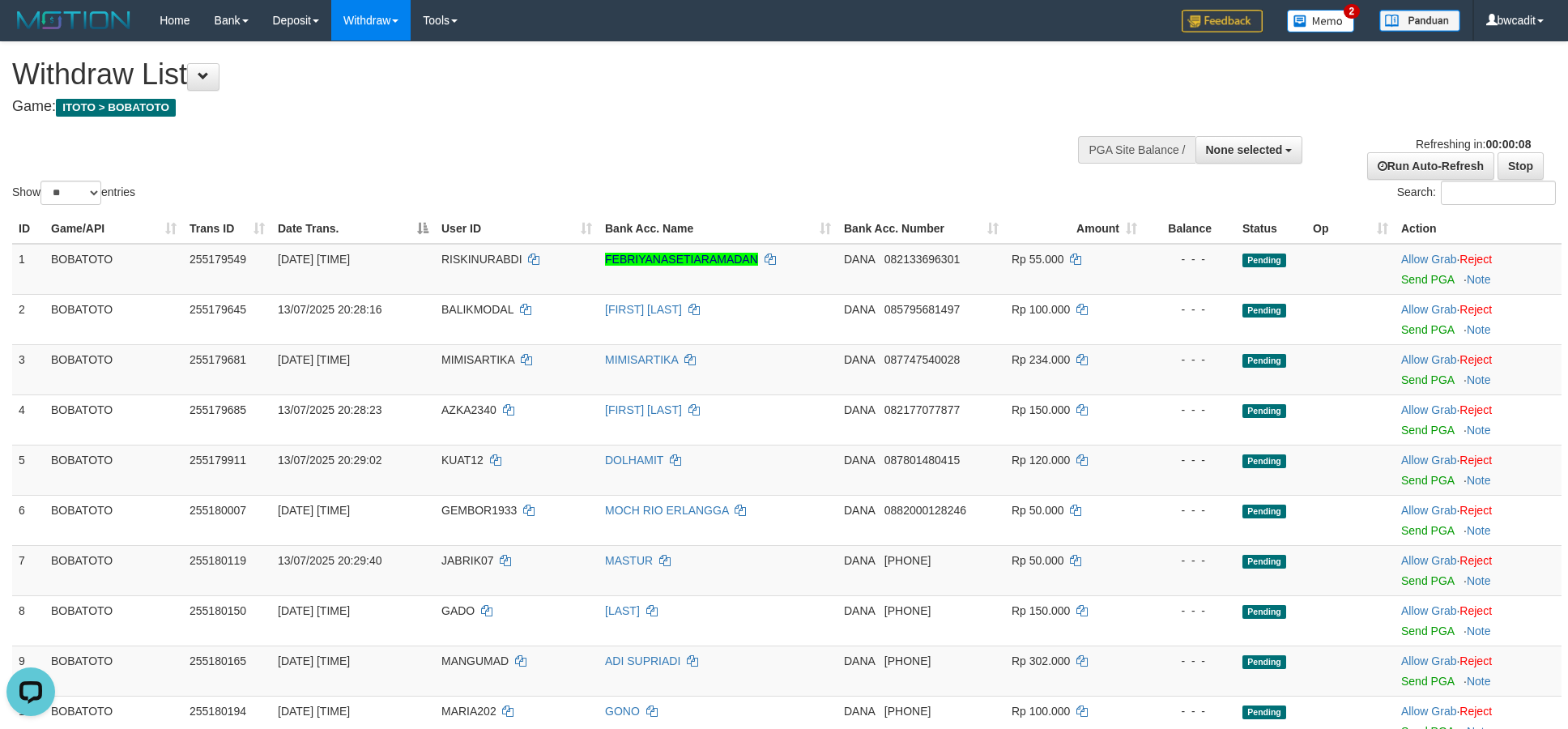 scroll, scrollTop: 0, scrollLeft: 0, axis: both 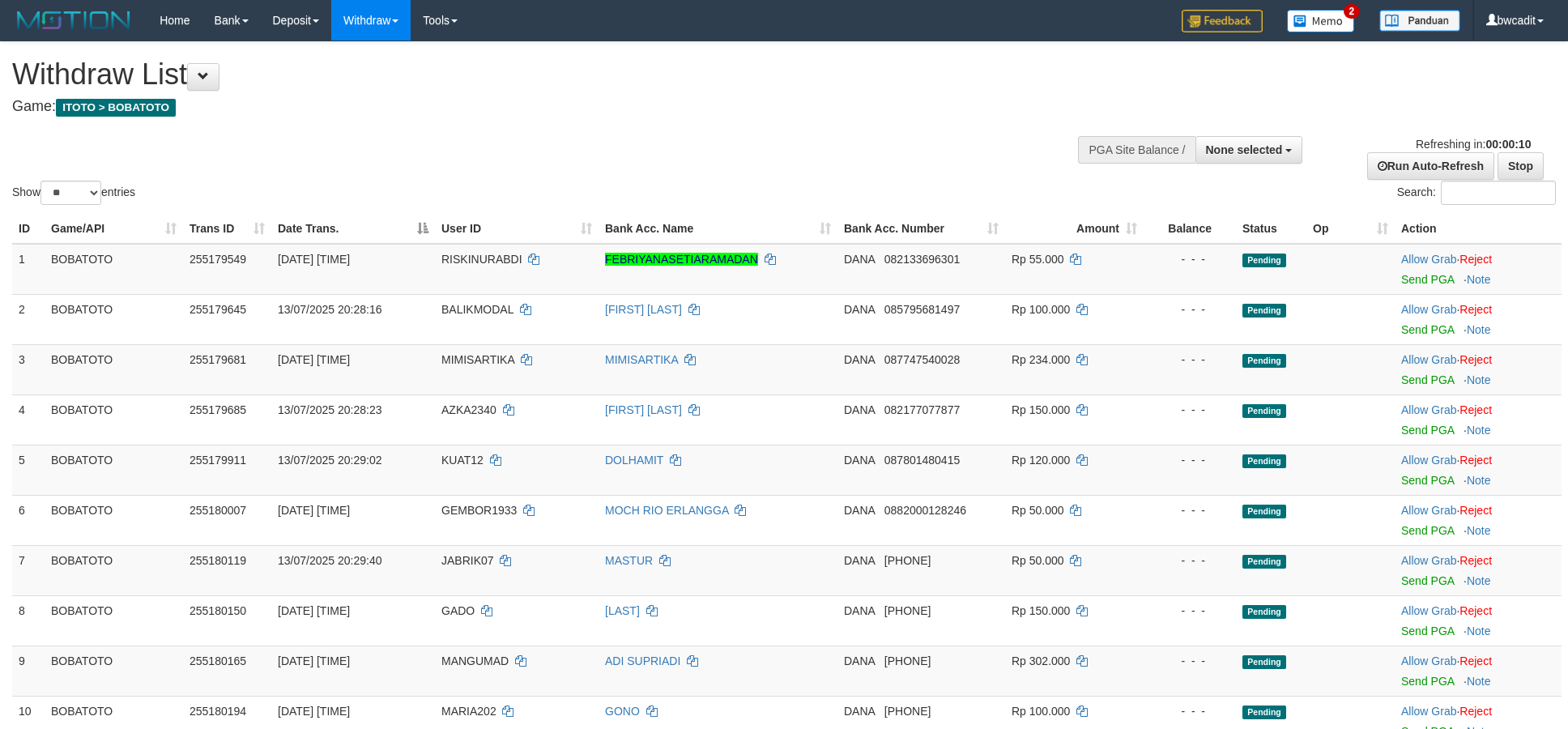 select 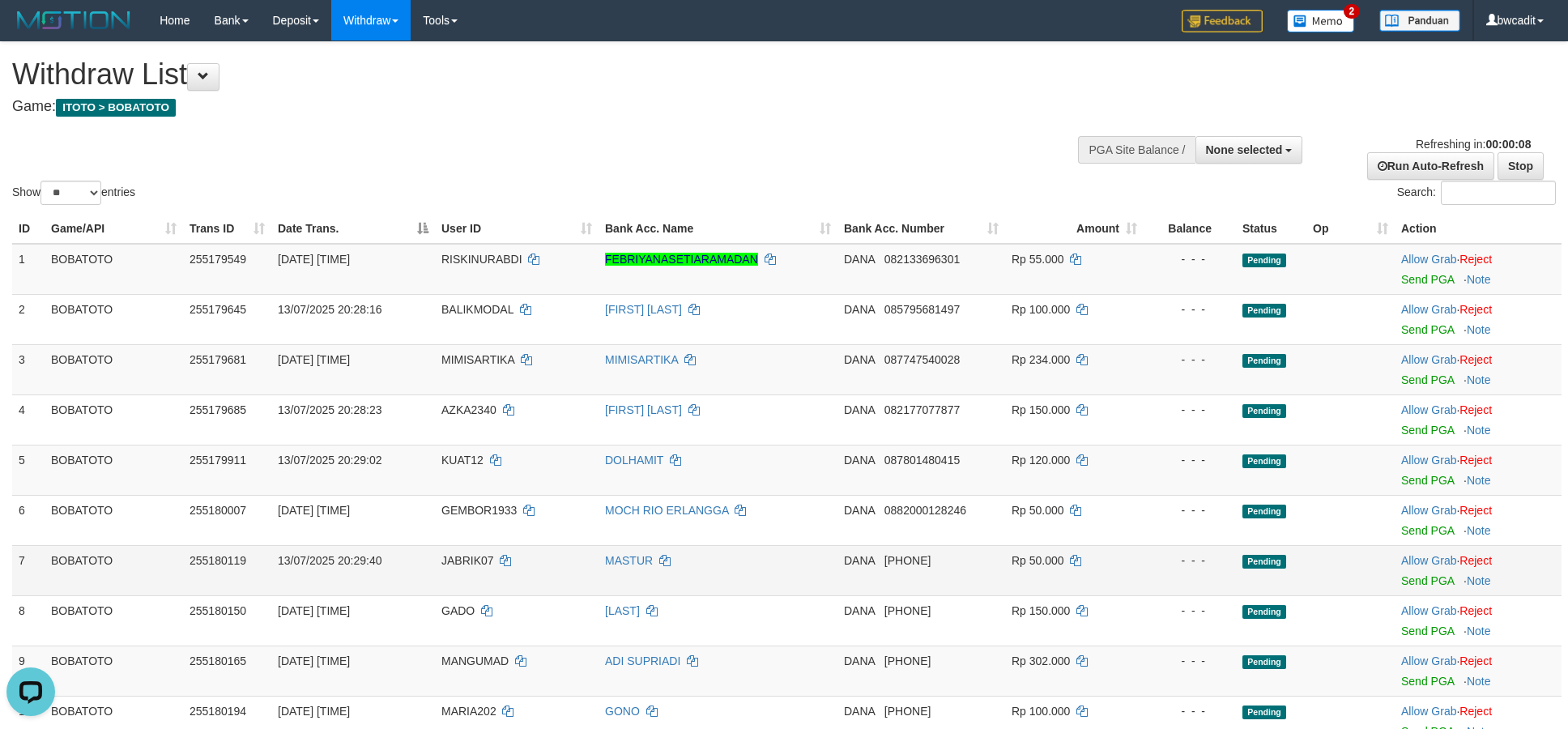 scroll, scrollTop: 0, scrollLeft: 0, axis: both 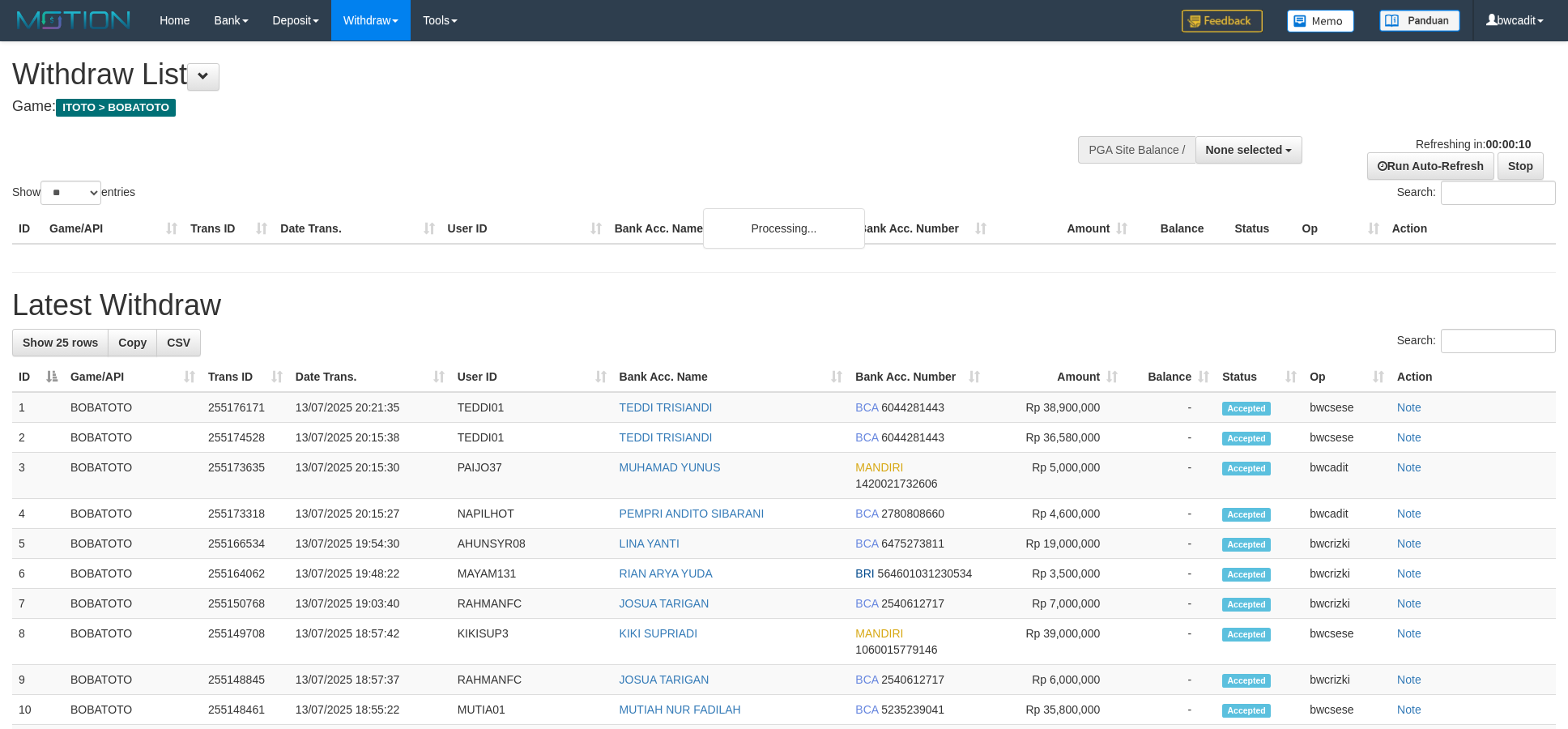select 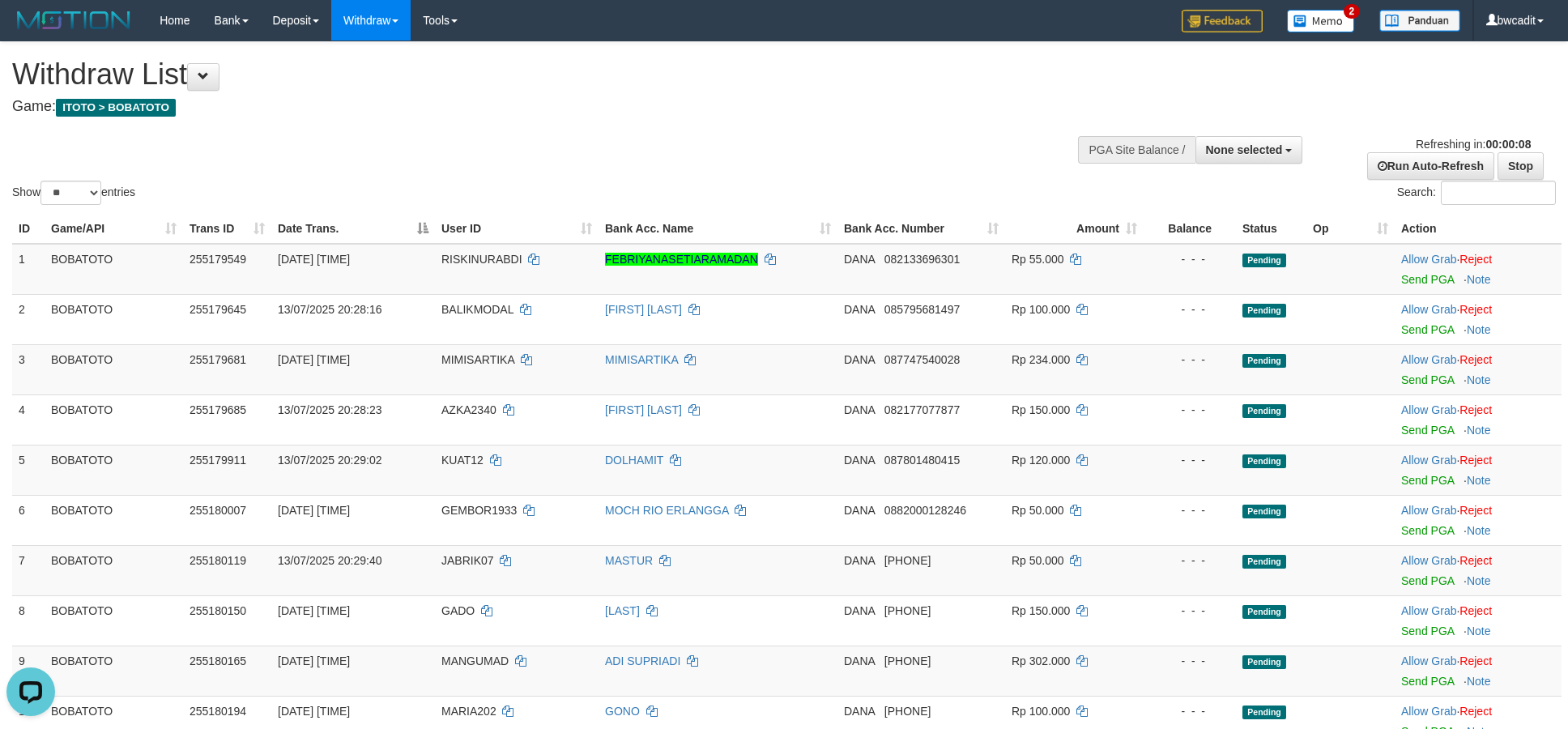 scroll, scrollTop: 0, scrollLeft: 0, axis: both 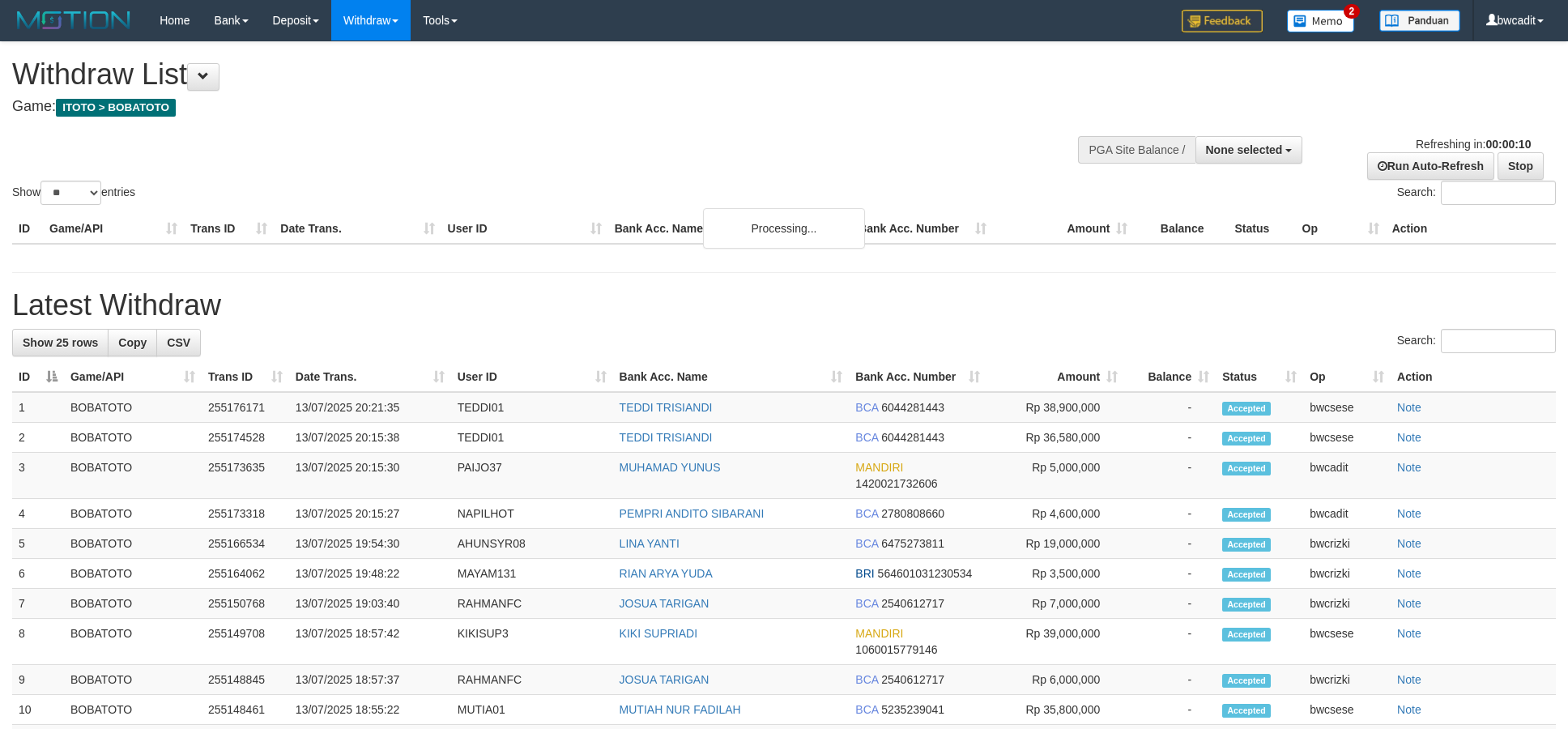 select 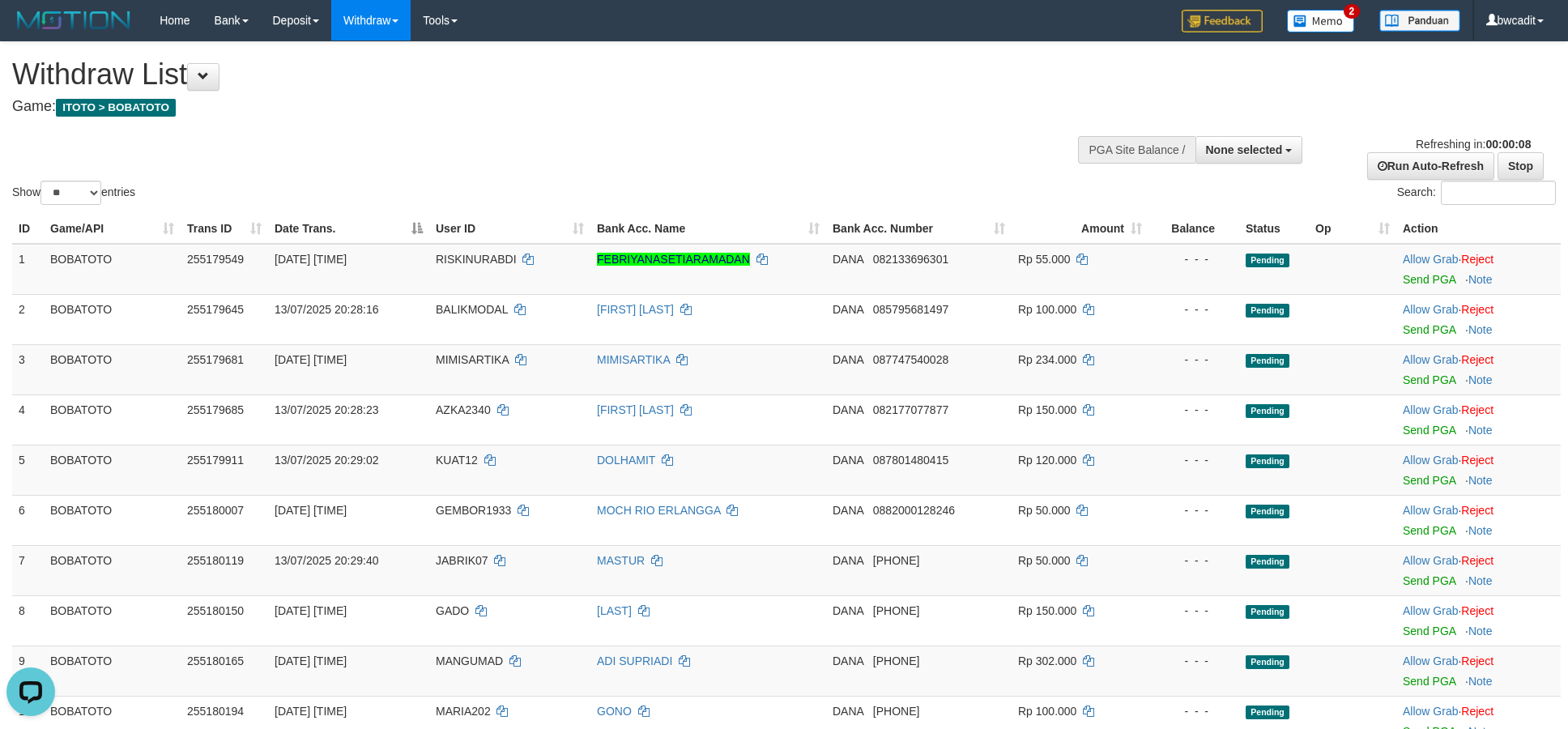 scroll, scrollTop: 0, scrollLeft: 0, axis: both 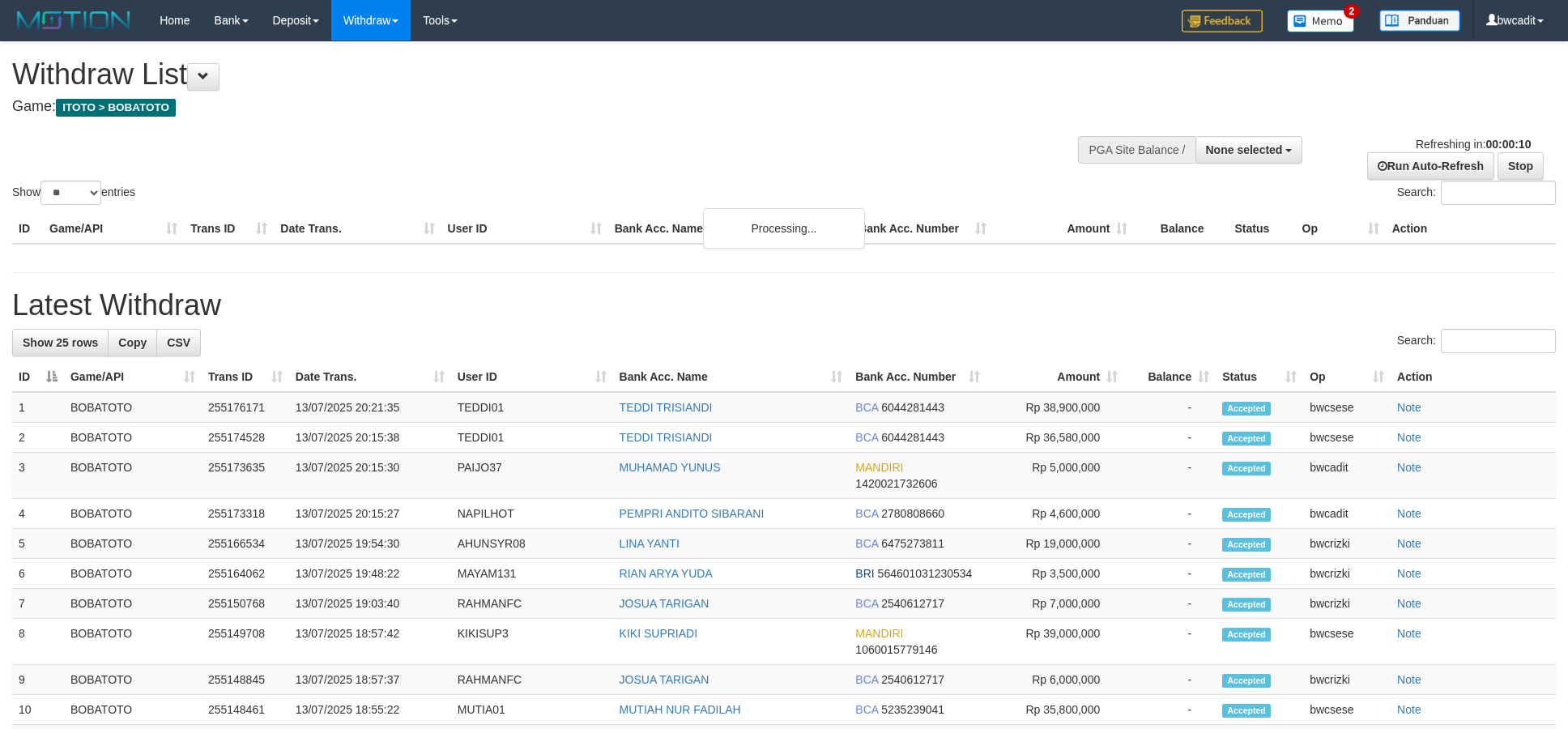 select 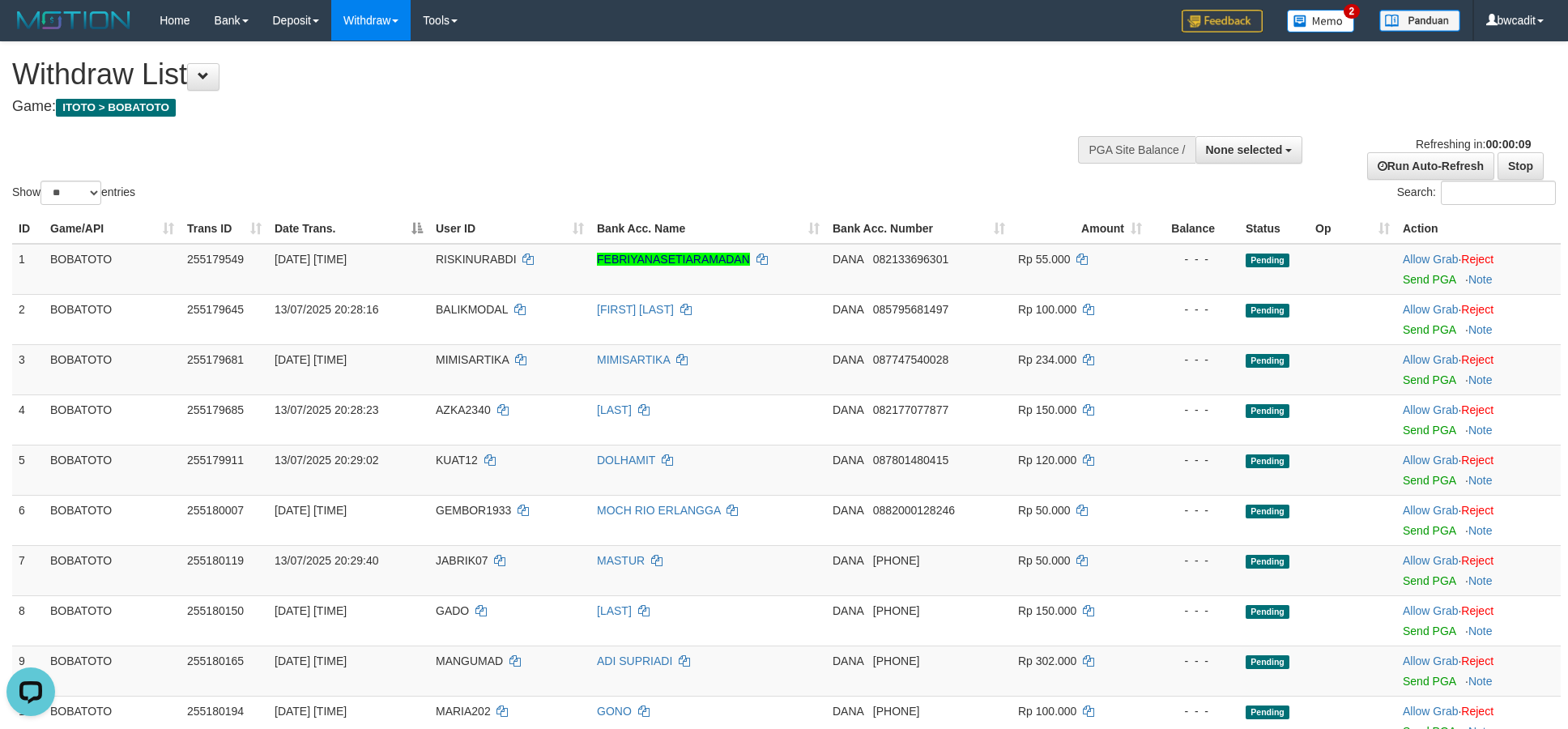 scroll, scrollTop: 0, scrollLeft: 0, axis: both 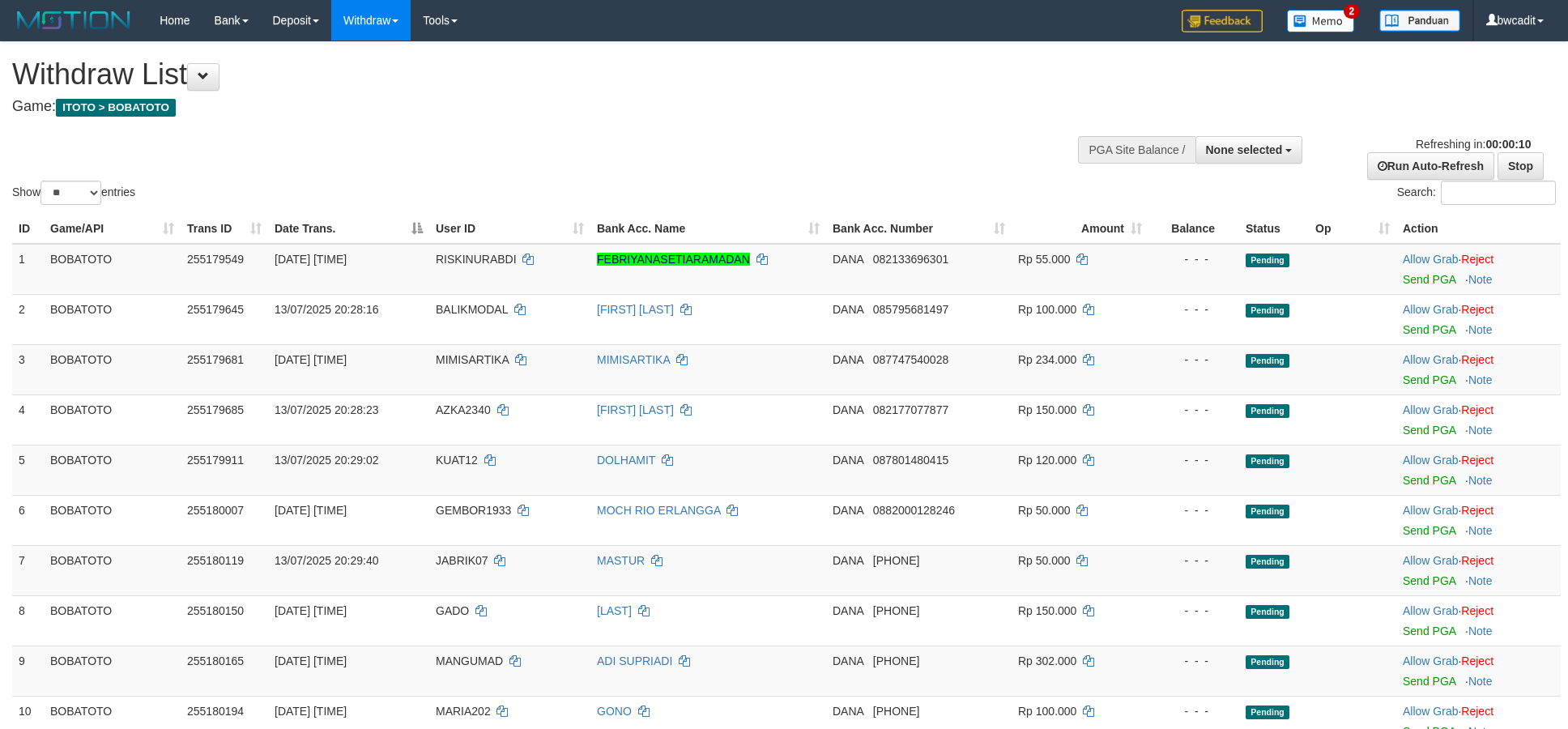 select 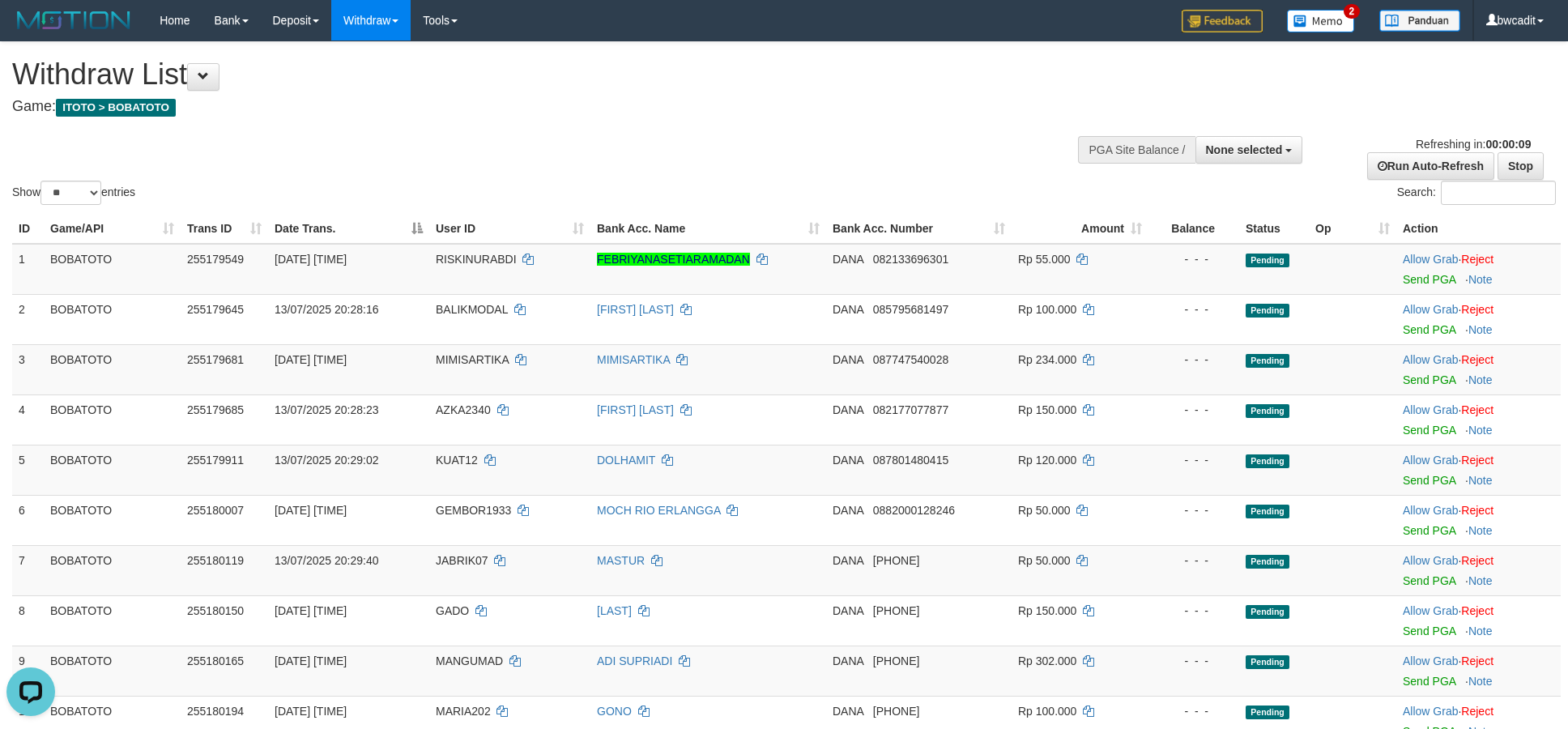 scroll, scrollTop: 0, scrollLeft: 0, axis: both 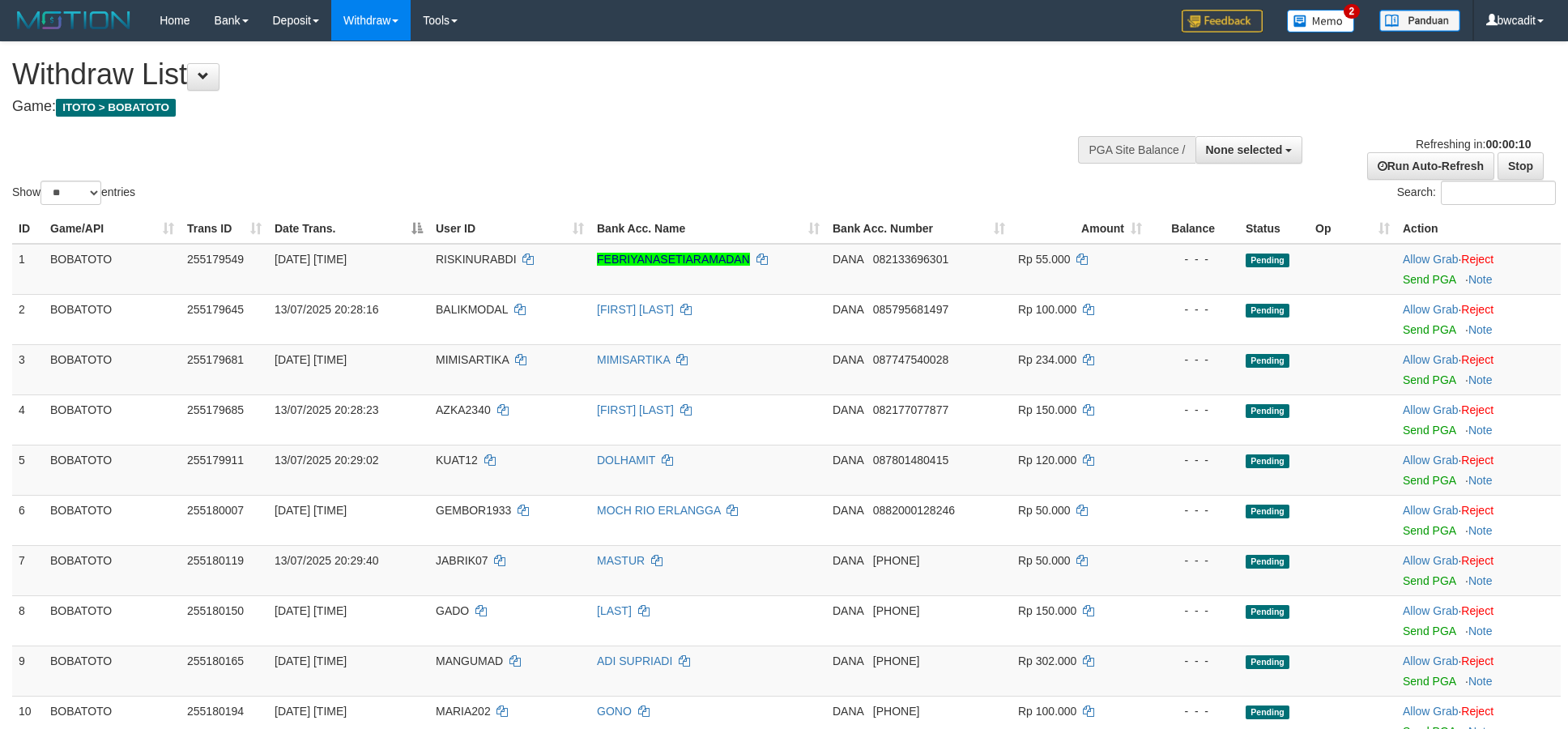 select 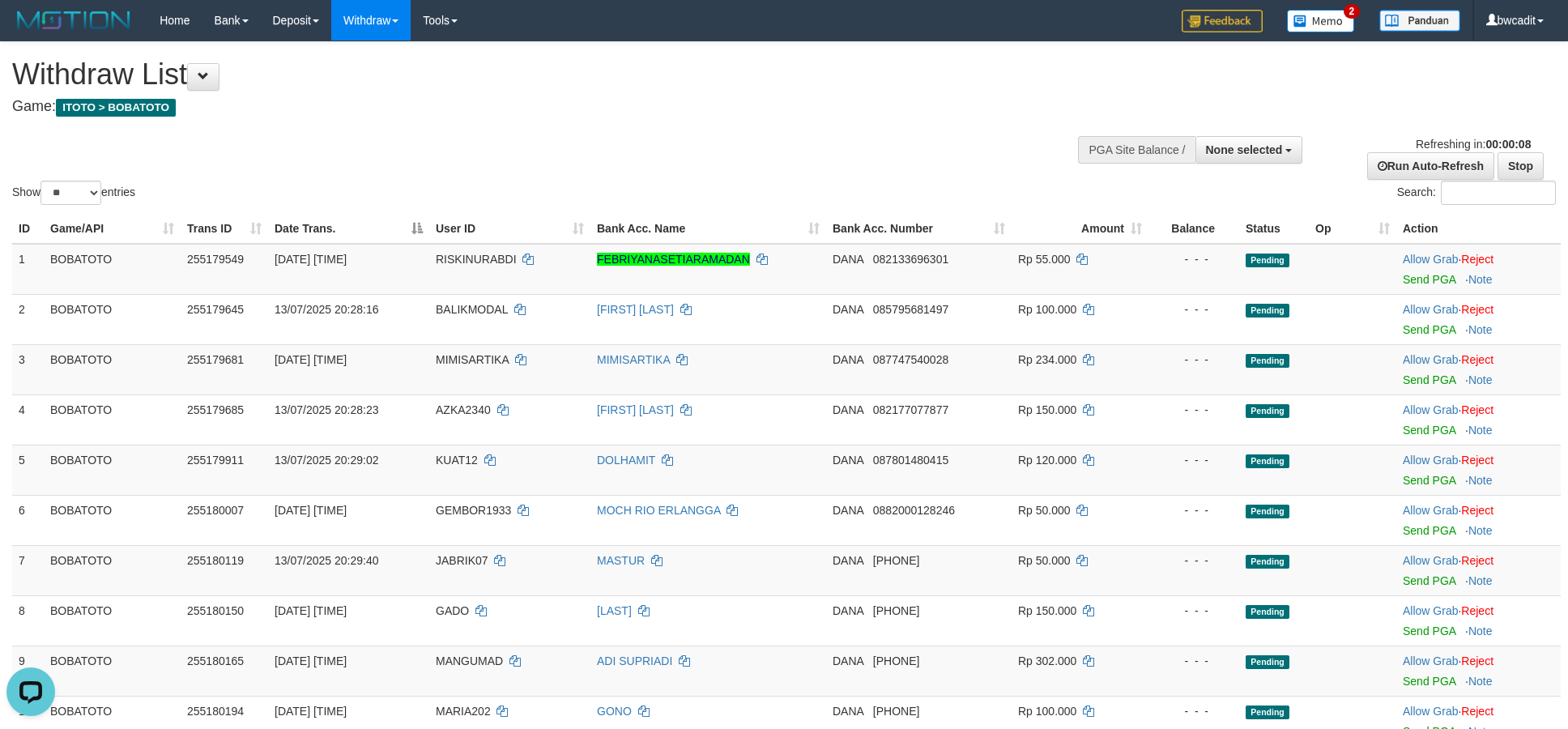scroll, scrollTop: 0, scrollLeft: 0, axis: both 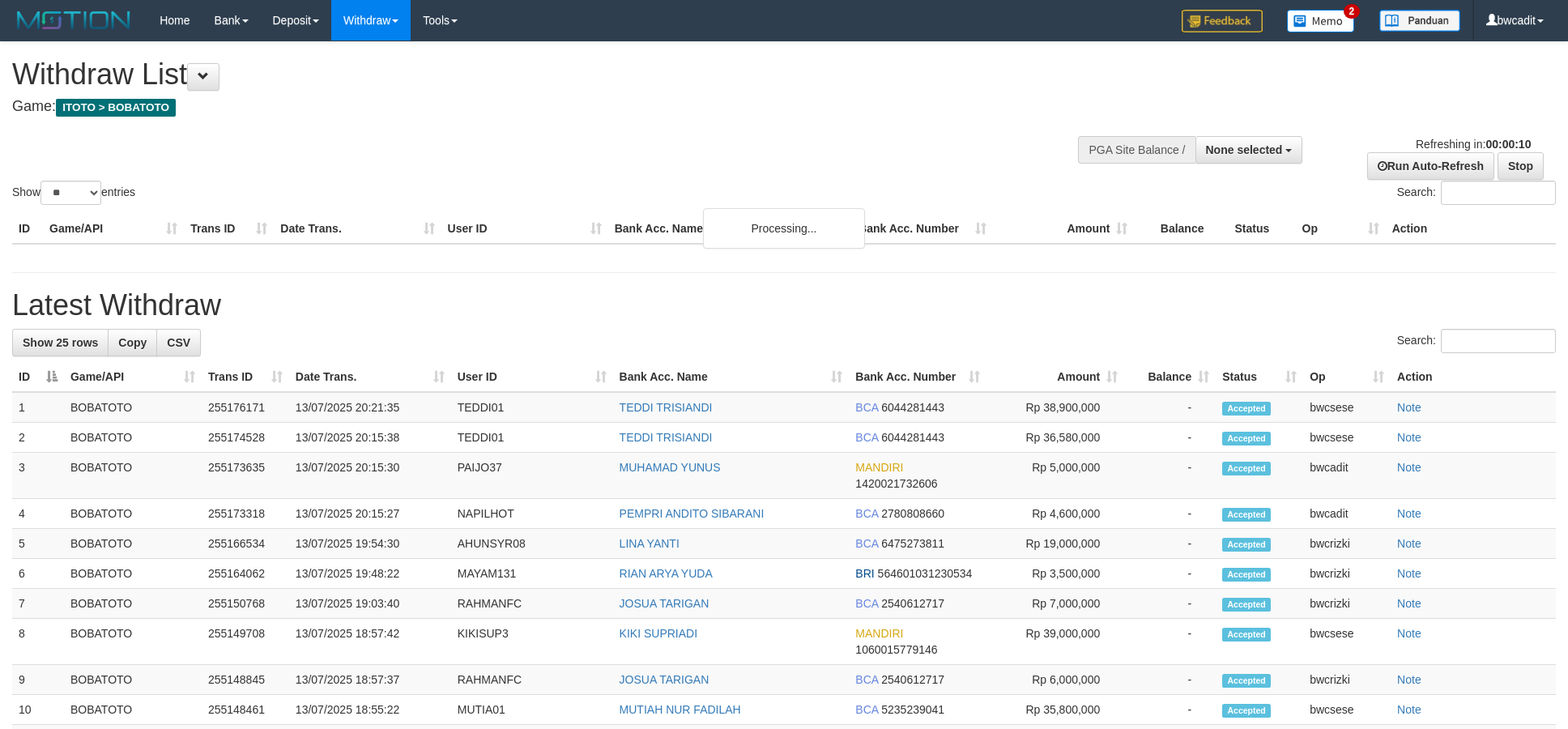 select 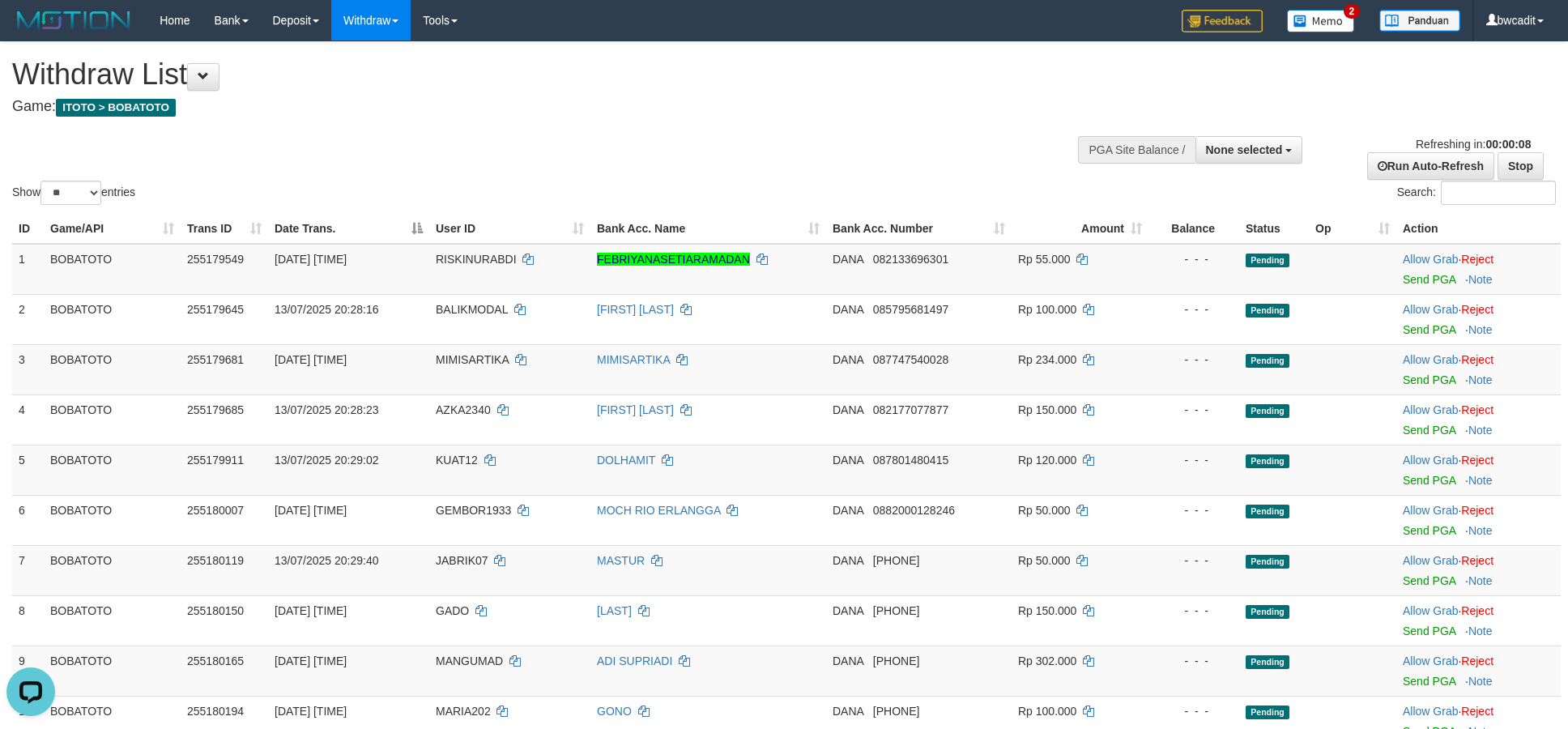 scroll, scrollTop: 0, scrollLeft: 0, axis: both 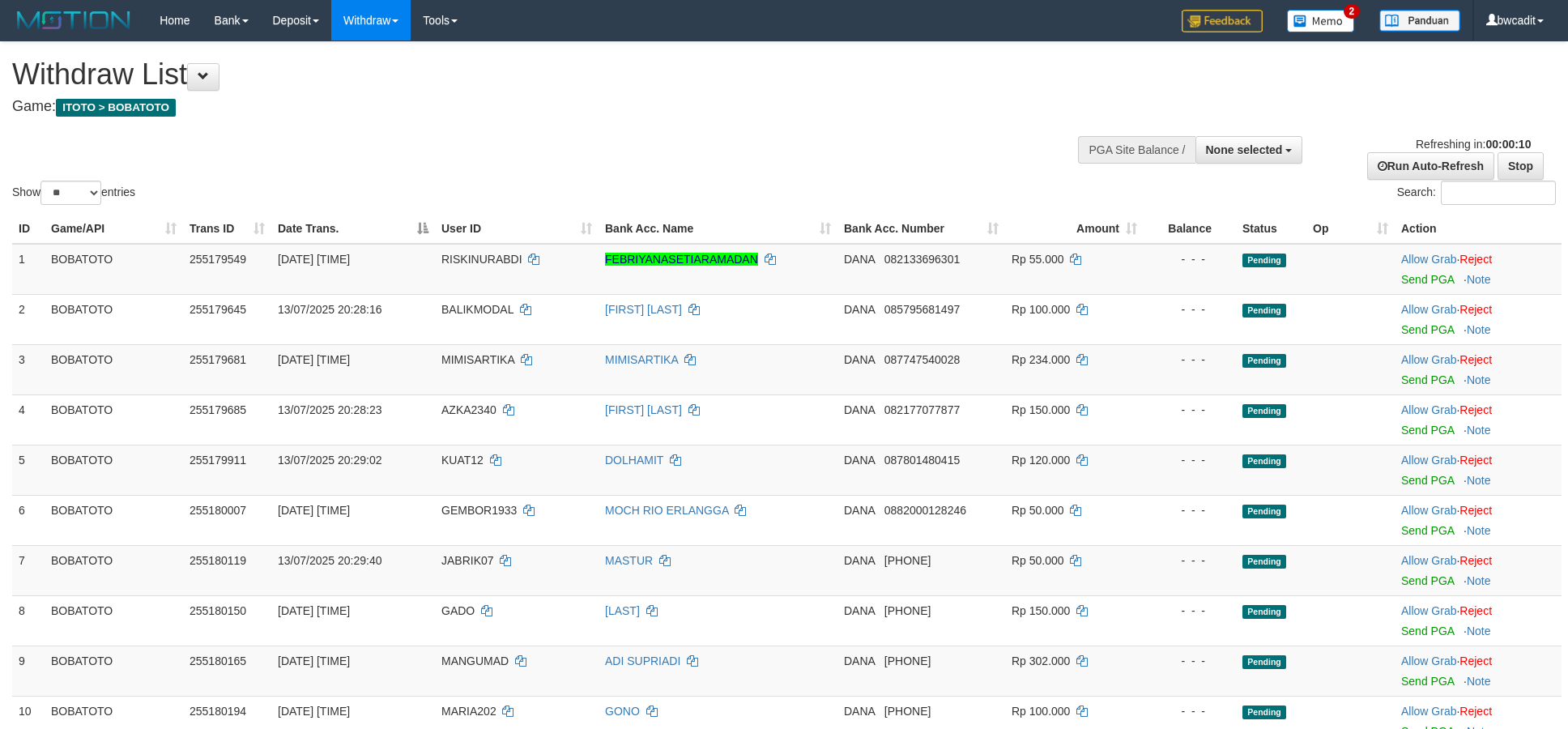 select 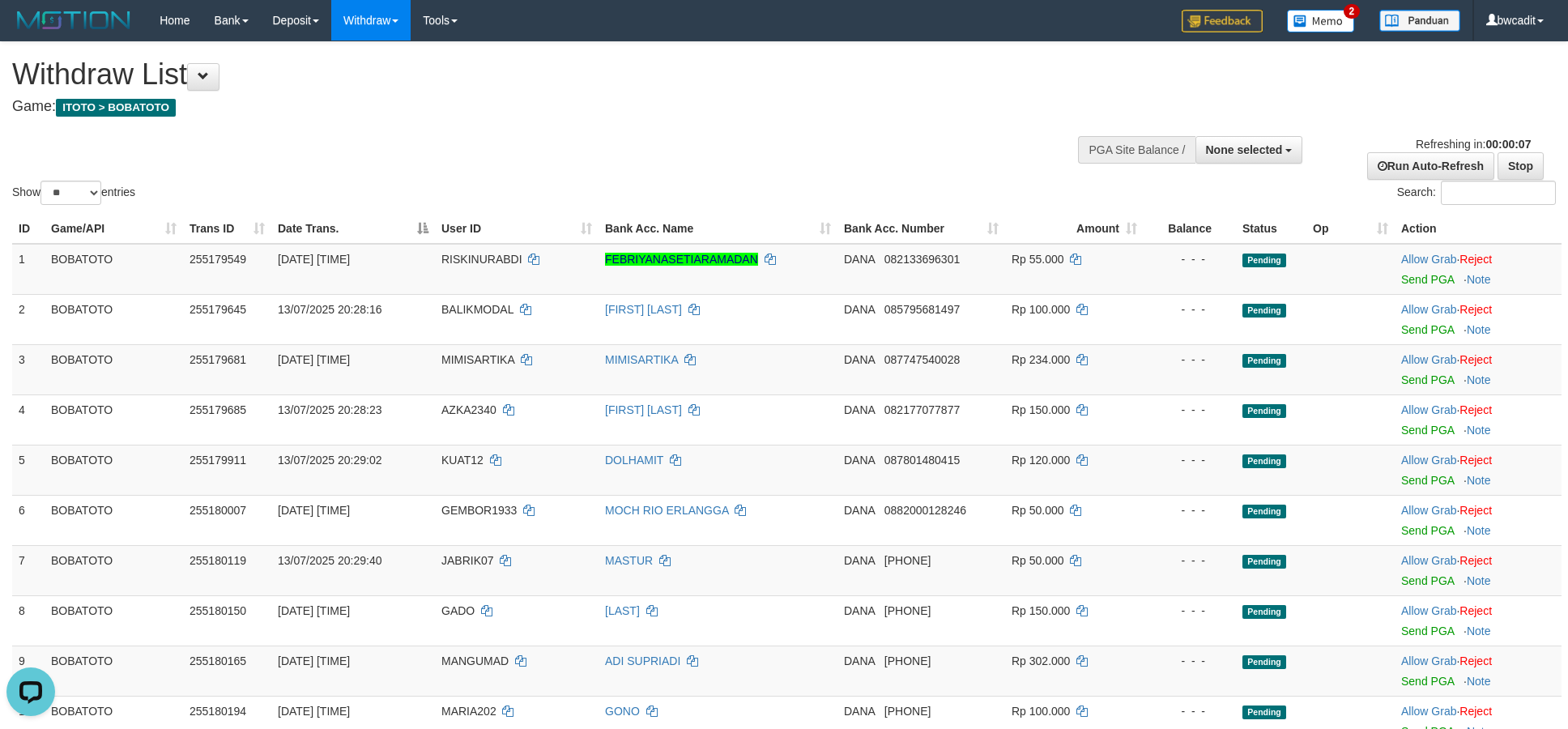scroll, scrollTop: 0, scrollLeft: 0, axis: both 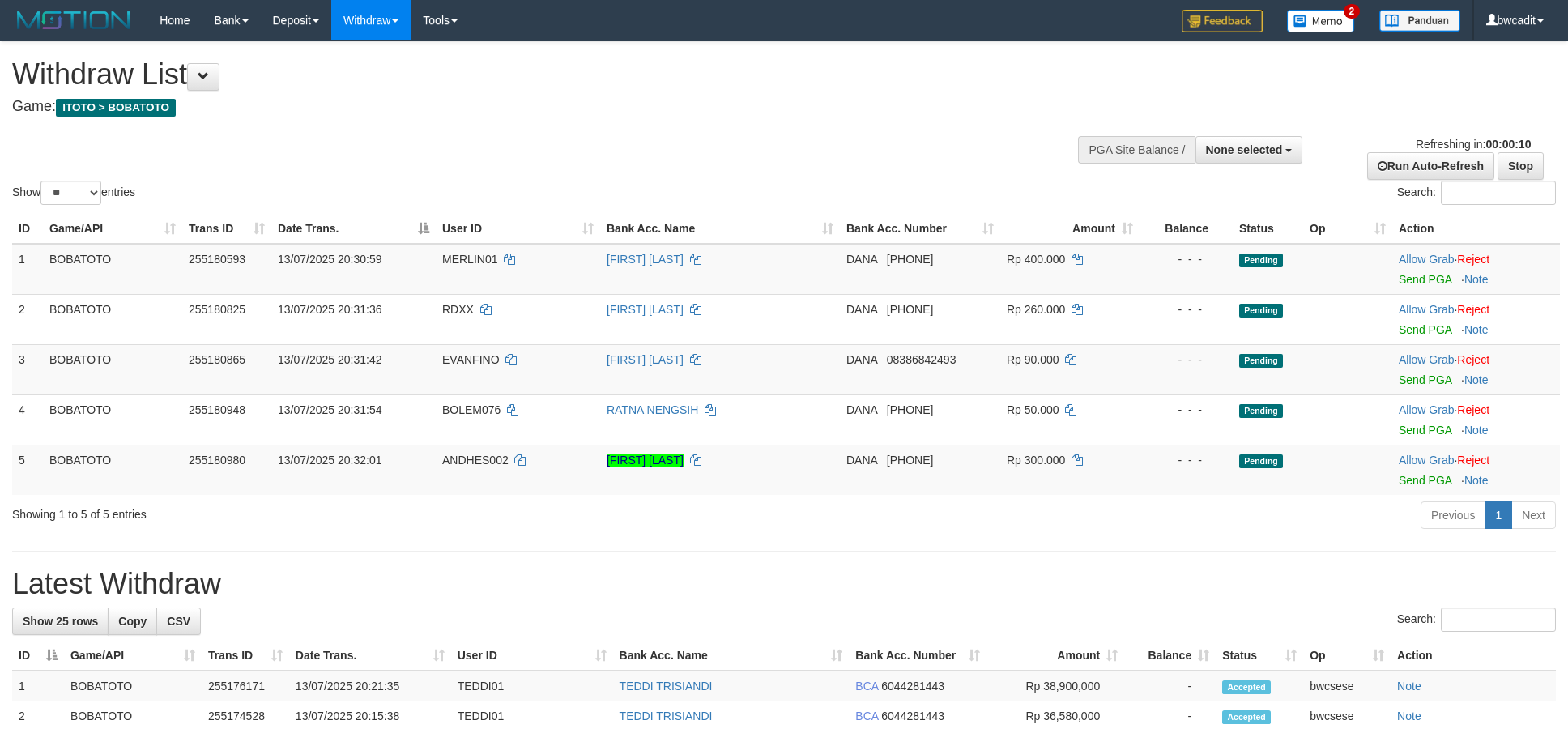 select 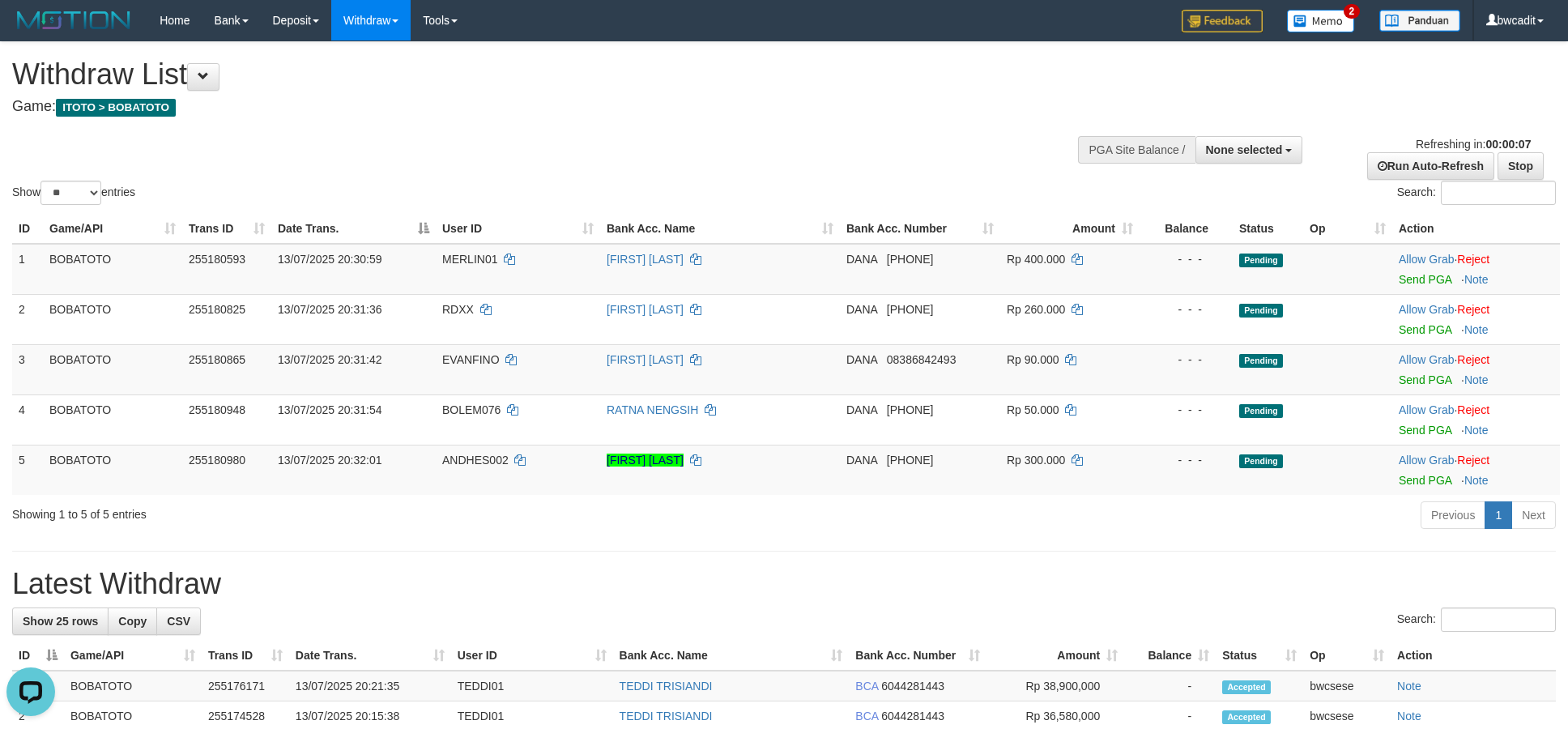 scroll, scrollTop: 0, scrollLeft: 0, axis: both 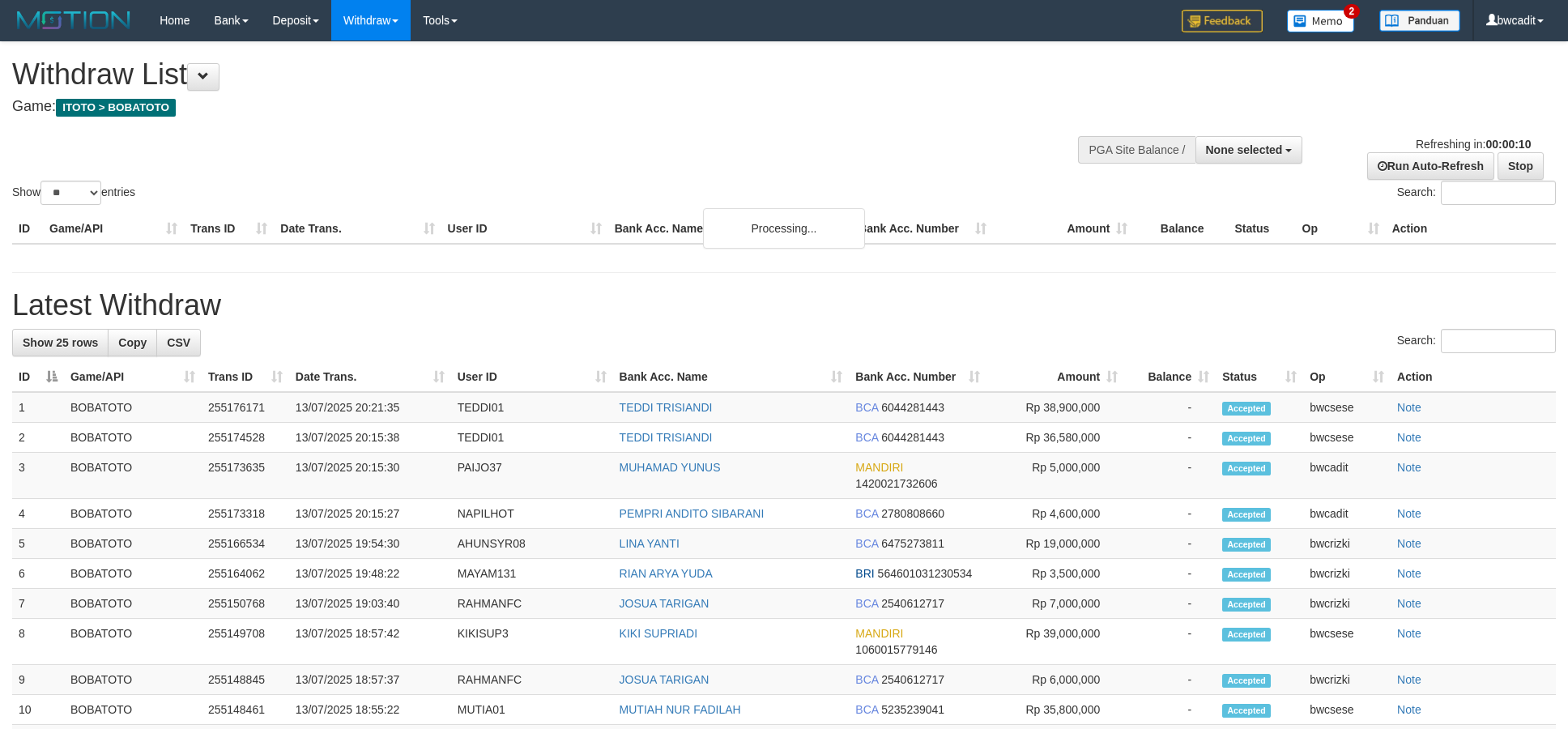 select 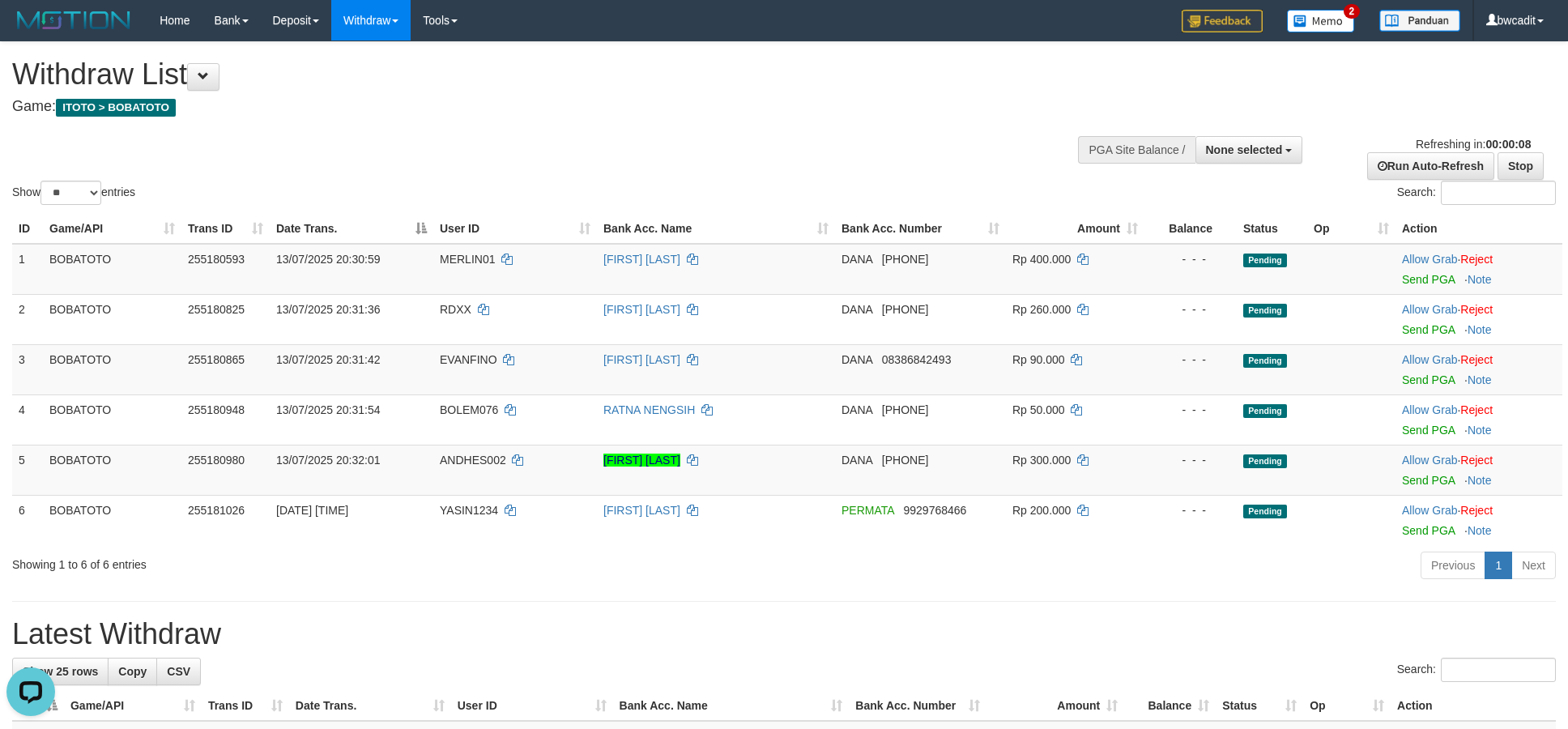 scroll, scrollTop: 0, scrollLeft: 0, axis: both 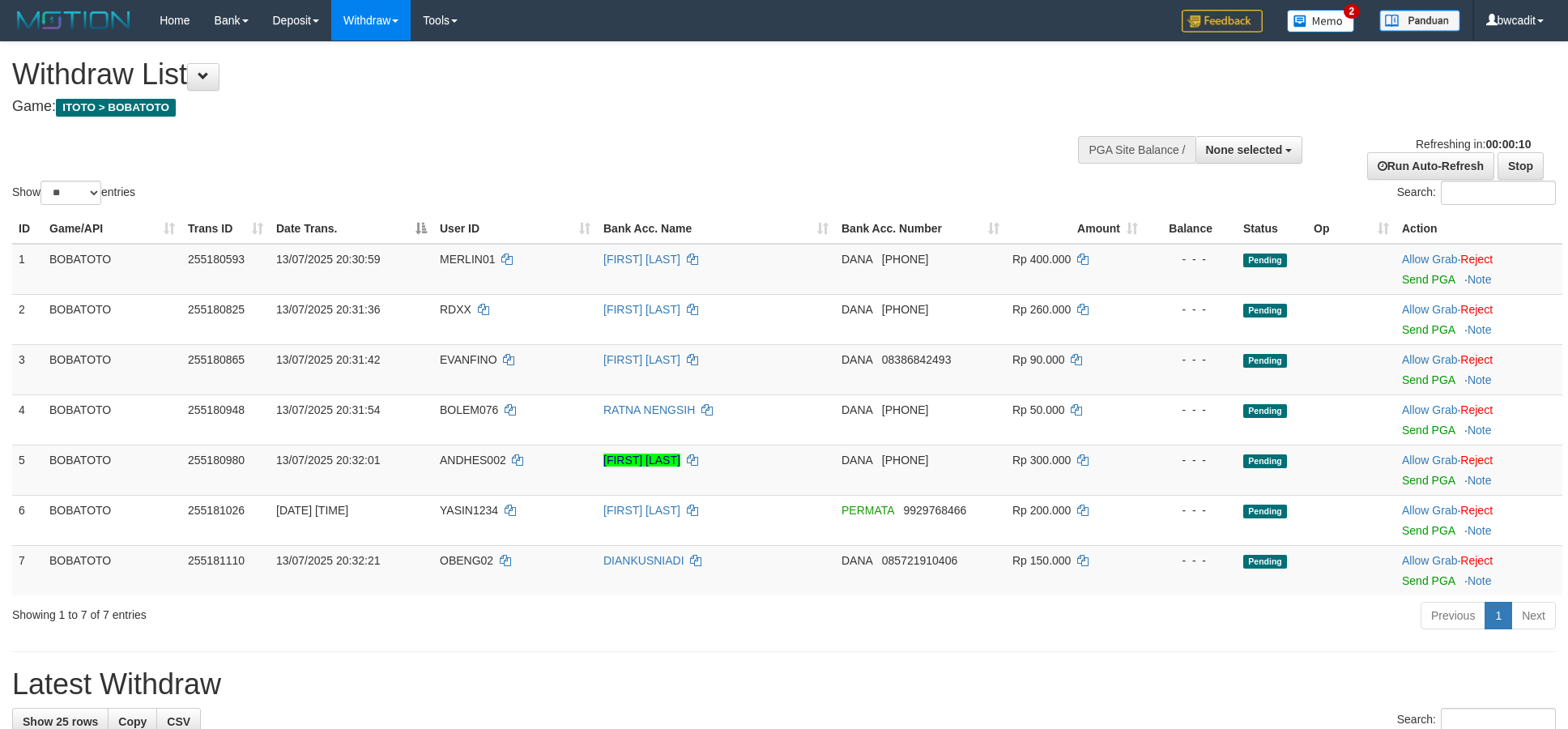 select 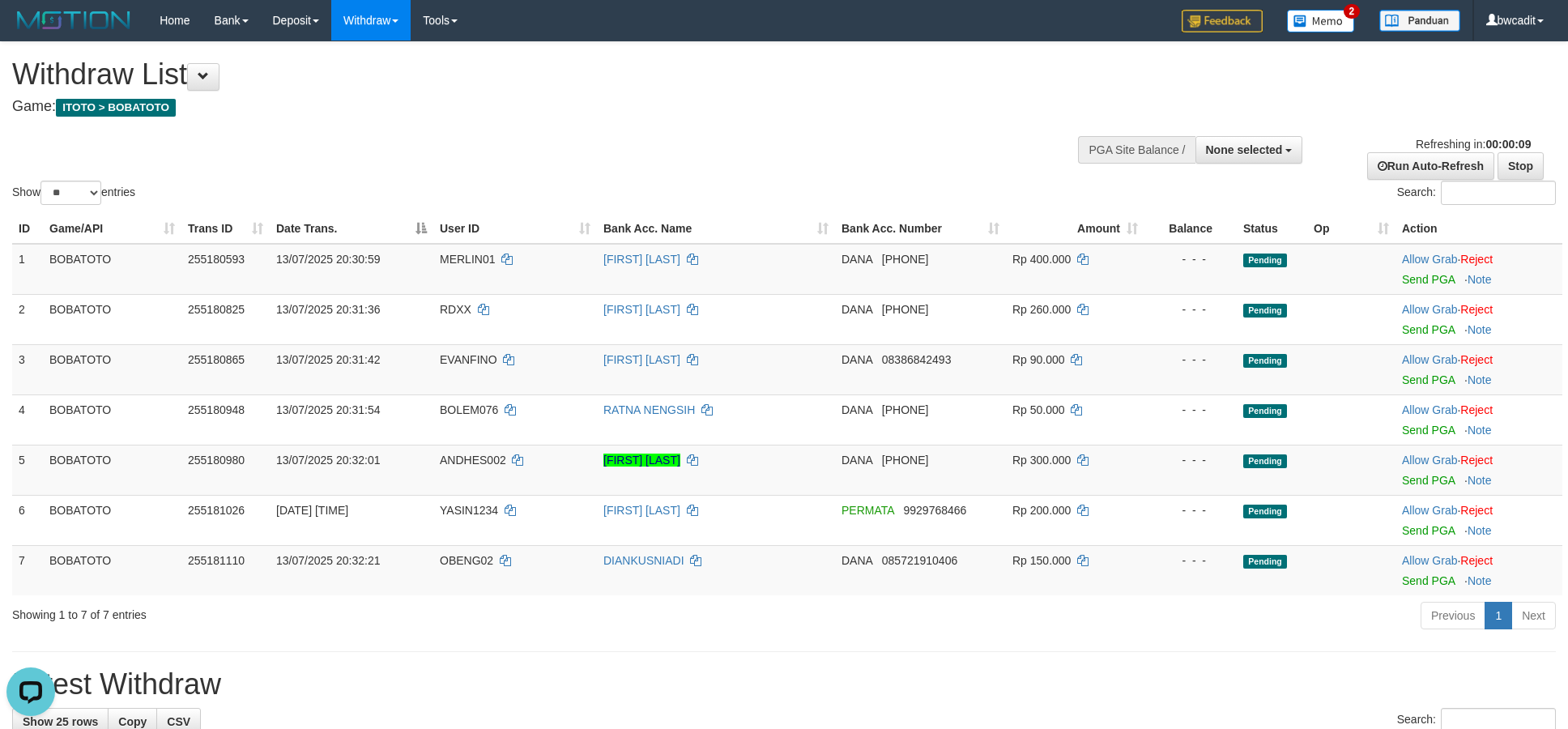 scroll, scrollTop: 0, scrollLeft: 0, axis: both 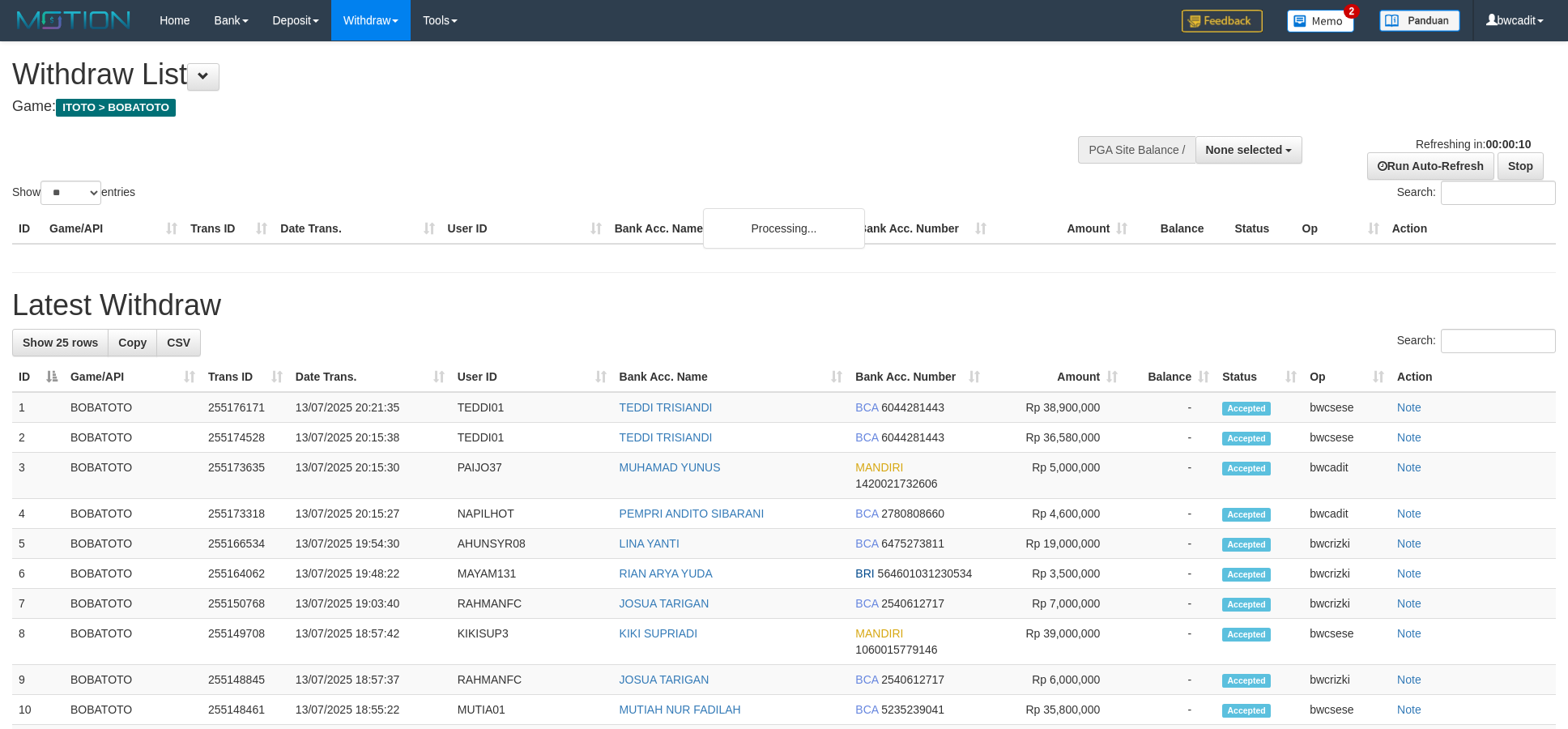 select 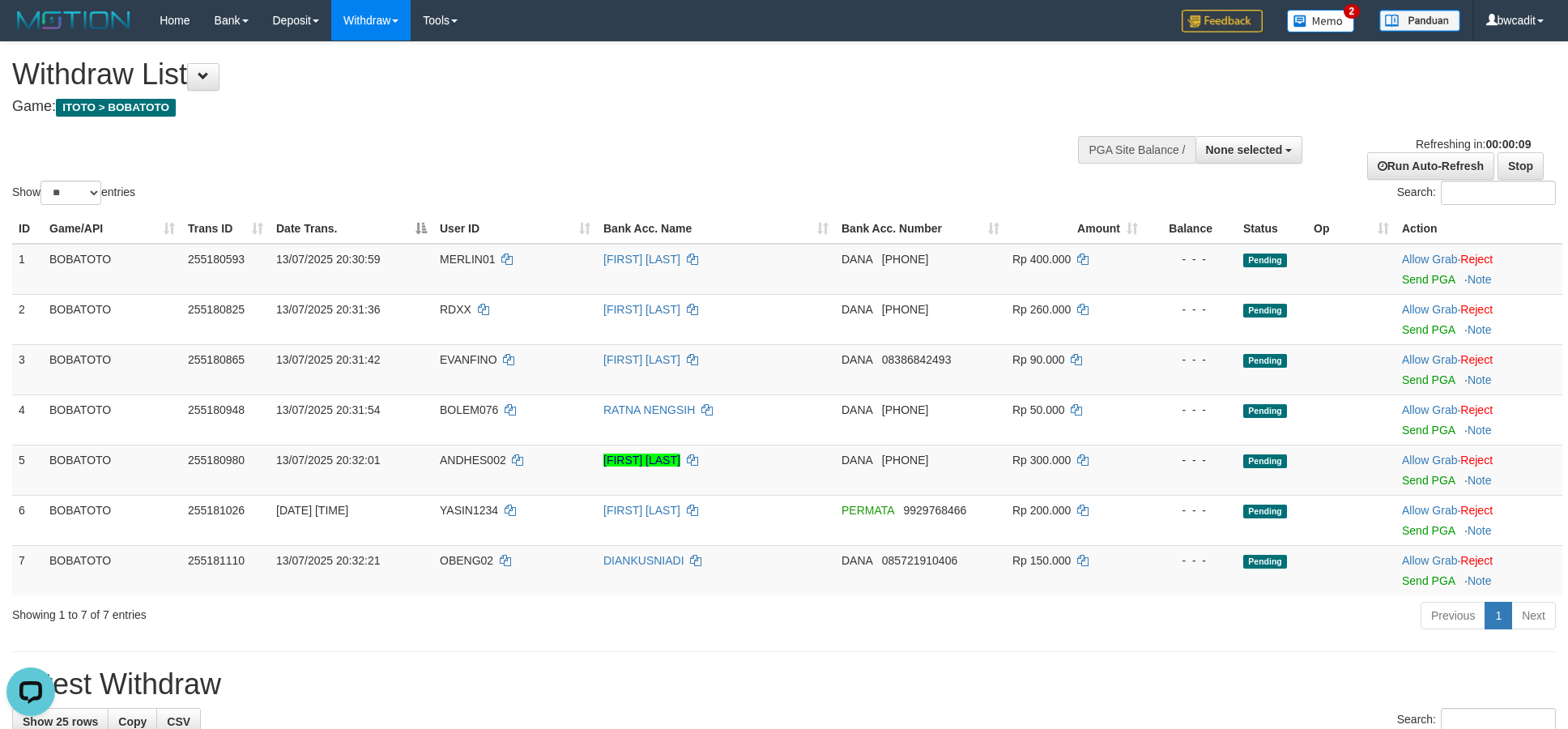 scroll, scrollTop: 0, scrollLeft: 0, axis: both 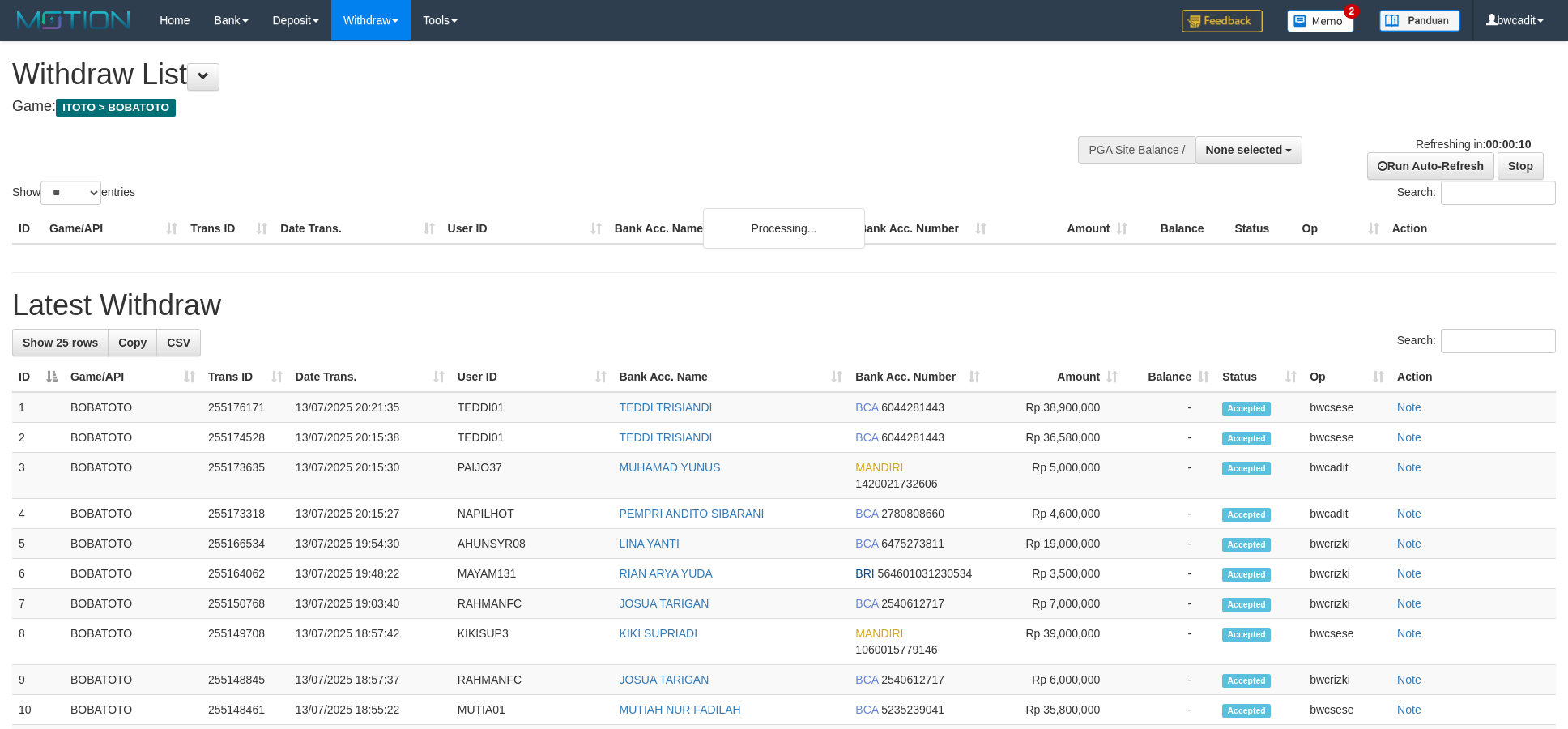 select 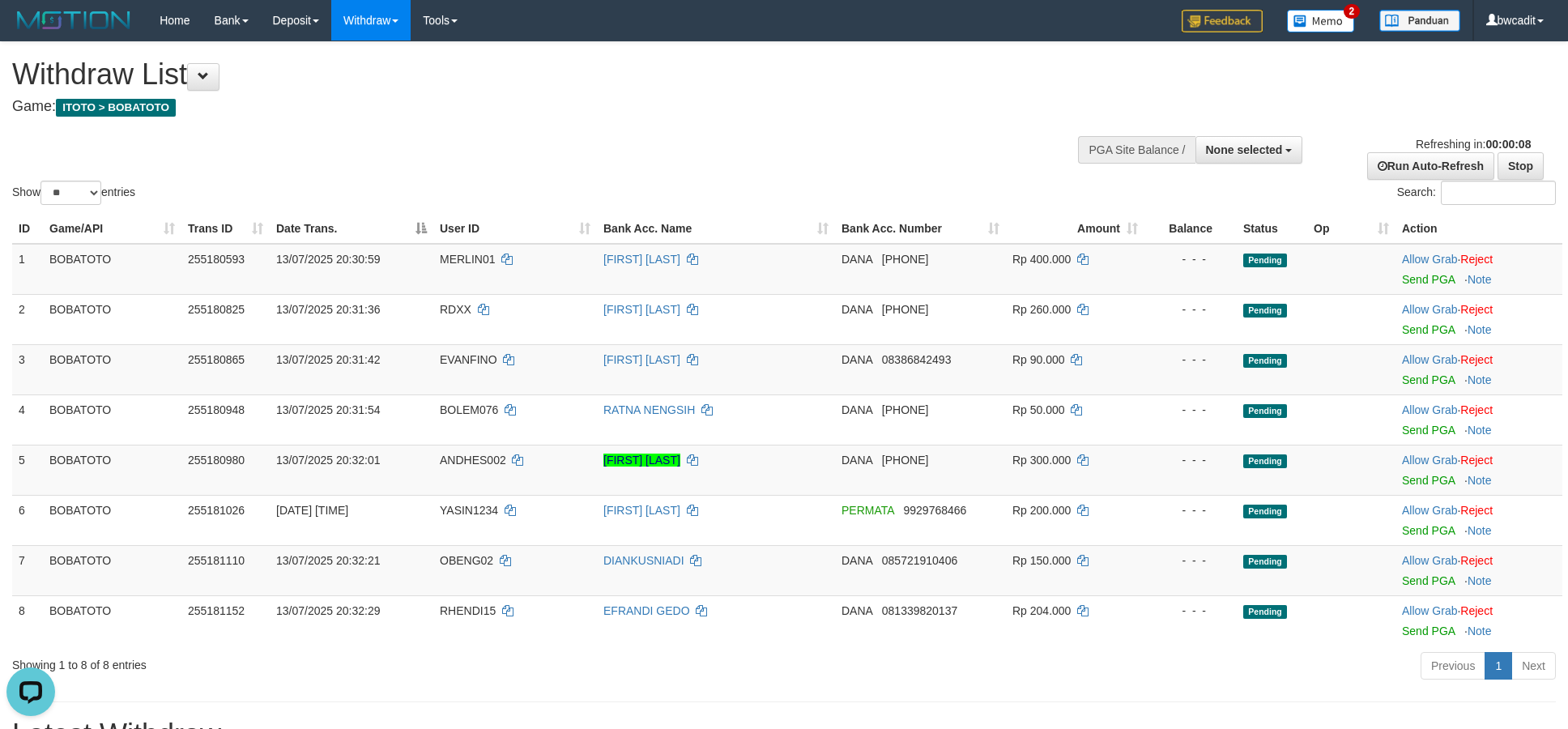 scroll, scrollTop: 0, scrollLeft: 0, axis: both 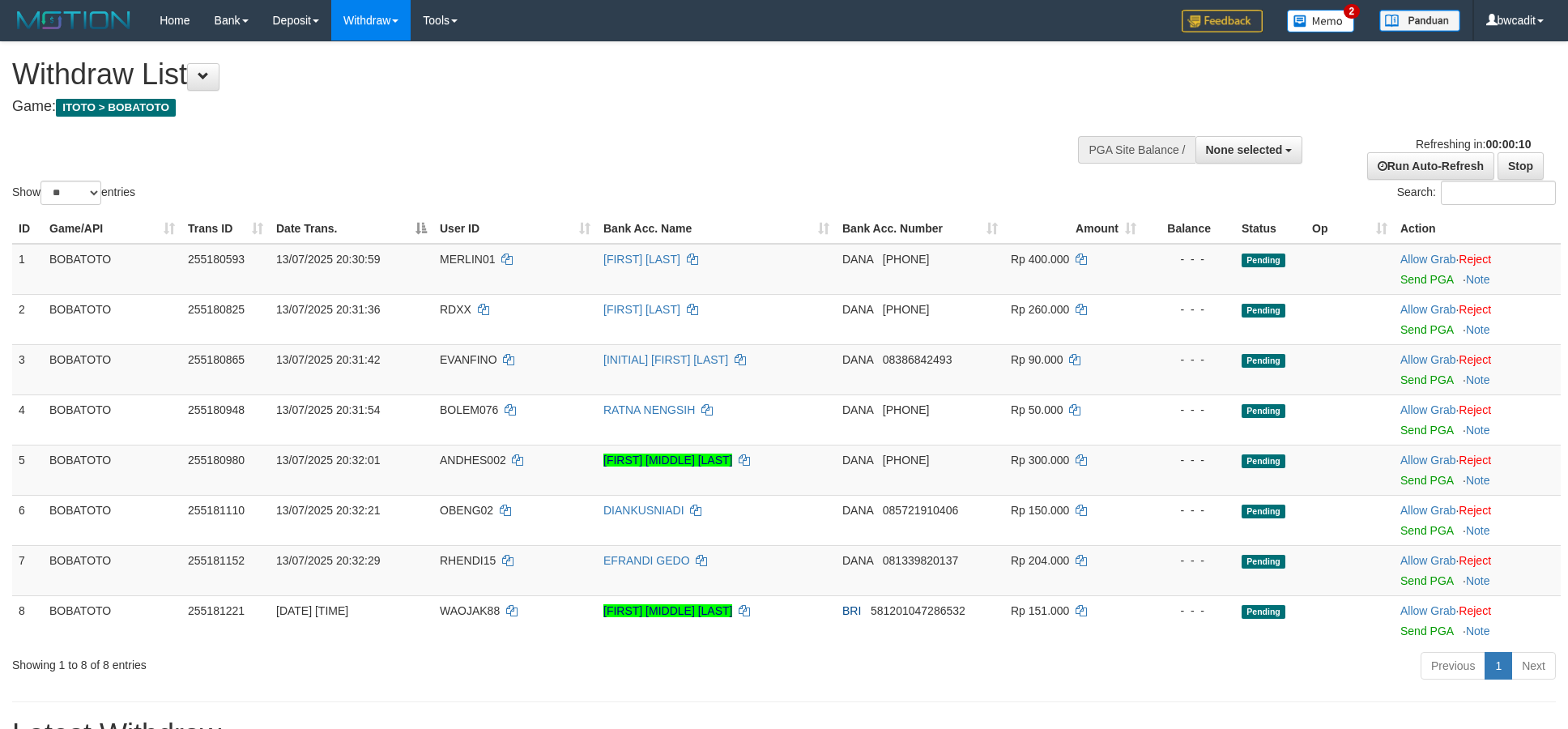 select 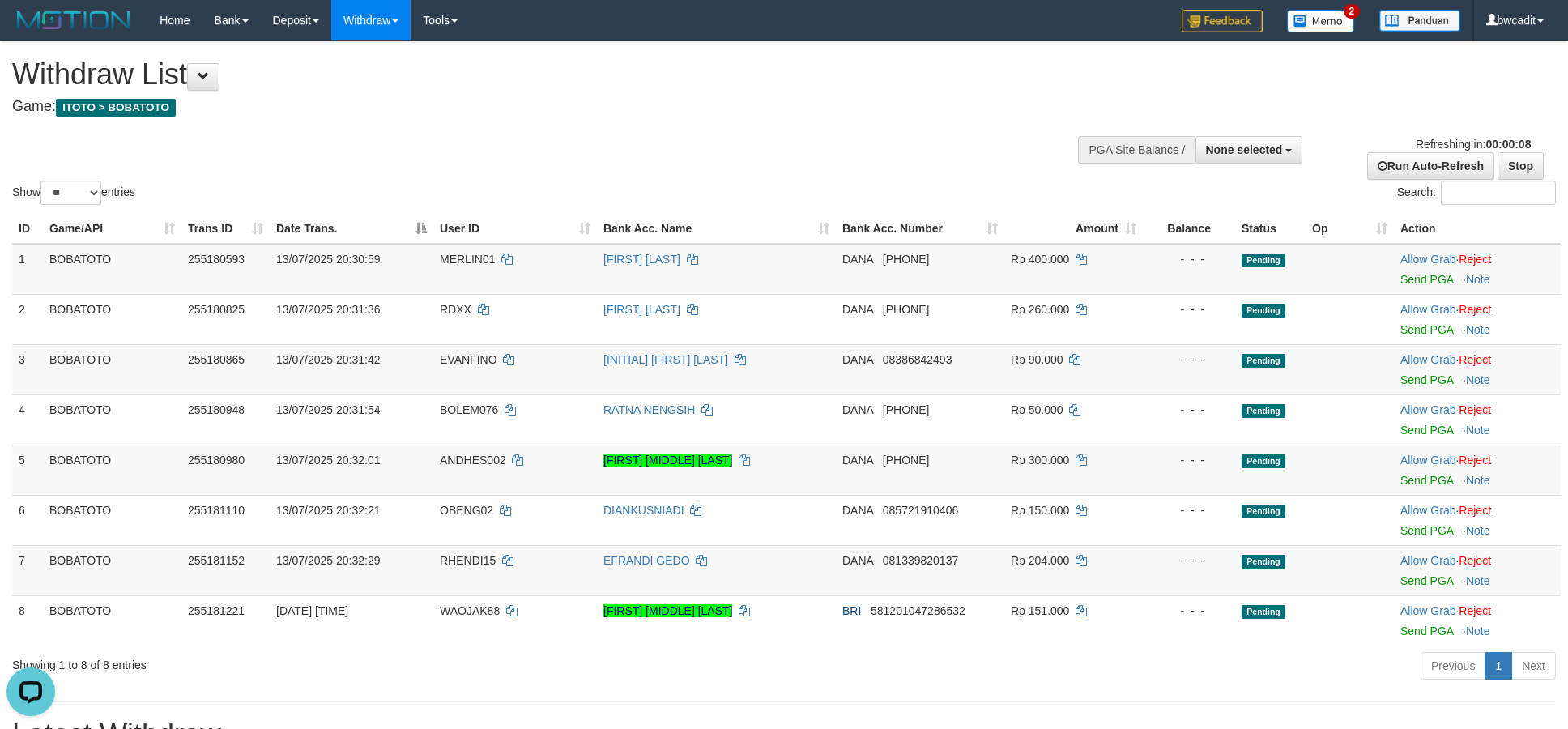 scroll, scrollTop: 0, scrollLeft: 0, axis: both 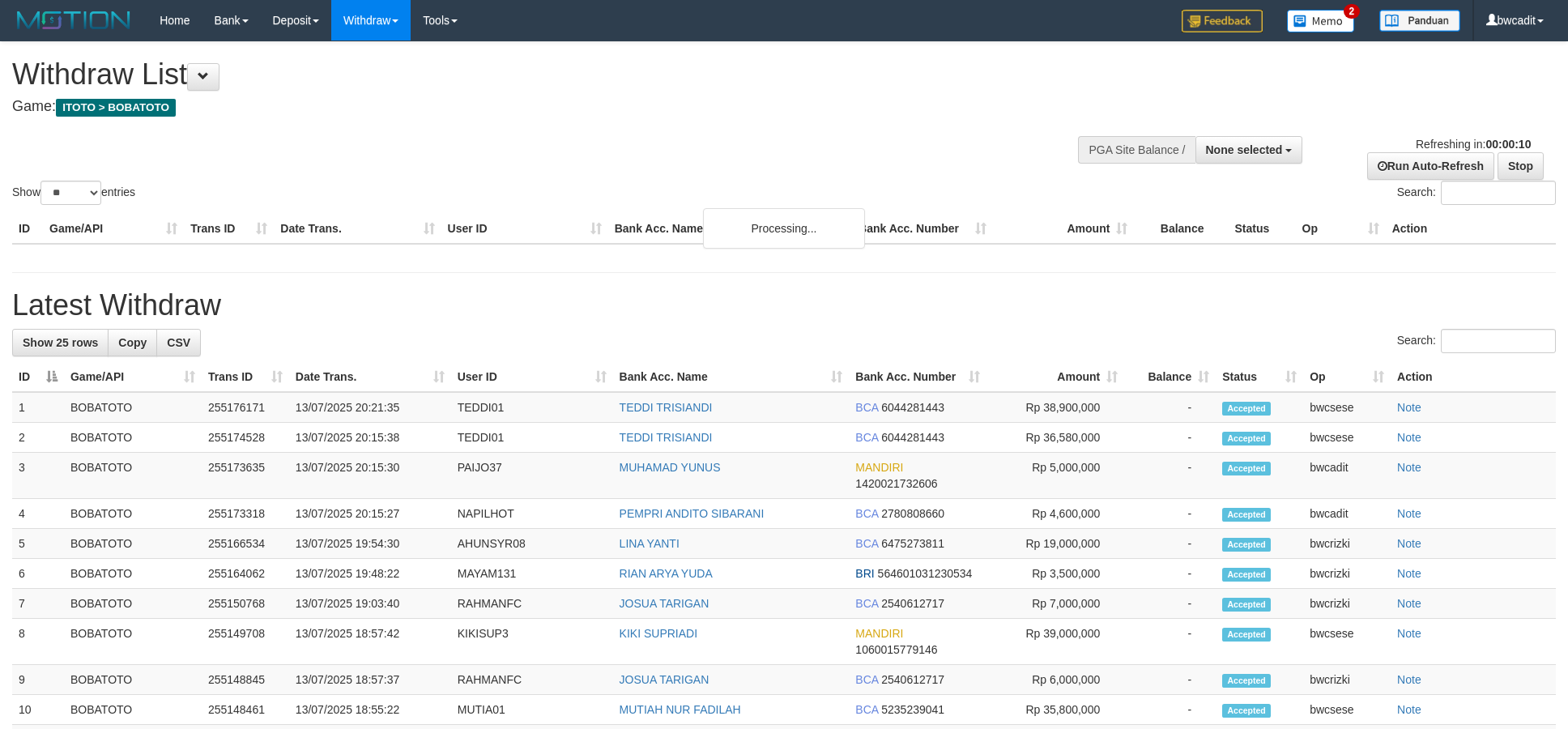 select 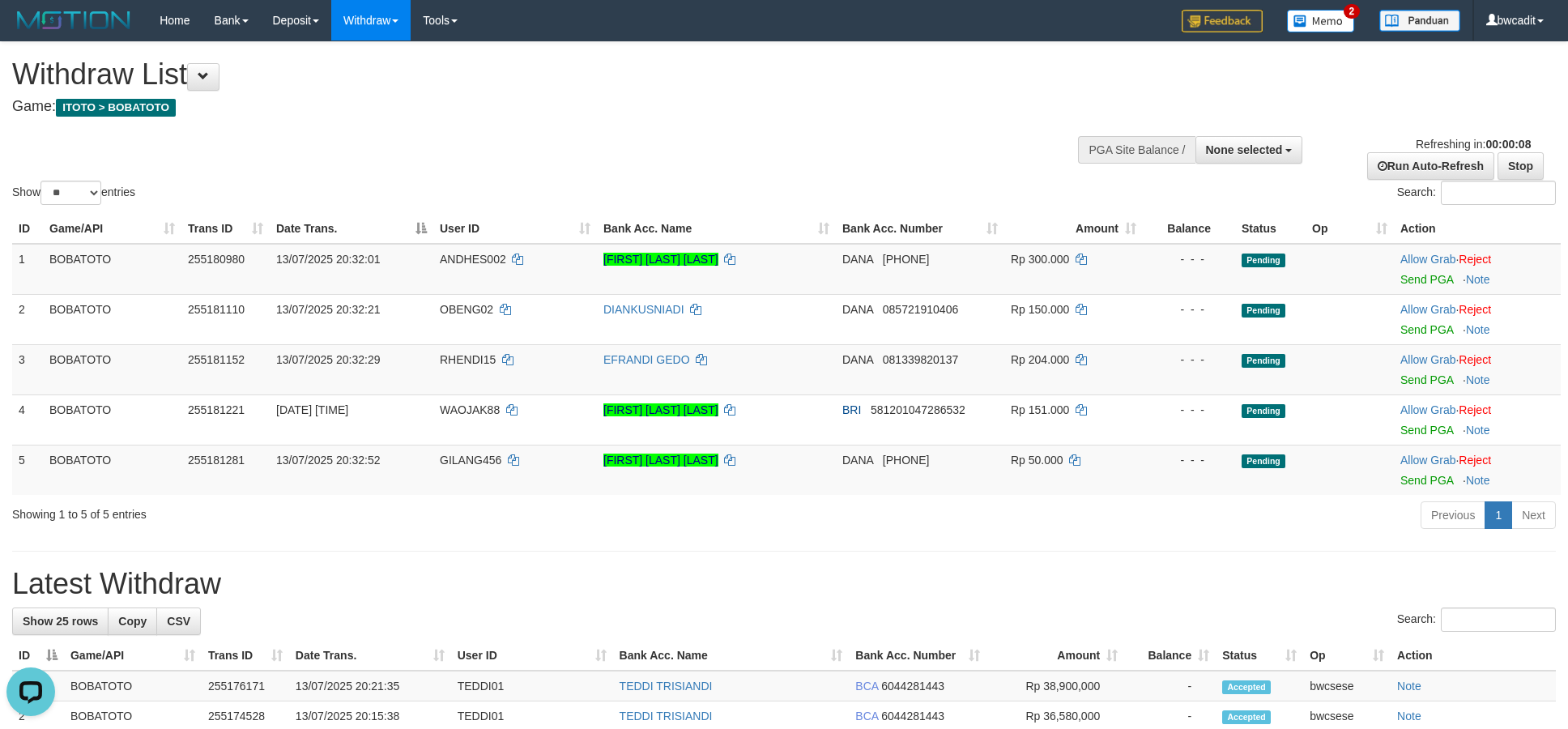 scroll, scrollTop: 0, scrollLeft: 0, axis: both 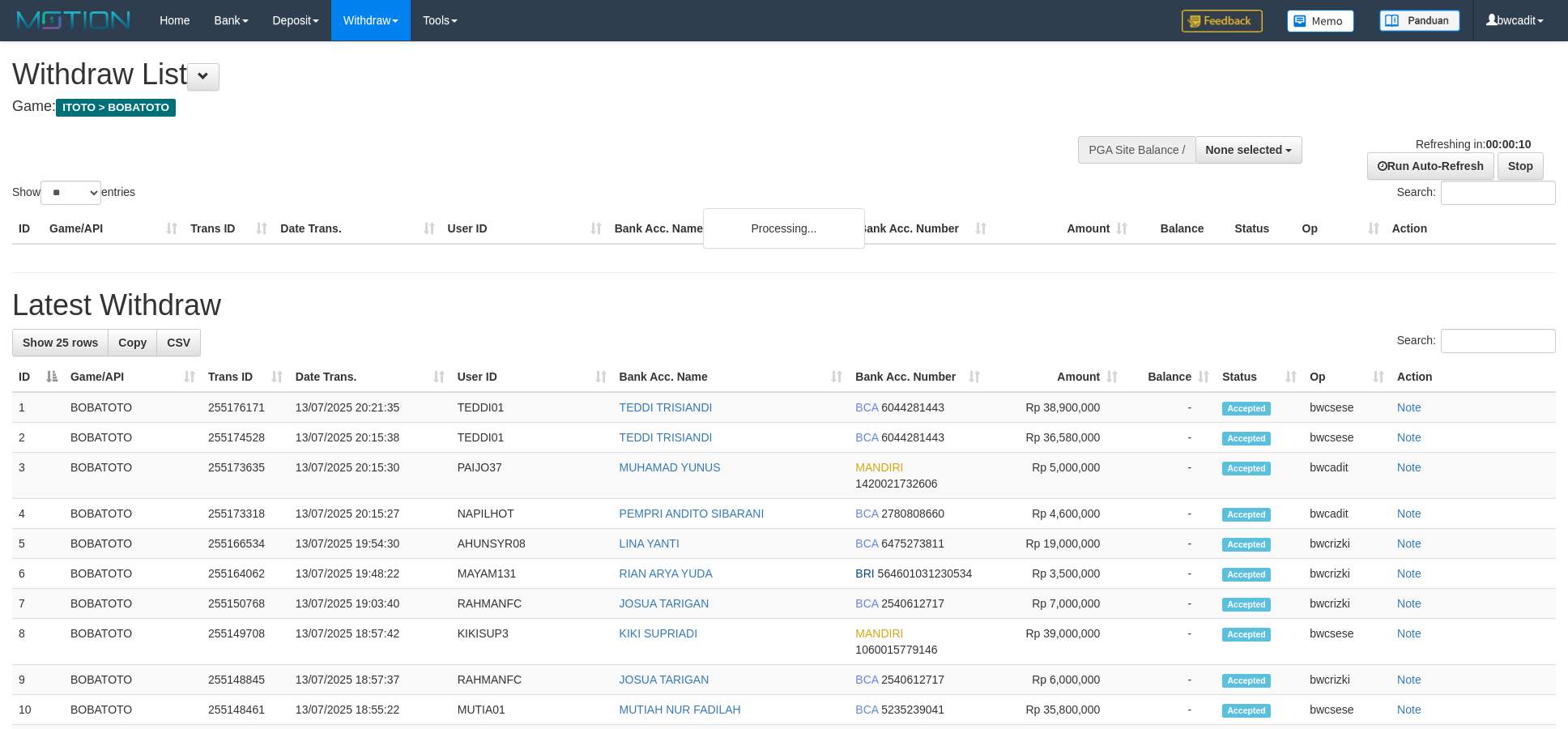 select 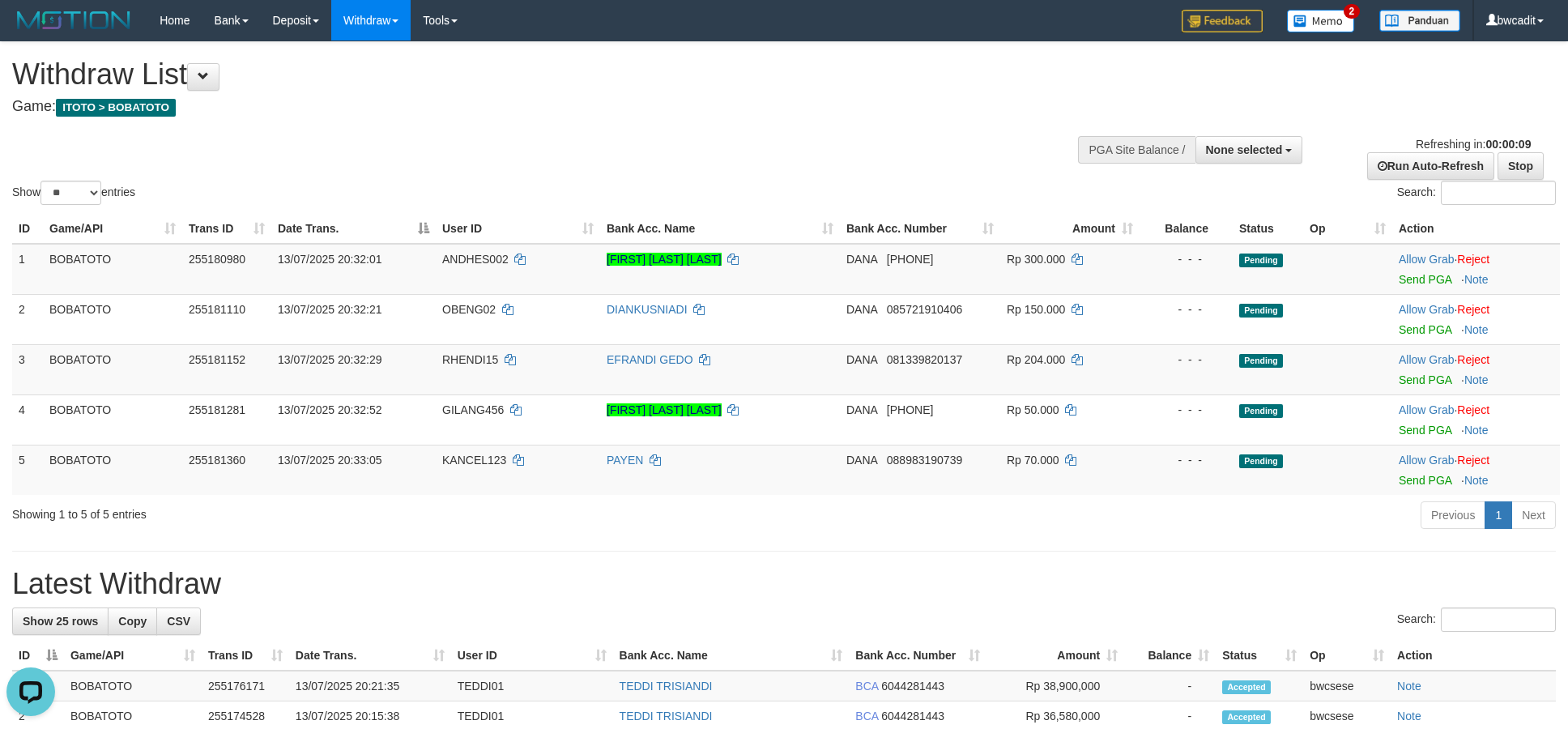 scroll, scrollTop: 0, scrollLeft: 0, axis: both 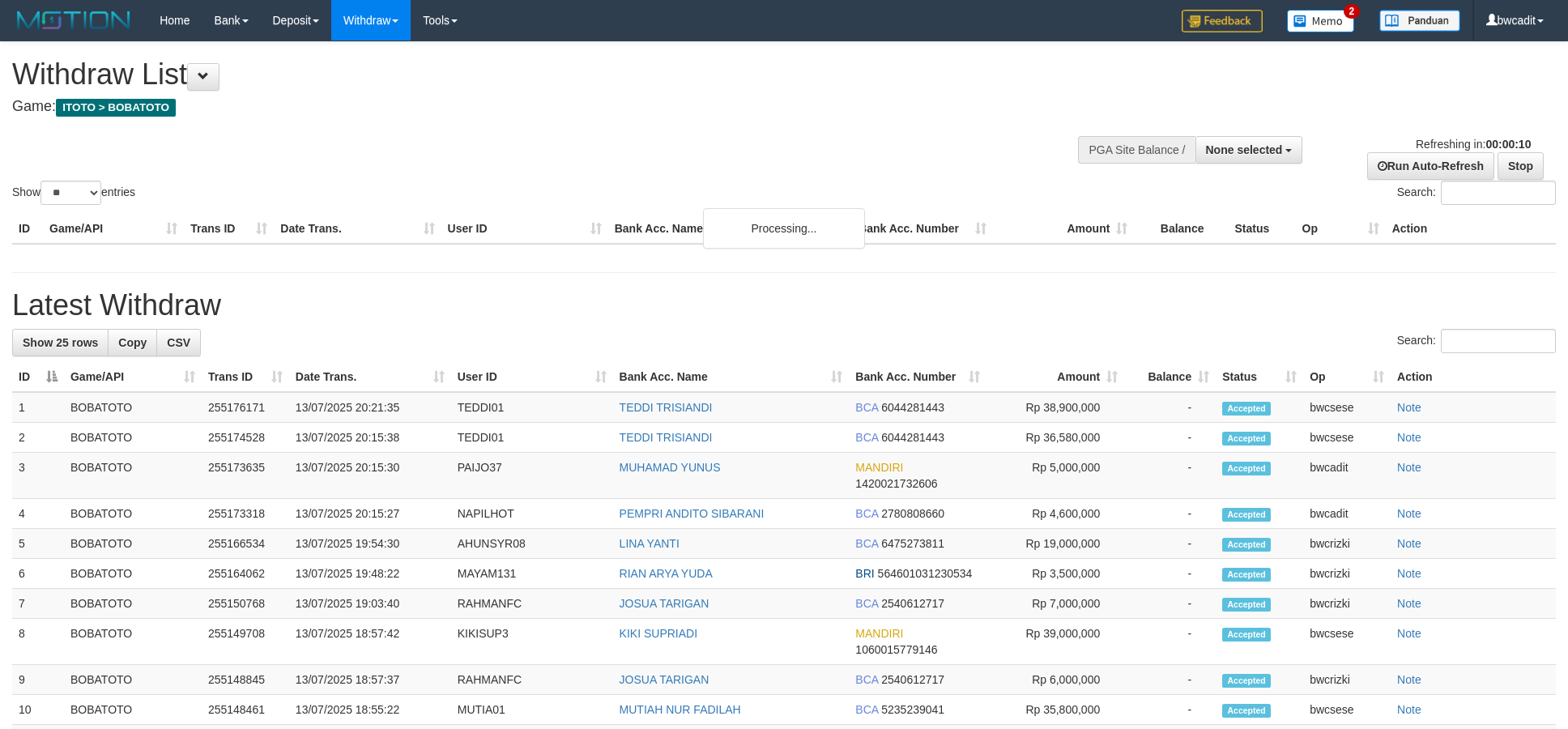 select 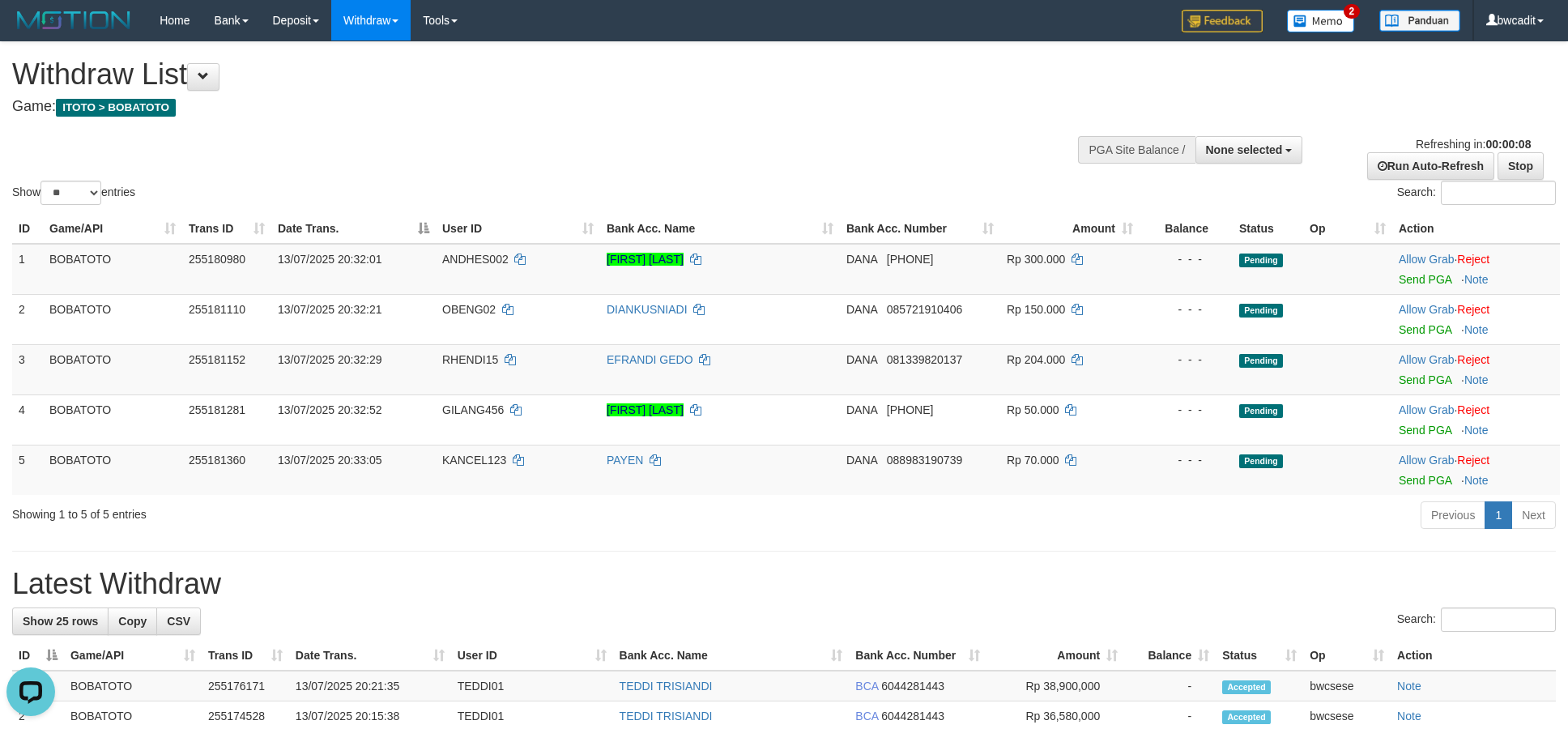 scroll, scrollTop: 0, scrollLeft: 0, axis: both 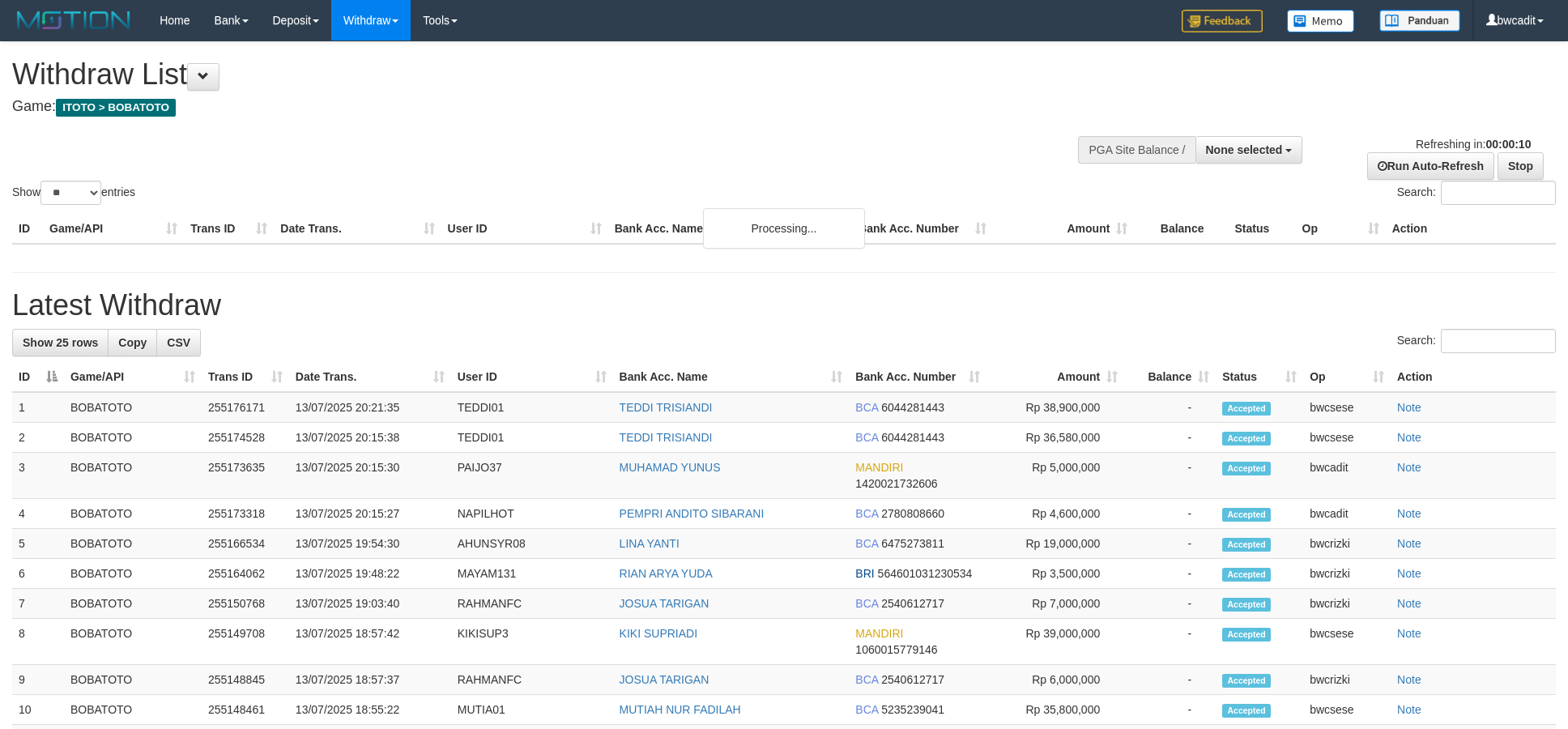 select 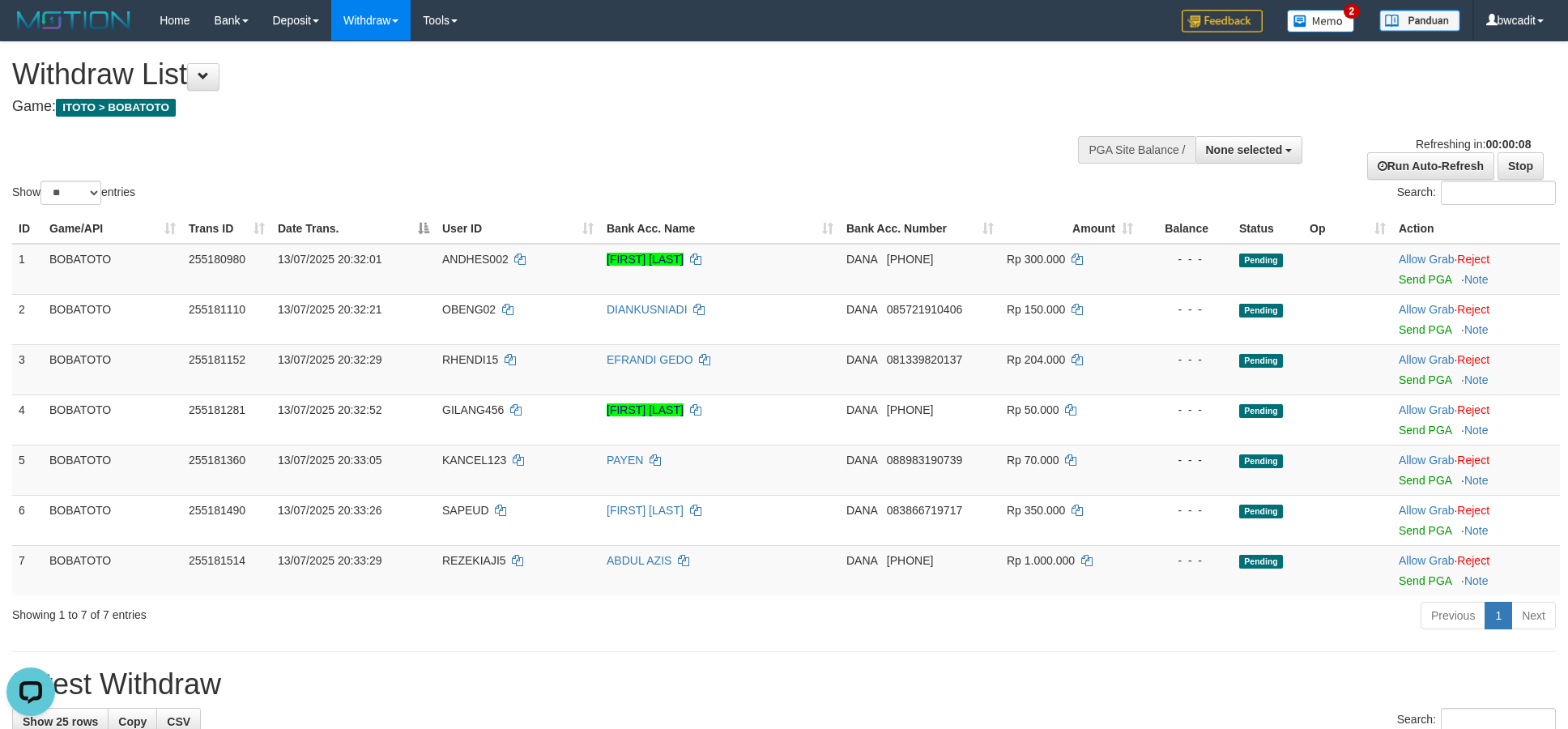 scroll, scrollTop: 0, scrollLeft: 0, axis: both 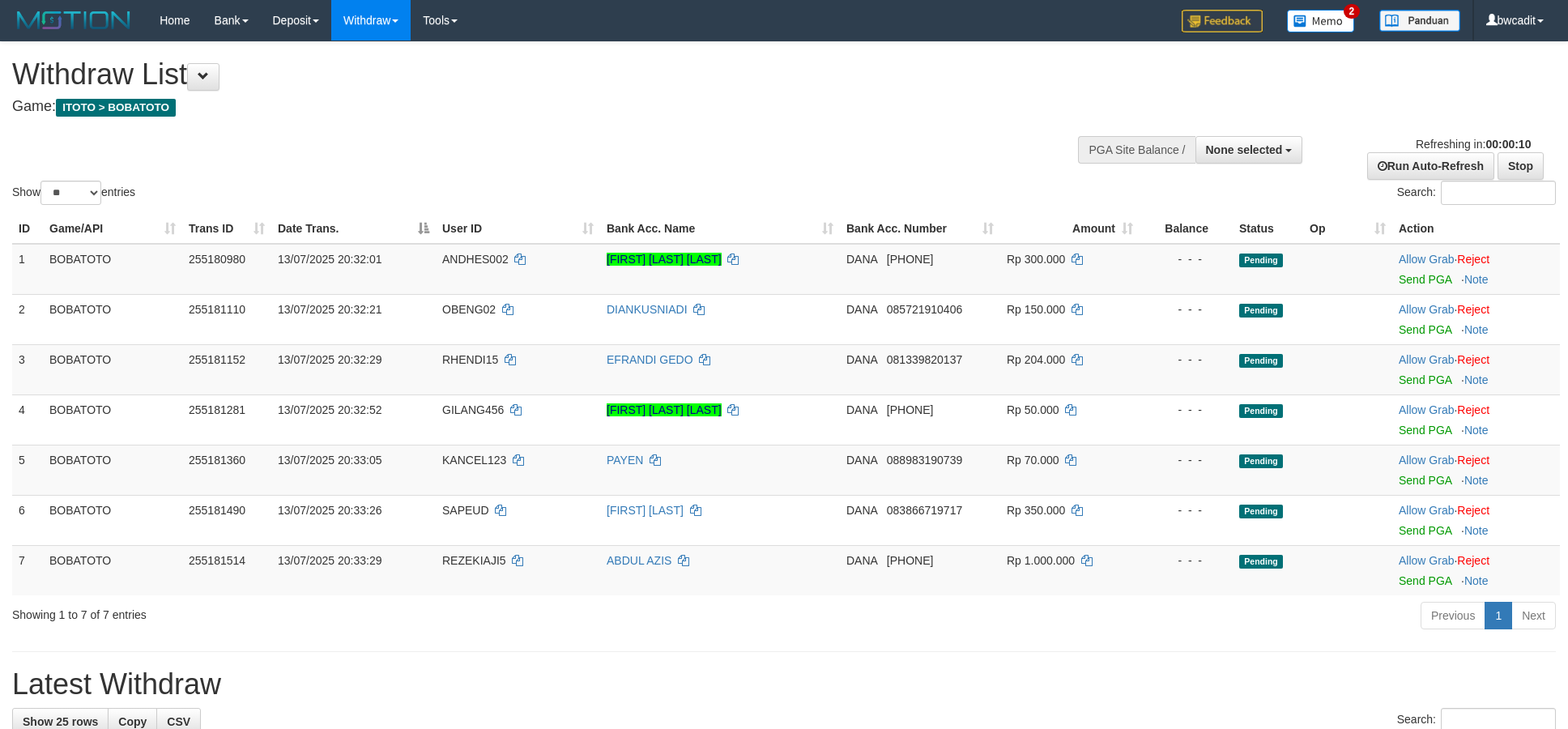 select 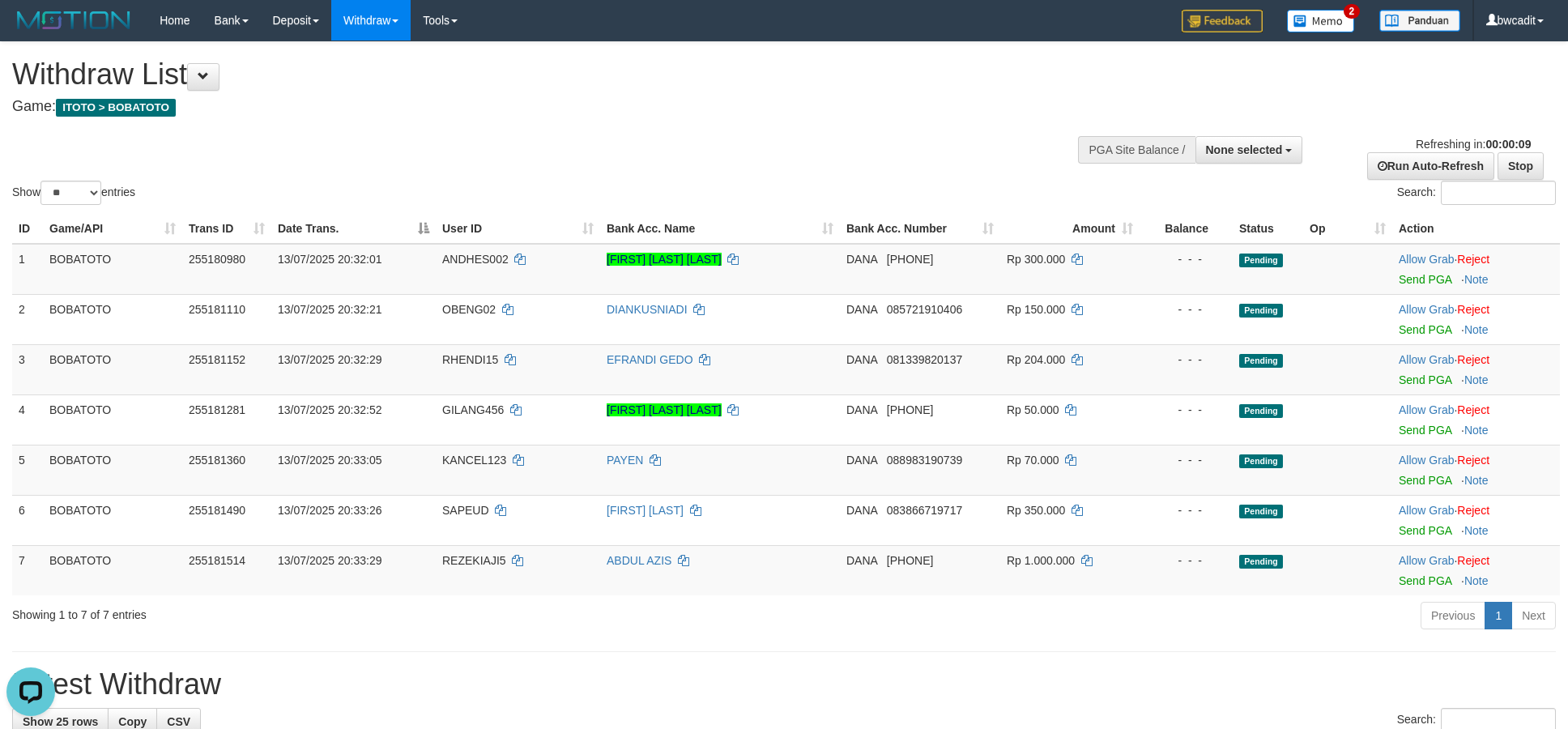 scroll, scrollTop: 0, scrollLeft: 0, axis: both 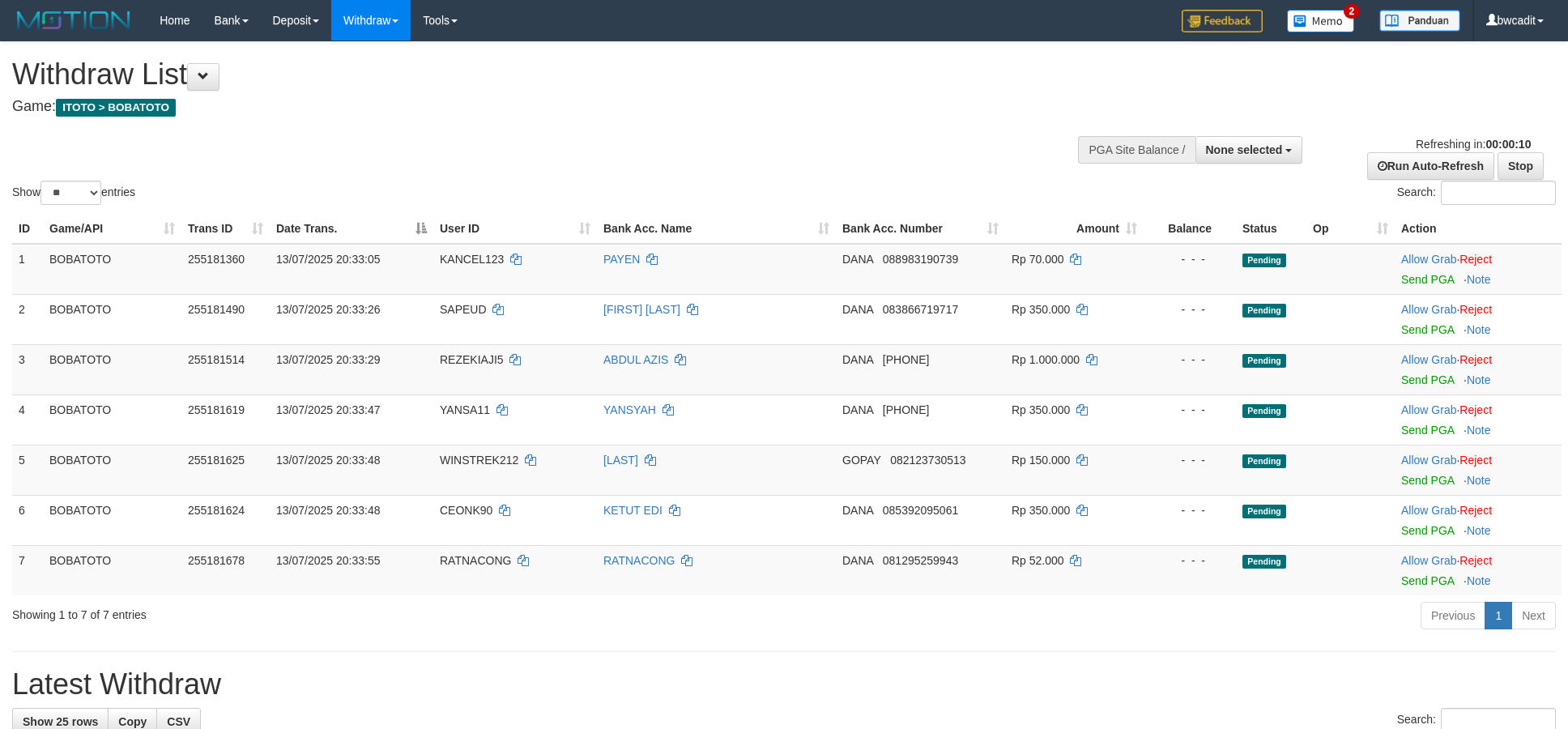 select 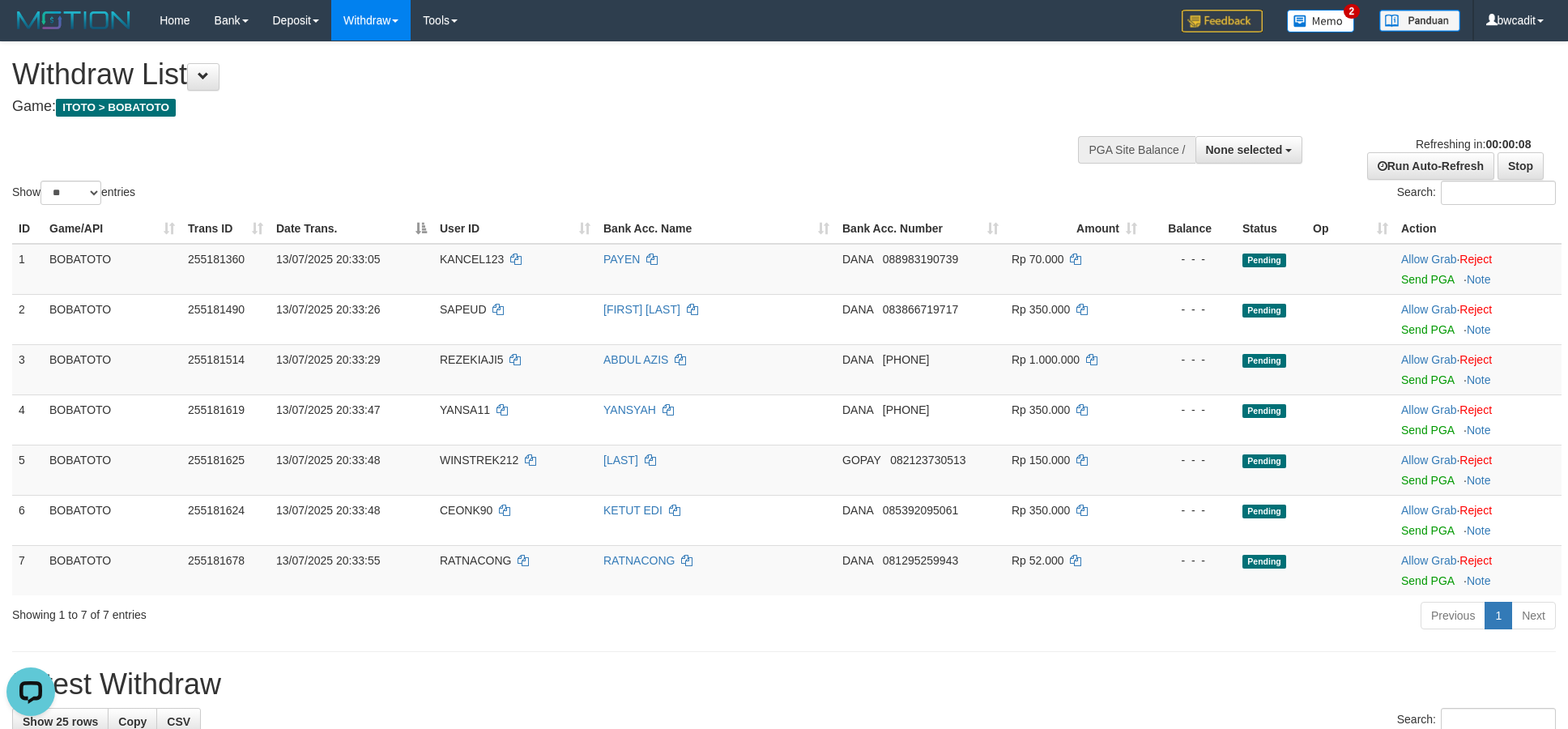 scroll, scrollTop: 0, scrollLeft: 0, axis: both 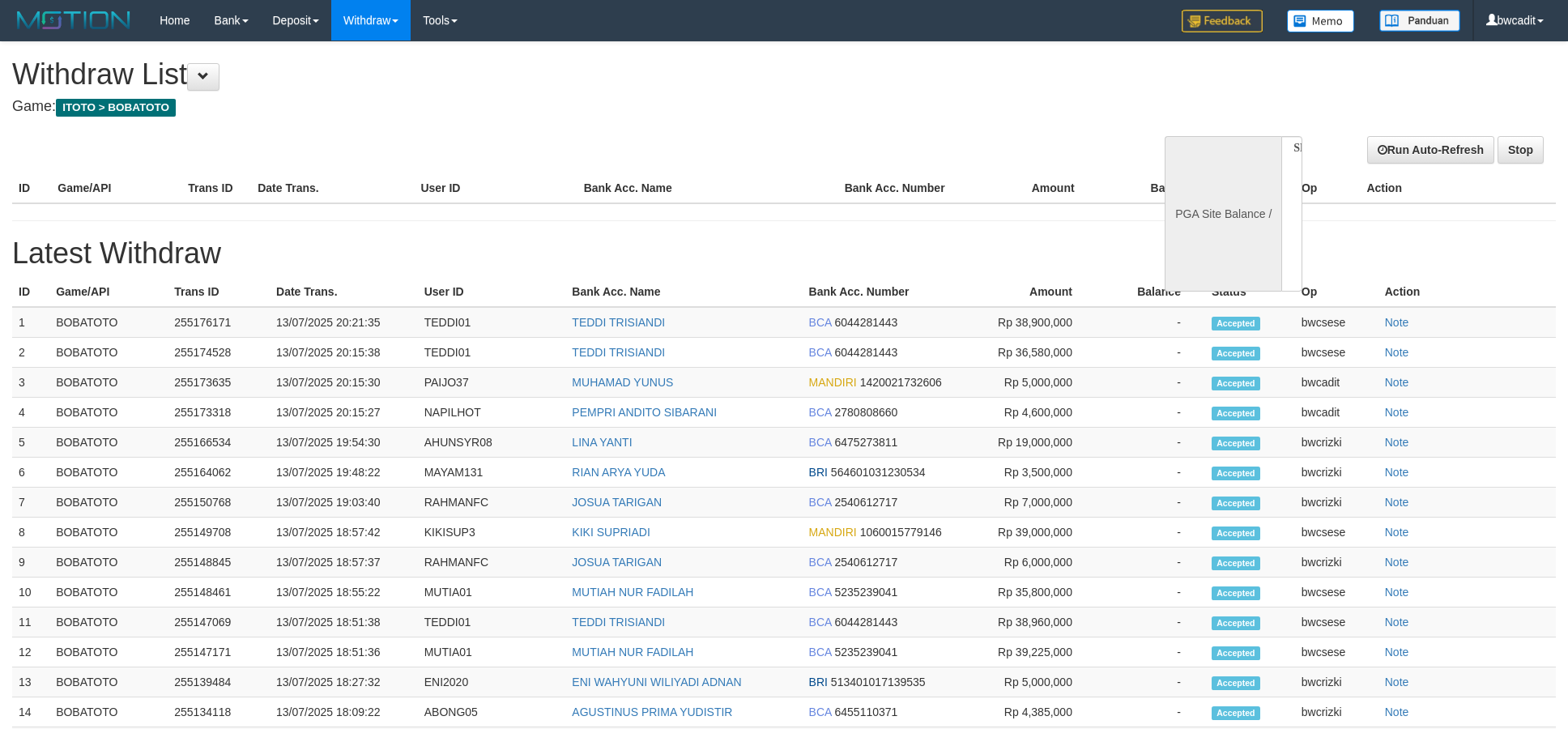 select 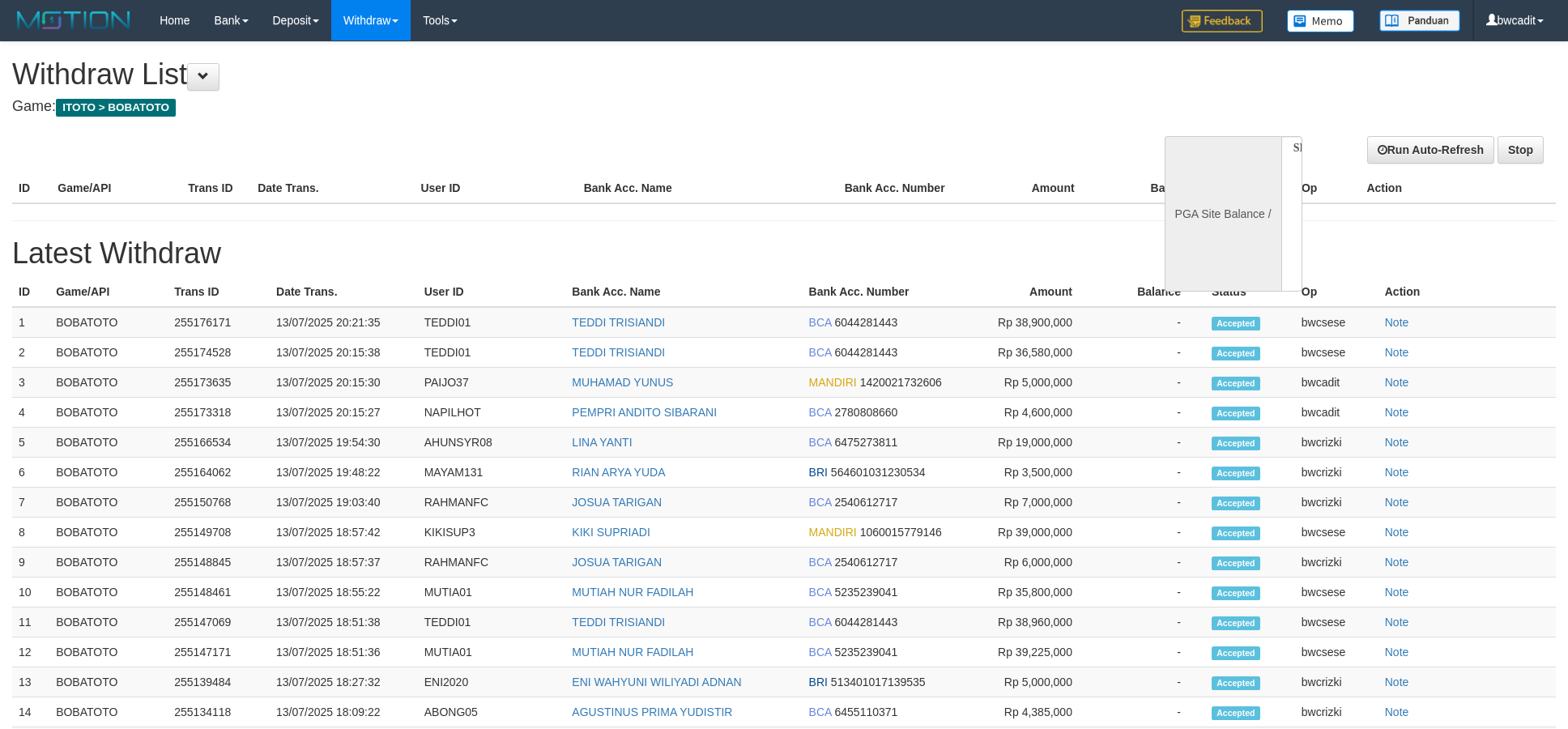 scroll, scrollTop: 0, scrollLeft: 0, axis: both 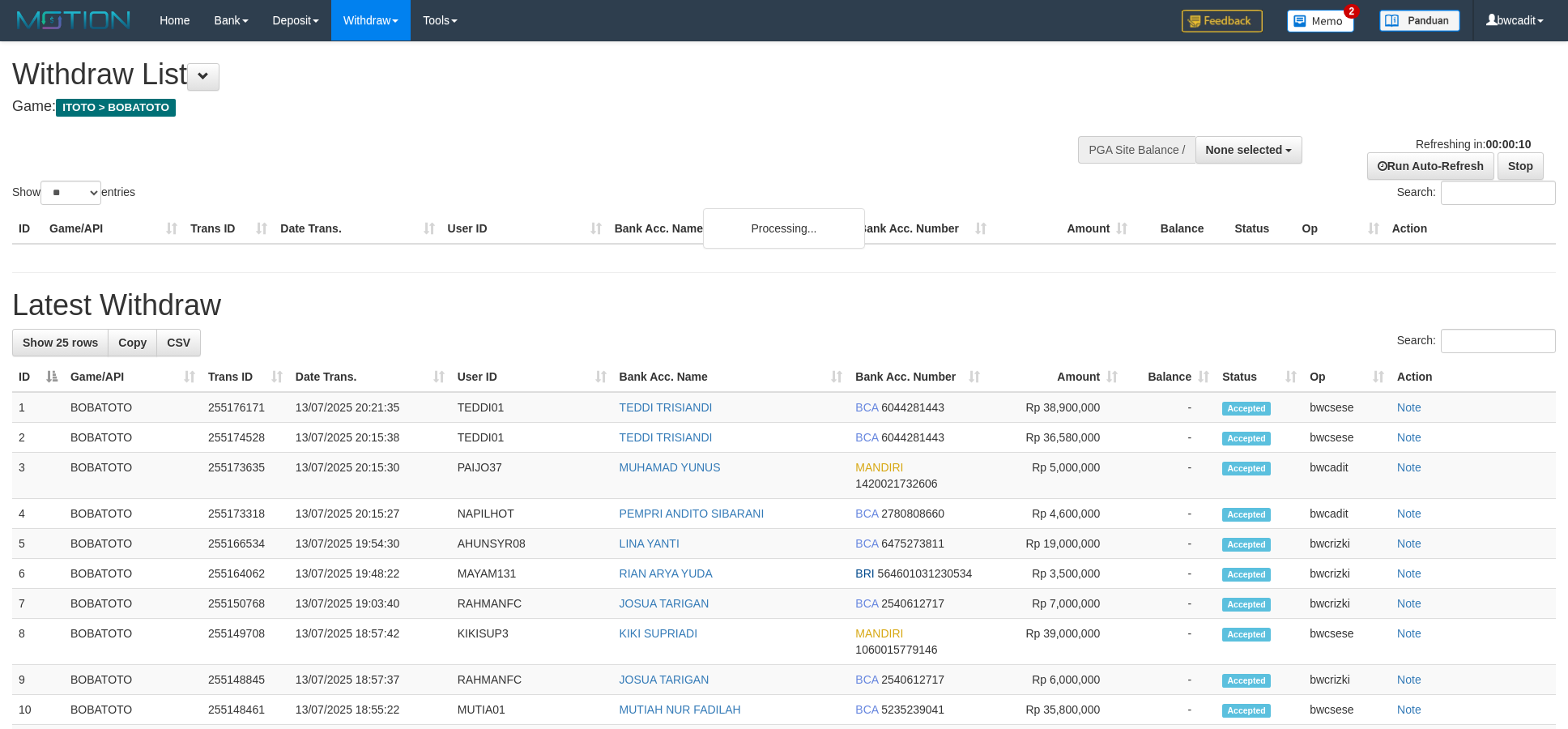 select 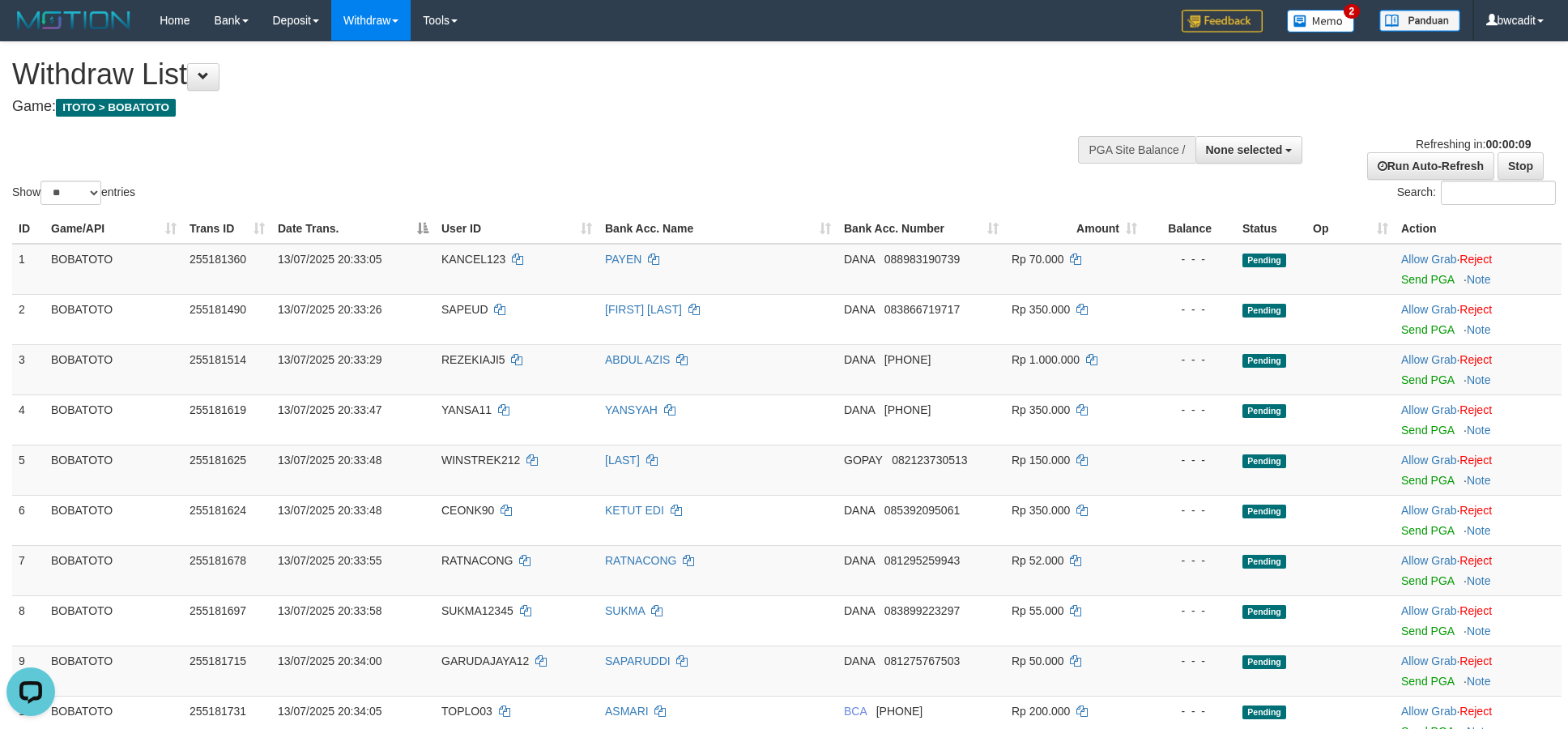 scroll, scrollTop: 0, scrollLeft: 0, axis: both 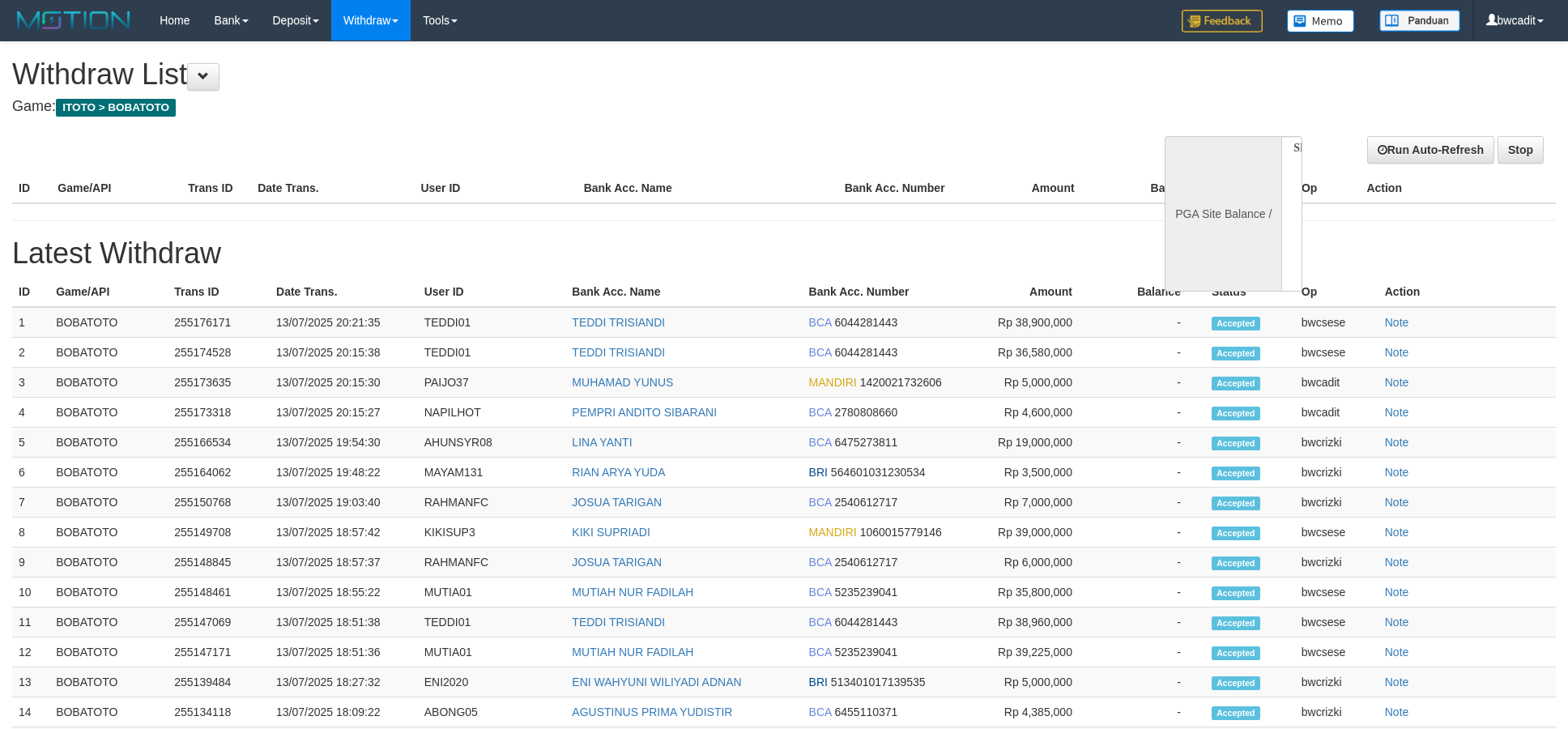 select 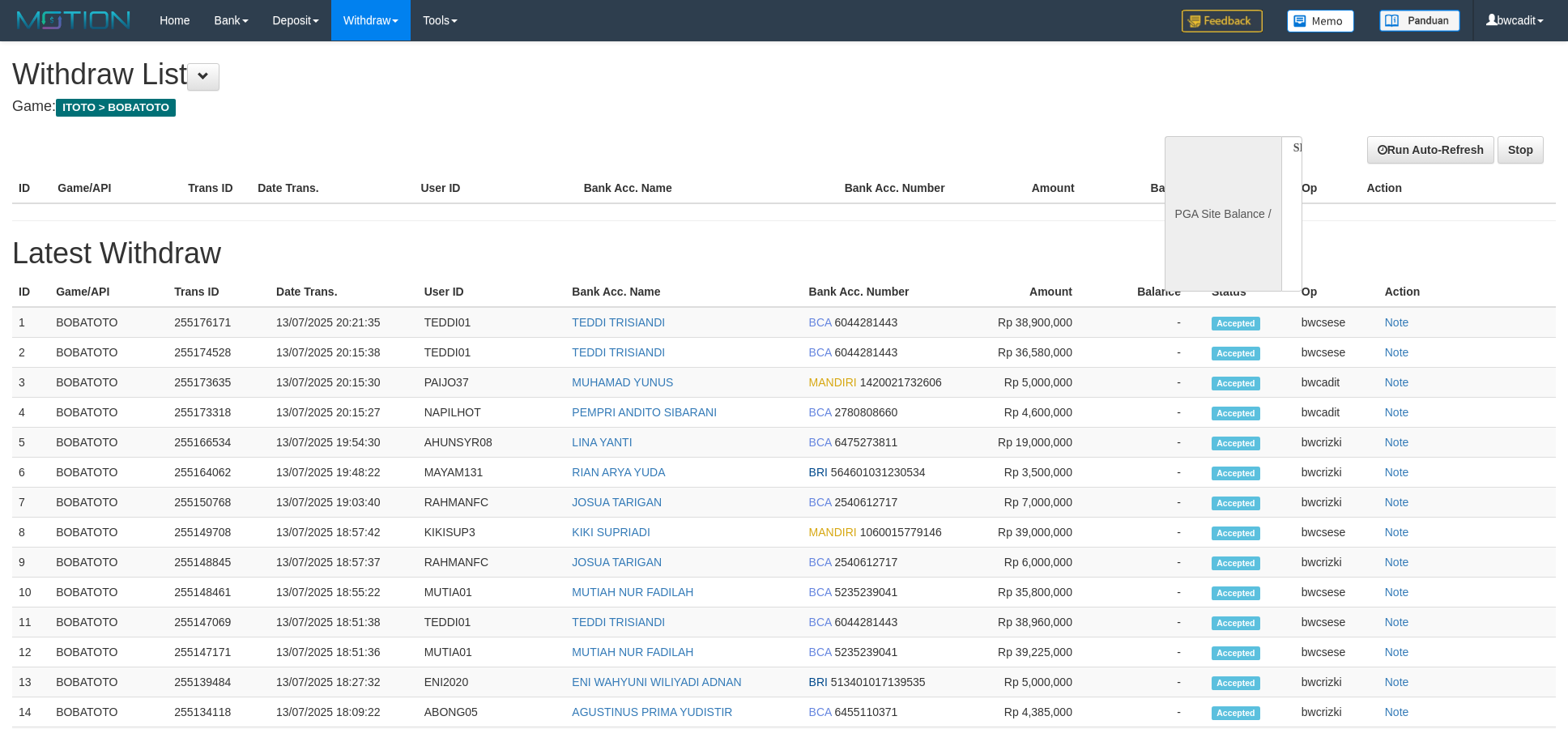 scroll, scrollTop: 0, scrollLeft: 0, axis: both 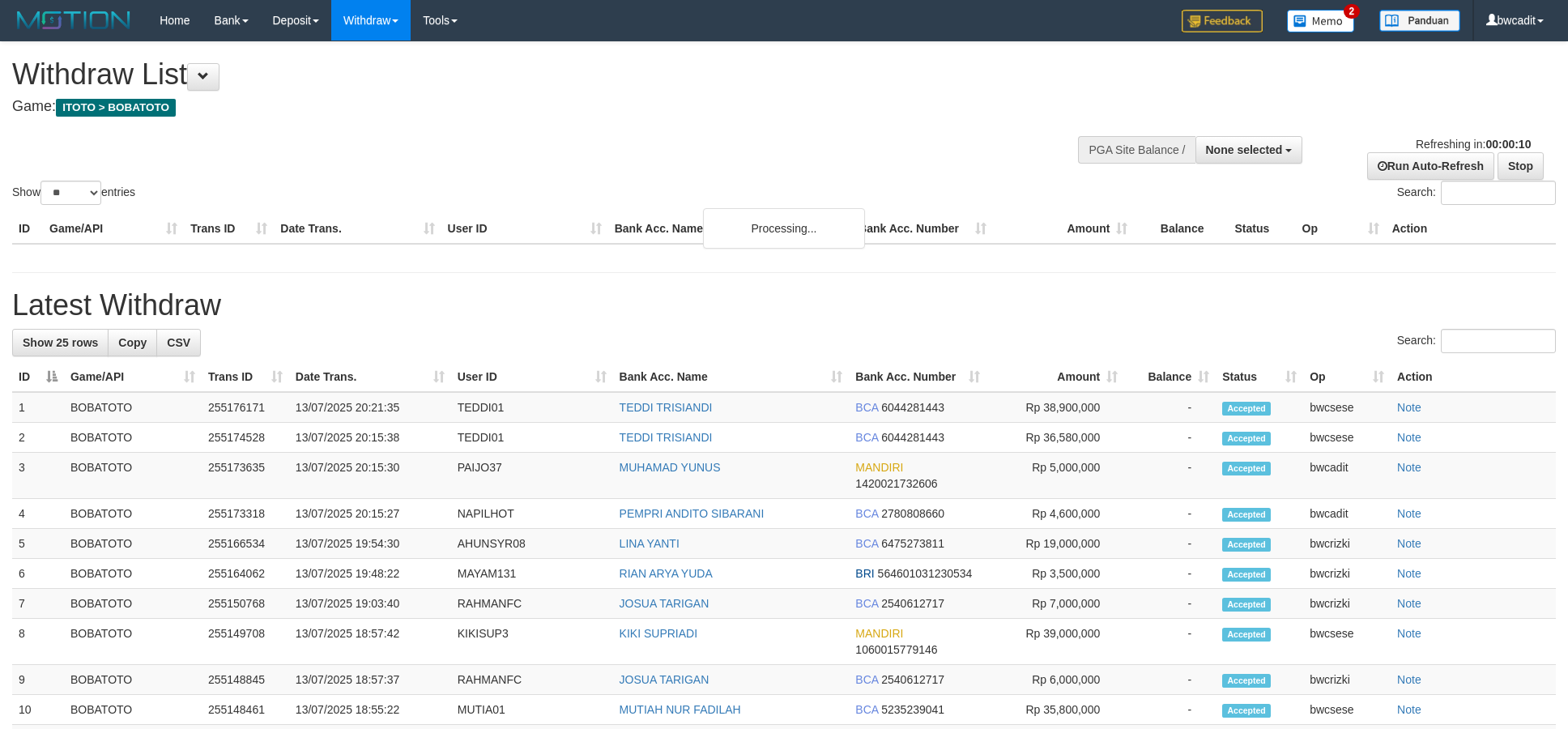 select 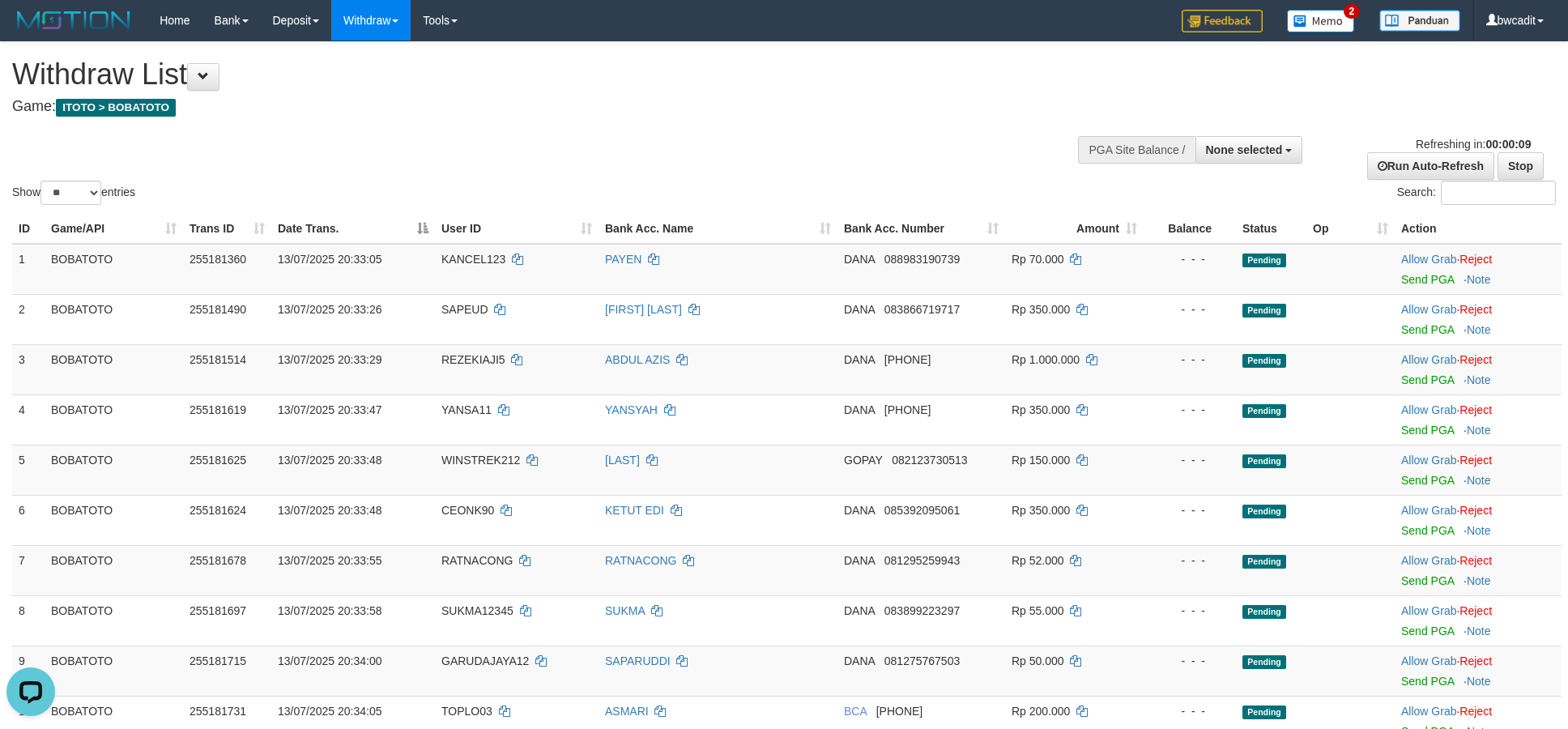 scroll, scrollTop: 0, scrollLeft: 0, axis: both 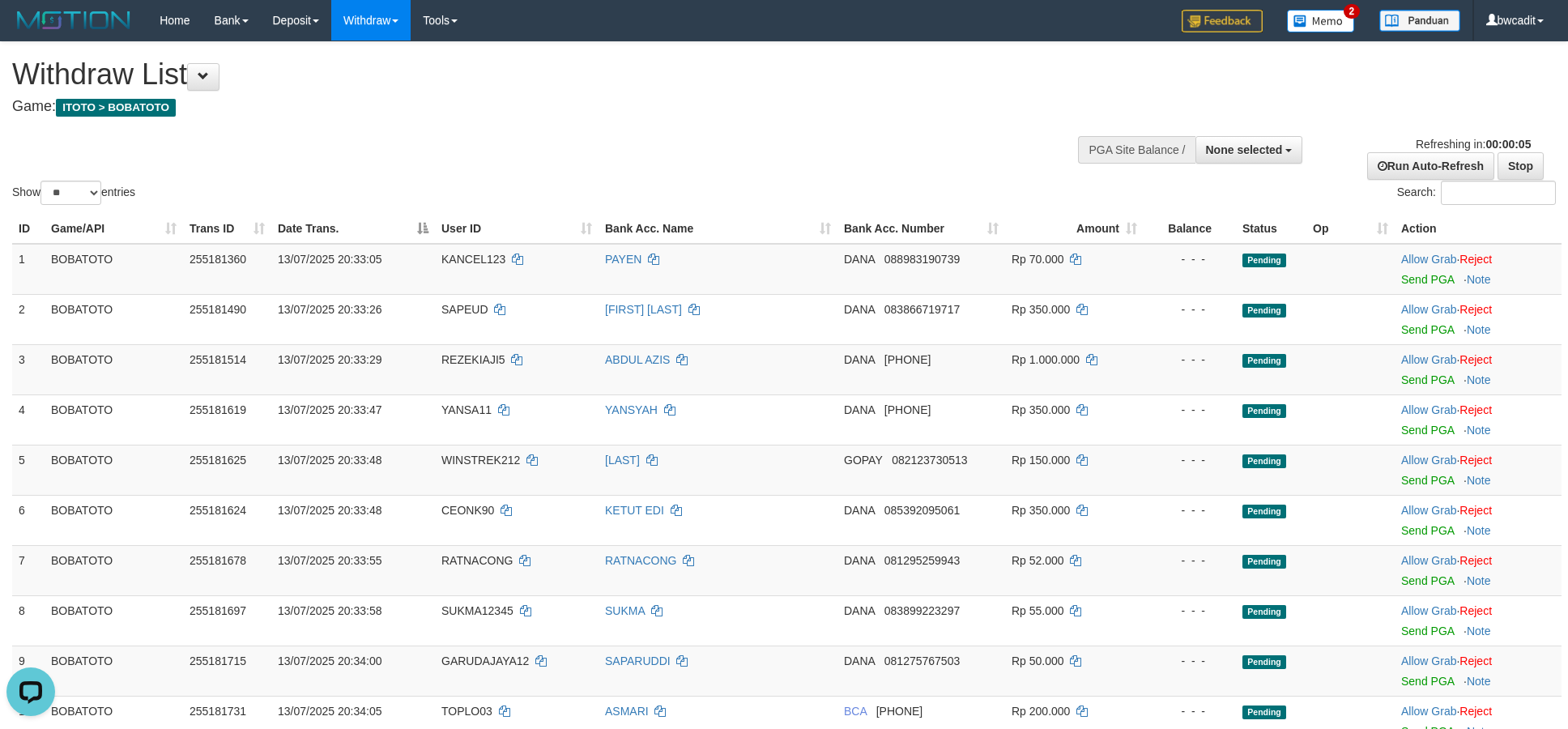 click on "**********" at bounding box center [526, 82] 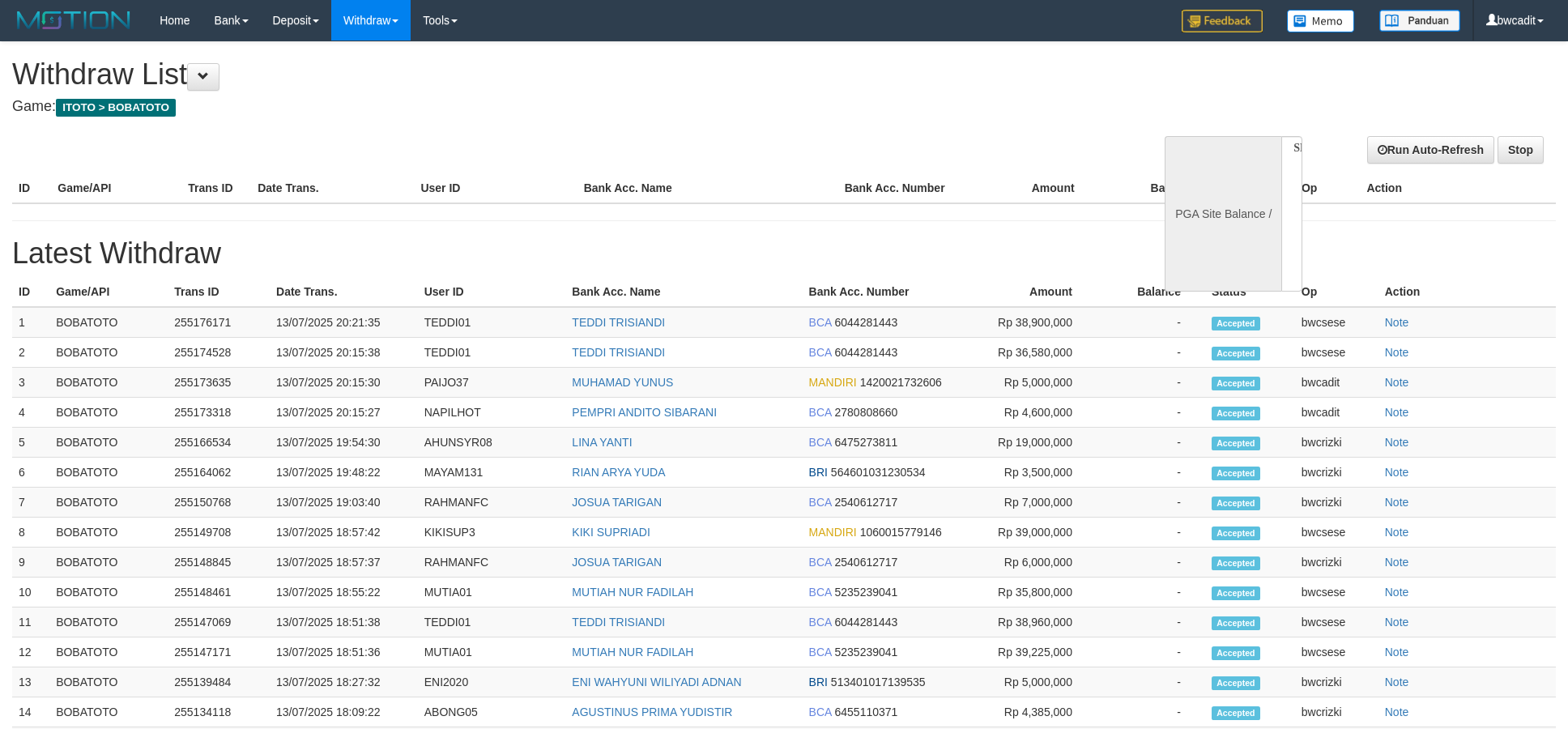 select 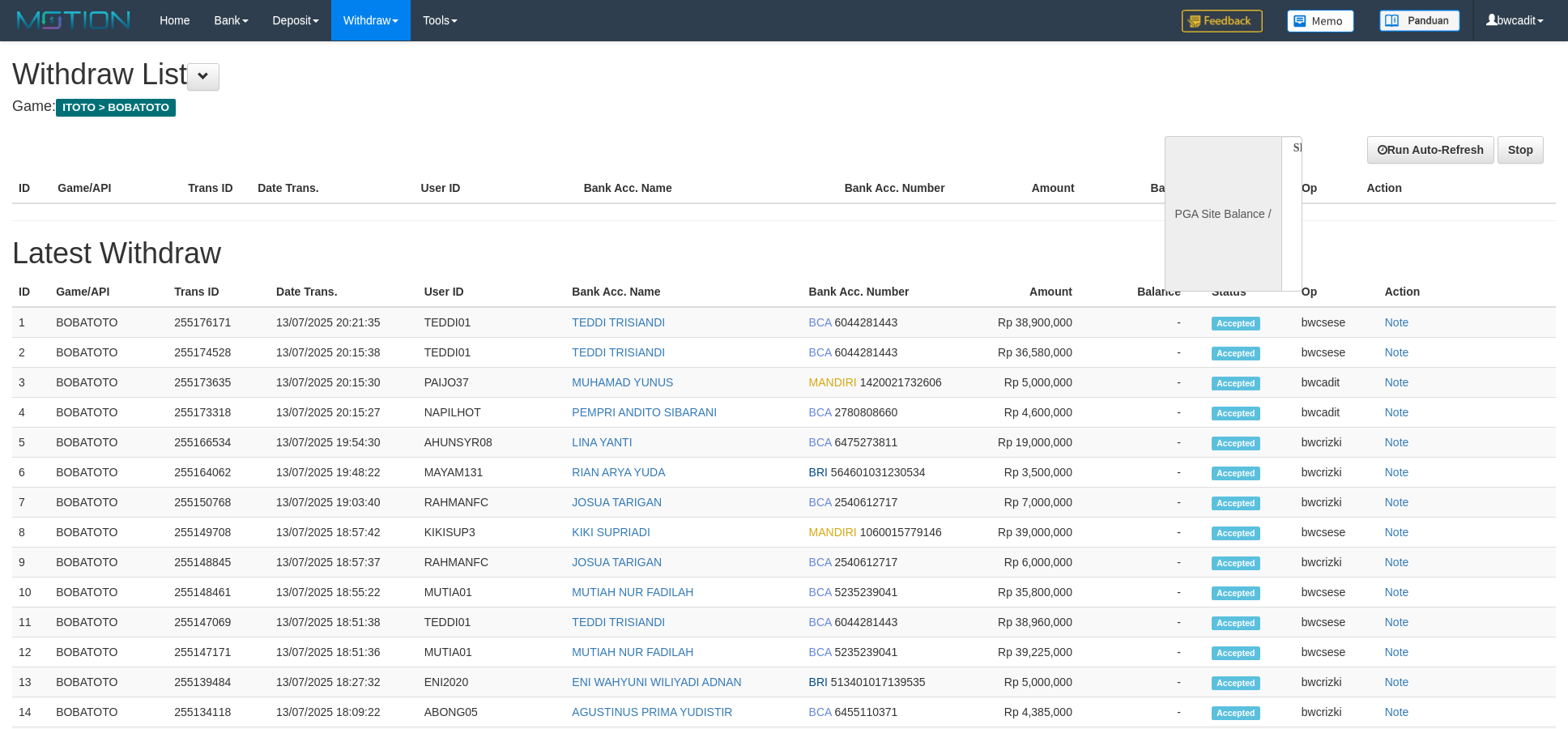 scroll, scrollTop: 0, scrollLeft: 0, axis: both 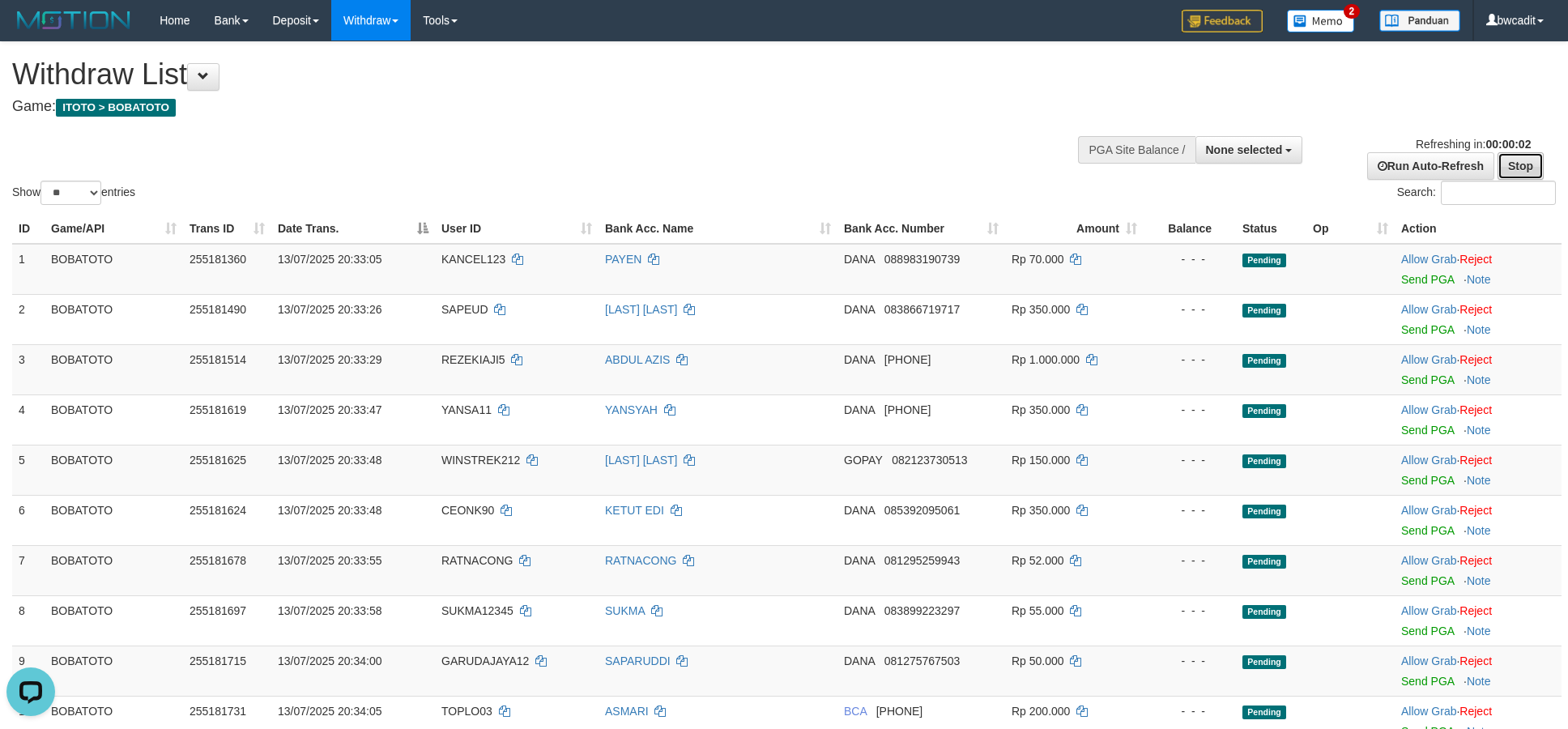 click on "Stop" at bounding box center (1520, 166) 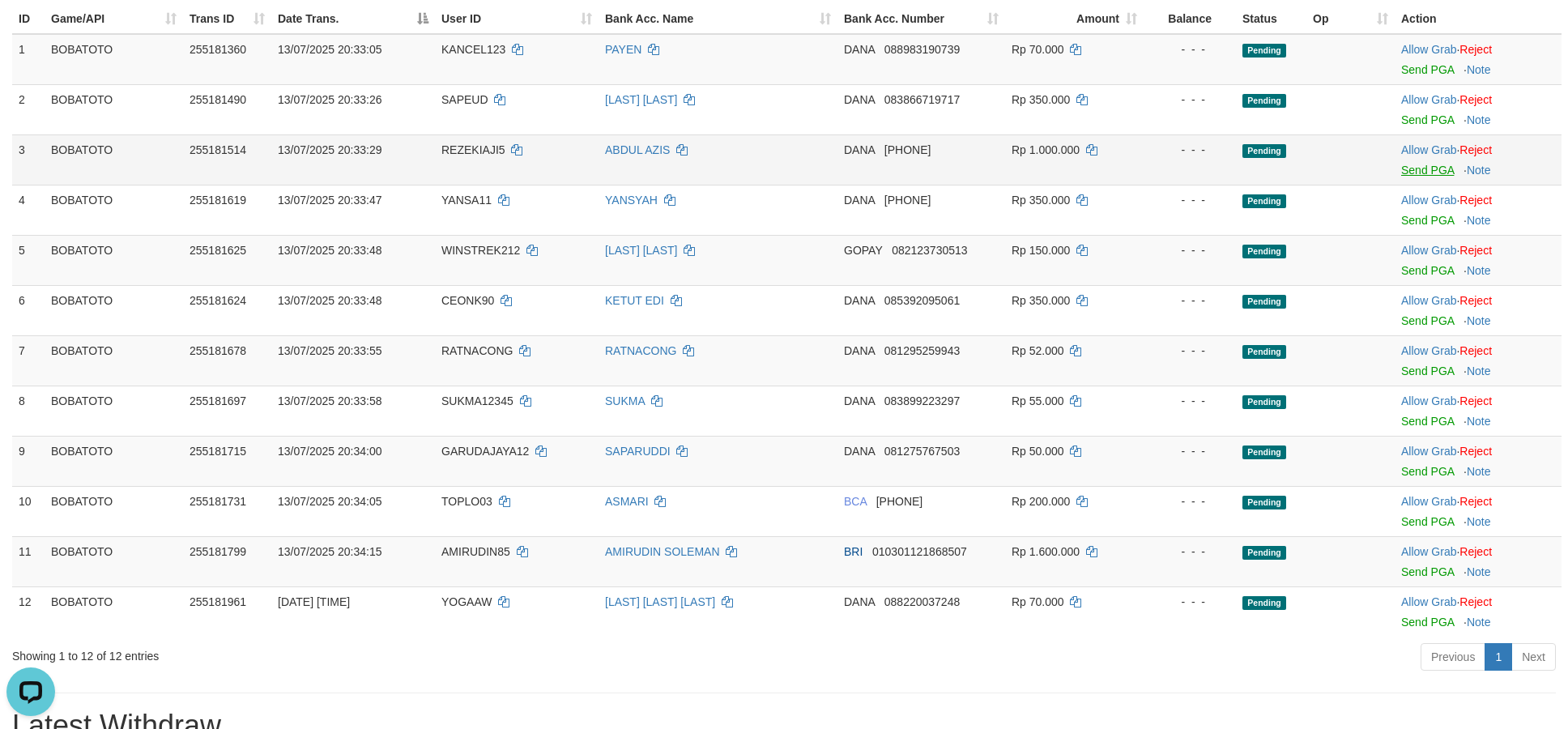 scroll, scrollTop: 251, scrollLeft: 0, axis: vertical 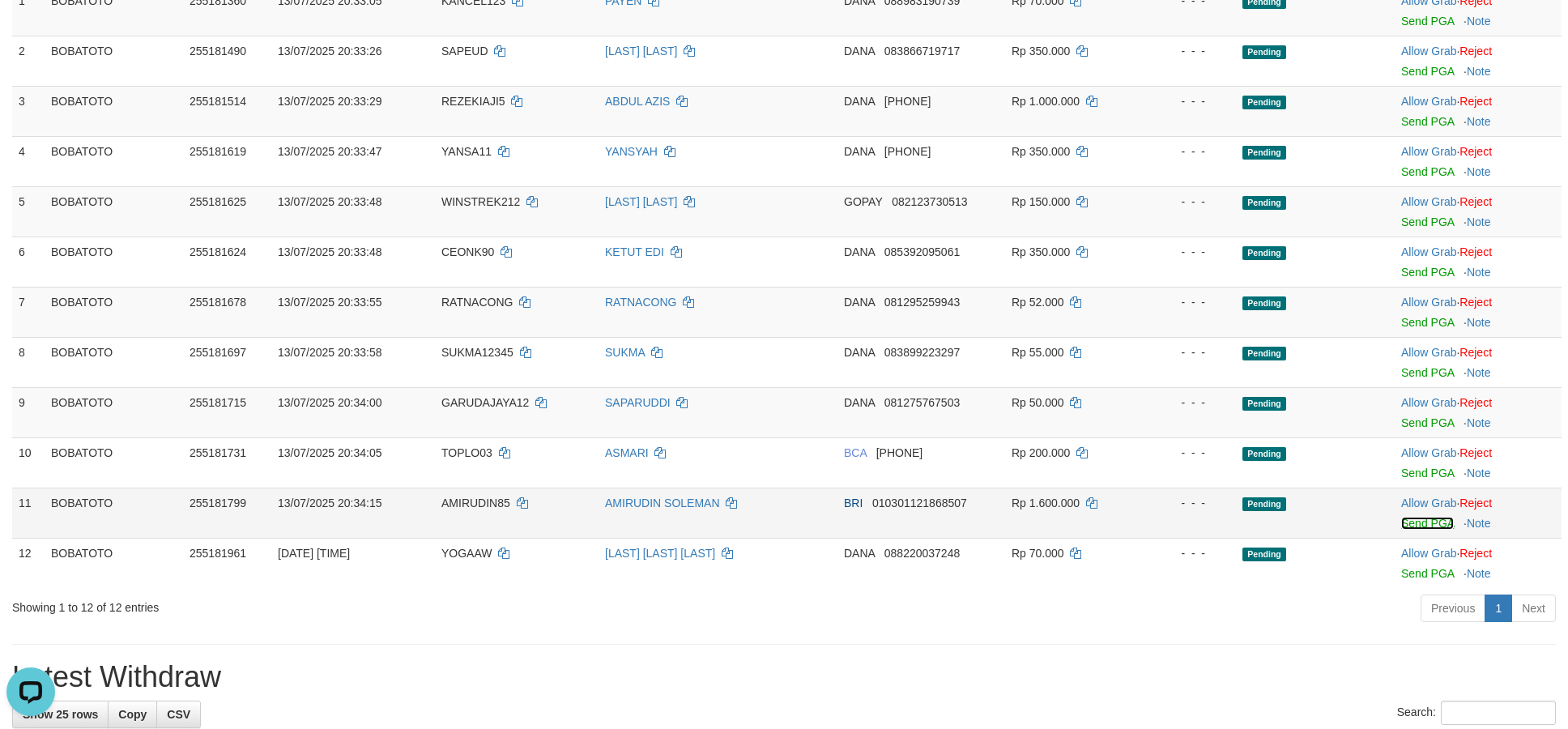 click on "Send PGA" at bounding box center (1427, 523) 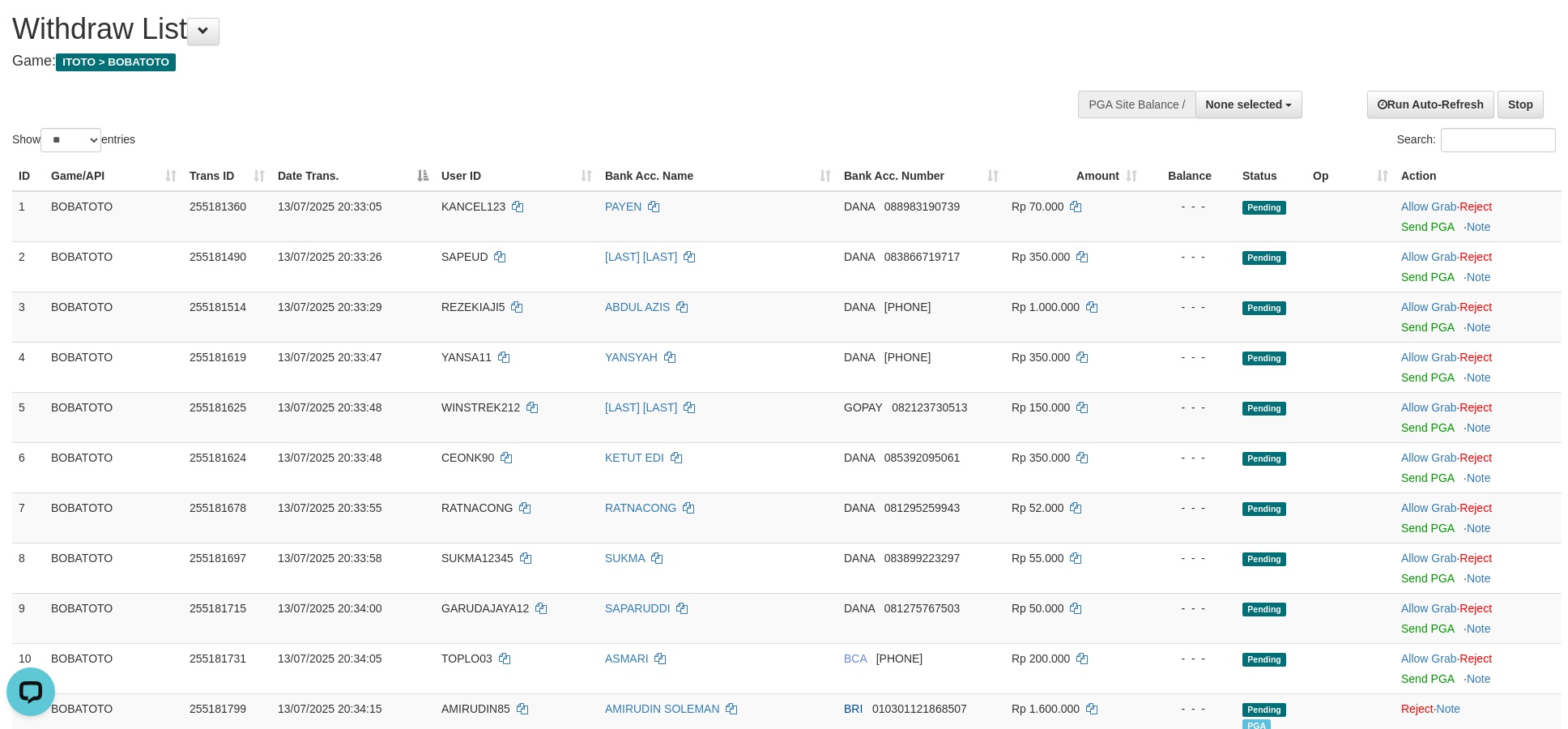 scroll, scrollTop: 0, scrollLeft: 0, axis: both 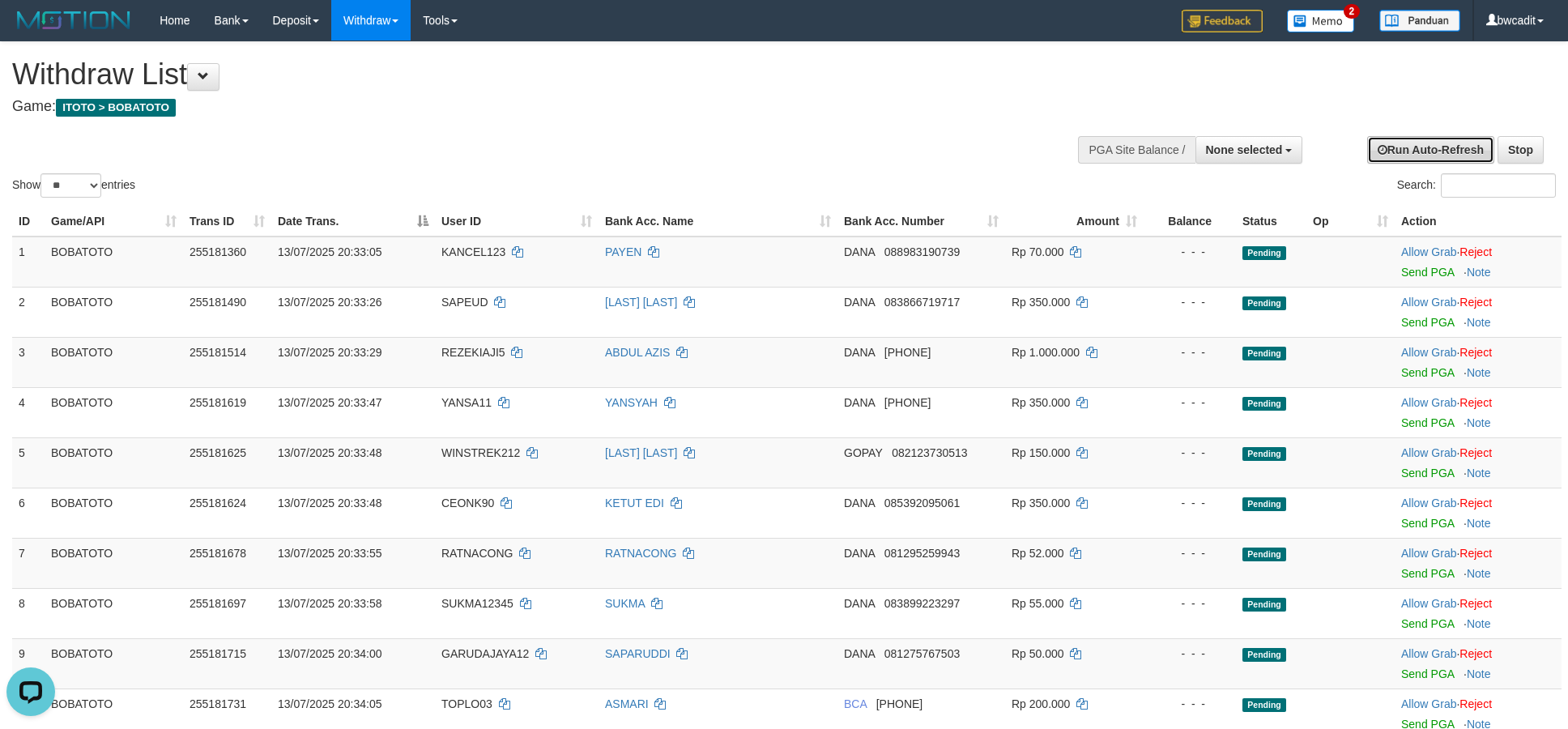 click on "Run Auto-Refresh" at bounding box center [1430, 150] 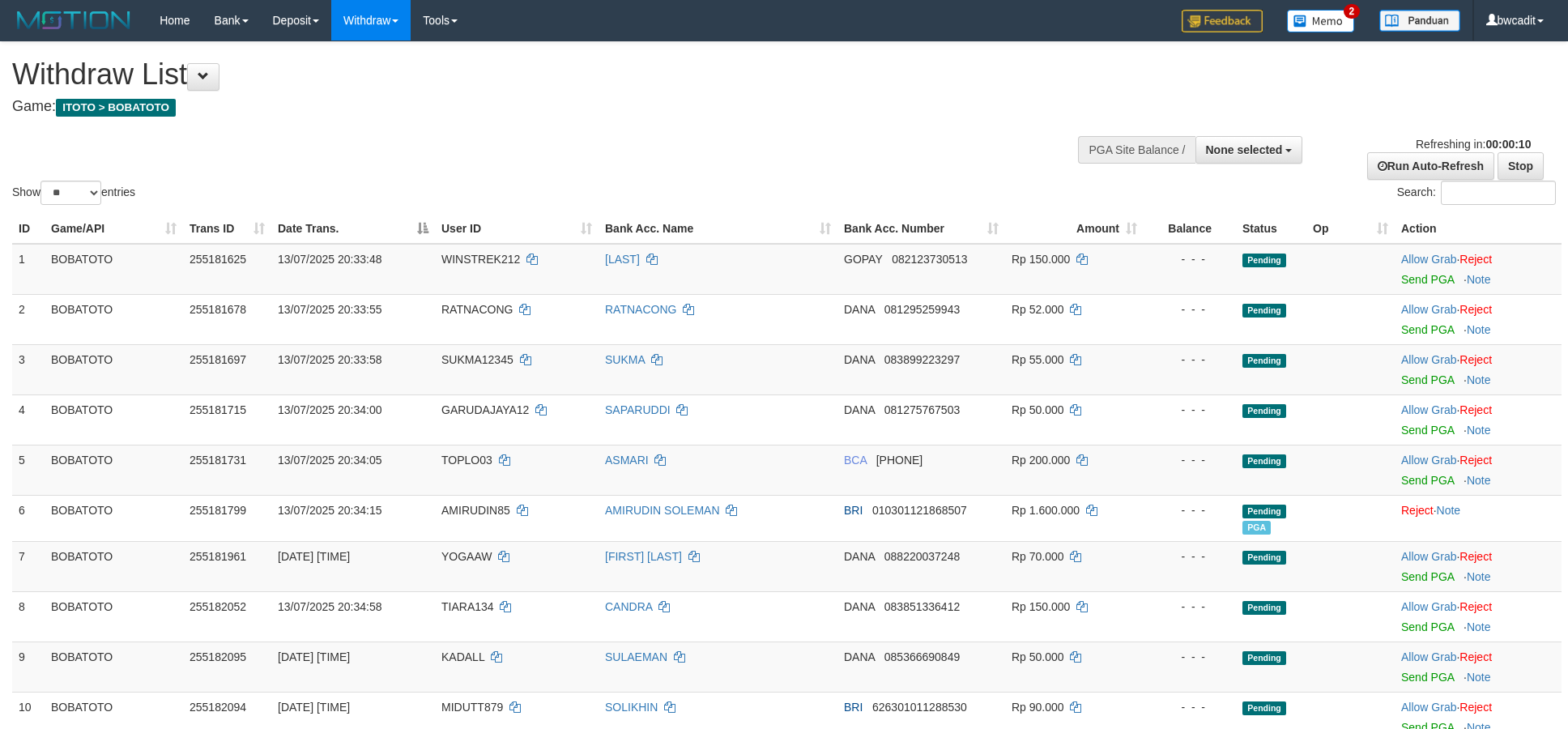 select 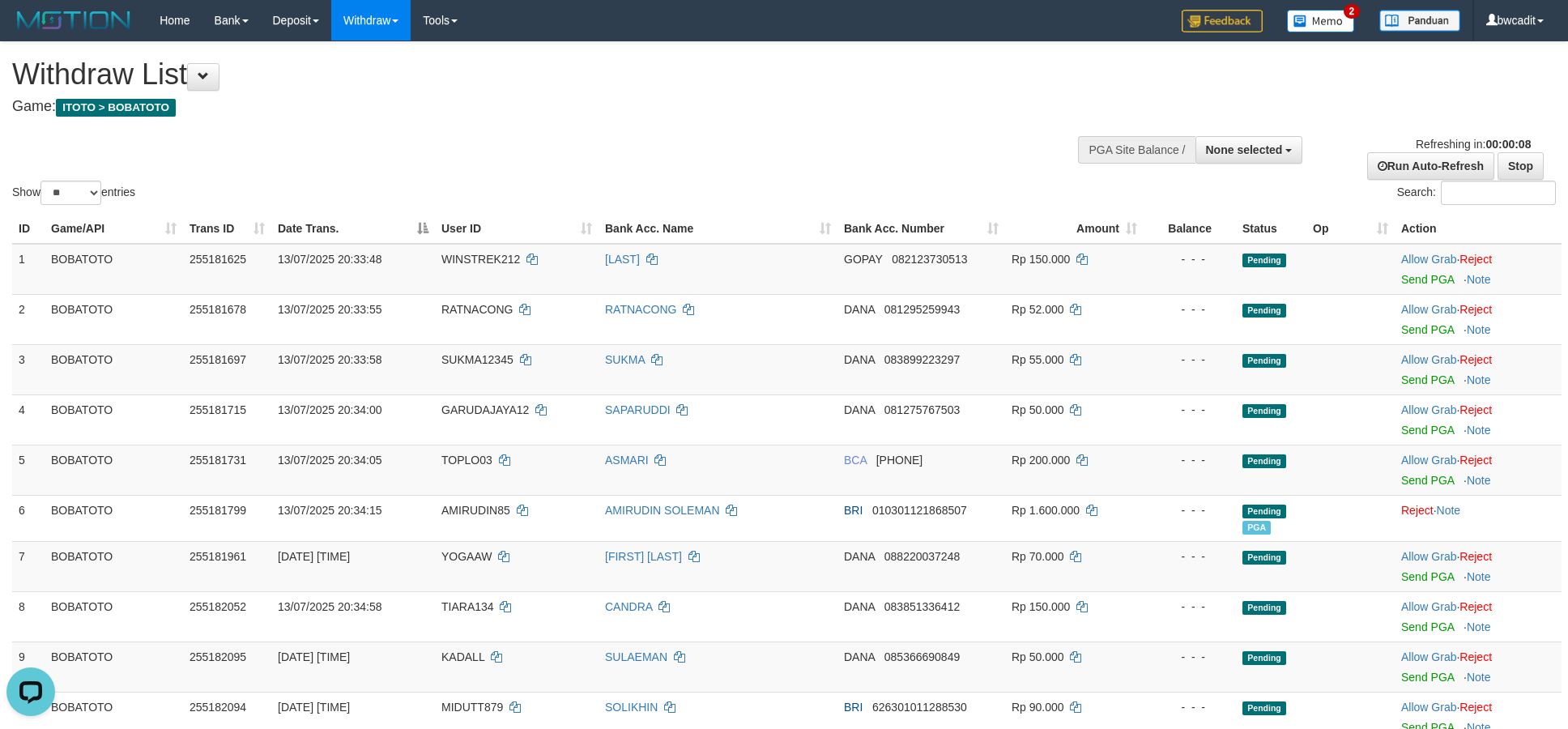 scroll, scrollTop: 0, scrollLeft: 0, axis: both 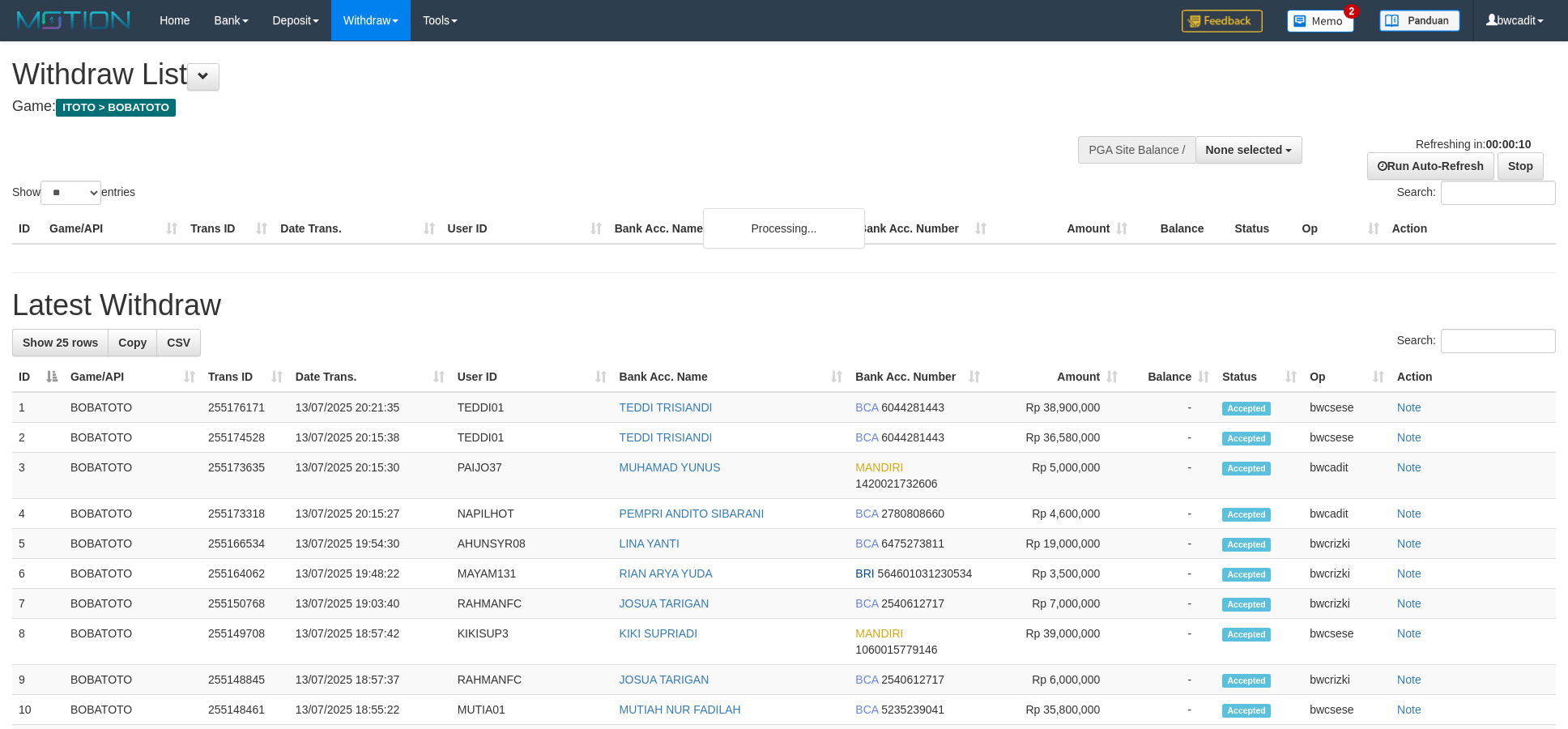 select 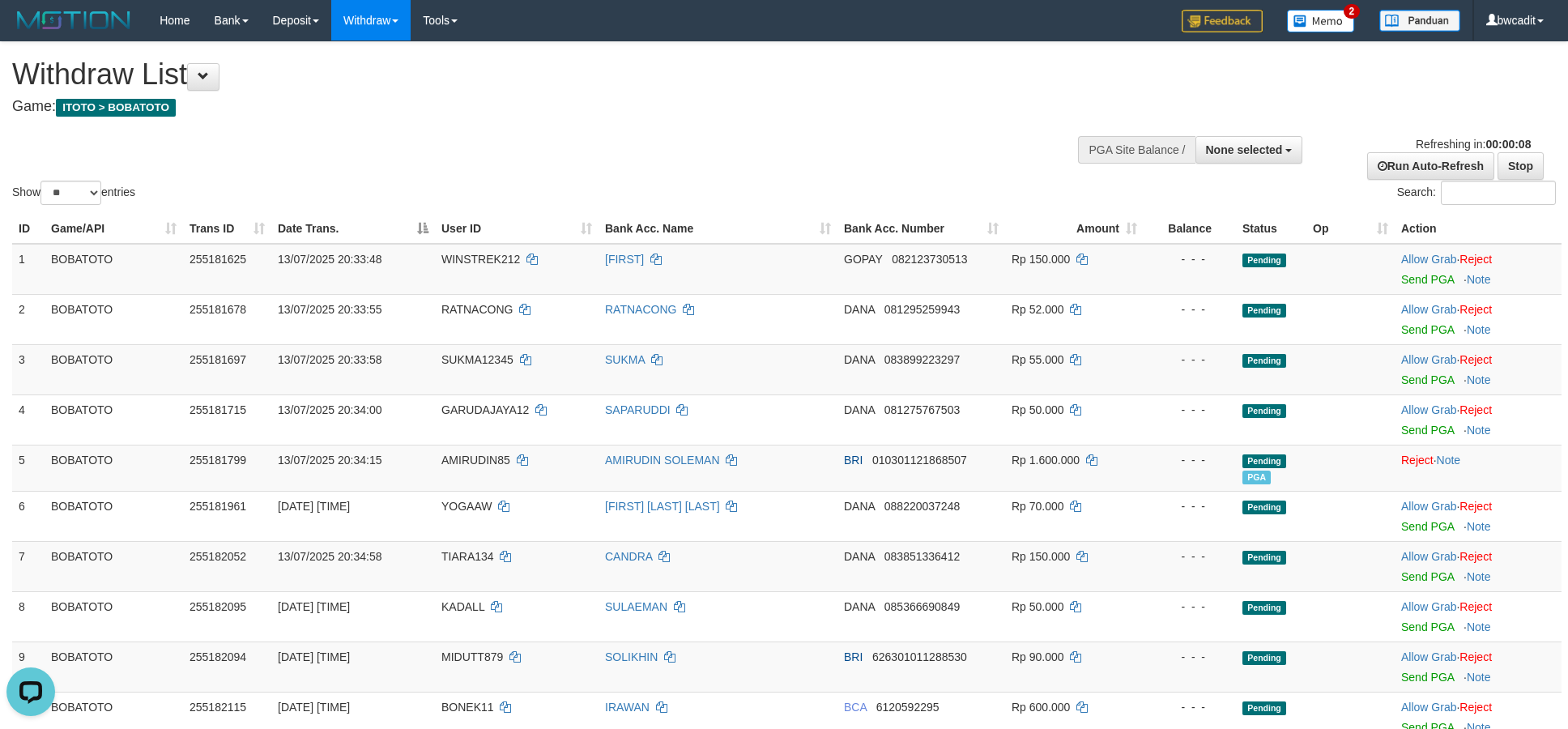 scroll, scrollTop: 0, scrollLeft: 0, axis: both 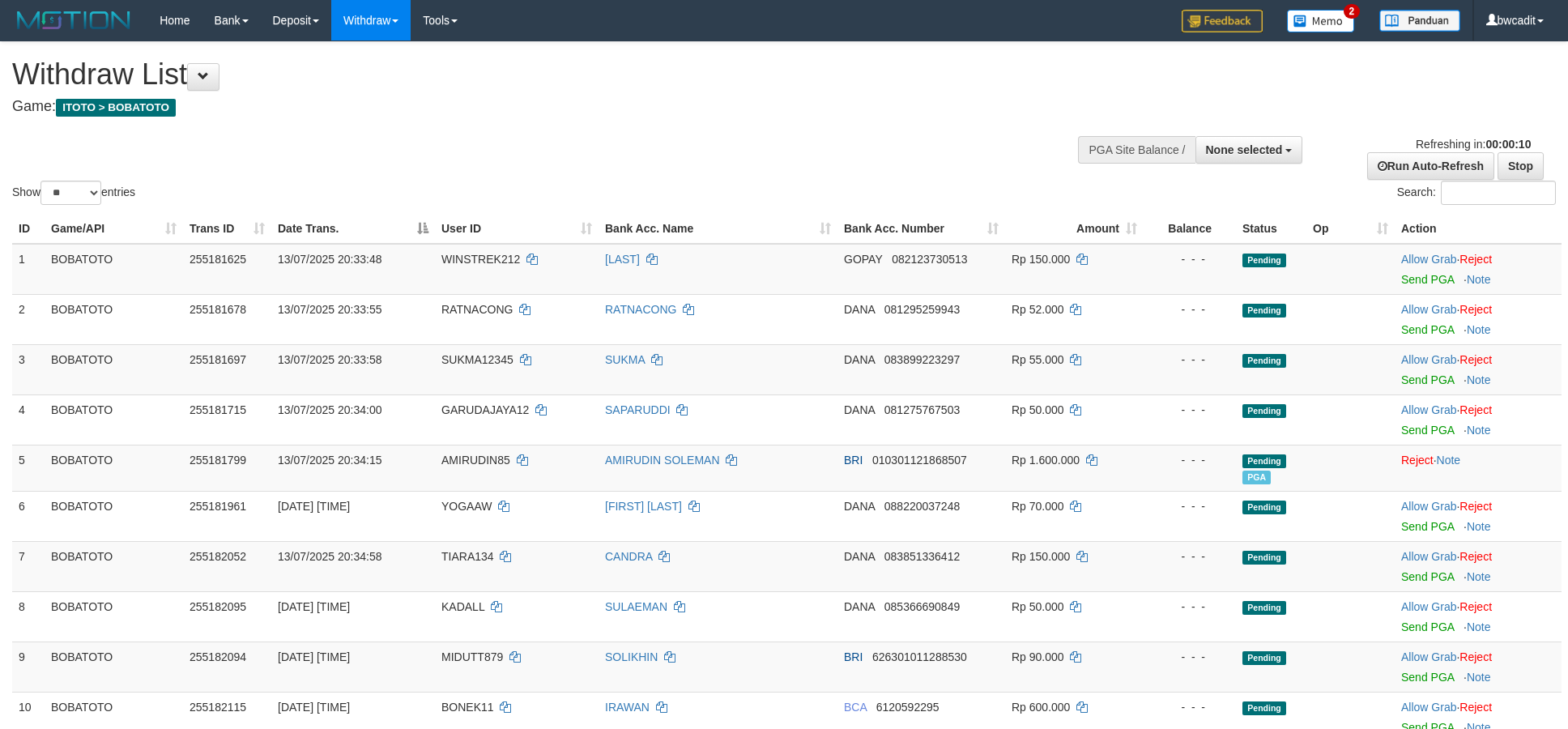 select 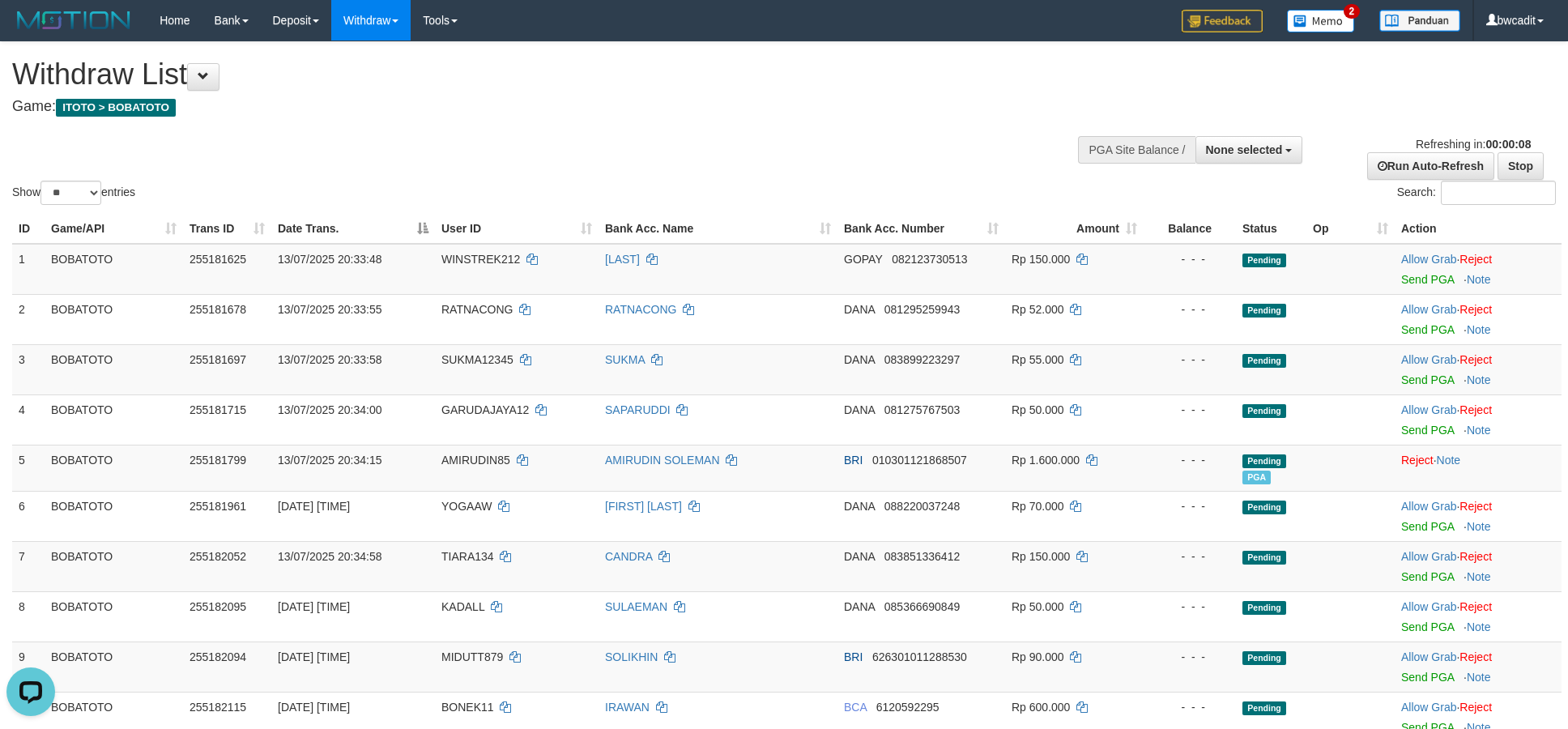 scroll, scrollTop: 0, scrollLeft: 0, axis: both 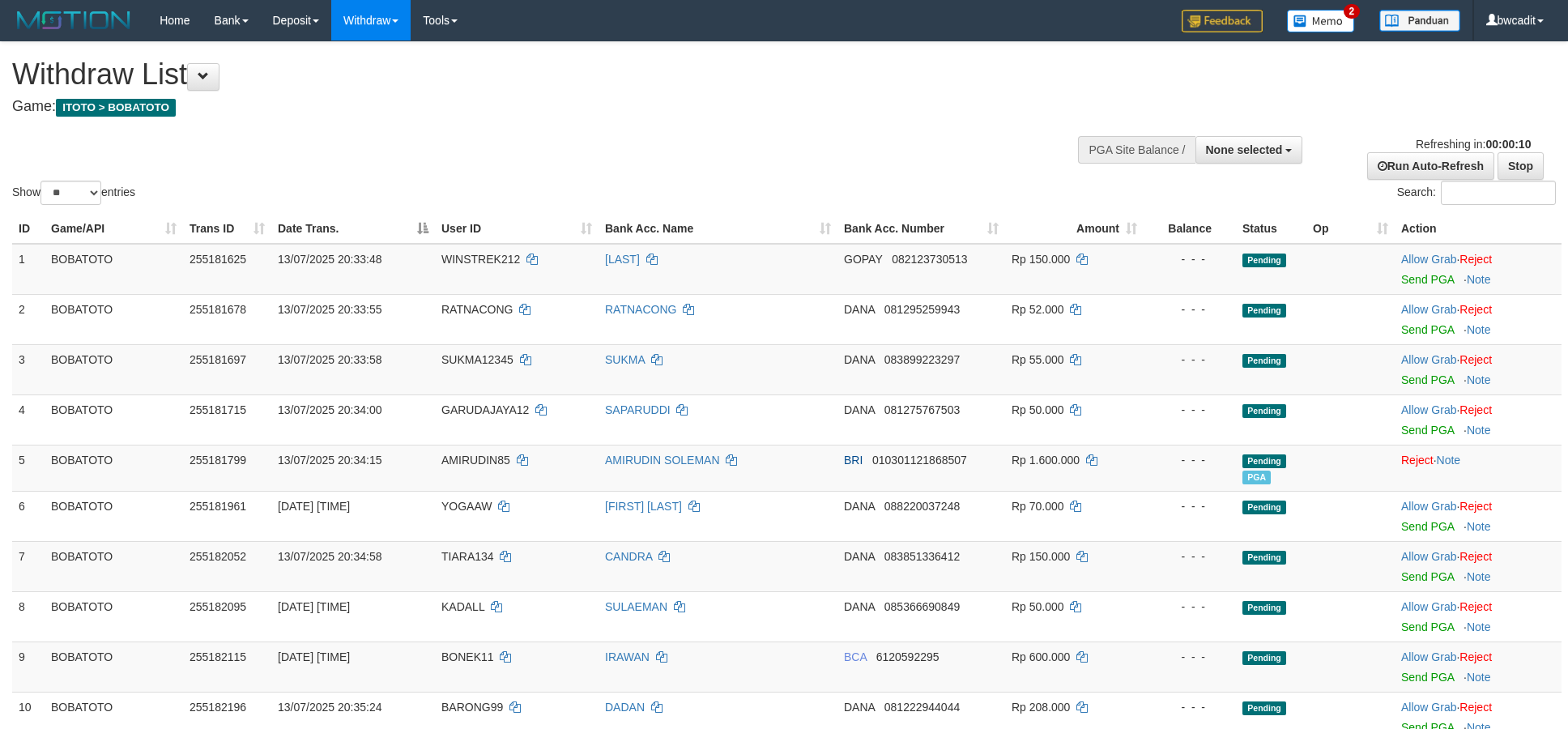 select 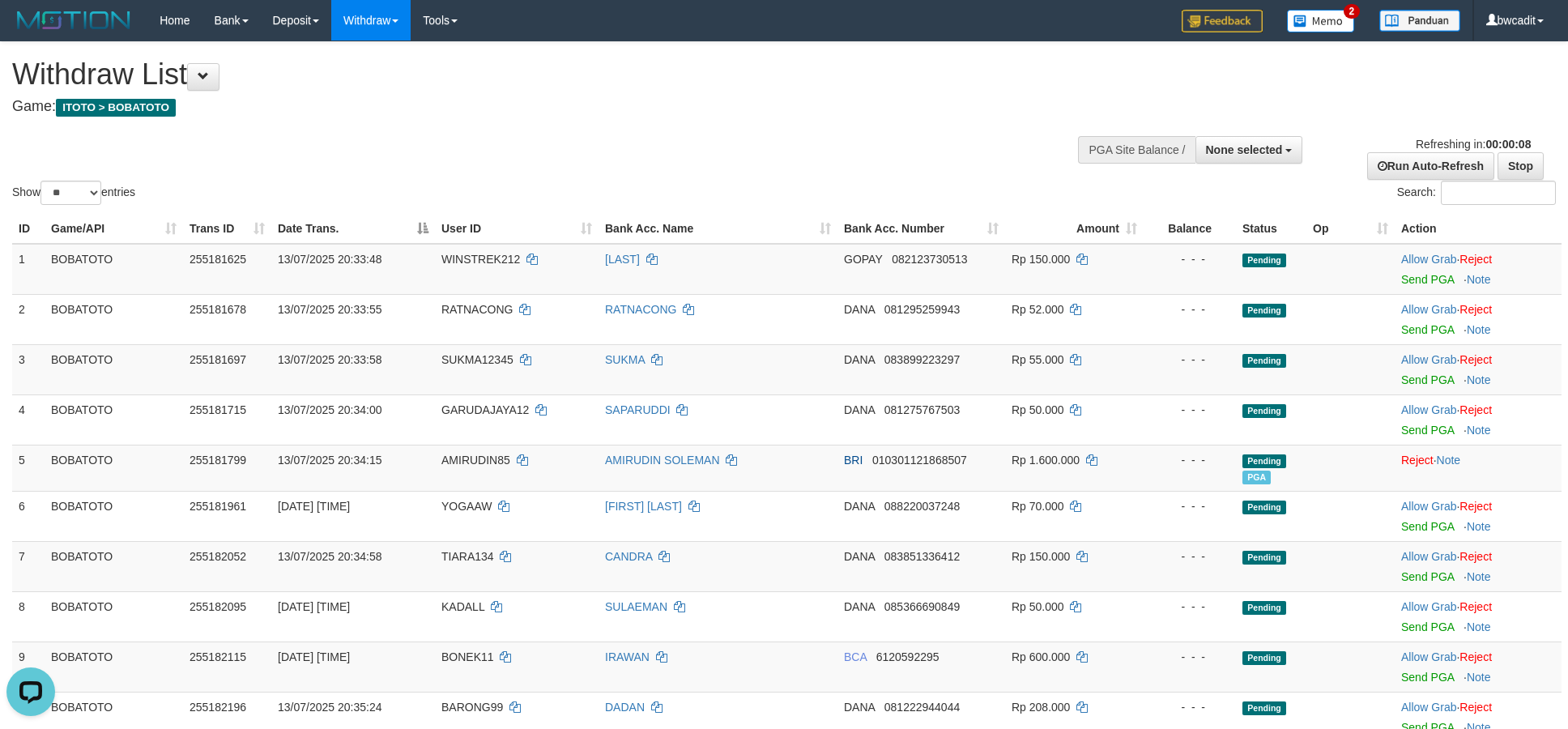 scroll, scrollTop: 0, scrollLeft: 0, axis: both 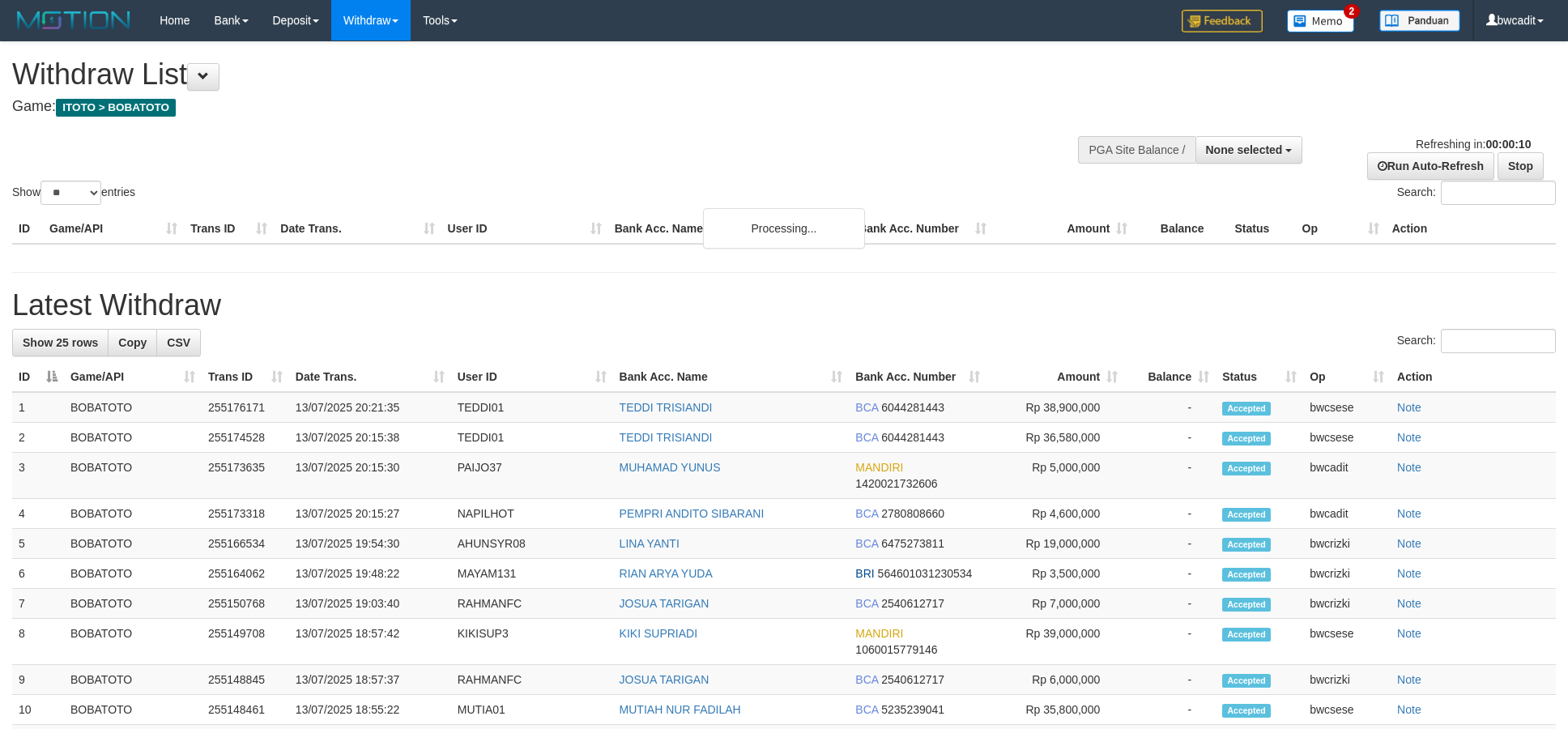 select 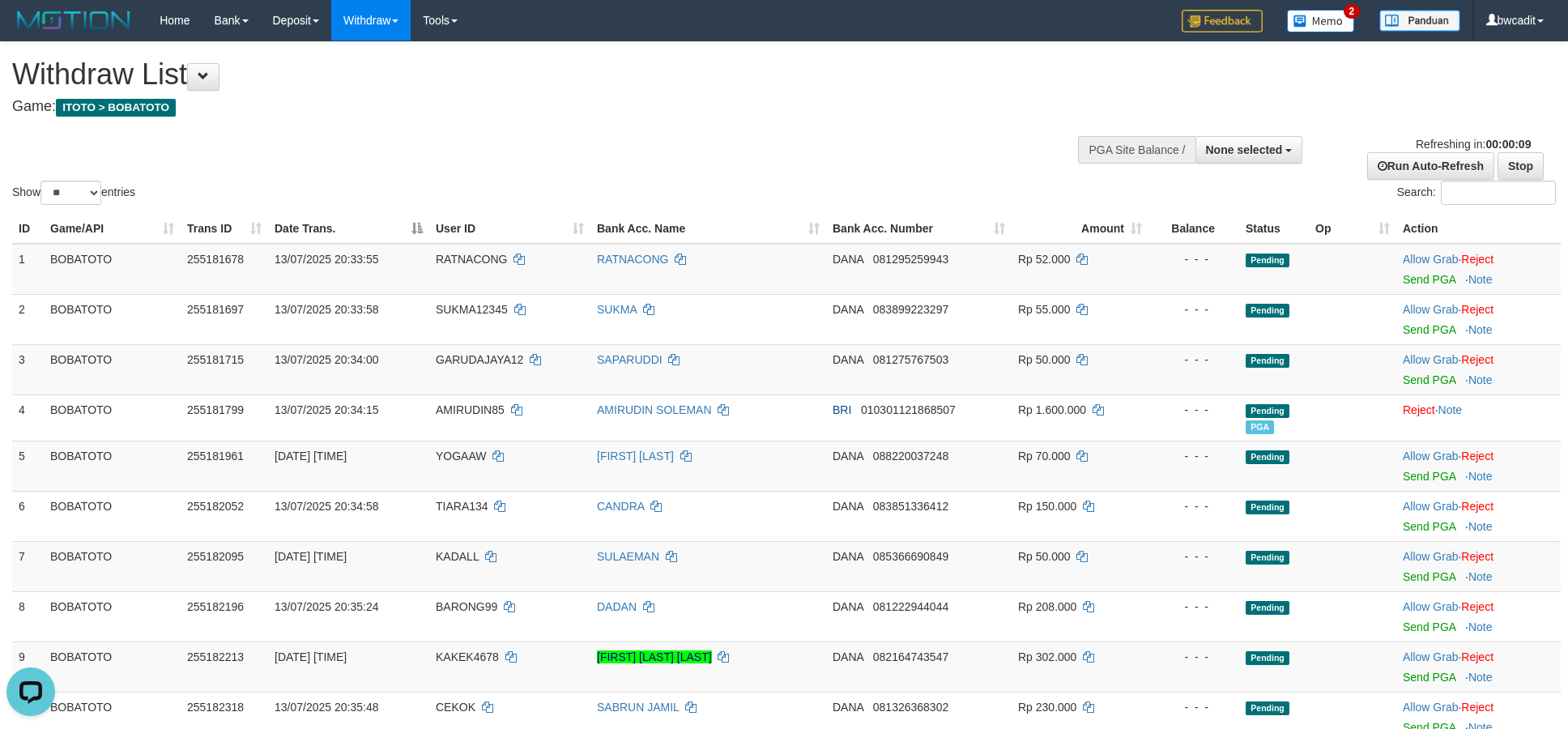 scroll, scrollTop: 0, scrollLeft: 0, axis: both 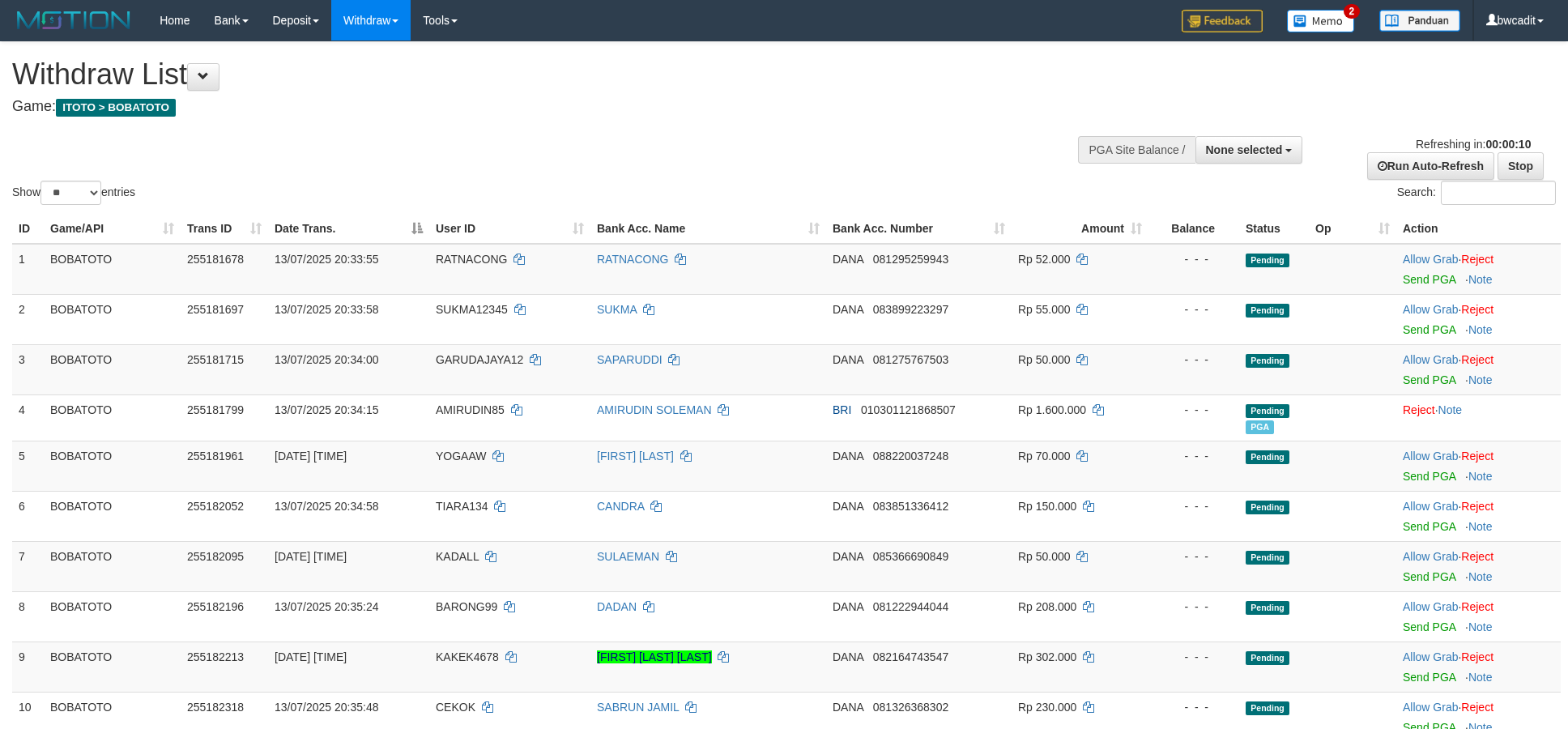 select 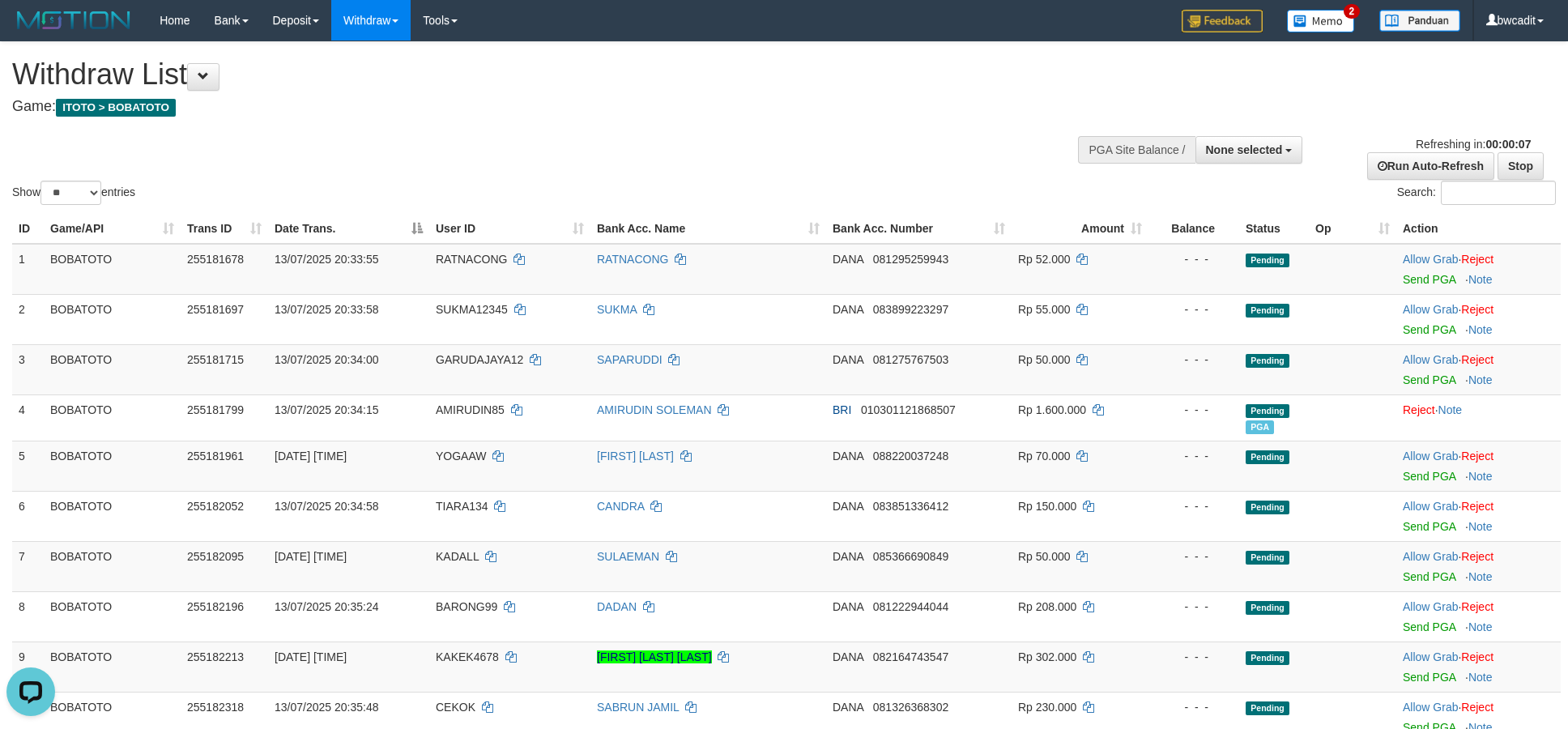 scroll, scrollTop: 0, scrollLeft: 0, axis: both 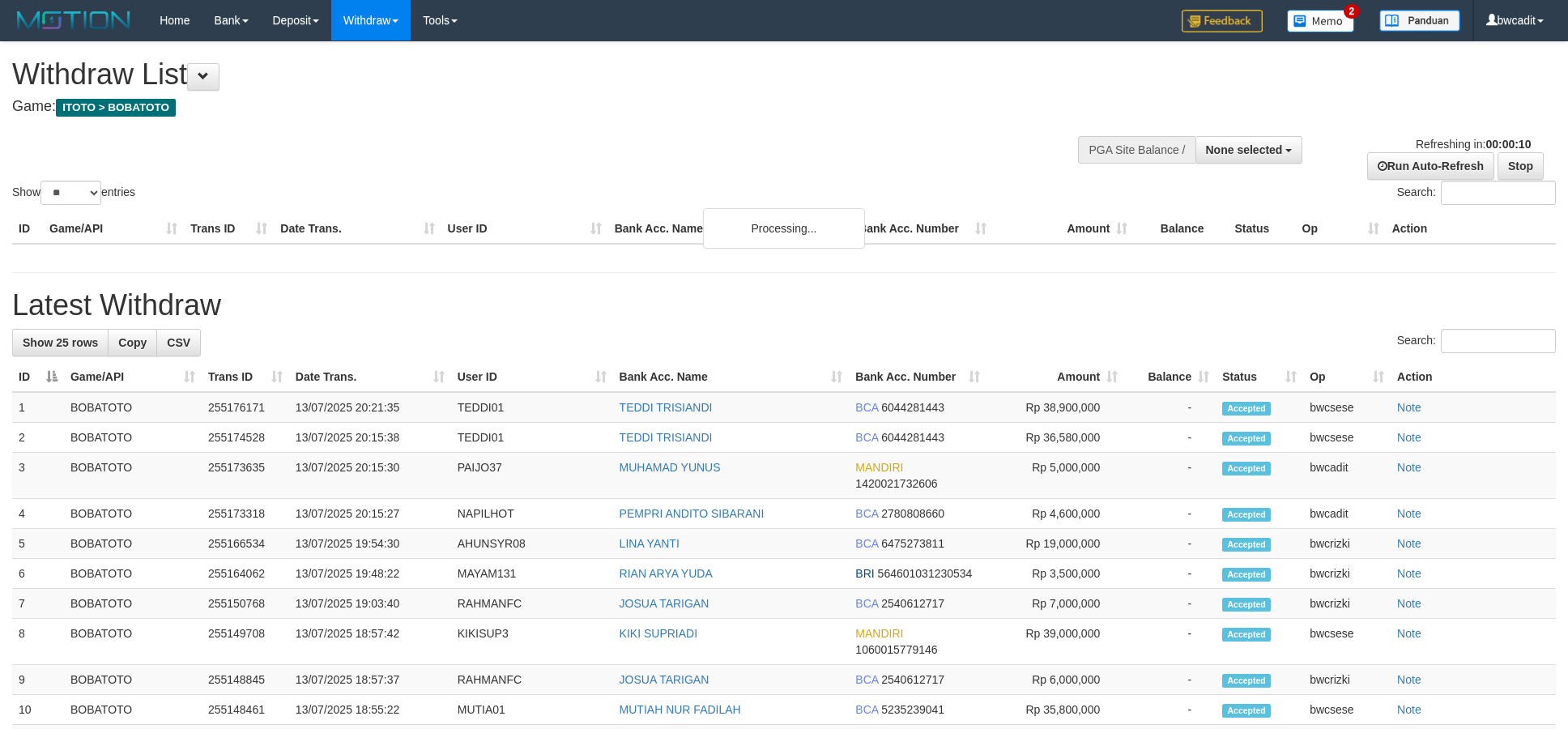 select 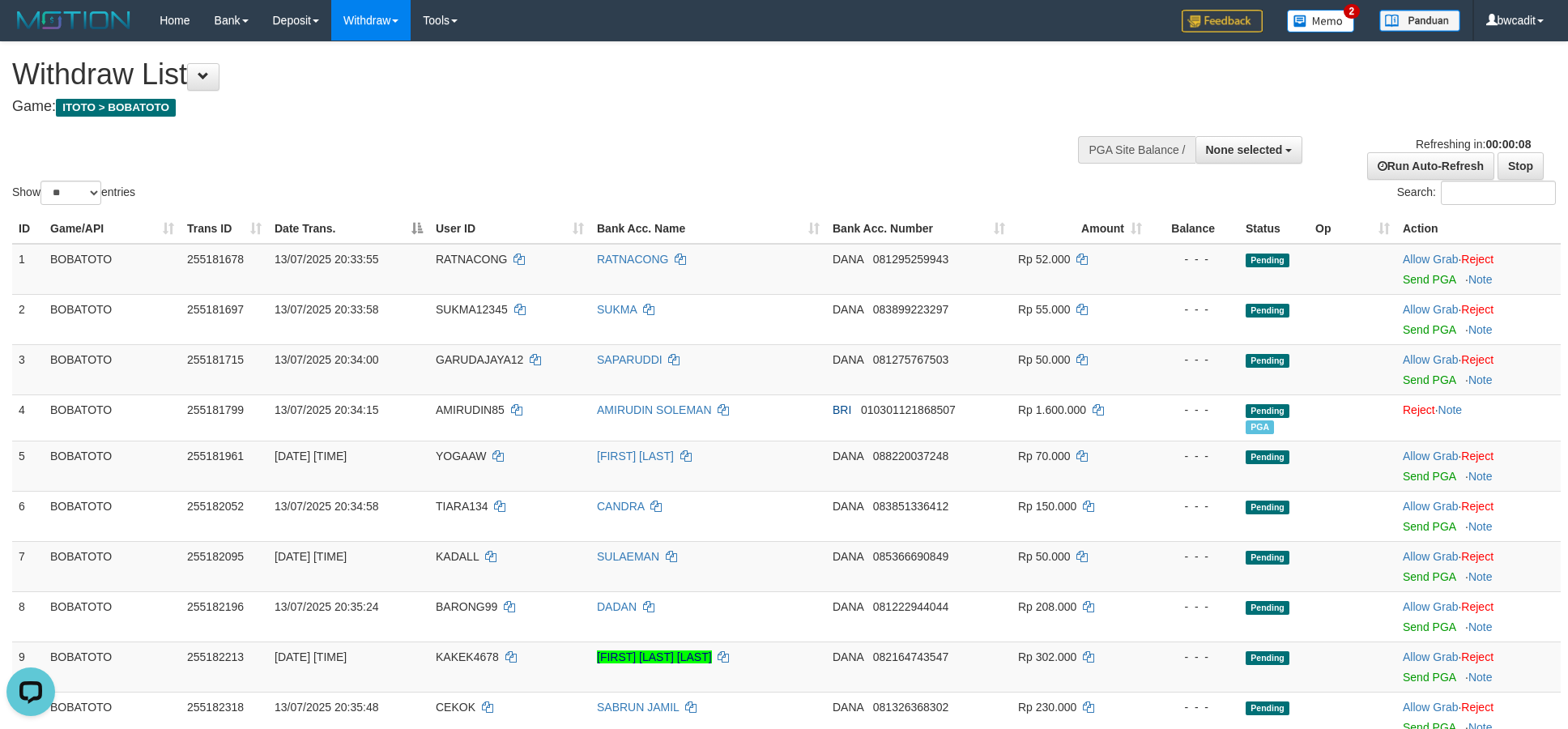 scroll, scrollTop: 0, scrollLeft: 0, axis: both 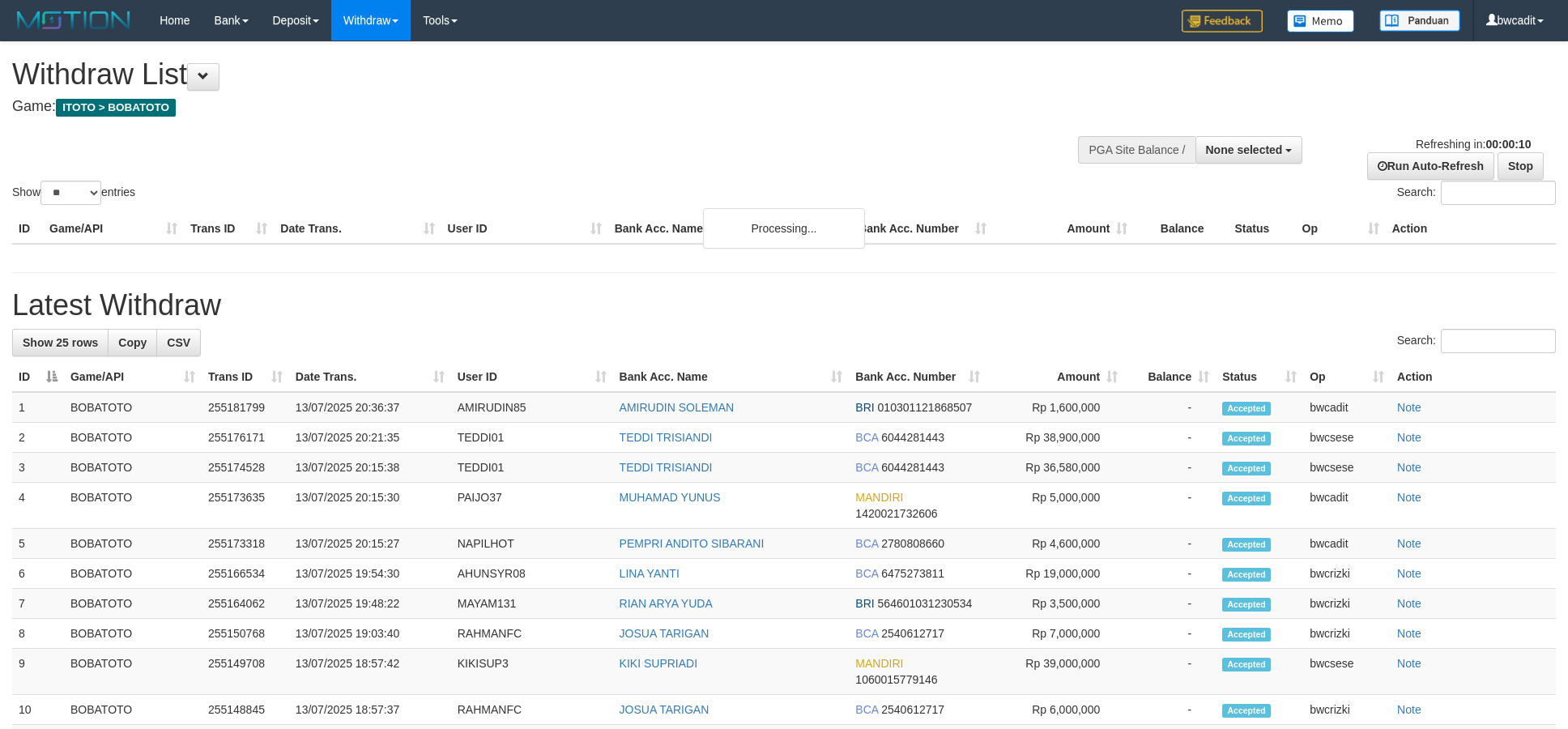 select 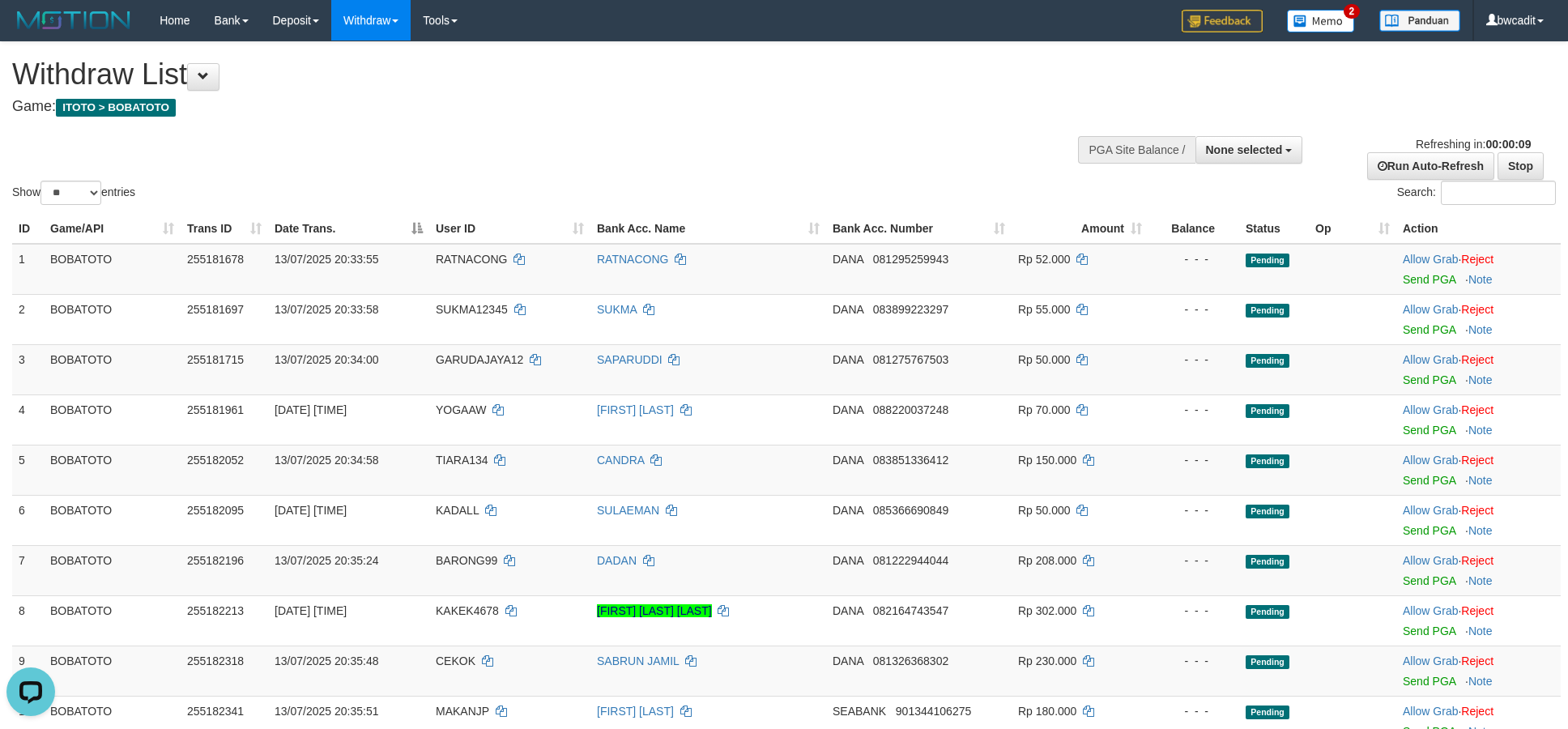 scroll, scrollTop: 0, scrollLeft: 0, axis: both 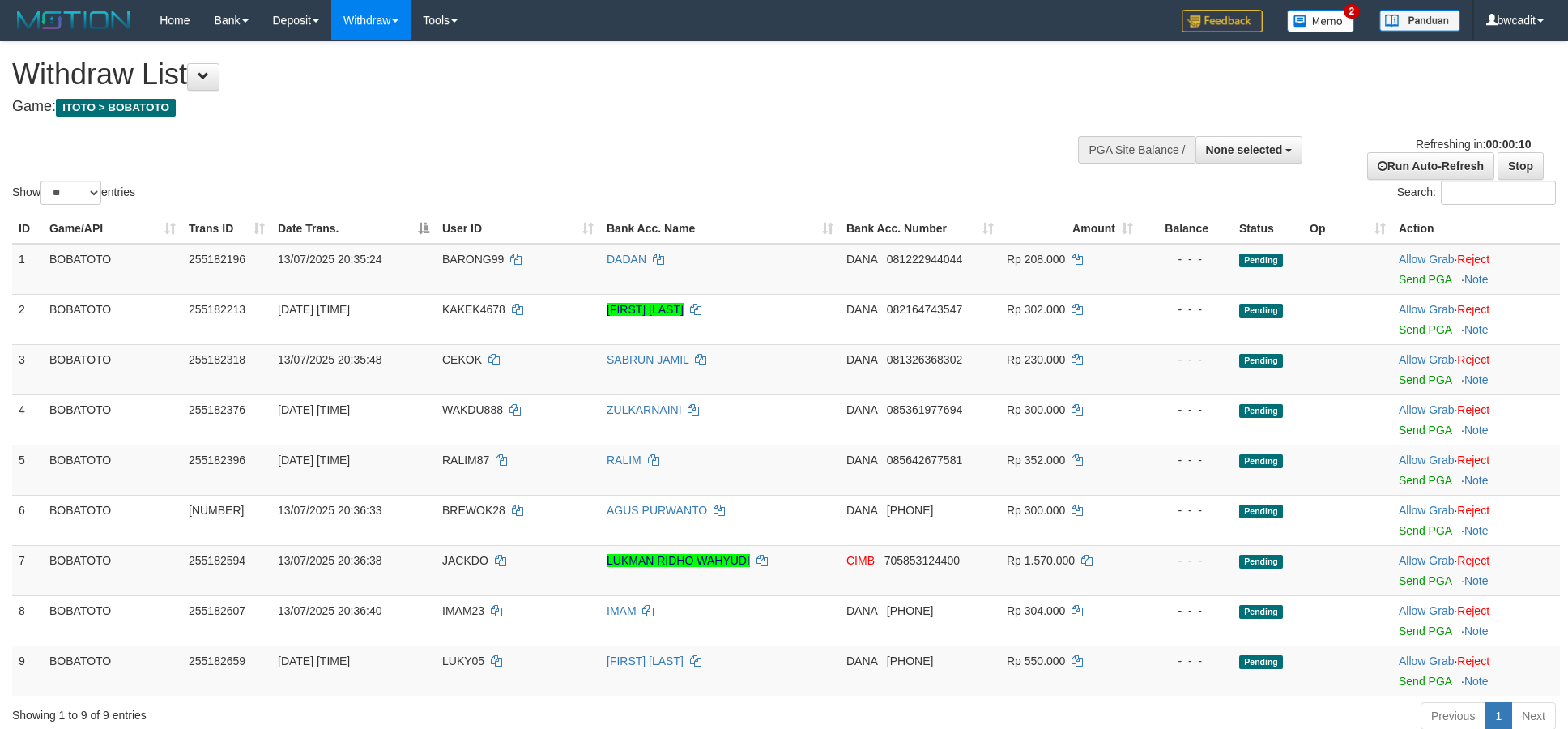 select 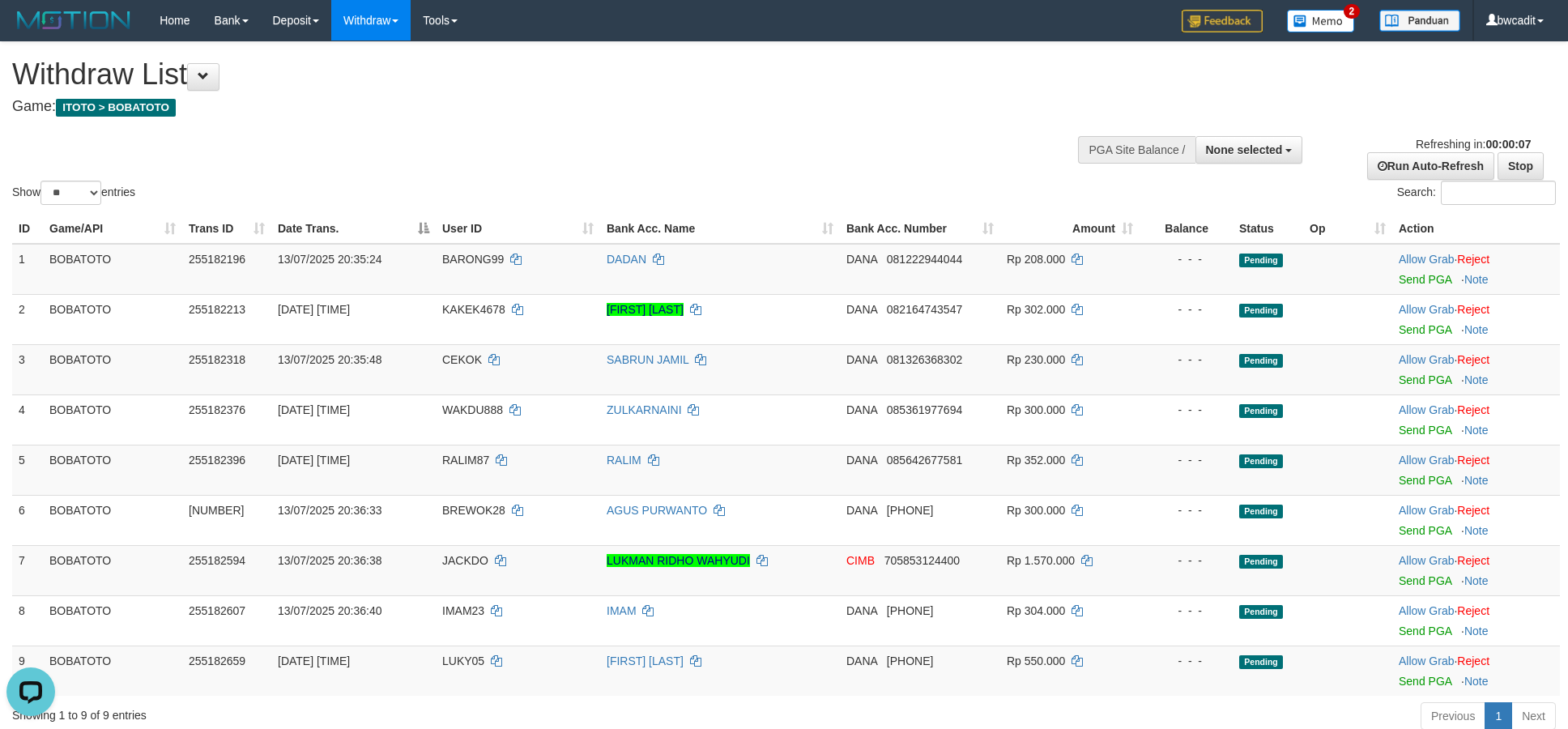click on "**********" at bounding box center (526, 82) 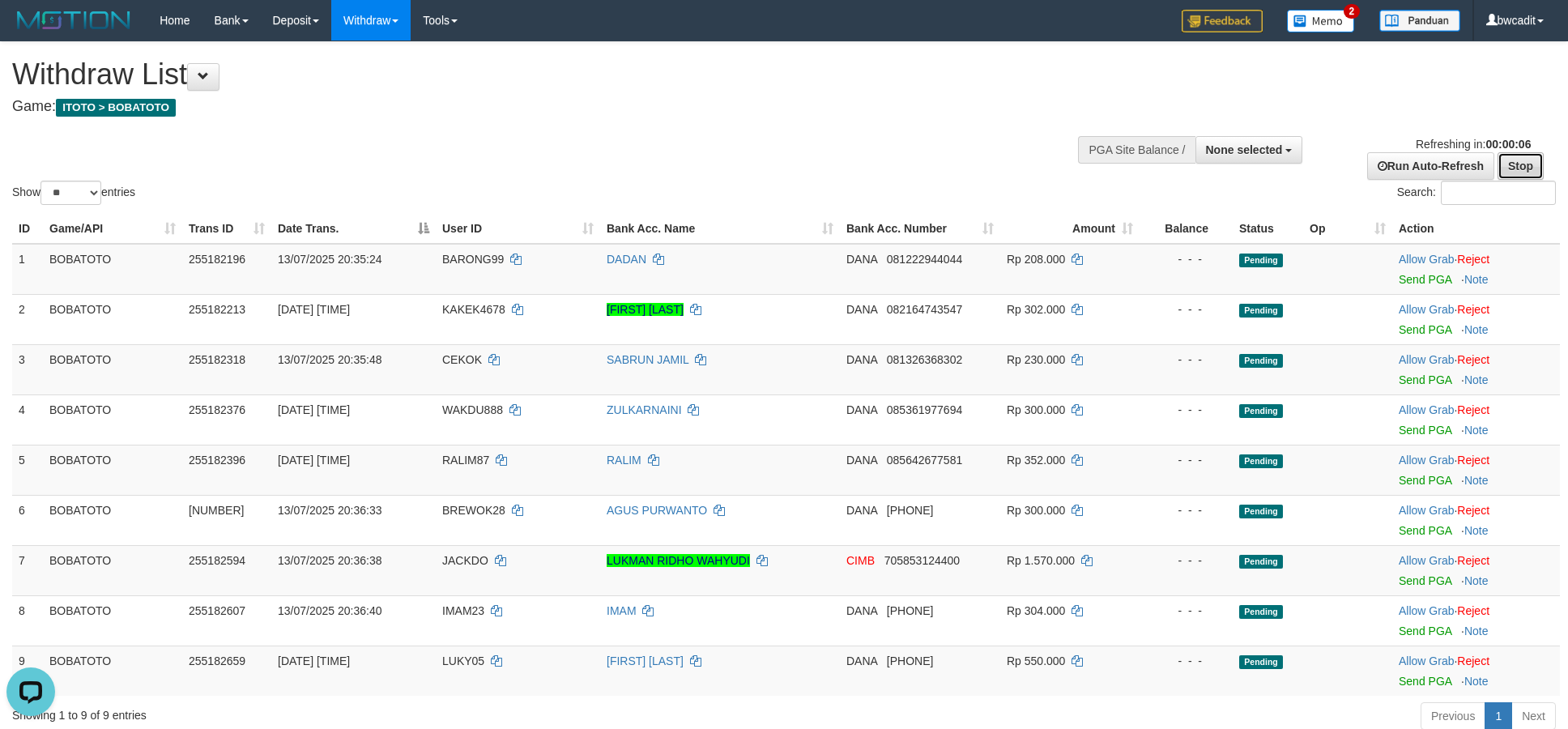 click on "Stop" at bounding box center [1520, 166] 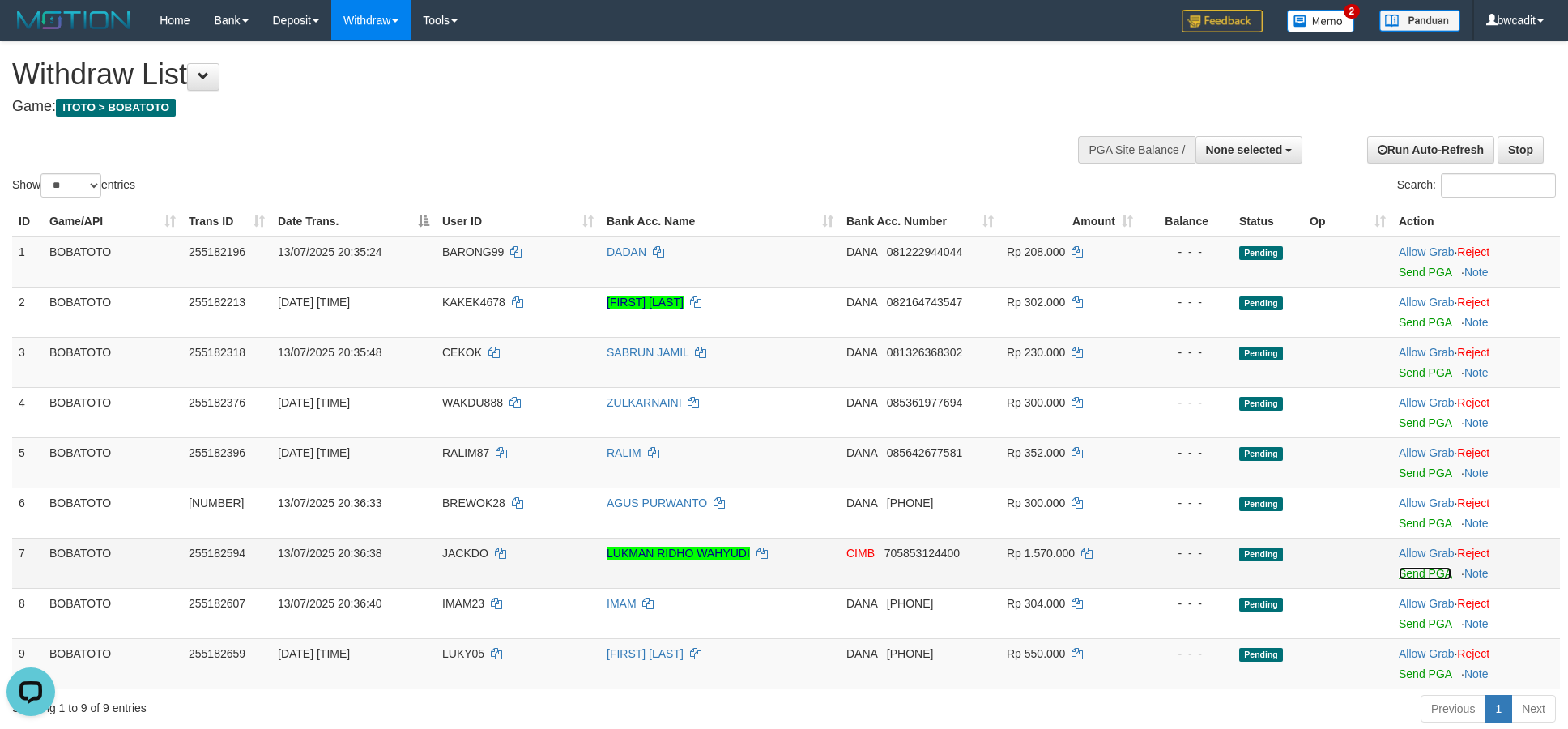click on "Send PGA" at bounding box center (1425, 573) 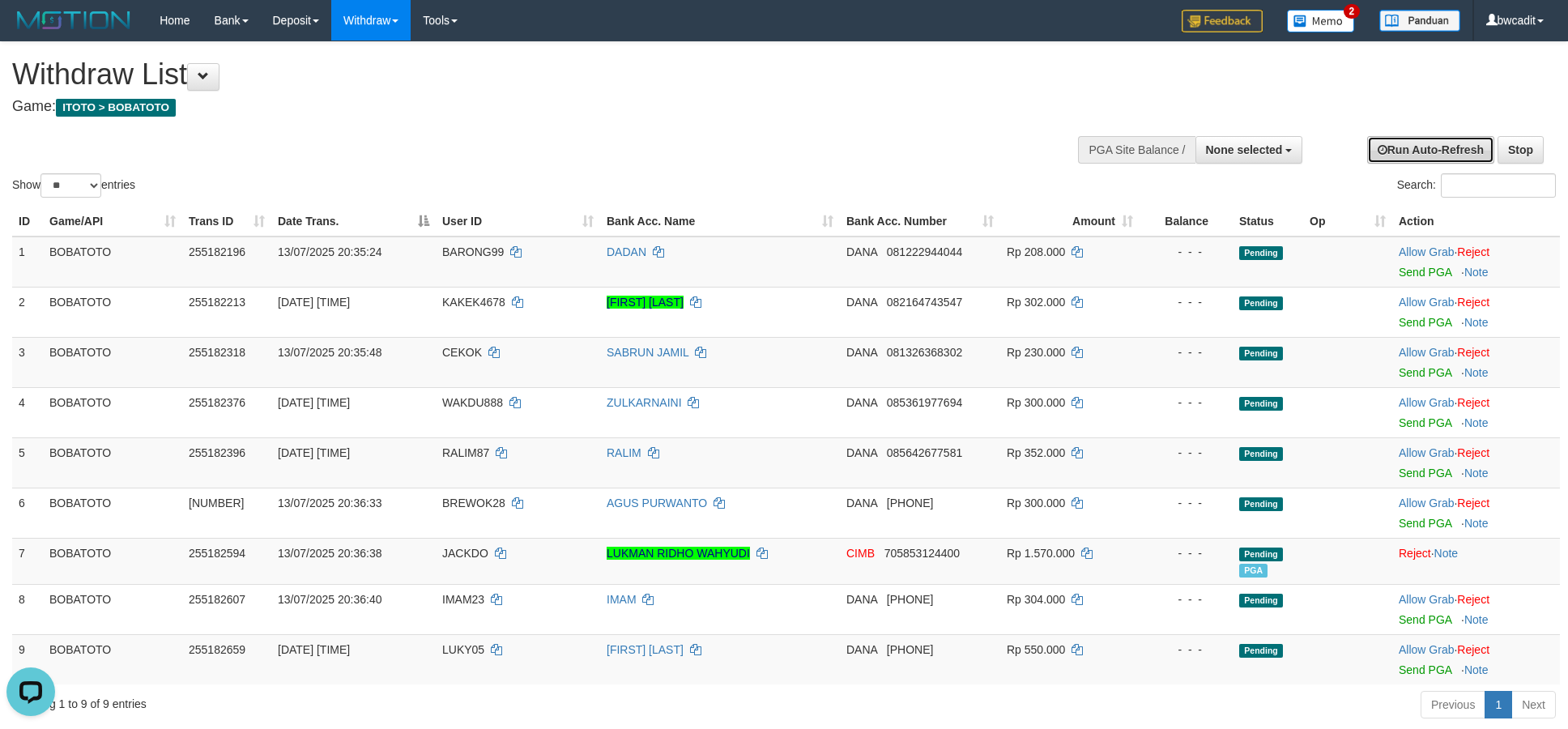 click on "Run Auto-Refresh" at bounding box center [1430, 150] 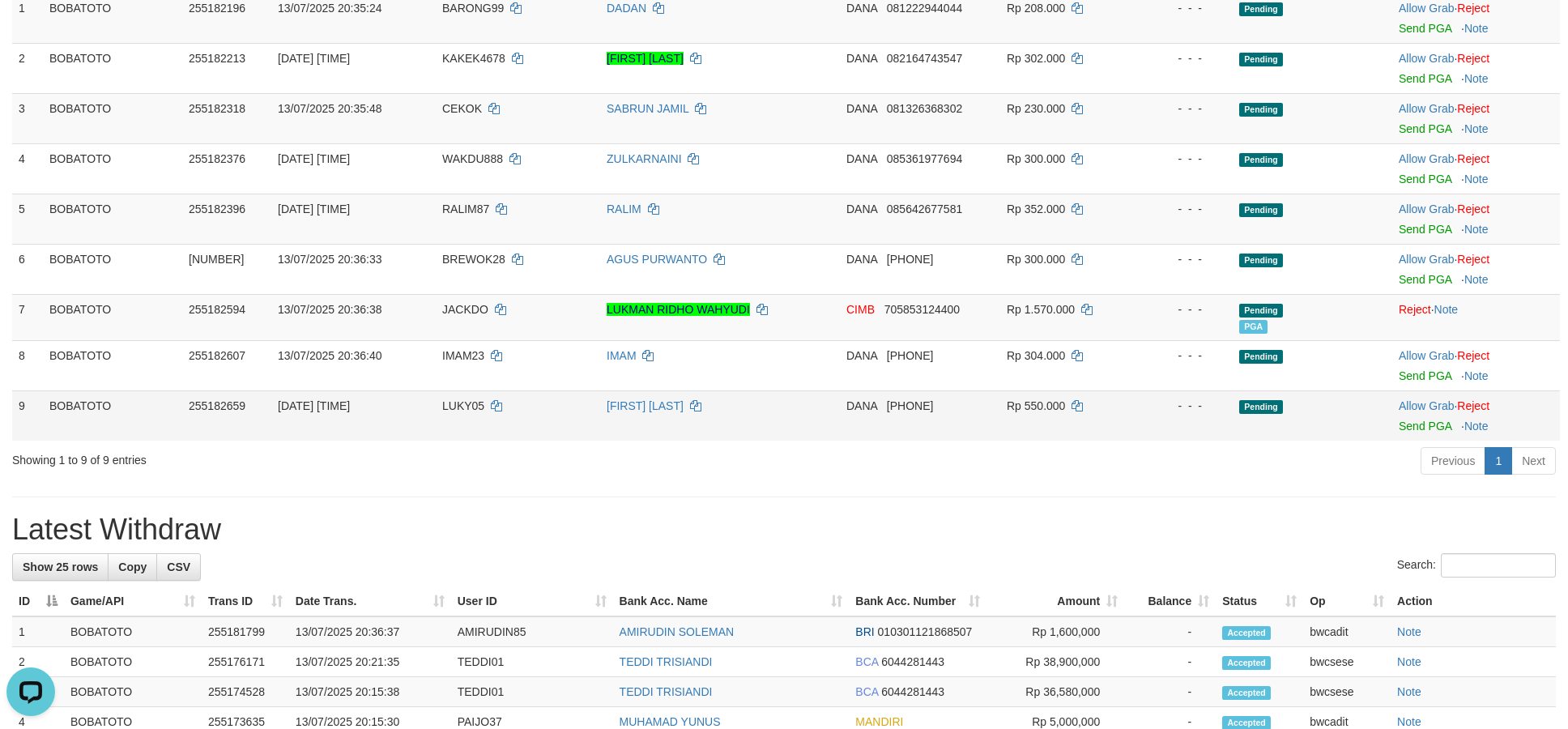 scroll, scrollTop: 0, scrollLeft: 0, axis: both 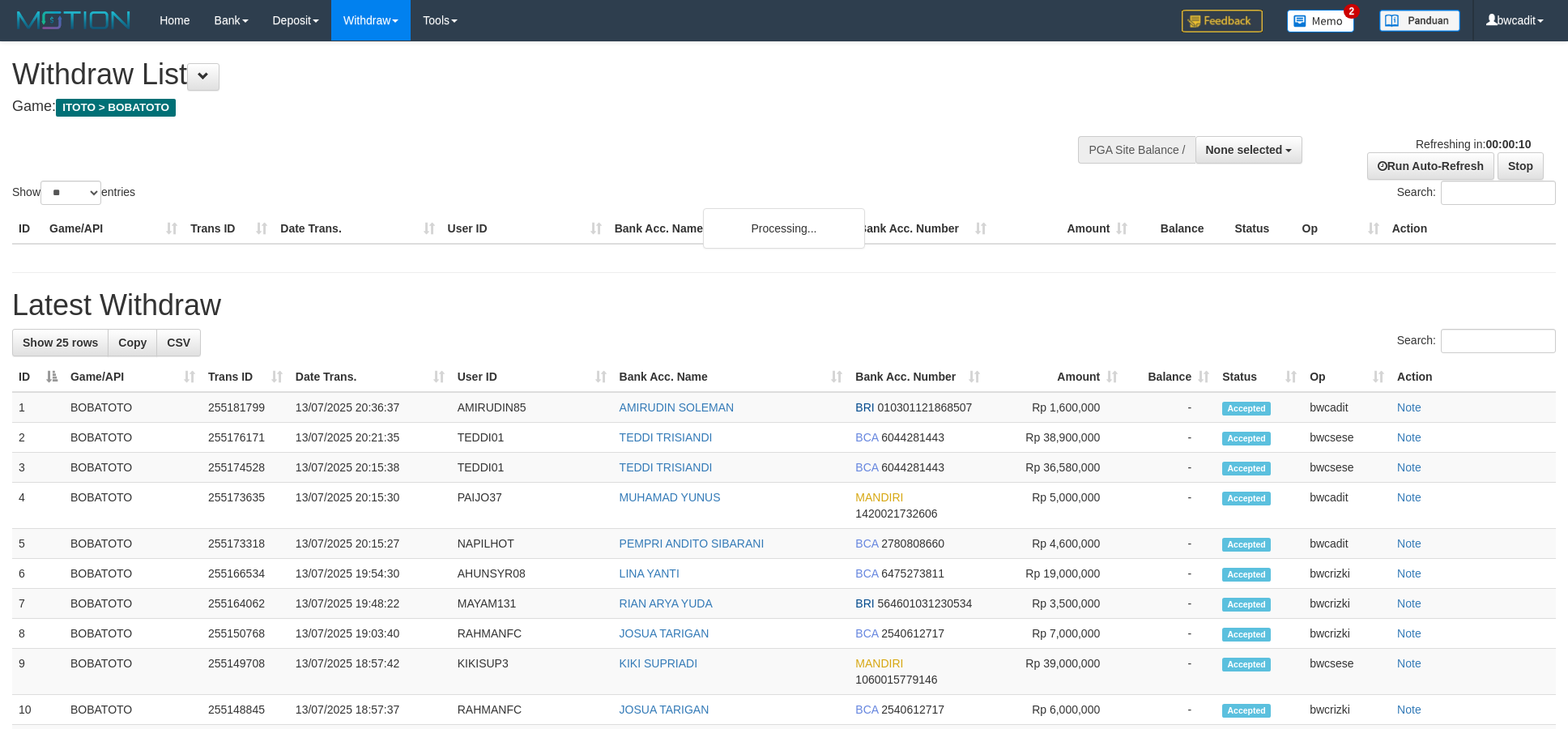 select 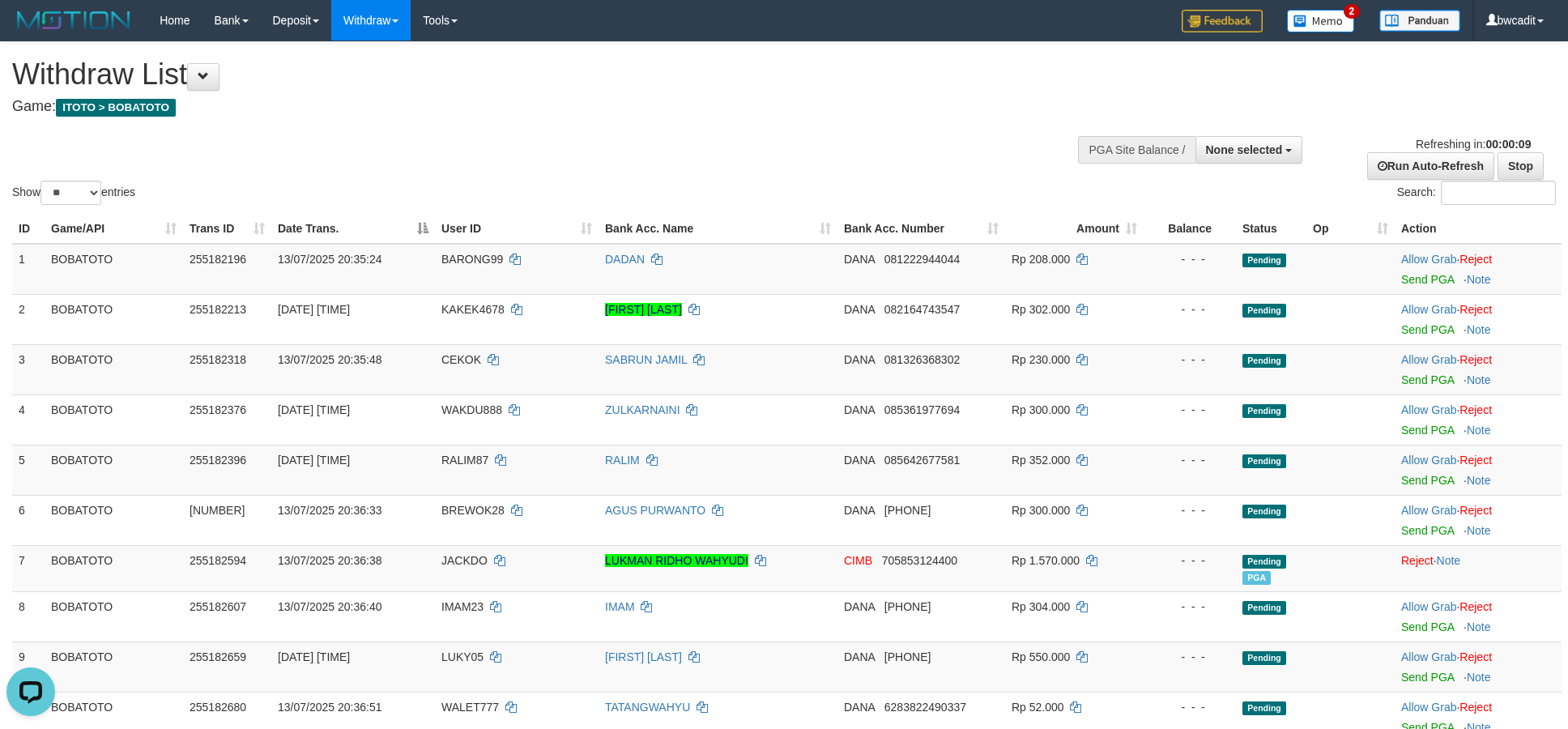 scroll, scrollTop: 0, scrollLeft: 0, axis: both 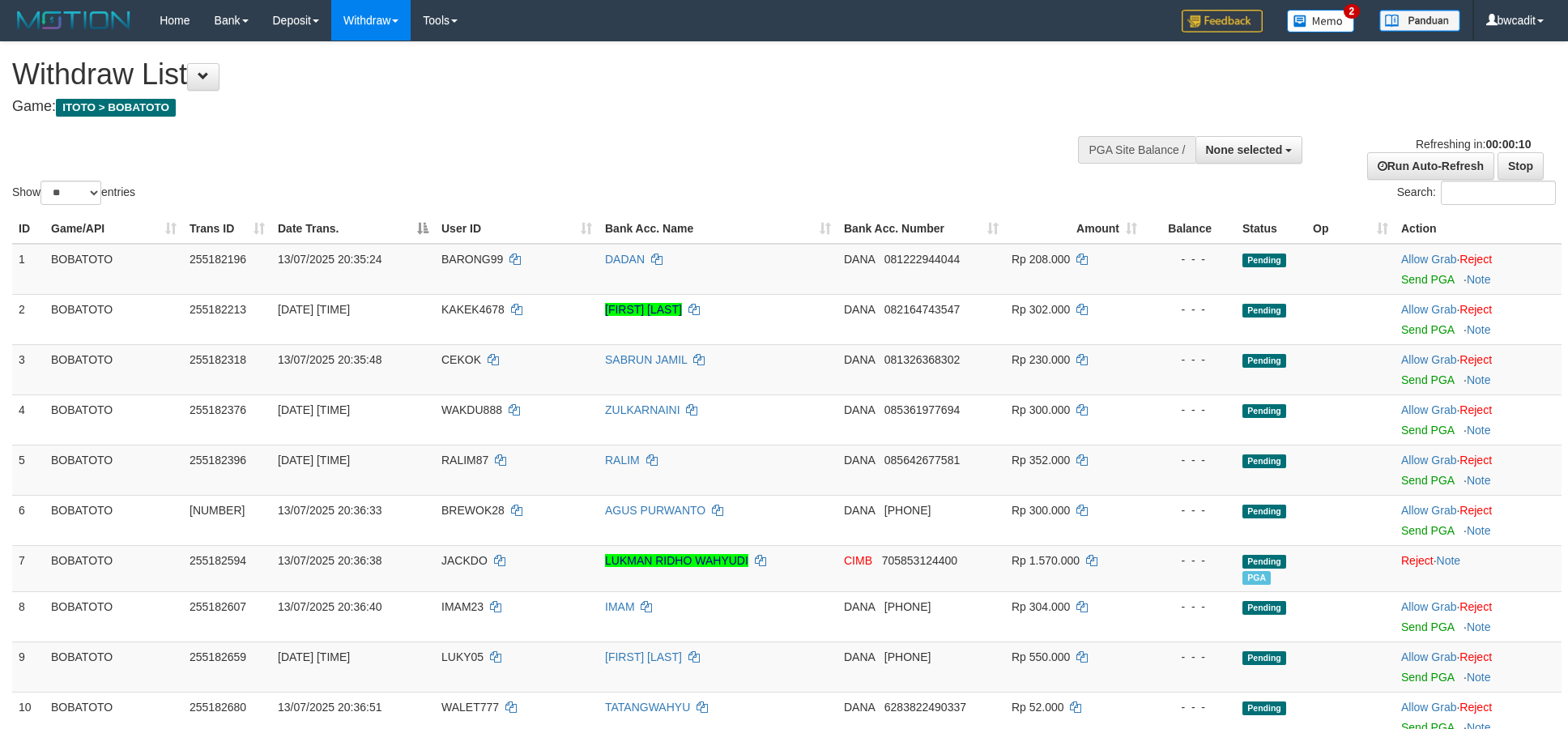 select 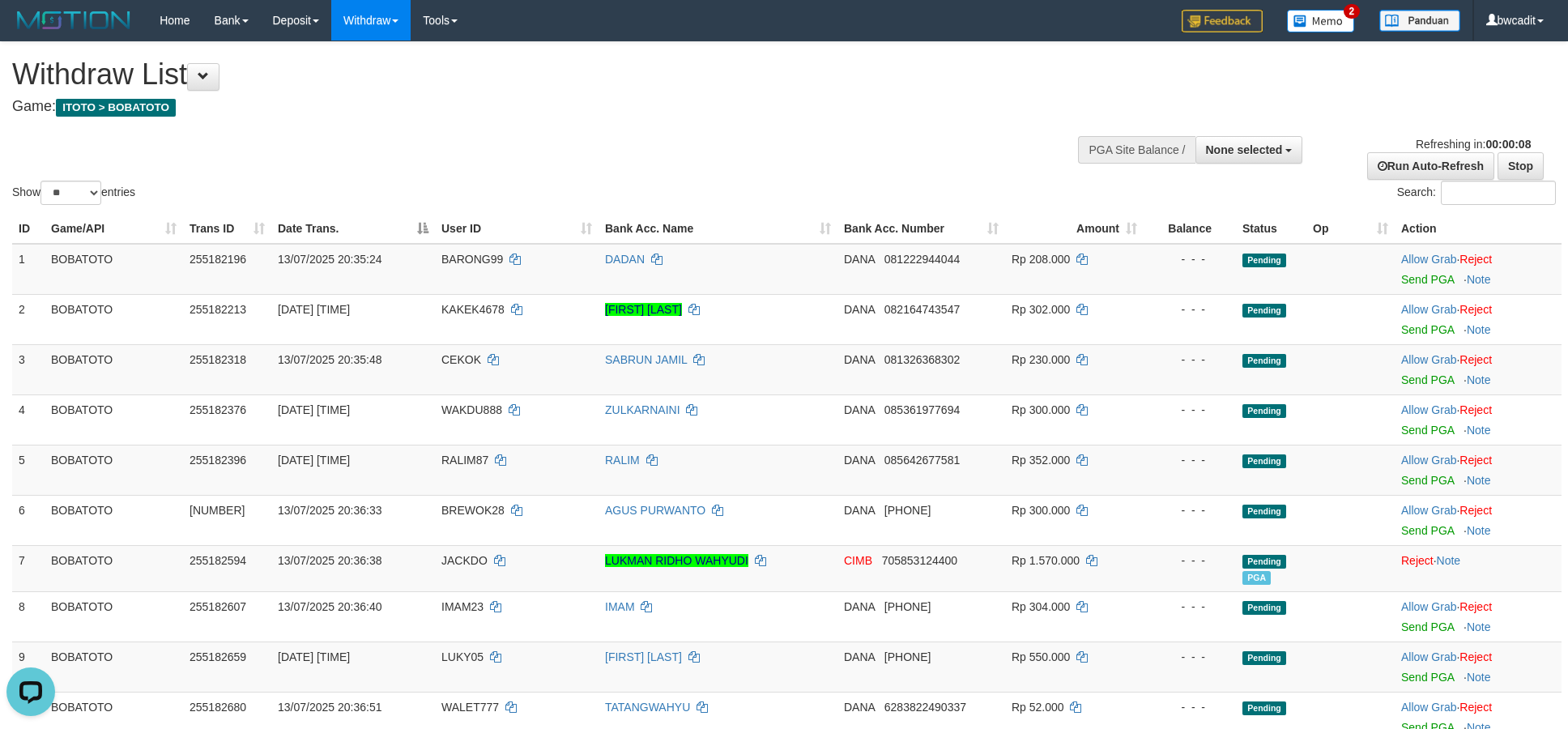 scroll, scrollTop: 0, scrollLeft: 0, axis: both 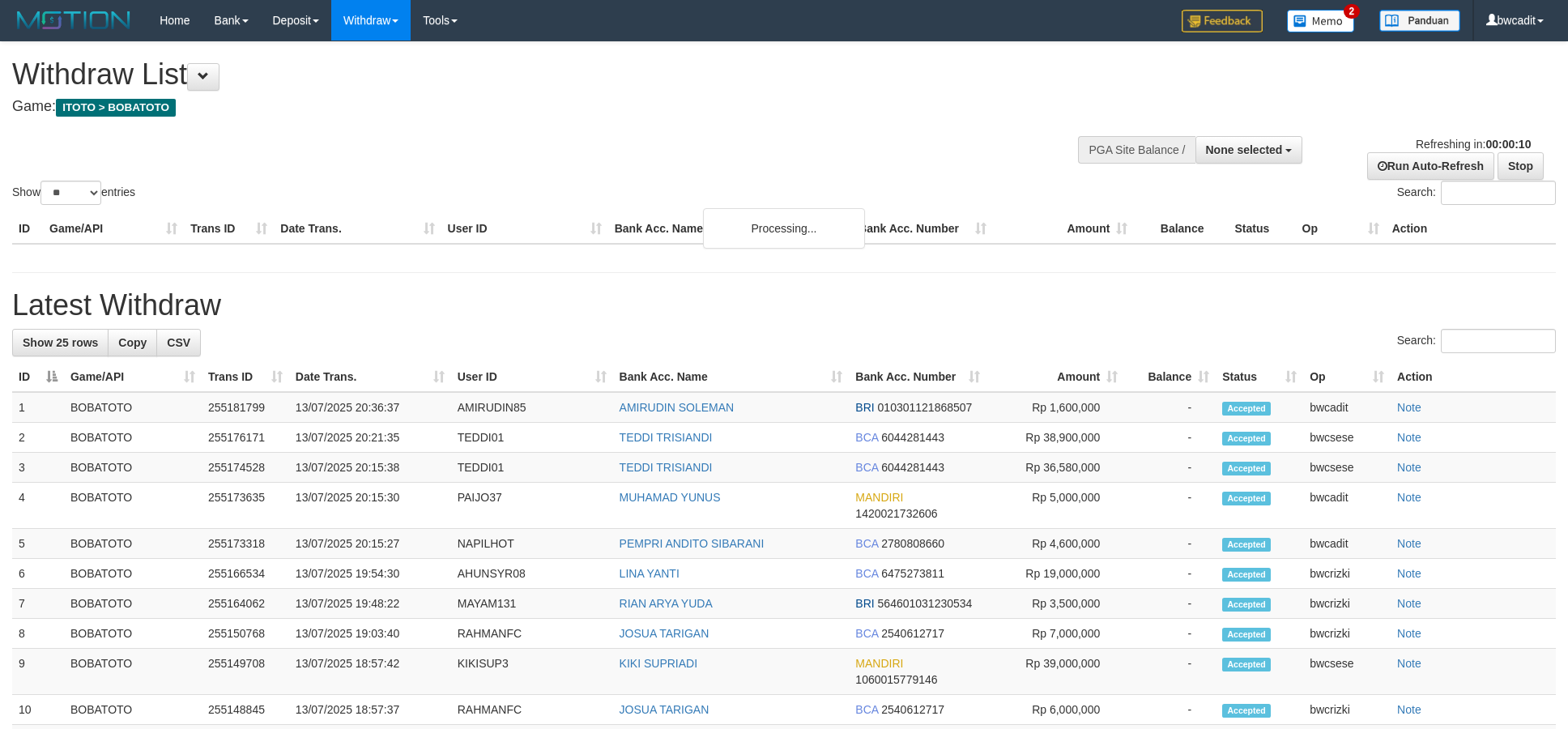 select 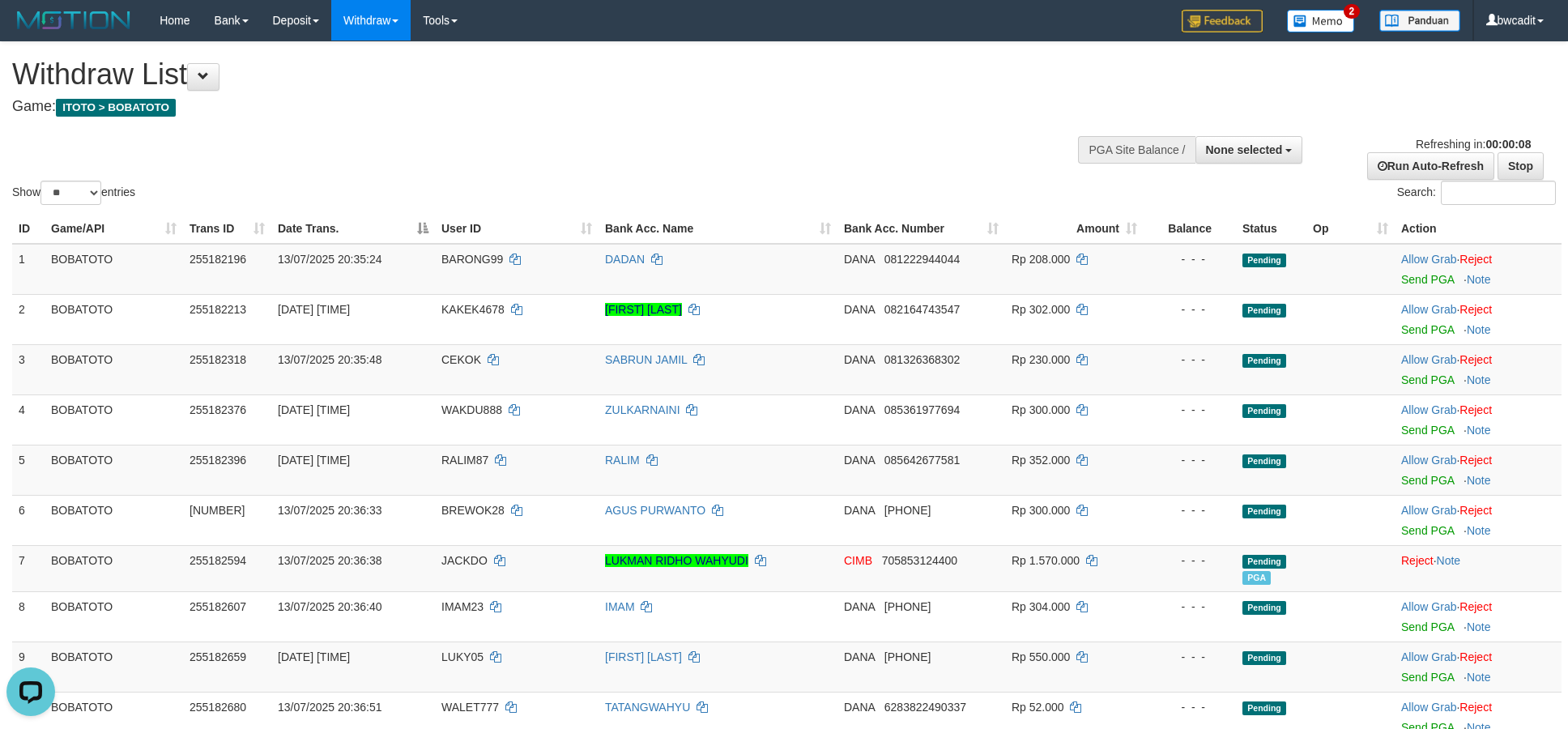 scroll, scrollTop: 0, scrollLeft: 0, axis: both 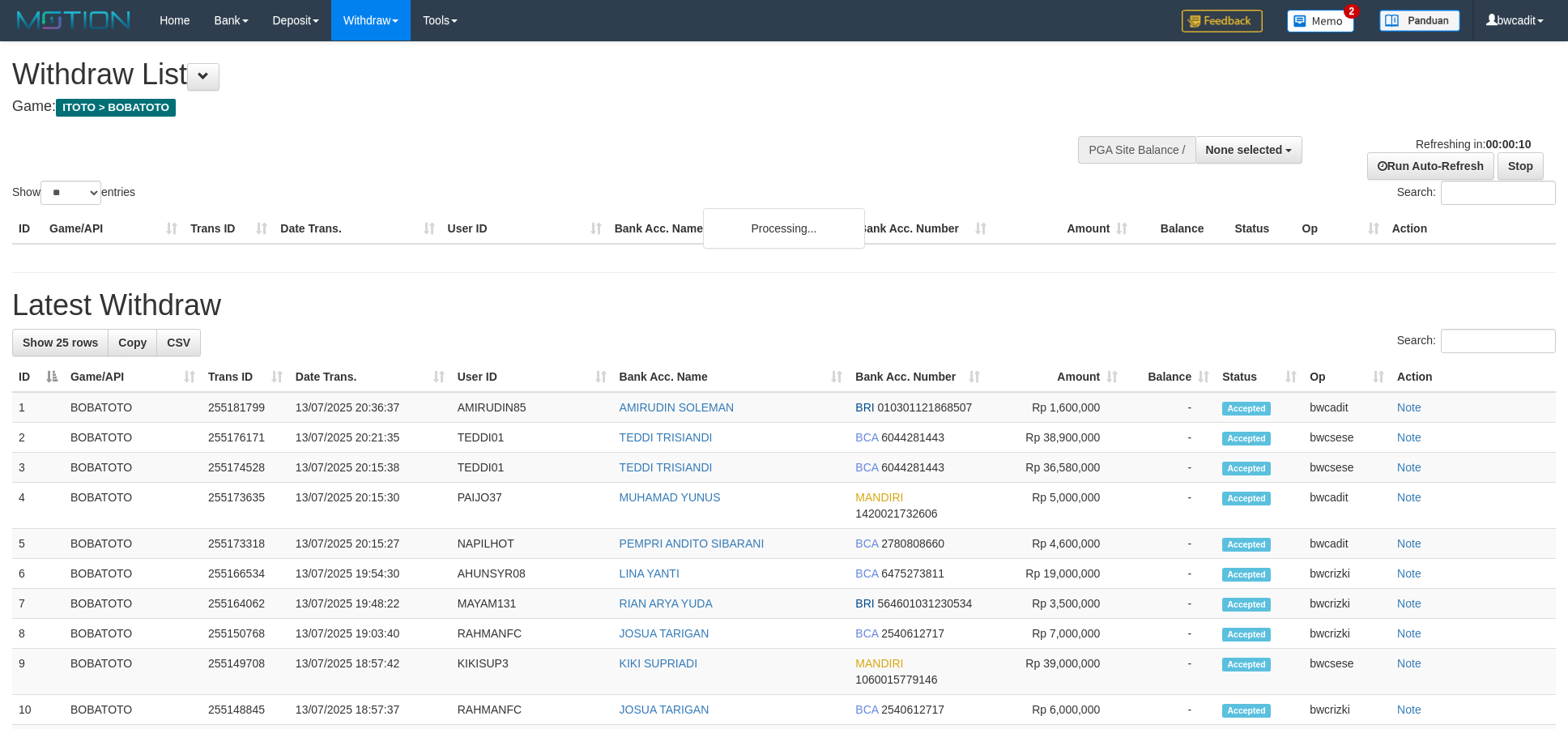 select 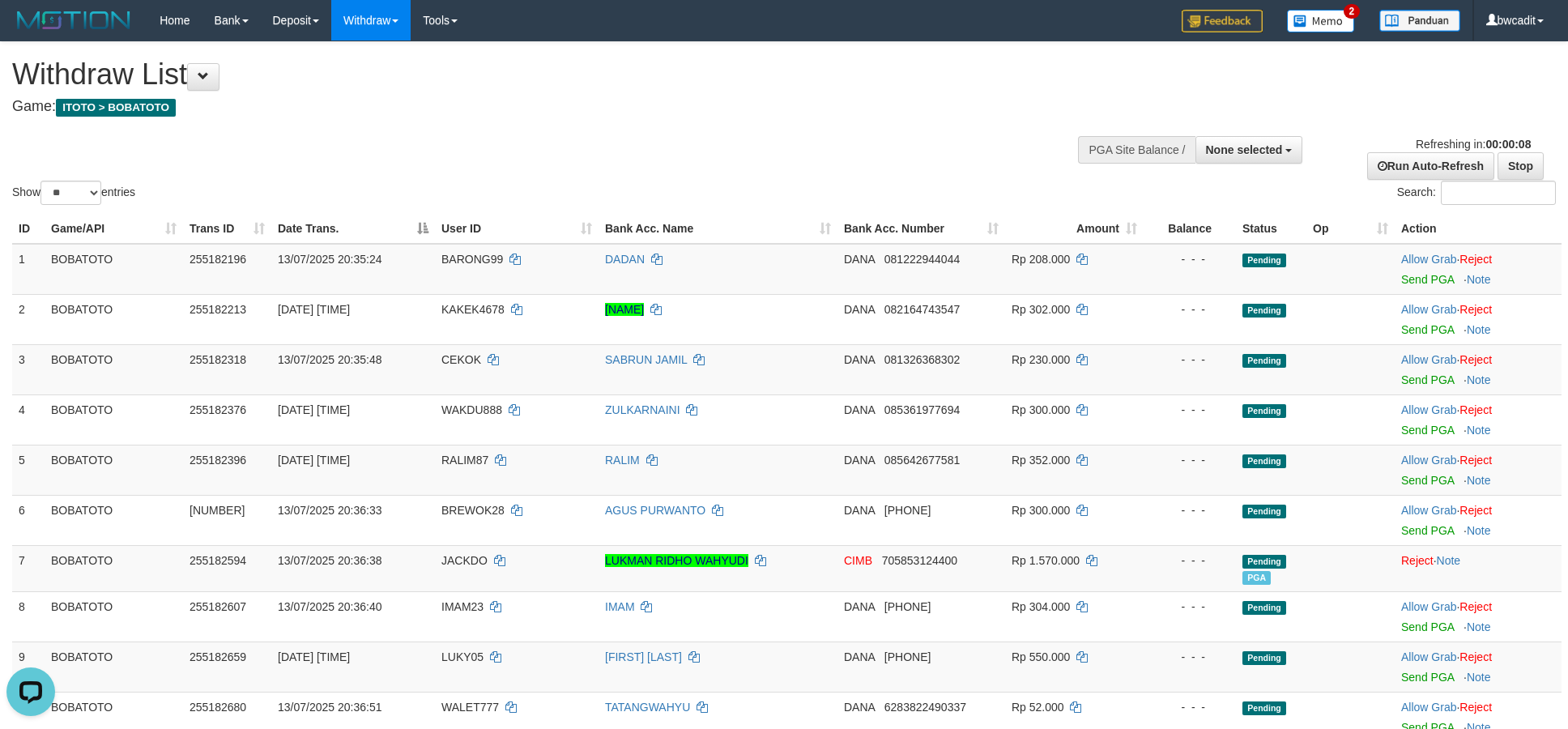 scroll, scrollTop: 0, scrollLeft: 0, axis: both 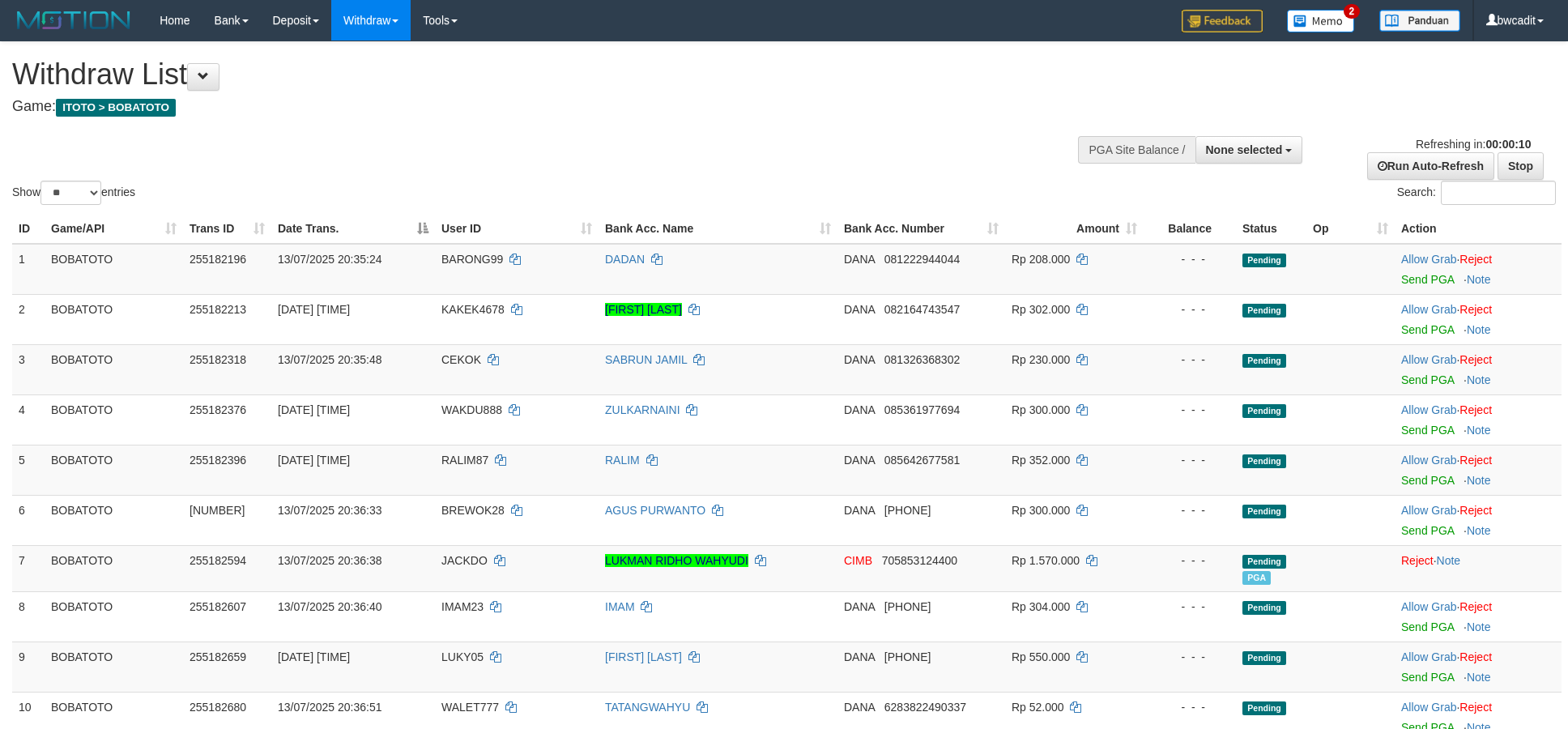 select 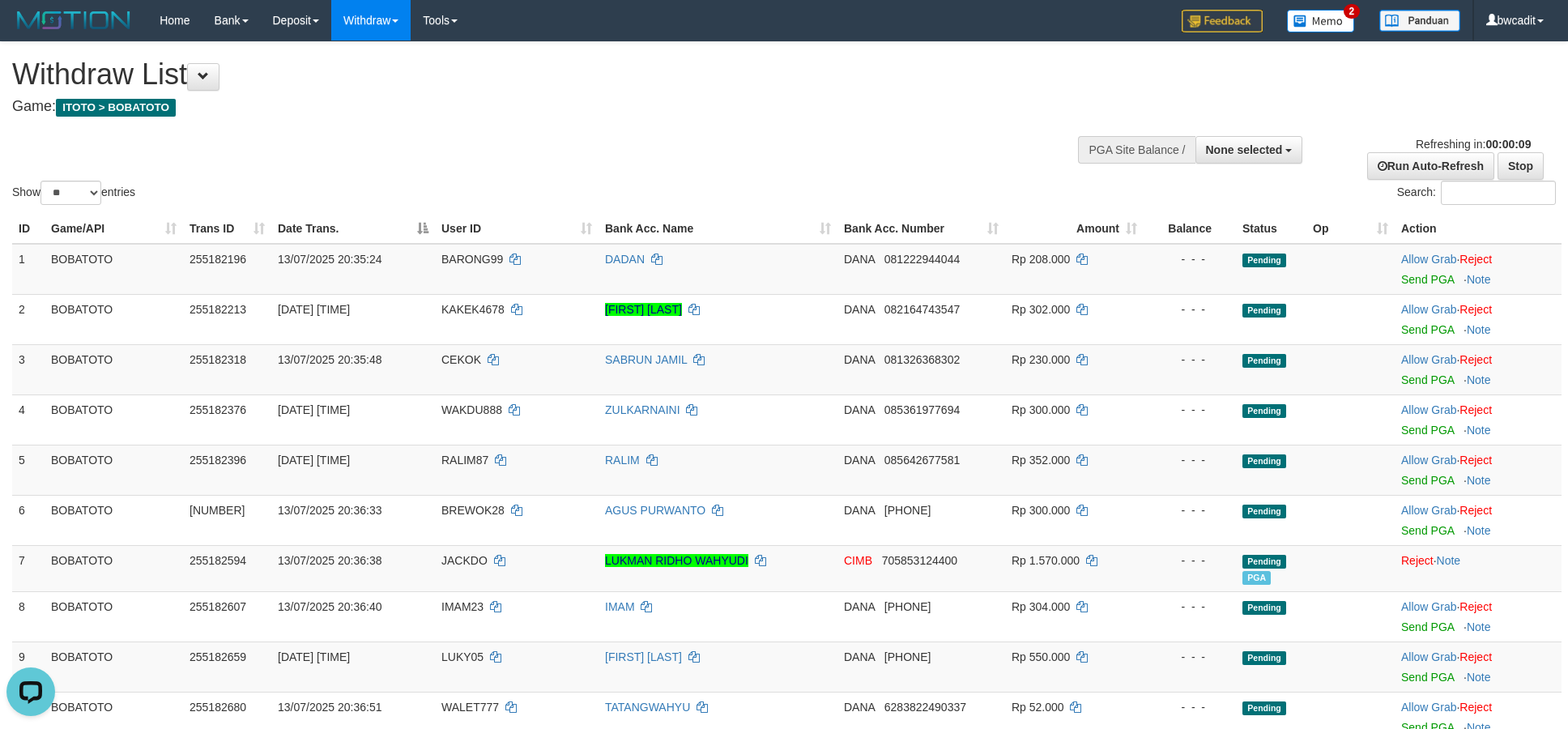 scroll, scrollTop: 0, scrollLeft: 0, axis: both 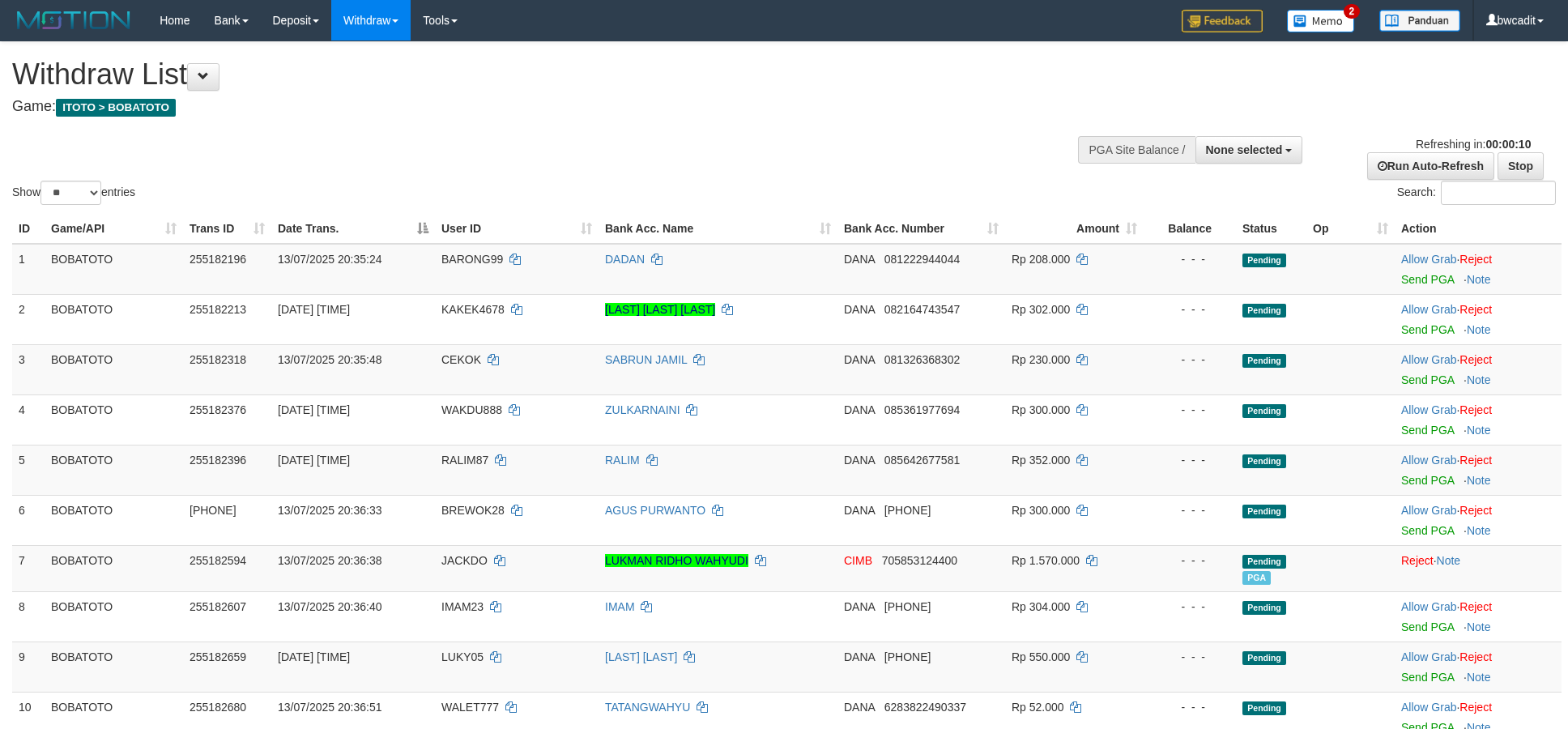 select 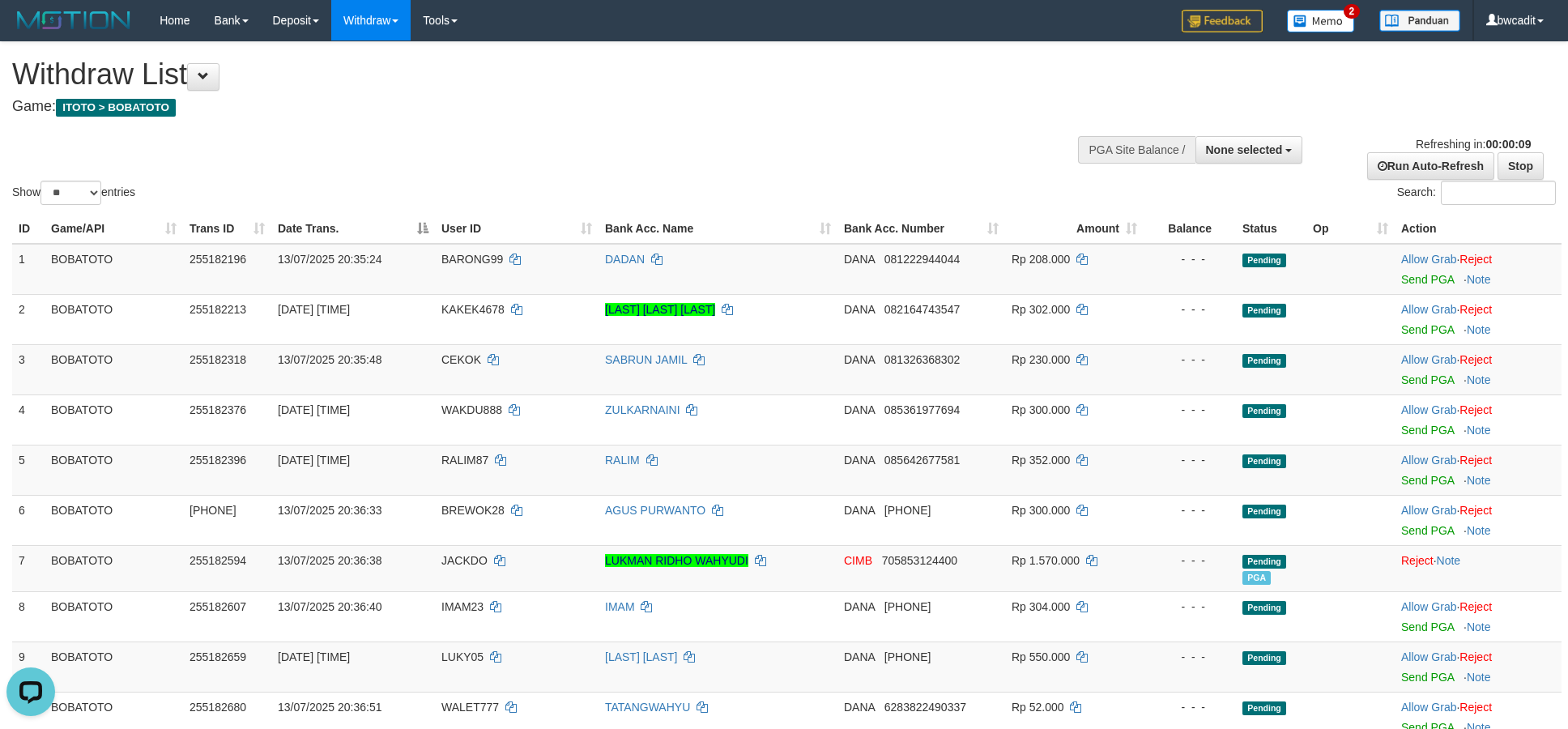 scroll, scrollTop: 0, scrollLeft: 0, axis: both 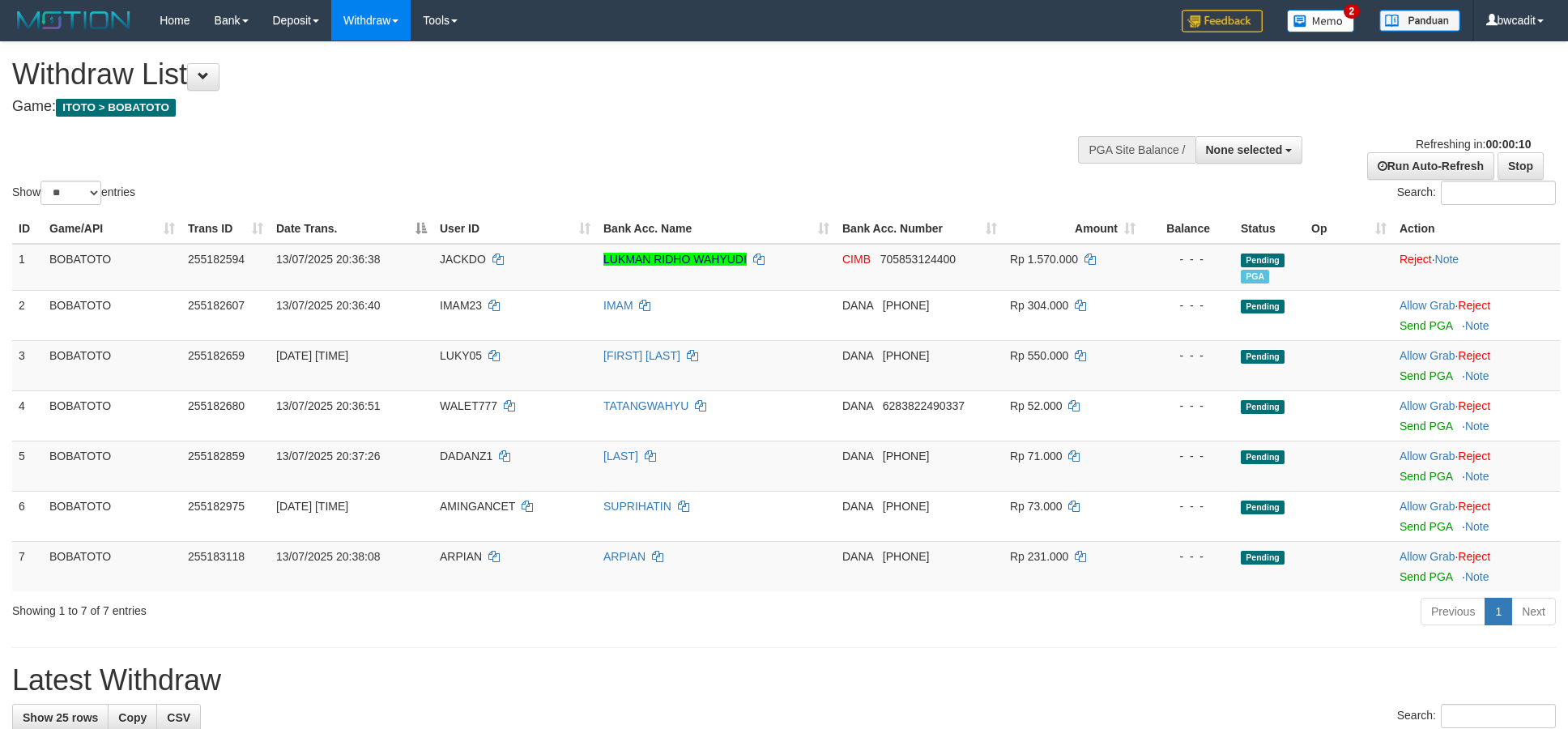 select 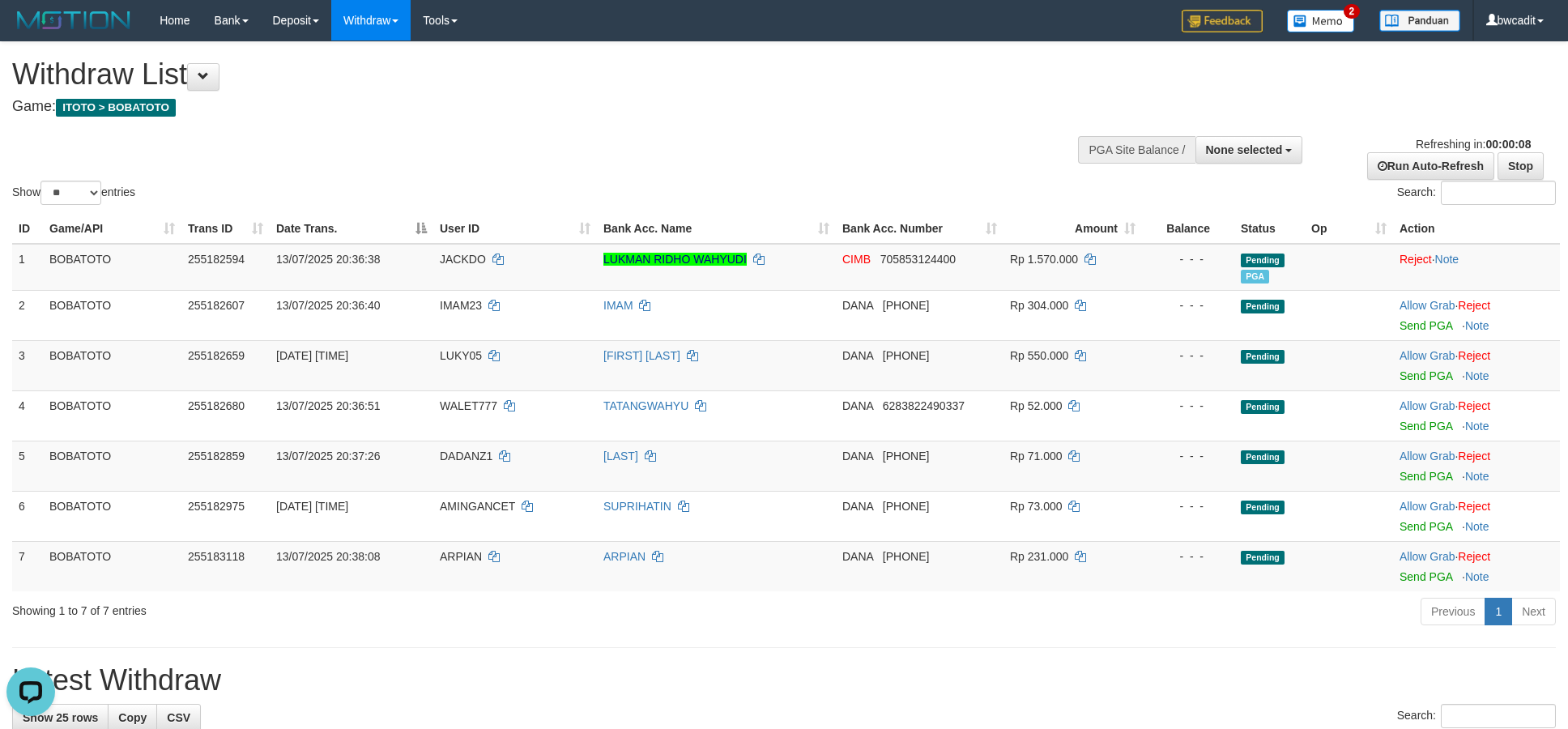 scroll, scrollTop: 0, scrollLeft: 0, axis: both 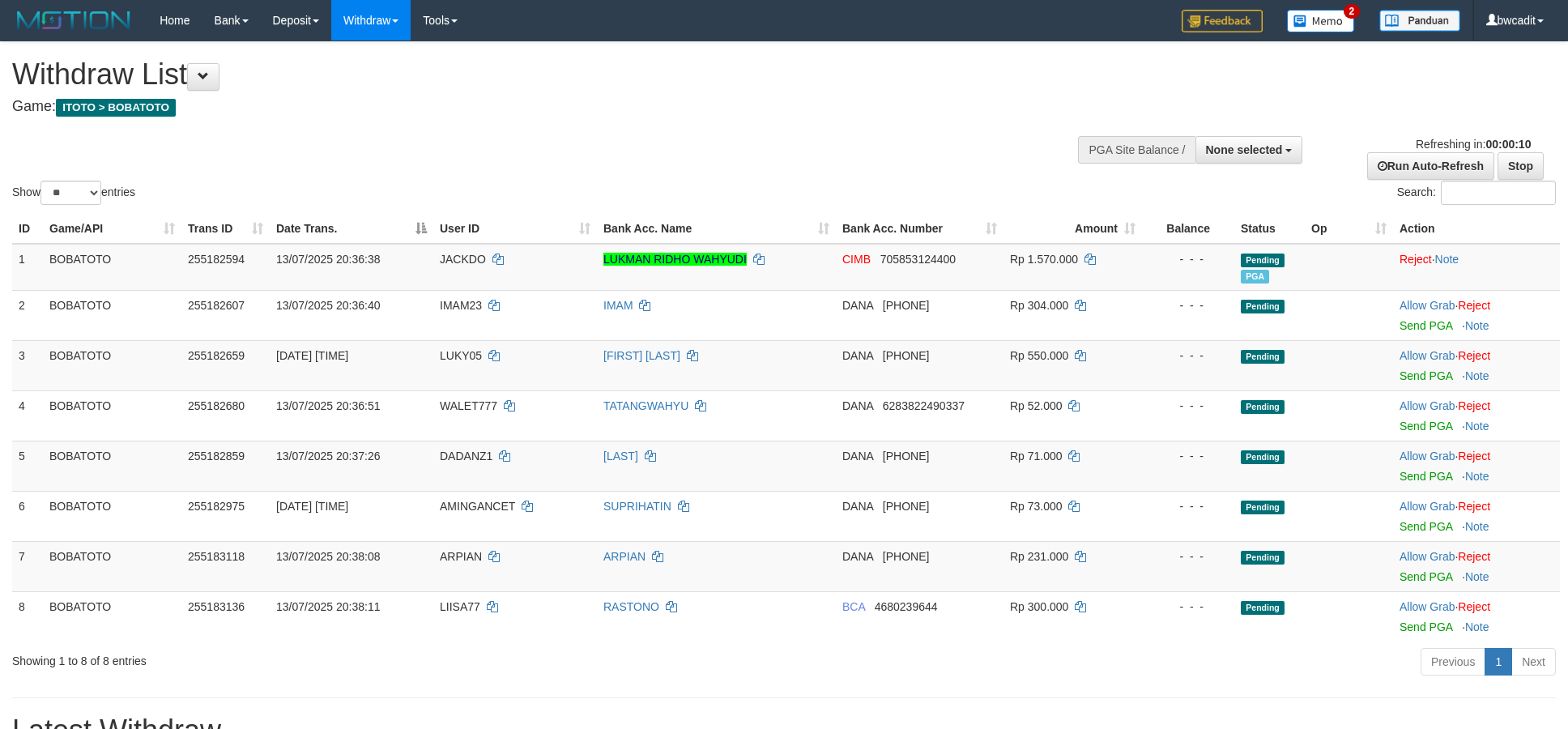 select 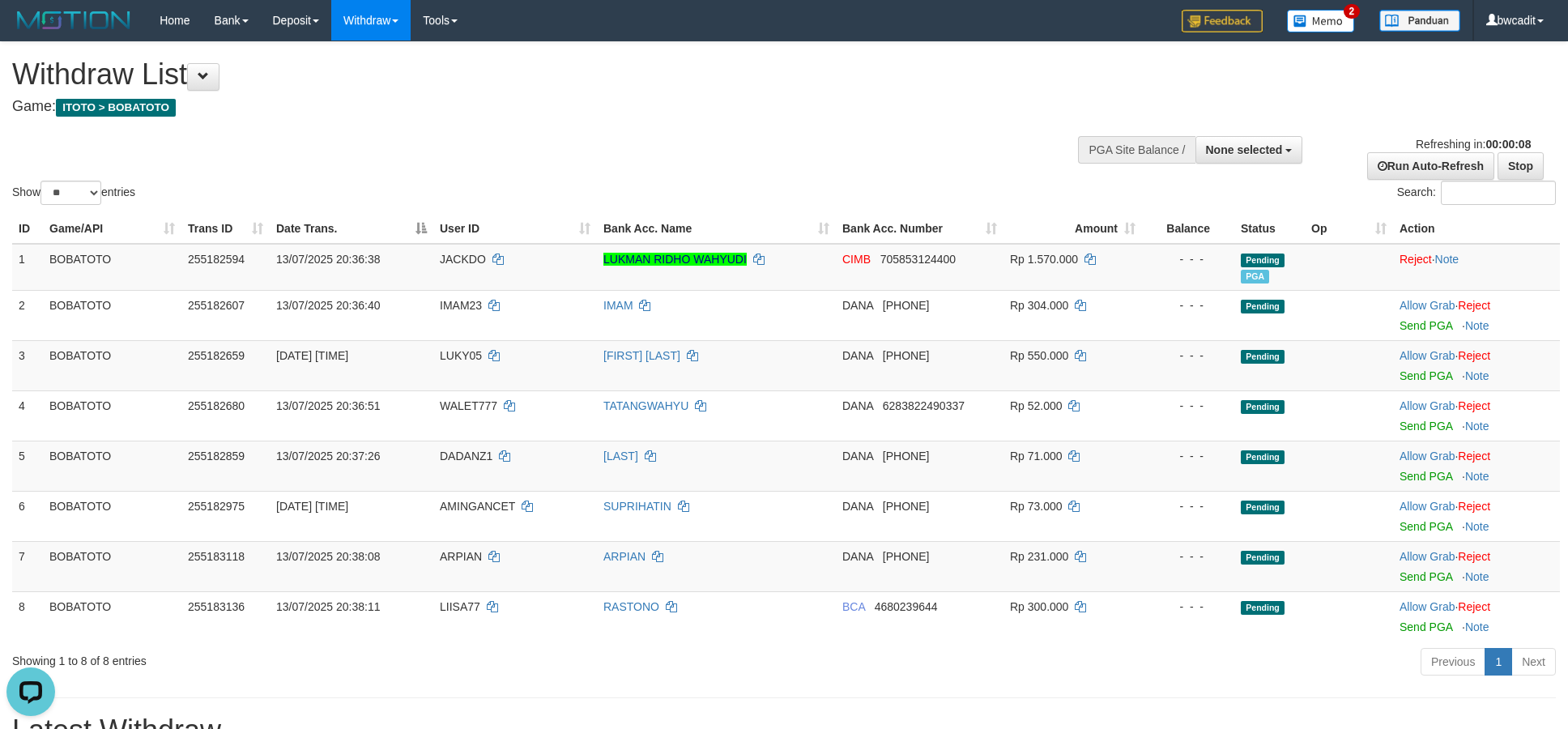 scroll, scrollTop: 0, scrollLeft: 0, axis: both 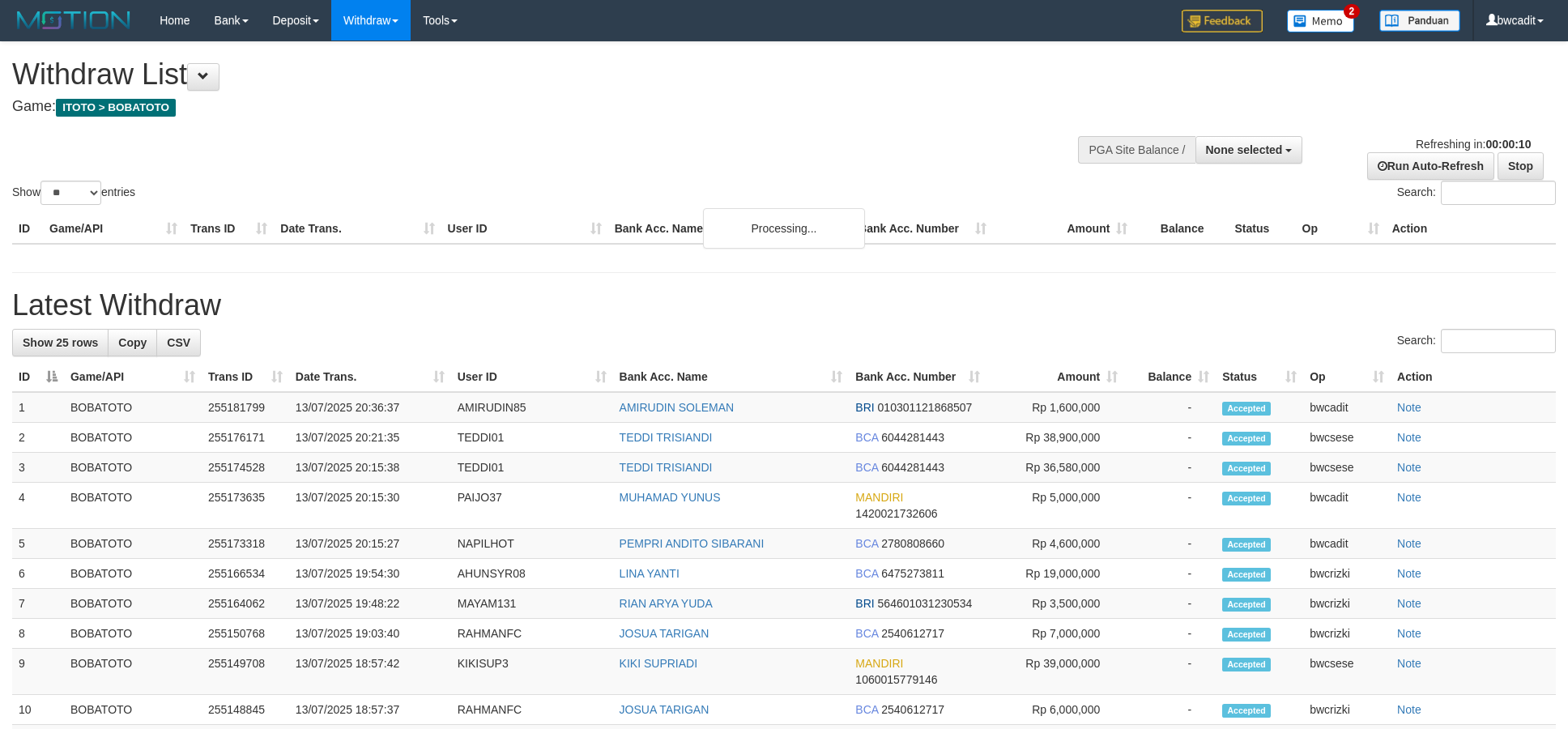 select 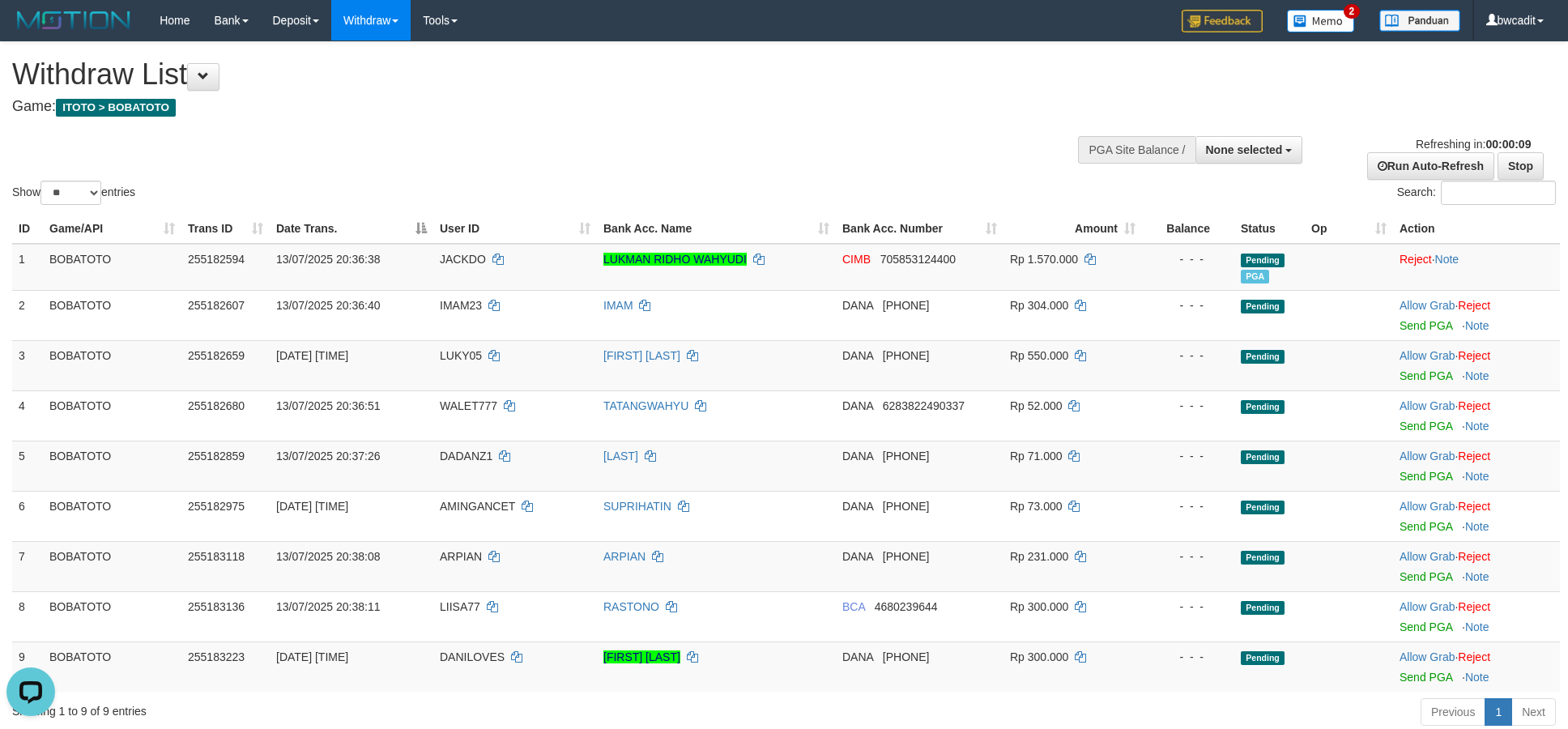 scroll, scrollTop: 0, scrollLeft: 0, axis: both 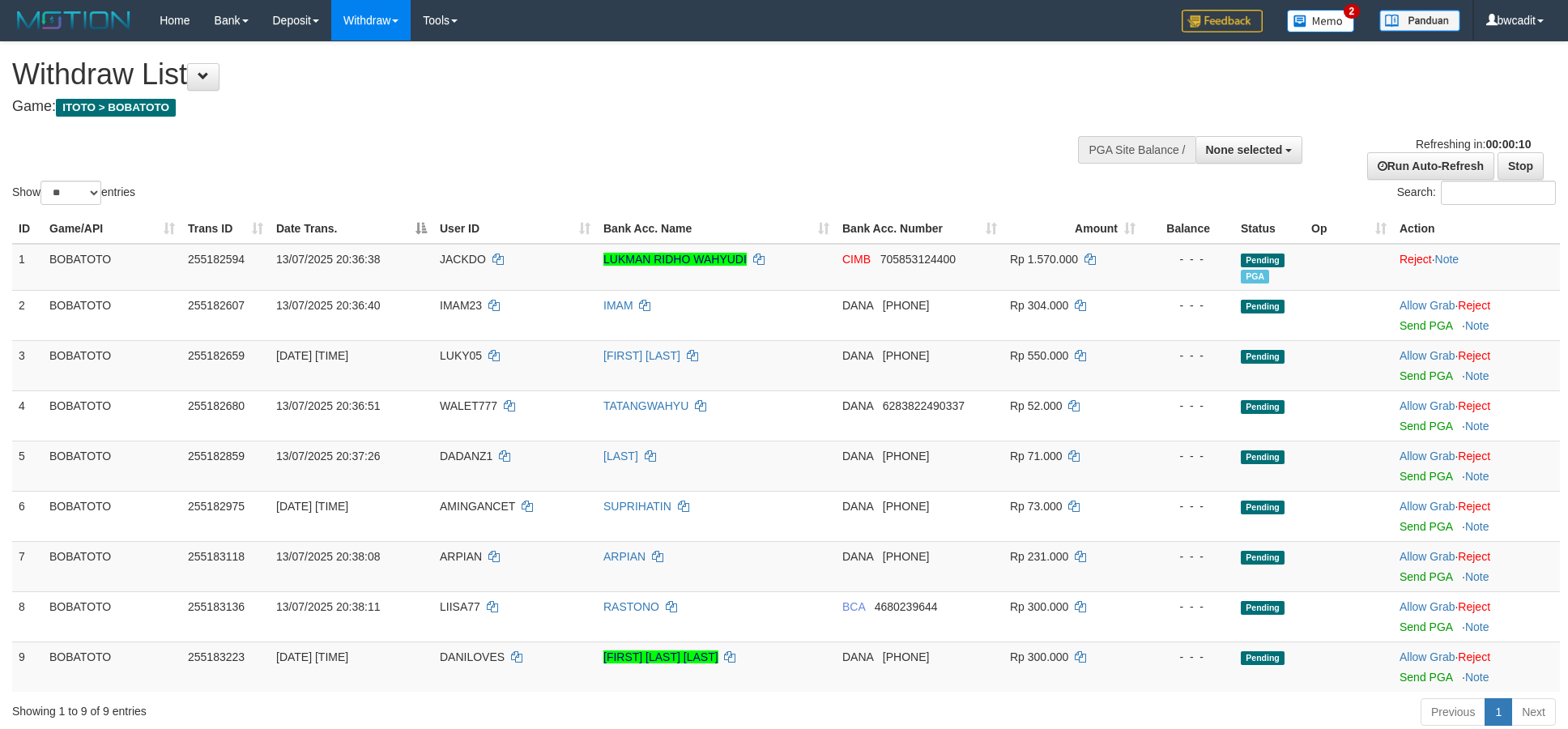 select 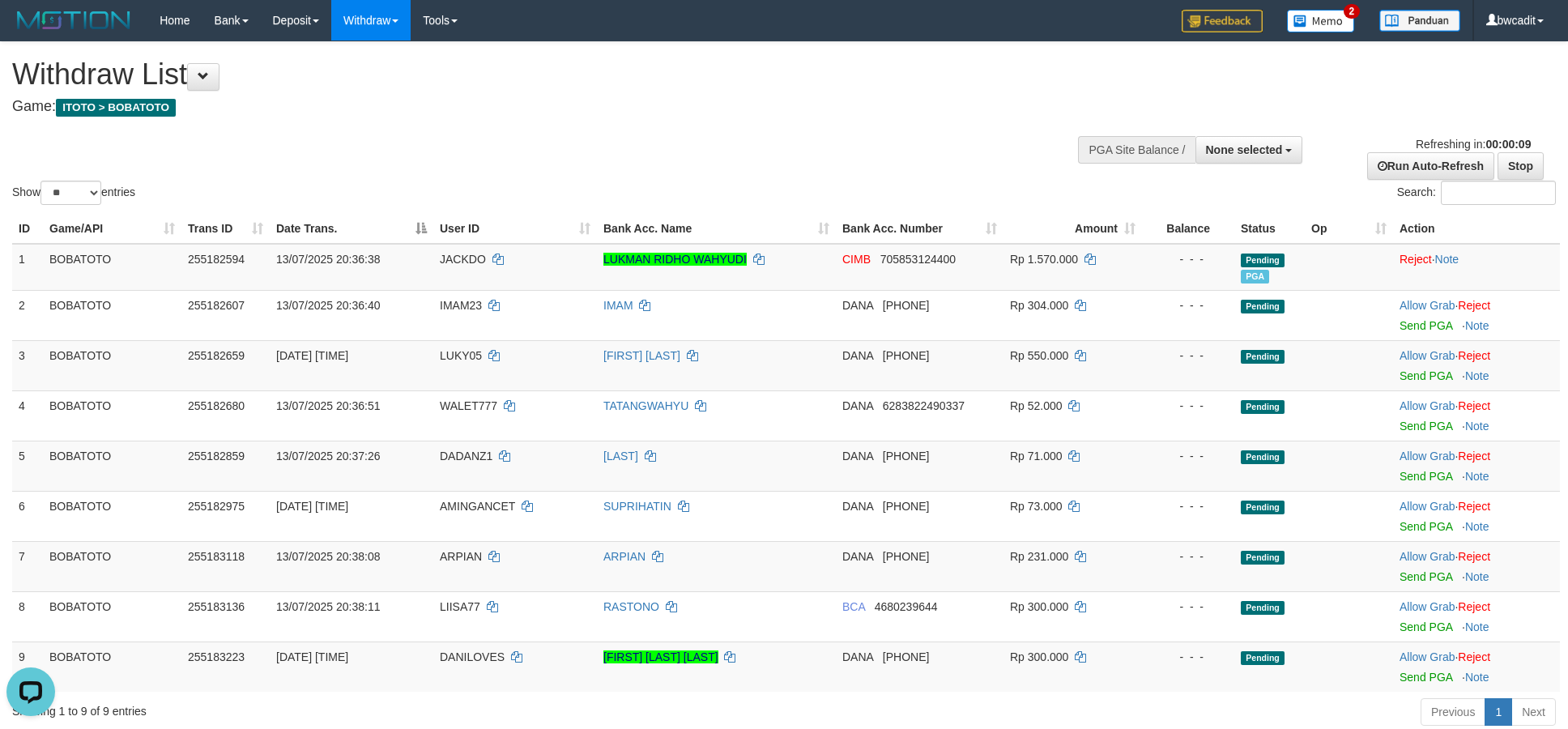 scroll, scrollTop: 0, scrollLeft: 0, axis: both 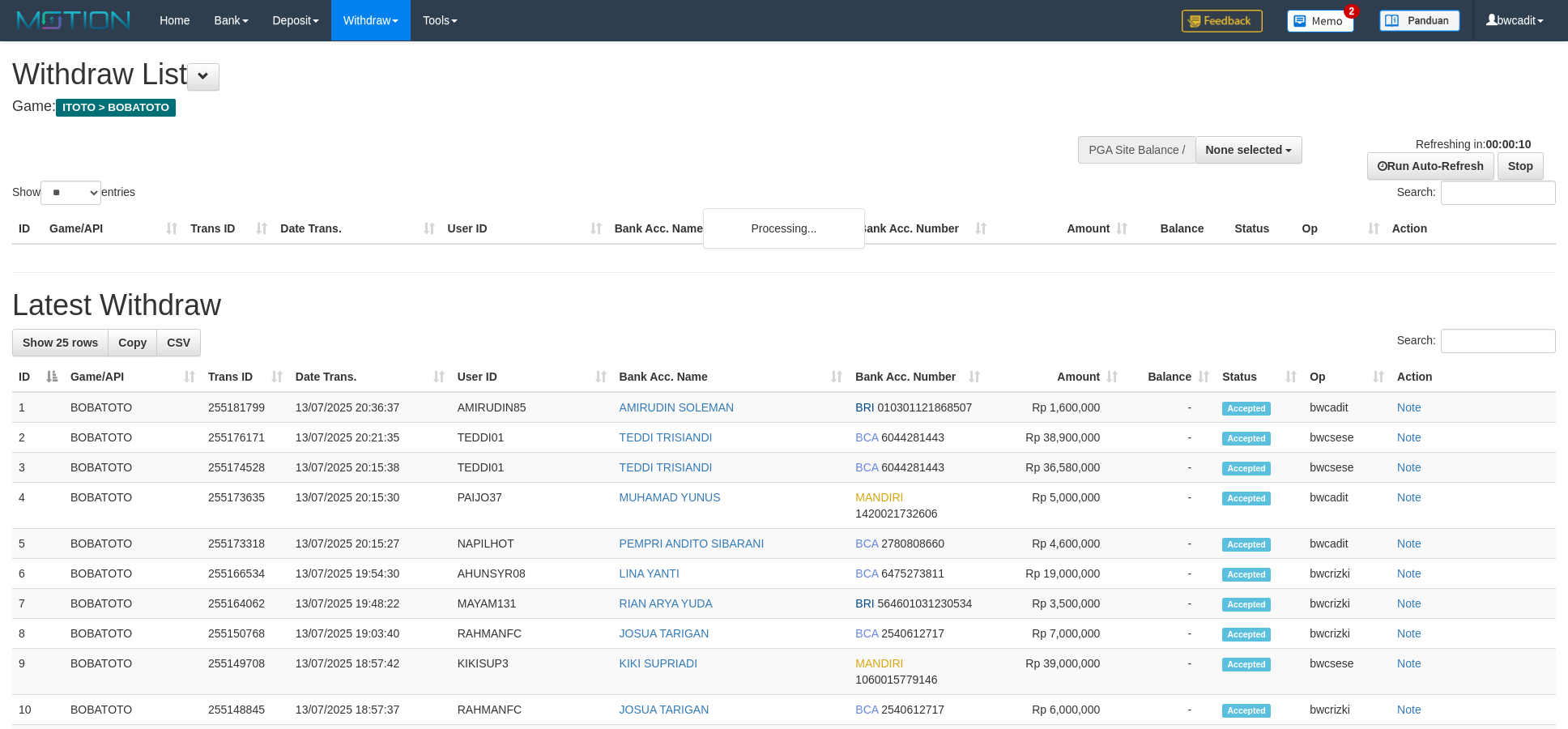 select 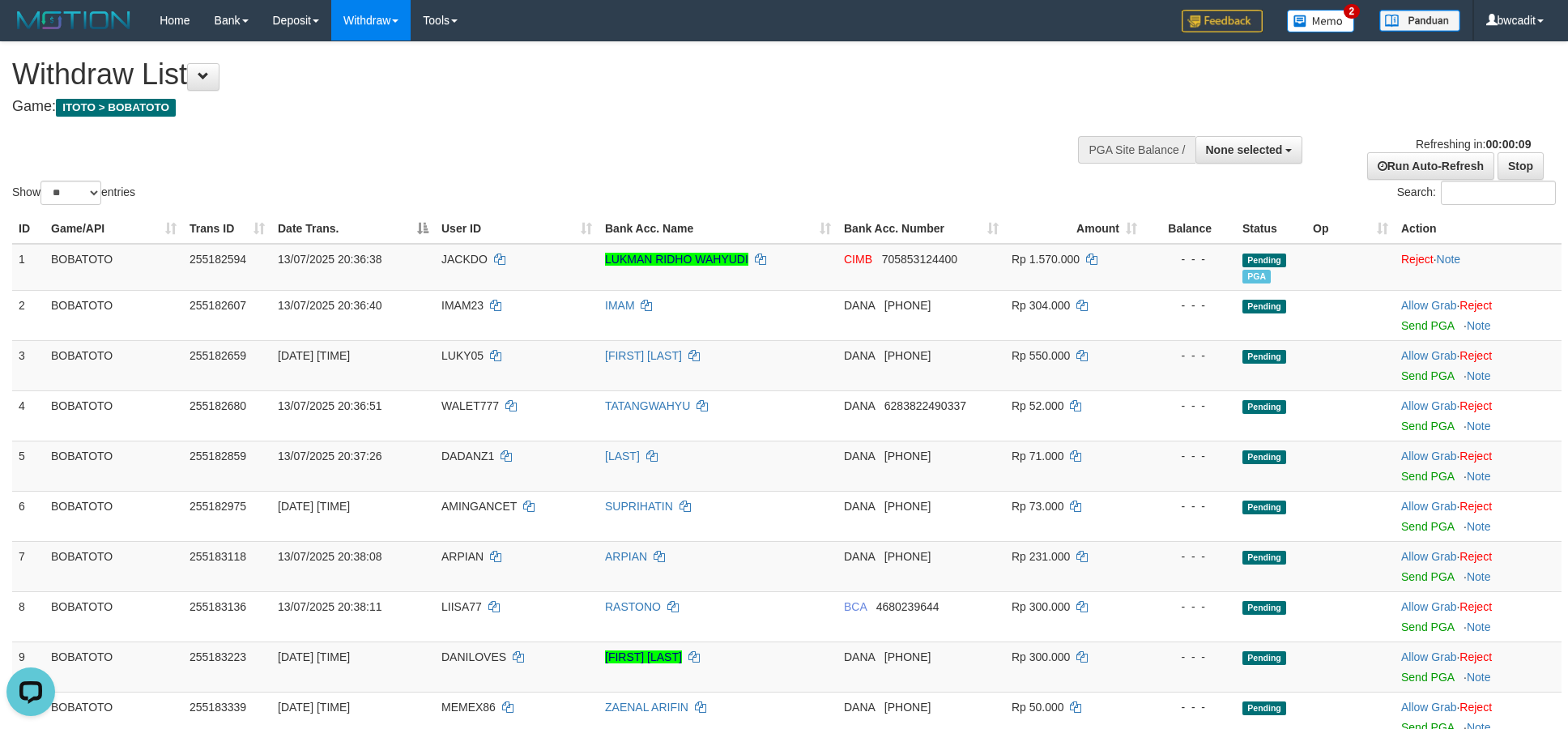 scroll, scrollTop: 0, scrollLeft: 0, axis: both 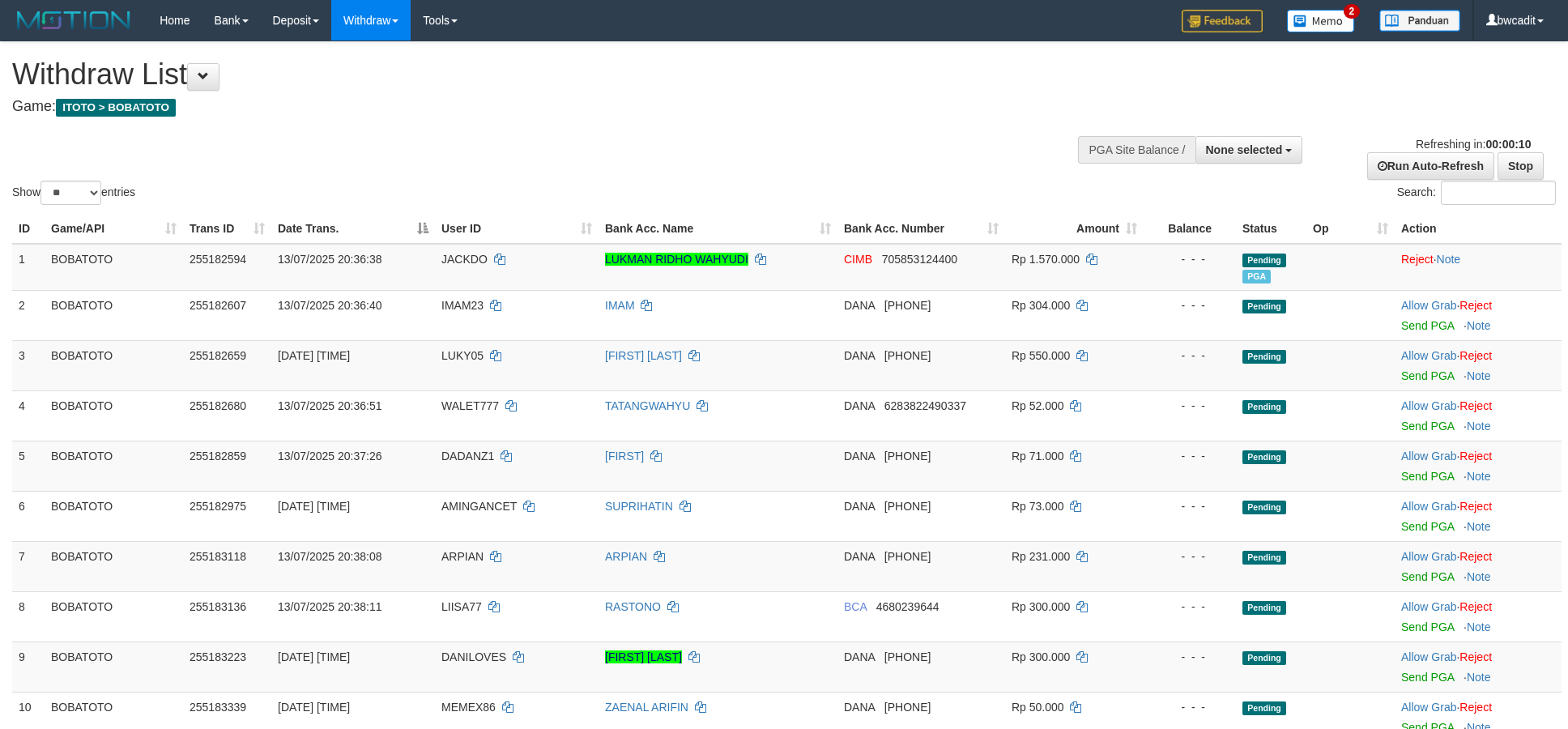 select 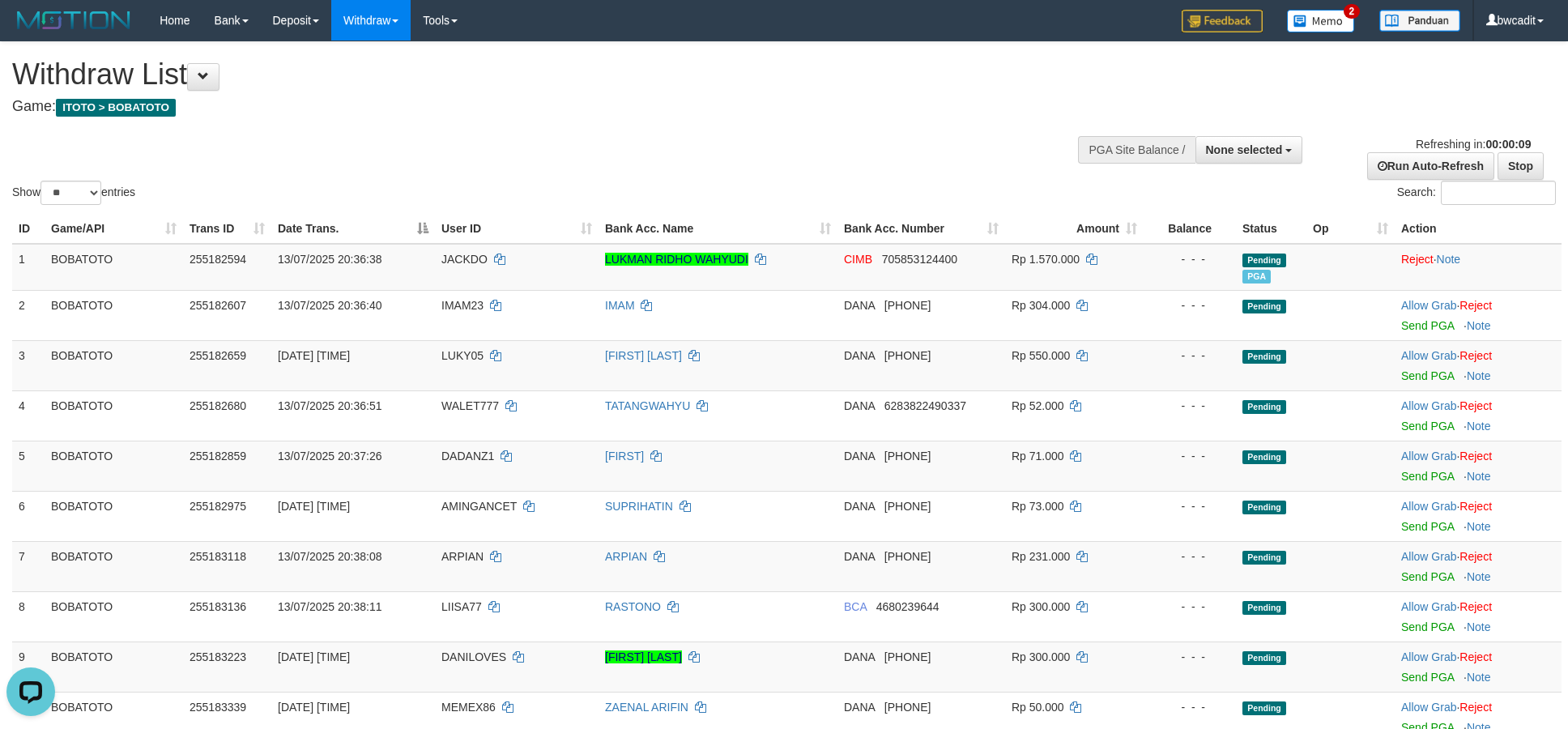 scroll, scrollTop: 0, scrollLeft: 0, axis: both 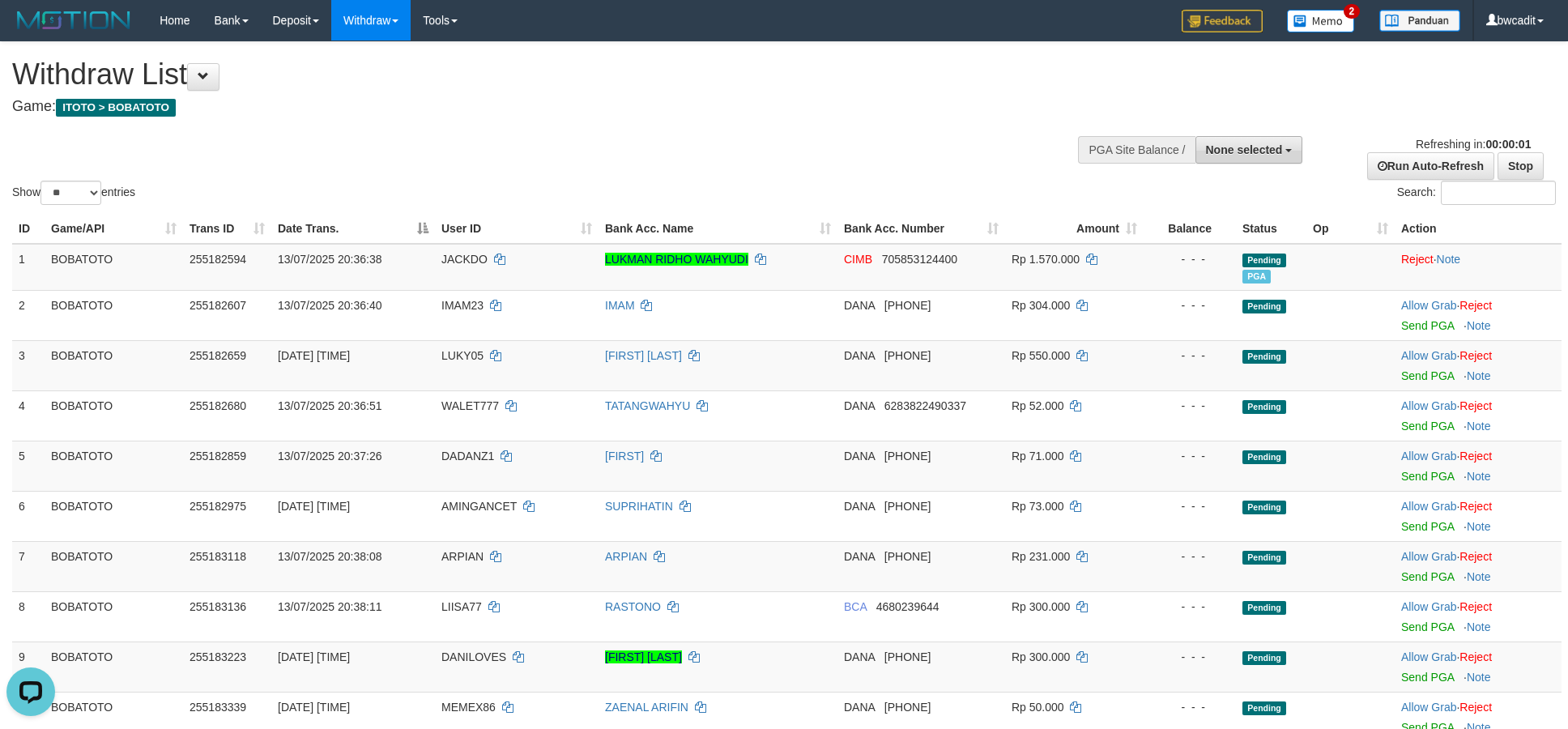 click on "None selected" at bounding box center [1249, 150] 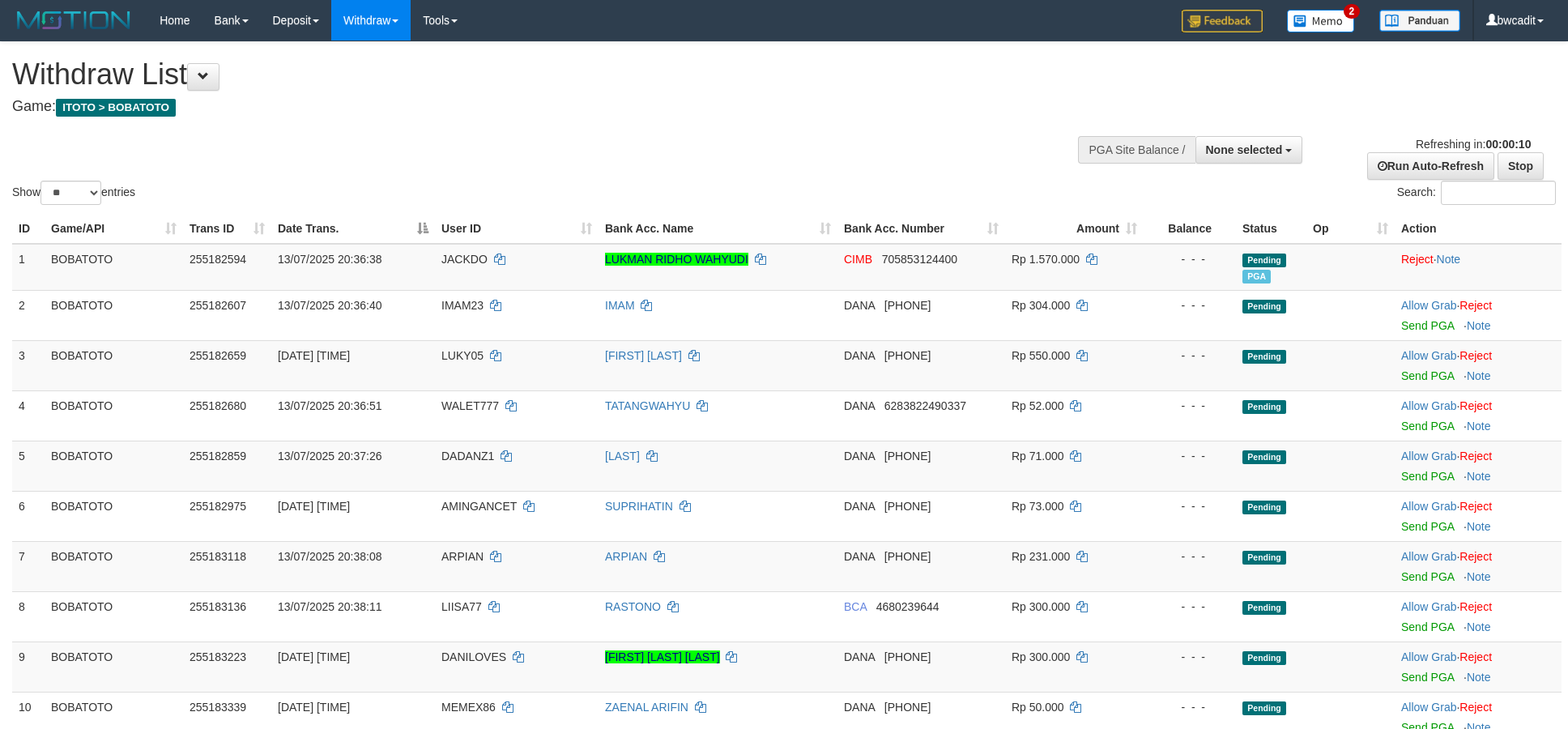 select 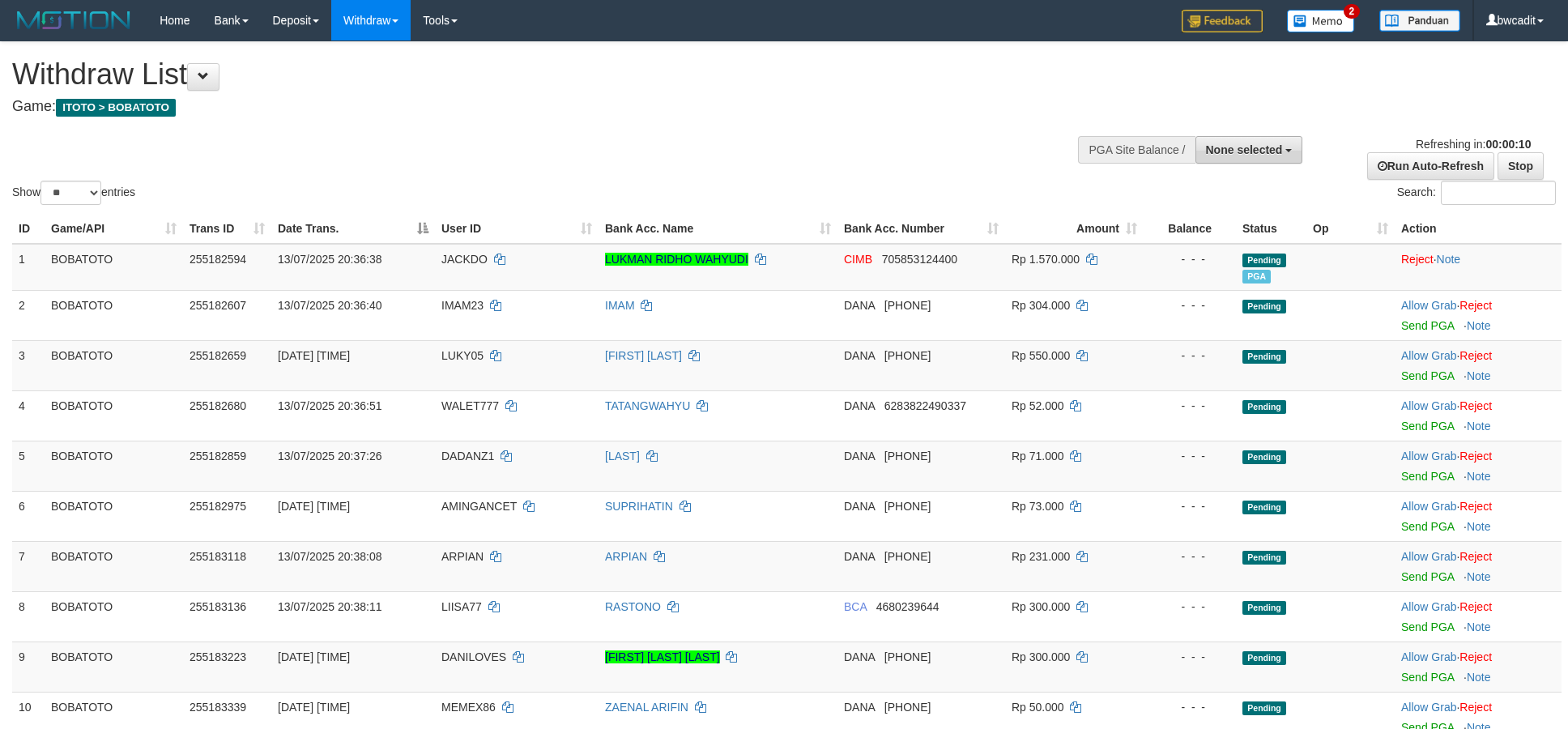 click on "None selected" at bounding box center (1244, 150) 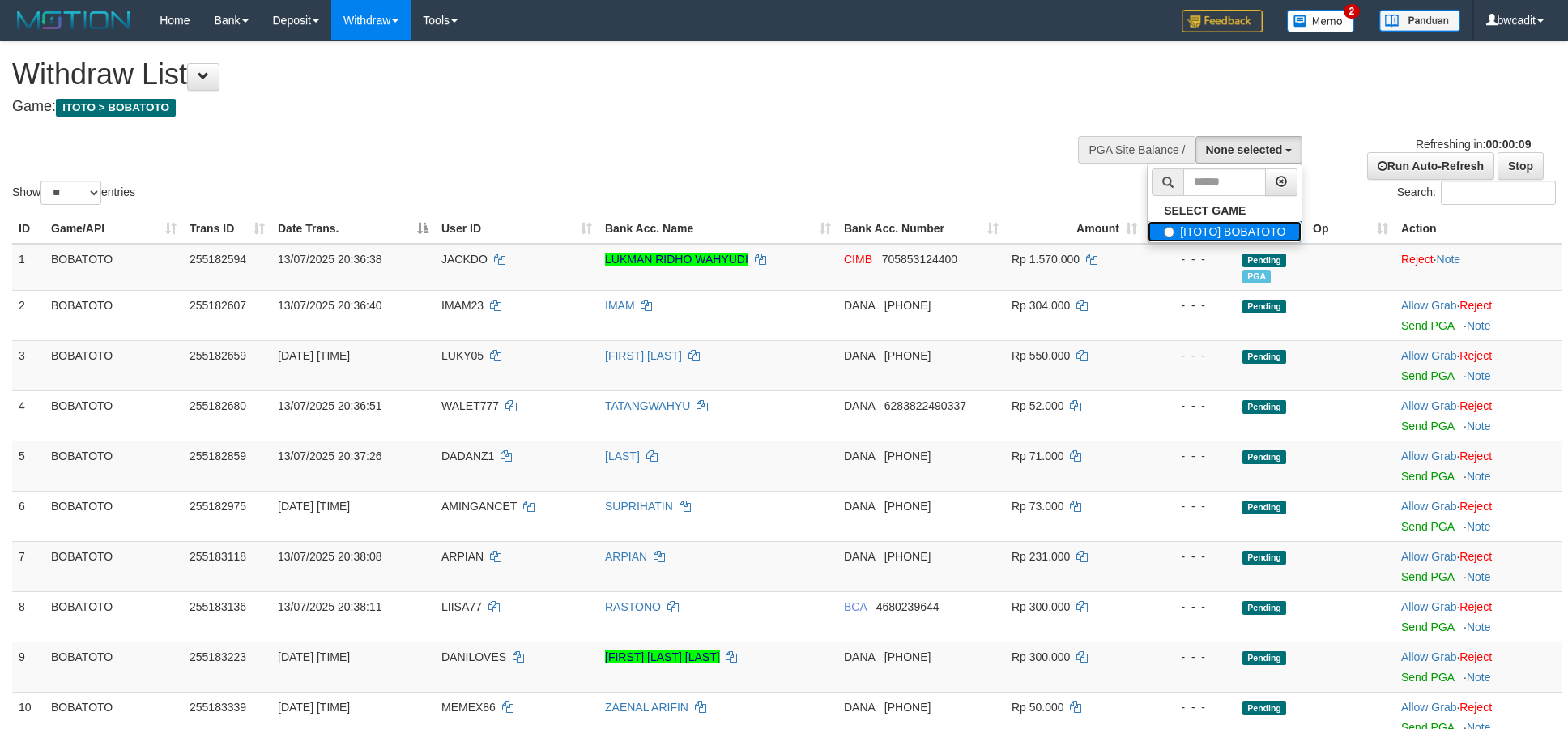click on "[ITOTO] BOBATOTO" at bounding box center (1225, 232) 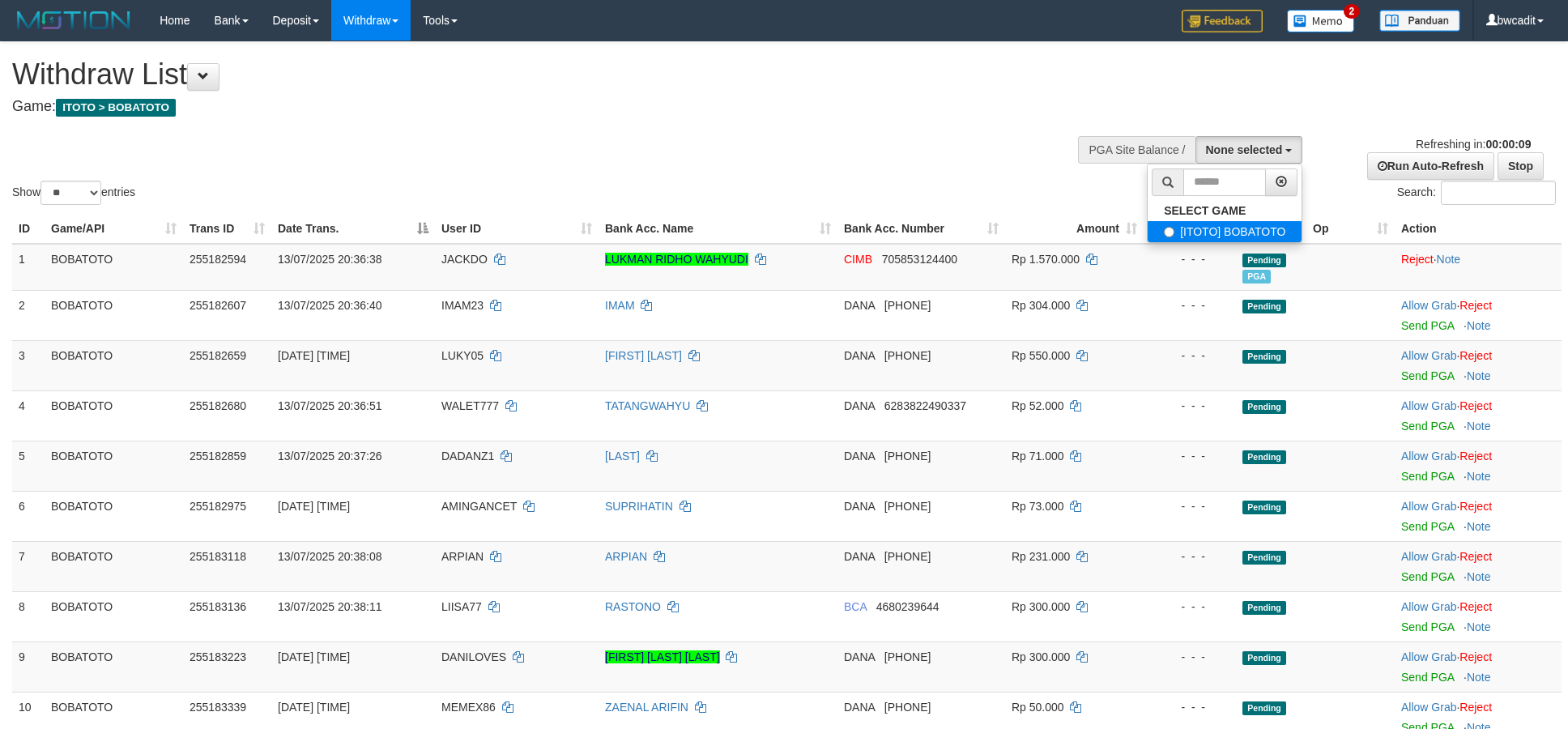 select on "****" 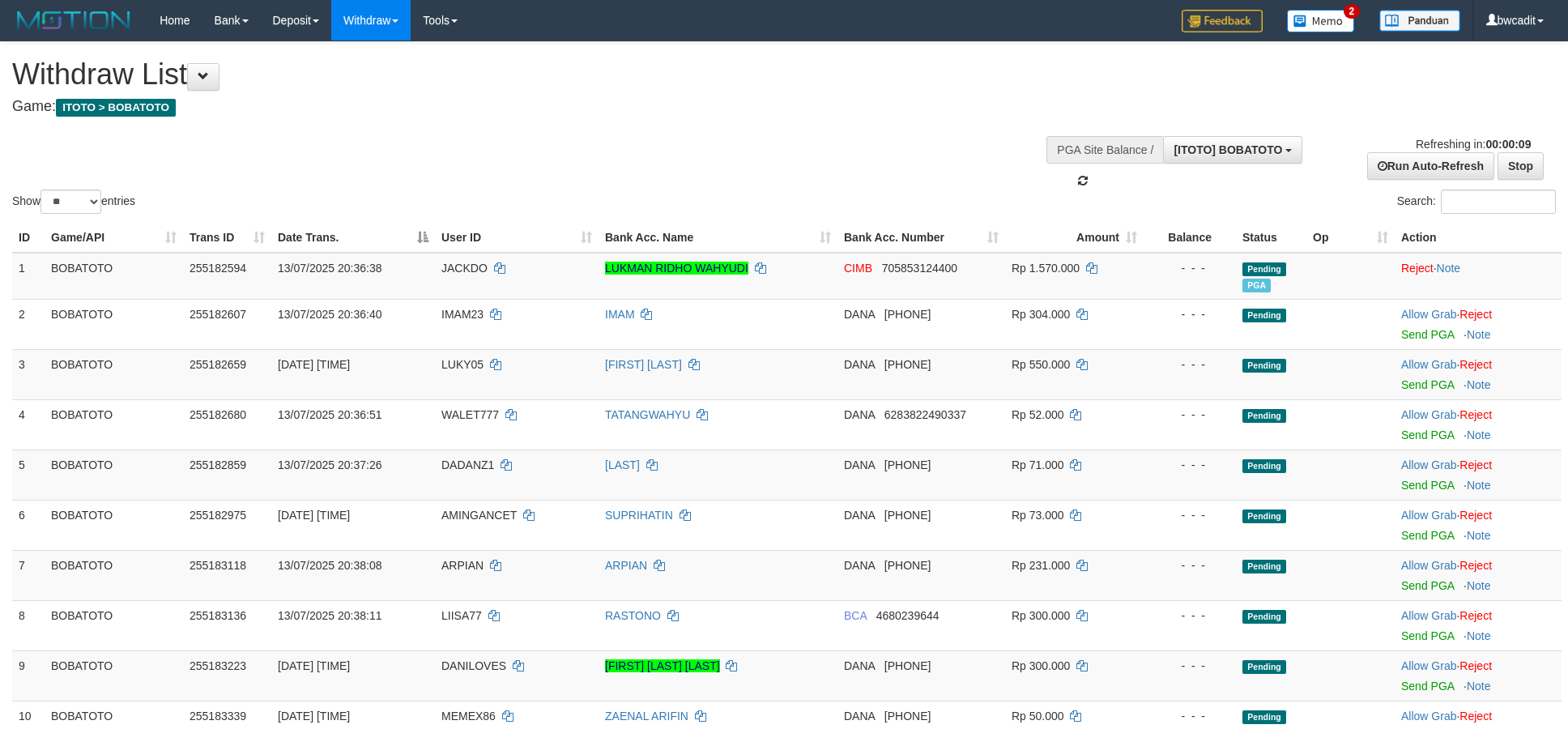 scroll, scrollTop: 14, scrollLeft: 0, axis: vertical 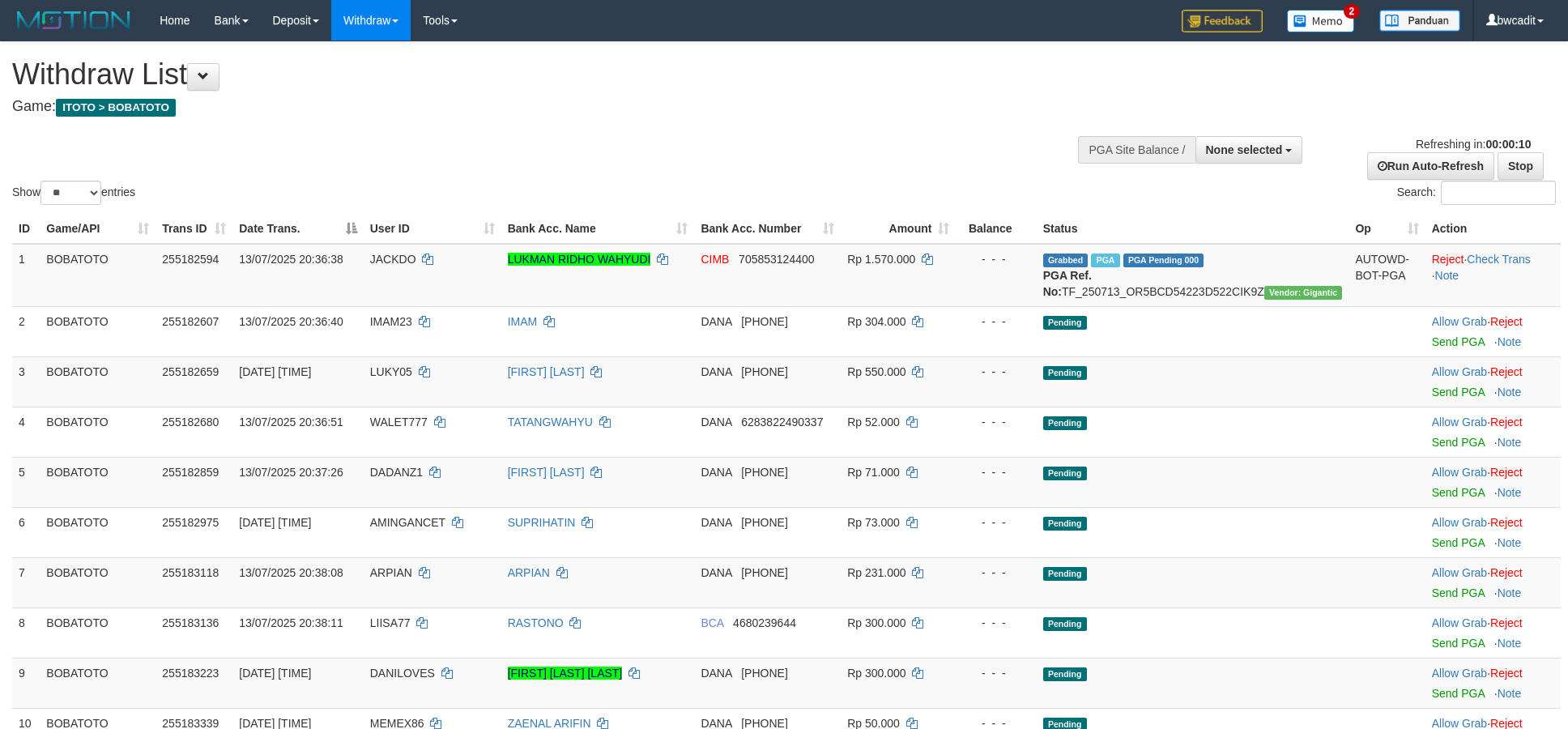 select 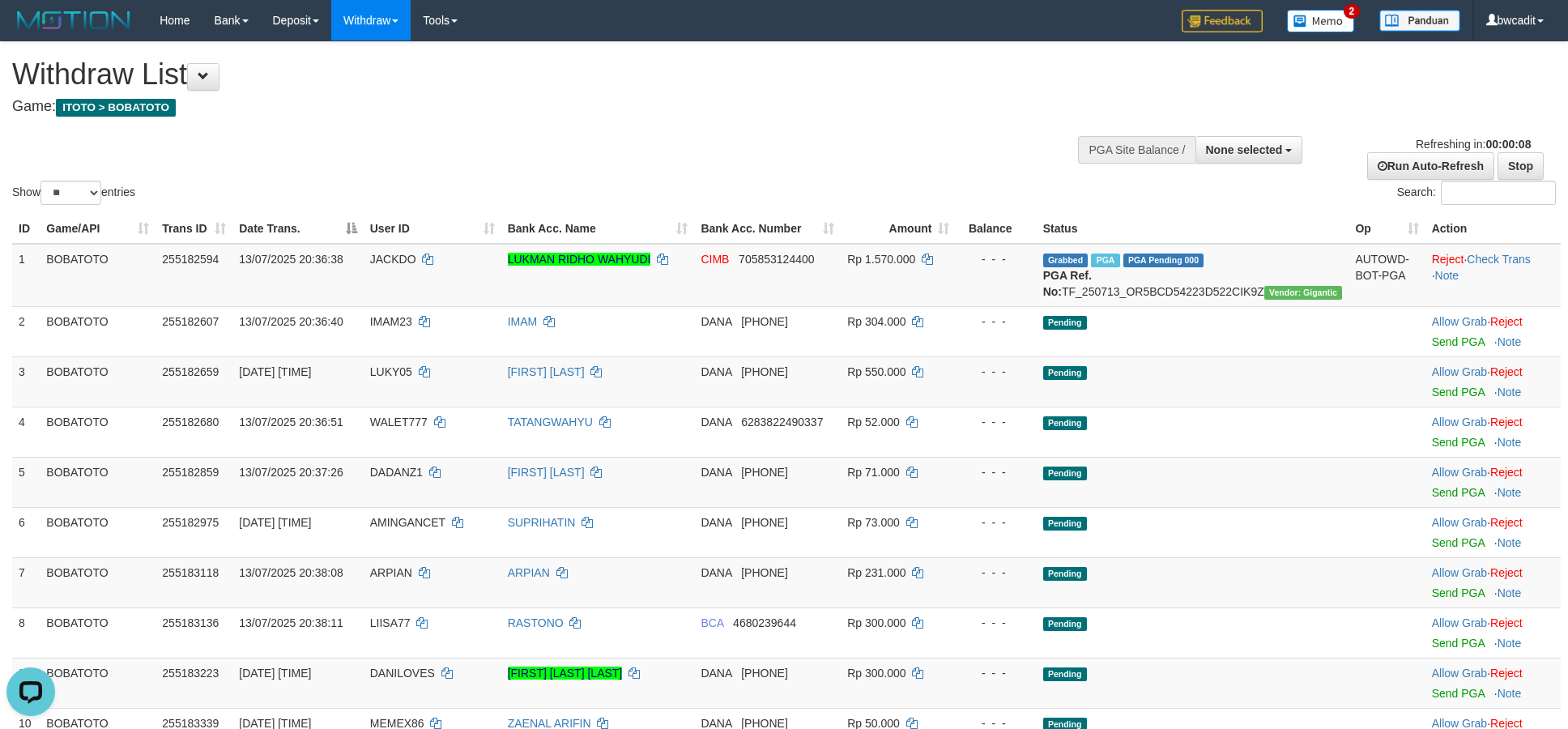 scroll, scrollTop: 0, scrollLeft: 0, axis: both 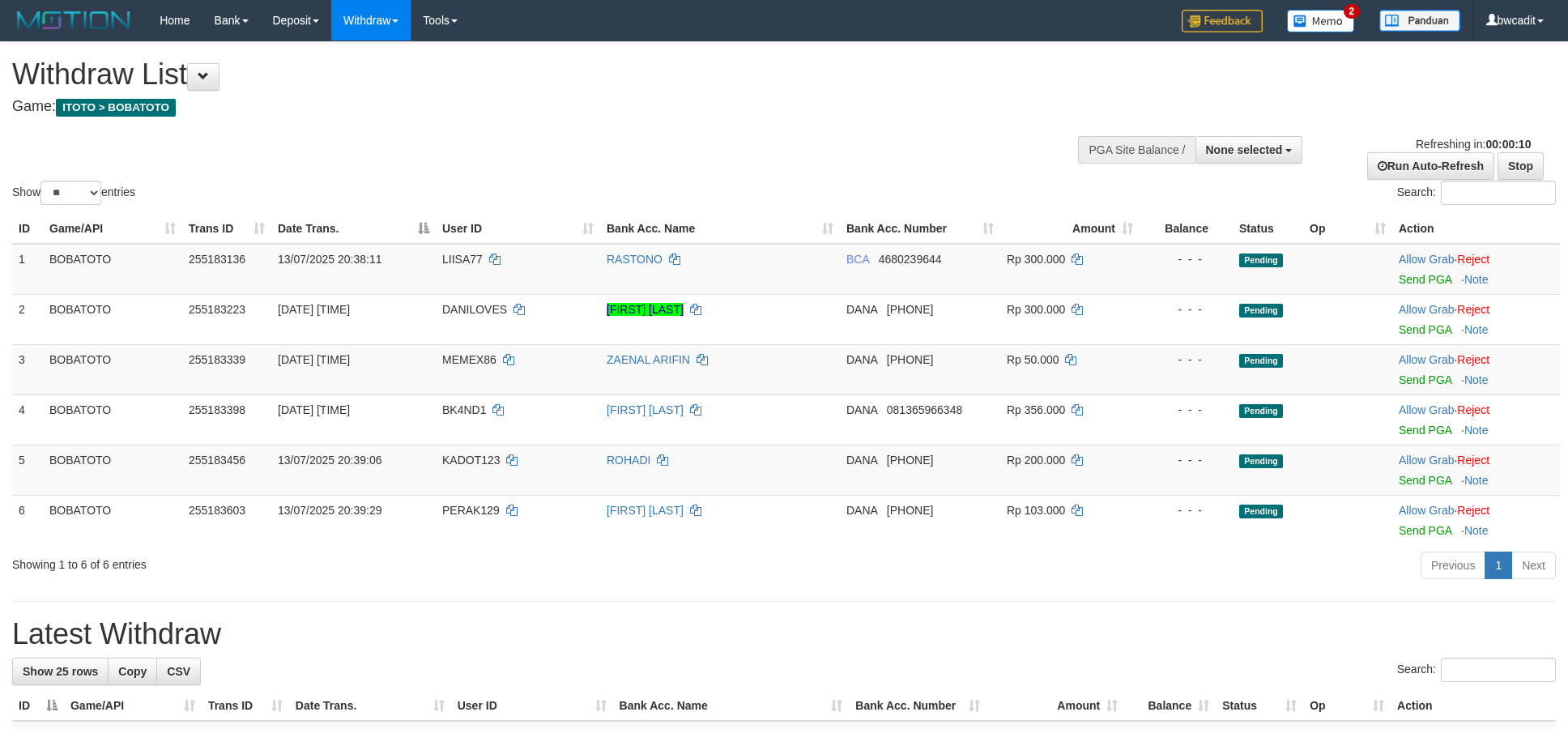 select 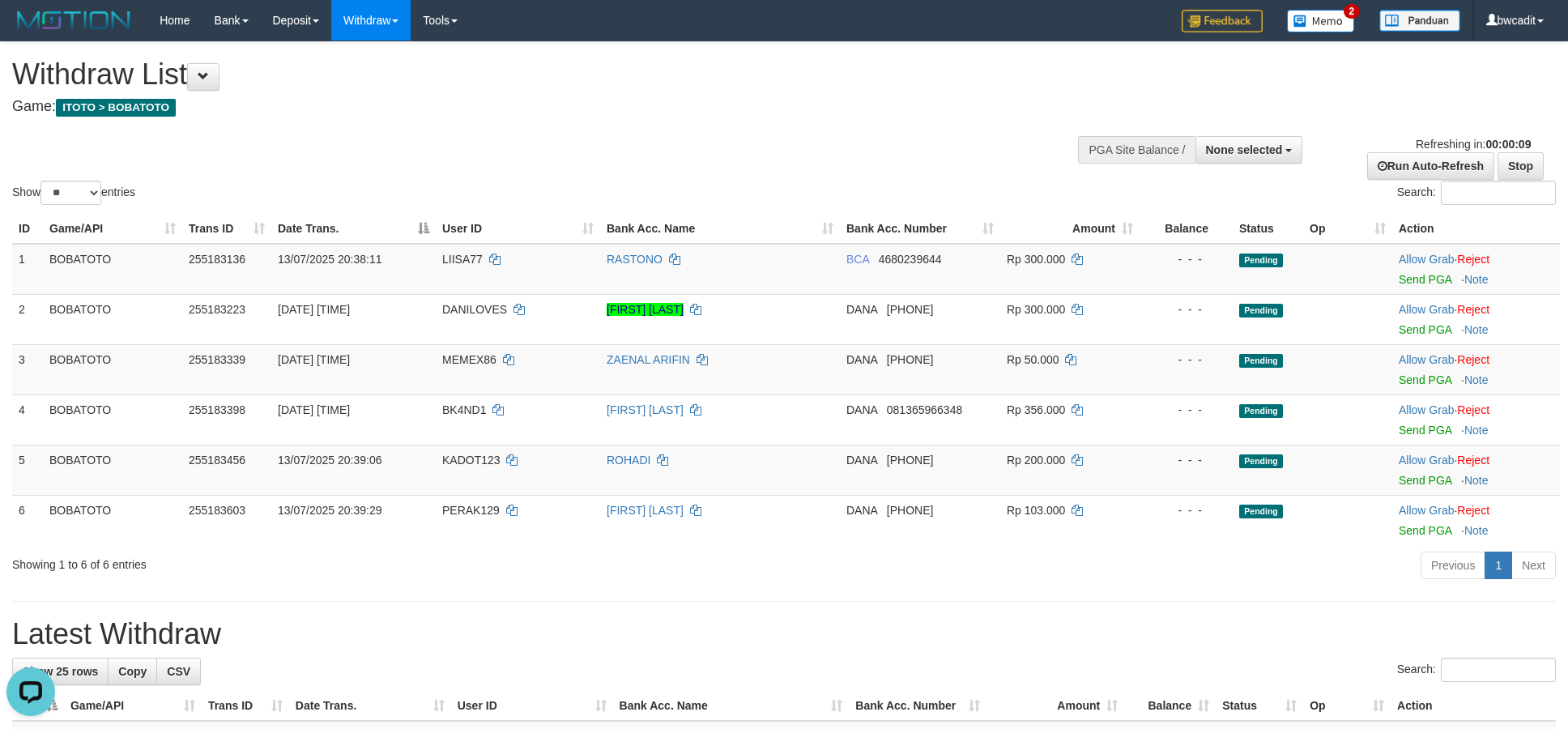 scroll, scrollTop: 0, scrollLeft: 0, axis: both 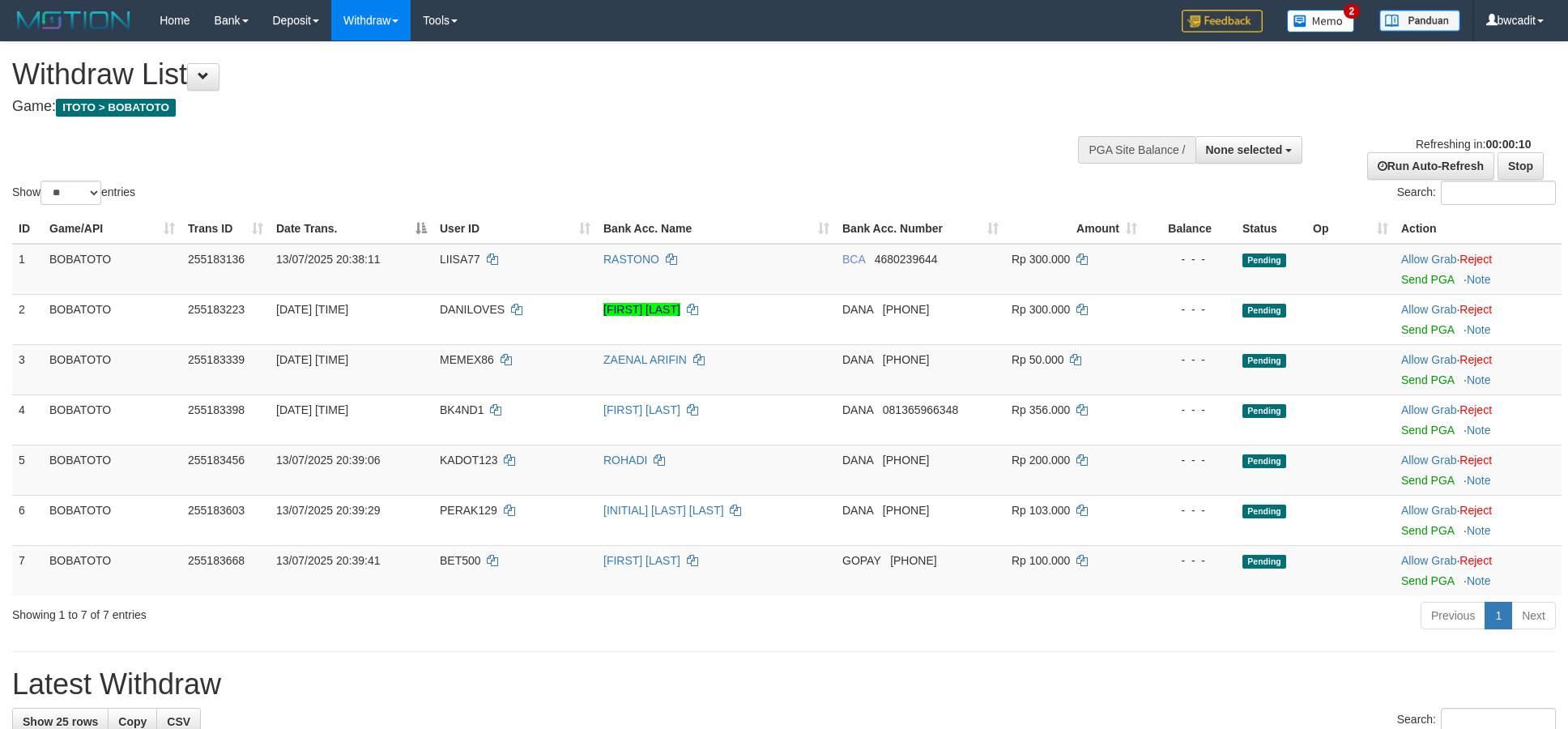 select 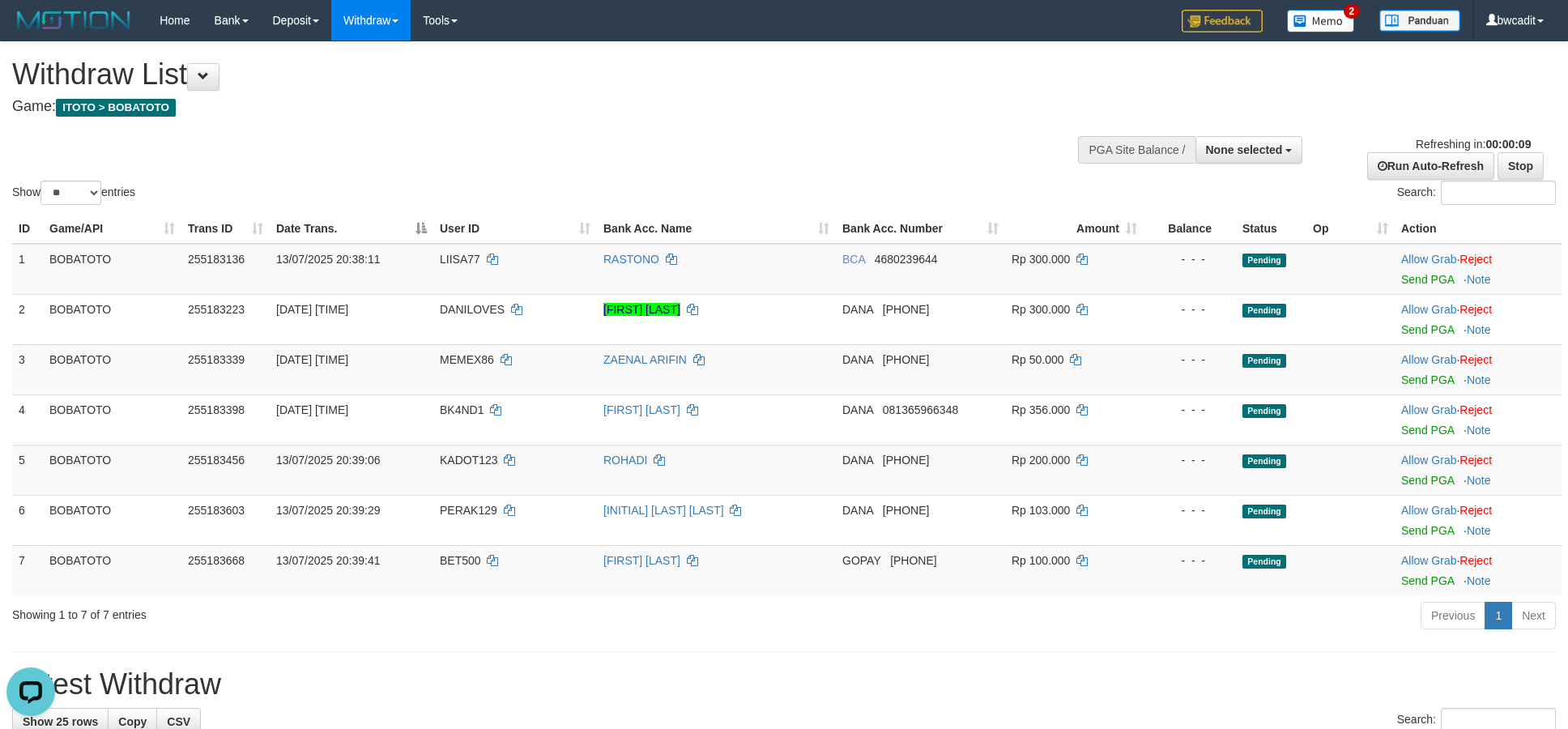 scroll, scrollTop: 0, scrollLeft: 0, axis: both 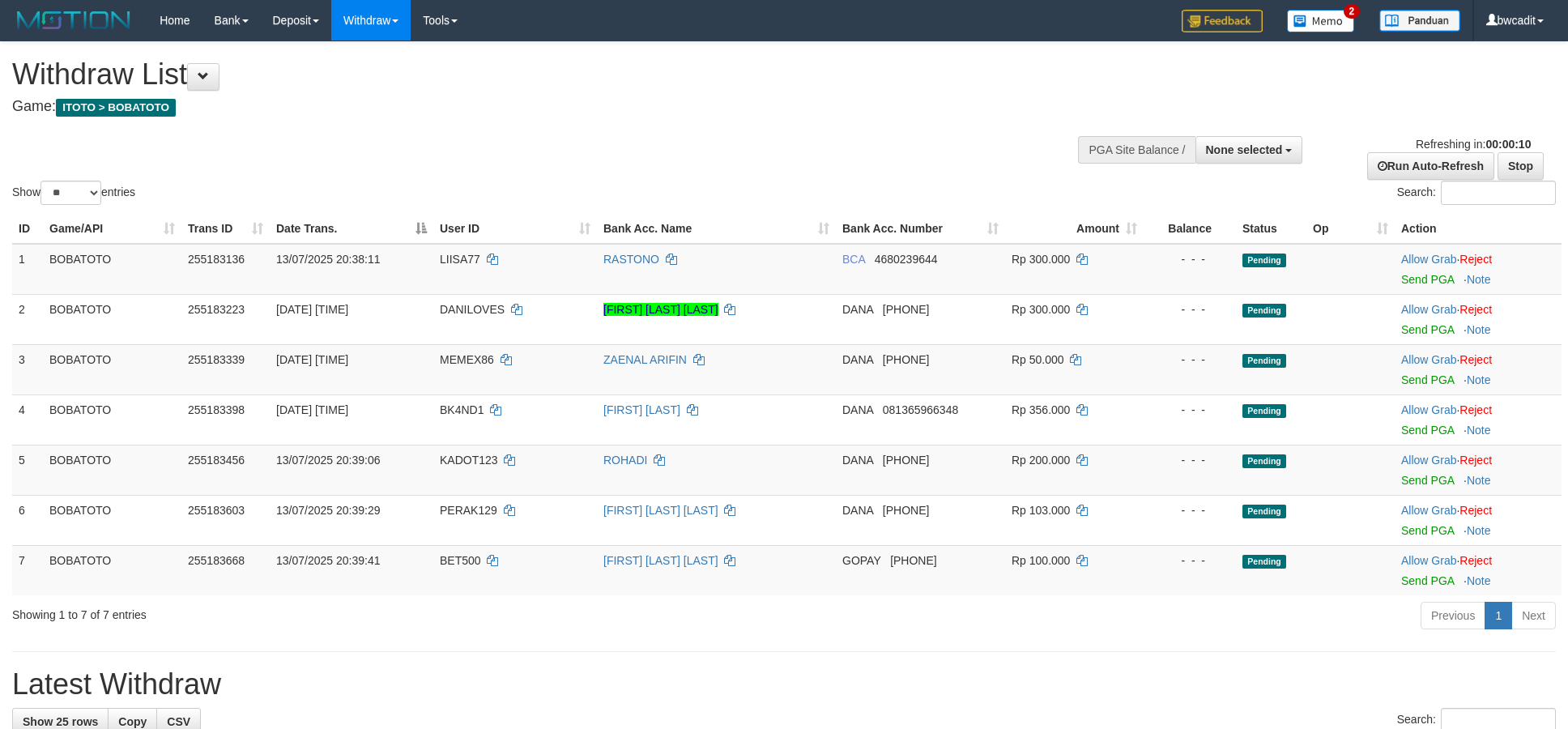 select 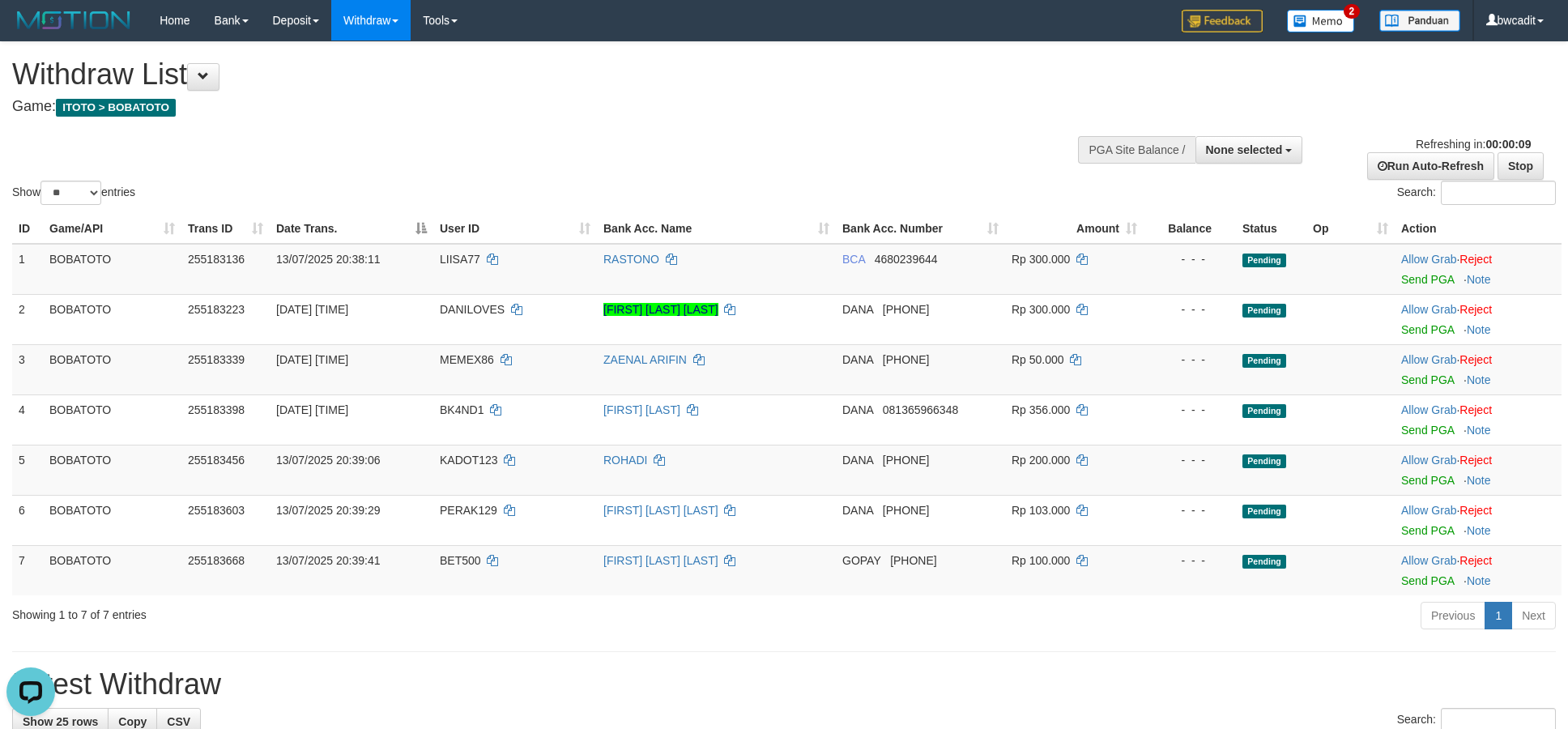 scroll, scrollTop: 0, scrollLeft: 0, axis: both 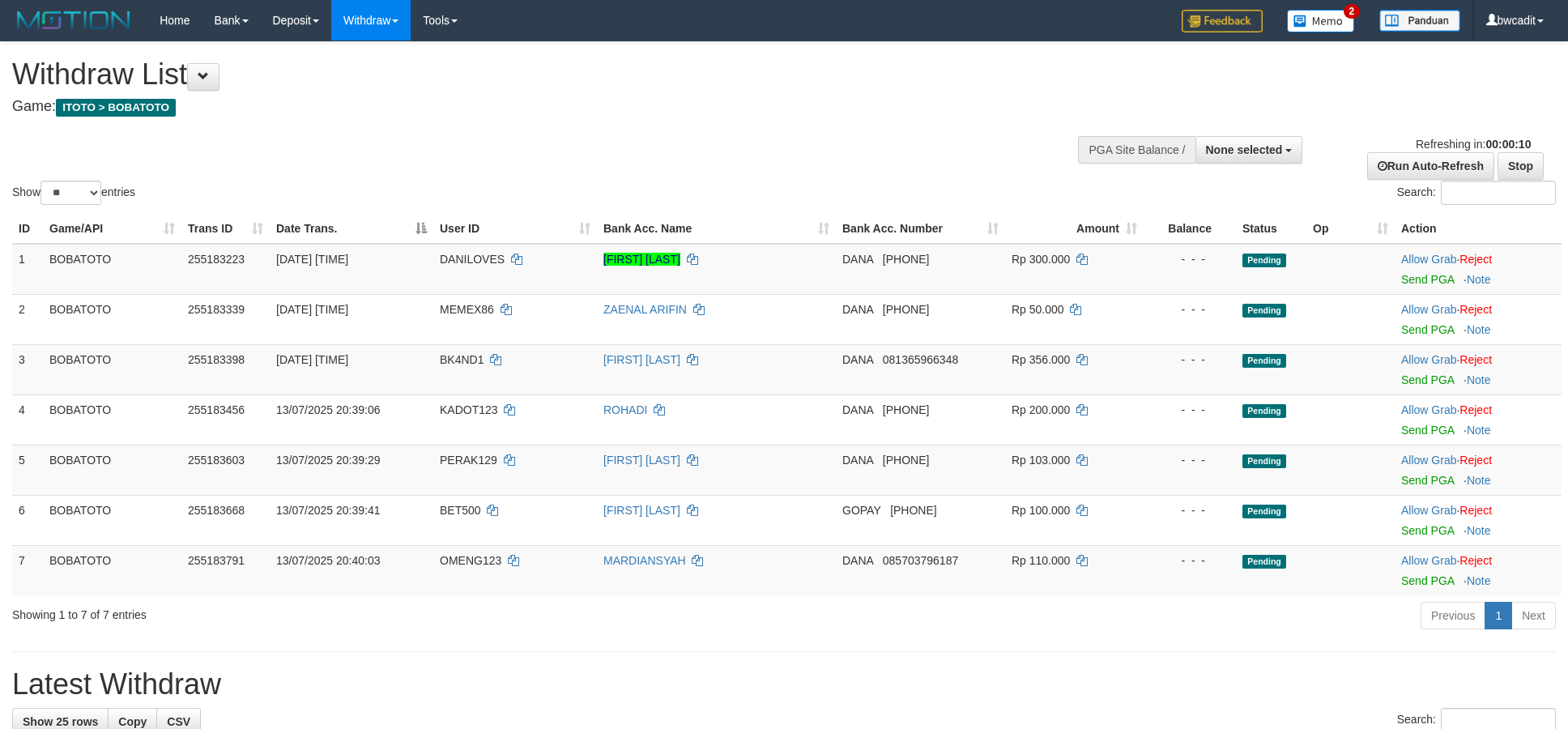 select 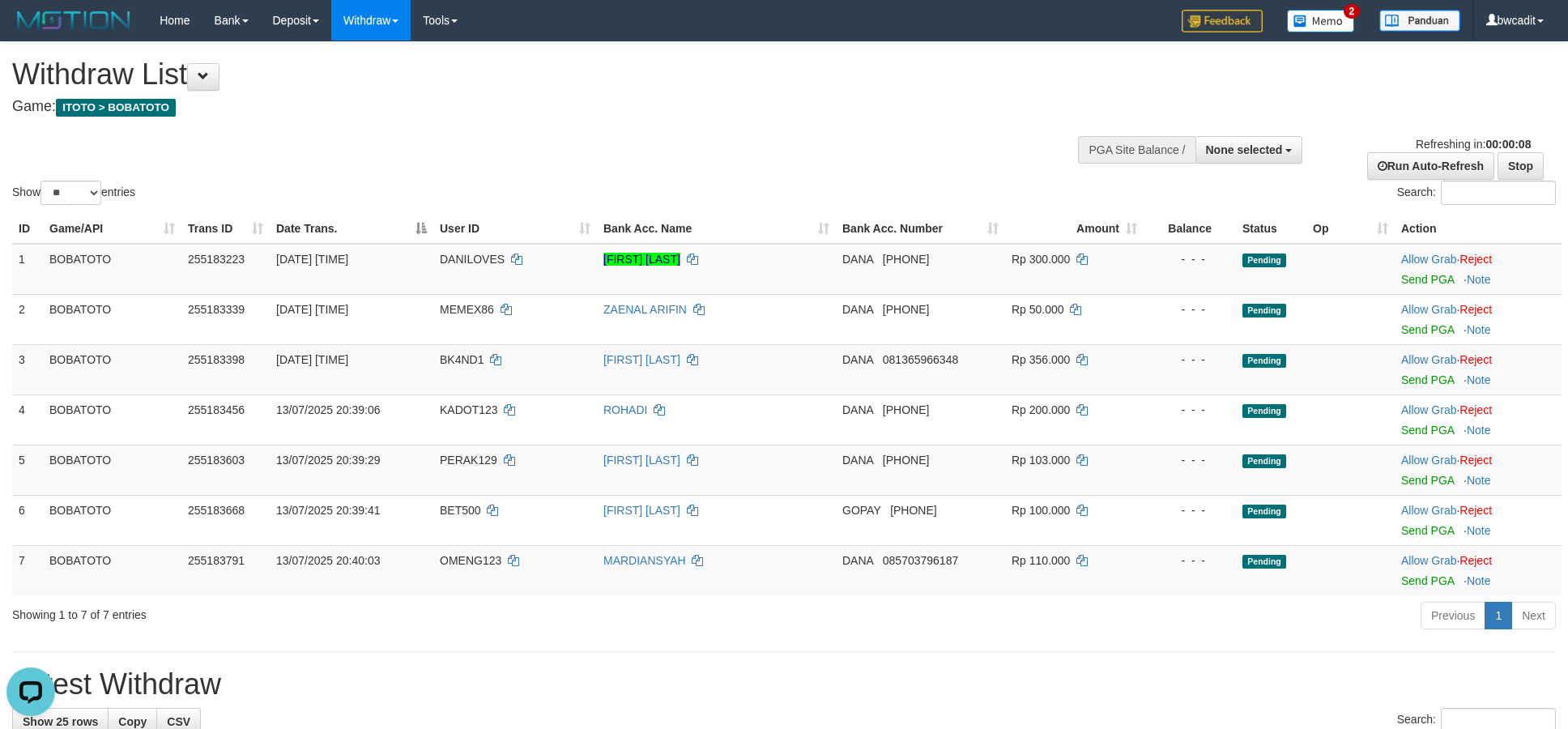 scroll, scrollTop: 0, scrollLeft: 0, axis: both 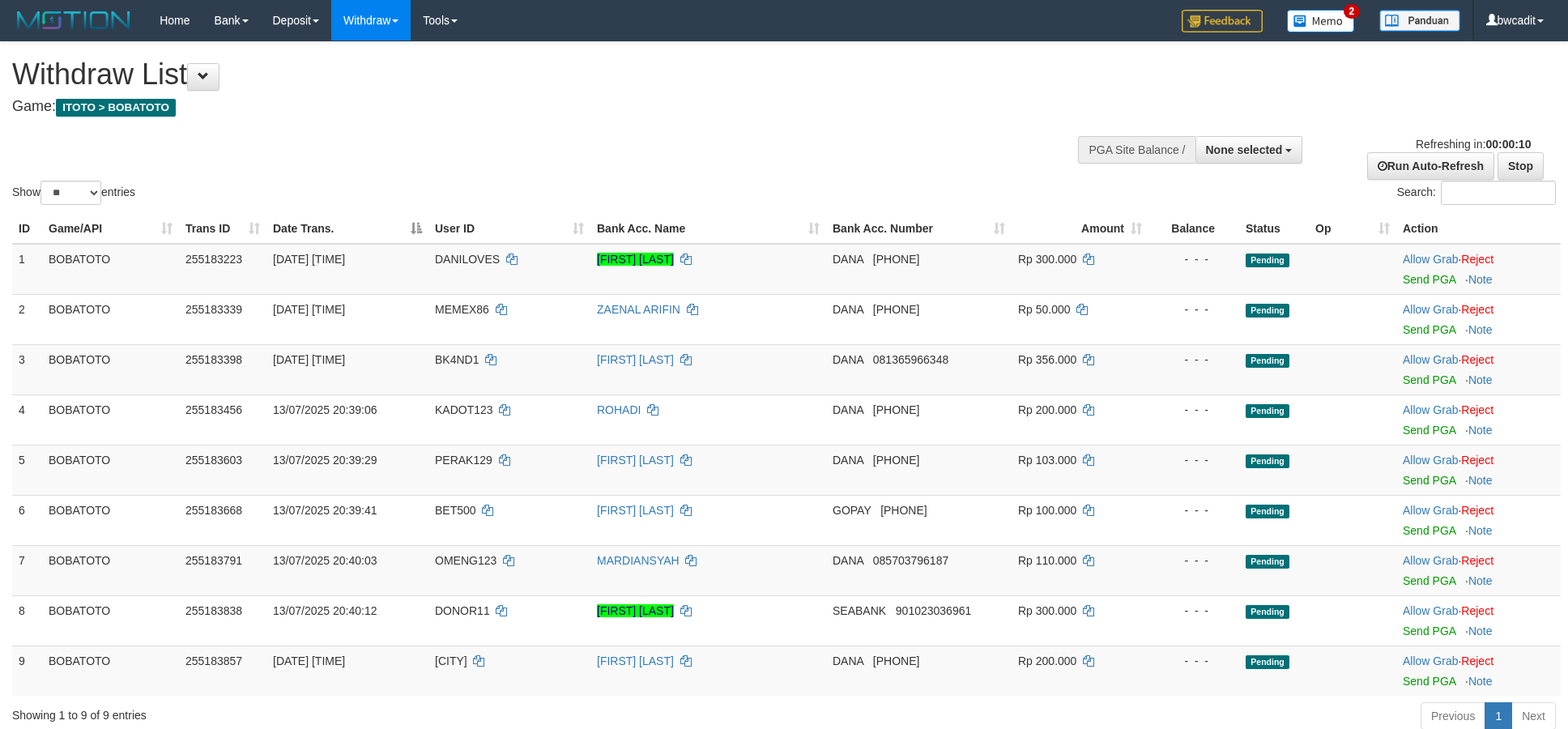 select 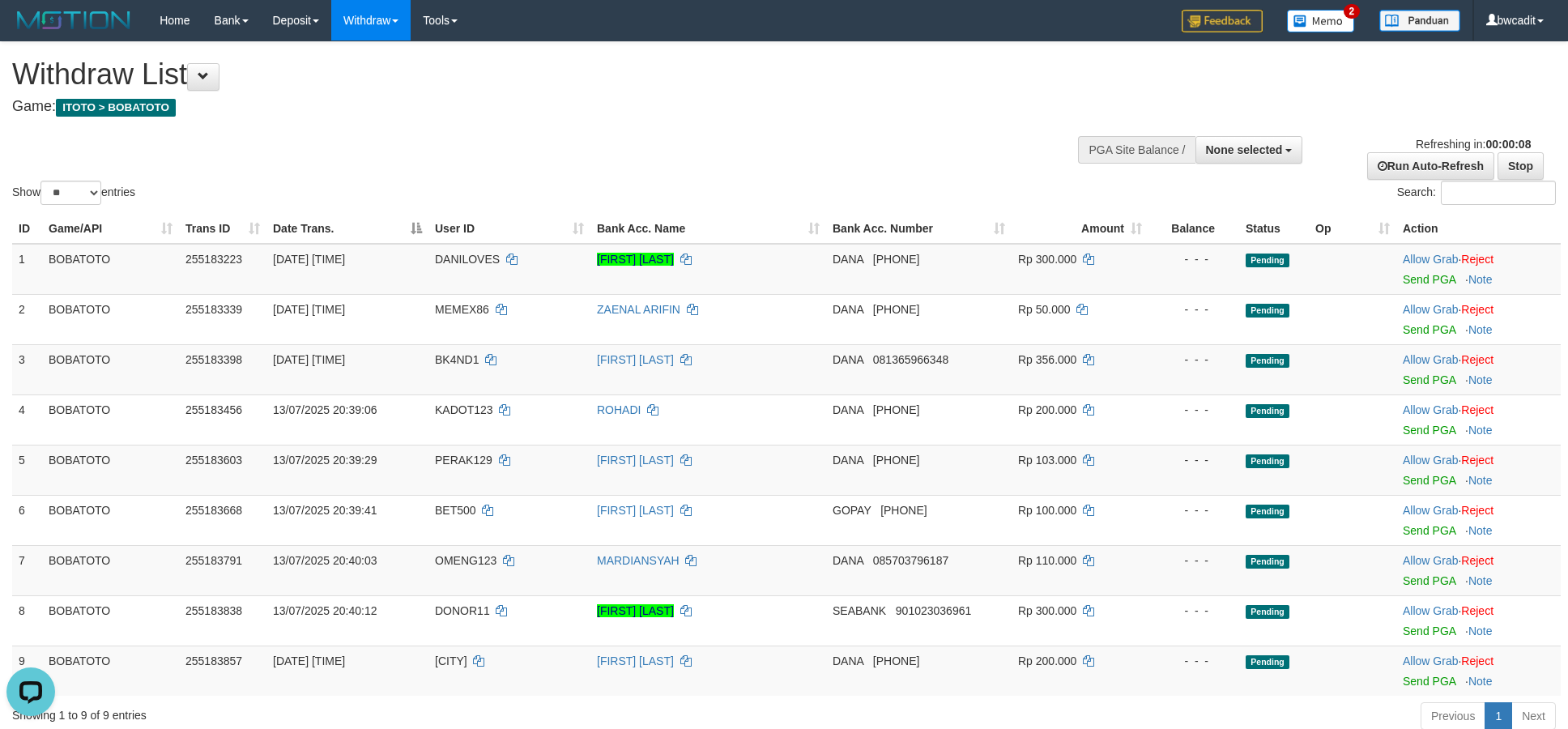 scroll, scrollTop: 0, scrollLeft: 0, axis: both 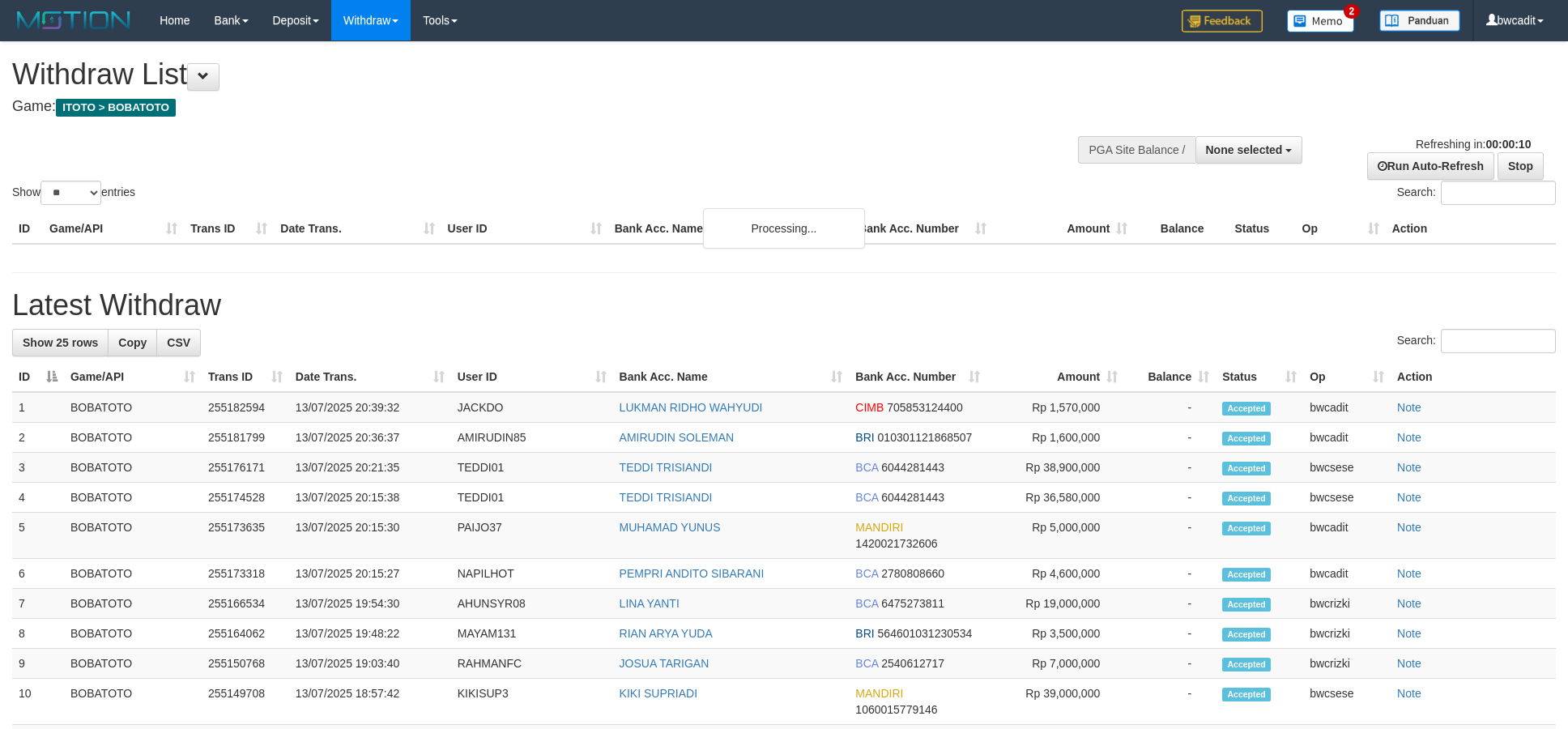 select 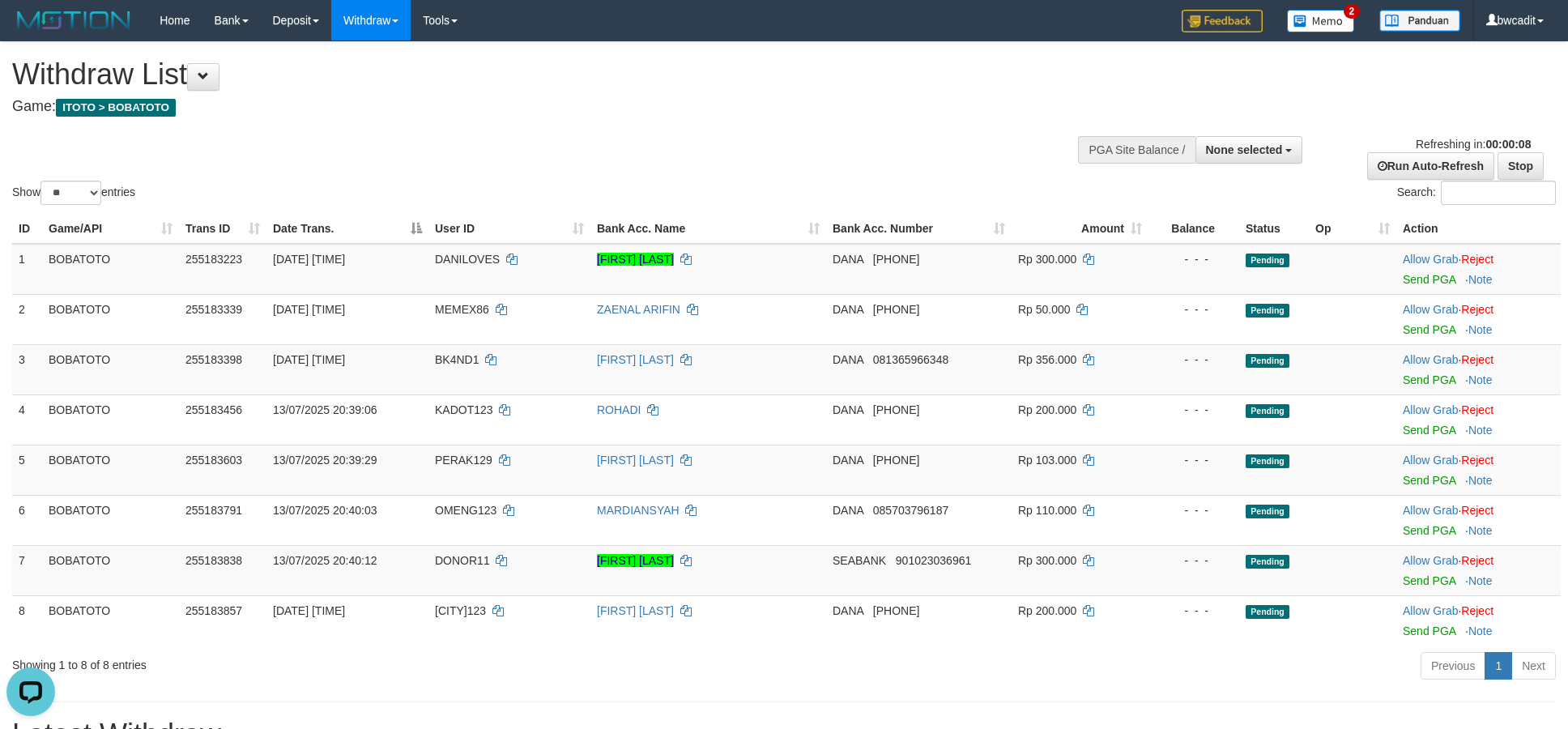 scroll, scrollTop: 0, scrollLeft: 0, axis: both 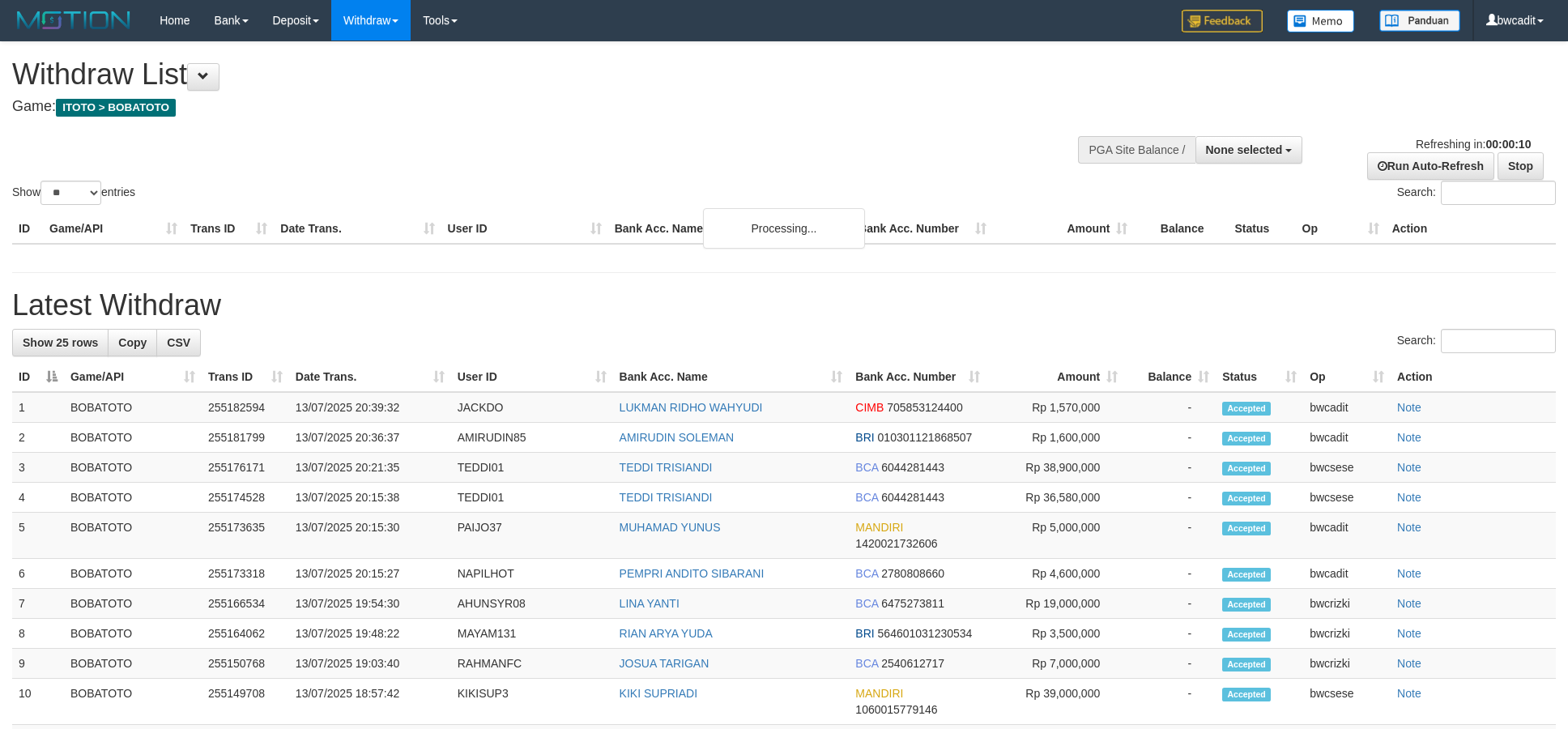 select 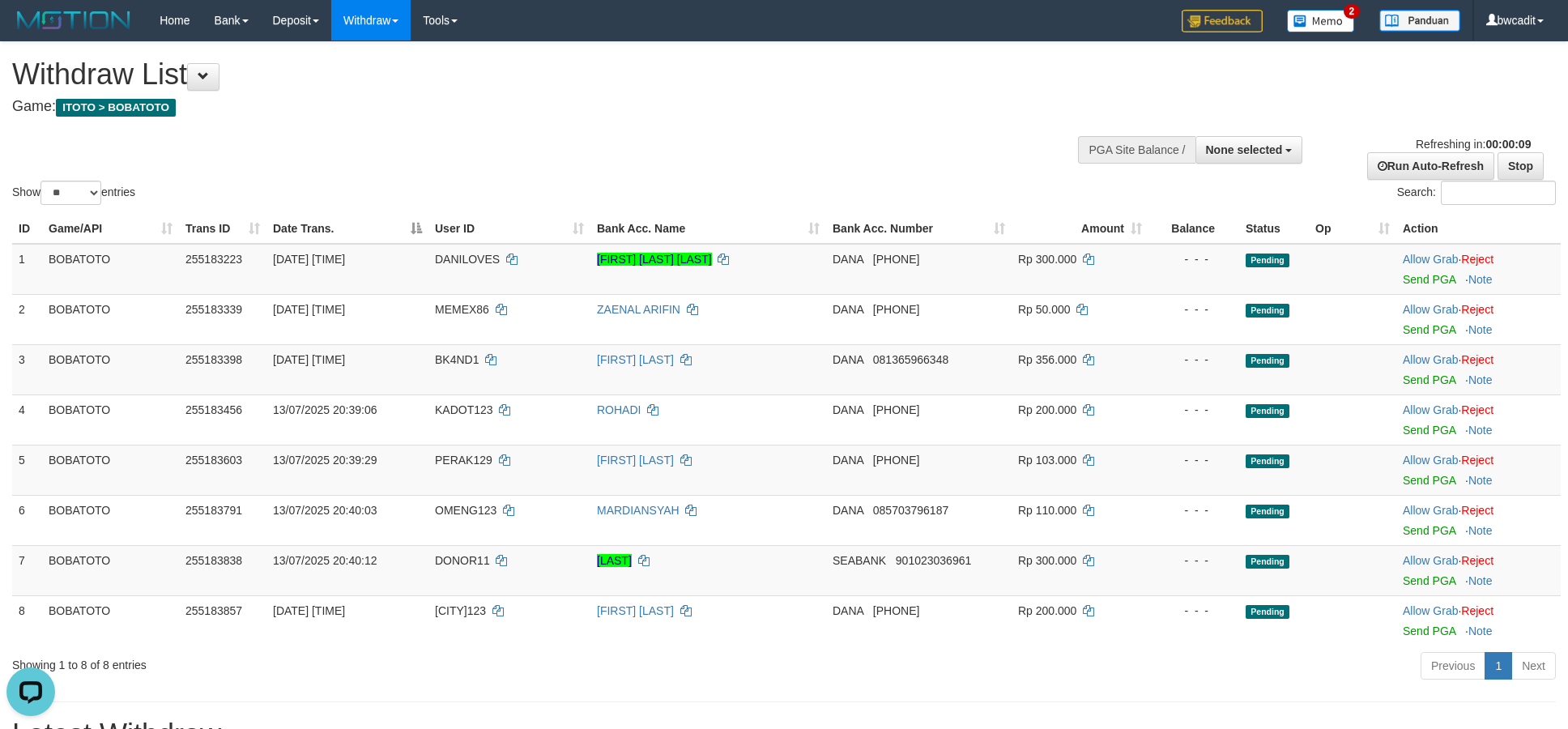 scroll, scrollTop: 0, scrollLeft: 0, axis: both 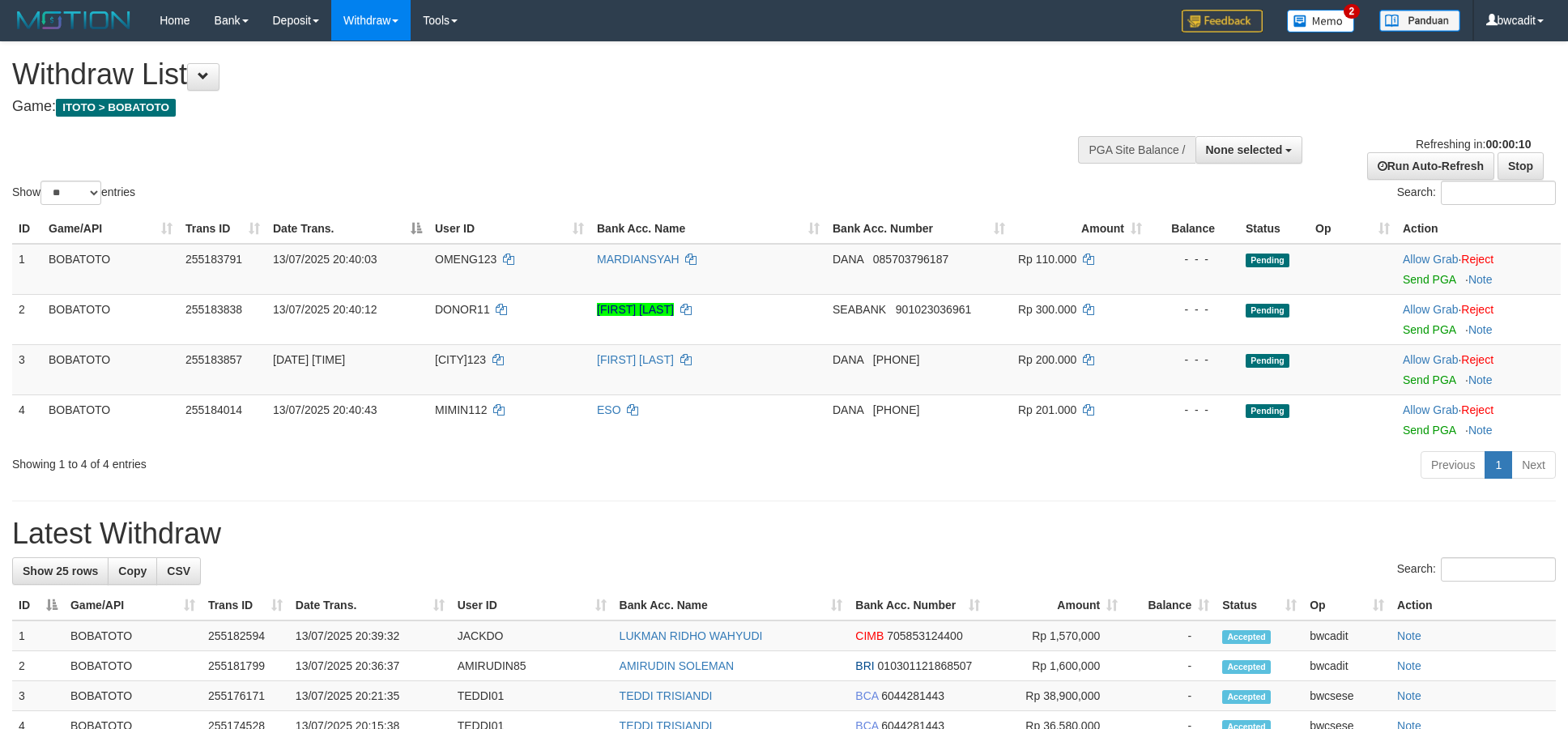 select 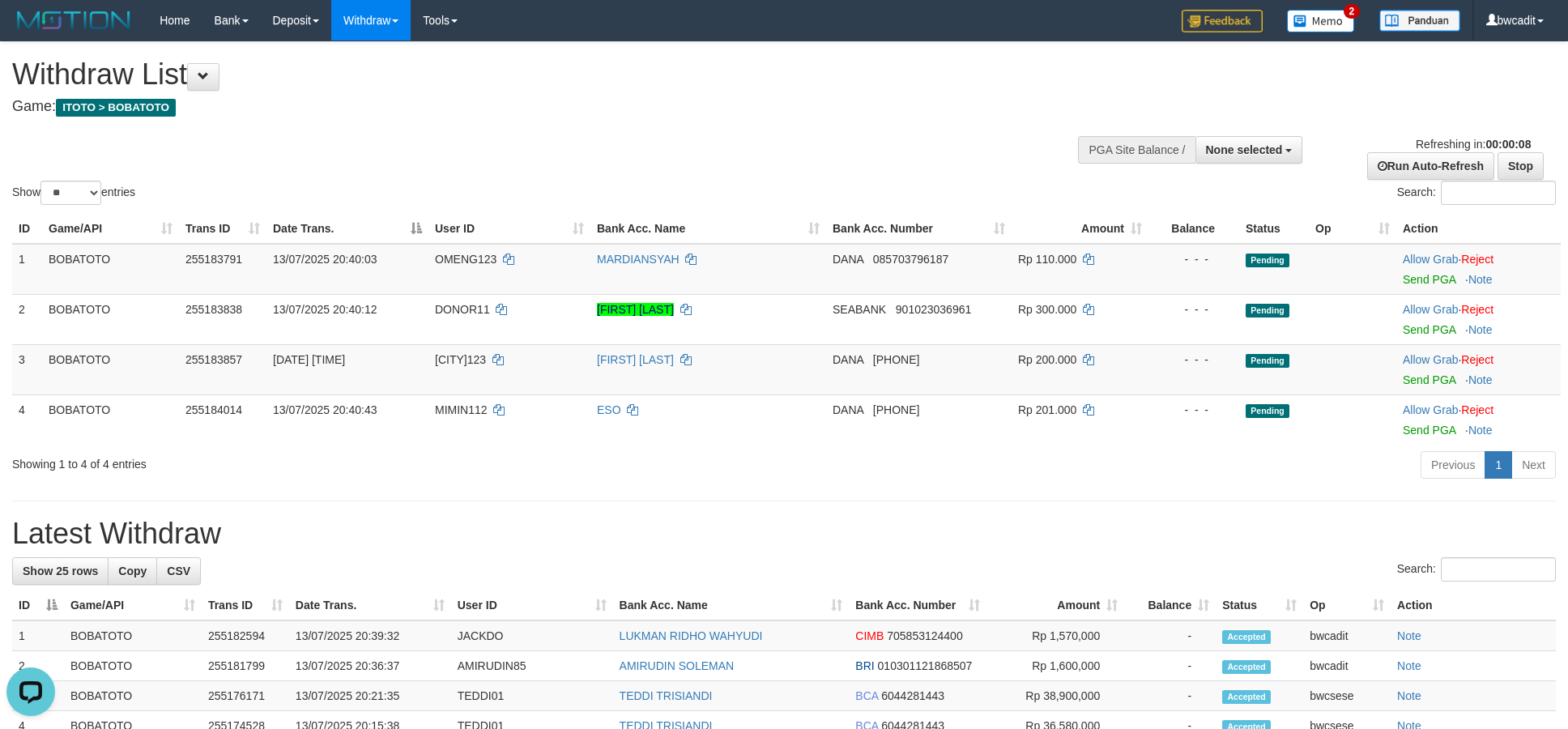 scroll, scrollTop: 0, scrollLeft: 0, axis: both 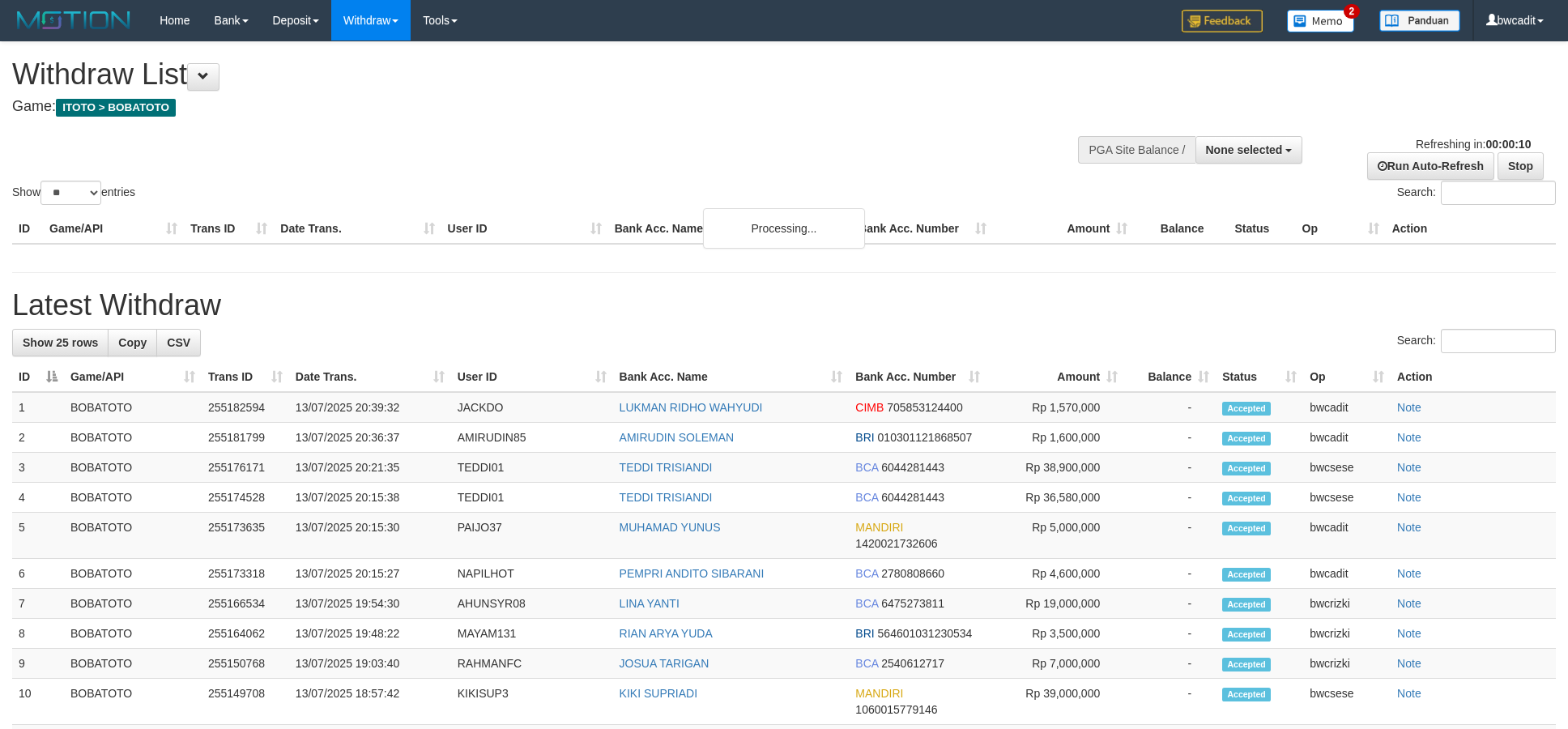 select 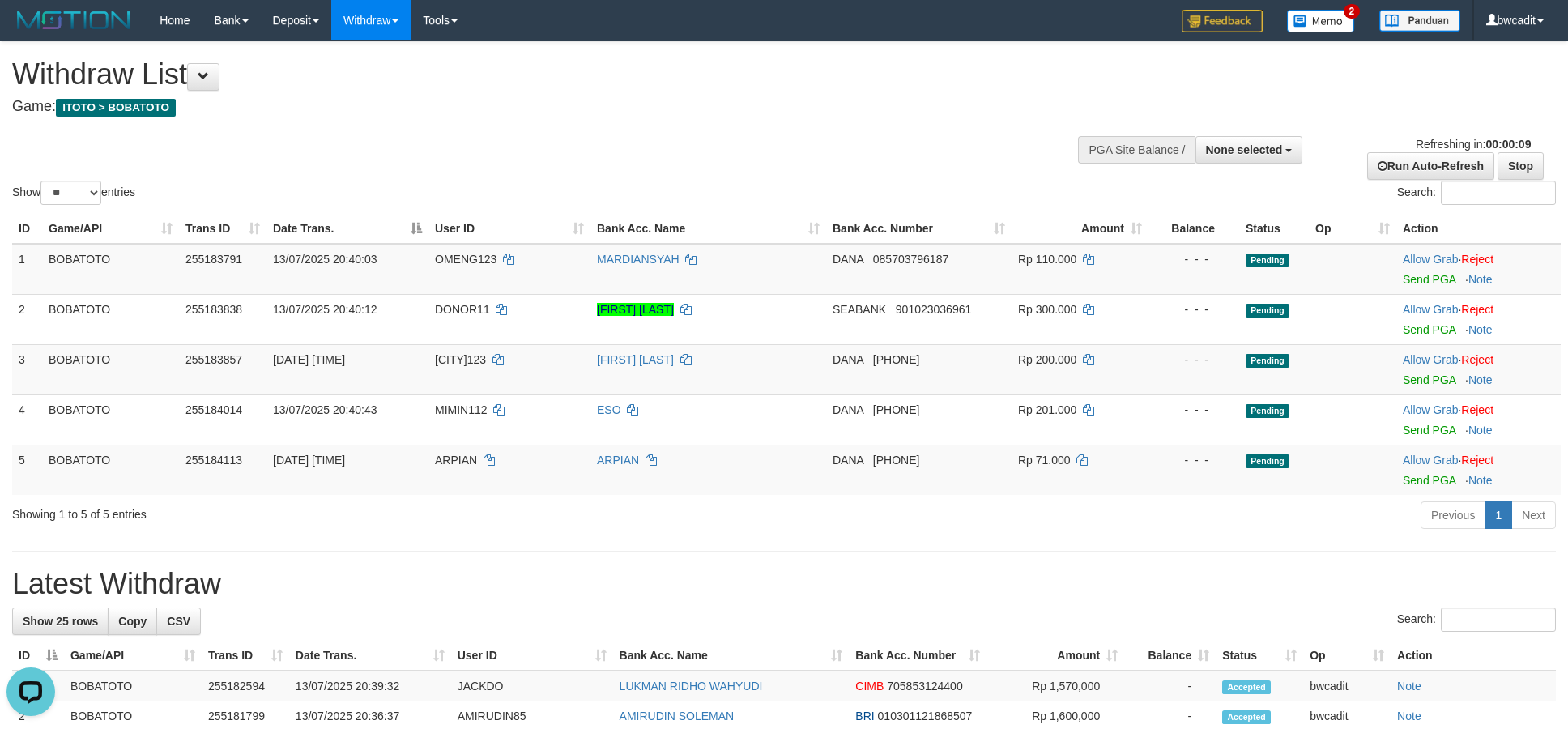 scroll, scrollTop: 0, scrollLeft: 0, axis: both 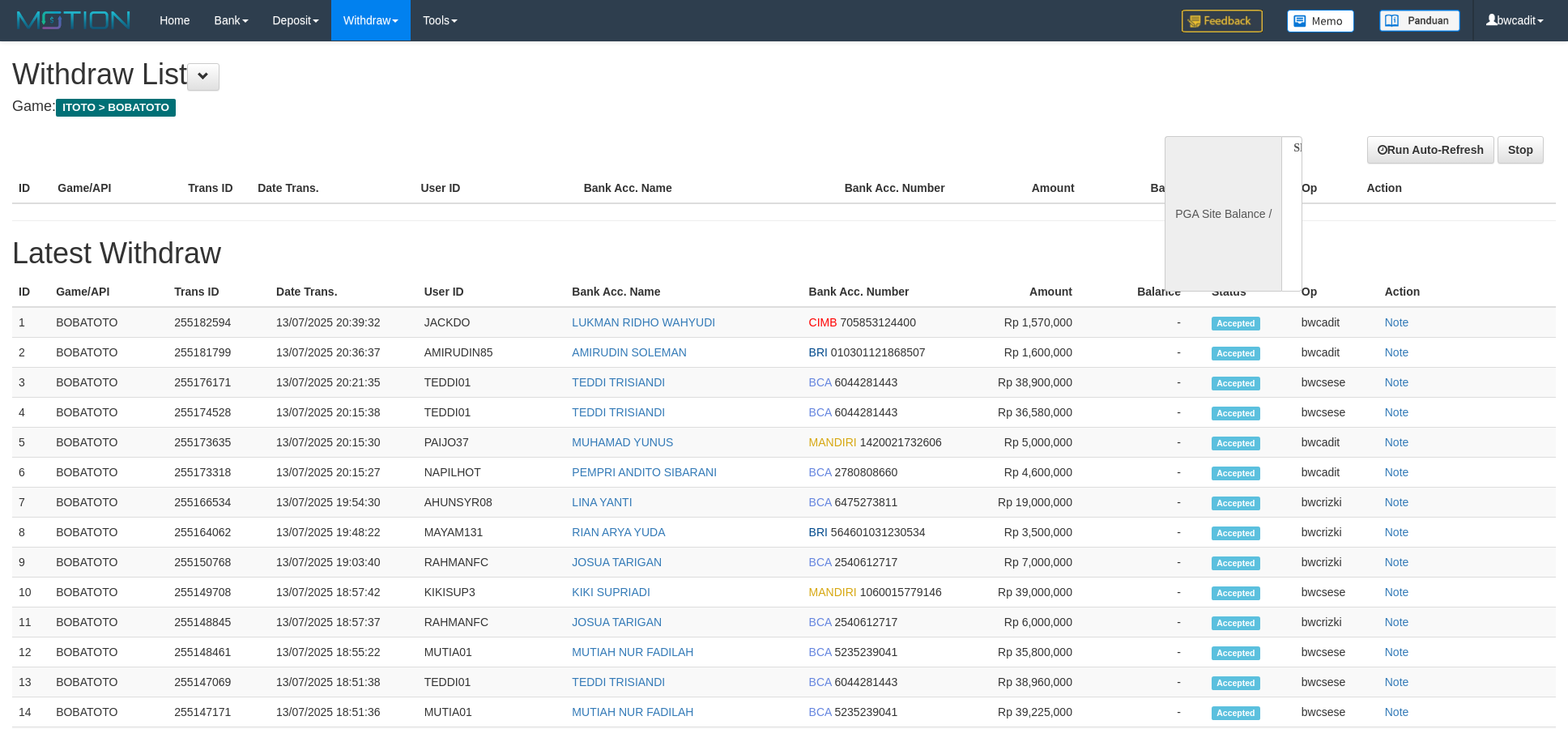 select 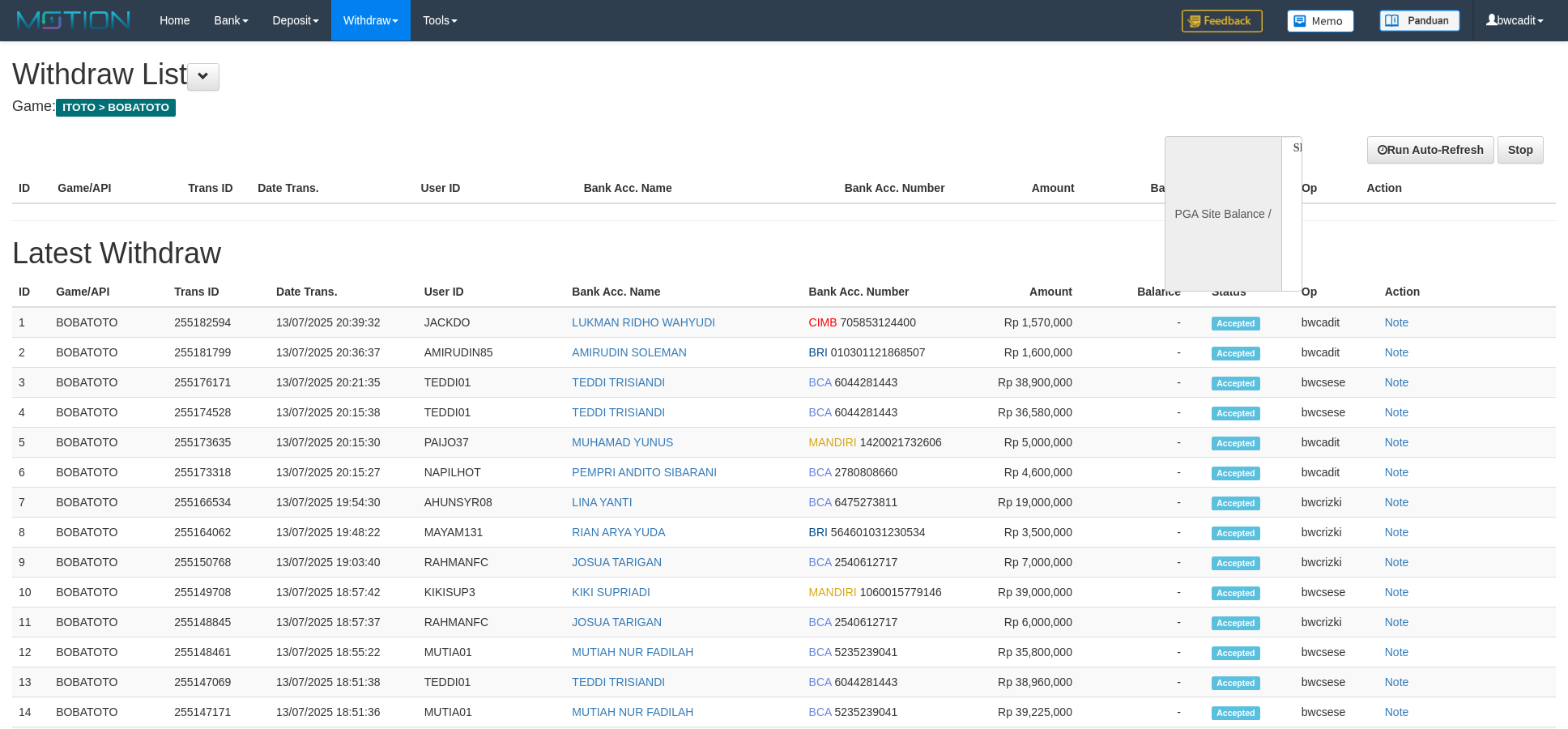 scroll, scrollTop: 0, scrollLeft: 0, axis: both 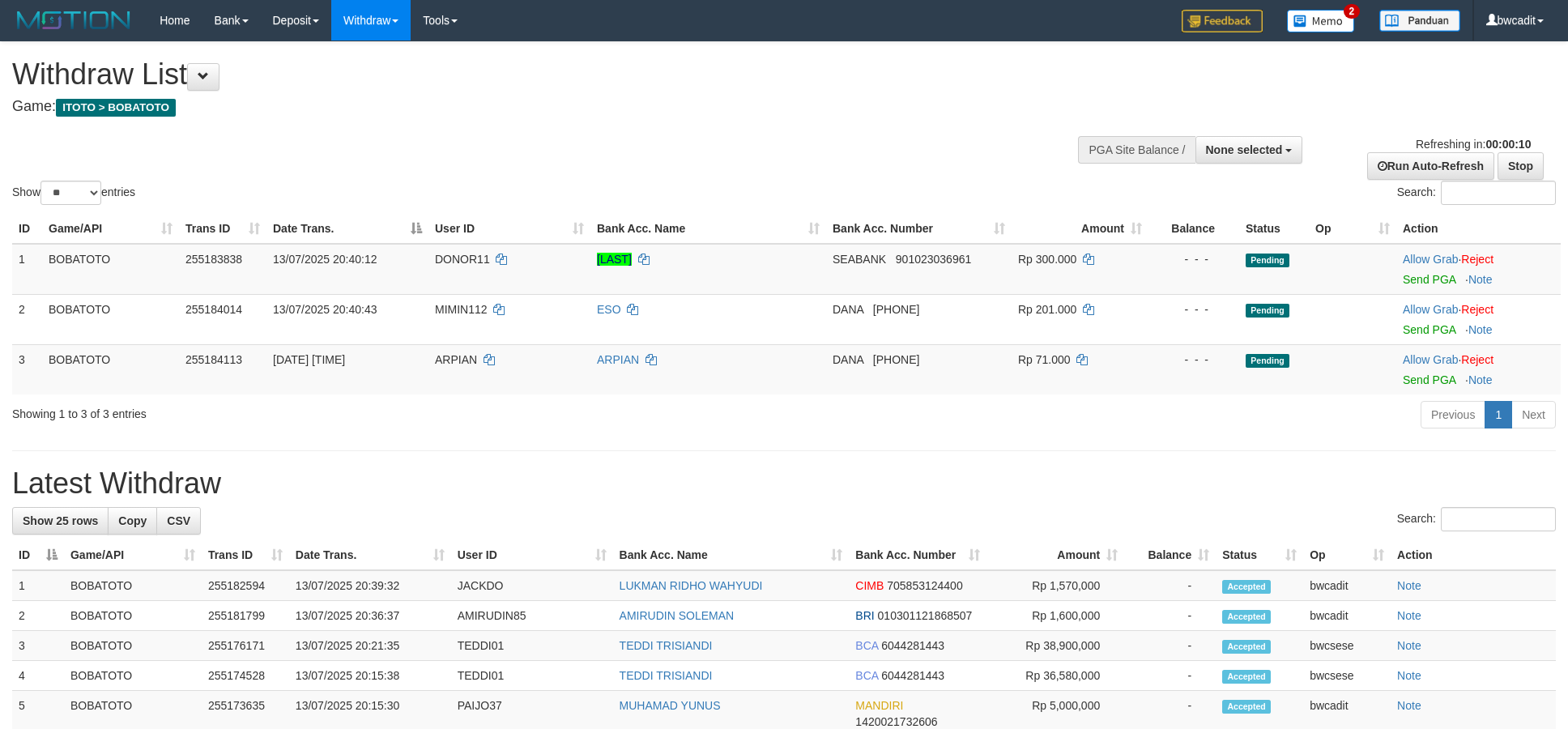 select 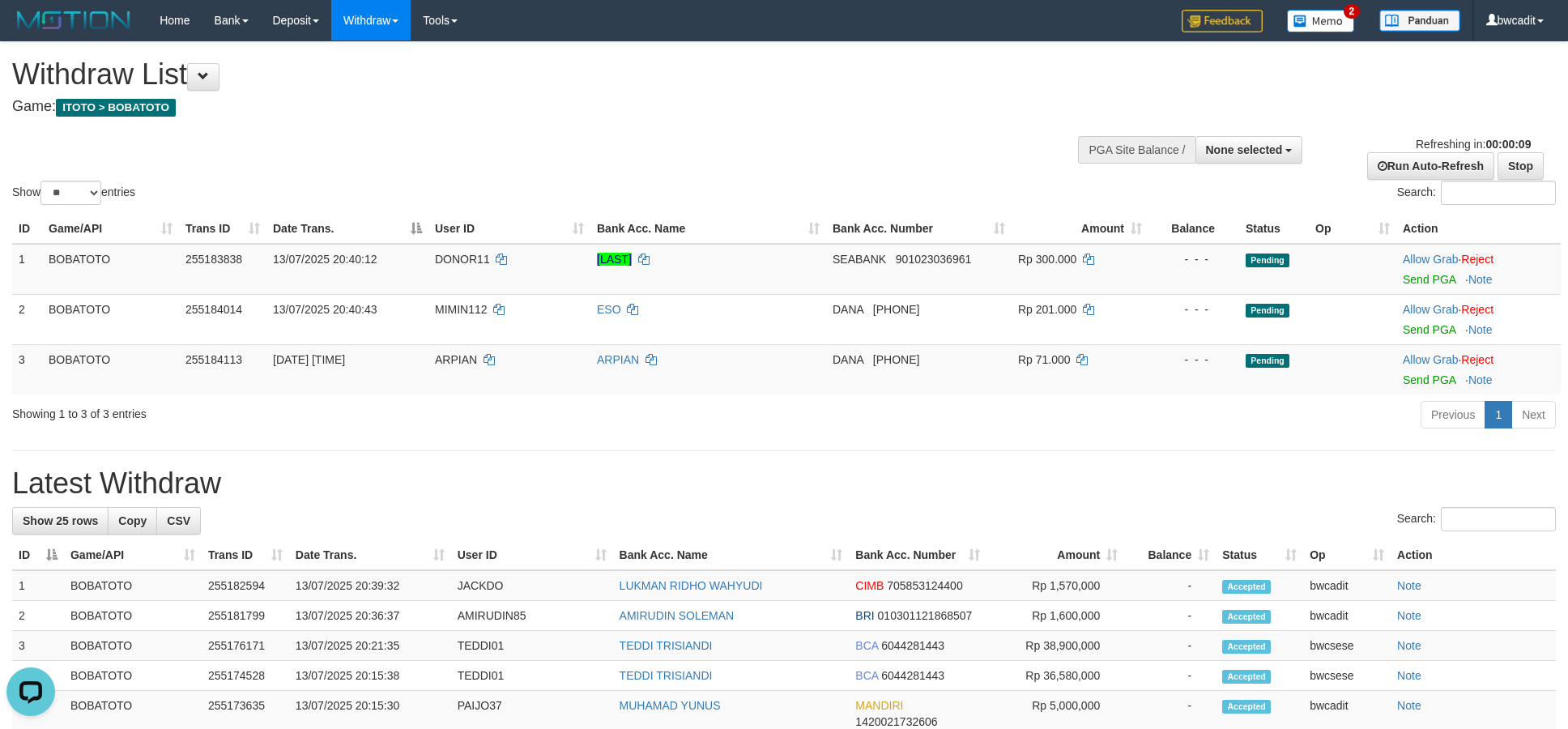 scroll, scrollTop: 0, scrollLeft: 0, axis: both 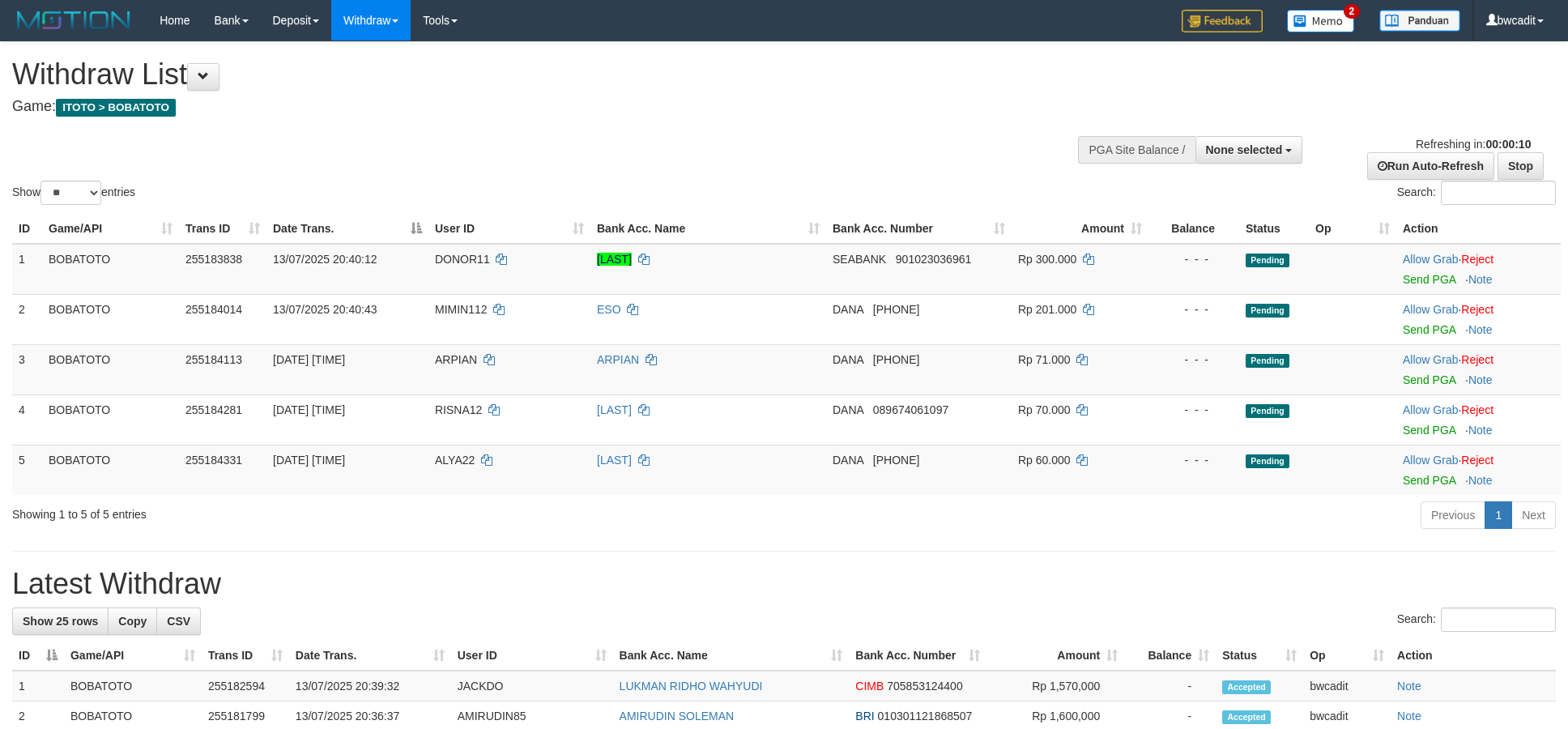 select 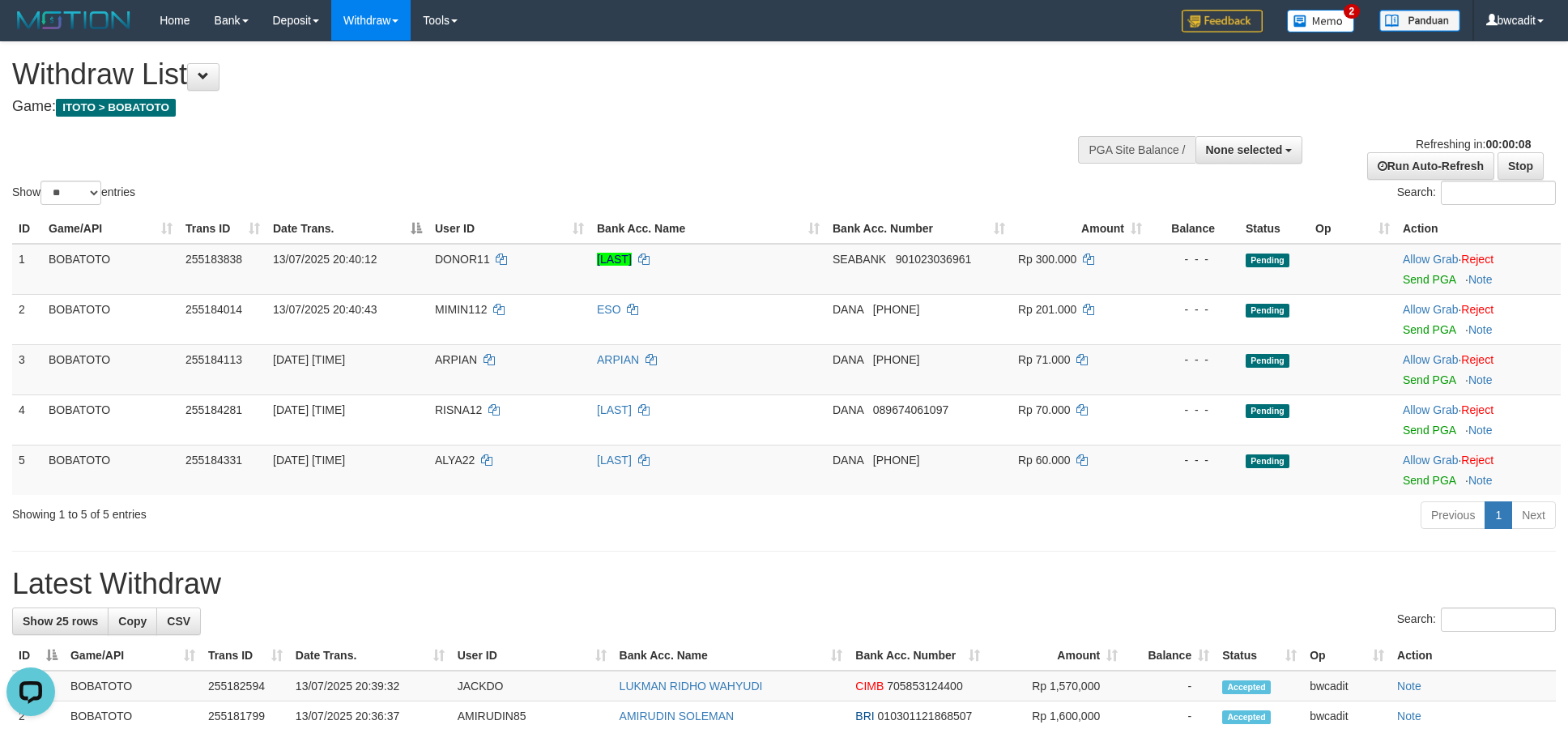 scroll, scrollTop: 0, scrollLeft: 0, axis: both 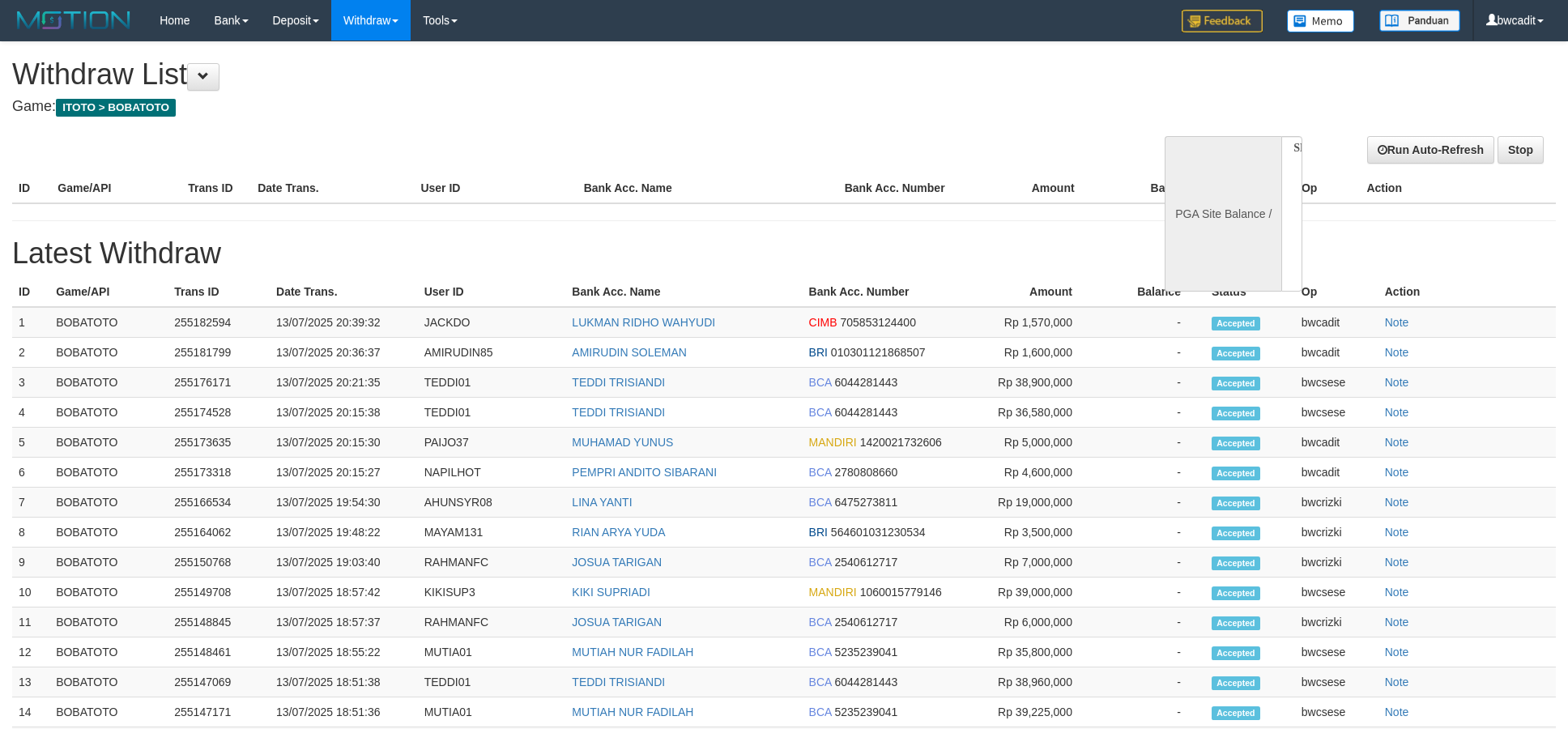 select 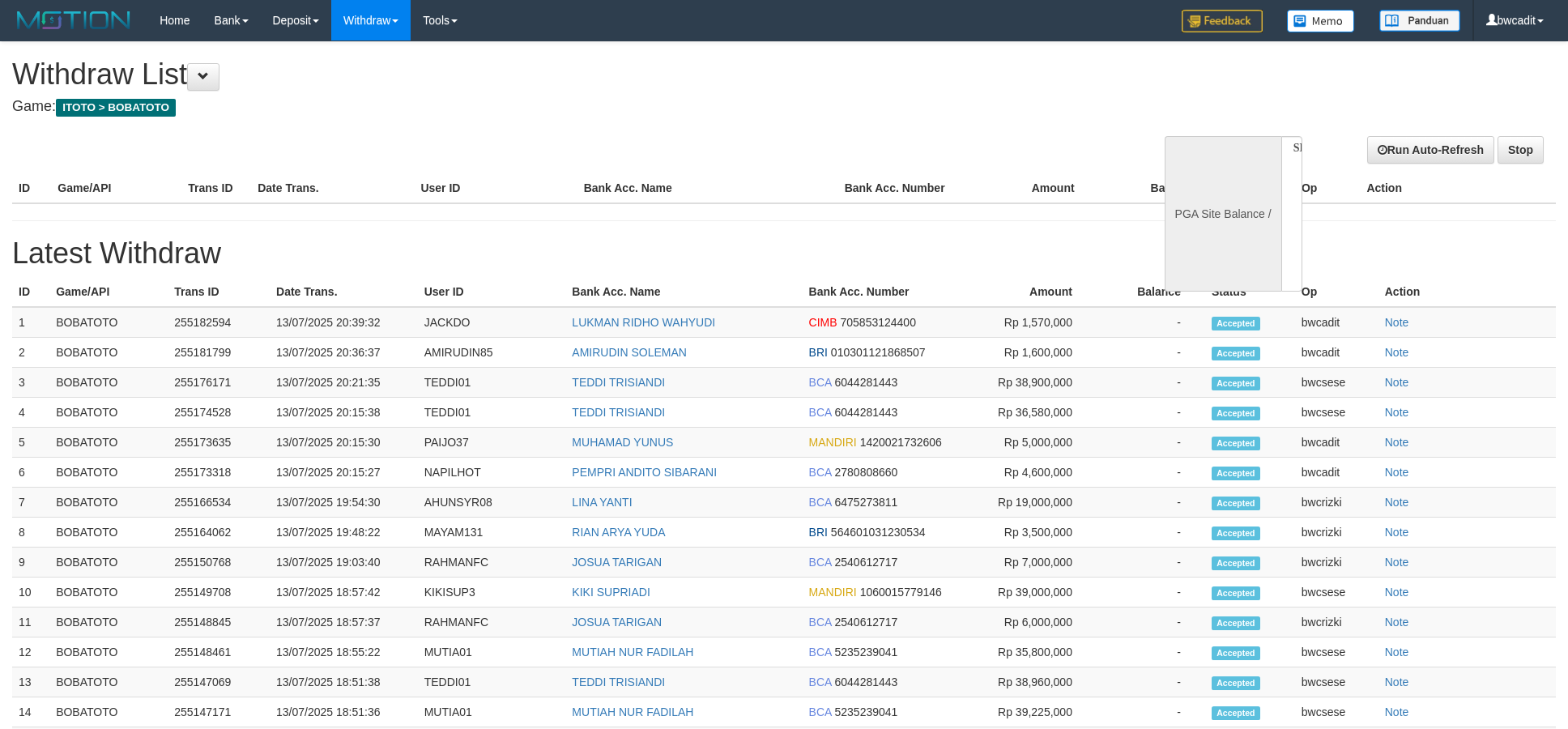 scroll, scrollTop: 0, scrollLeft: 0, axis: both 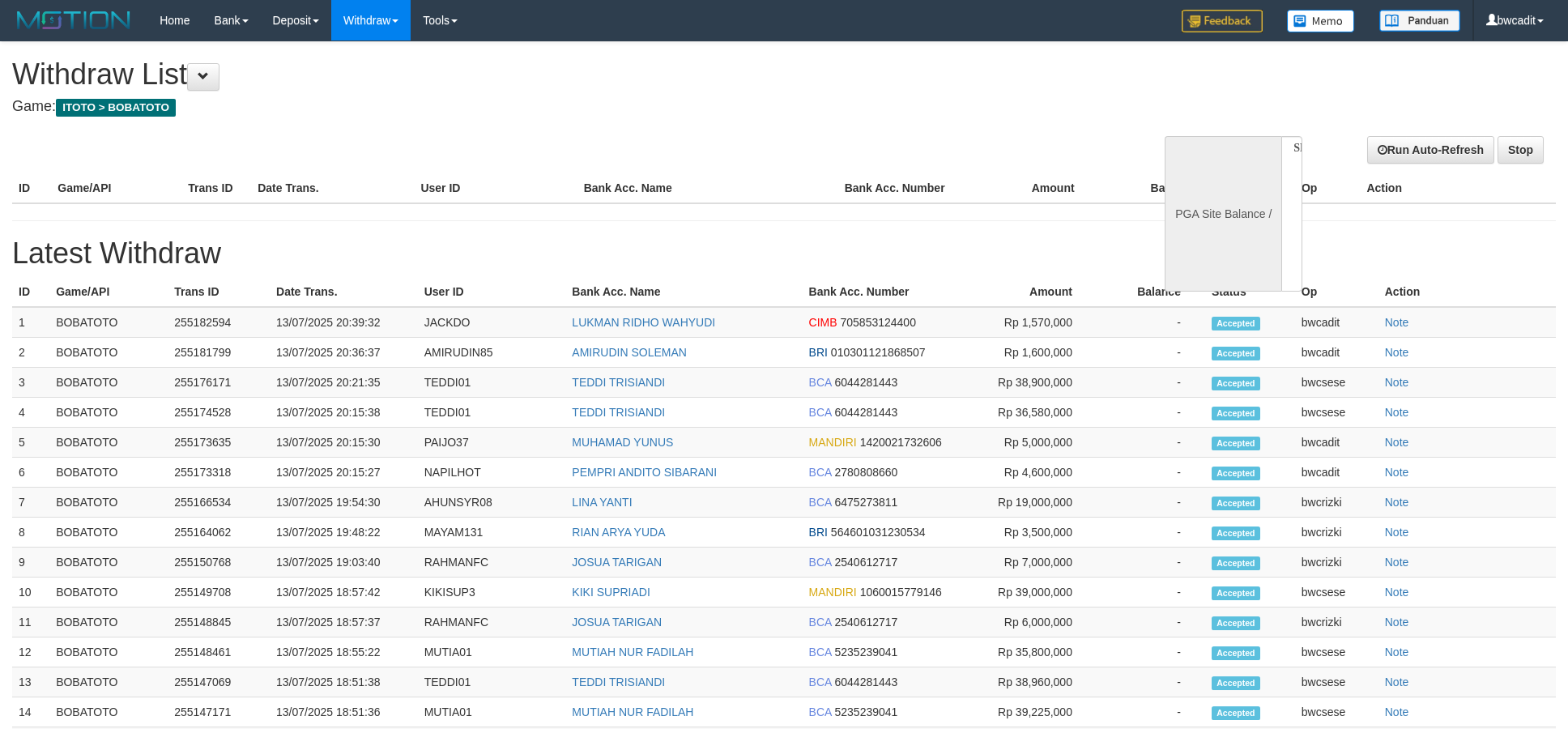 select 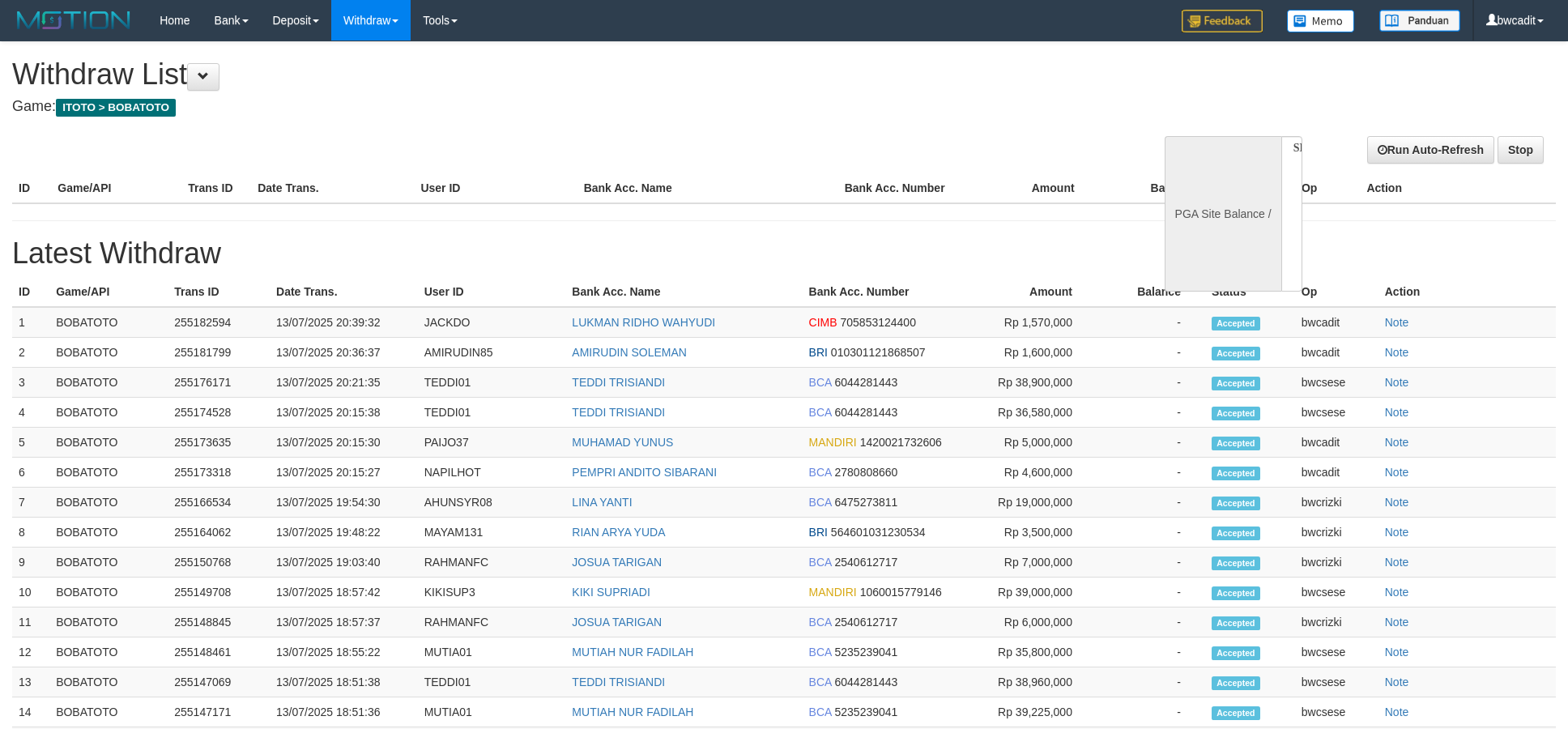 scroll, scrollTop: 0, scrollLeft: 0, axis: both 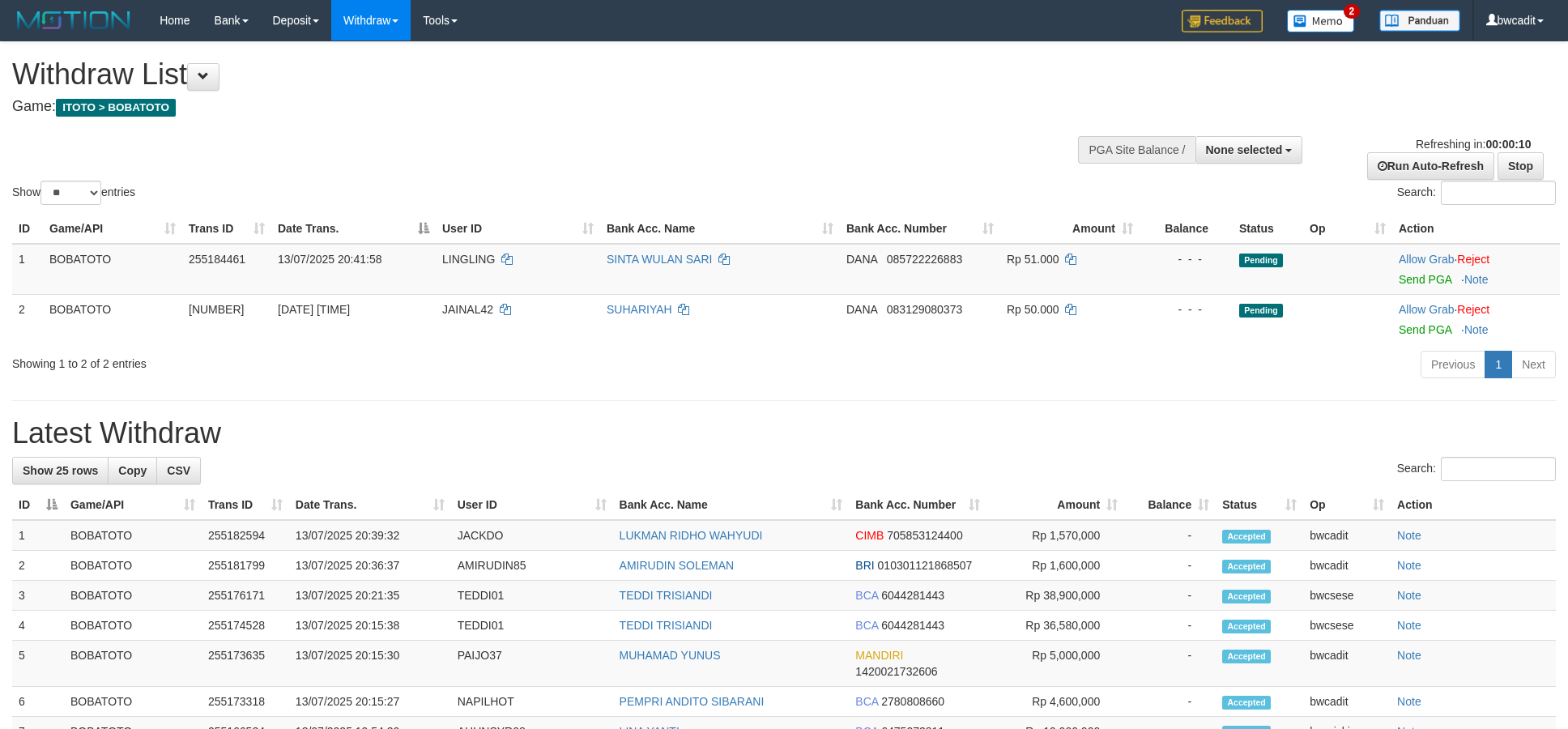 select 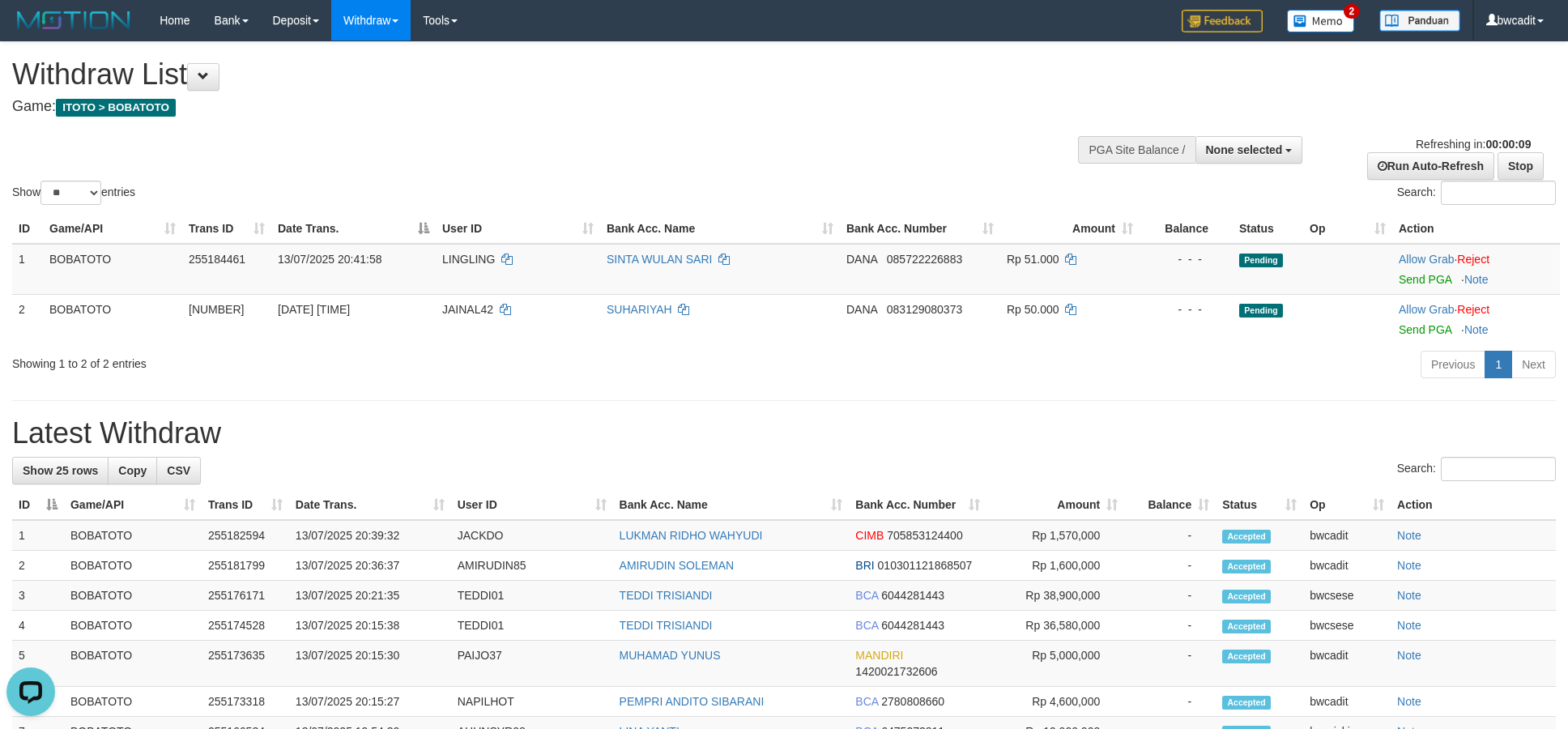 scroll, scrollTop: 0, scrollLeft: 0, axis: both 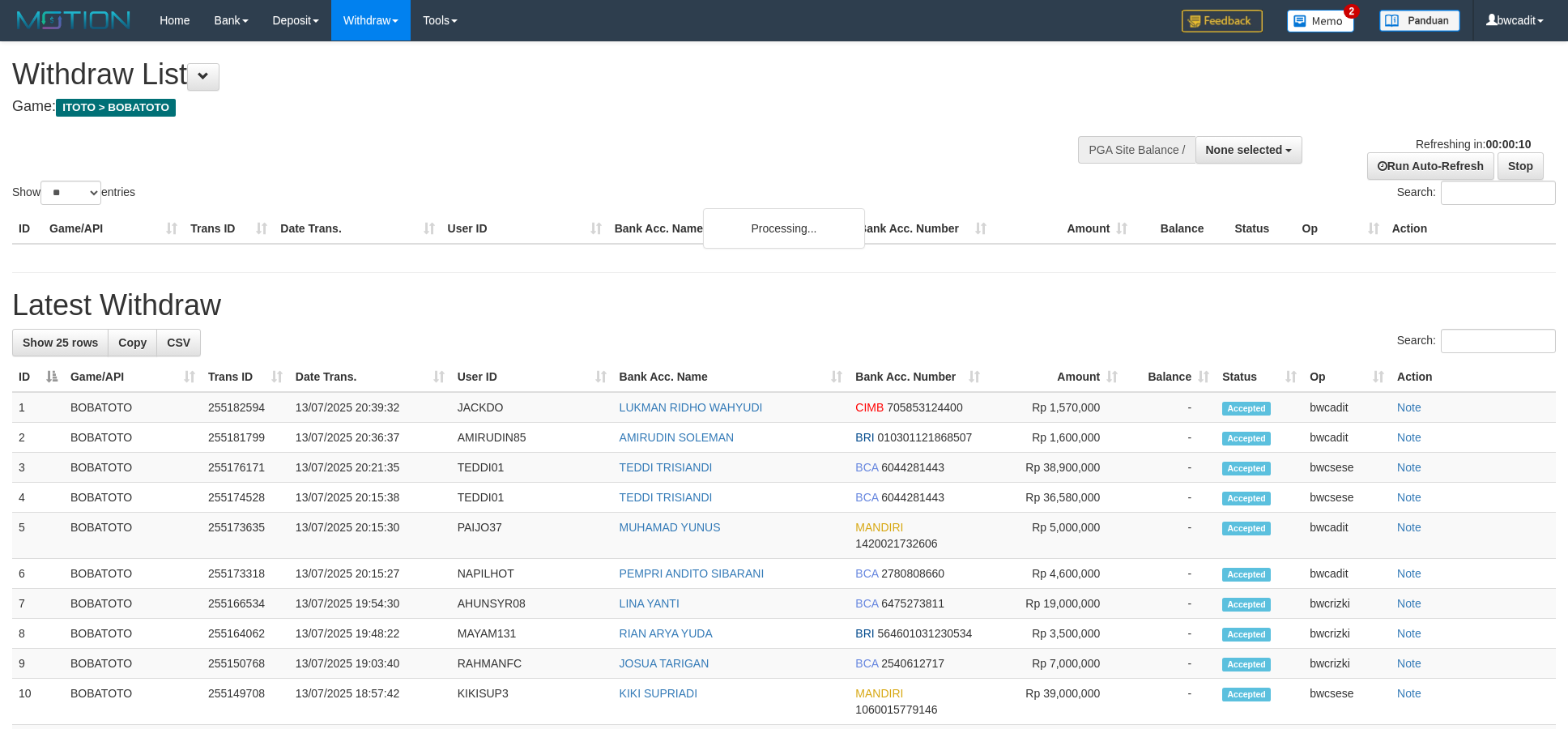 select 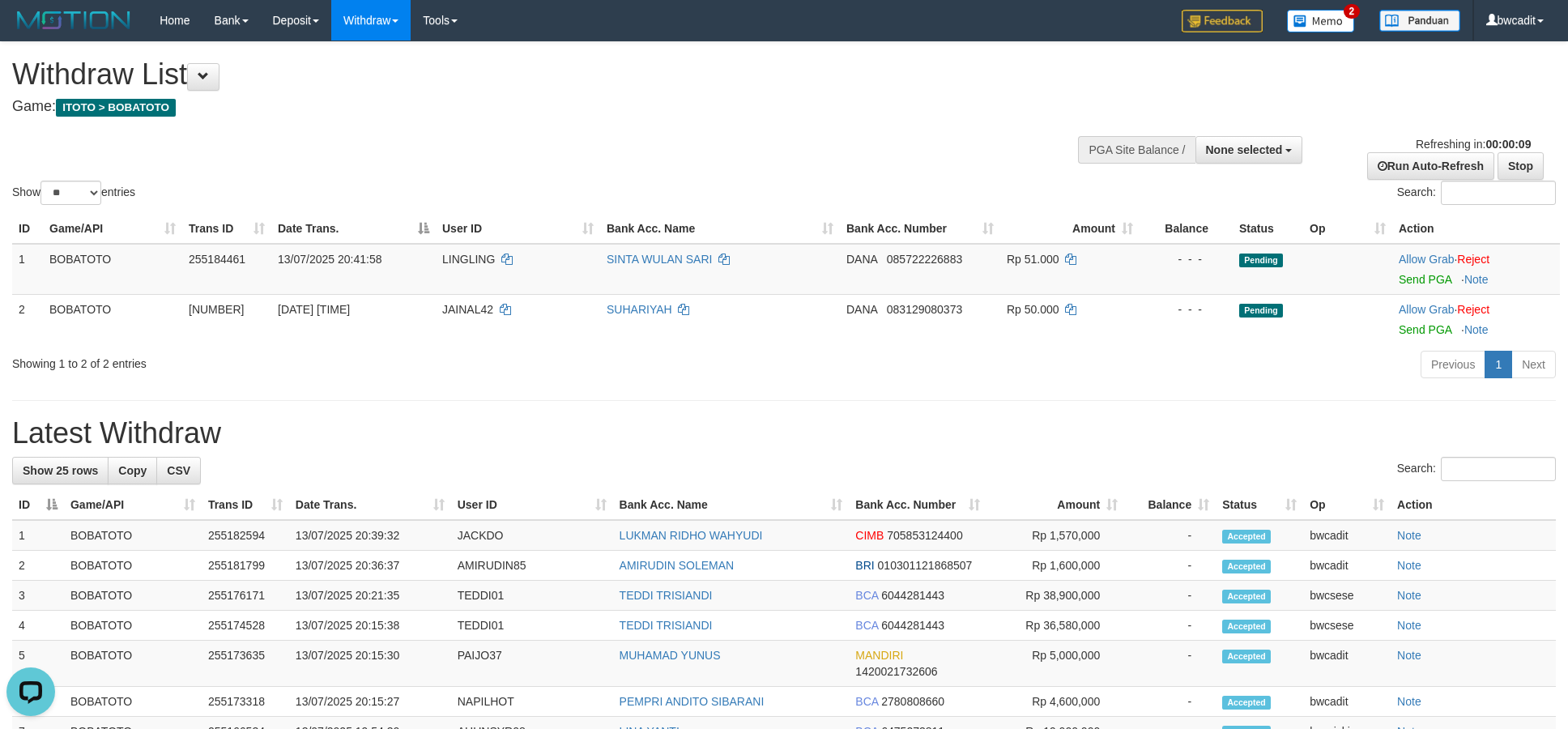 scroll, scrollTop: 0, scrollLeft: 0, axis: both 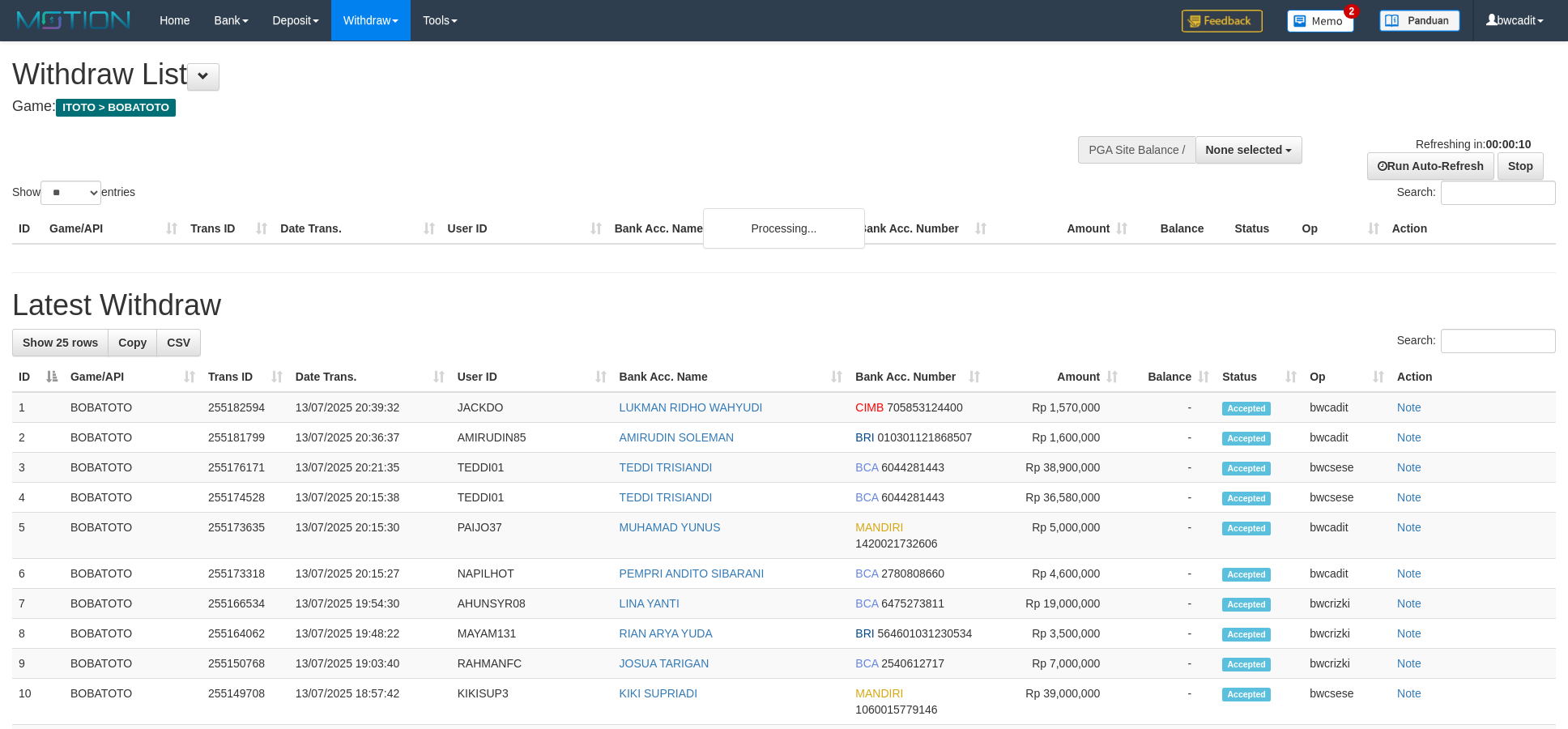 select 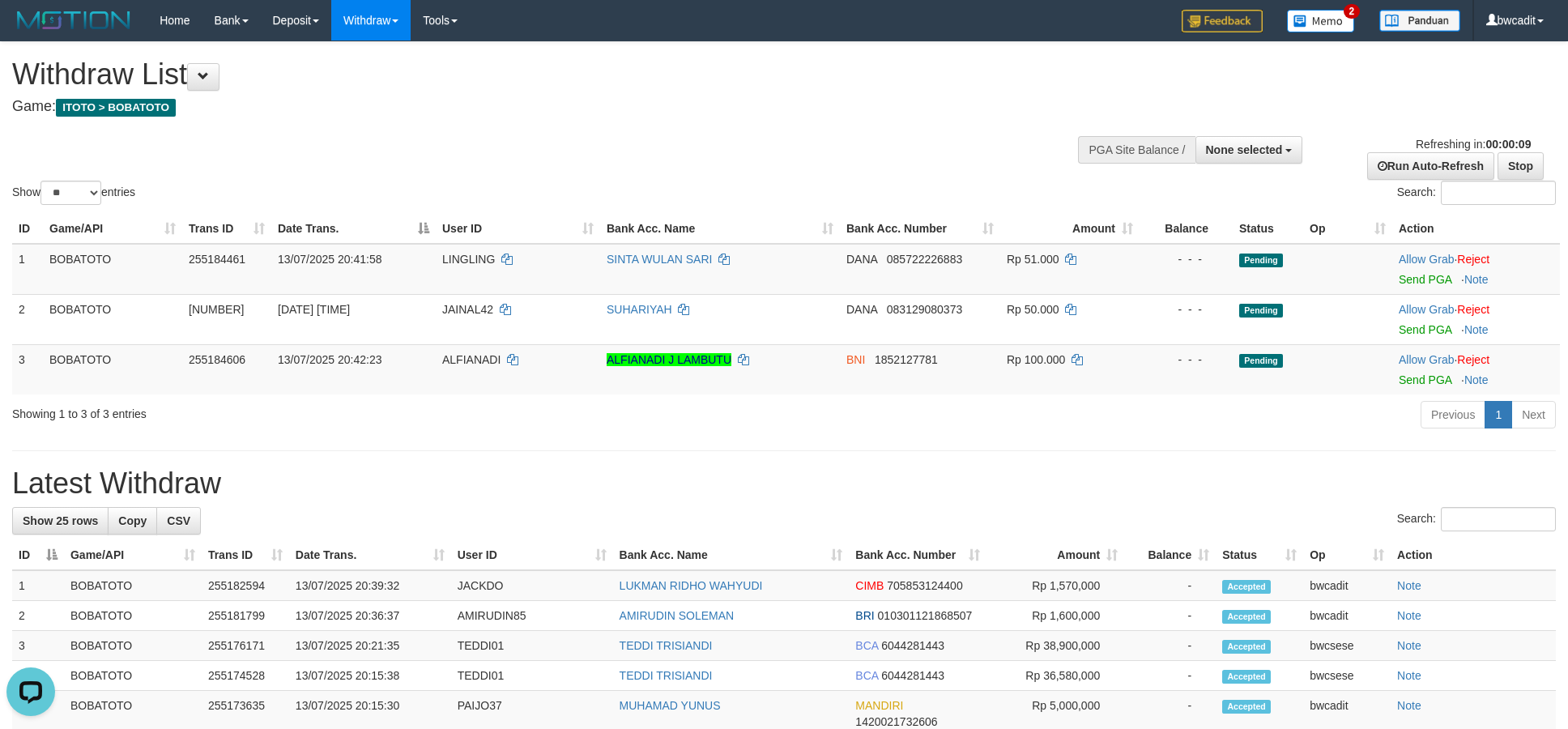scroll, scrollTop: 0, scrollLeft: 0, axis: both 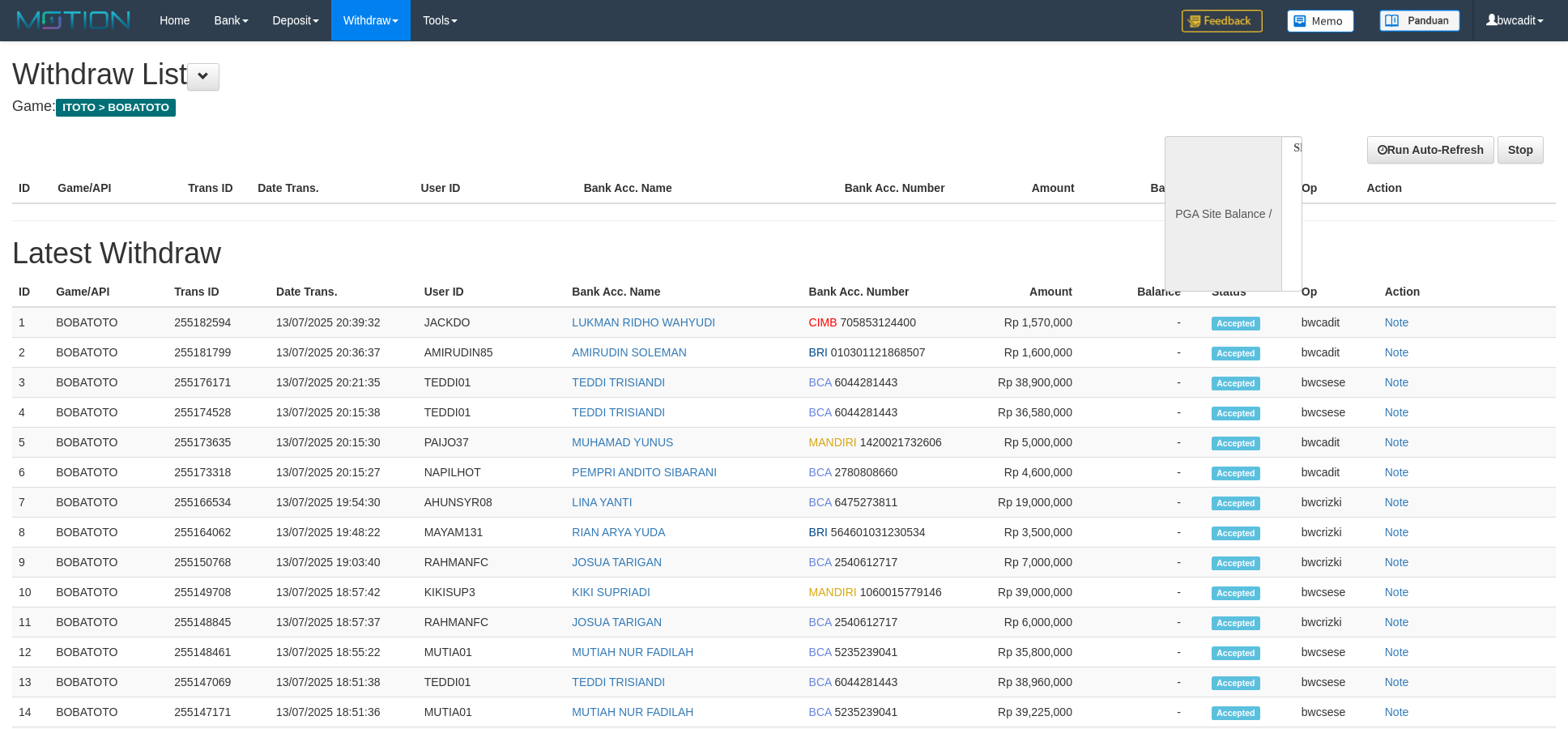 select 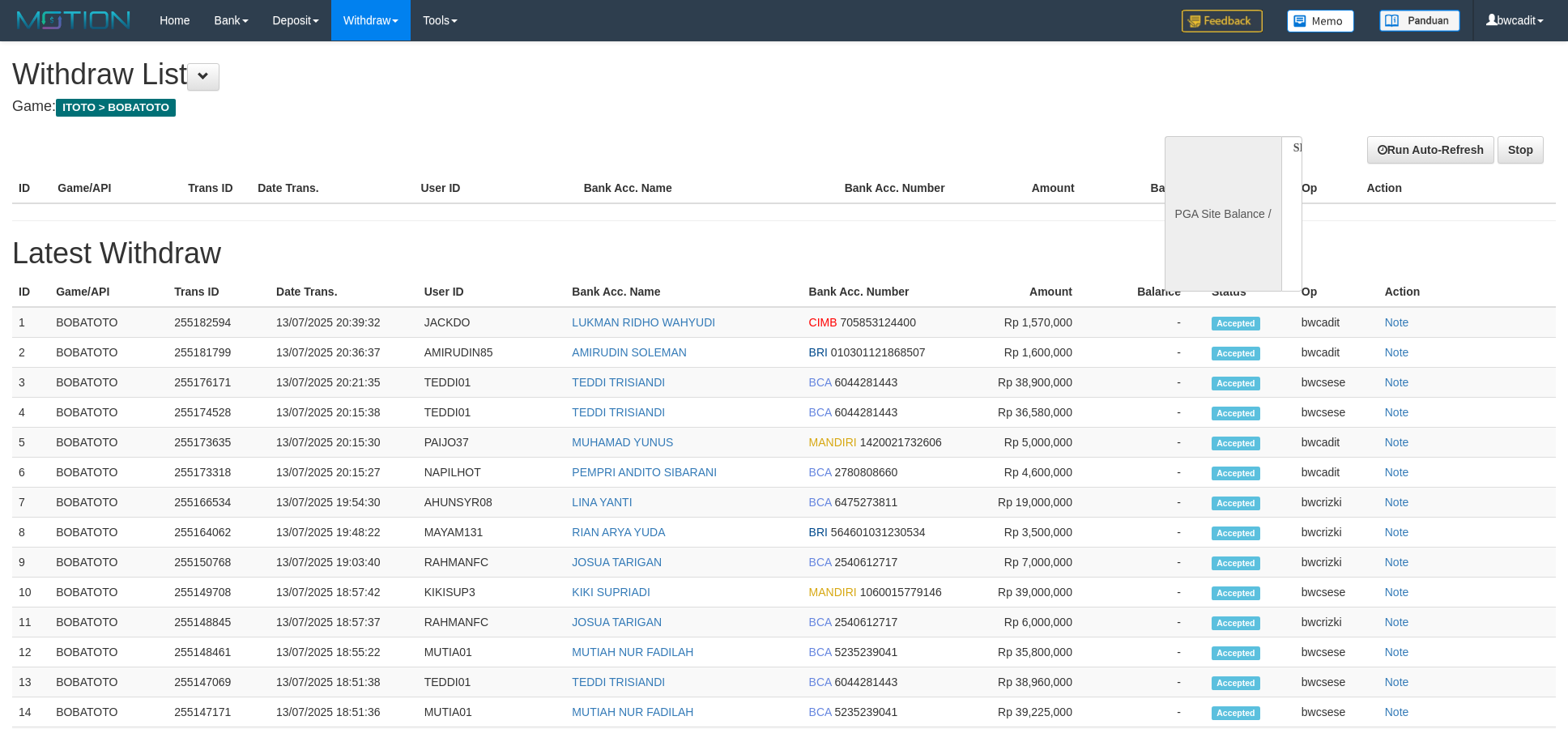 scroll, scrollTop: 0, scrollLeft: 0, axis: both 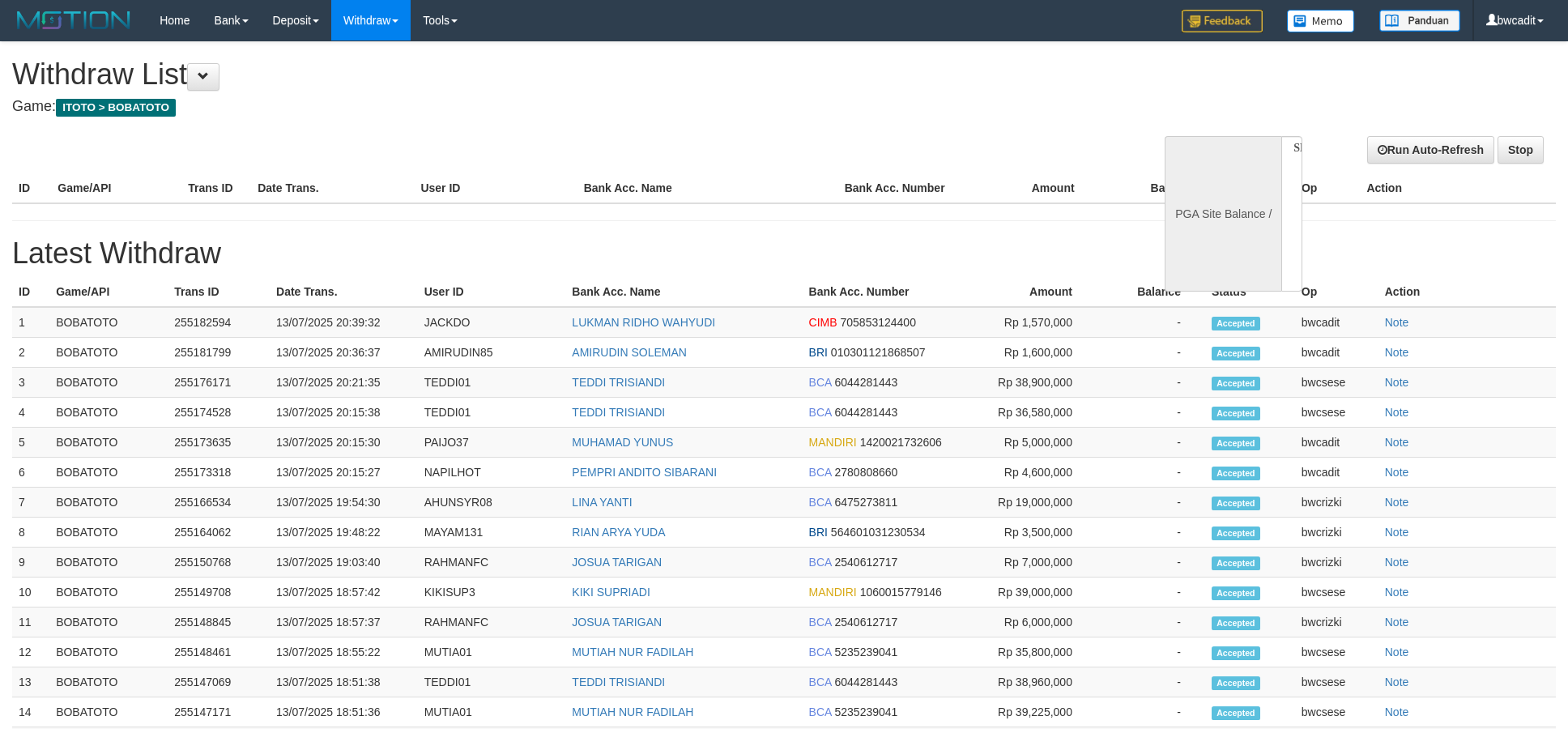 select 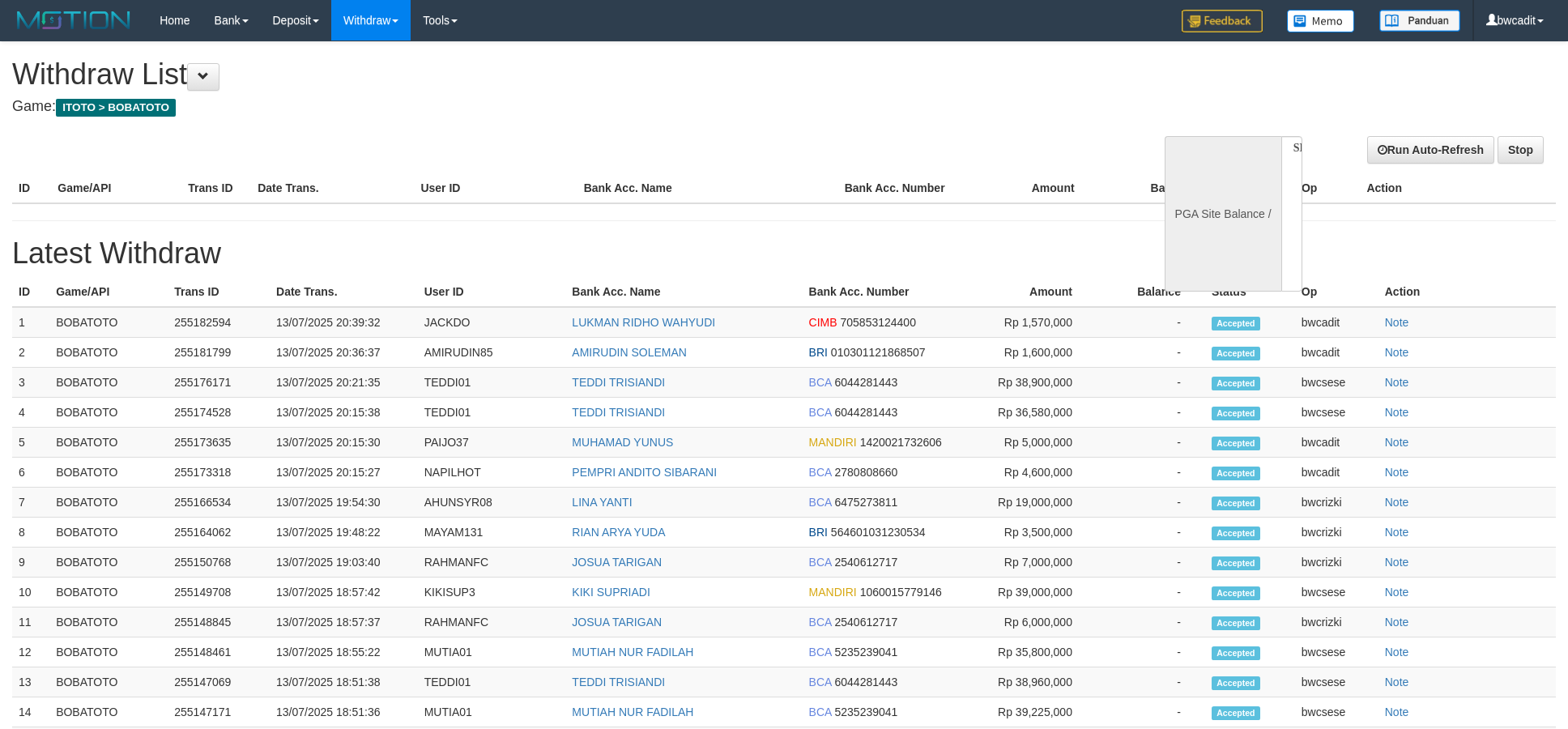 scroll, scrollTop: 0, scrollLeft: 0, axis: both 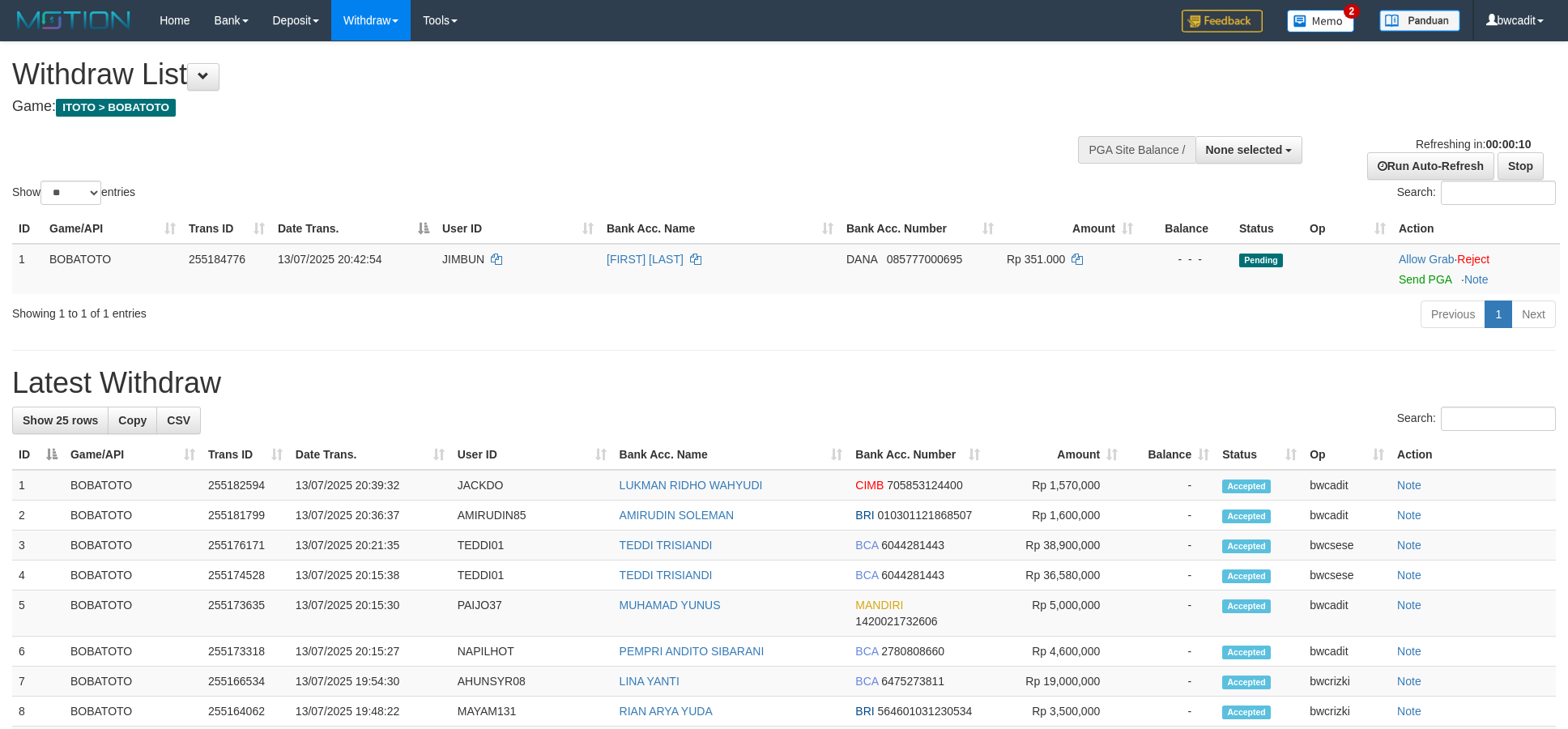 select 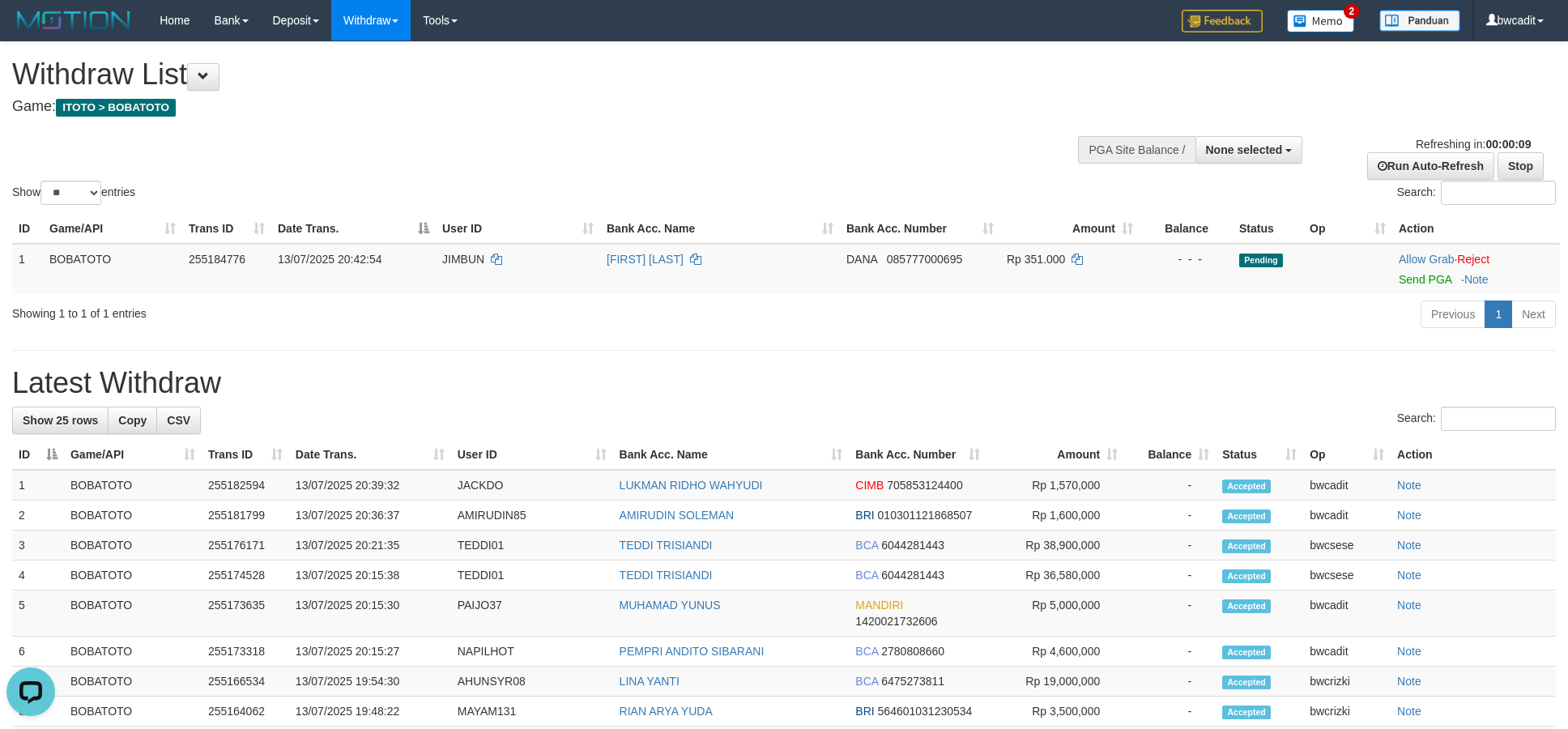 scroll, scrollTop: 0, scrollLeft: 0, axis: both 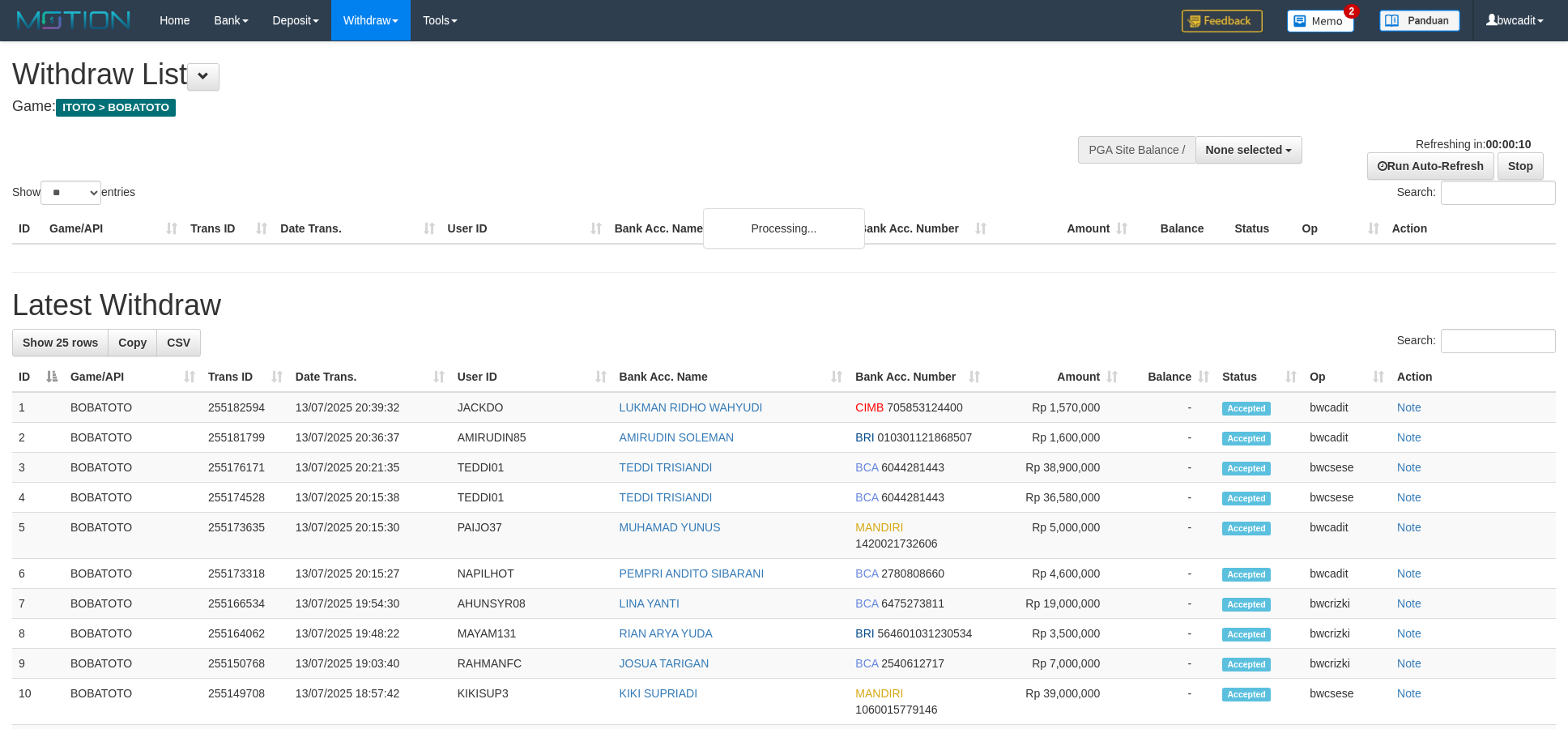 select 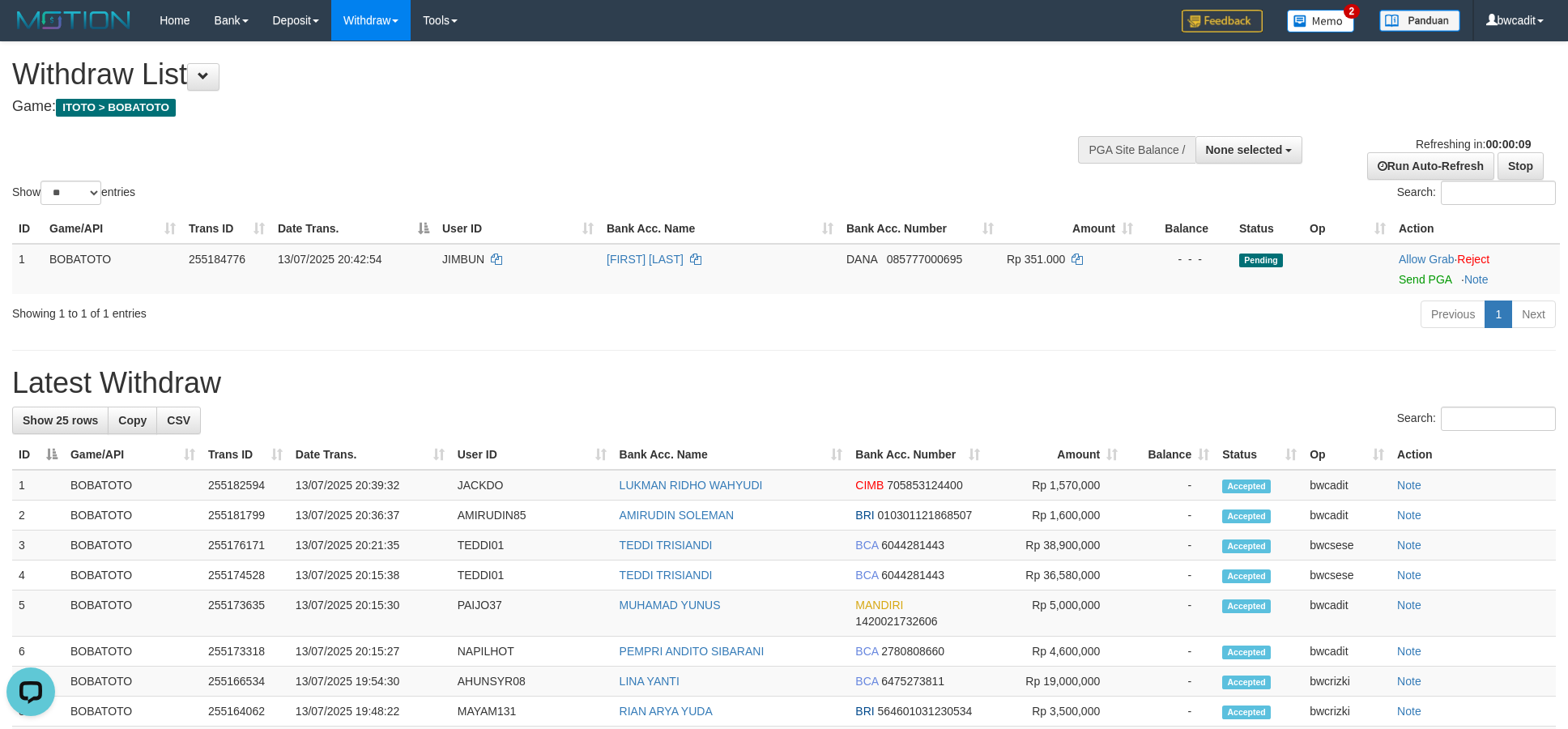 scroll, scrollTop: 0, scrollLeft: 0, axis: both 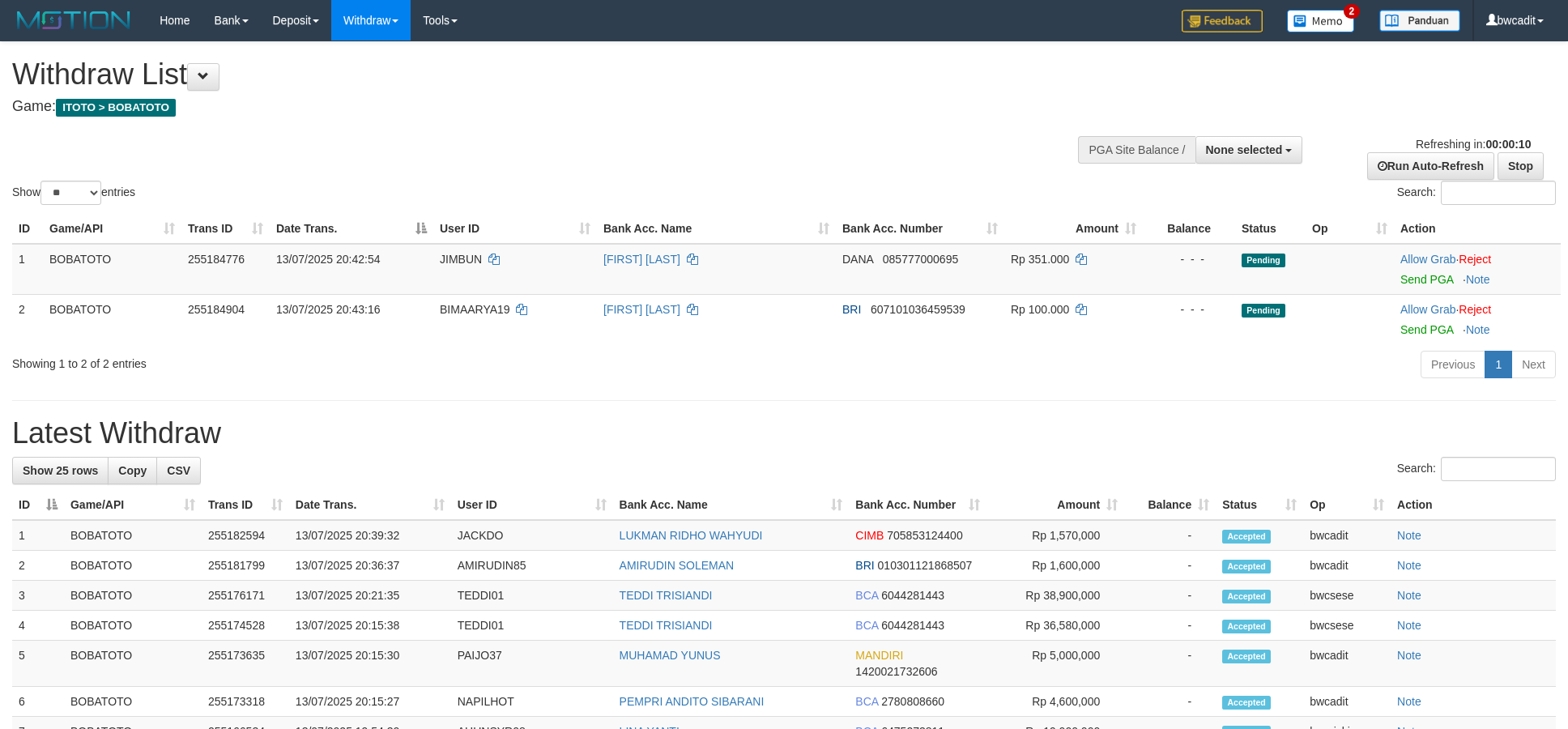 select 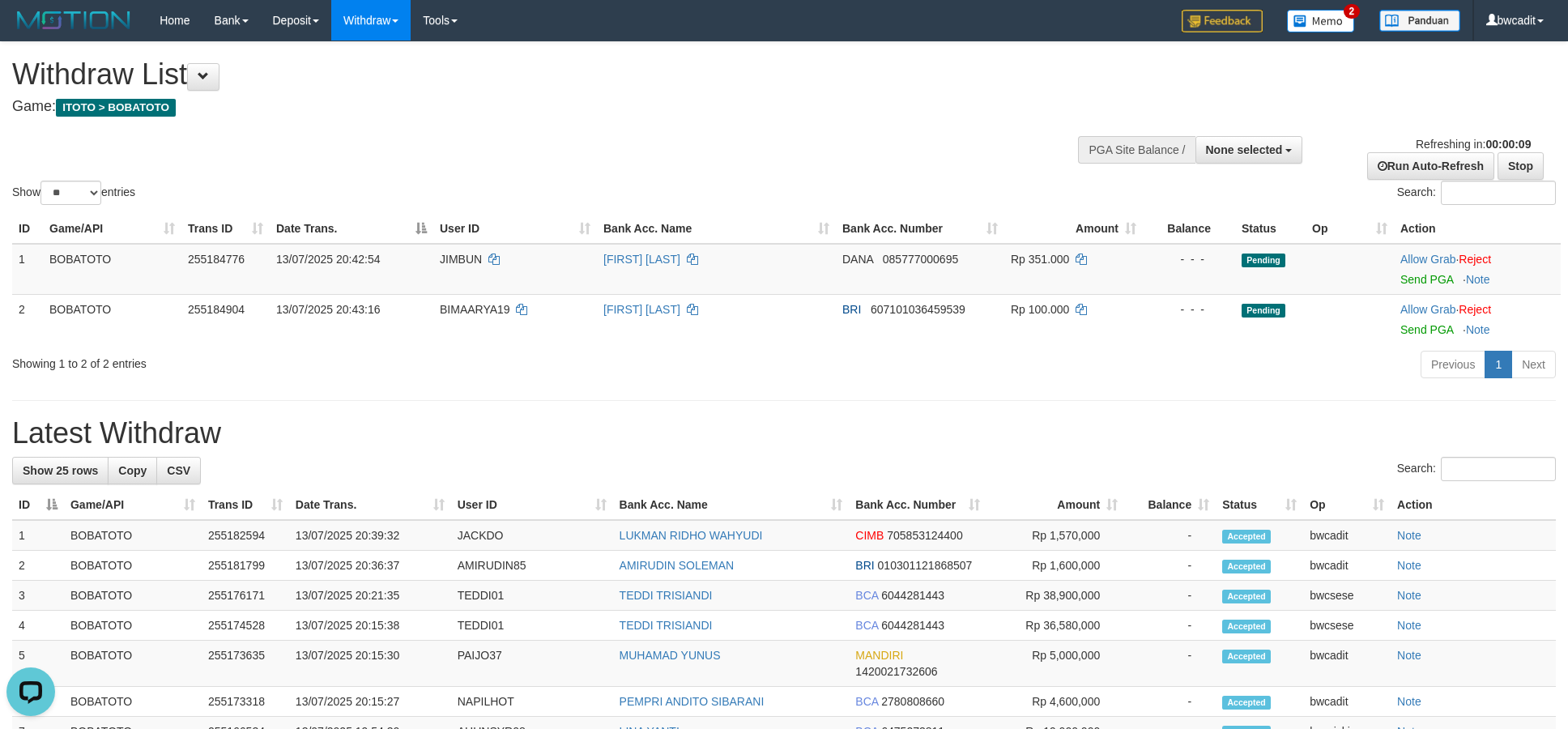 scroll, scrollTop: 0, scrollLeft: 0, axis: both 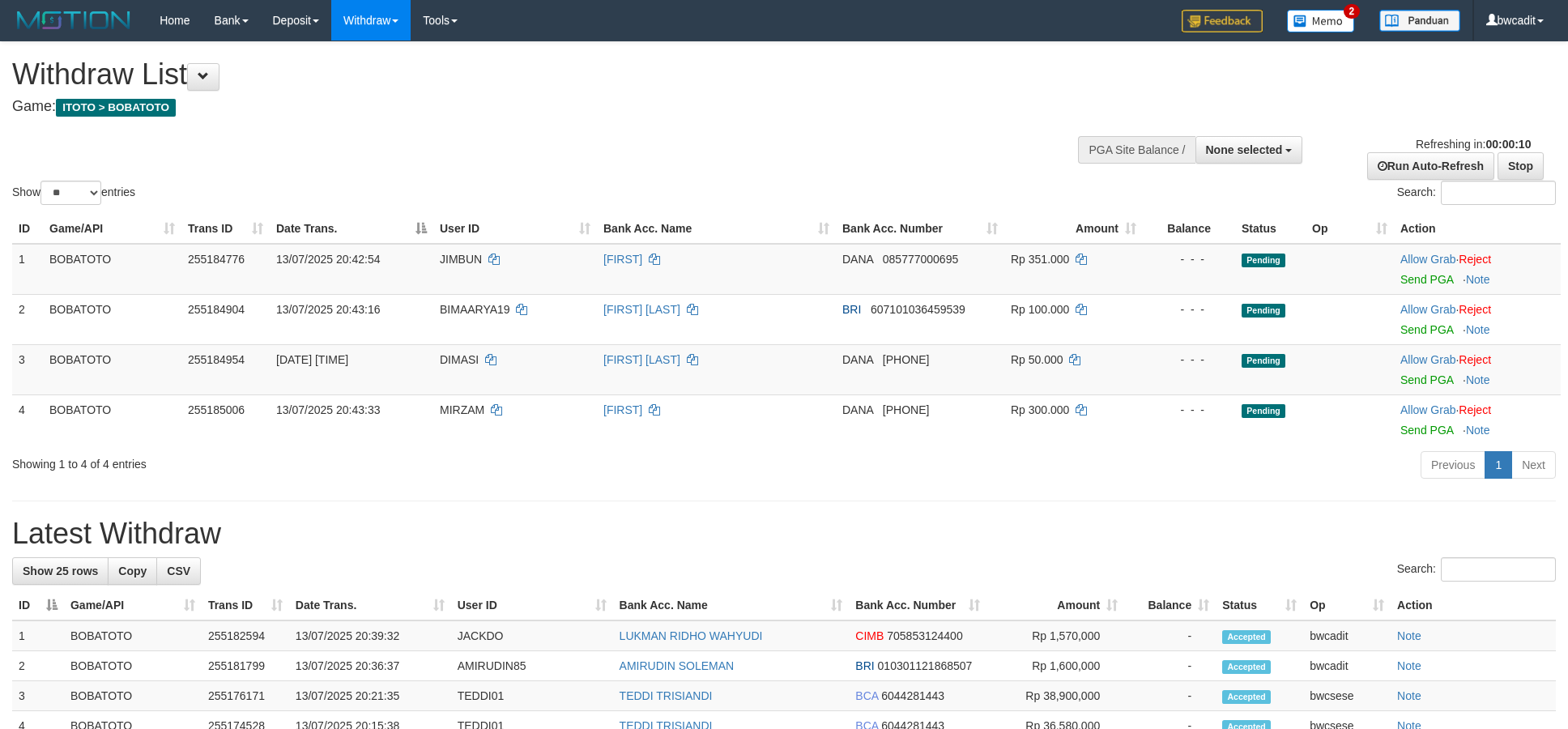 select 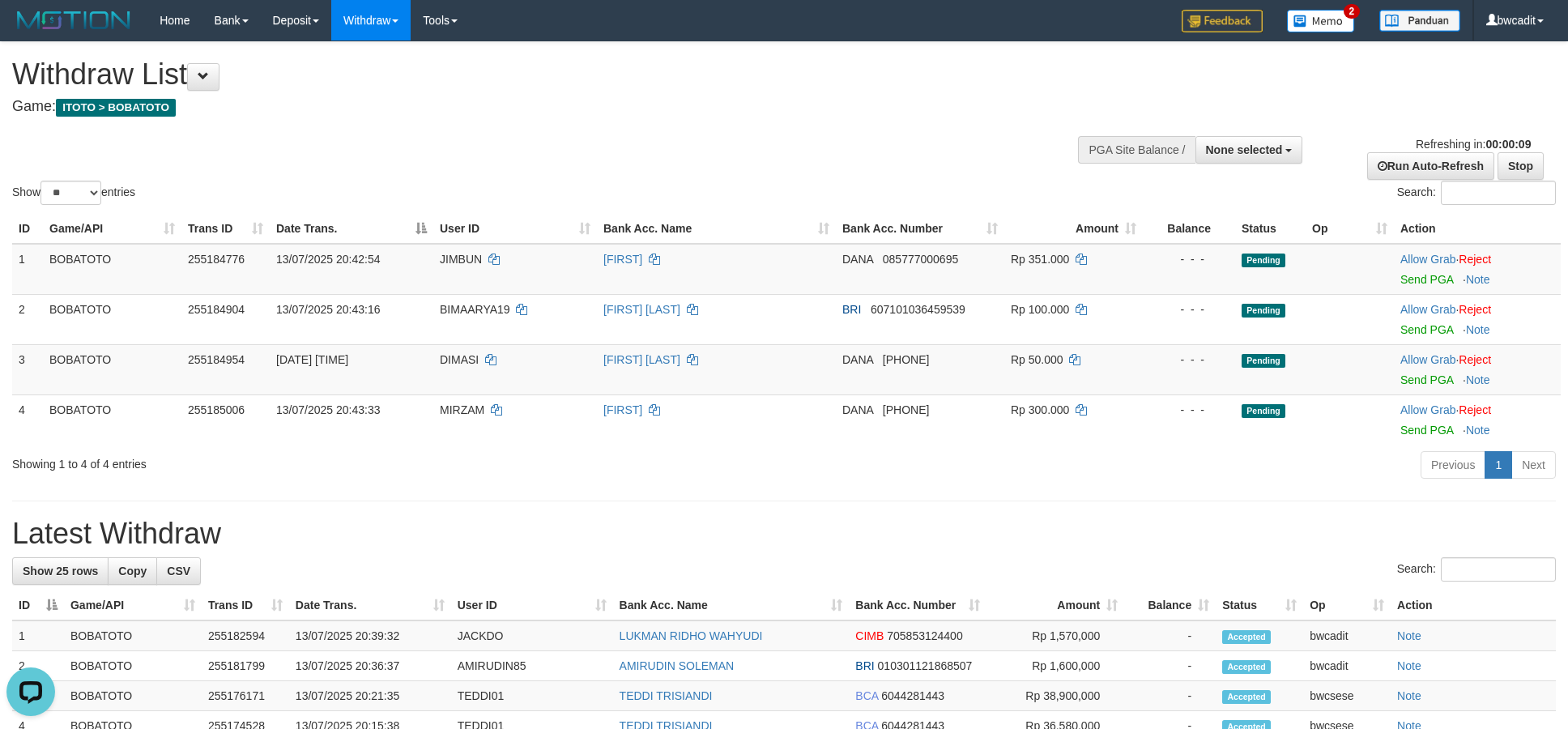 scroll, scrollTop: 0, scrollLeft: 0, axis: both 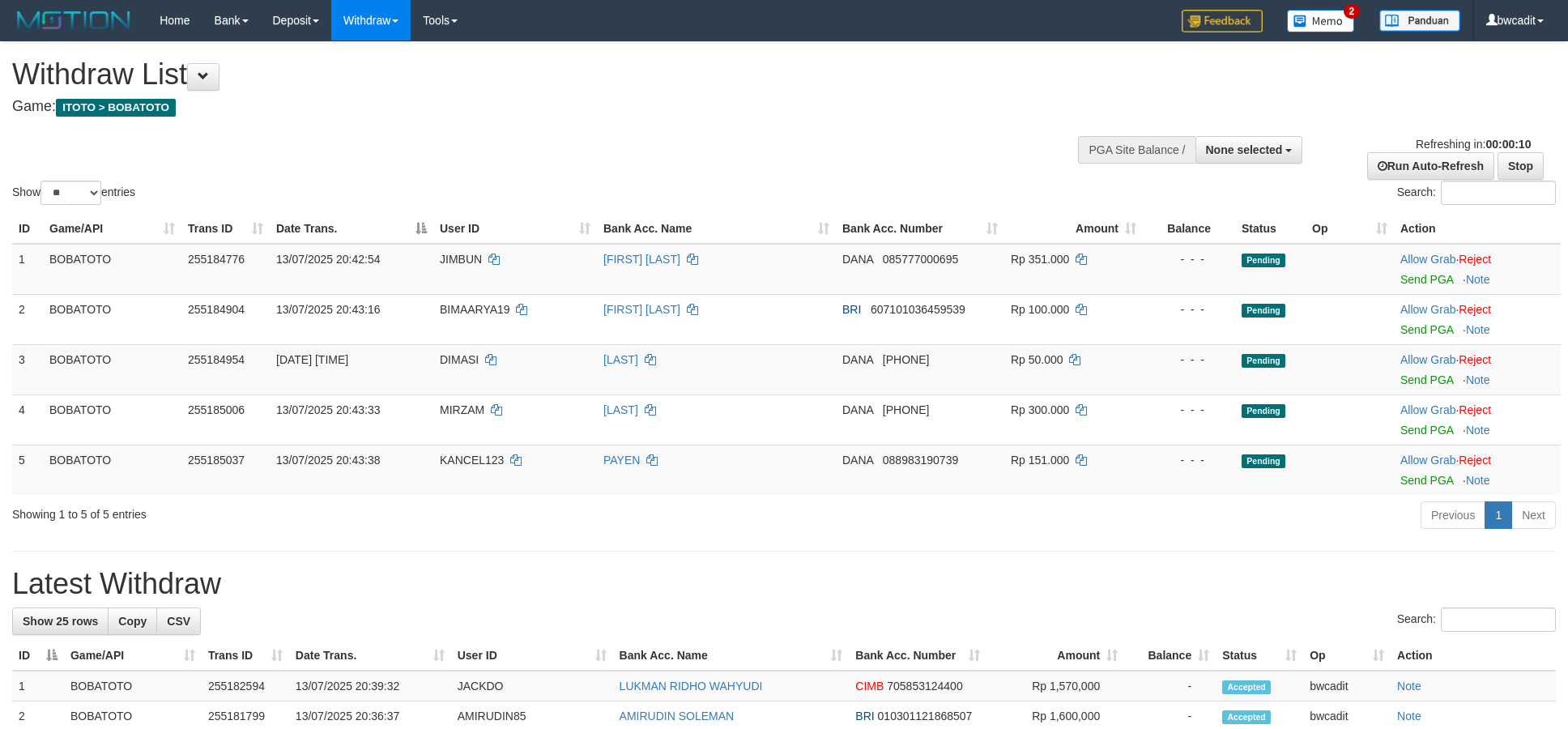 select 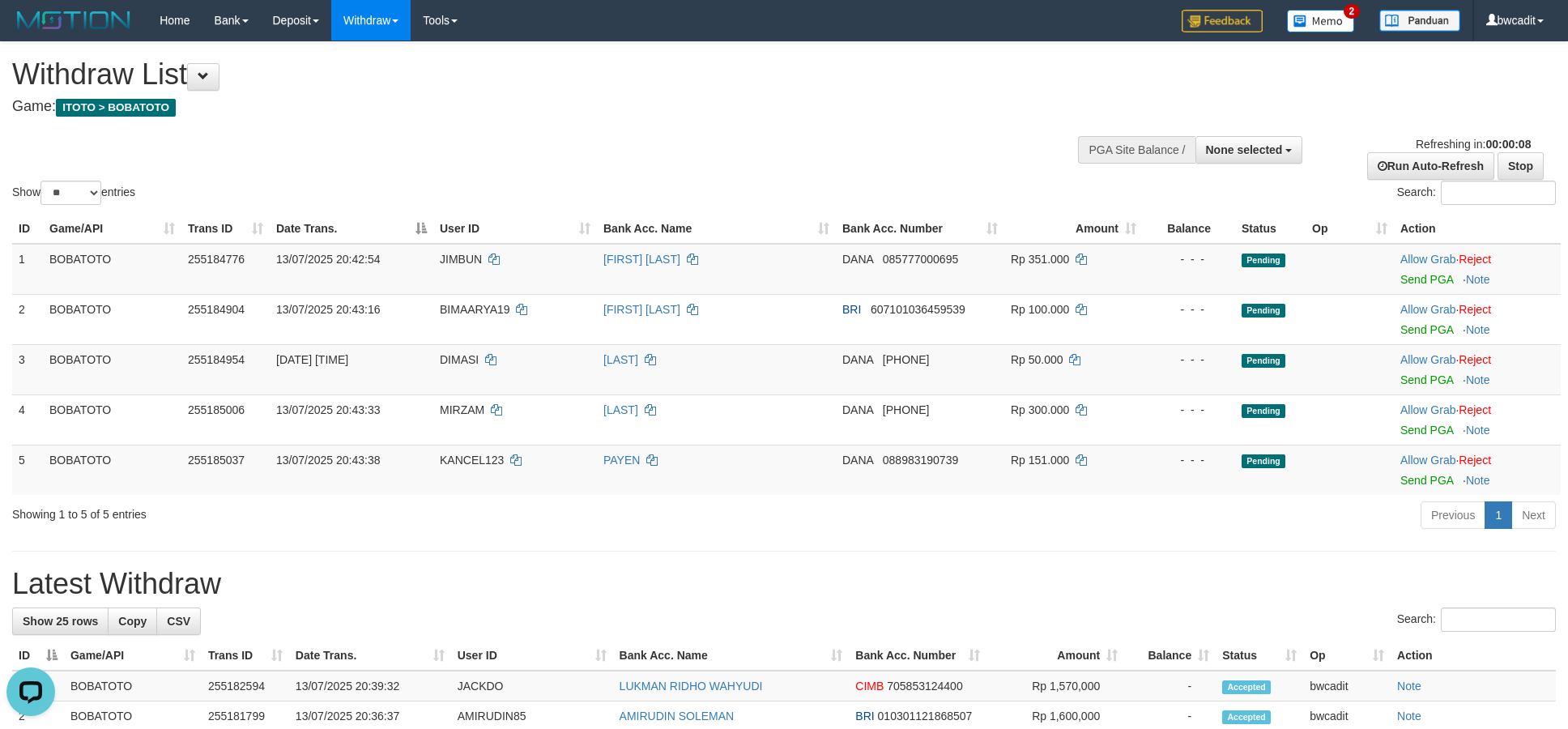 scroll, scrollTop: 0, scrollLeft: 0, axis: both 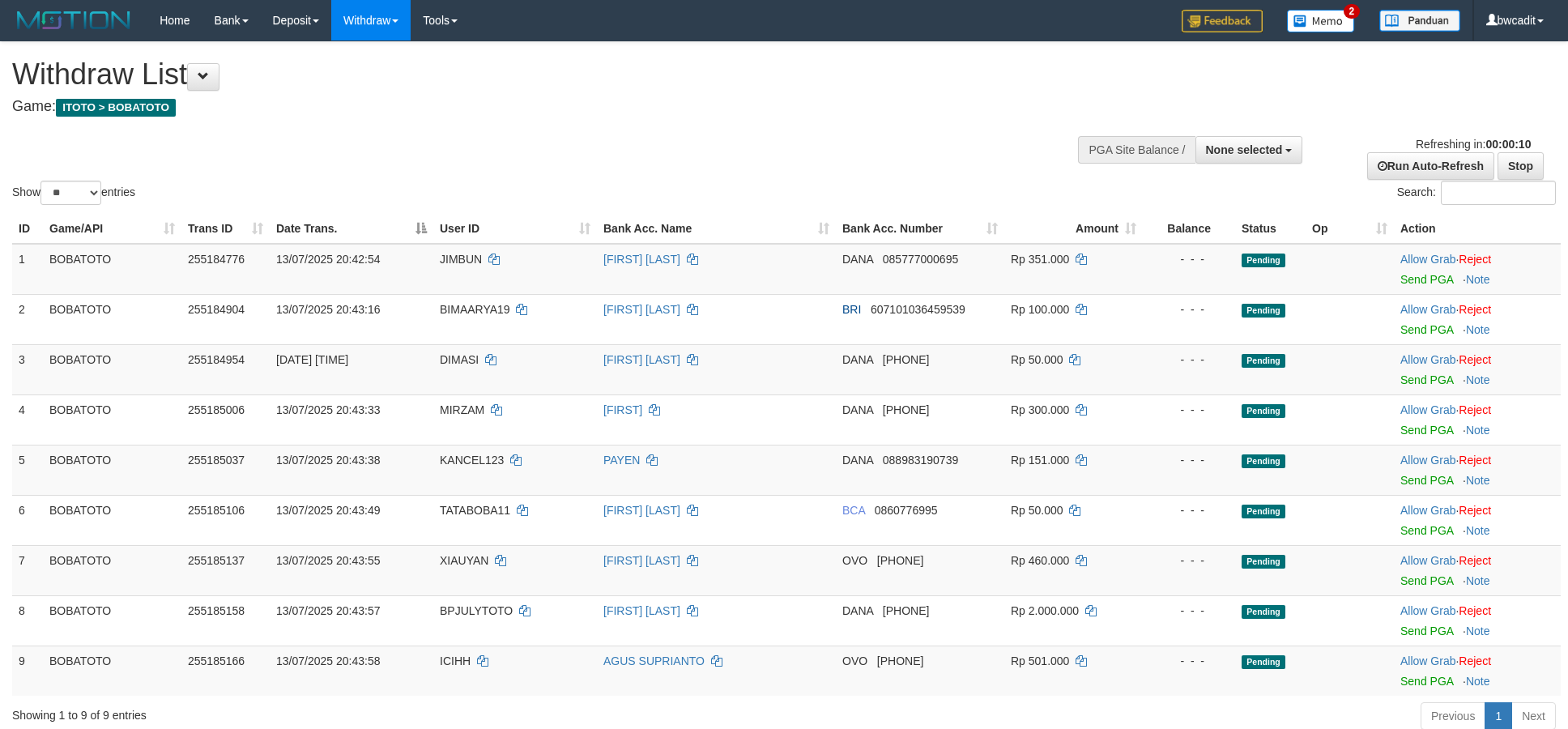 select 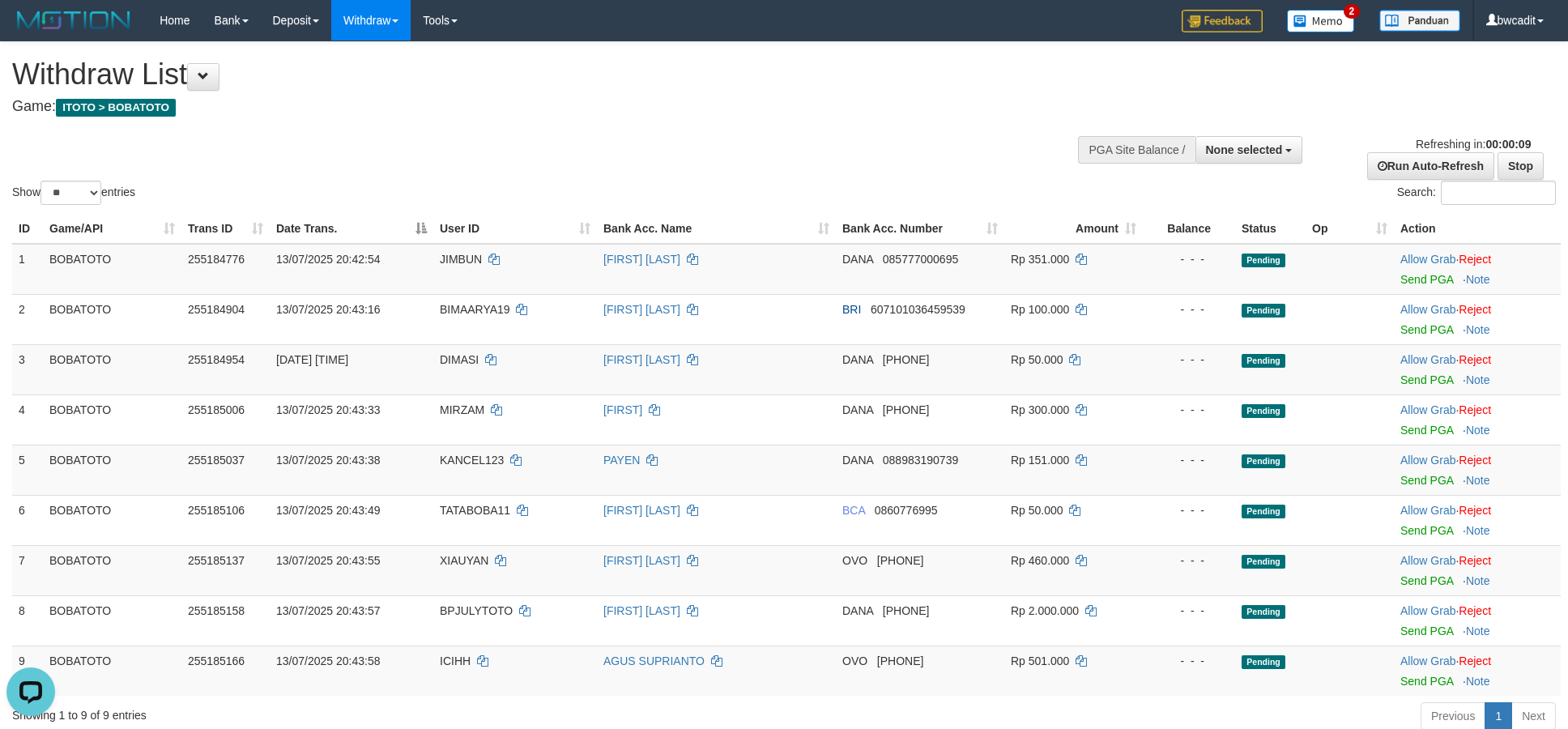scroll, scrollTop: 0, scrollLeft: 0, axis: both 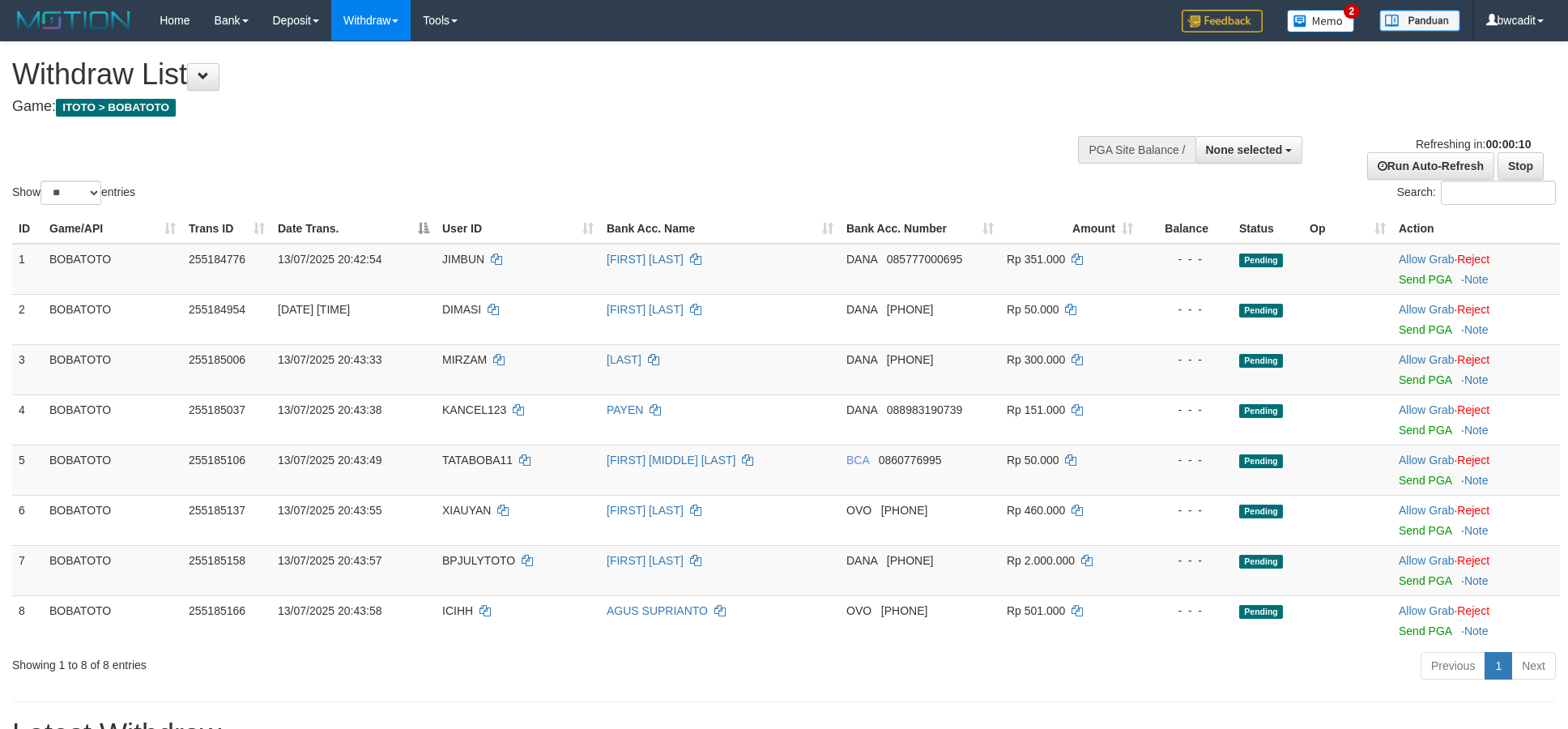 select 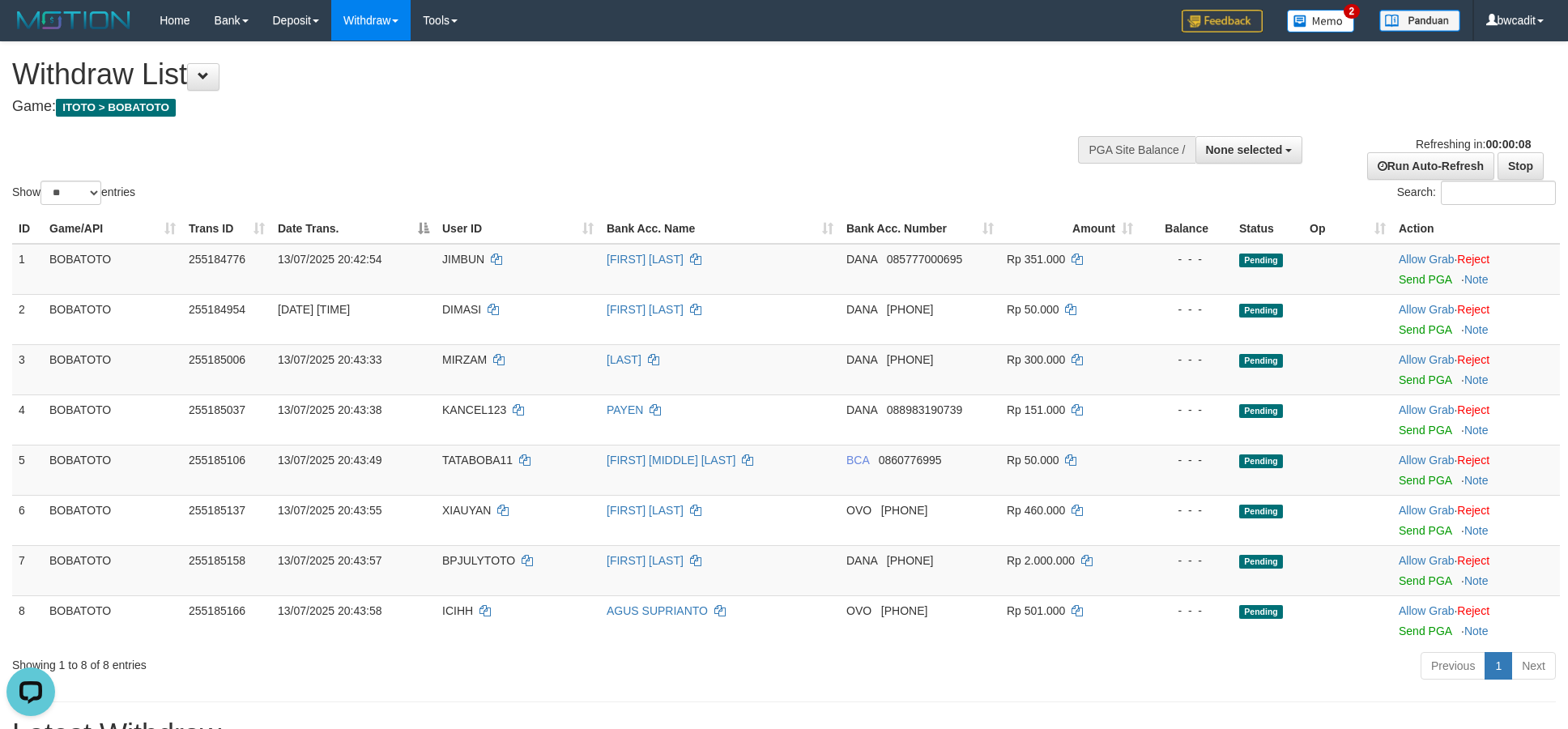 scroll, scrollTop: 0, scrollLeft: 0, axis: both 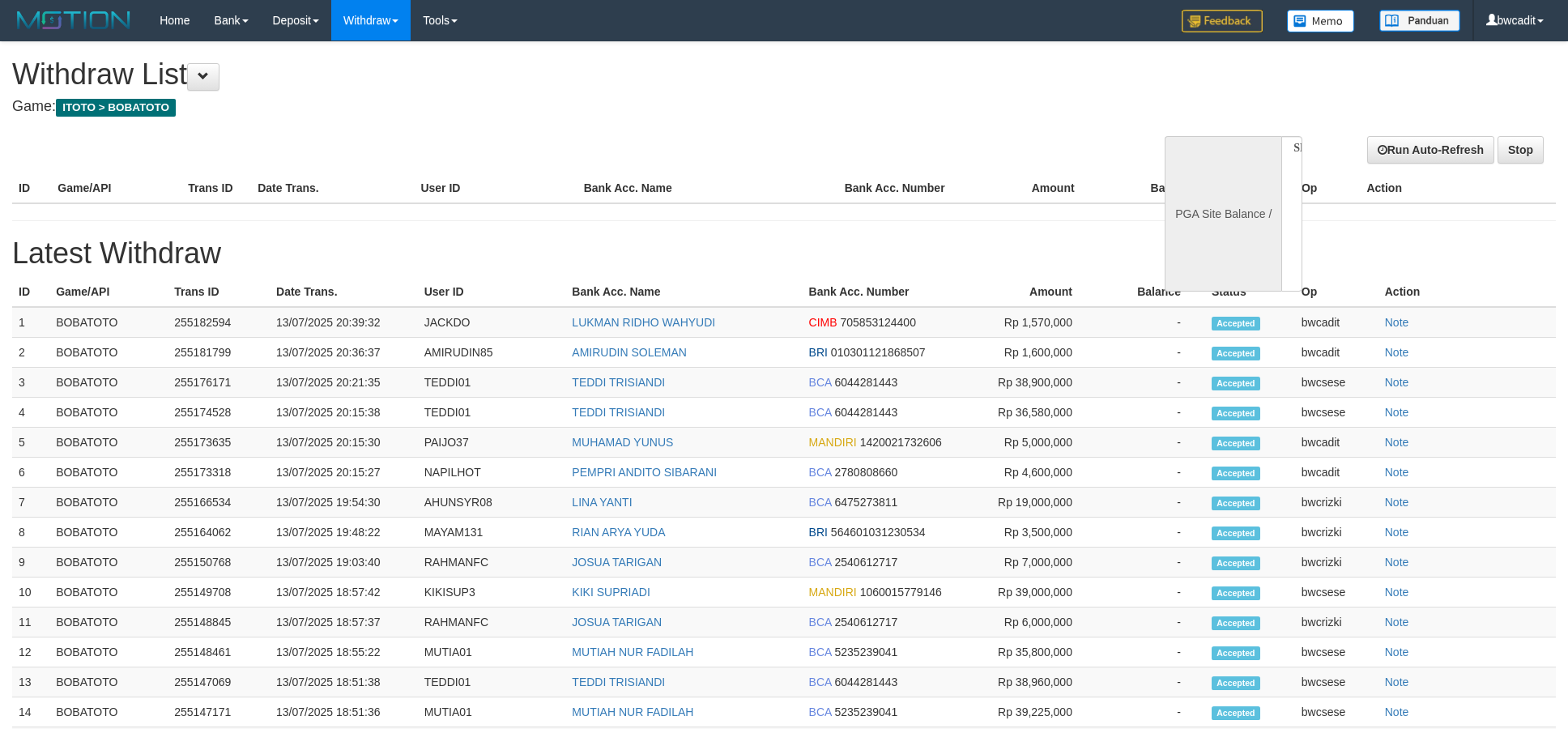 select 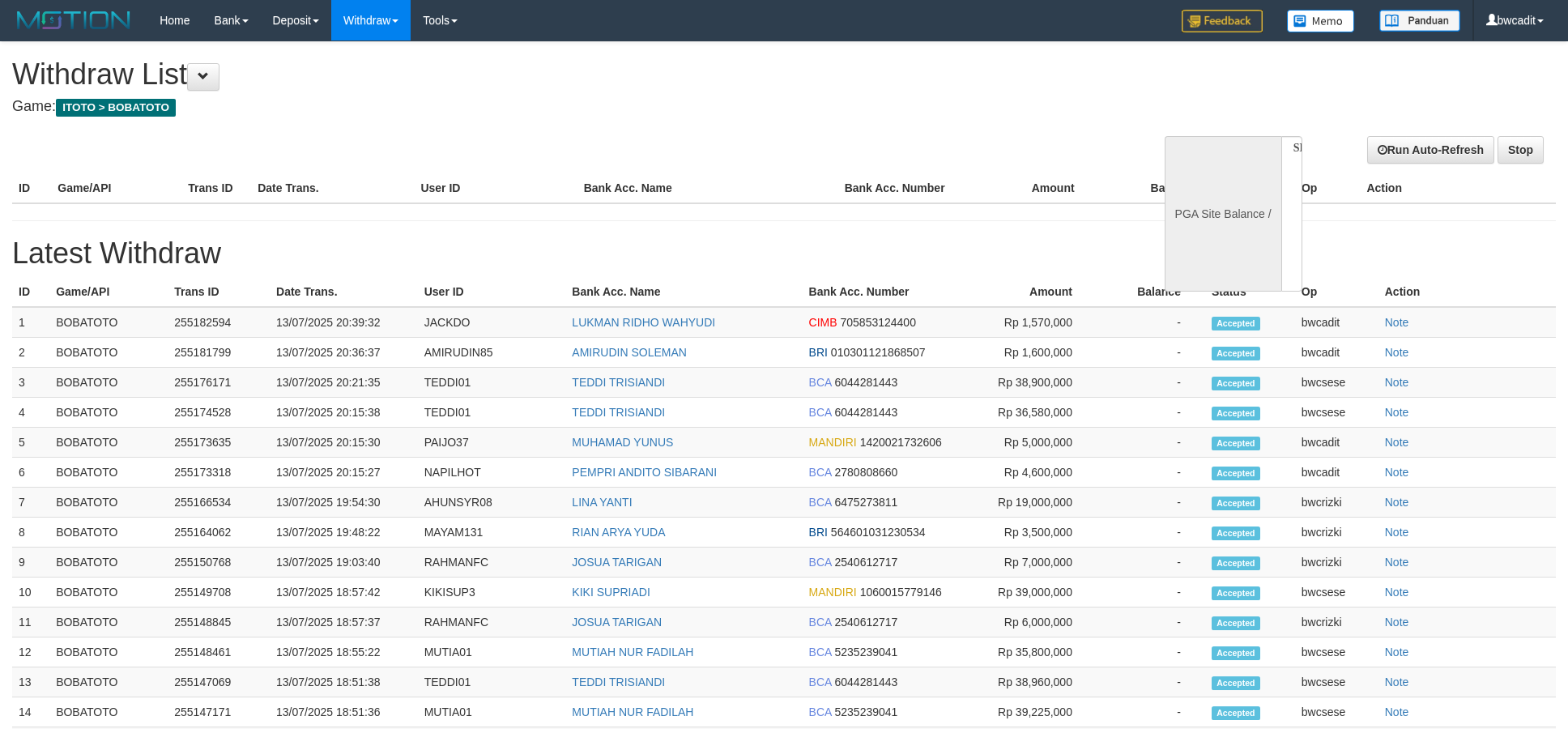 scroll, scrollTop: 0, scrollLeft: 0, axis: both 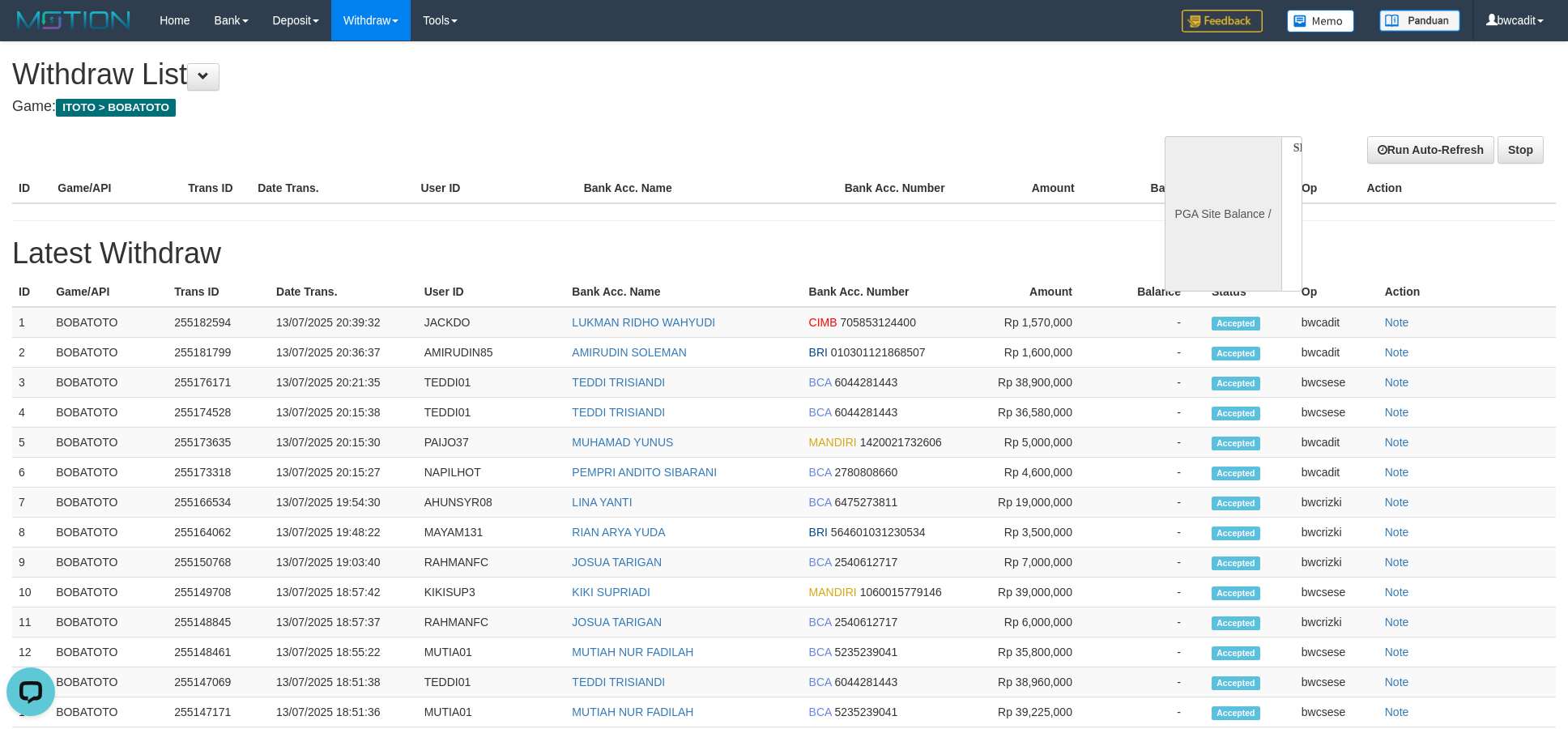 select on "**" 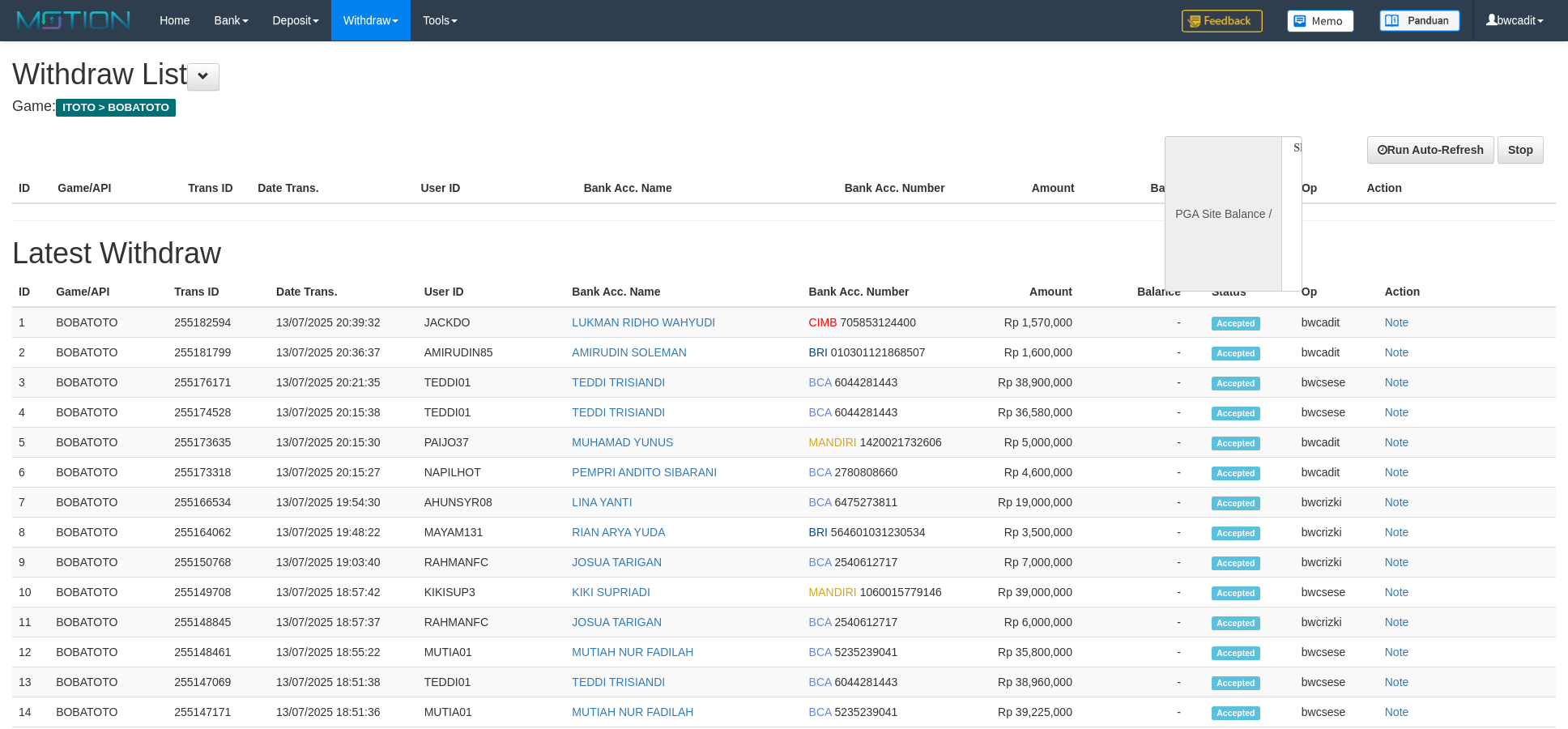 select 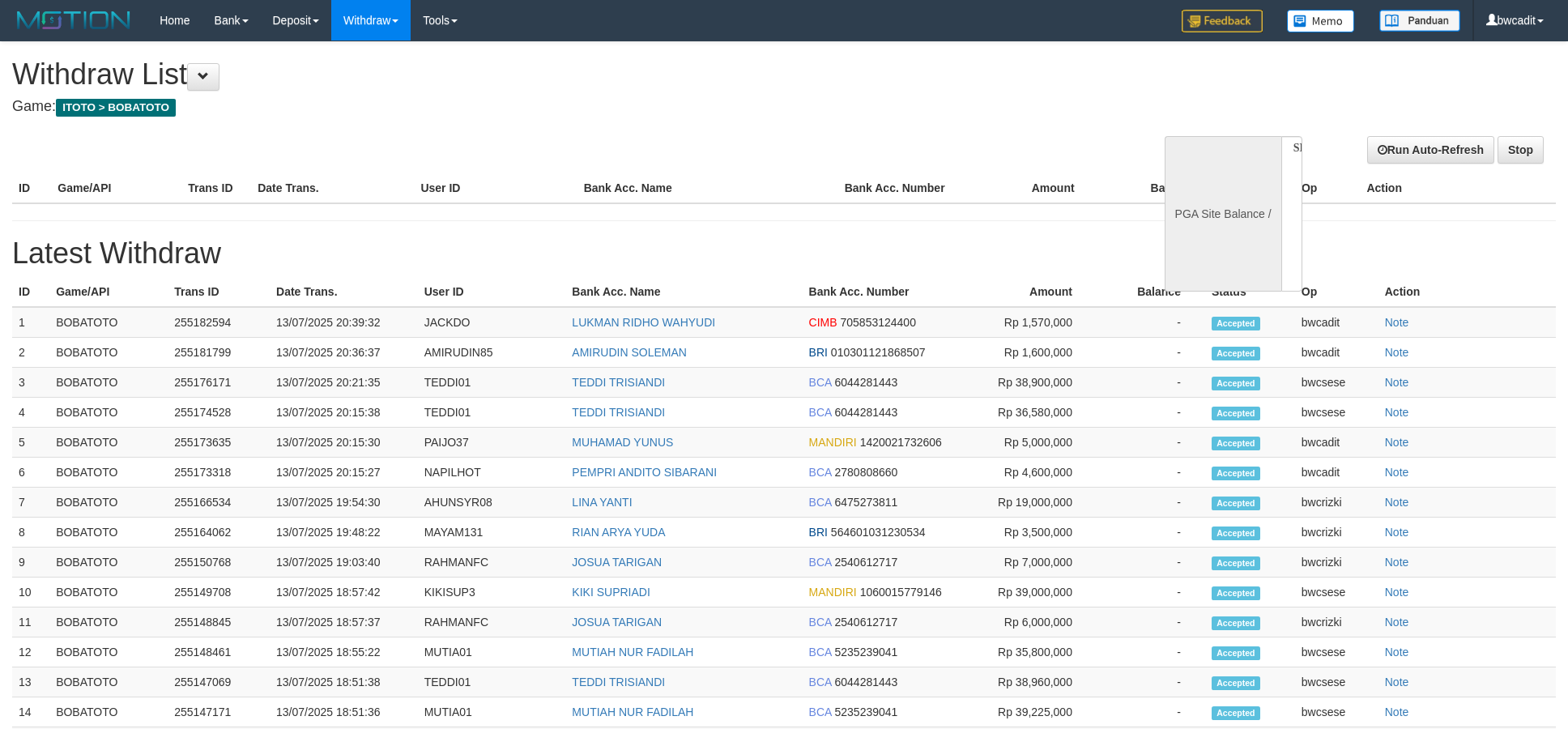 scroll, scrollTop: 0, scrollLeft: 0, axis: both 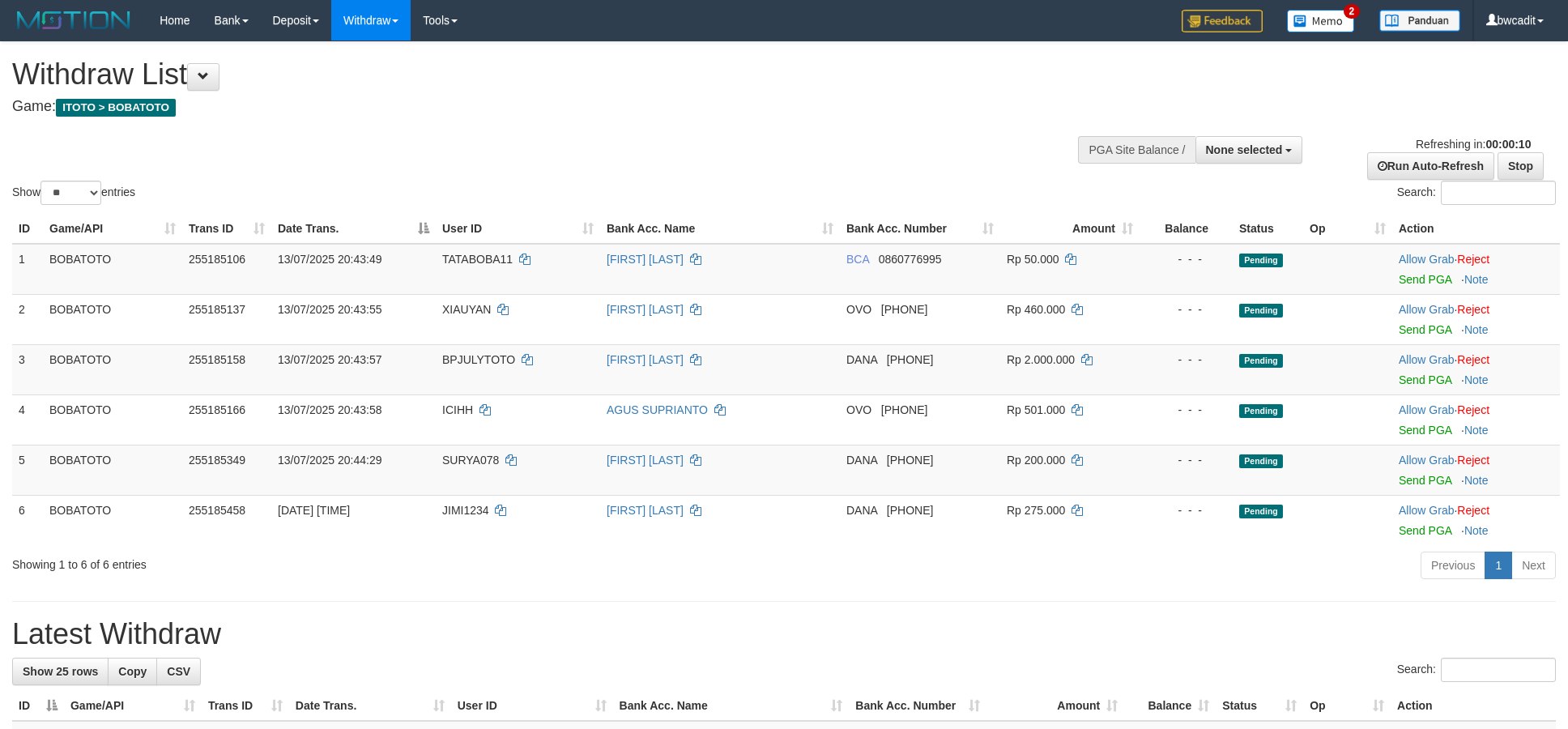 select 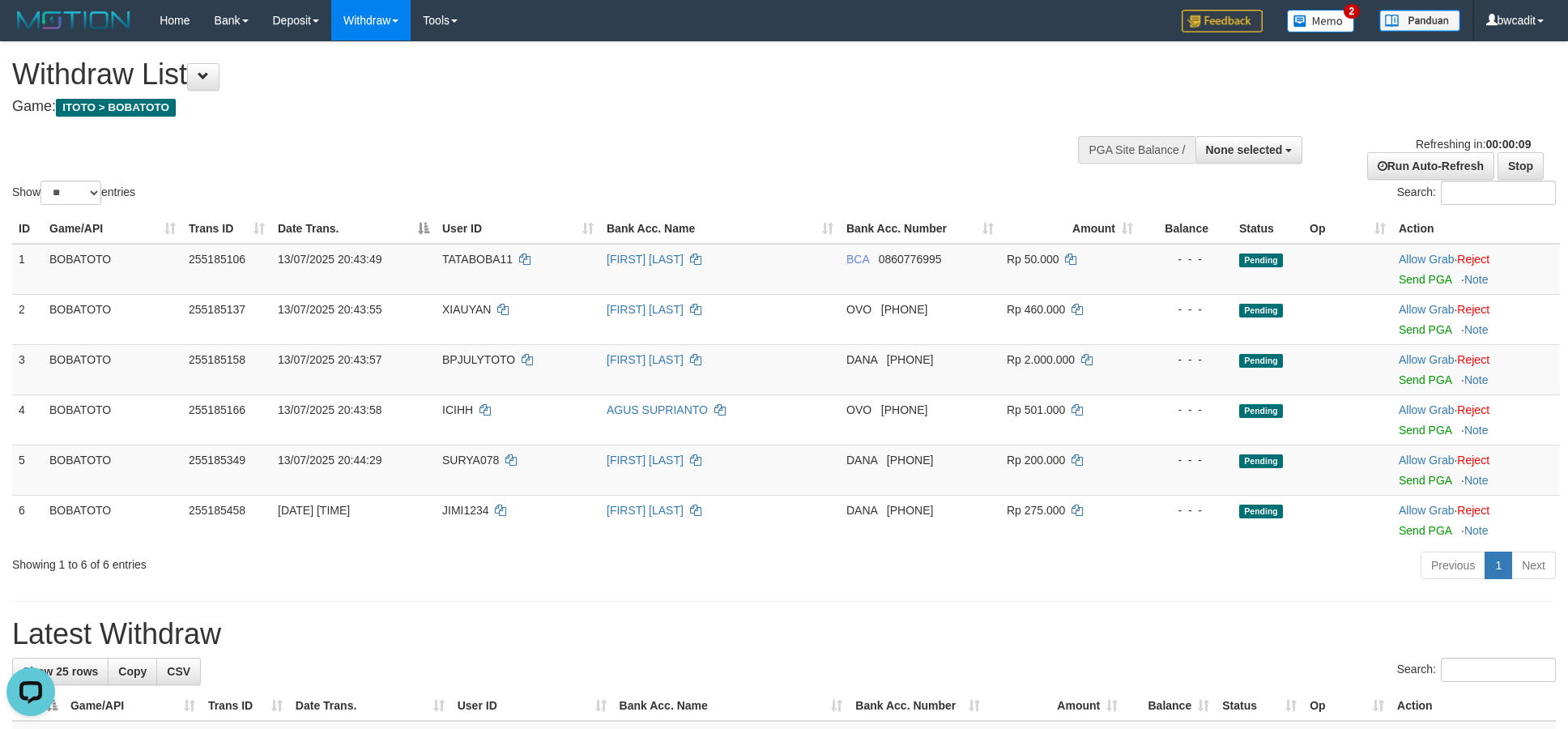 scroll, scrollTop: 0, scrollLeft: 0, axis: both 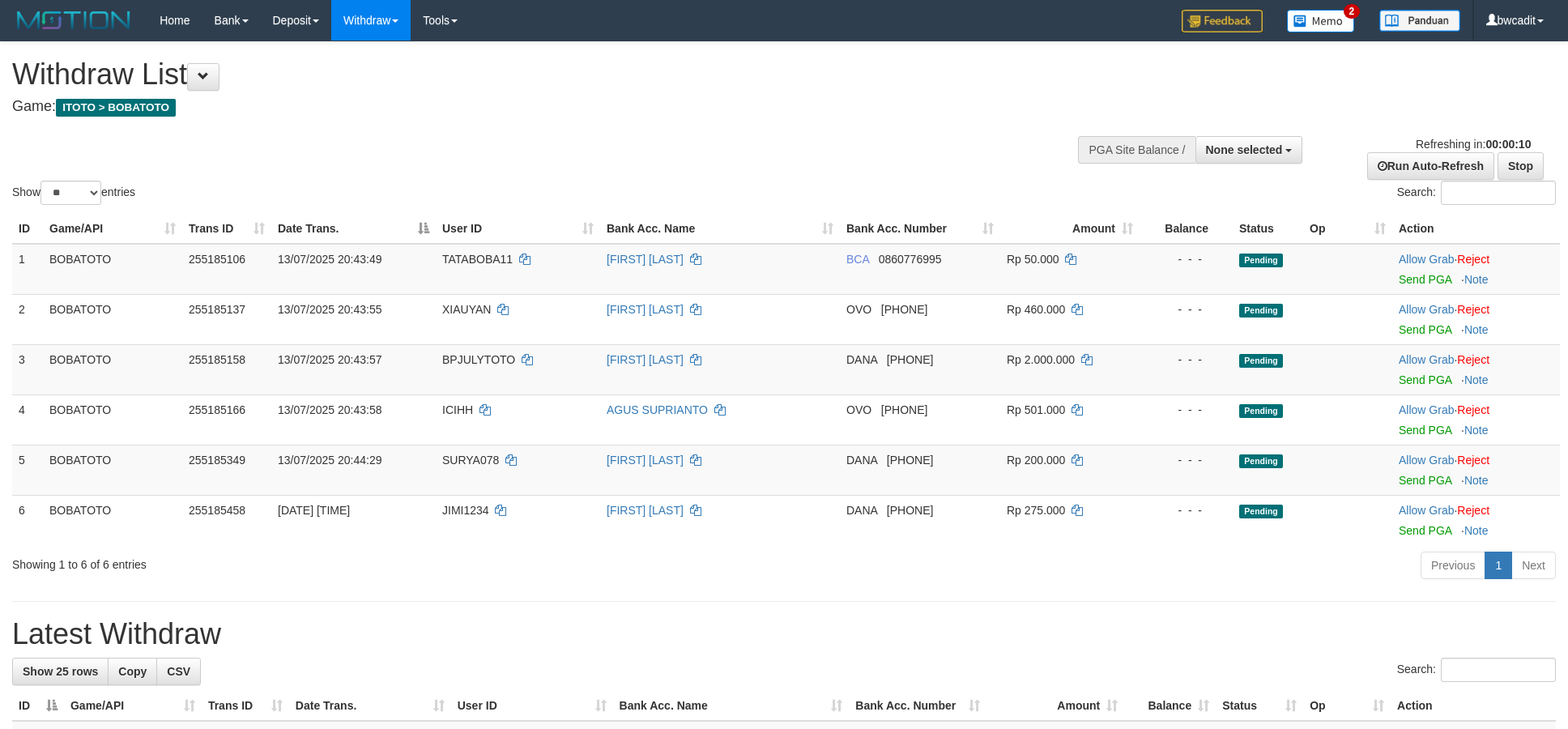select 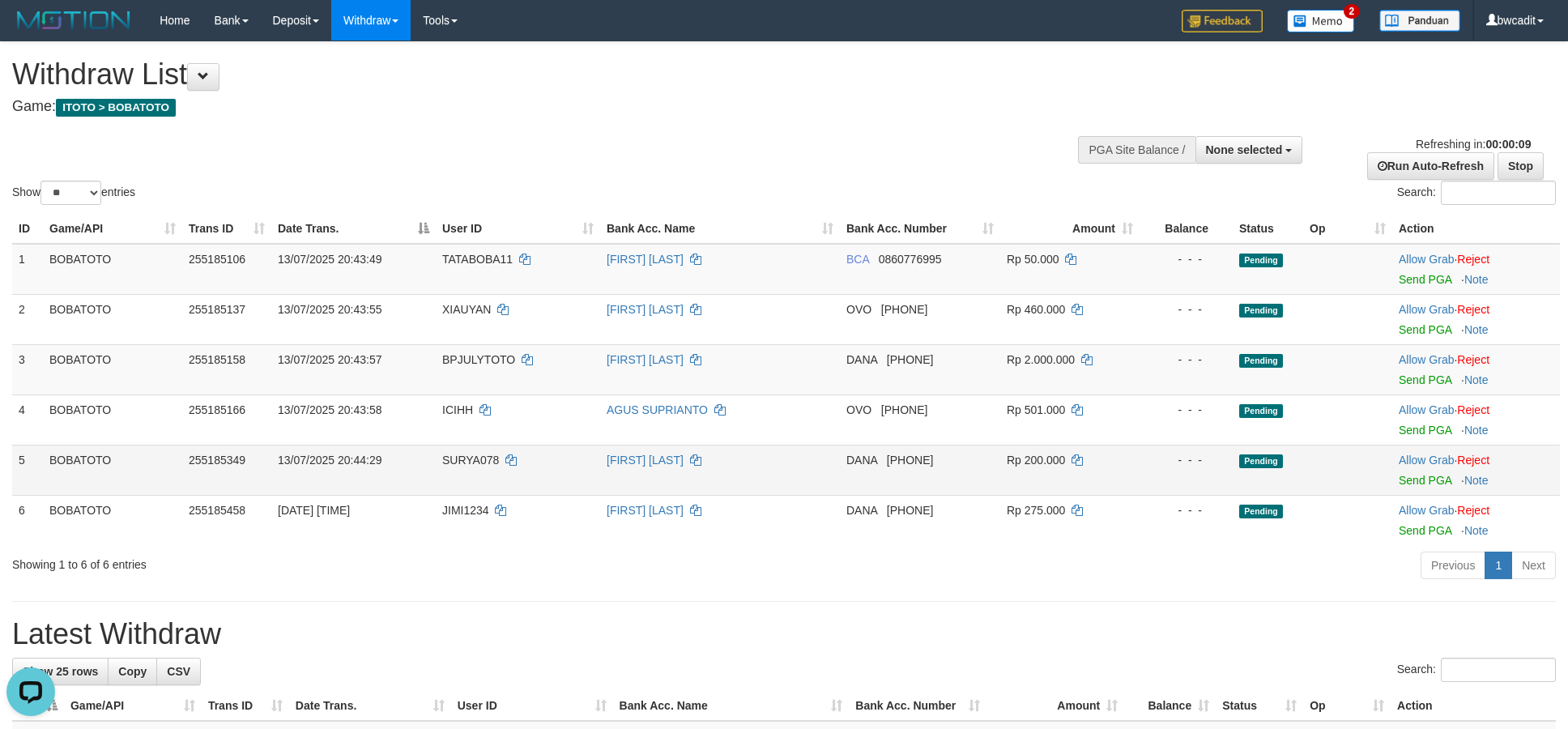 scroll, scrollTop: 0, scrollLeft: 0, axis: both 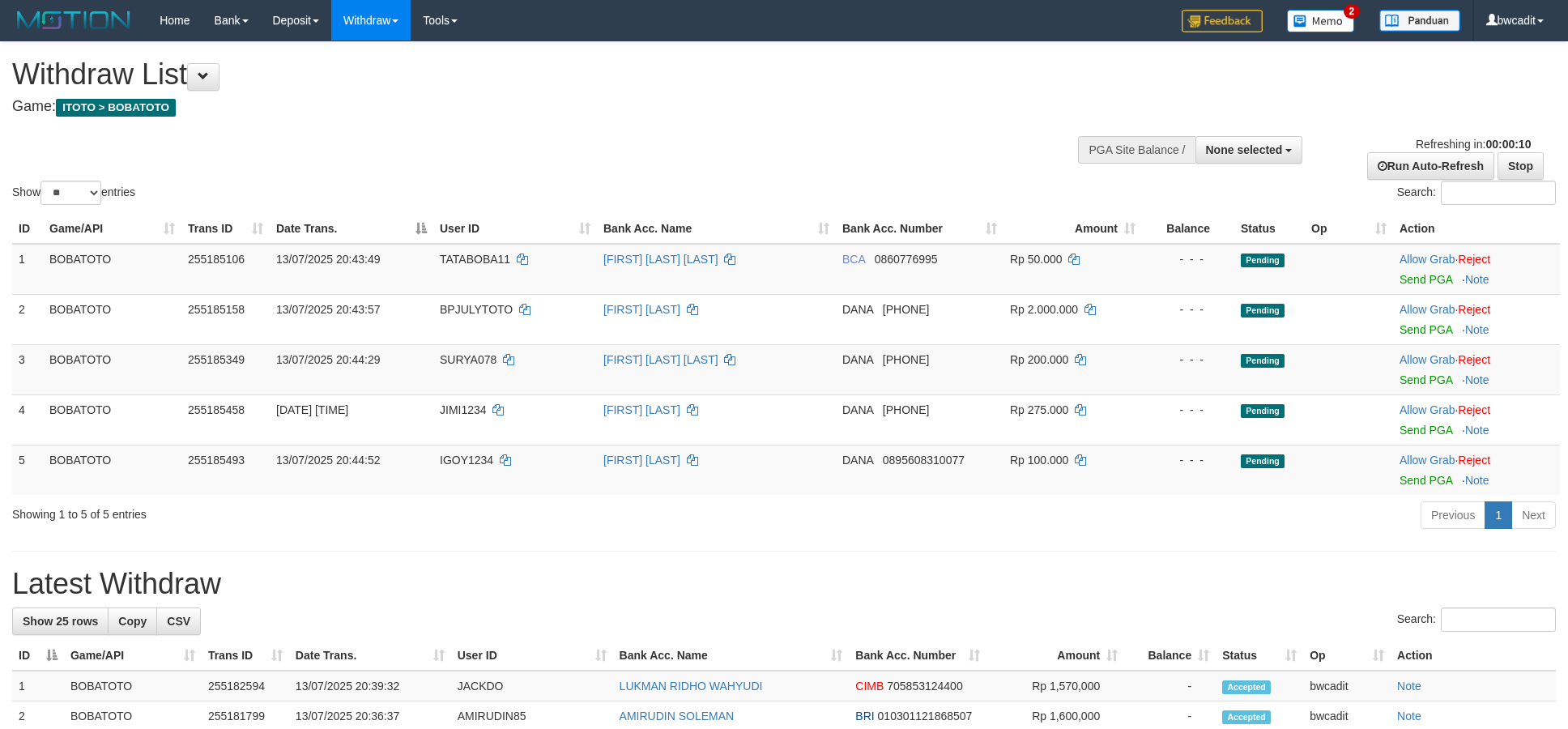select 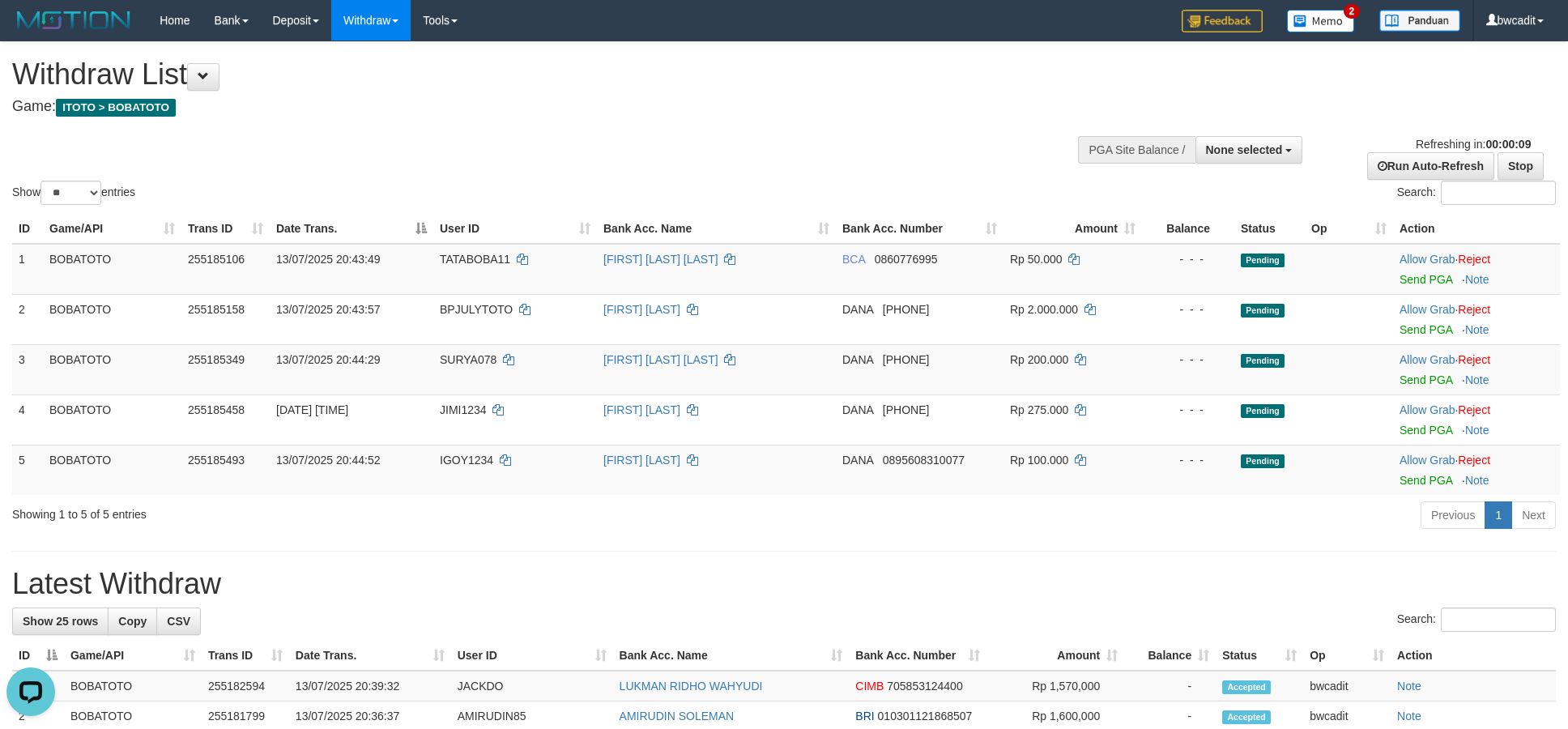scroll, scrollTop: 0, scrollLeft: 0, axis: both 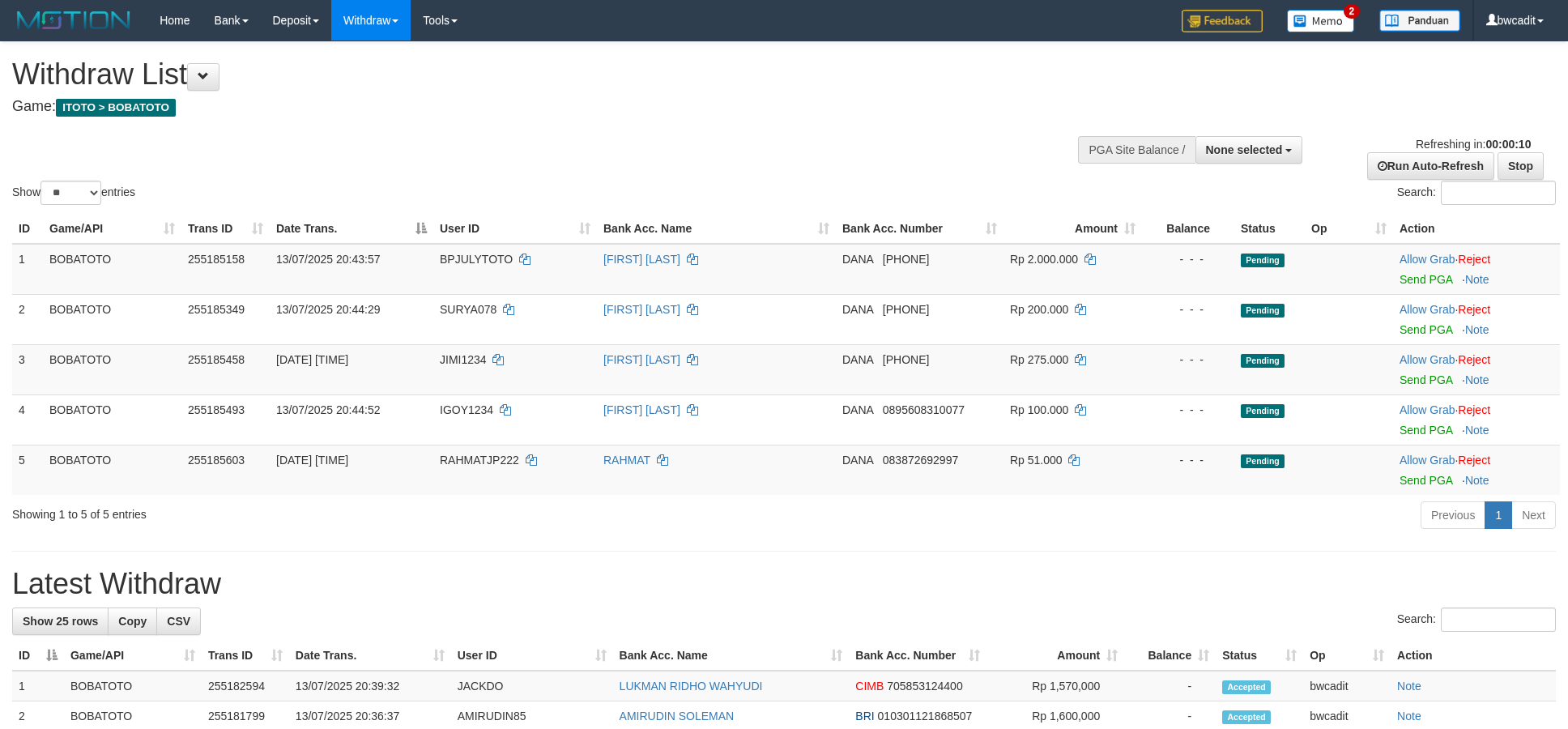 select 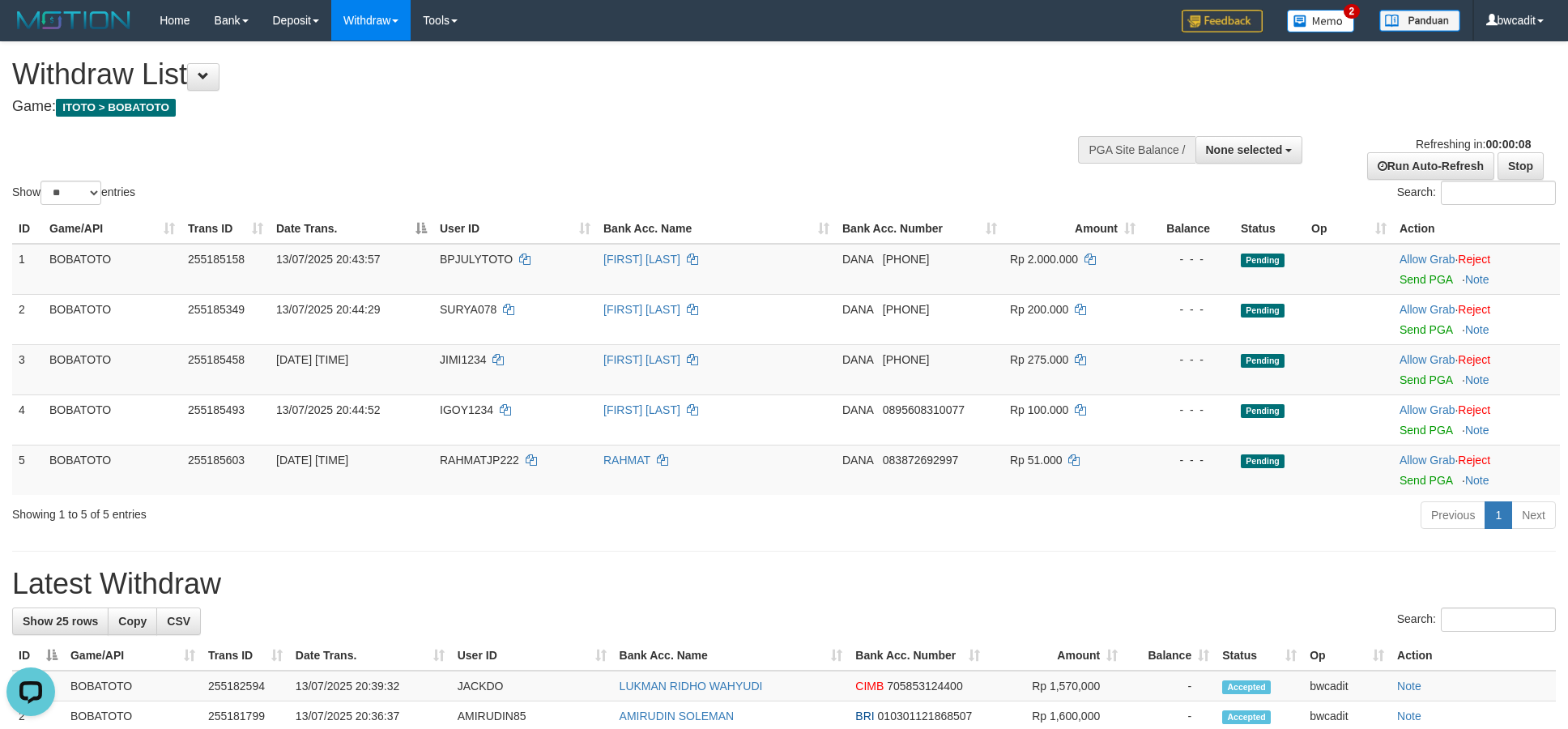 scroll, scrollTop: 0, scrollLeft: 0, axis: both 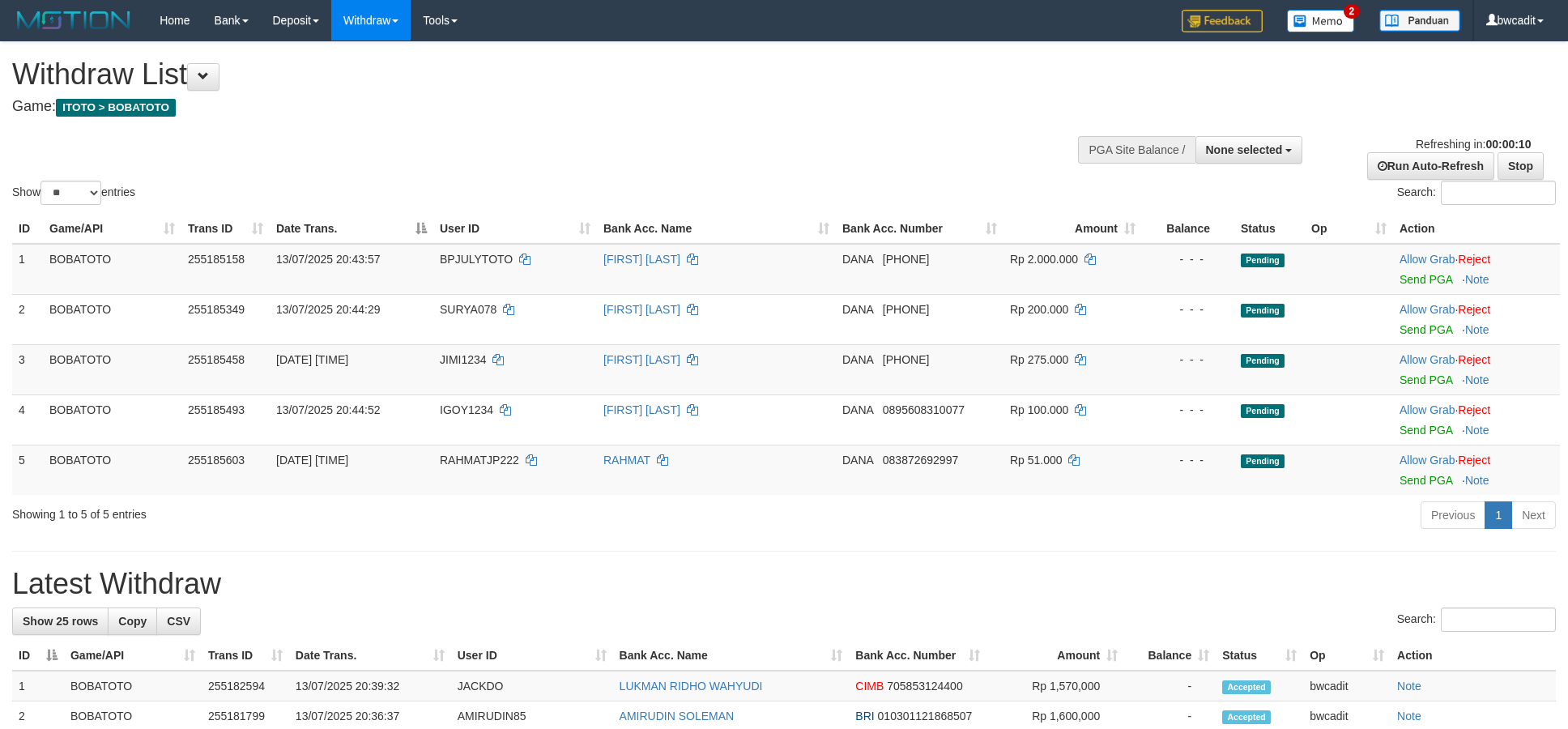 select 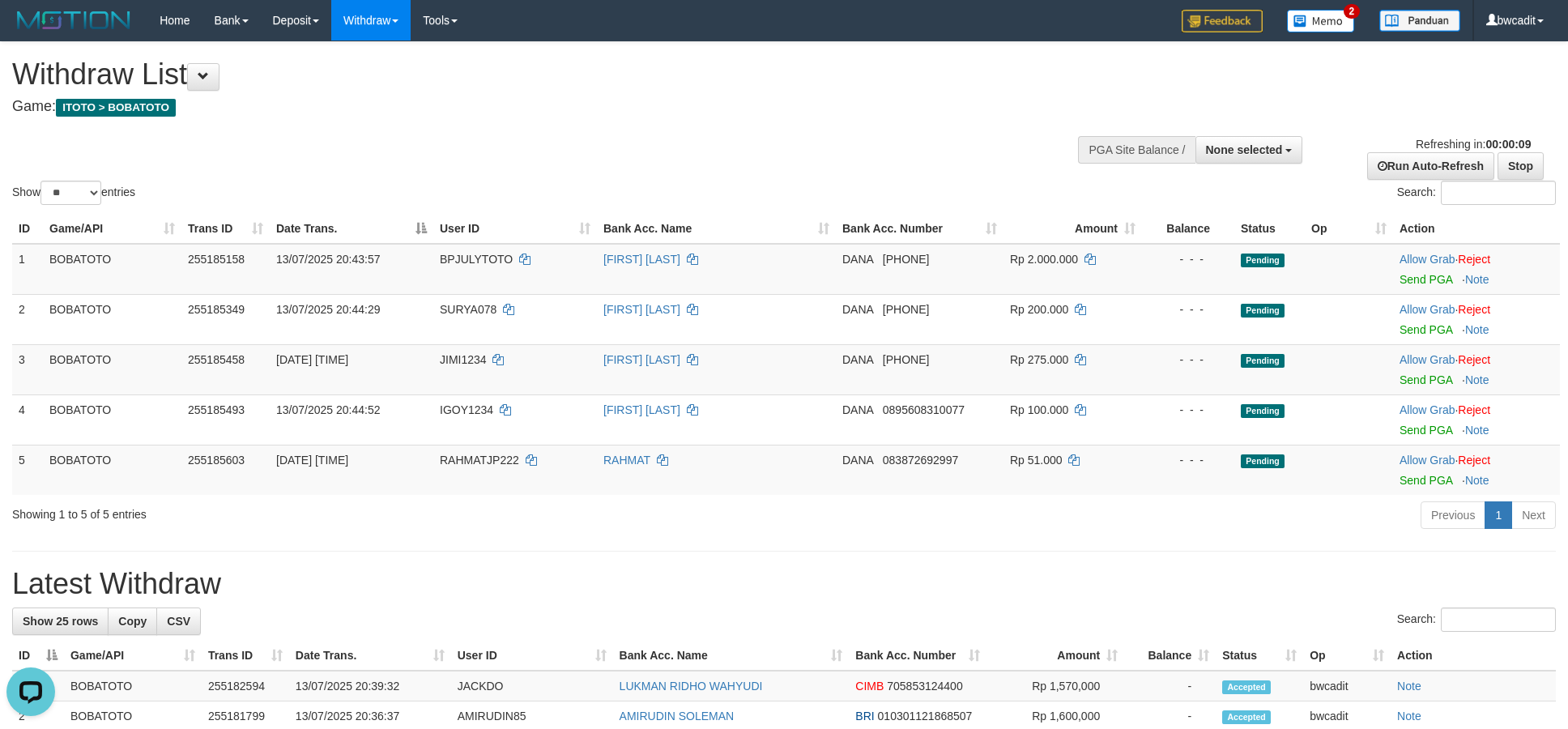 scroll, scrollTop: 0, scrollLeft: 0, axis: both 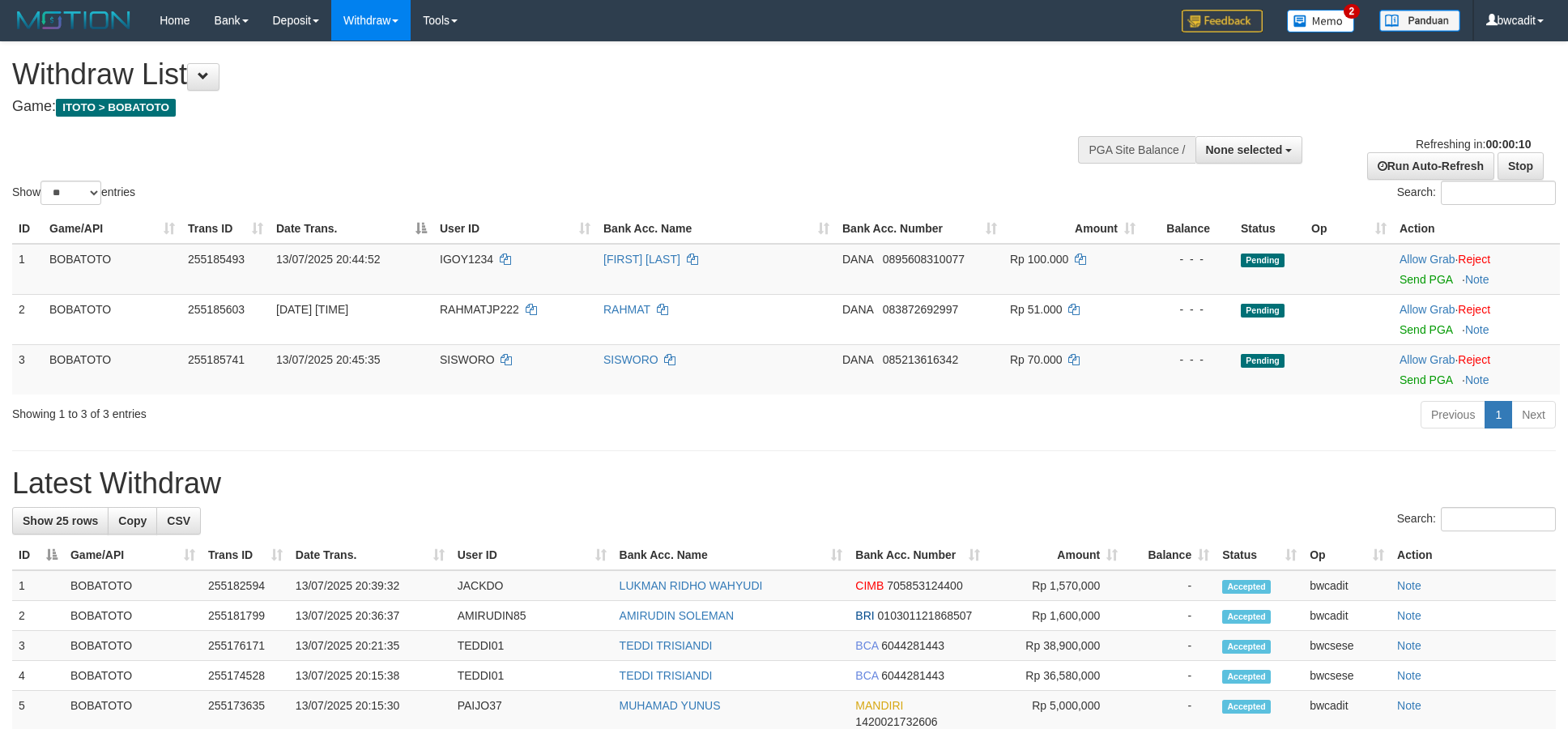 select 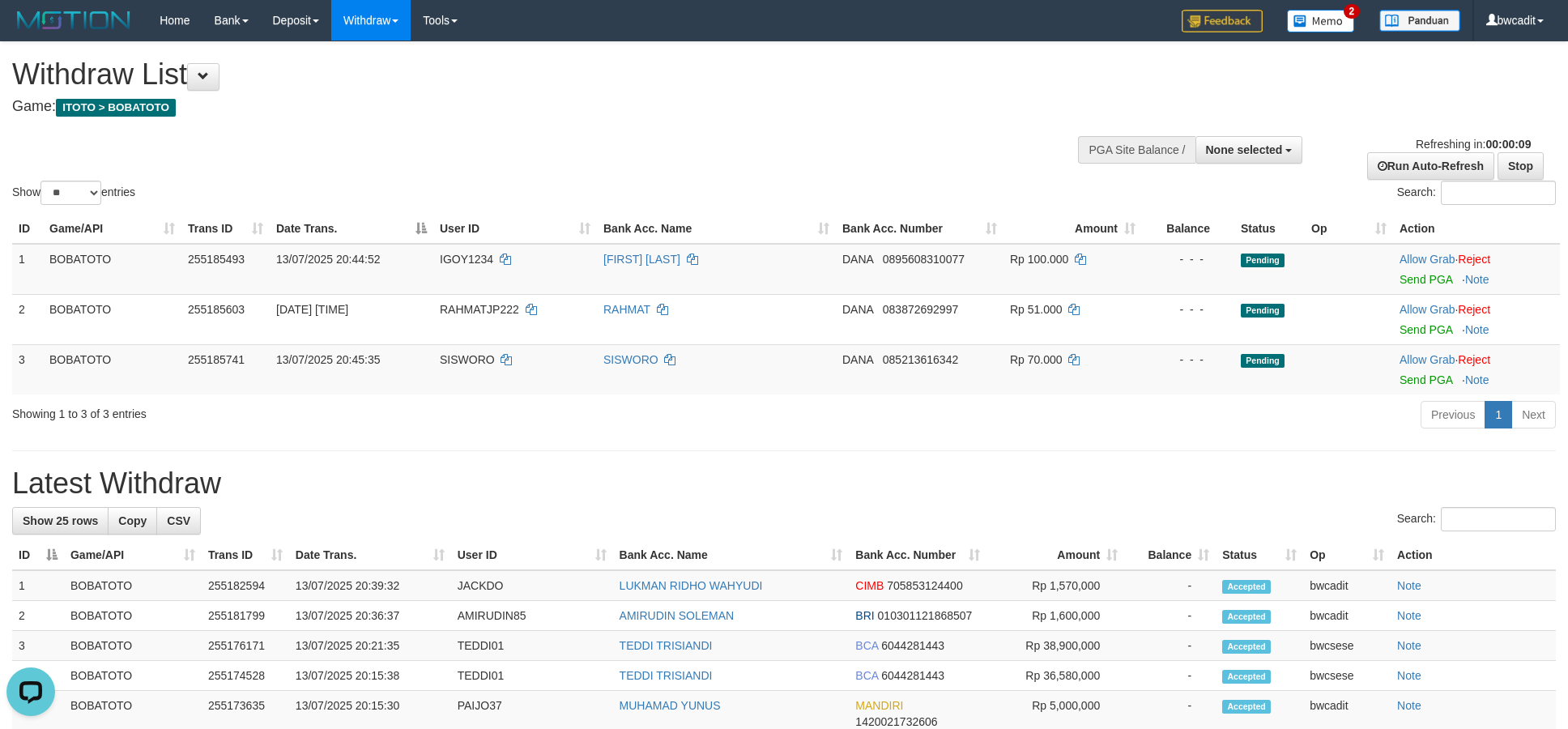 scroll, scrollTop: 0, scrollLeft: 0, axis: both 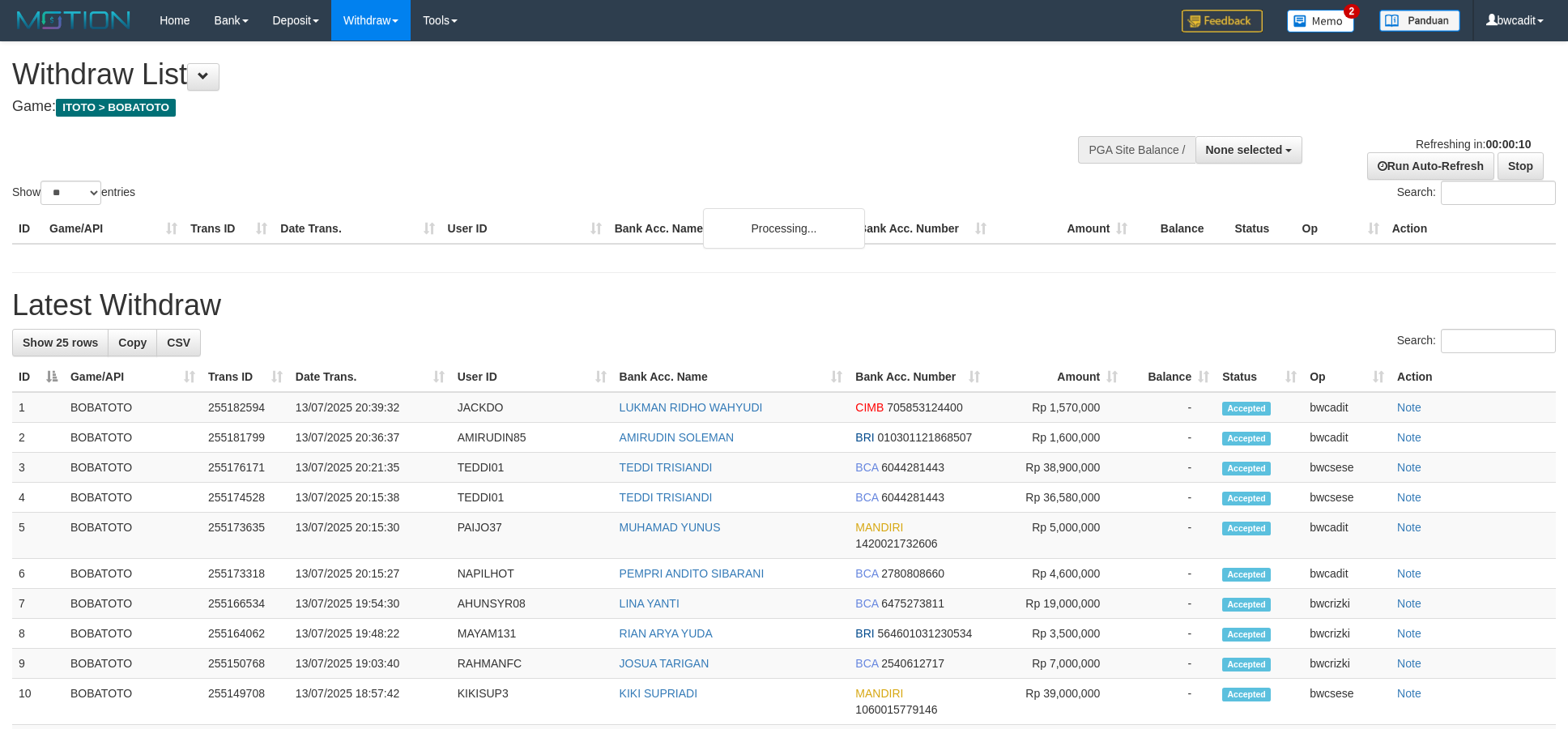 select 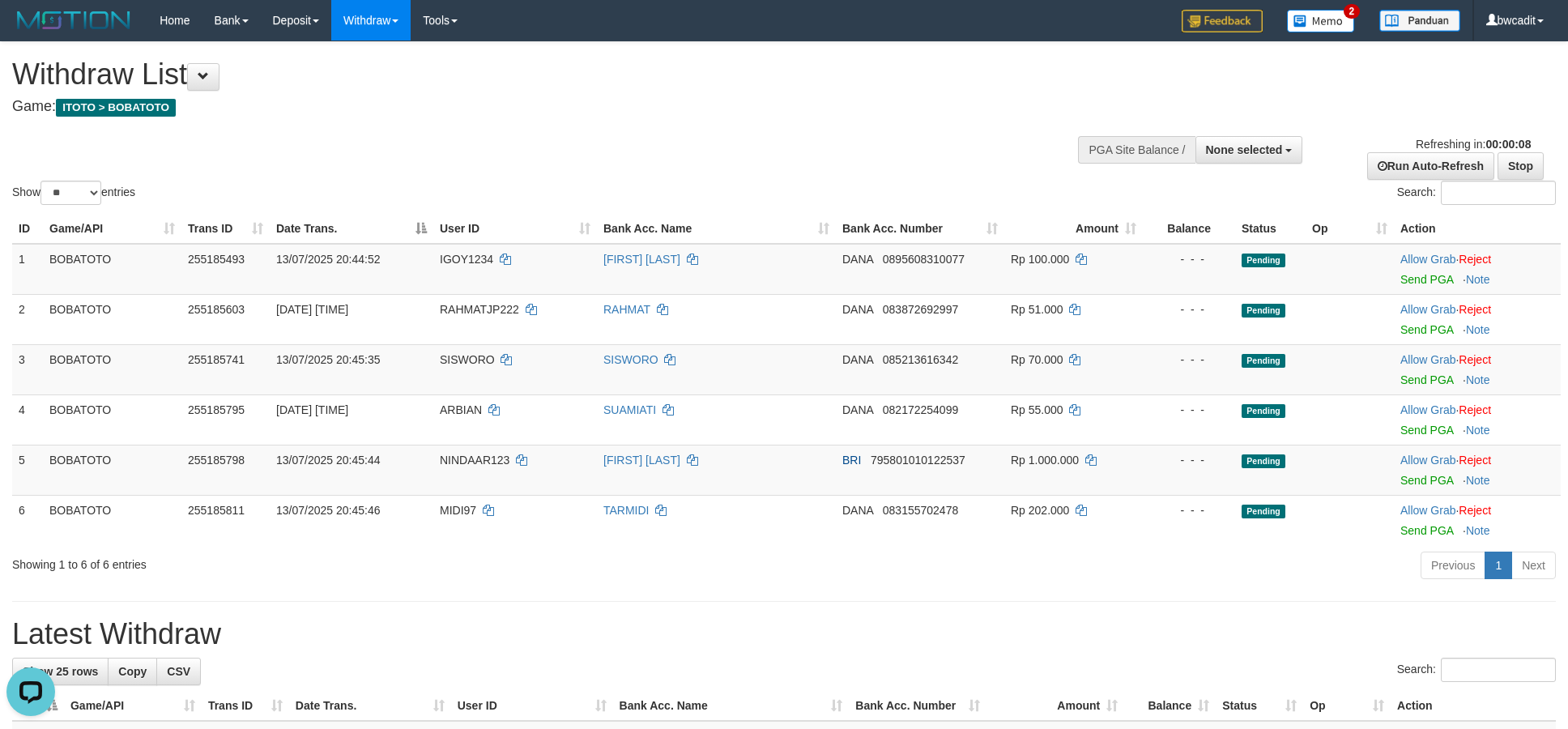 scroll, scrollTop: 0, scrollLeft: 0, axis: both 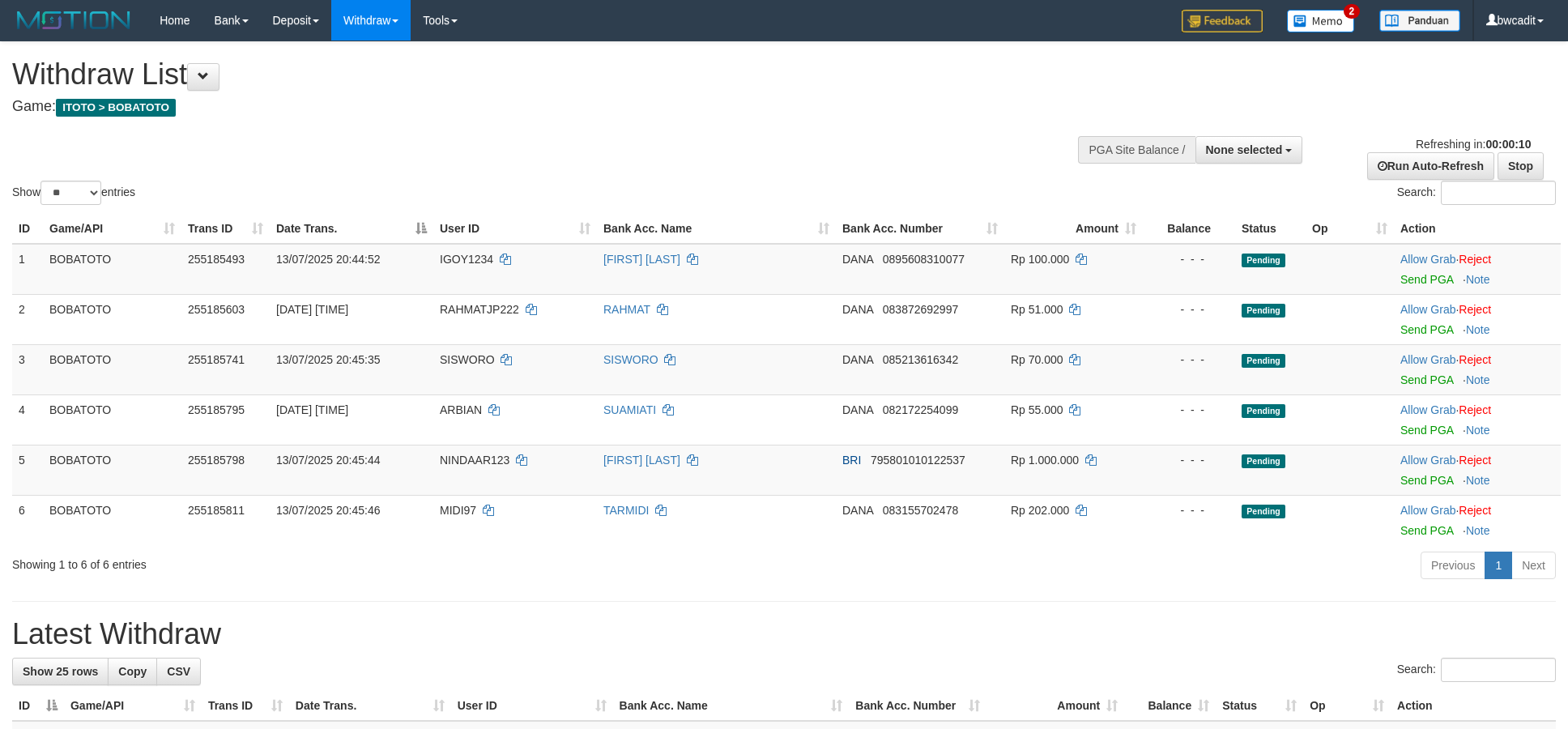 select 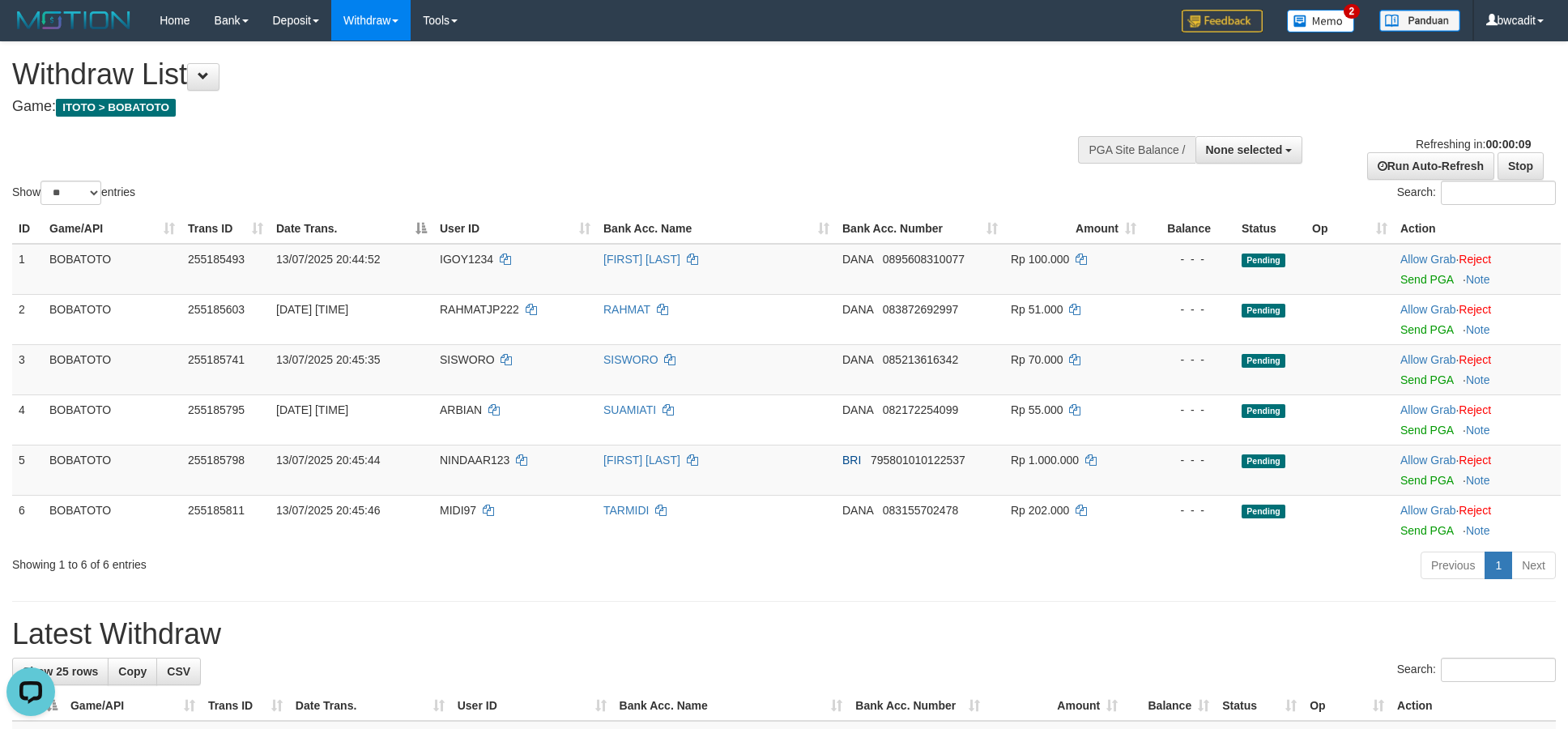 scroll, scrollTop: 0, scrollLeft: 0, axis: both 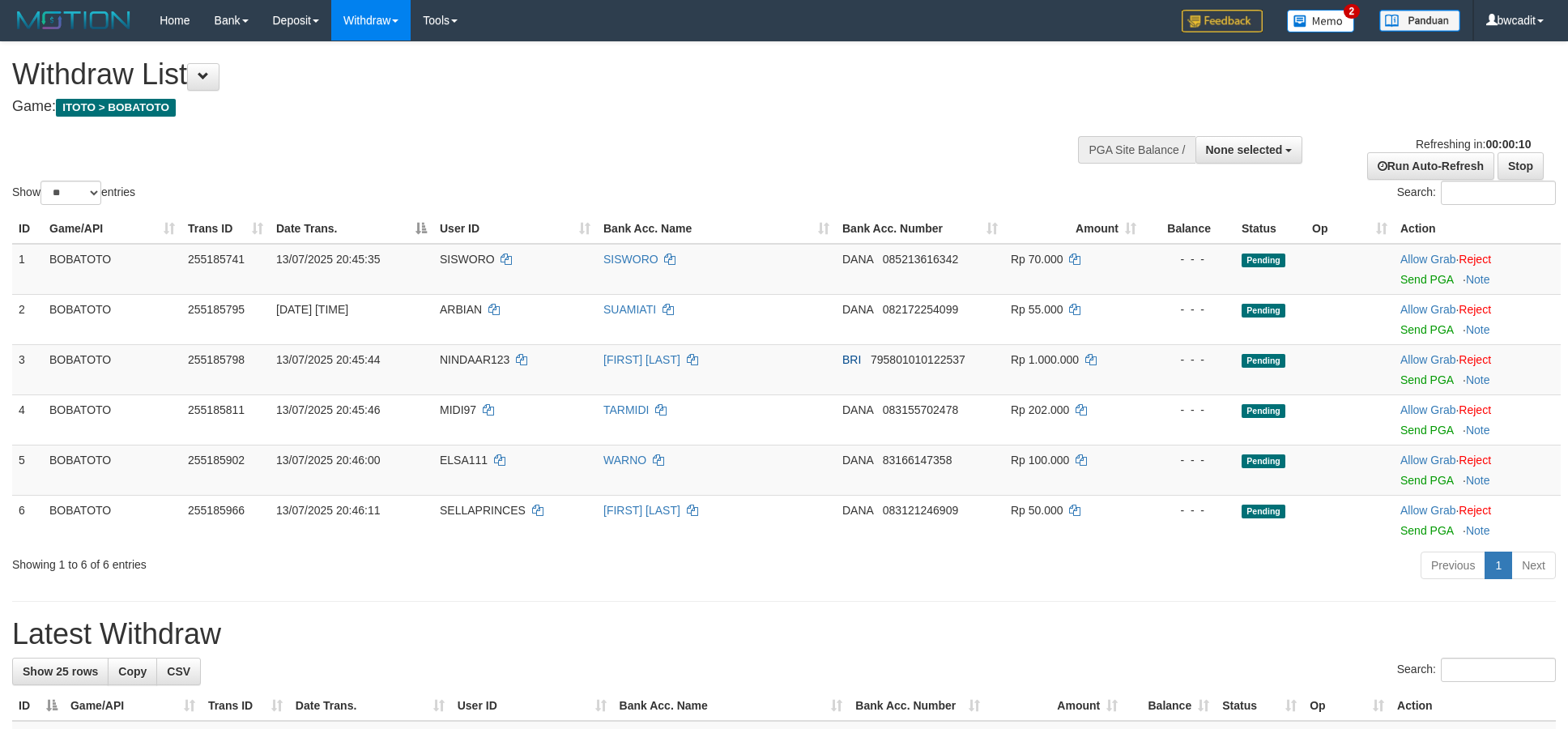 select 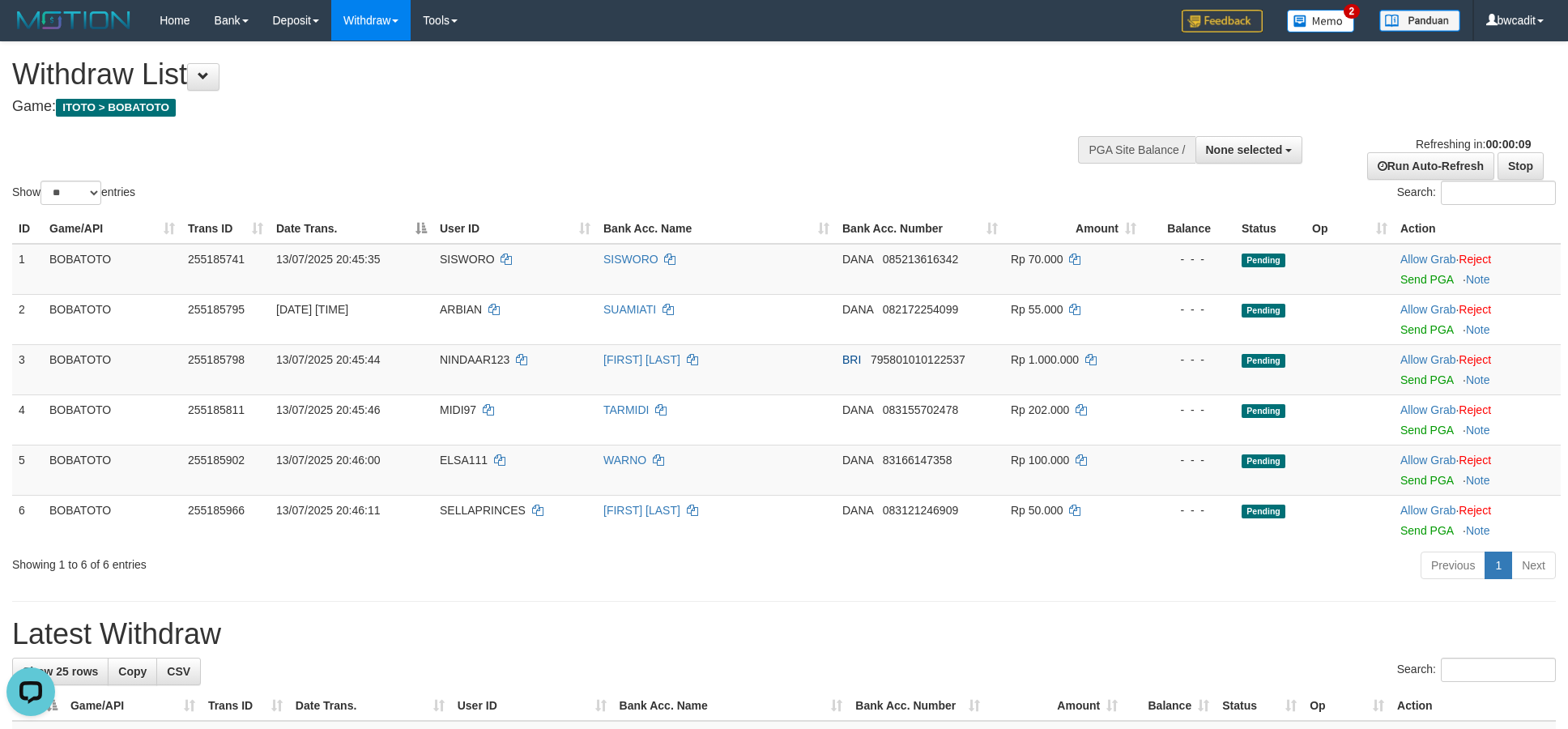 scroll, scrollTop: 0, scrollLeft: 0, axis: both 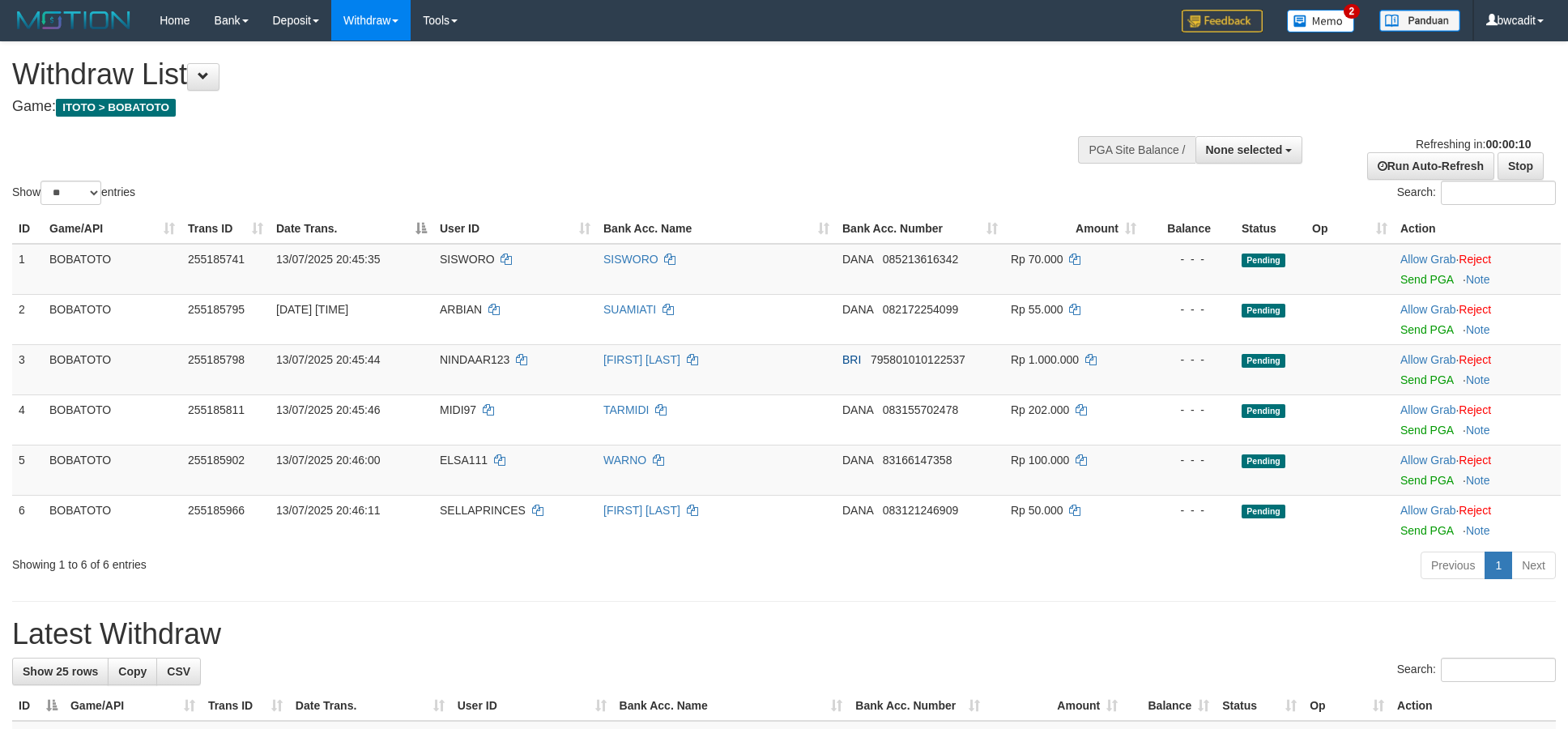 select 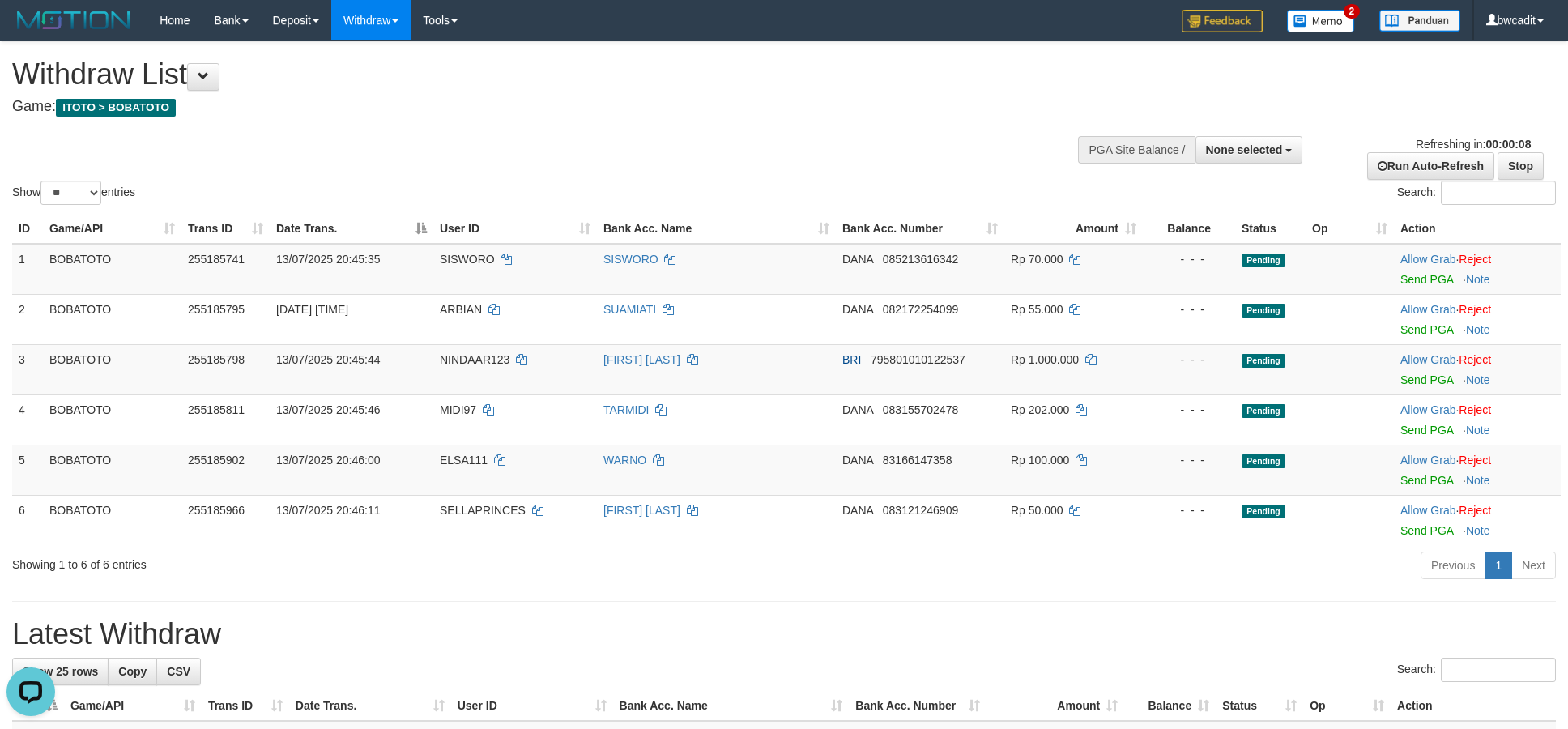 scroll, scrollTop: 0, scrollLeft: 0, axis: both 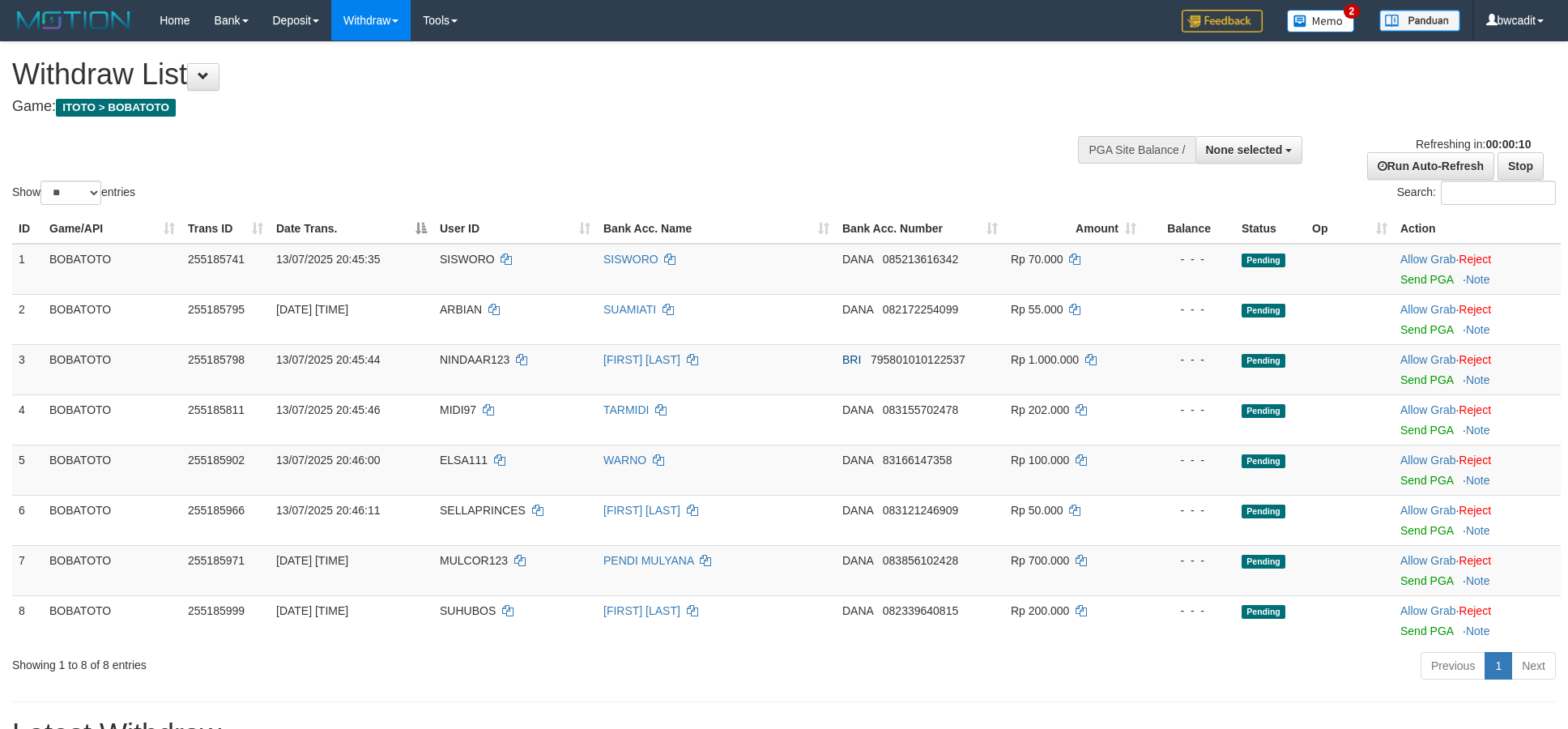 select 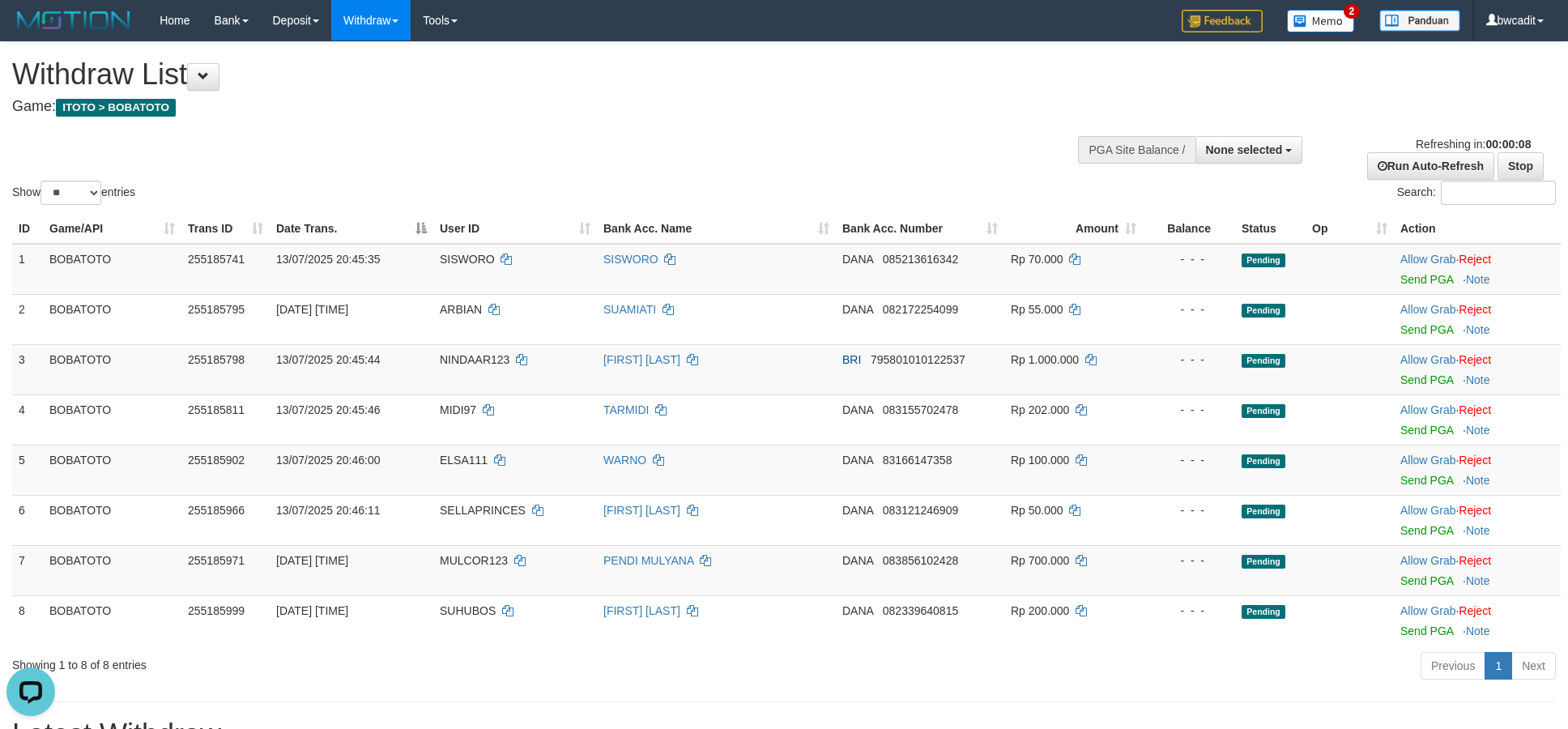 scroll, scrollTop: 0, scrollLeft: 0, axis: both 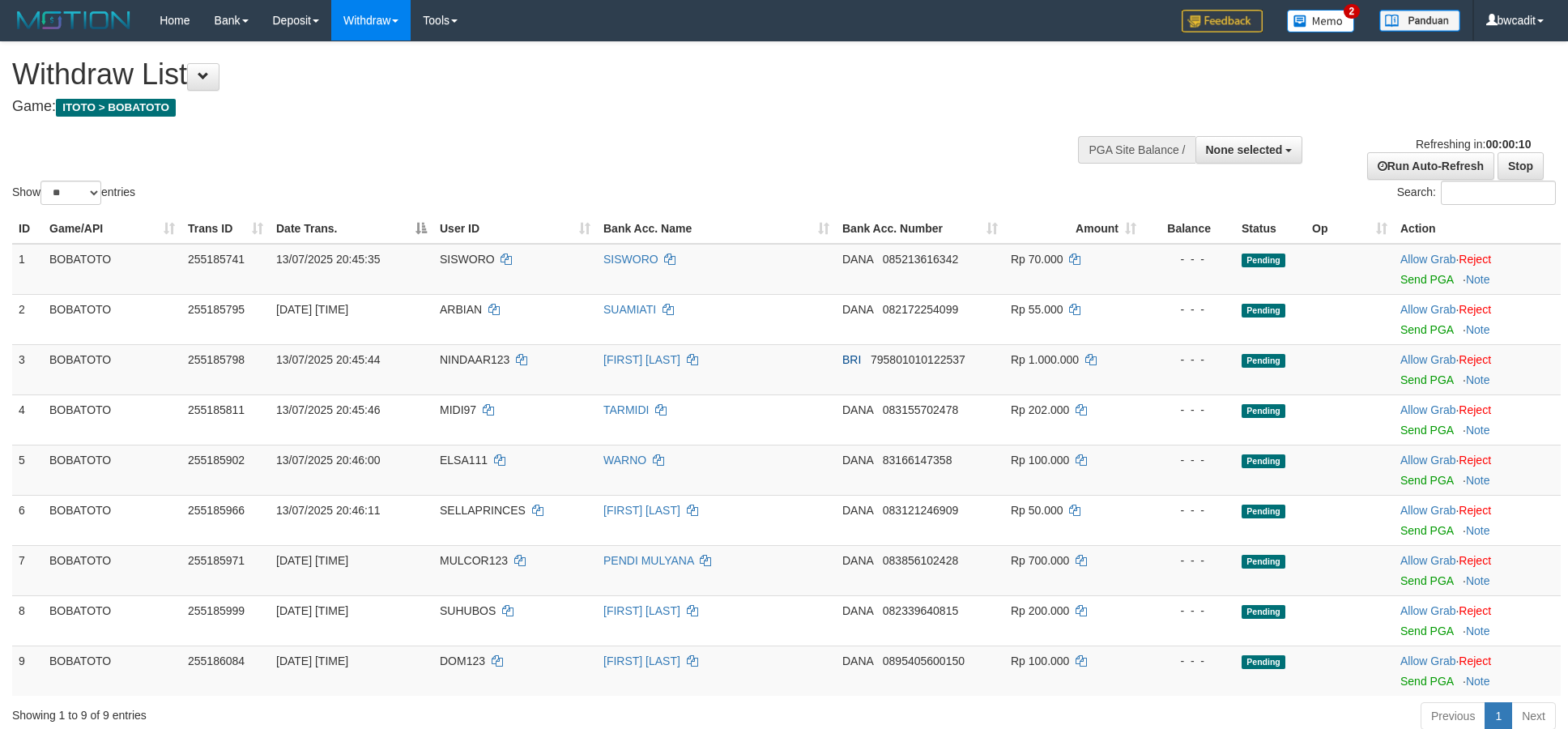 select 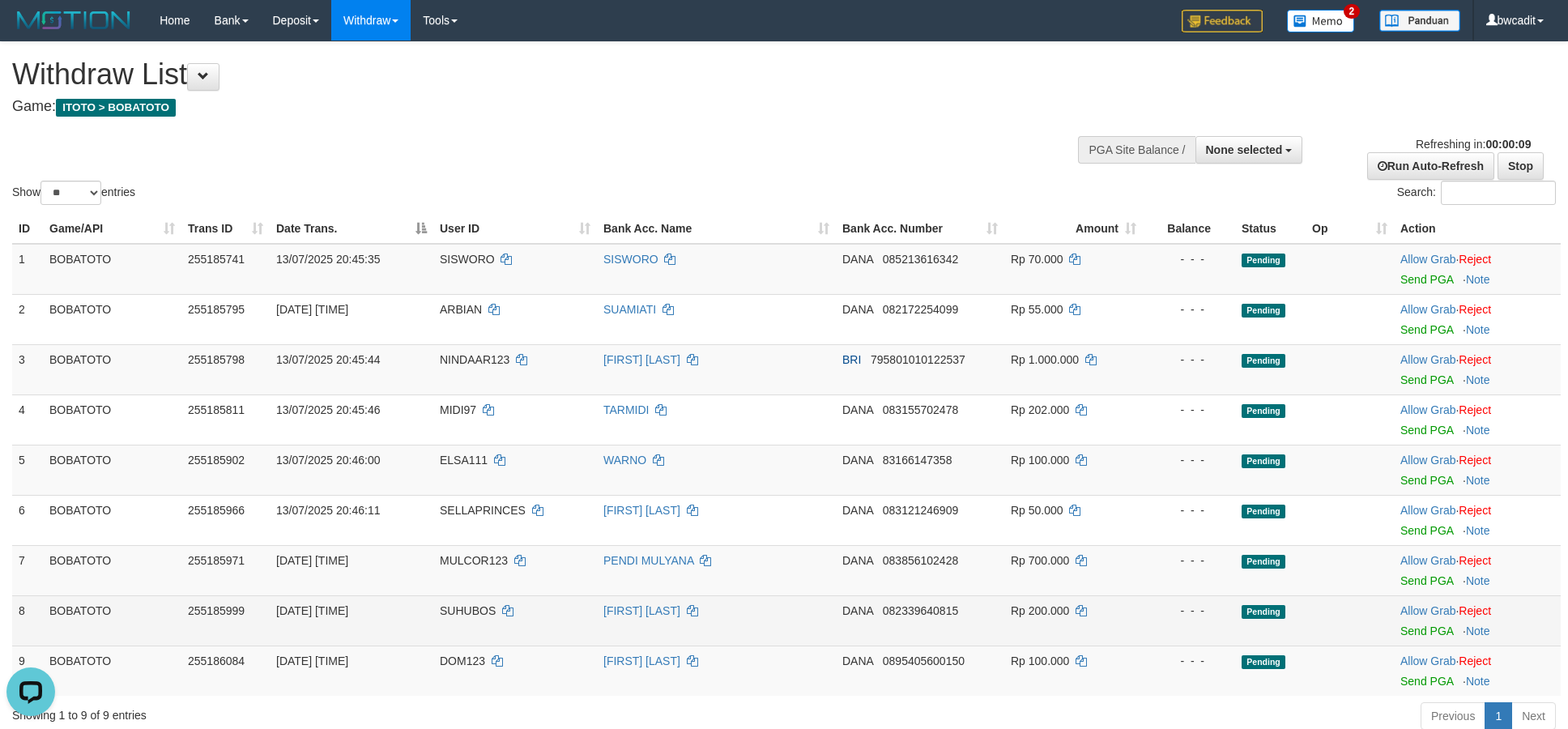 scroll, scrollTop: 0, scrollLeft: 0, axis: both 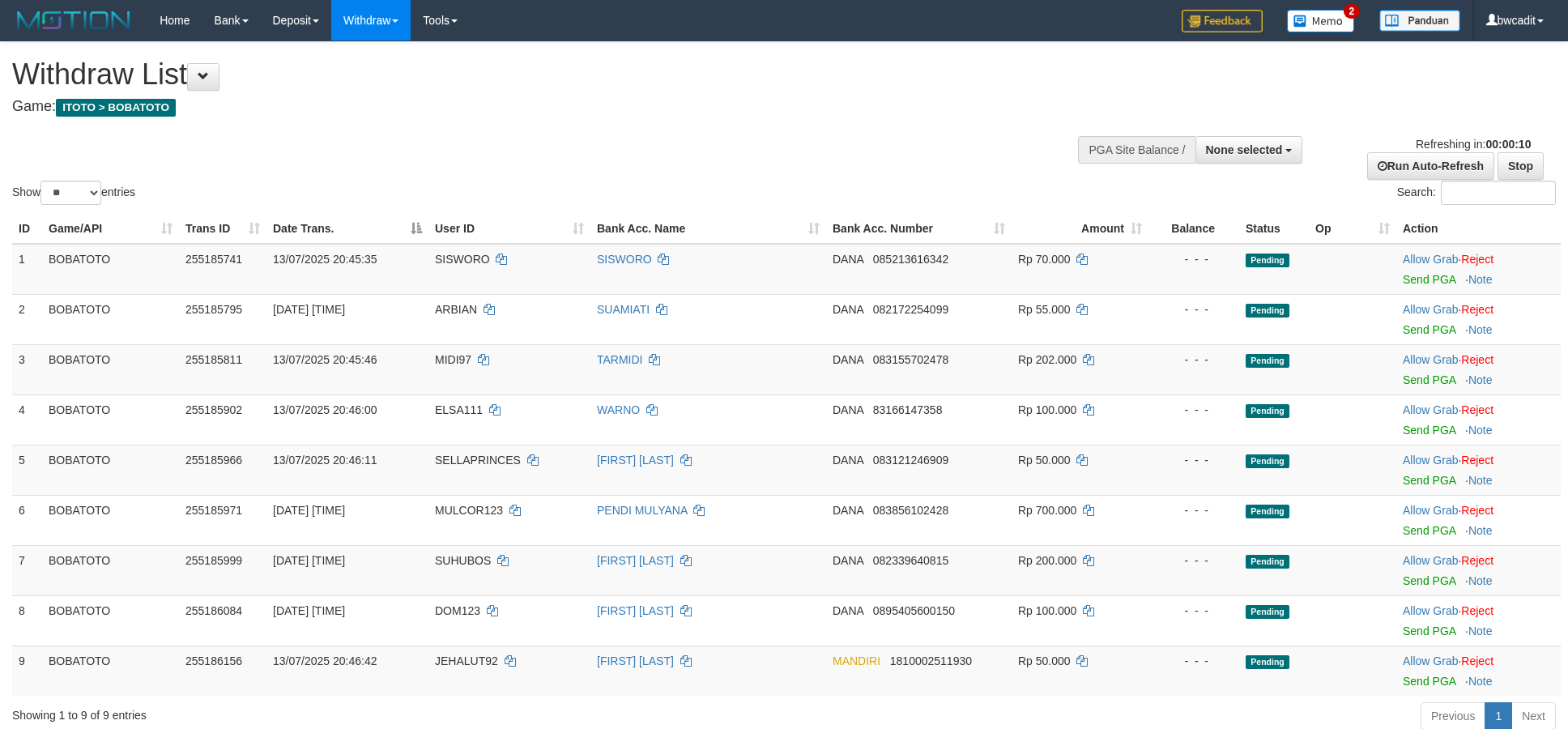 select 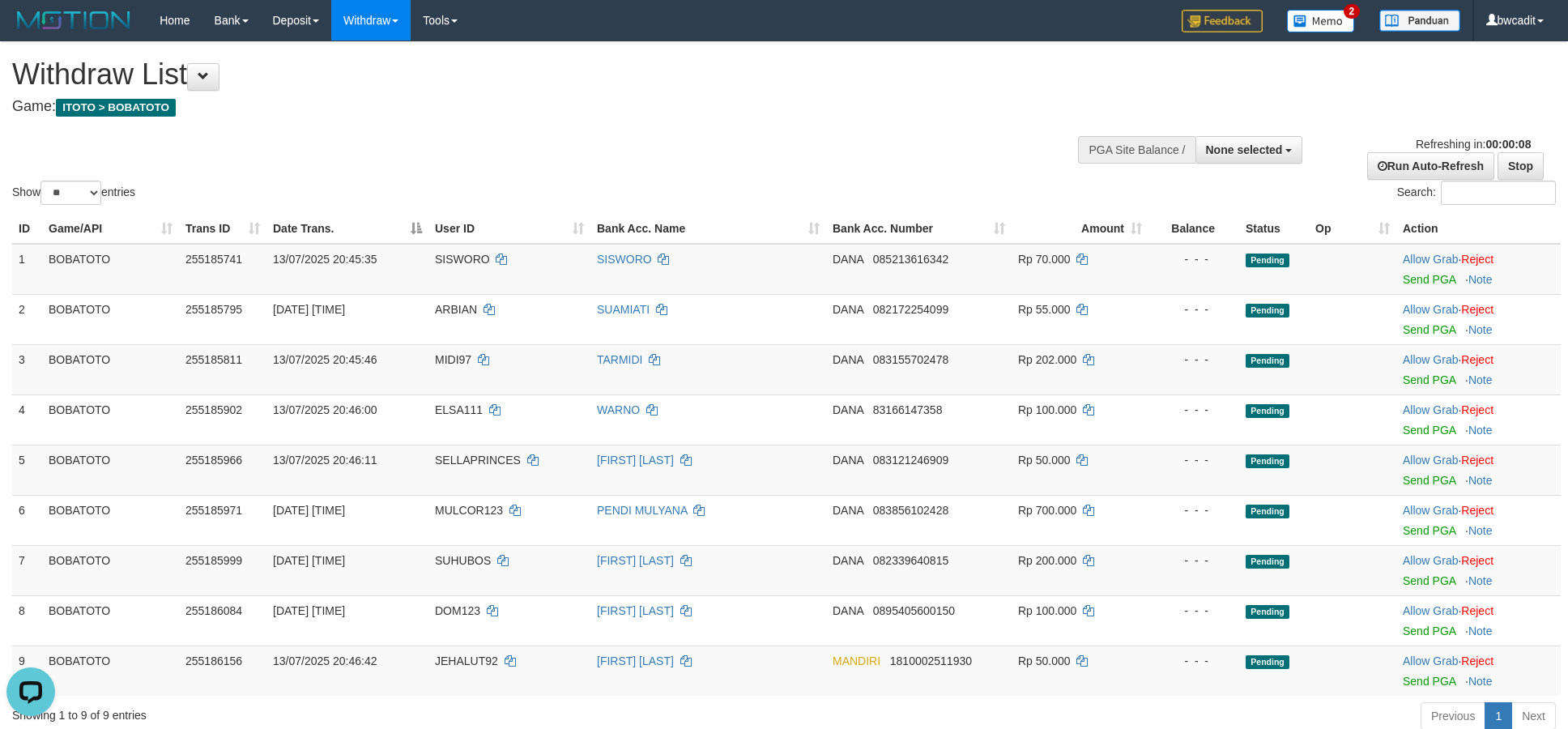 scroll, scrollTop: 0, scrollLeft: 0, axis: both 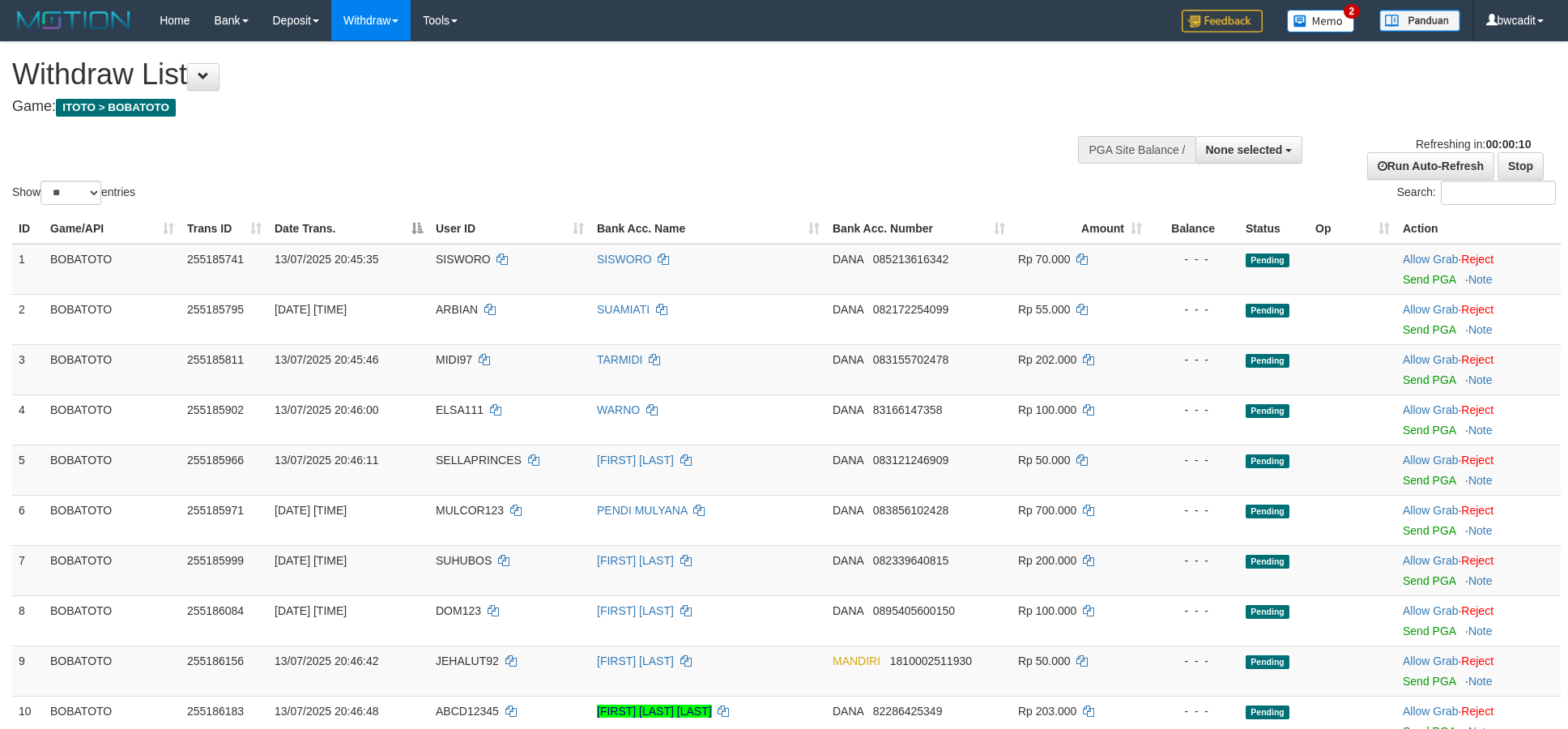 select 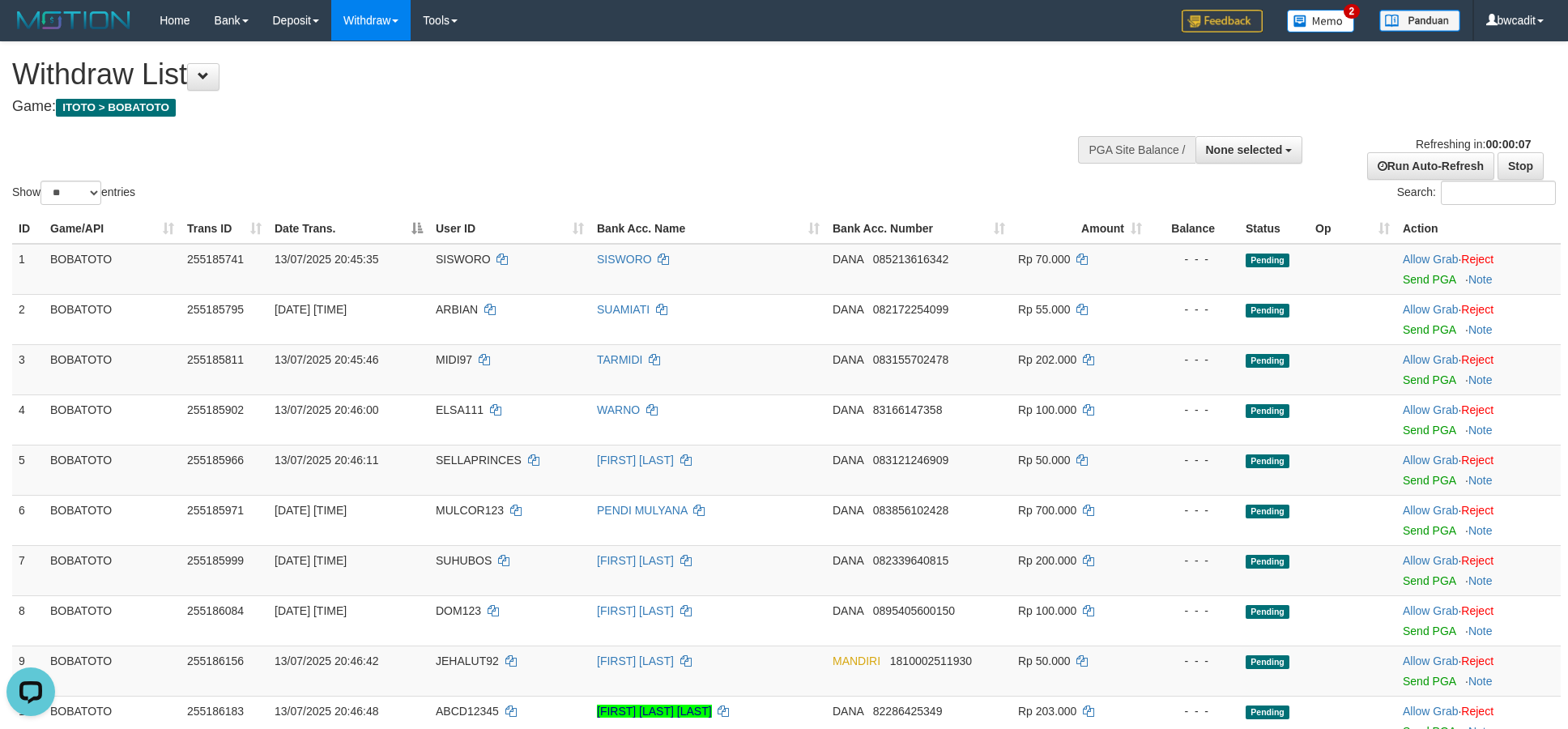 scroll, scrollTop: 0, scrollLeft: 0, axis: both 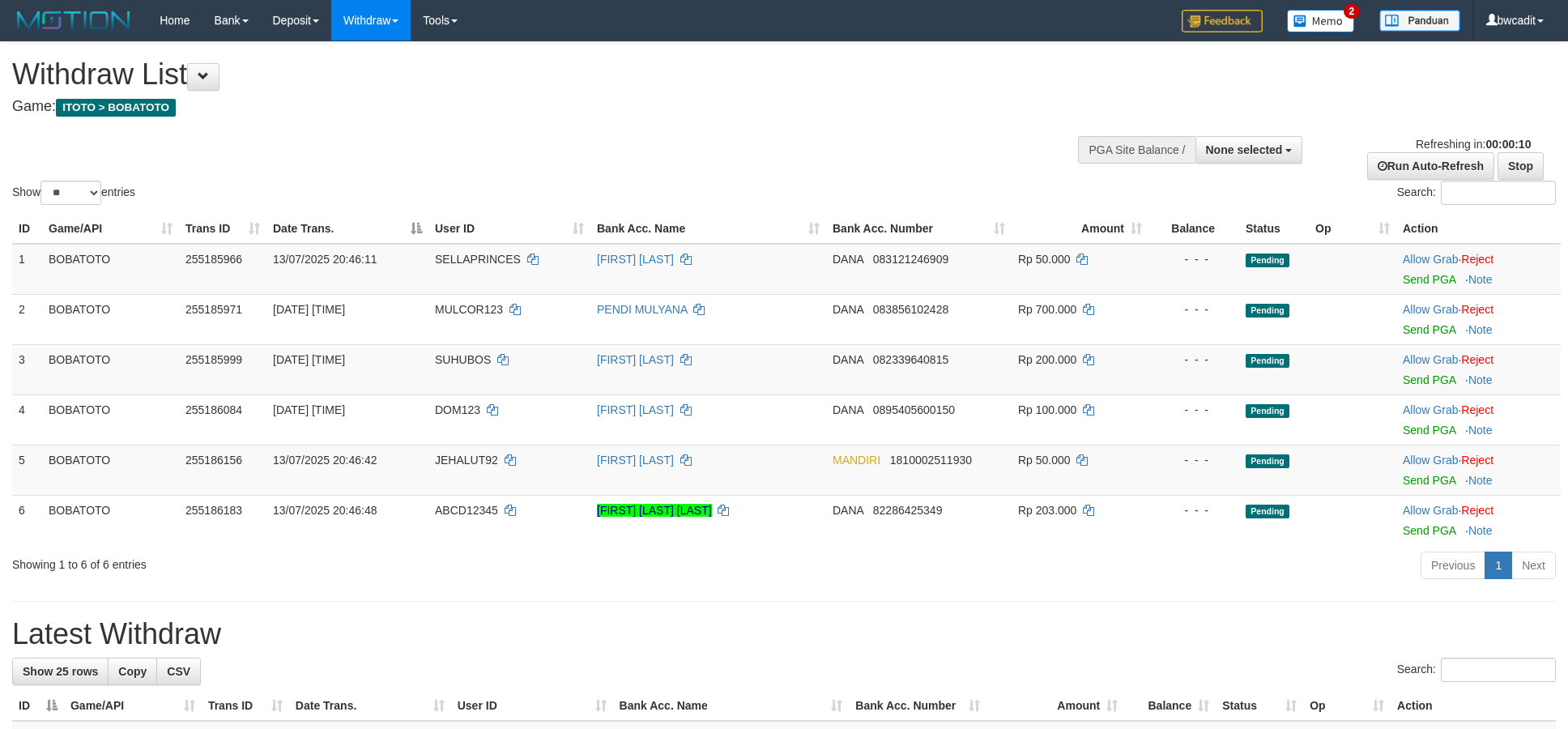 select 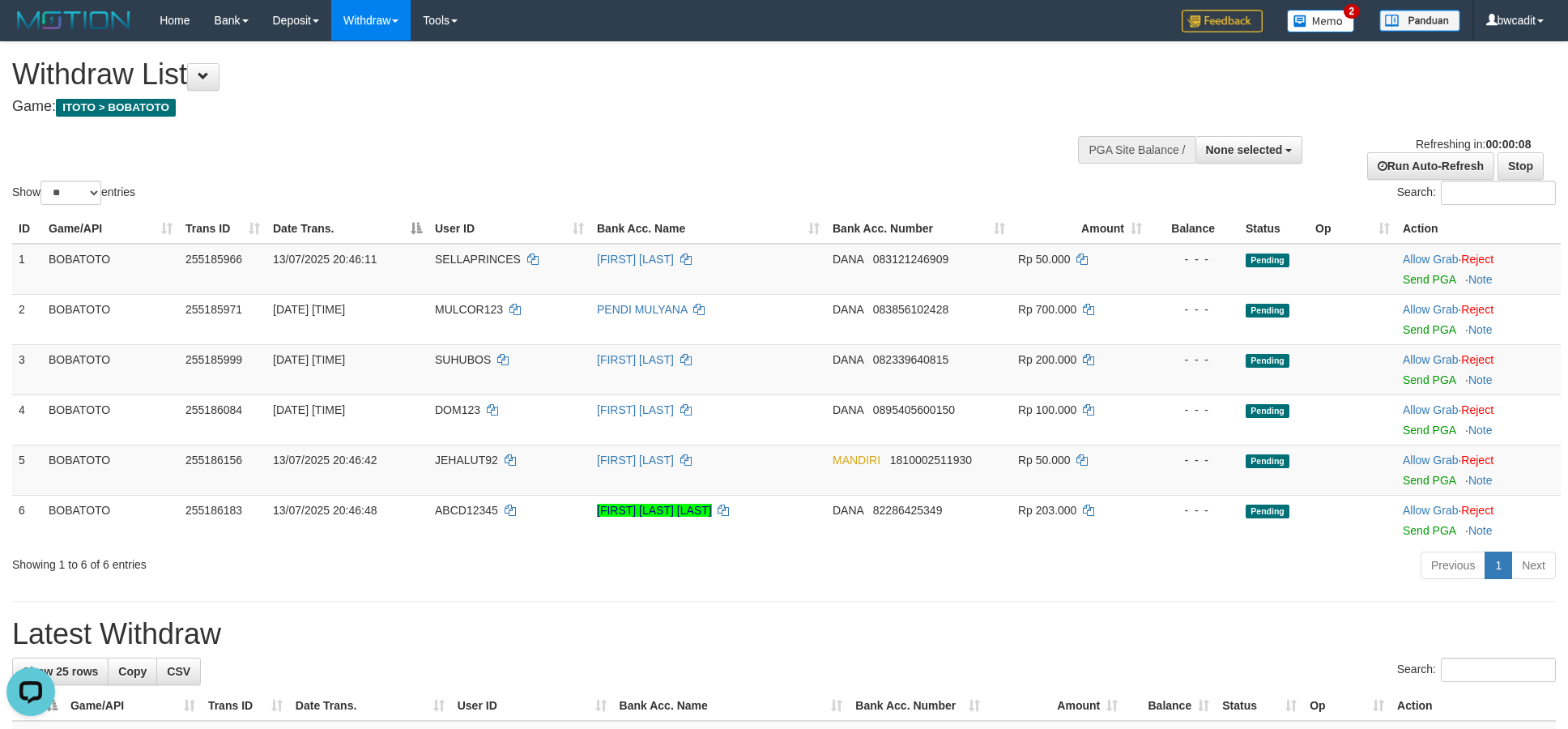 scroll, scrollTop: 0, scrollLeft: 0, axis: both 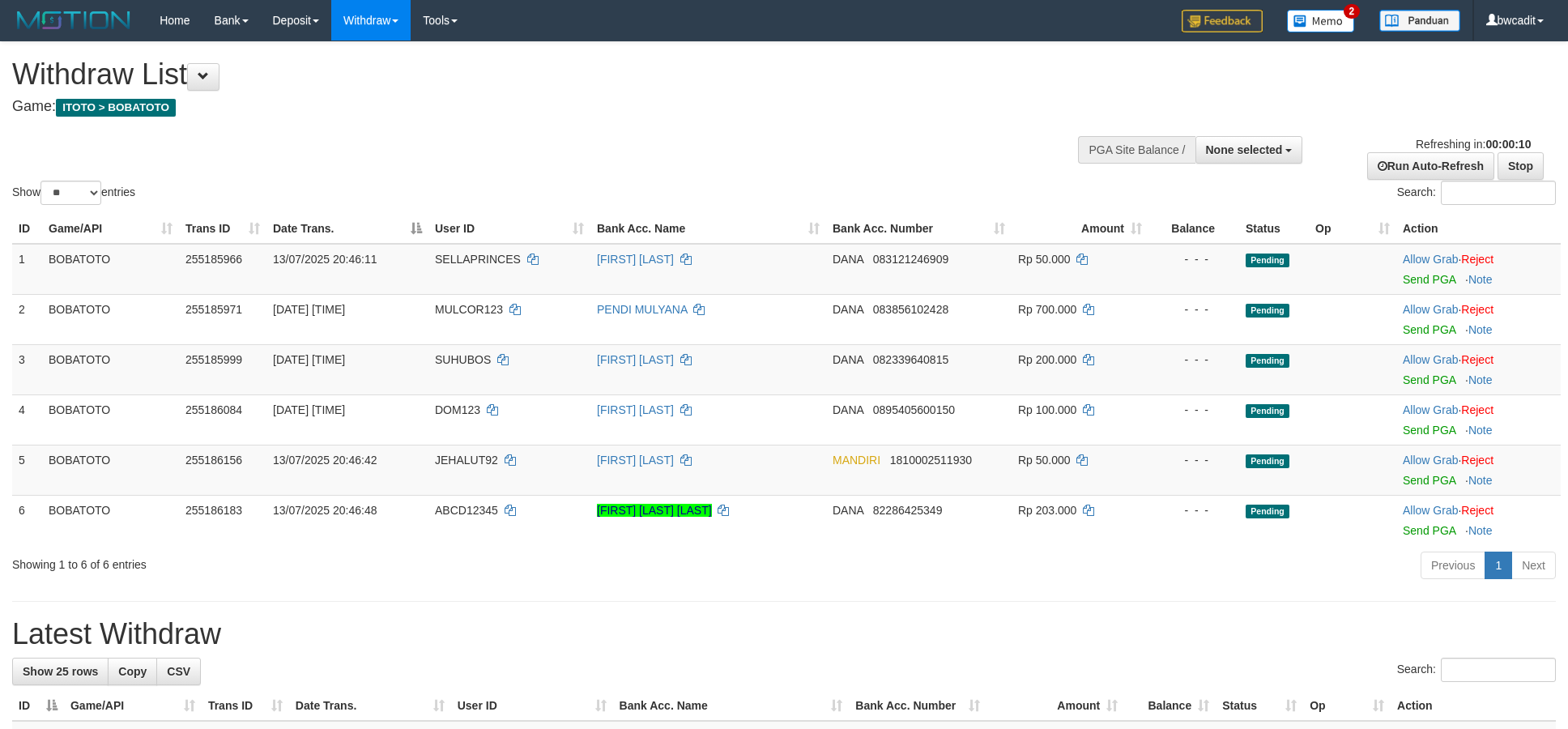 select 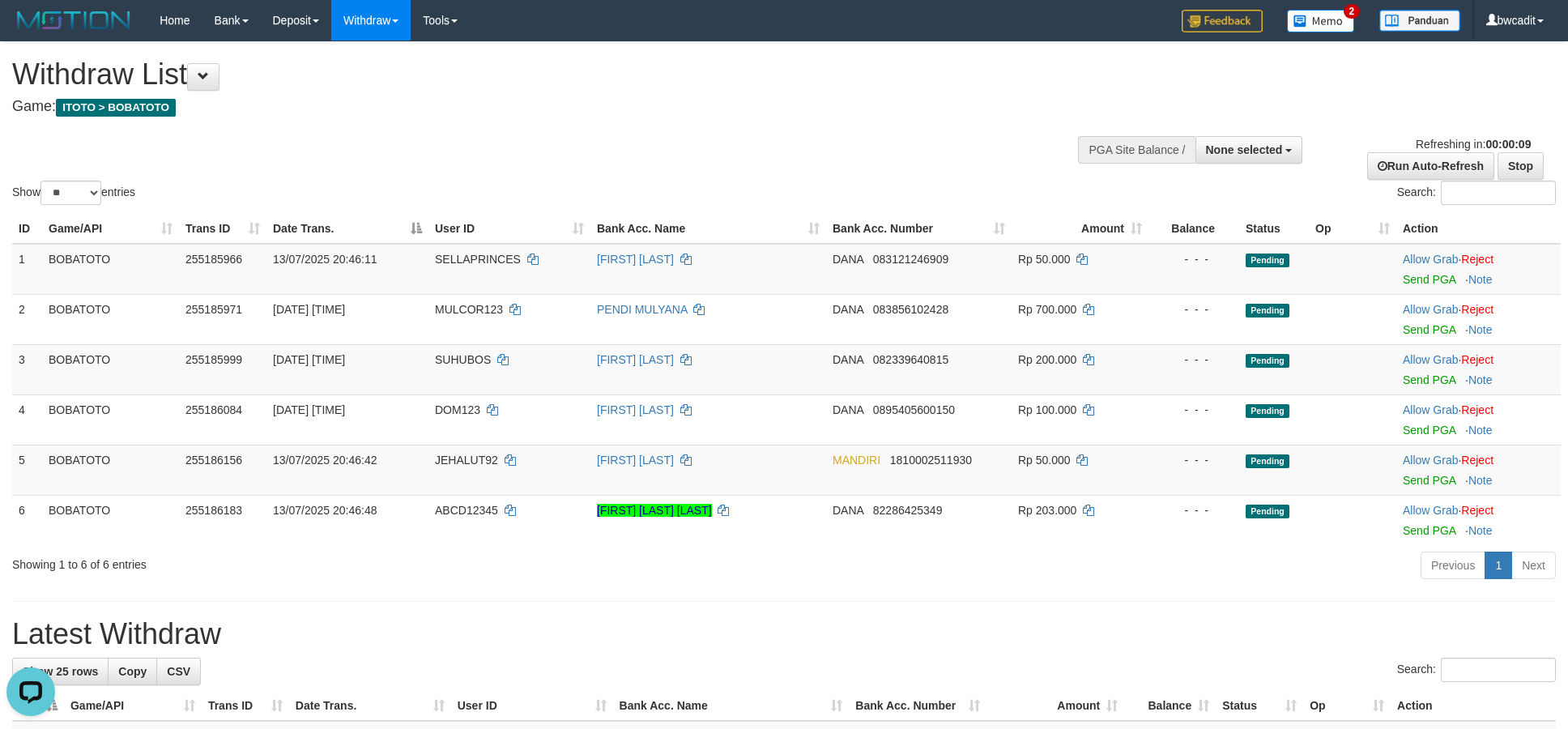 scroll, scrollTop: 0, scrollLeft: 0, axis: both 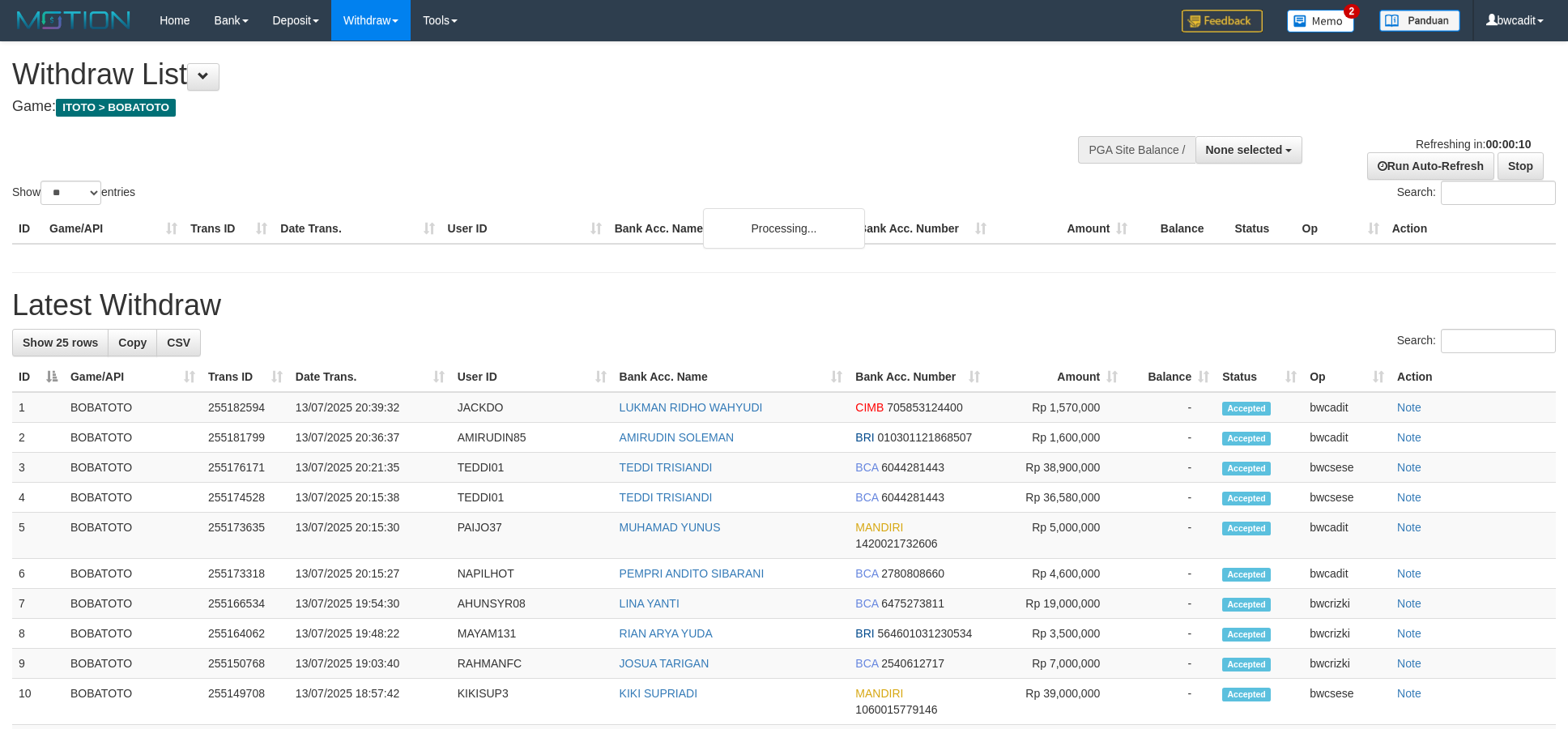 select 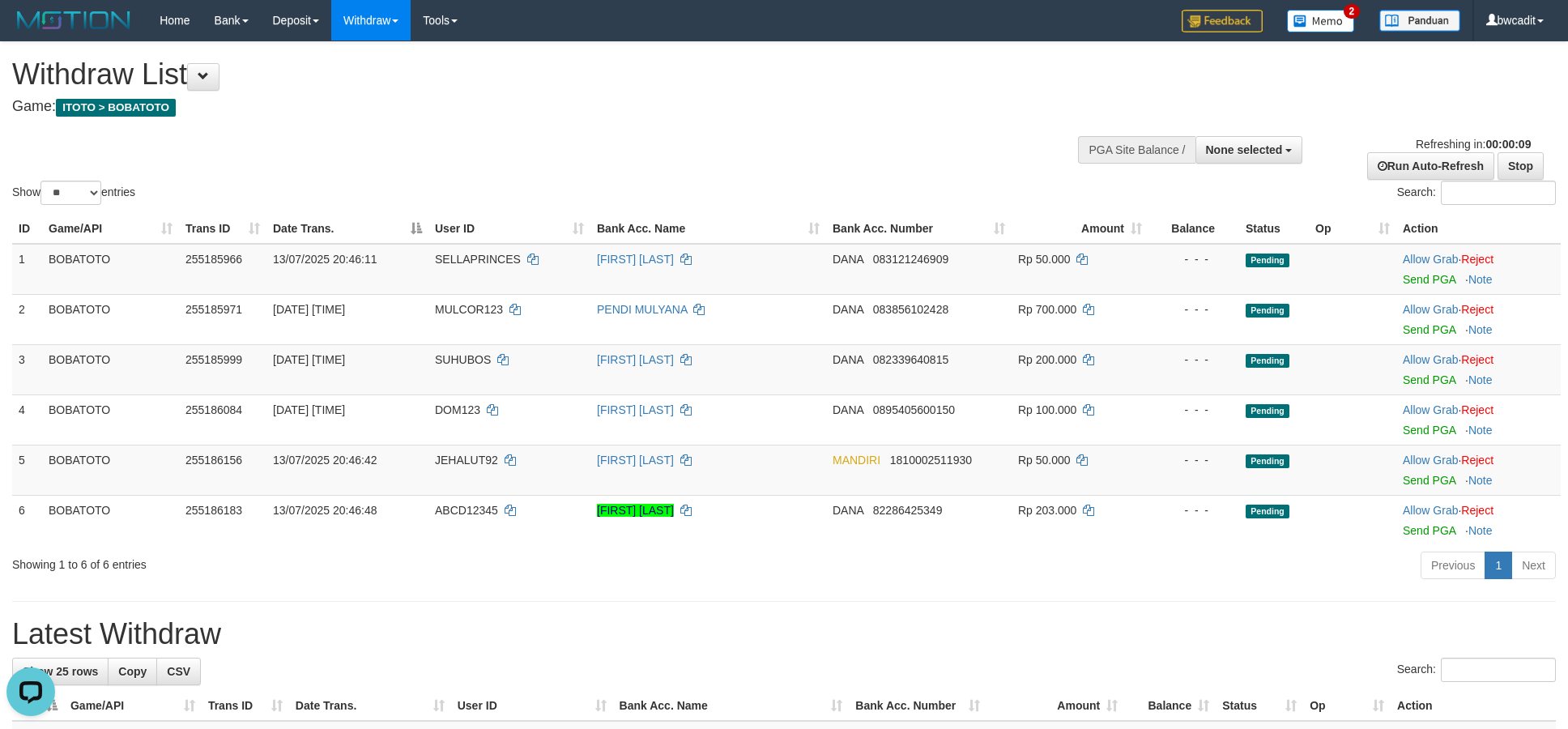scroll, scrollTop: 0, scrollLeft: 0, axis: both 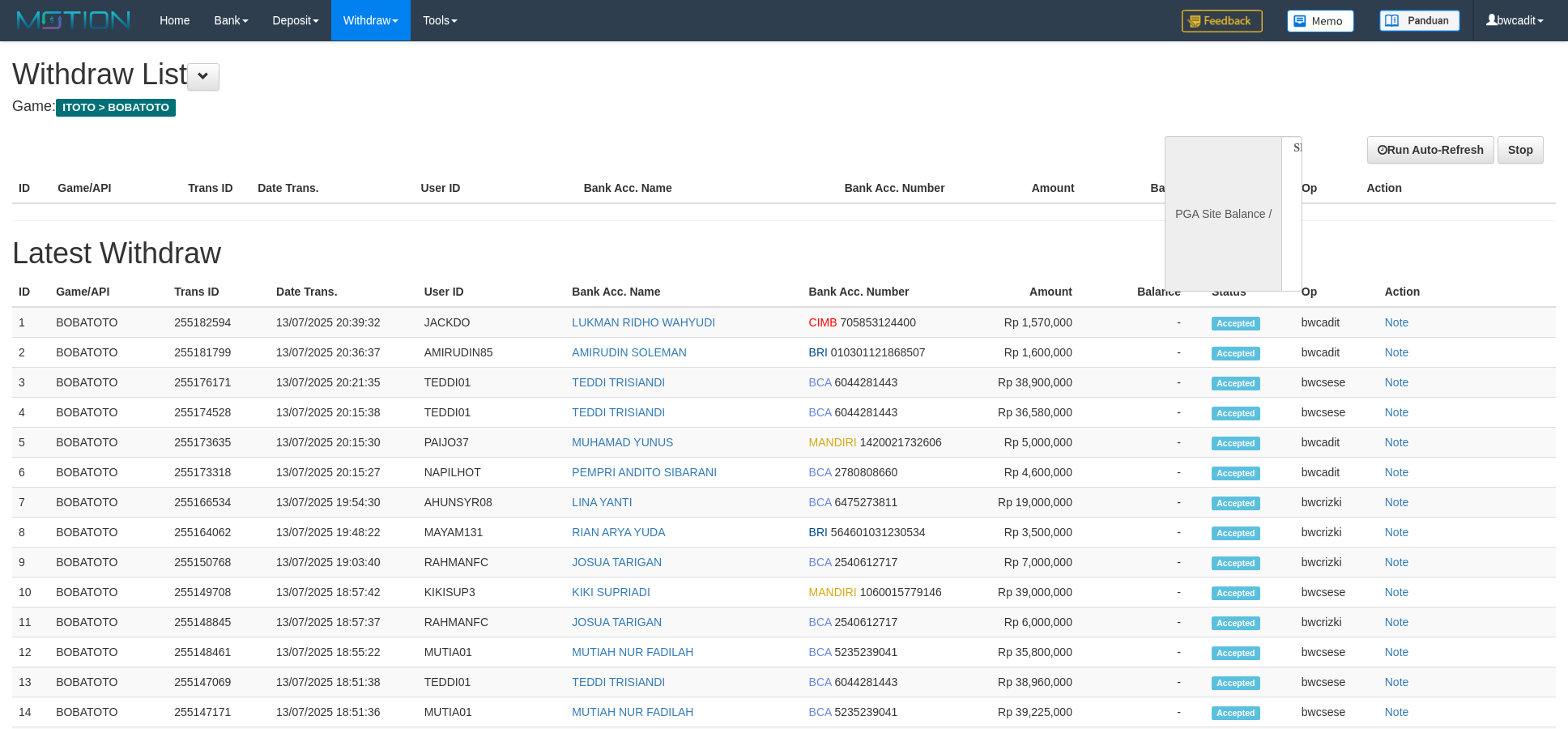 select 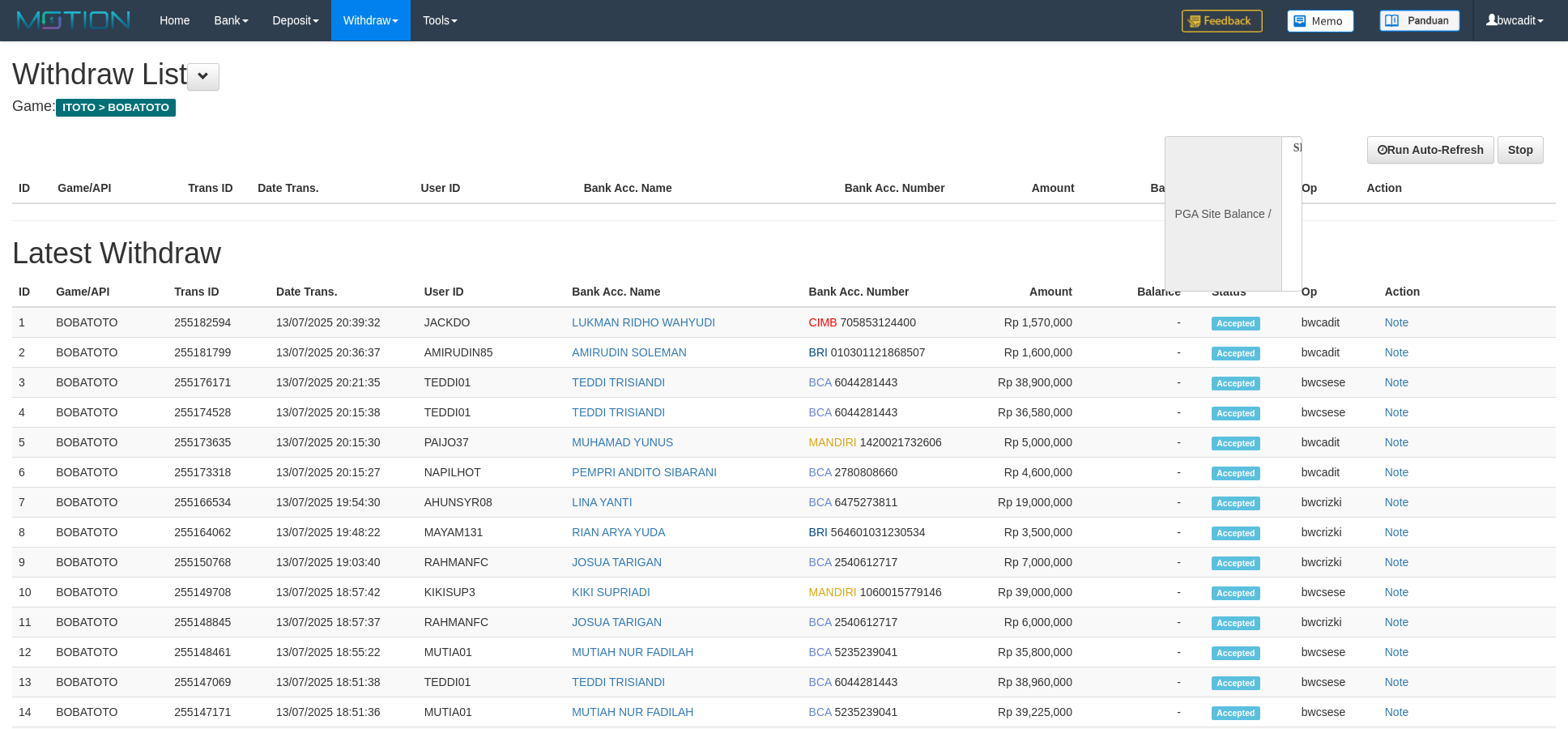scroll, scrollTop: 0, scrollLeft: 0, axis: both 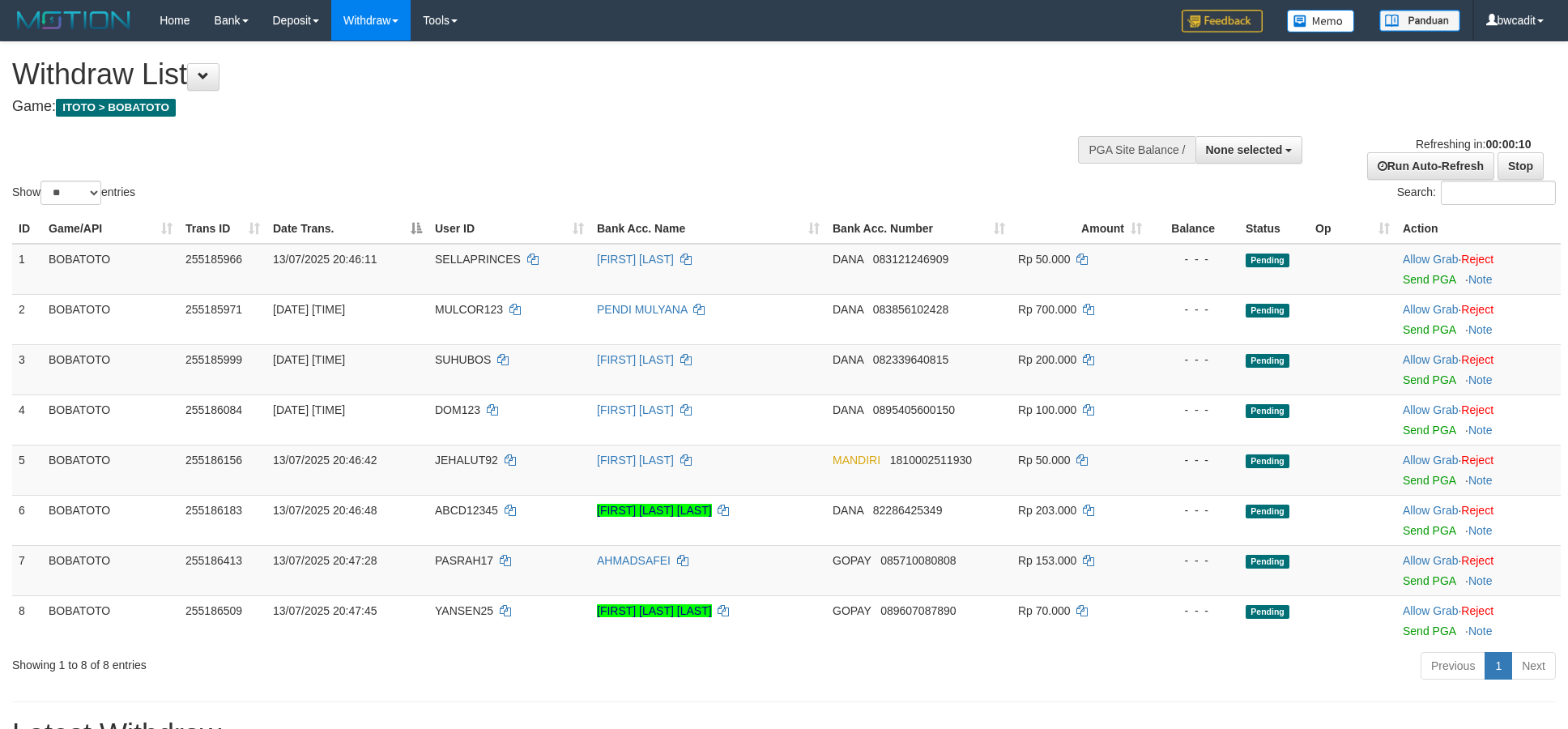 select 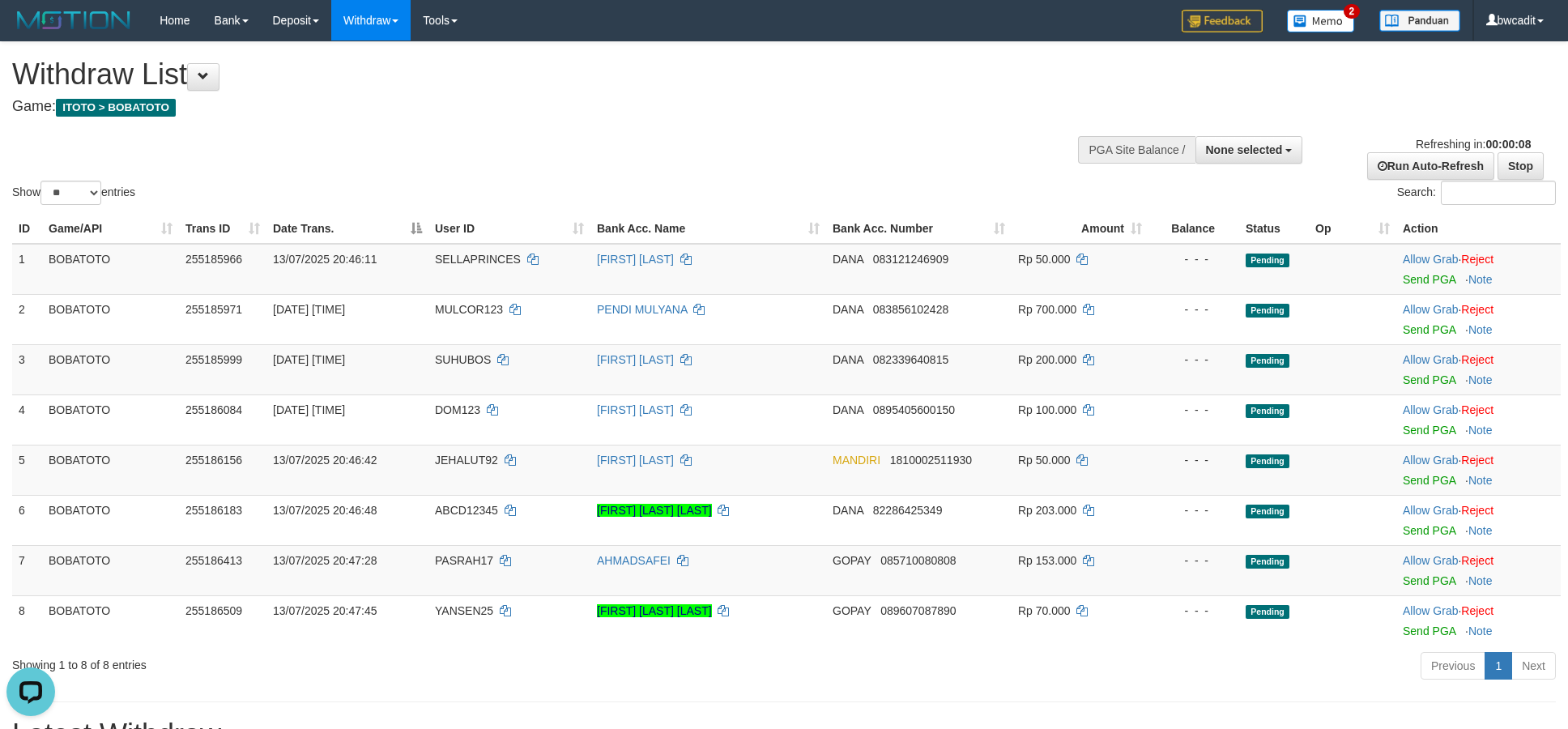 scroll, scrollTop: 0, scrollLeft: 0, axis: both 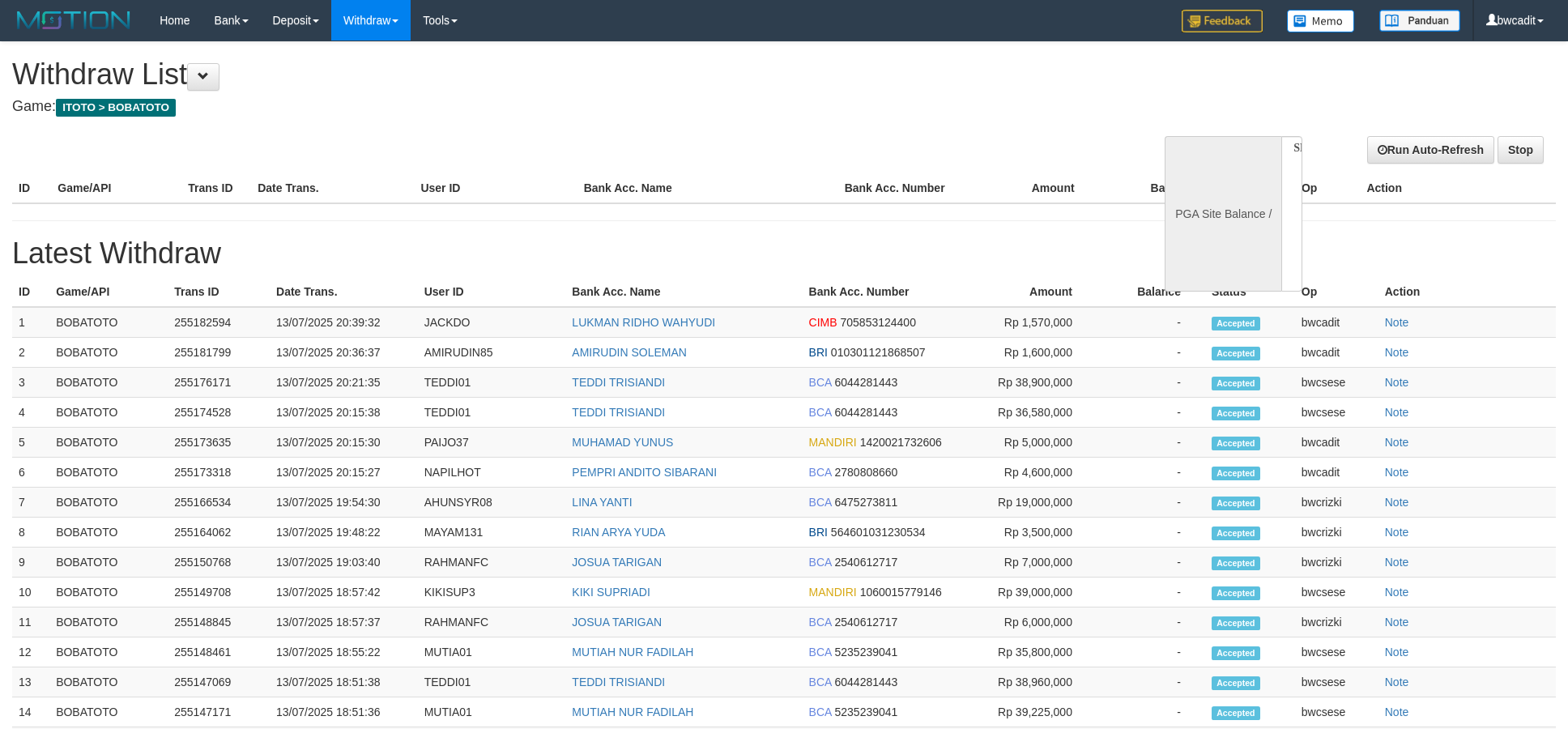 select 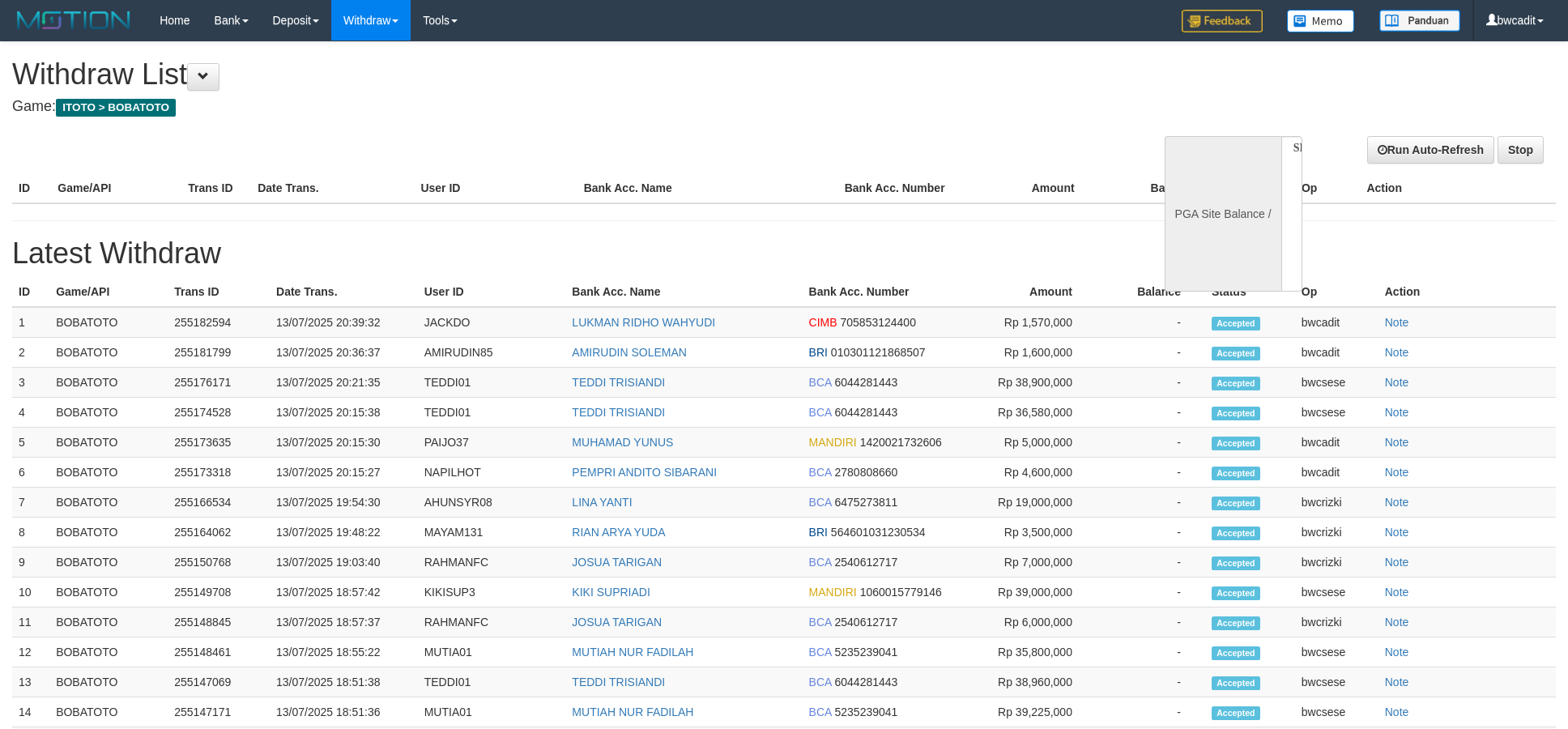 select on "**" 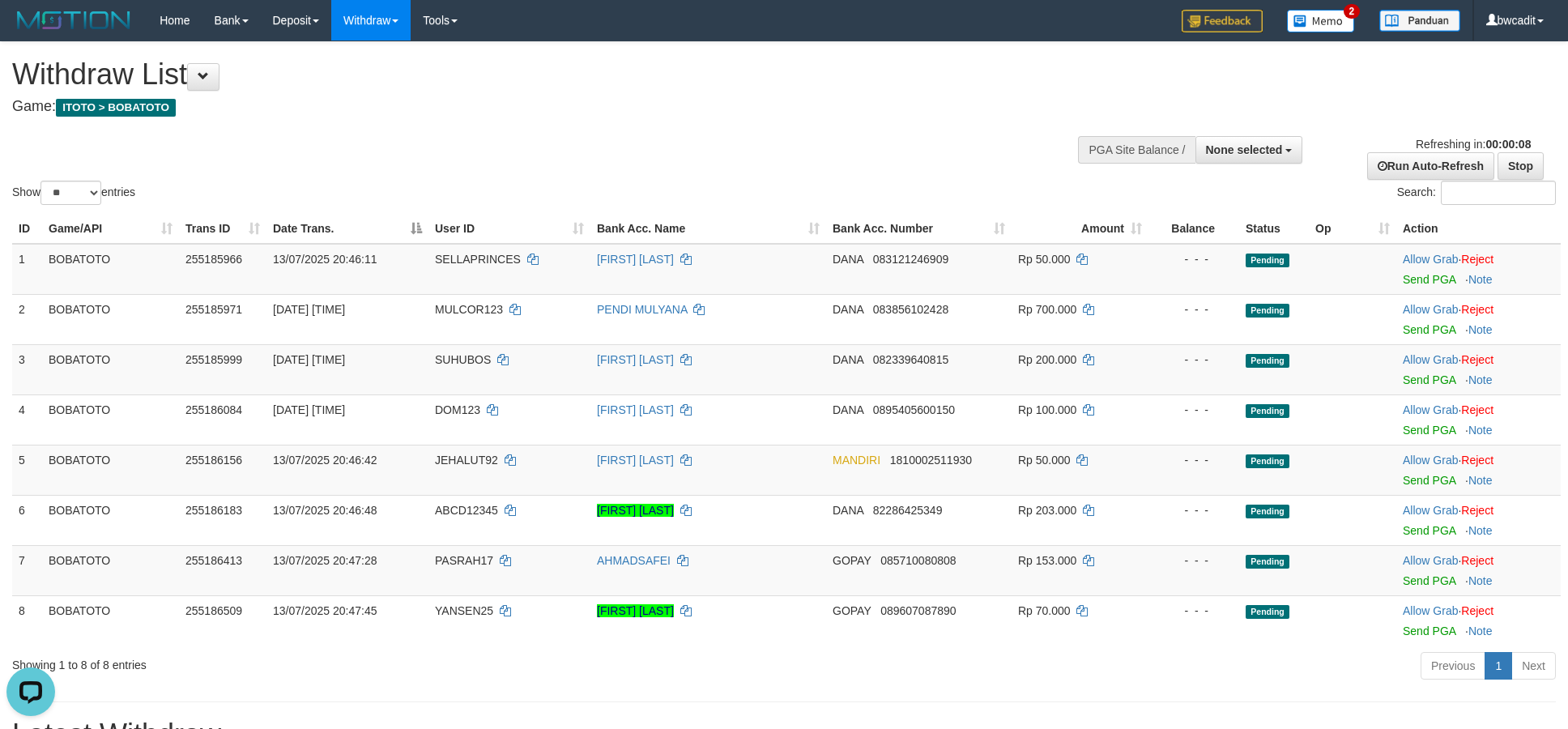 scroll, scrollTop: 0, scrollLeft: 0, axis: both 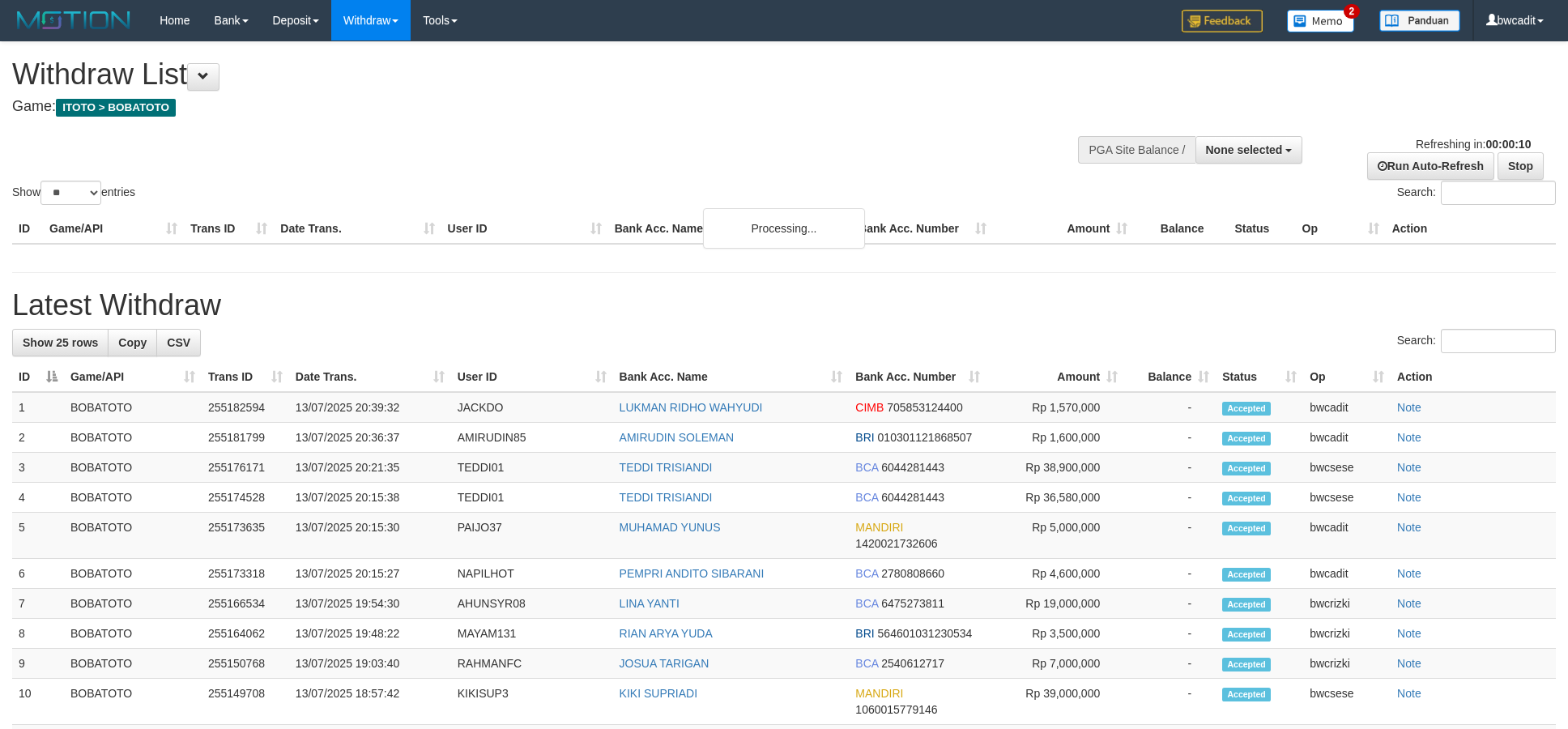 select 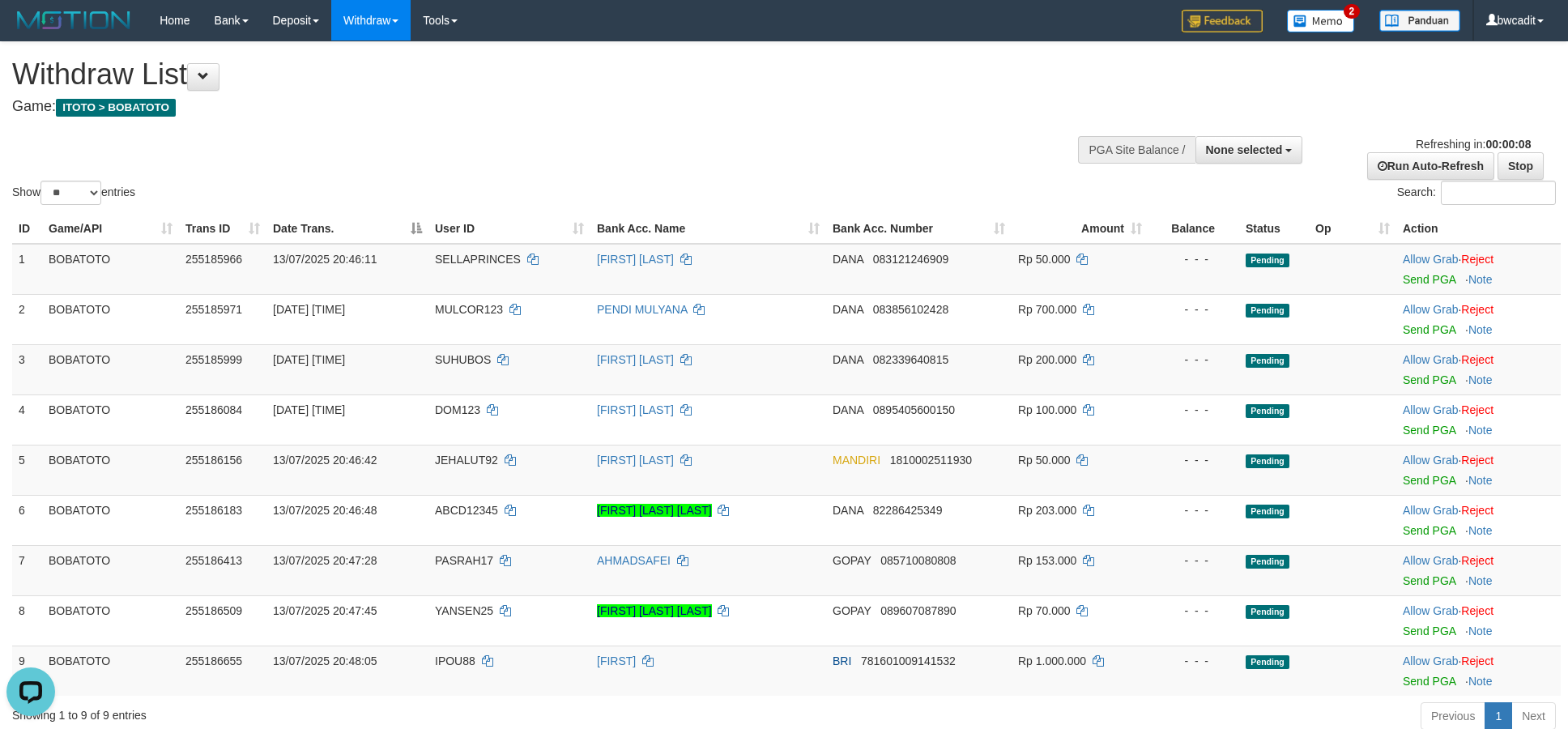 scroll, scrollTop: 0, scrollLeft: 0, axis: both 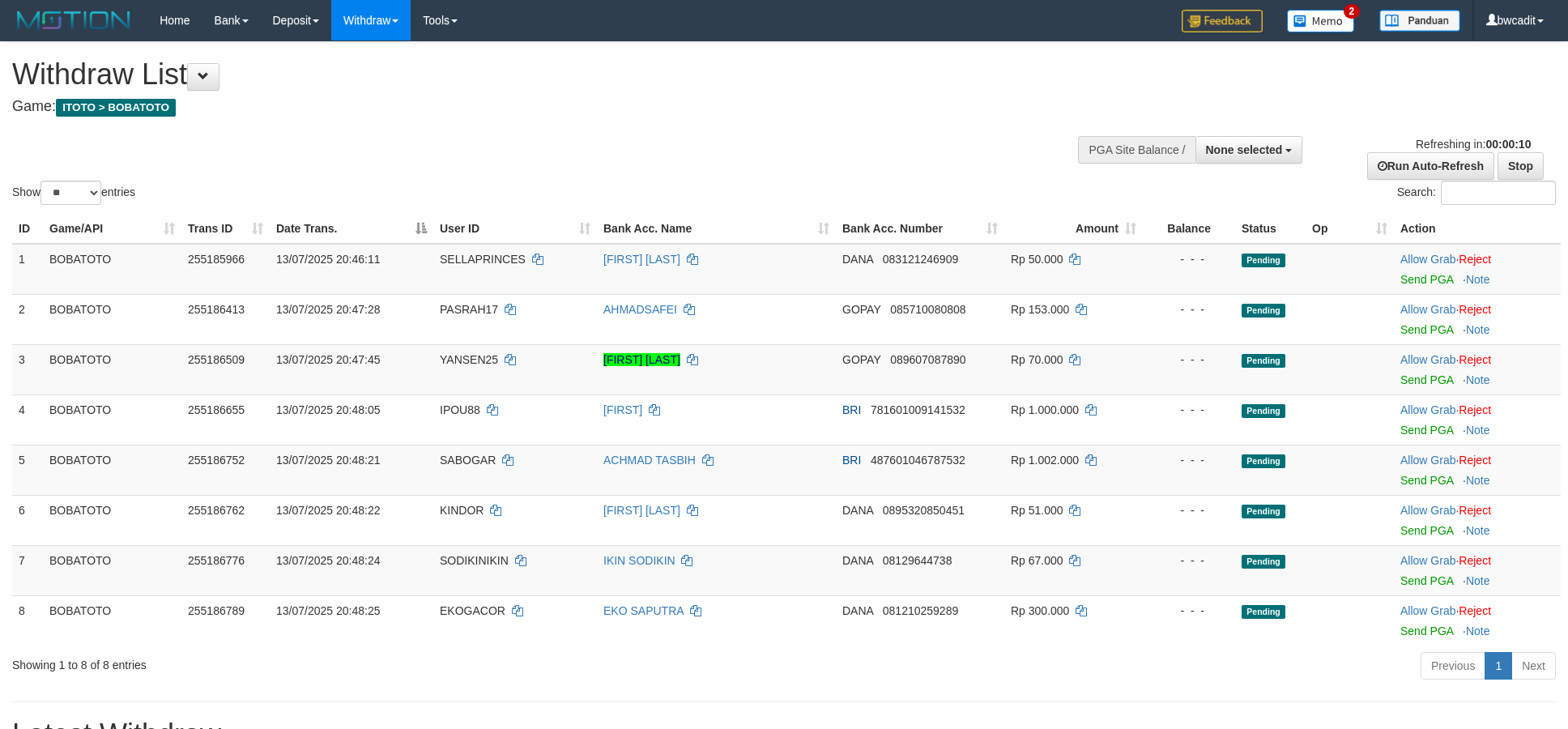 select 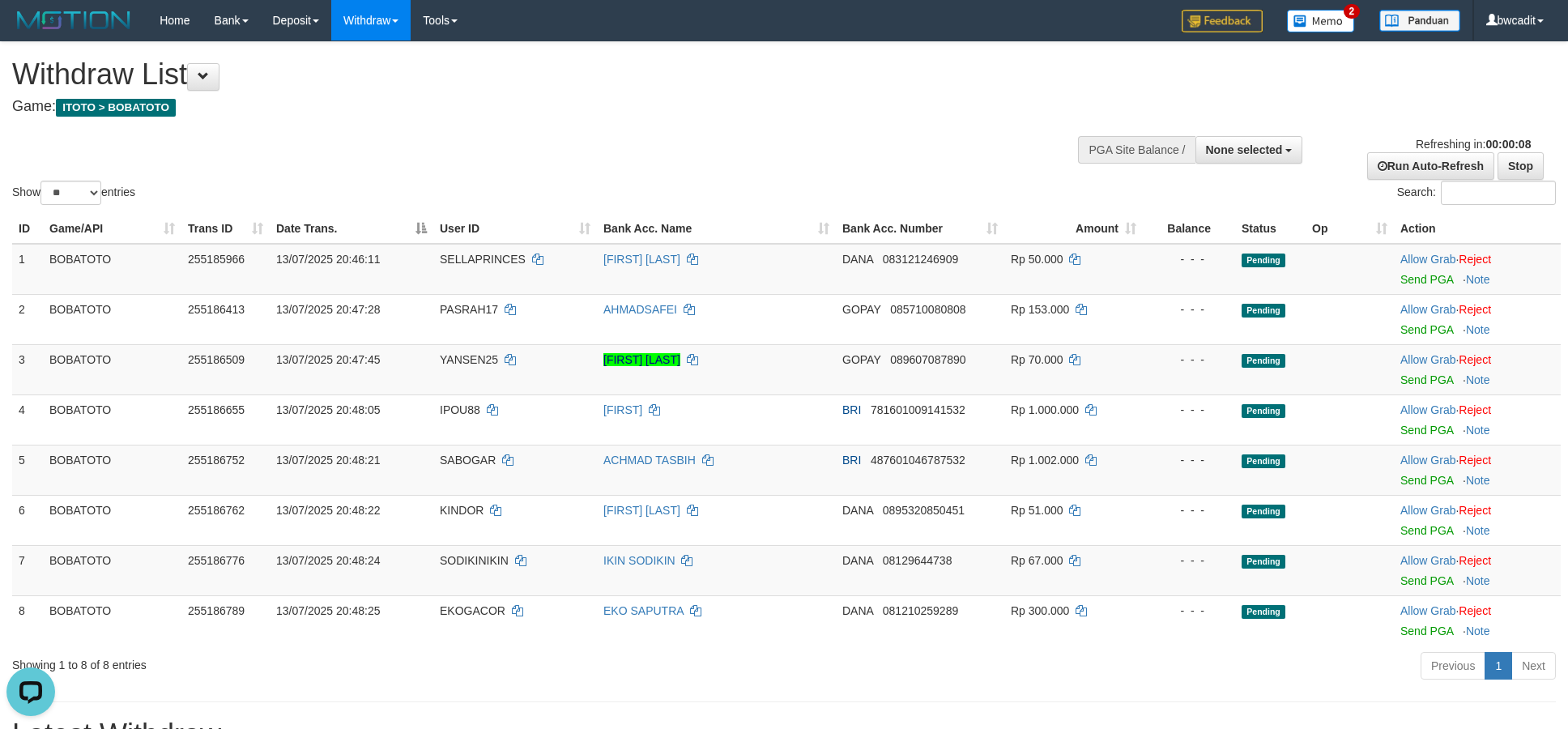 scroll, scrollTop: 0, scrollLeft: 0, axis: both 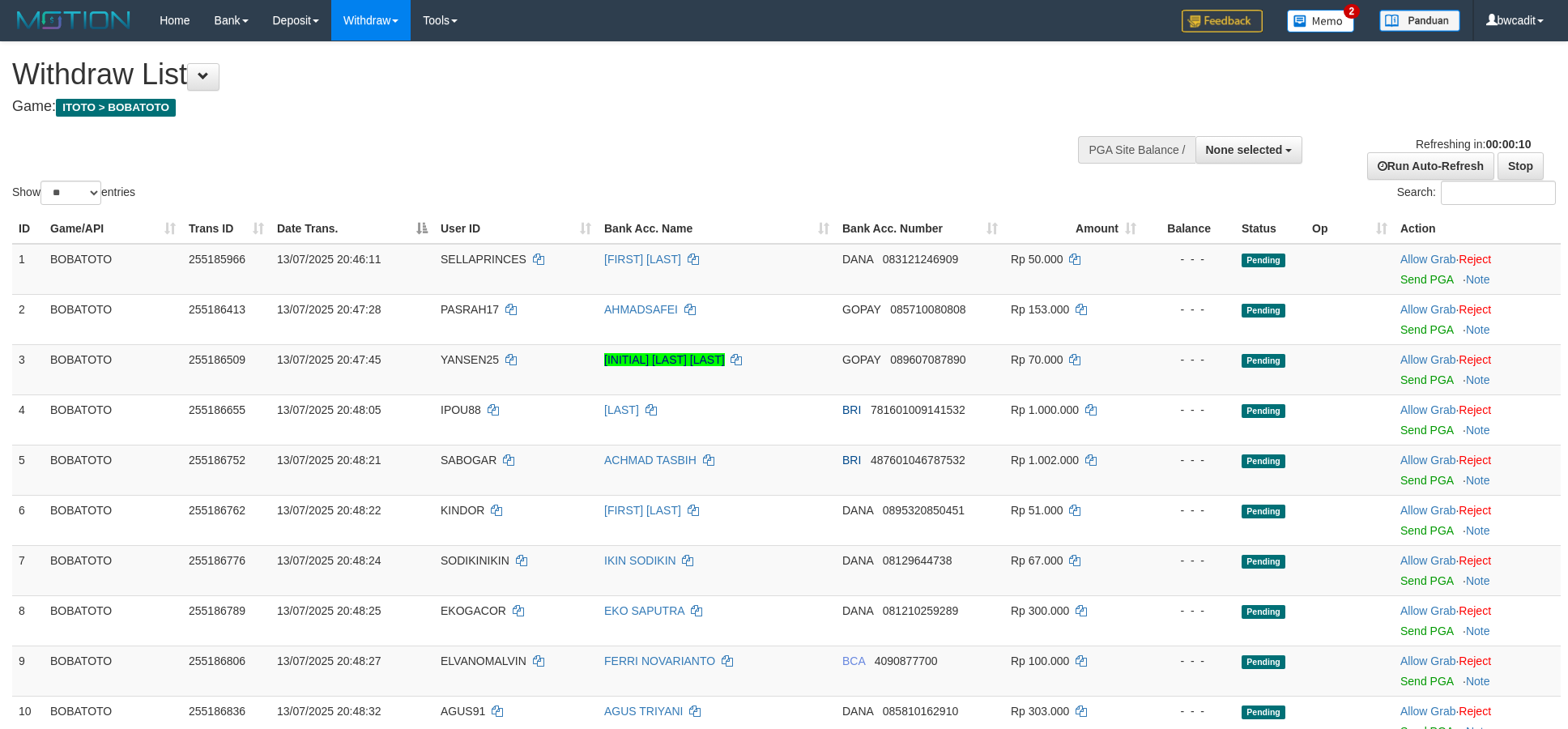 select 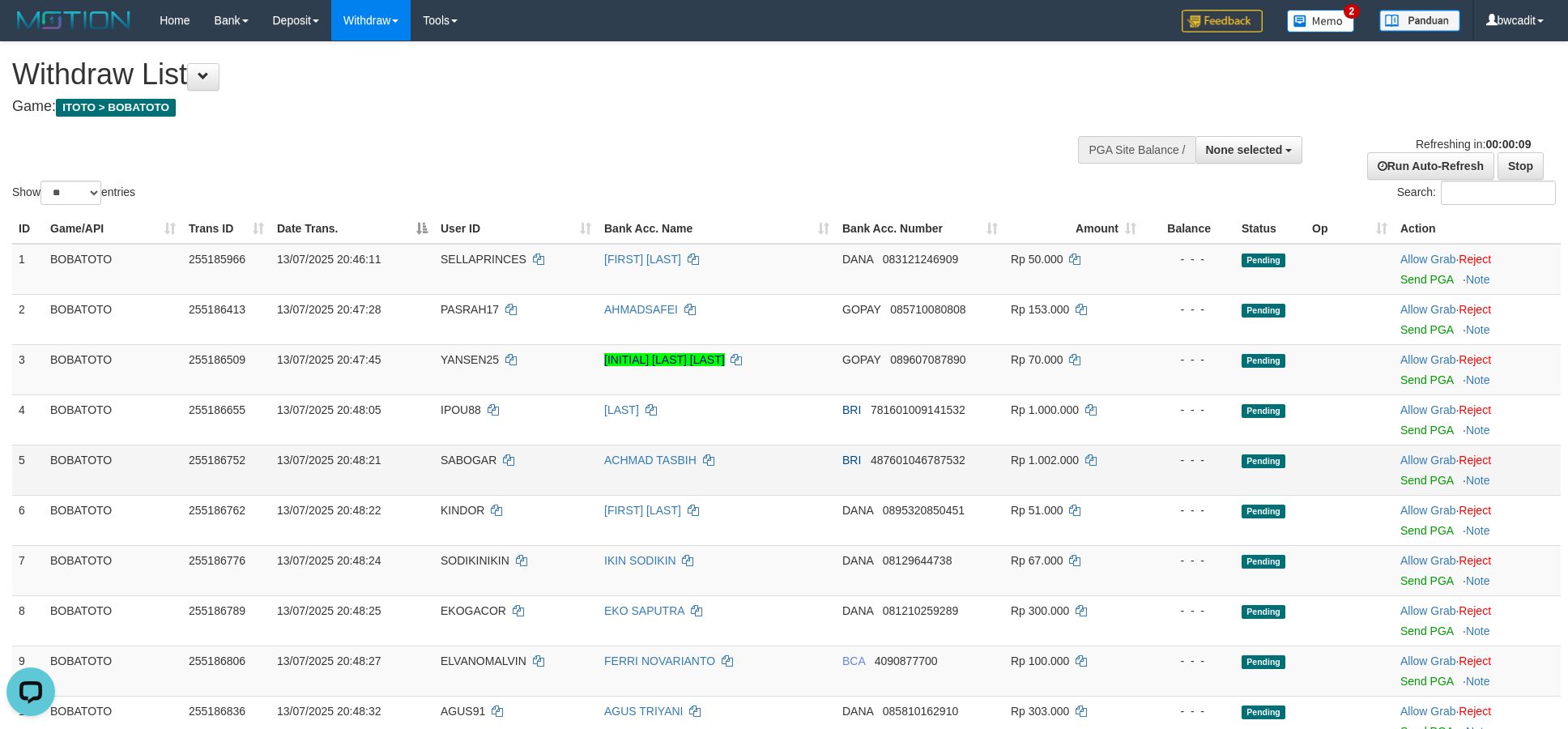 scroll, scrollTop: 0, scrollLeft: 0, axis: both 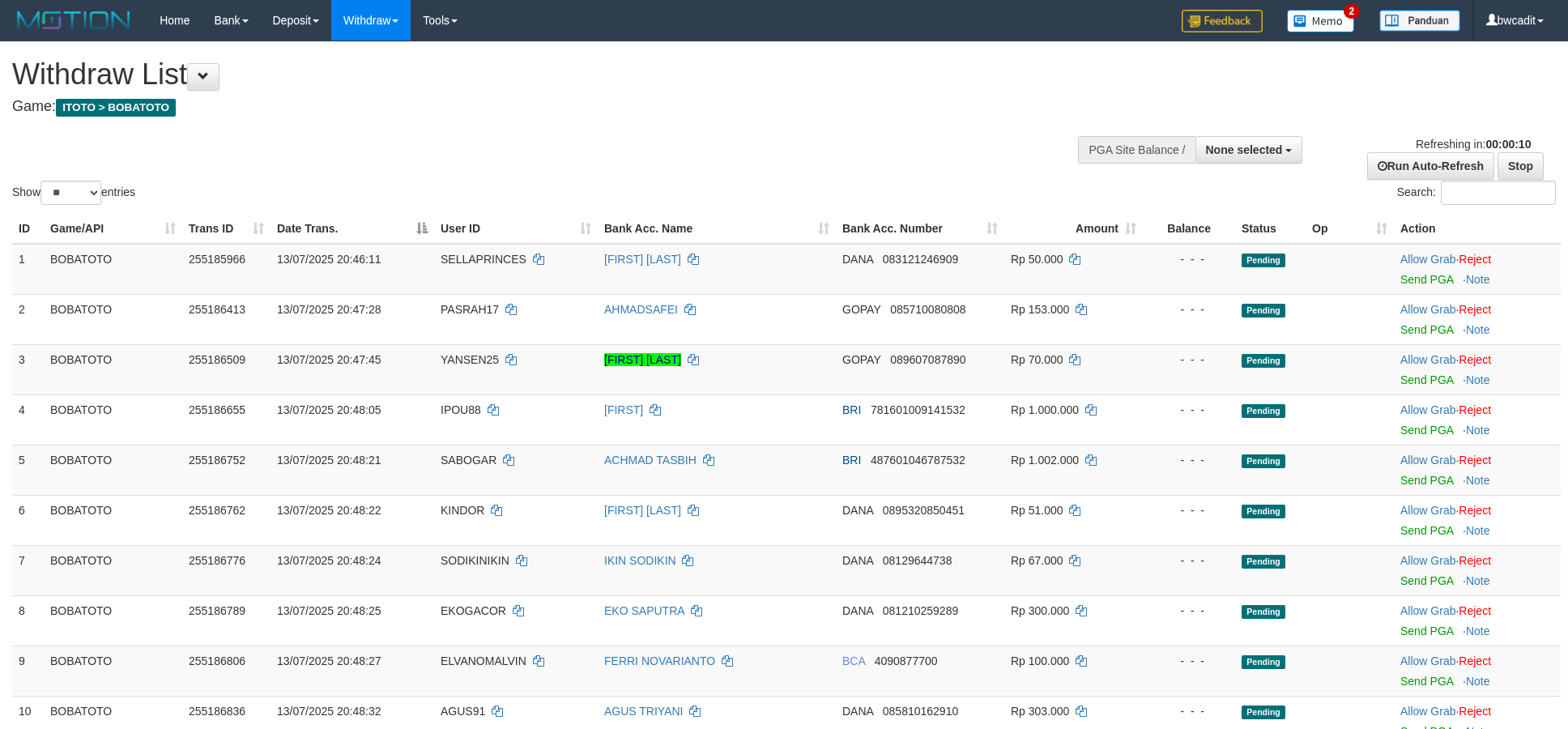 select 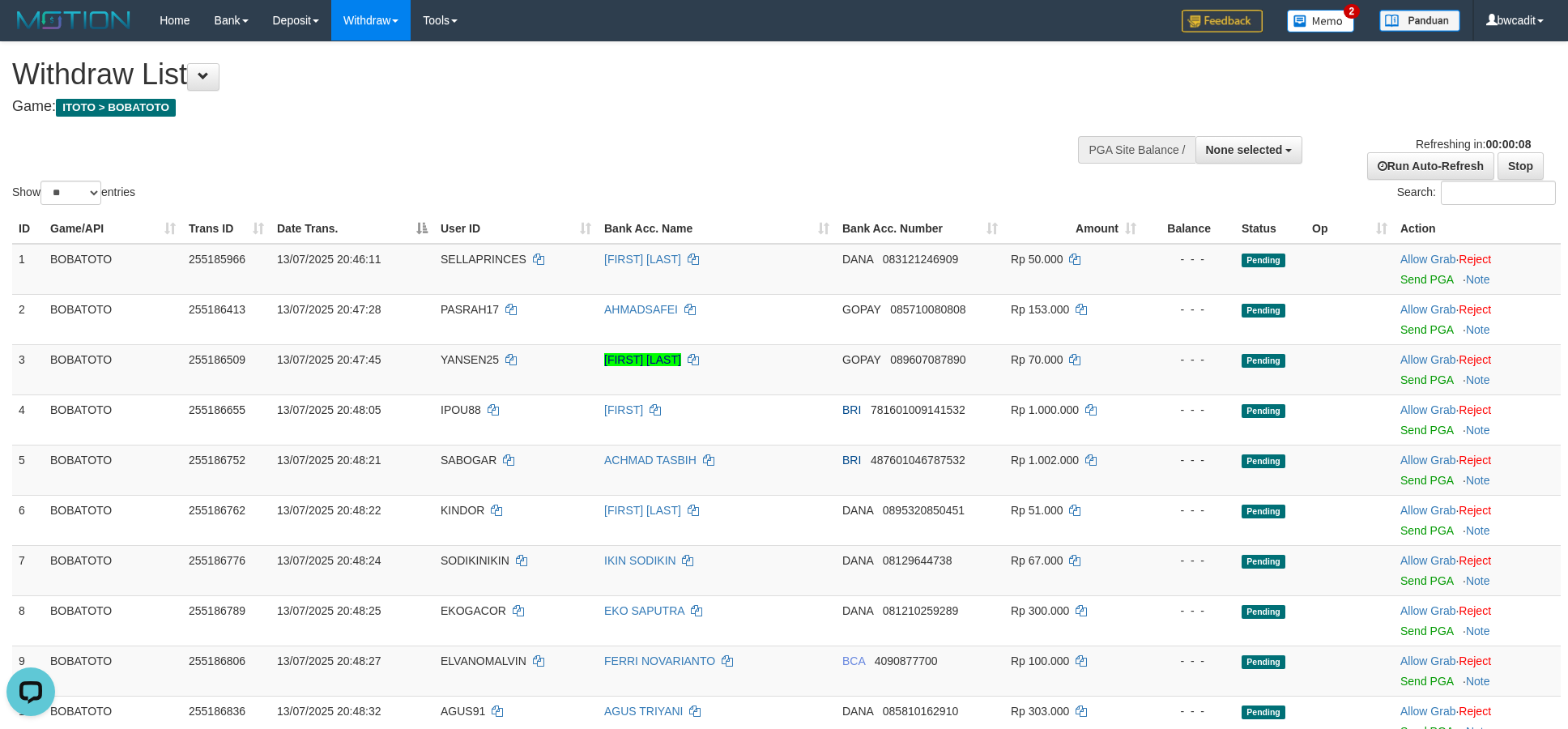 scroll, scrollTop: 0, scrollLeft: 0, axis: both 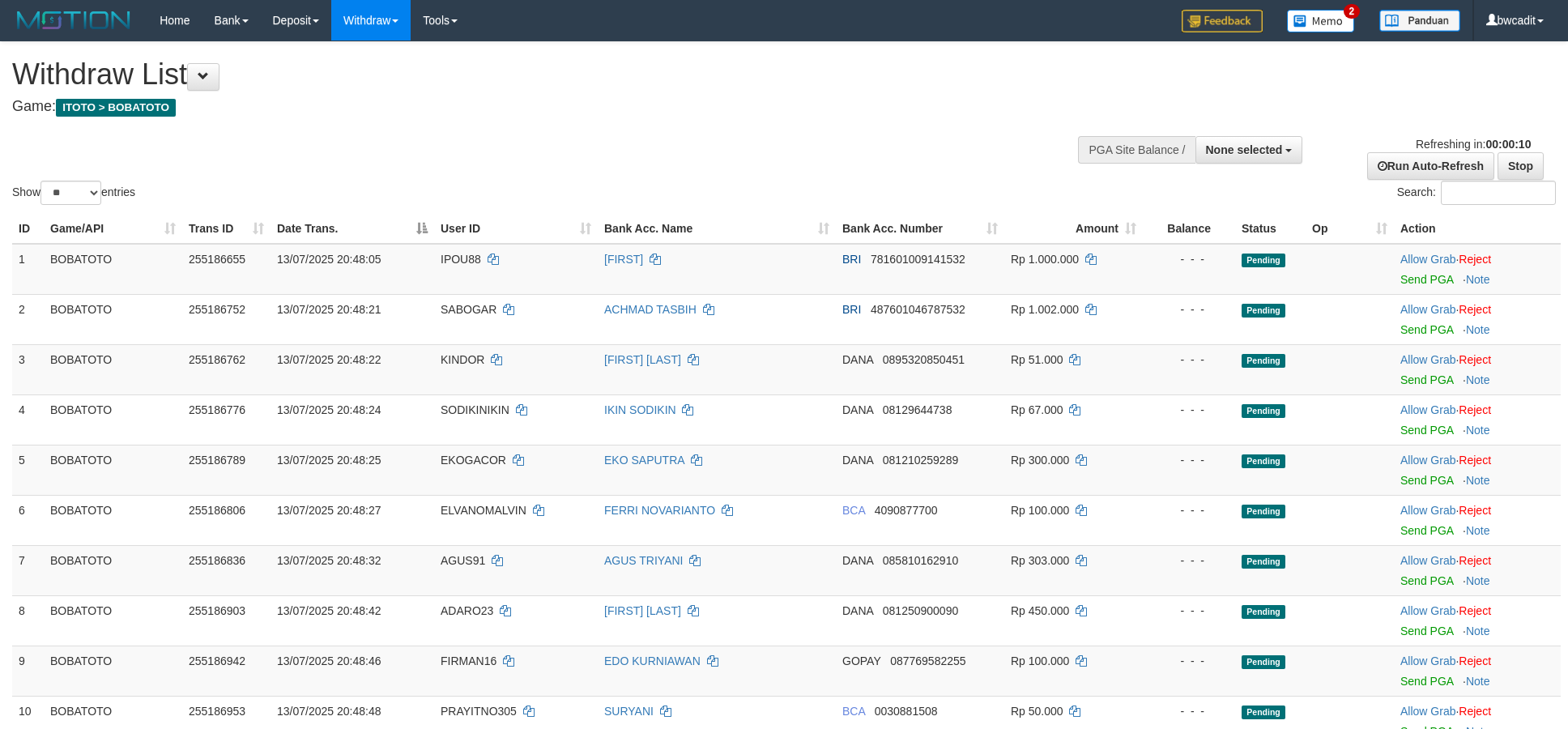 select 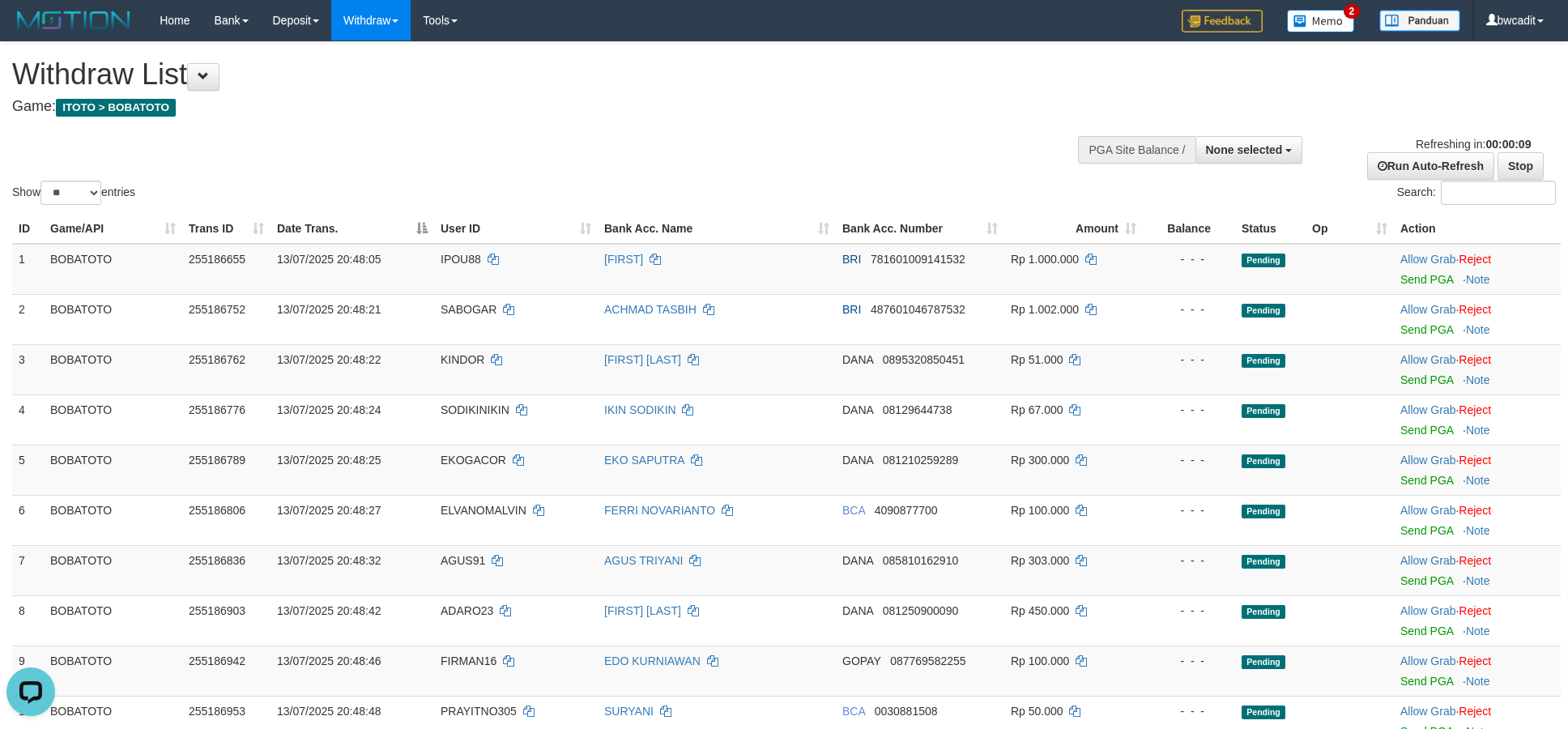 scroll, scrollTop: 0, scrollLeft: 0, axis: both 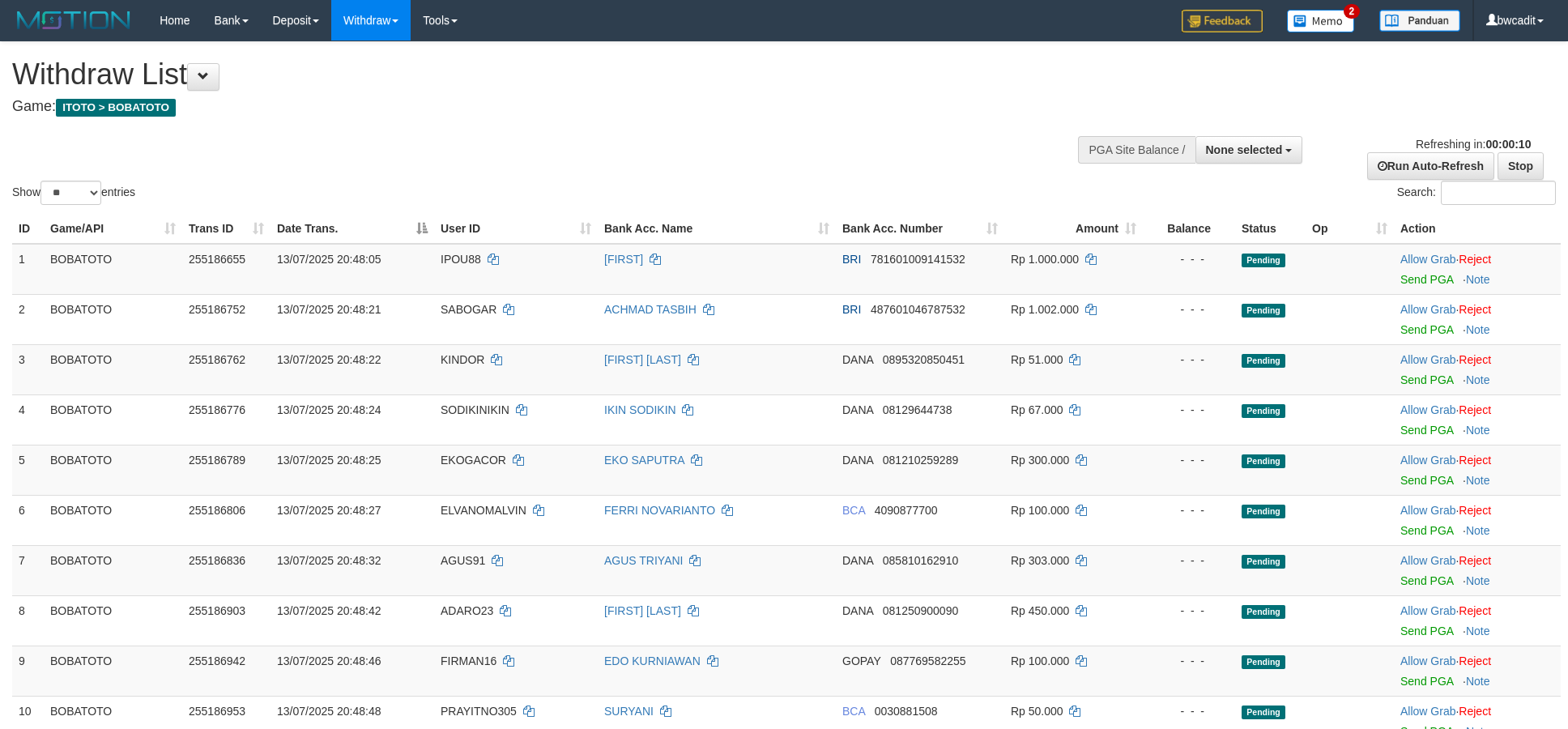 select 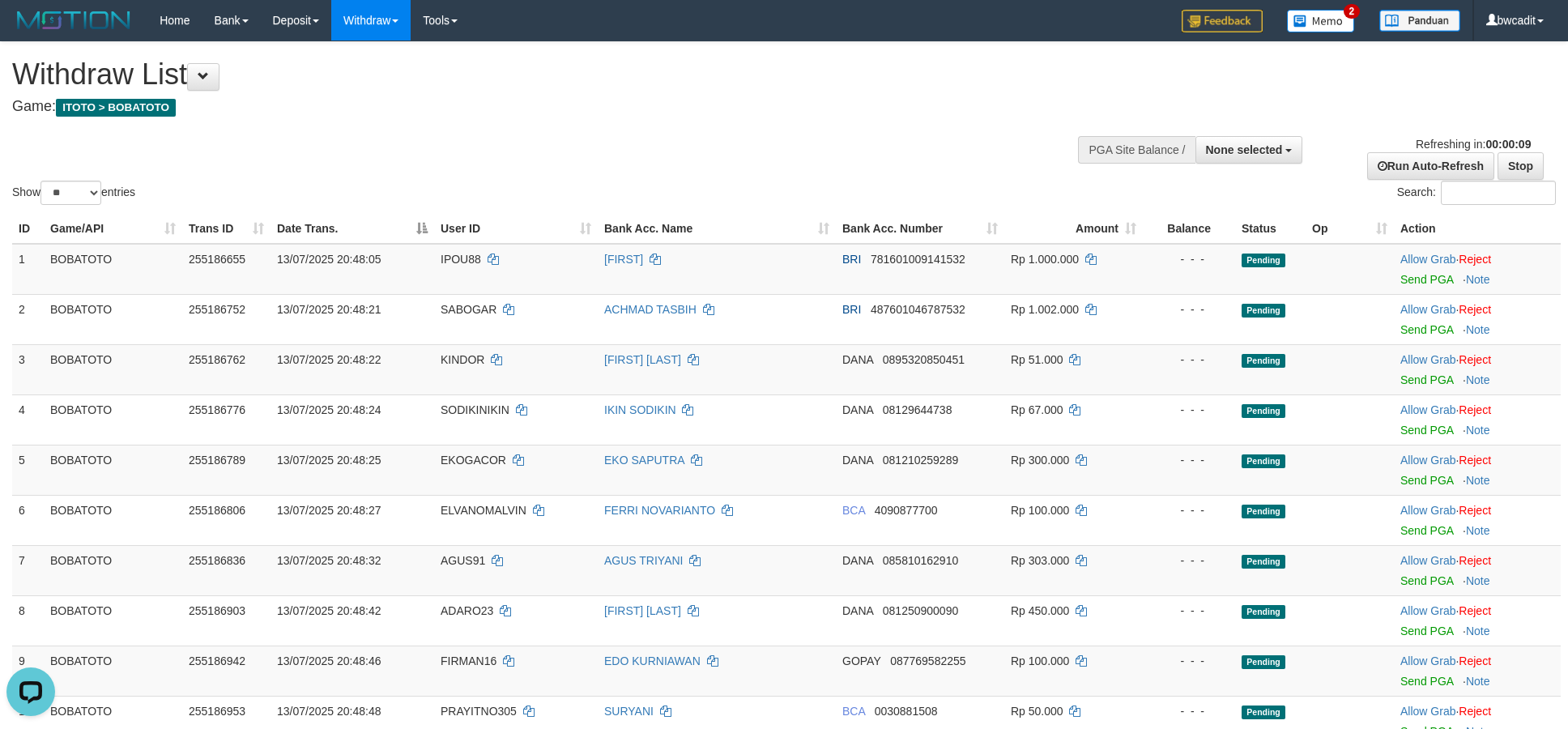 scroll, scrollTop: 0, scrollLeft: 0, axis: both 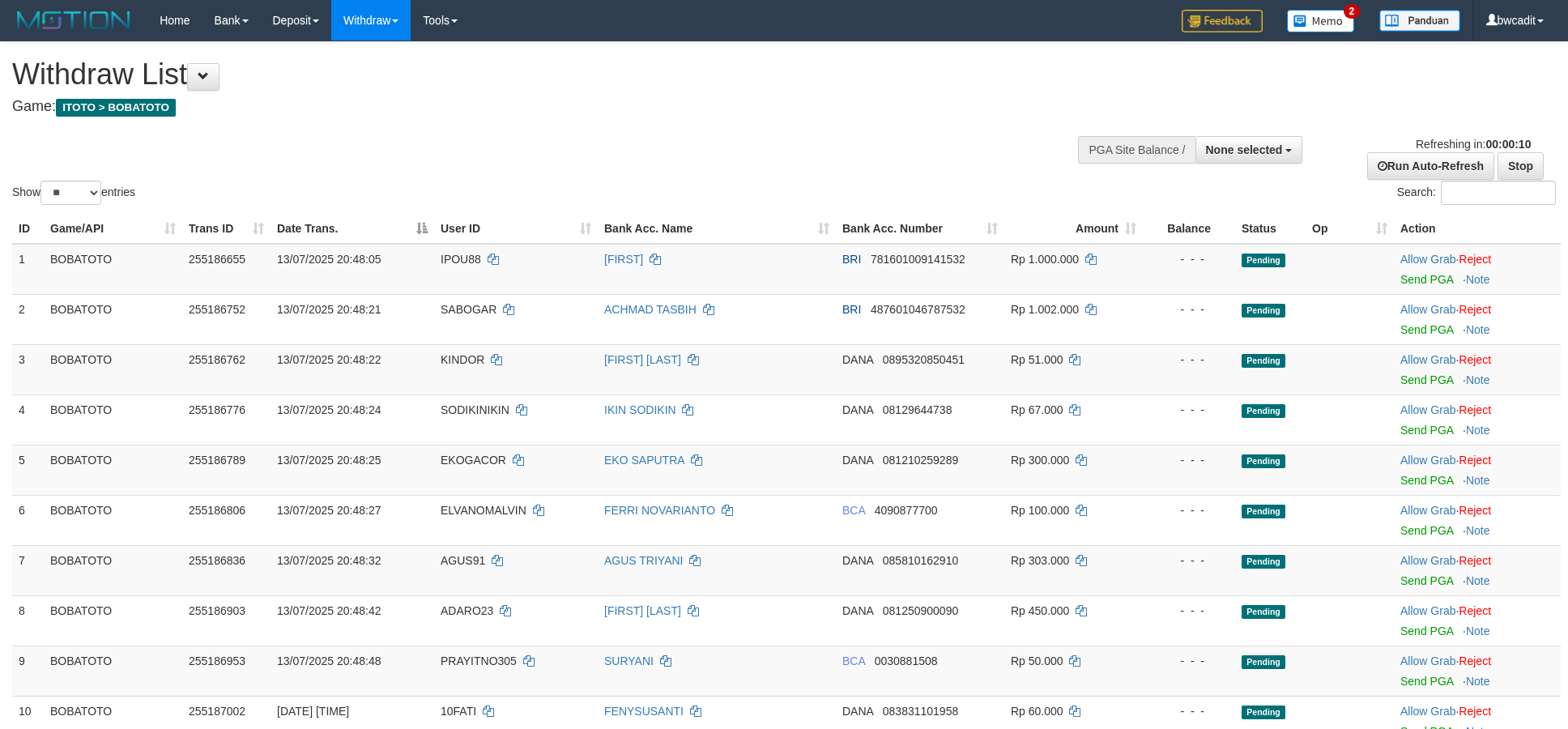 select 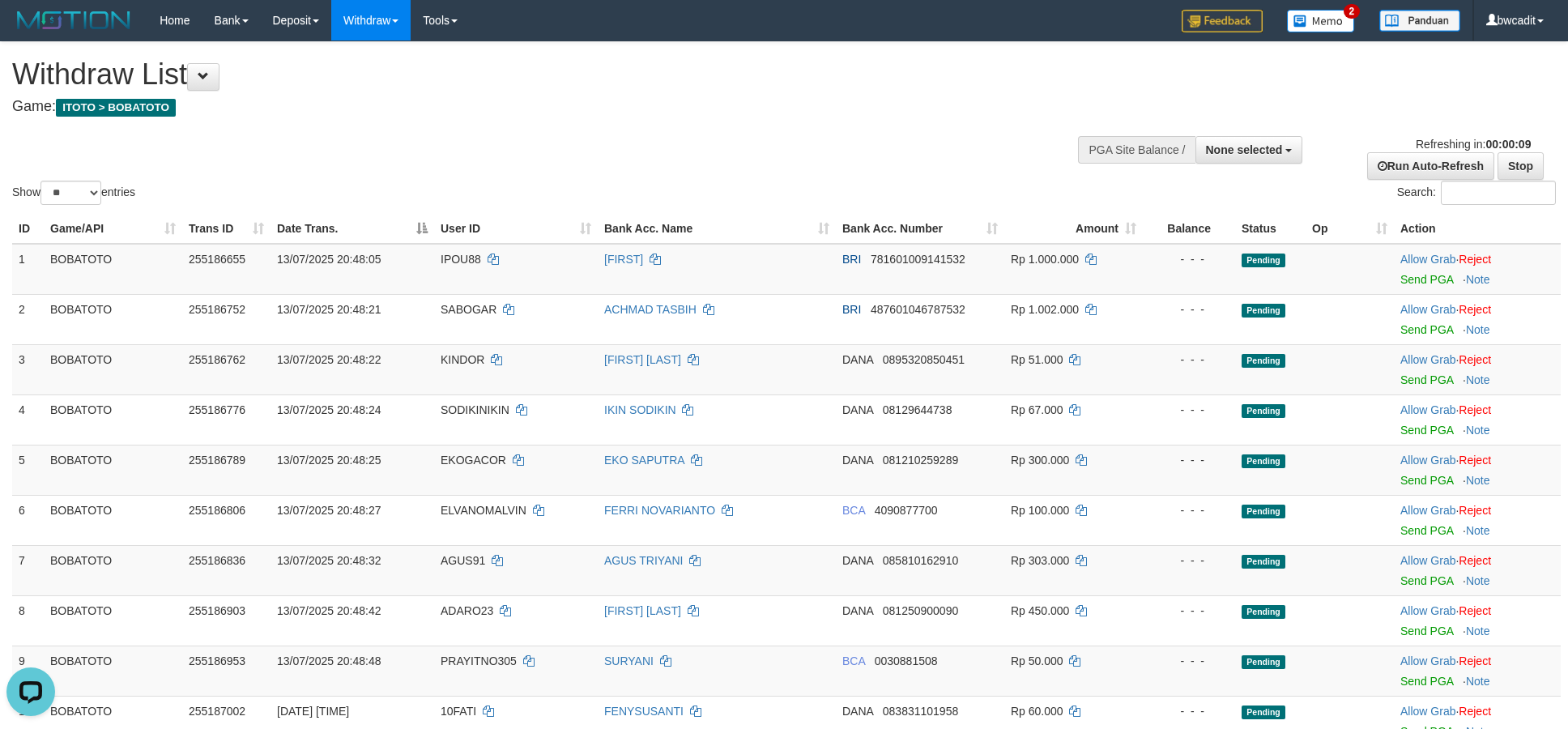 scroll, scrollTop: 0, scrollLeft: 0, axis: both 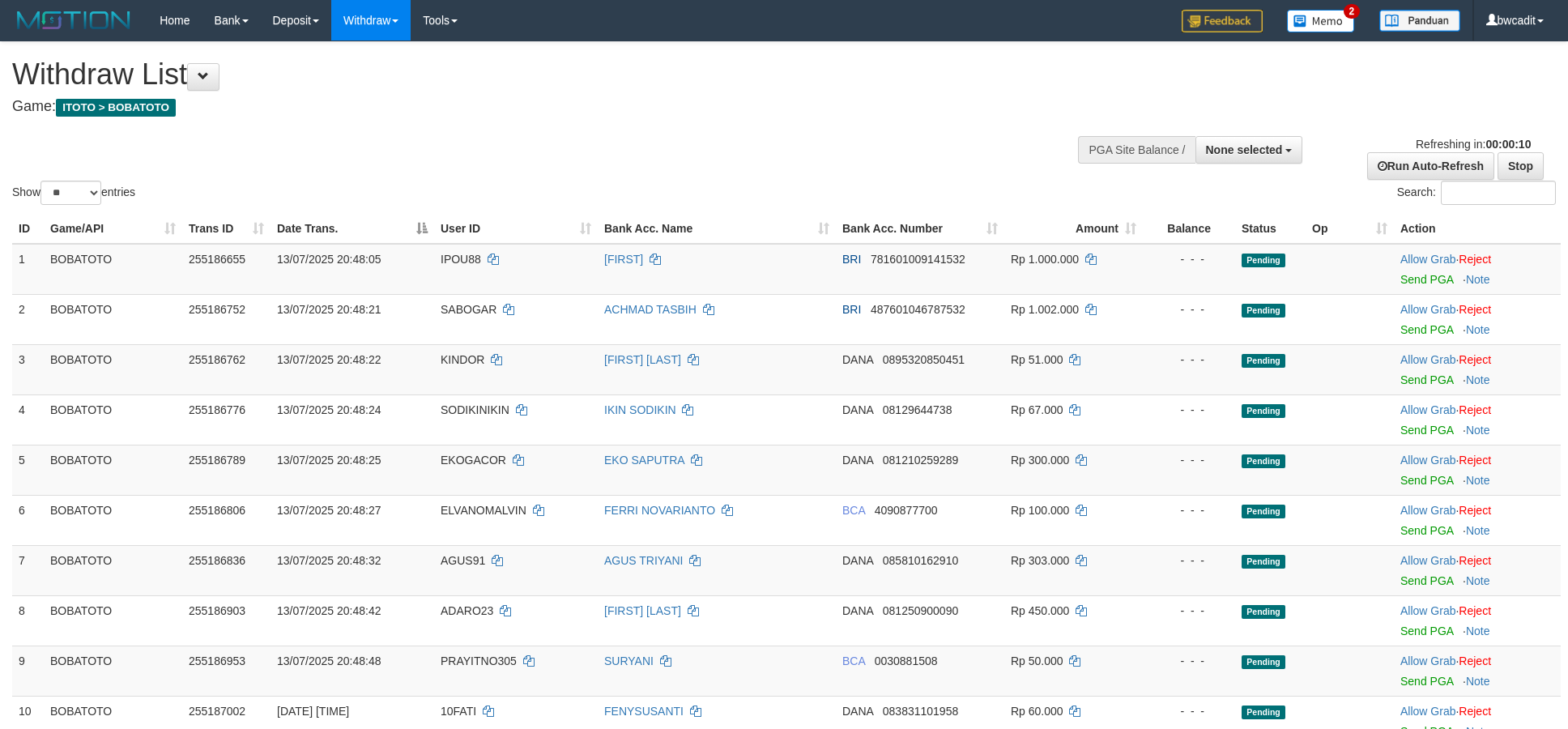 select 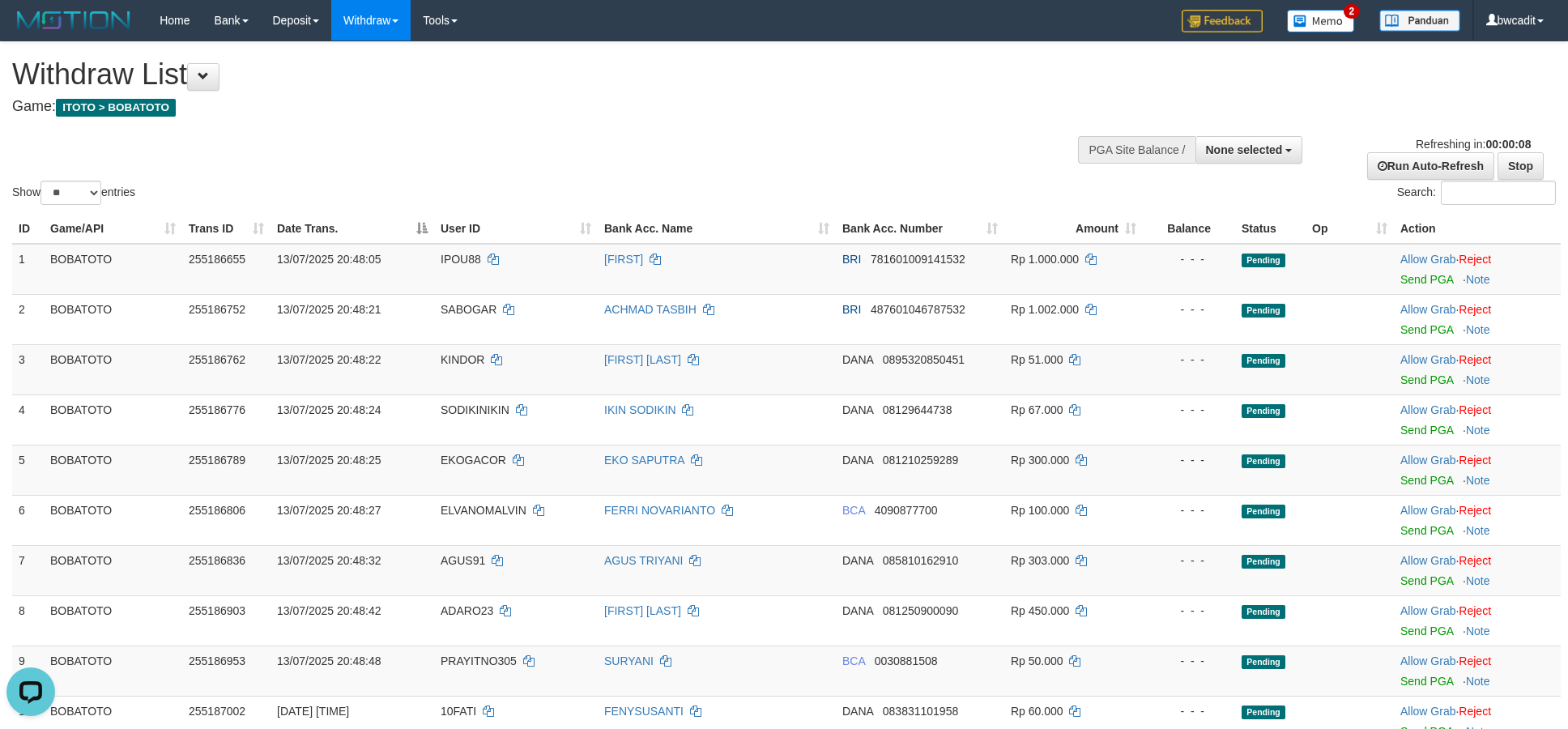 scroll, scrollTop: 0, scrollLeft: 0, axis: both 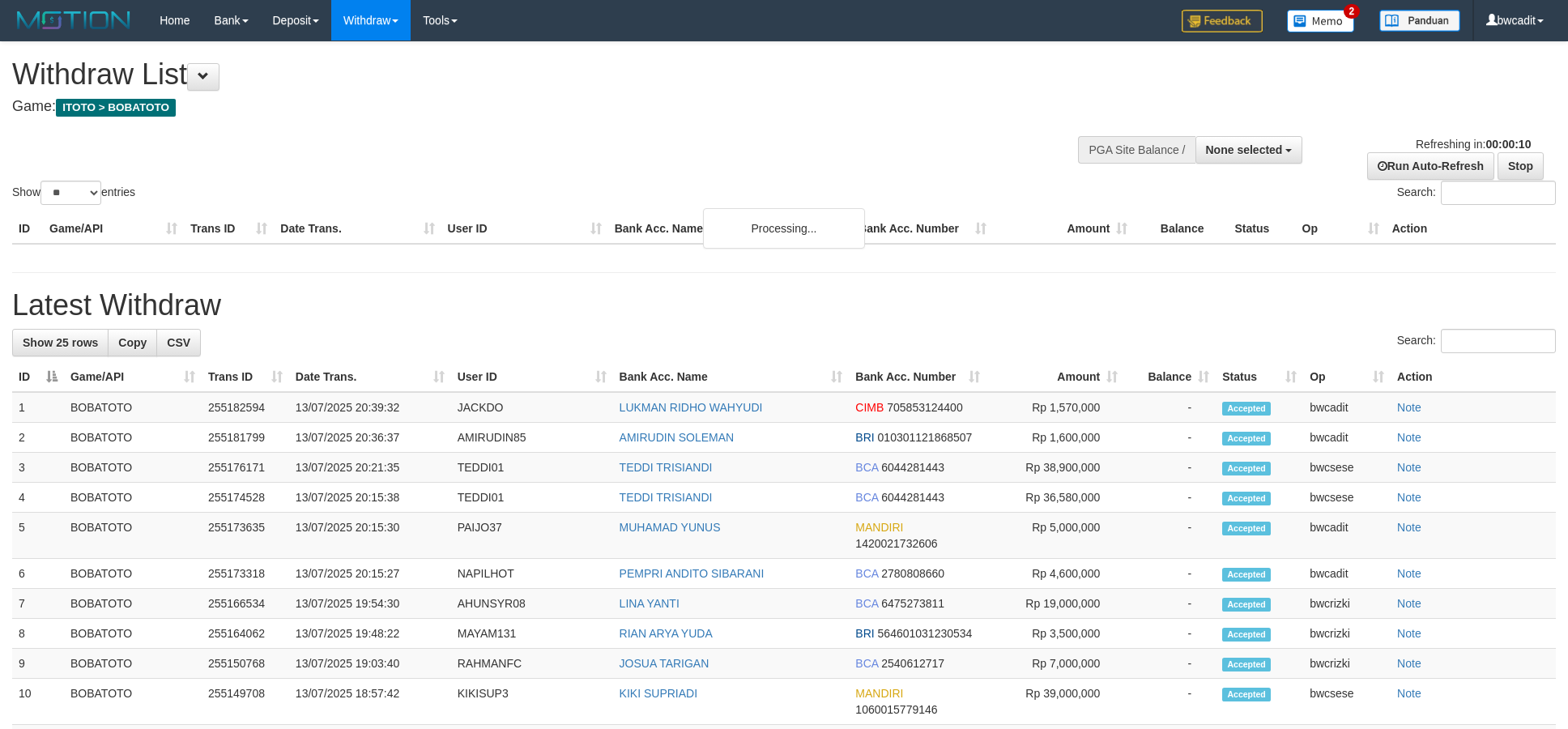 select 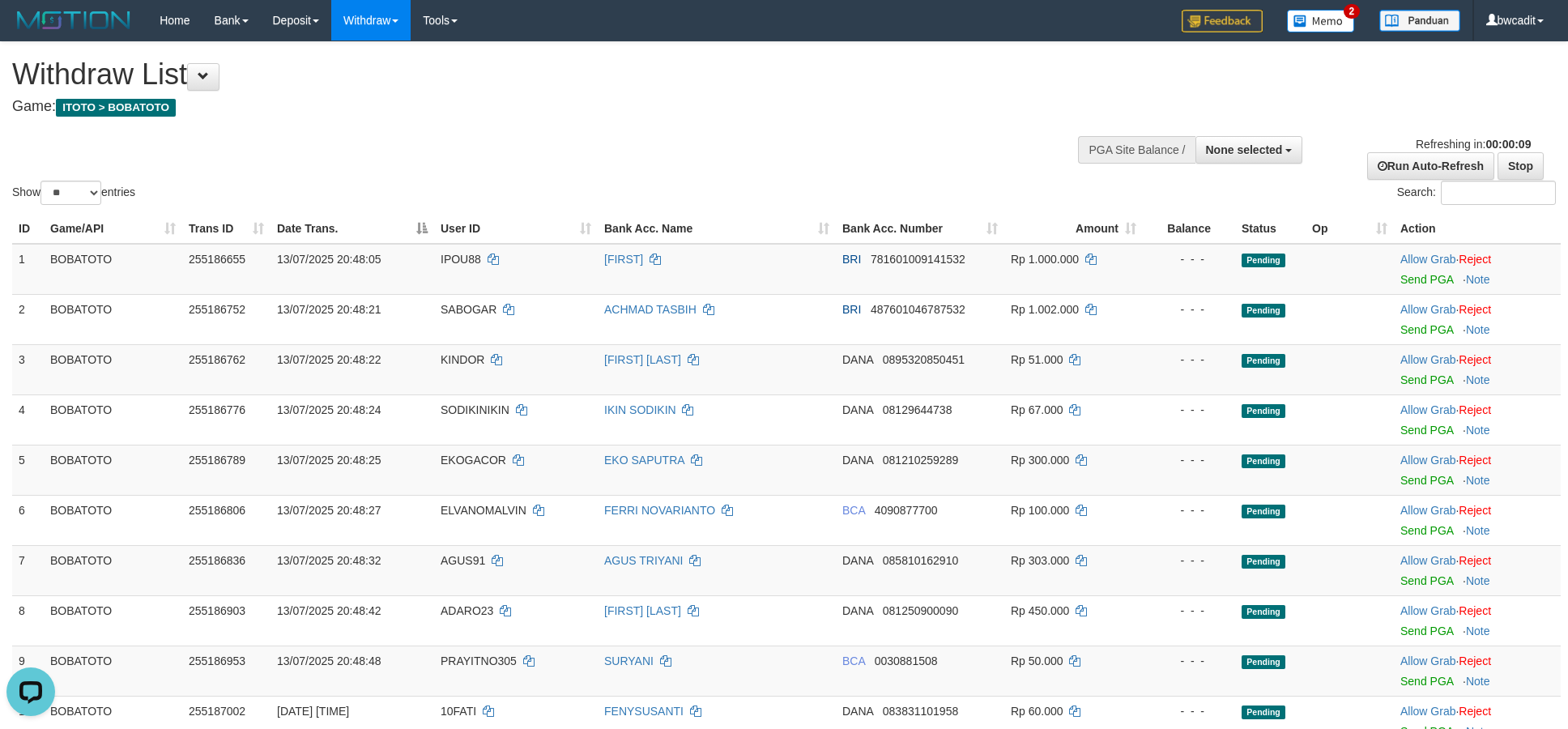 scroll, scrollTop: 0, scrollLeft: 0, axis: both 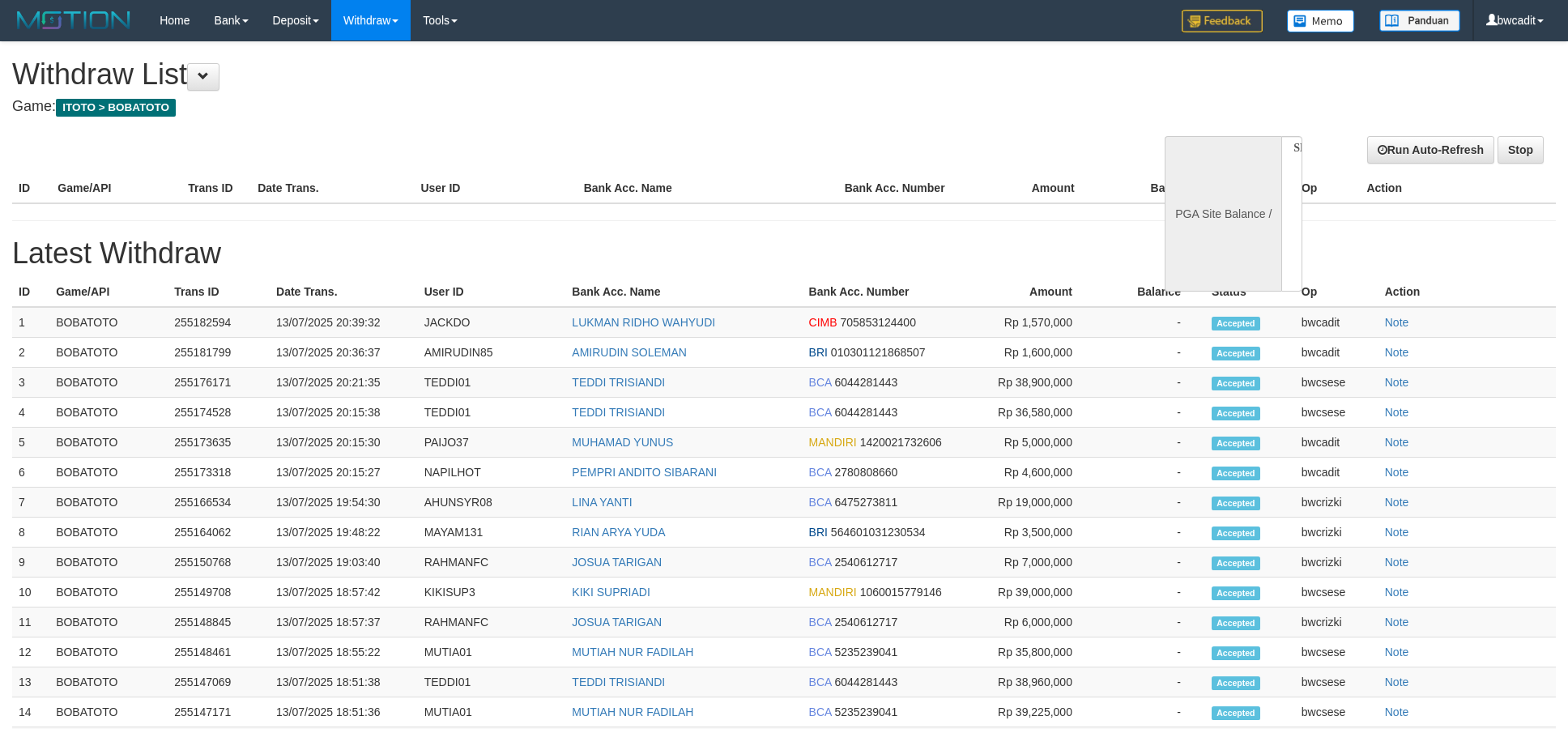 select 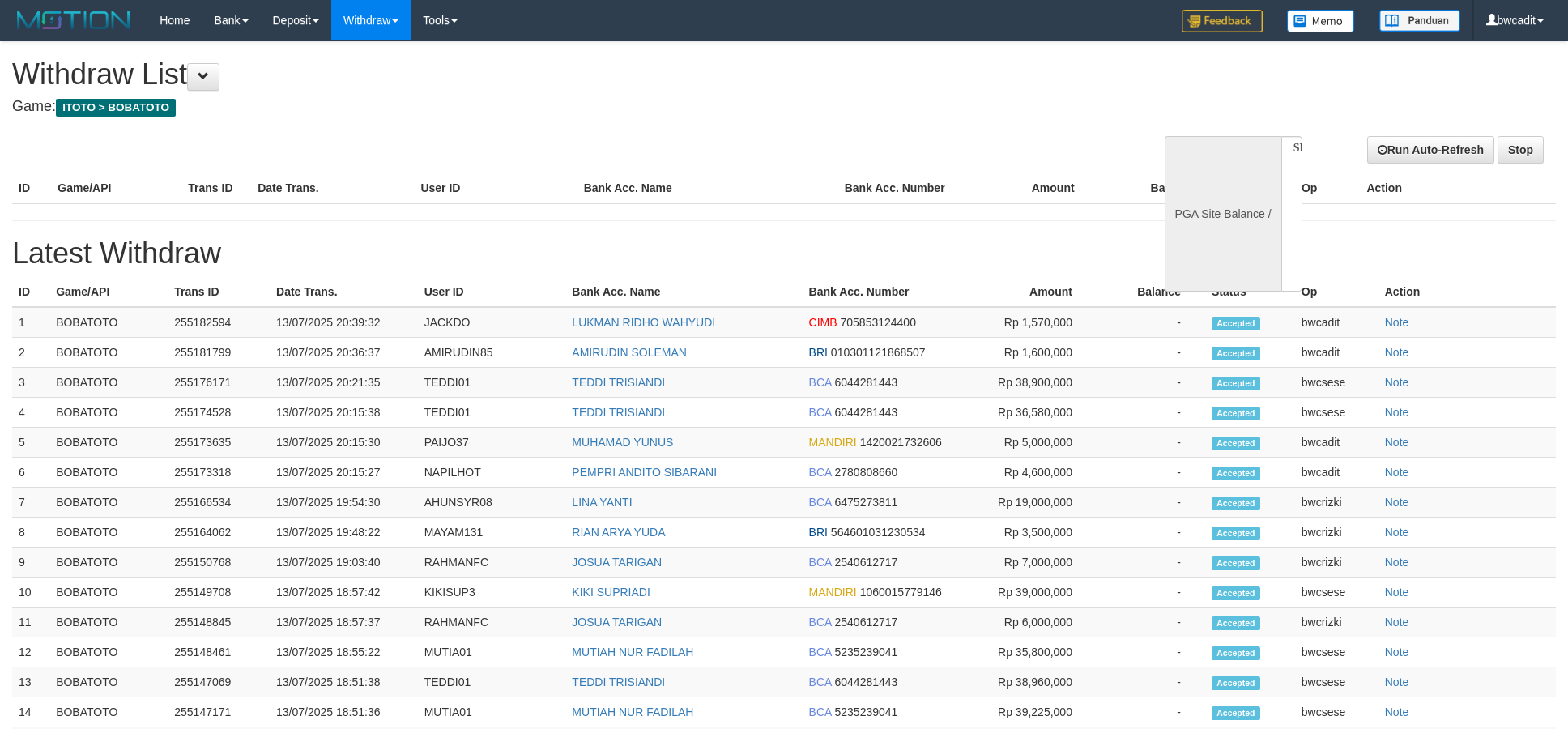 scroll, scrollTop: 0, scrollLeft: 0, axis: both 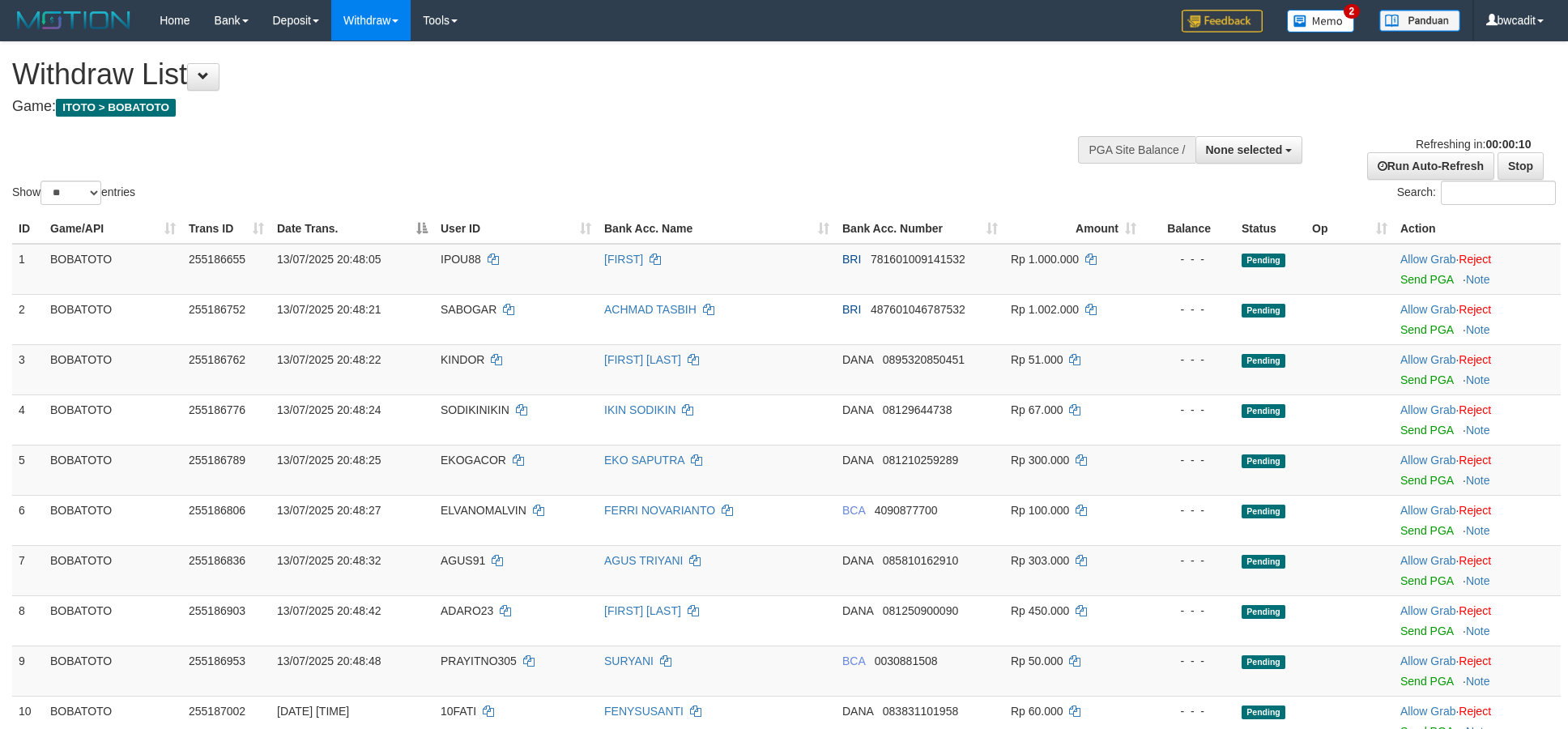 select 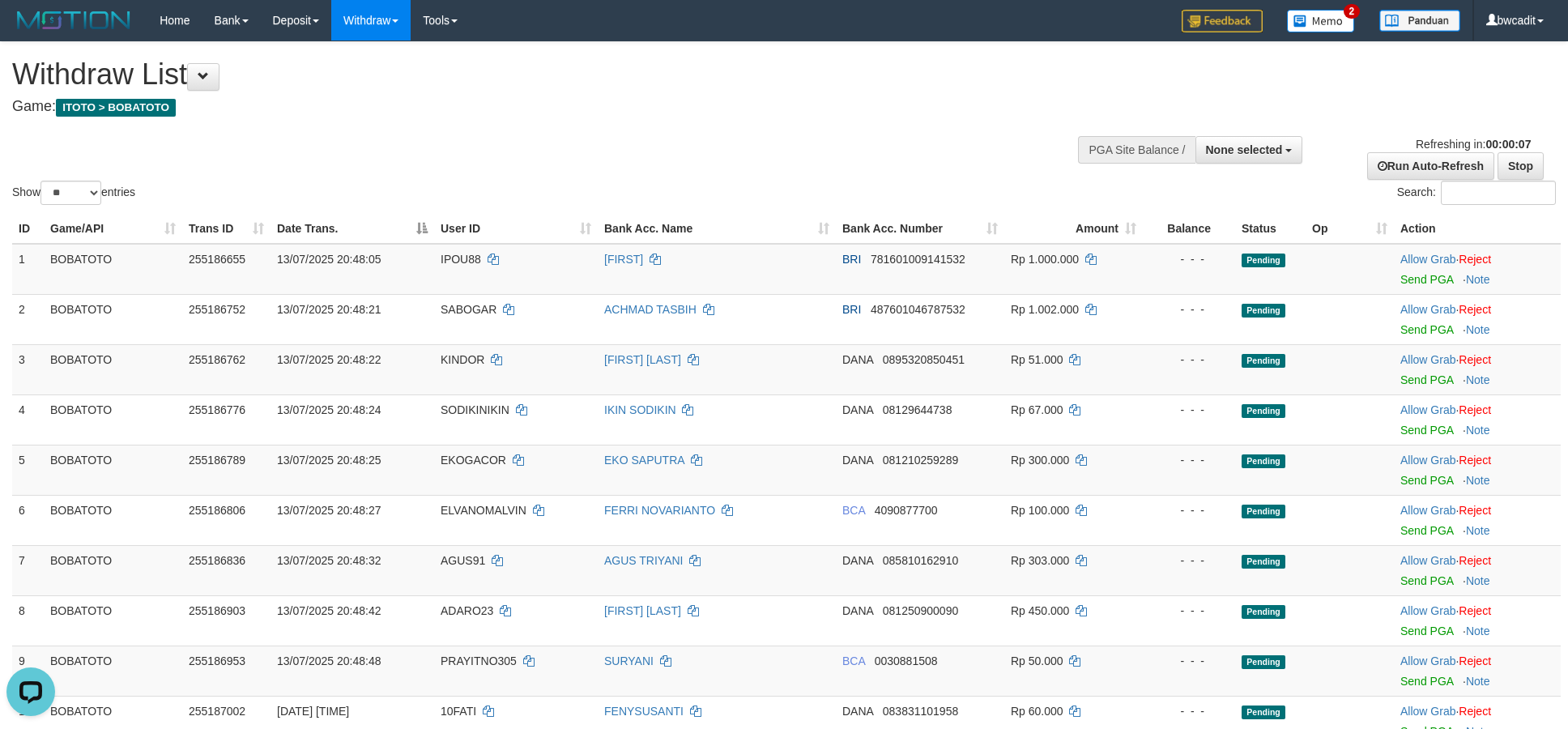 scroll, scrollTop: 0, scrollLeft: 0, axis: both 